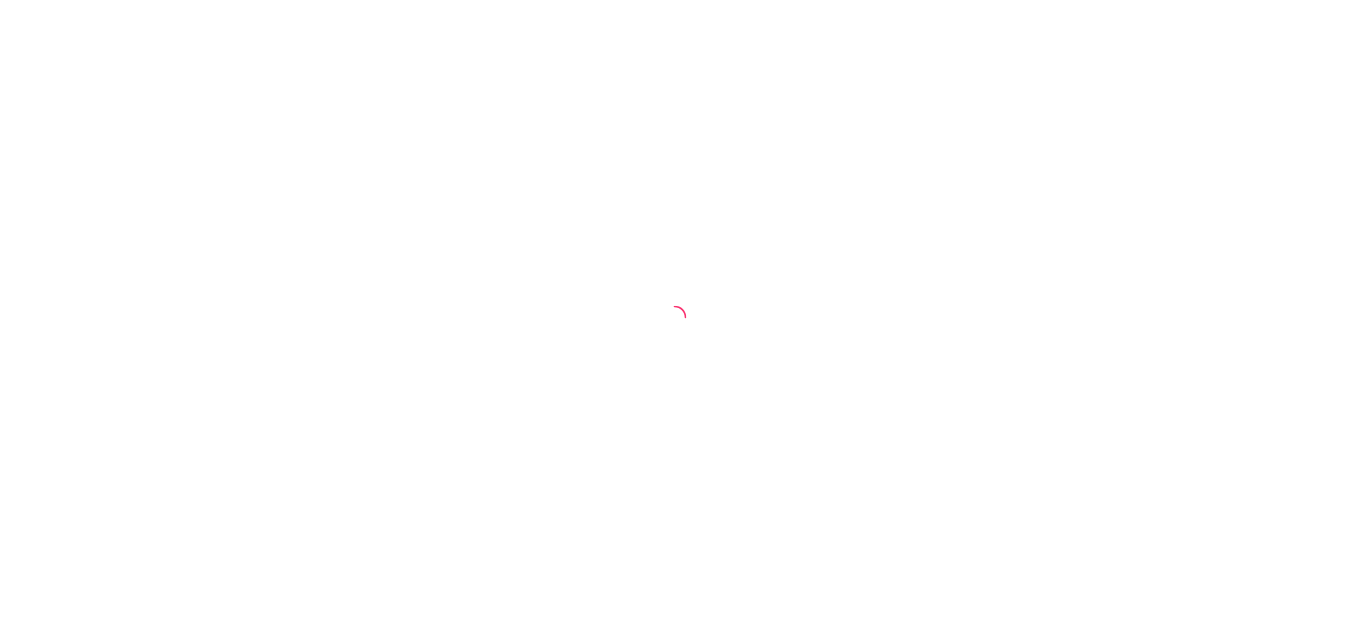 scroll, scrollTop: 0, scrollLeft: 0, axis: both 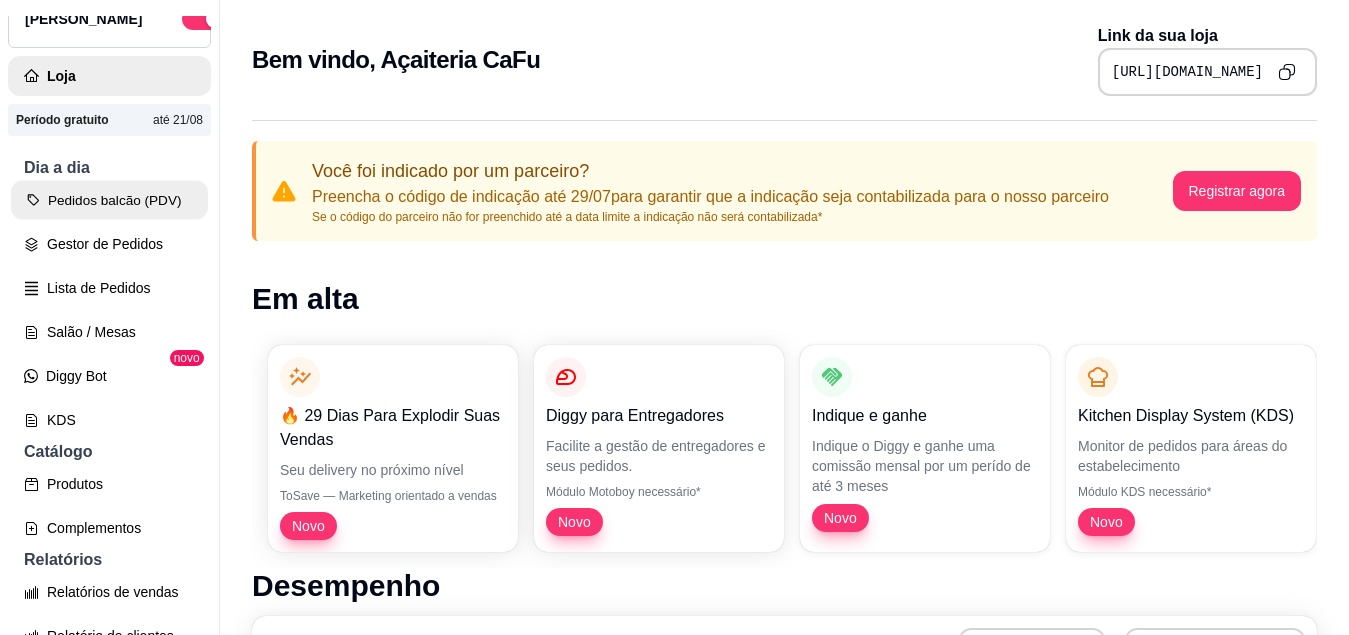 click on "Pedidos balcão (PDV)" at bounding box center [109, 200] 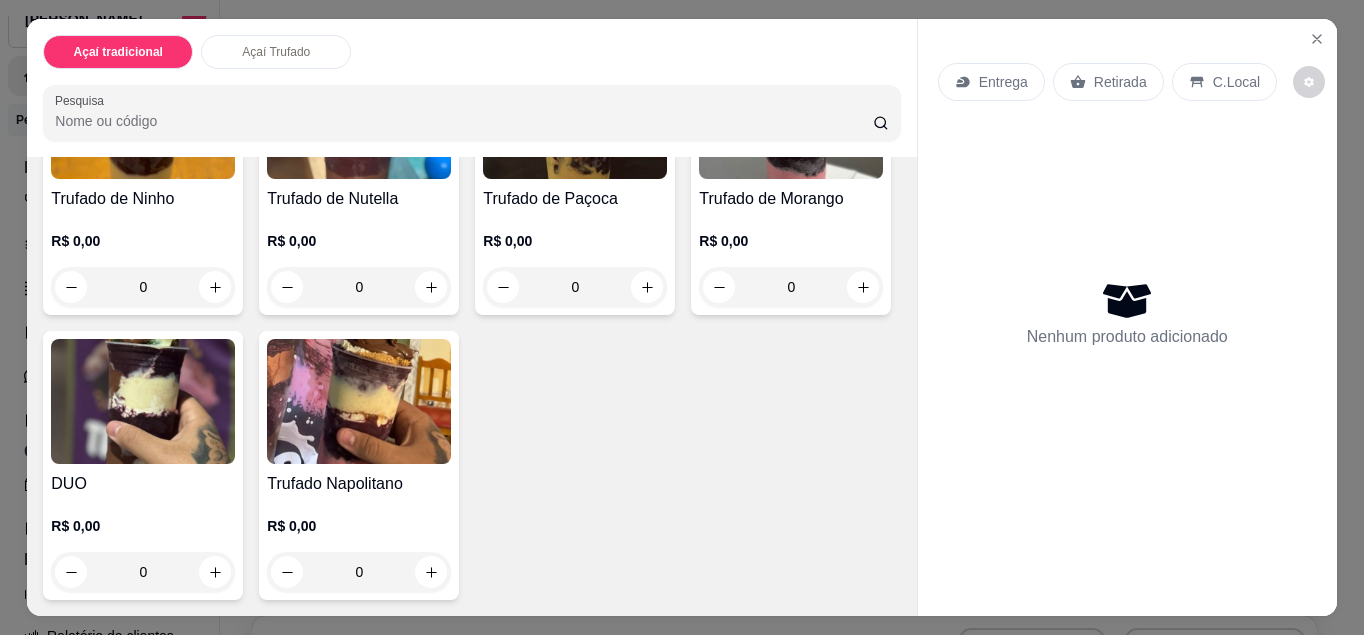 scroll, scrollTop: 851, scrollLeft: 0, axis: vertical 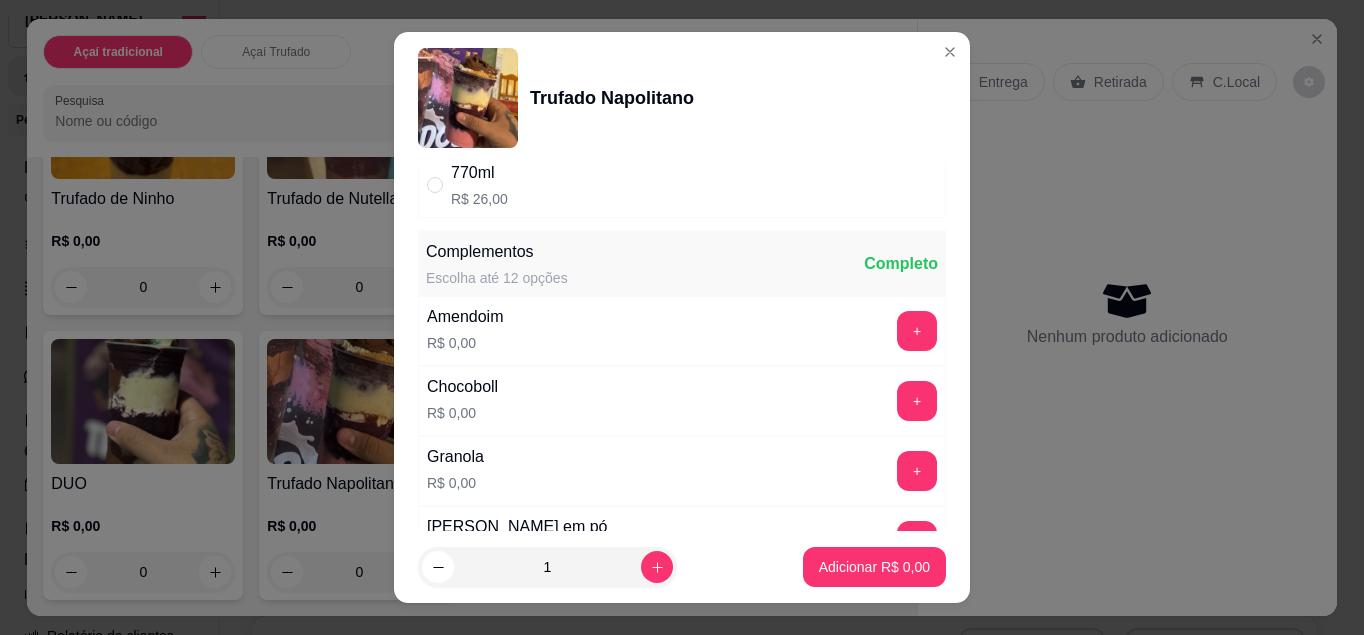 click on "Completo" at bounding box center (901, 264) 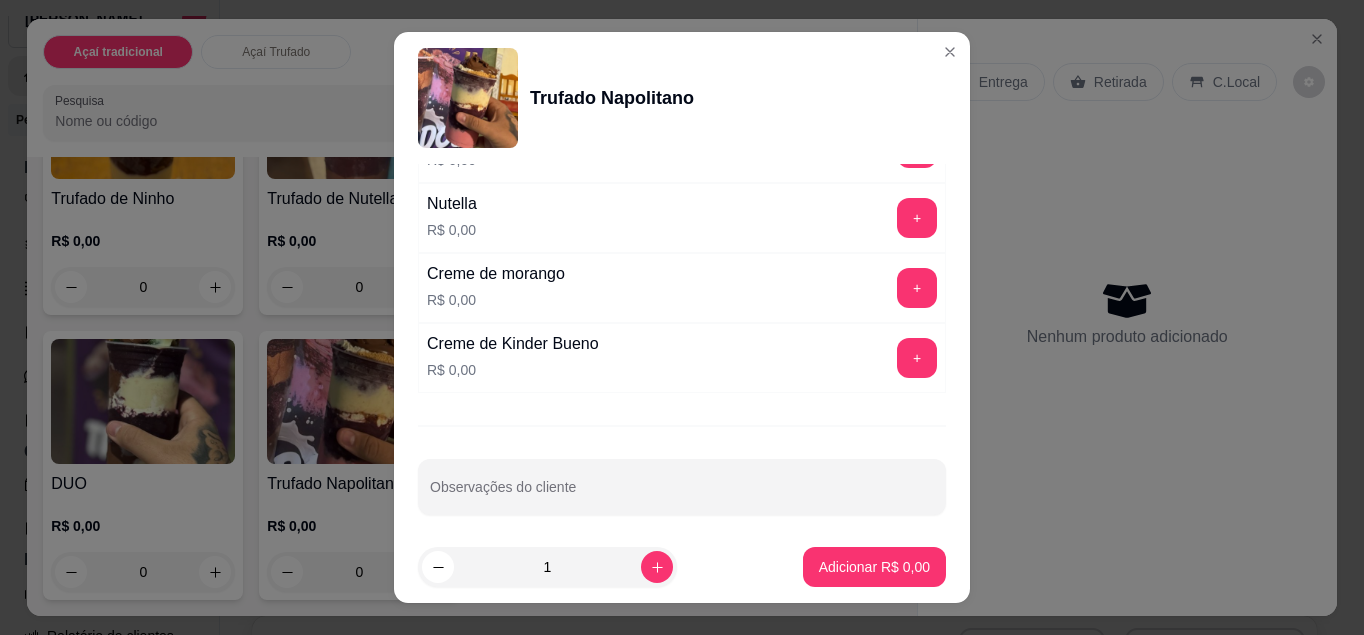 scroll, scrollTop: 1364, scrollLeft: 0, axis: vertical 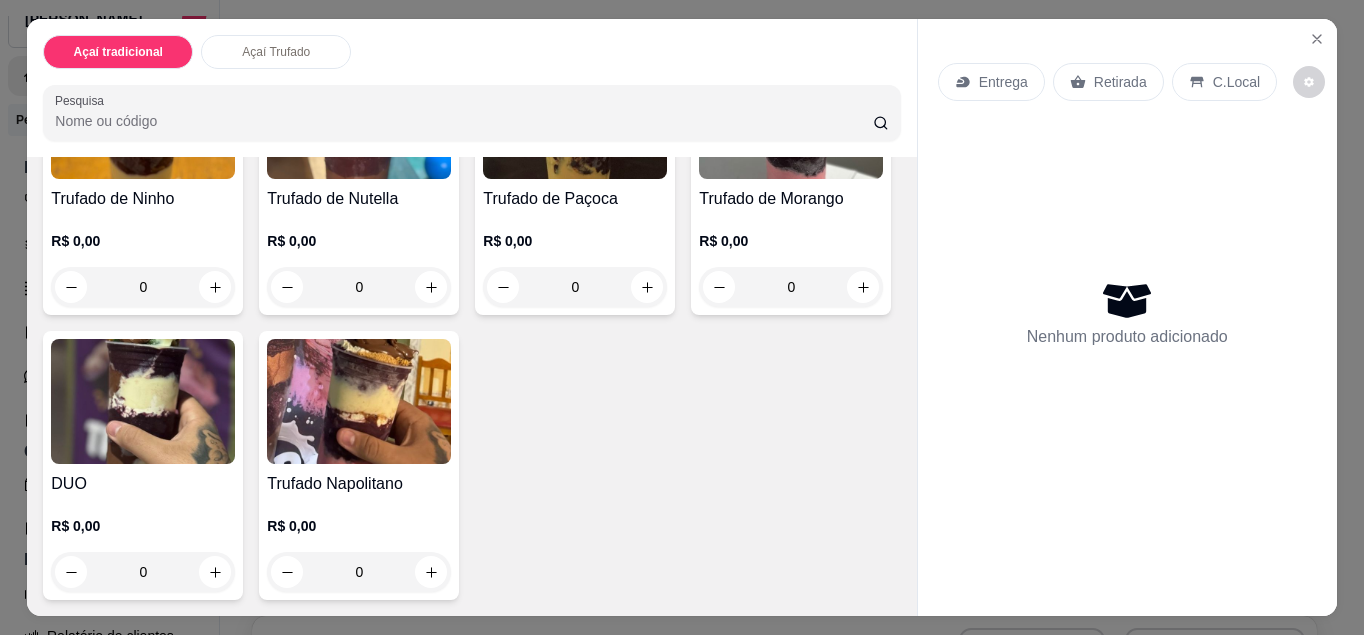 click on "Açaí Trufado" at bounding box center [276, 52] 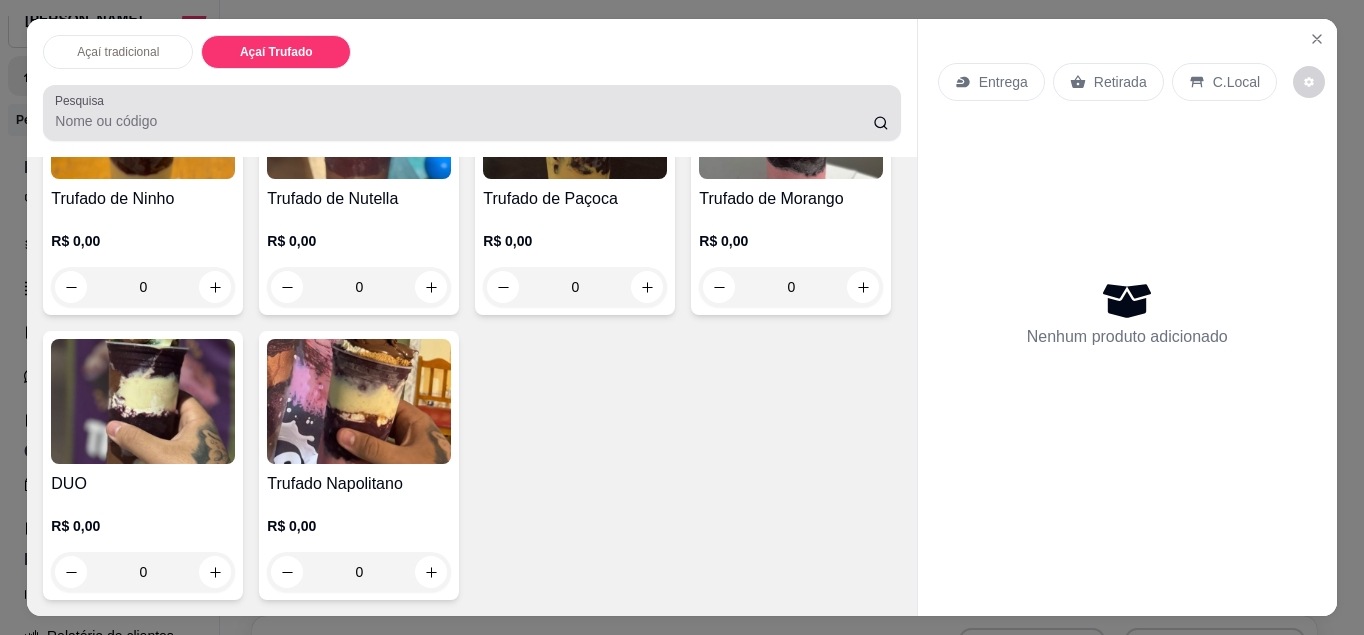 scroll, scrollTop: 700, scrollLeft: 0, axis: vertical 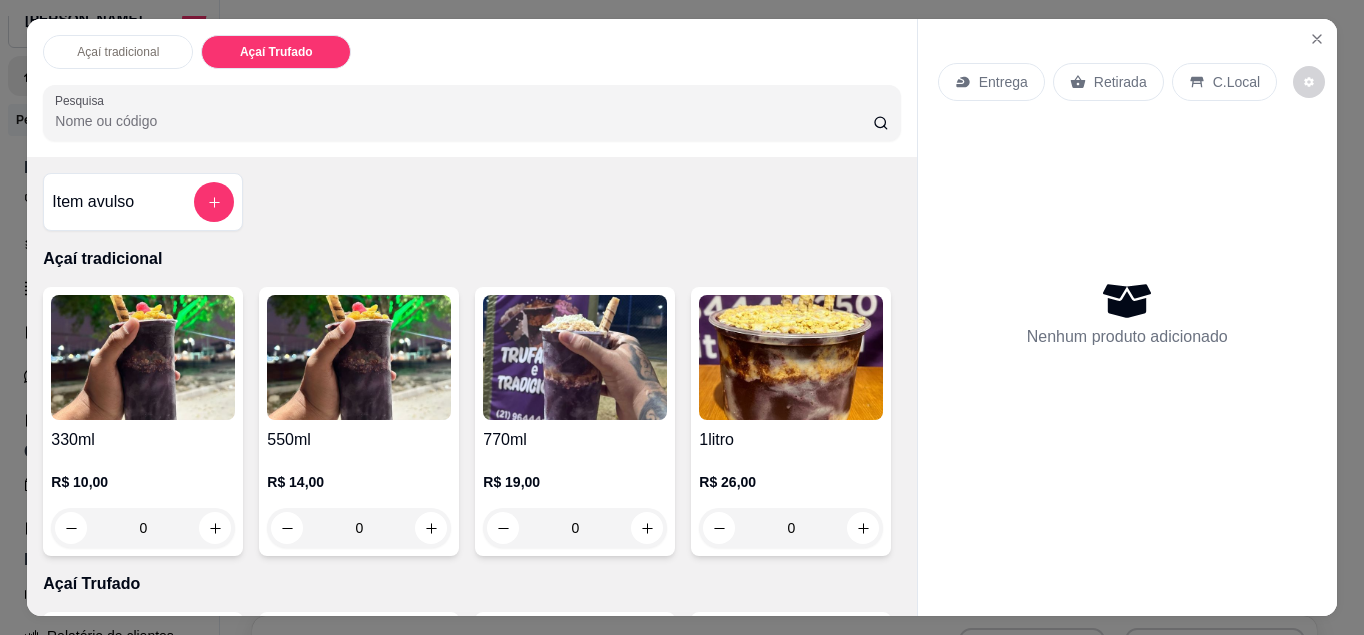 click 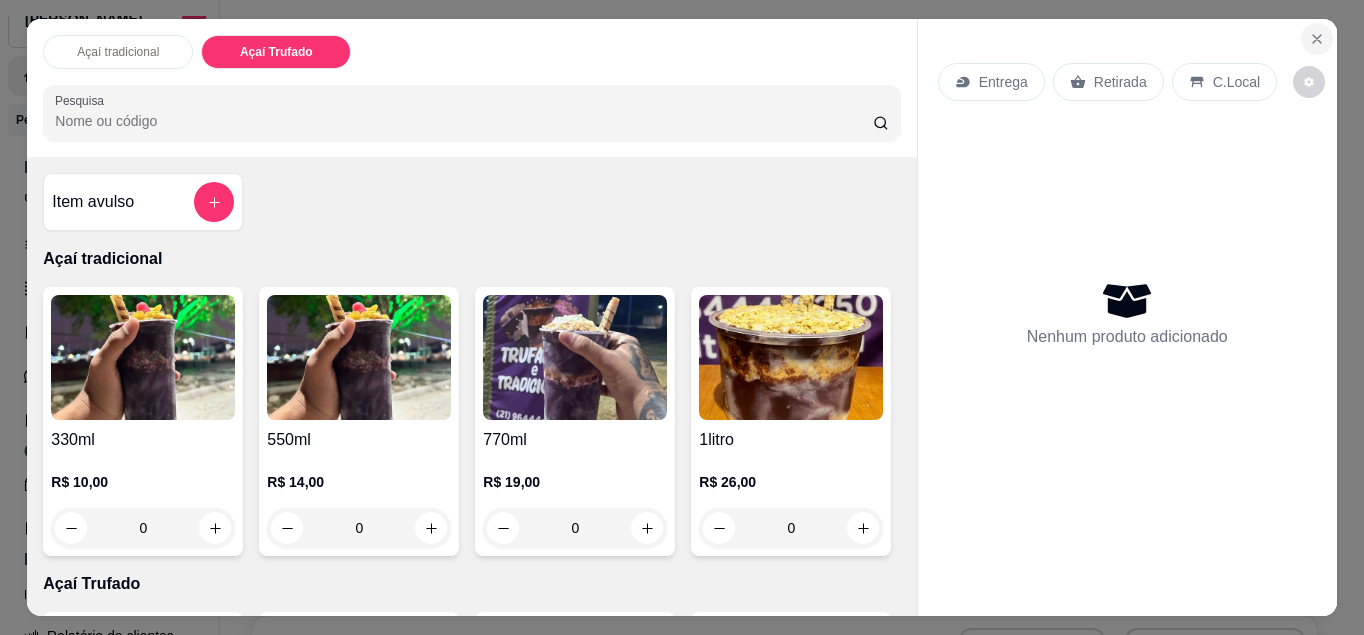 click 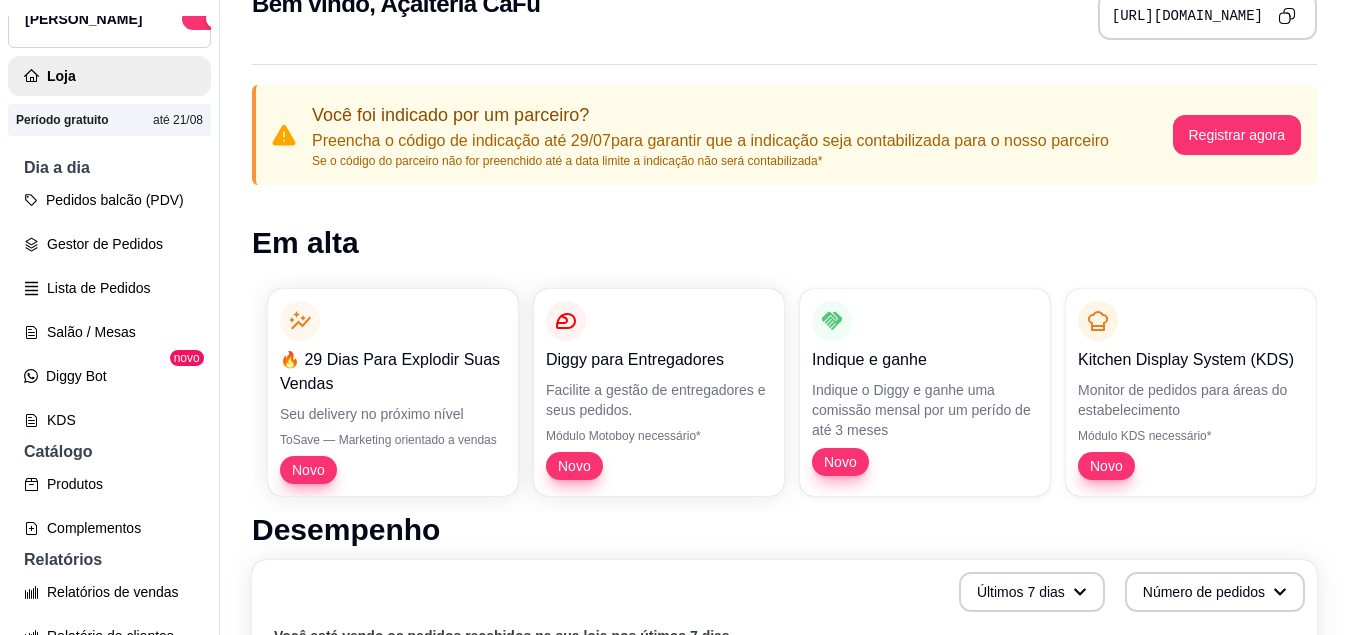scroll, scrollTop: 0, scrollLeft: 0, axis: both 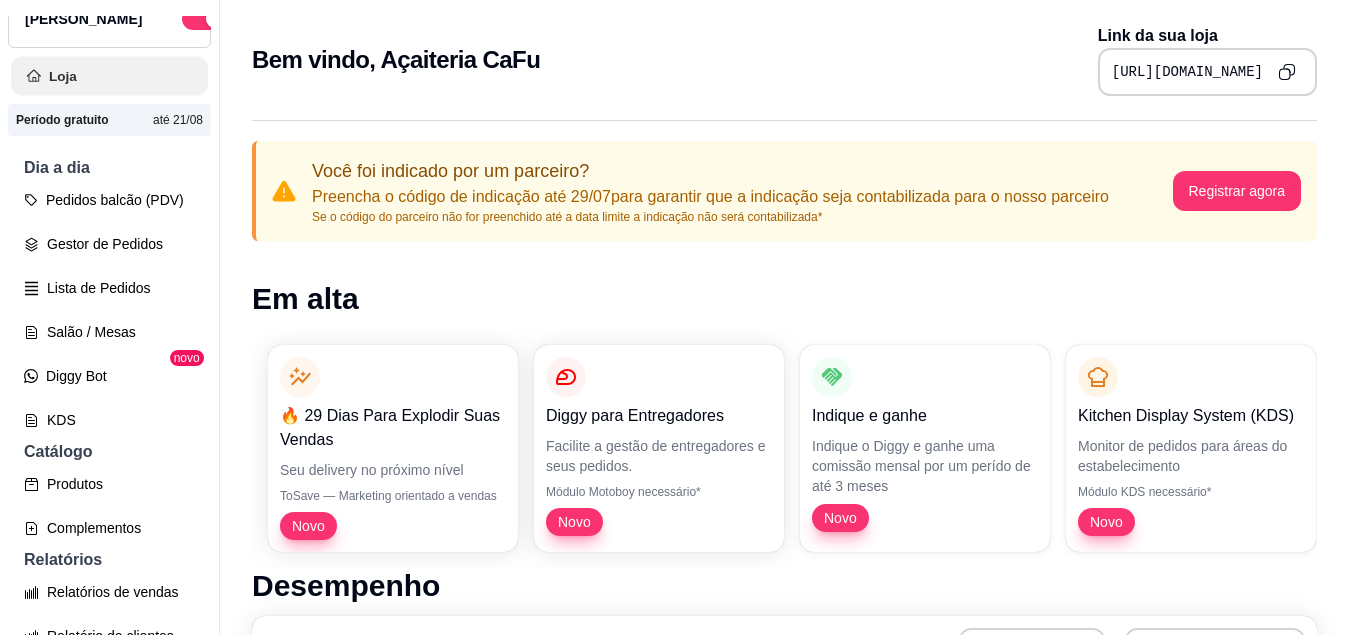 click on "Loja" at bounding box center (109, 76) 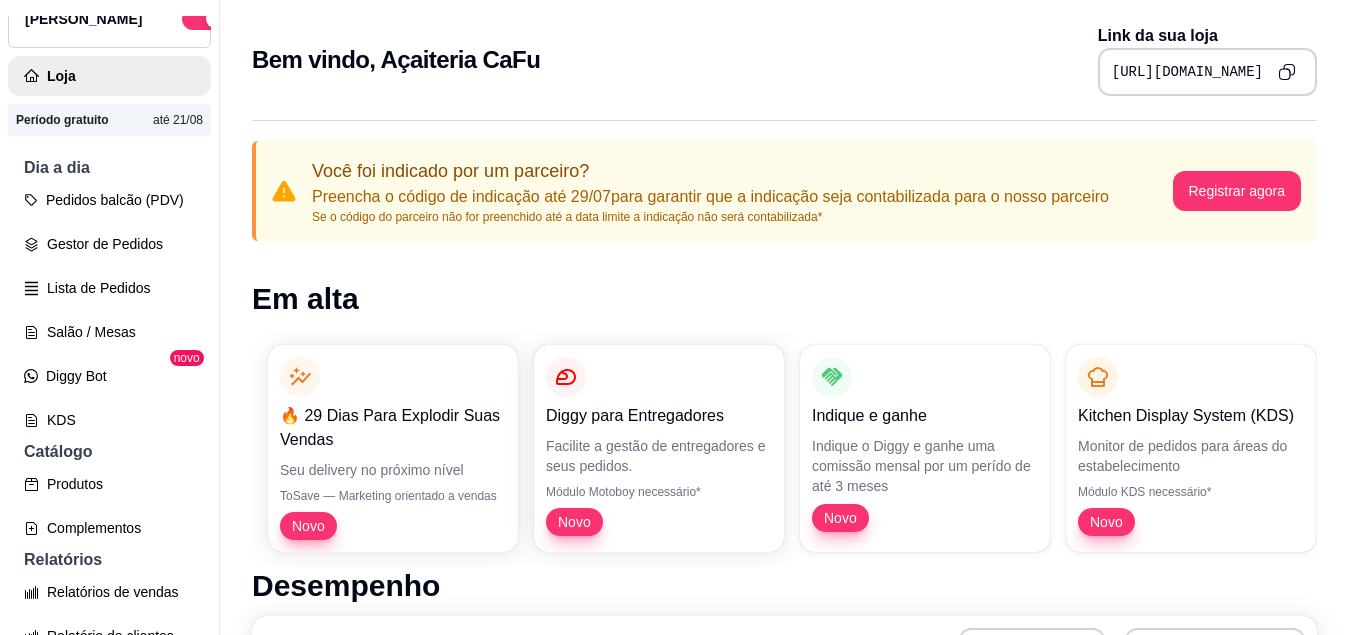 scroll, scrollTop: 0, scrollLeft: 0, axis: both 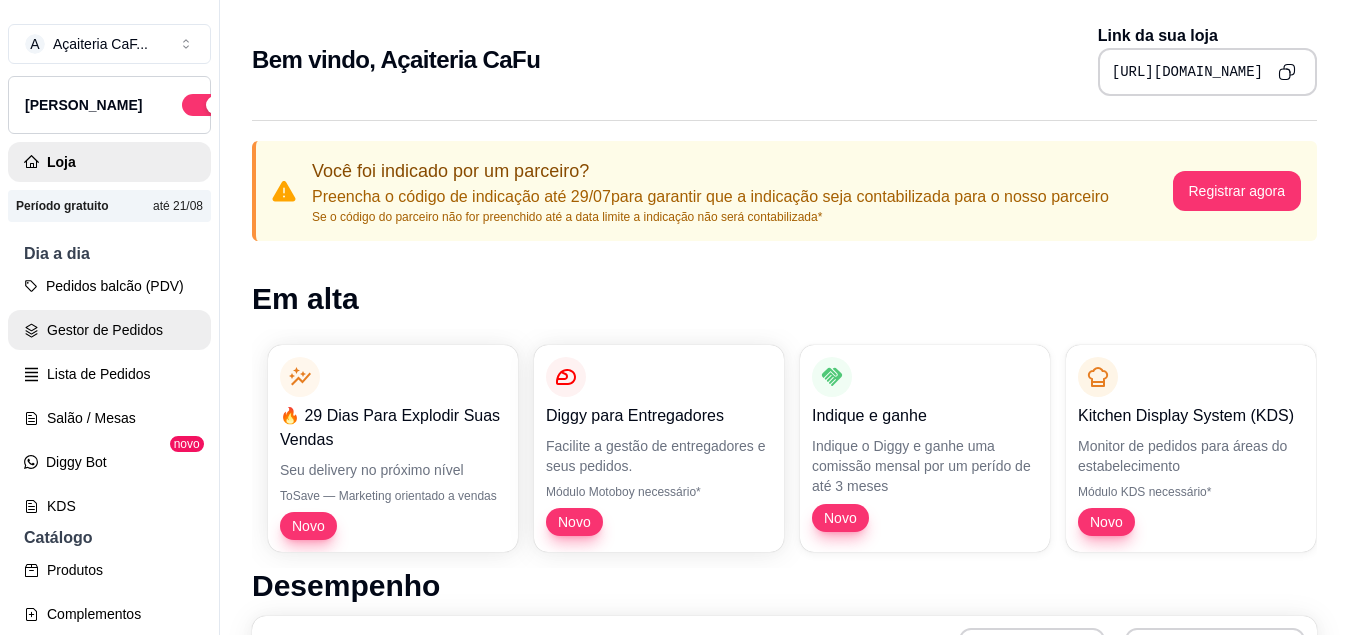 click on "Gestor de Pedidos" at bounding box center (109, 330) 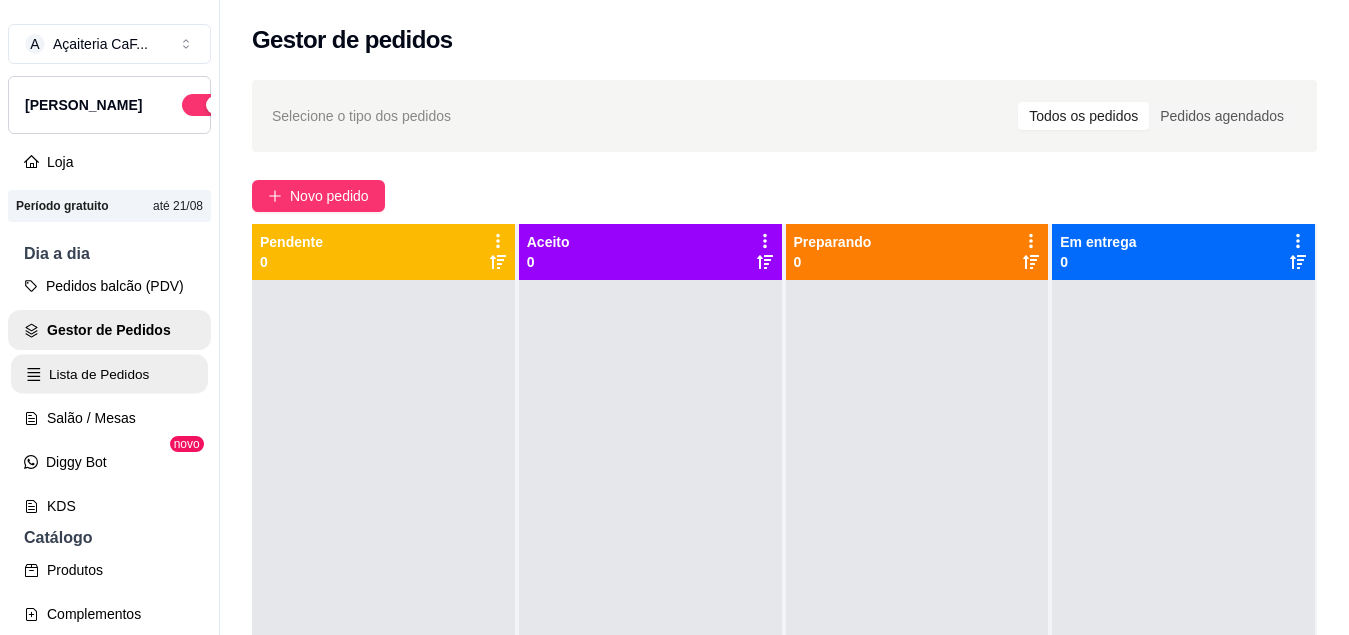 click on "Lista de Pedidos" at bounding box center [109, 374] 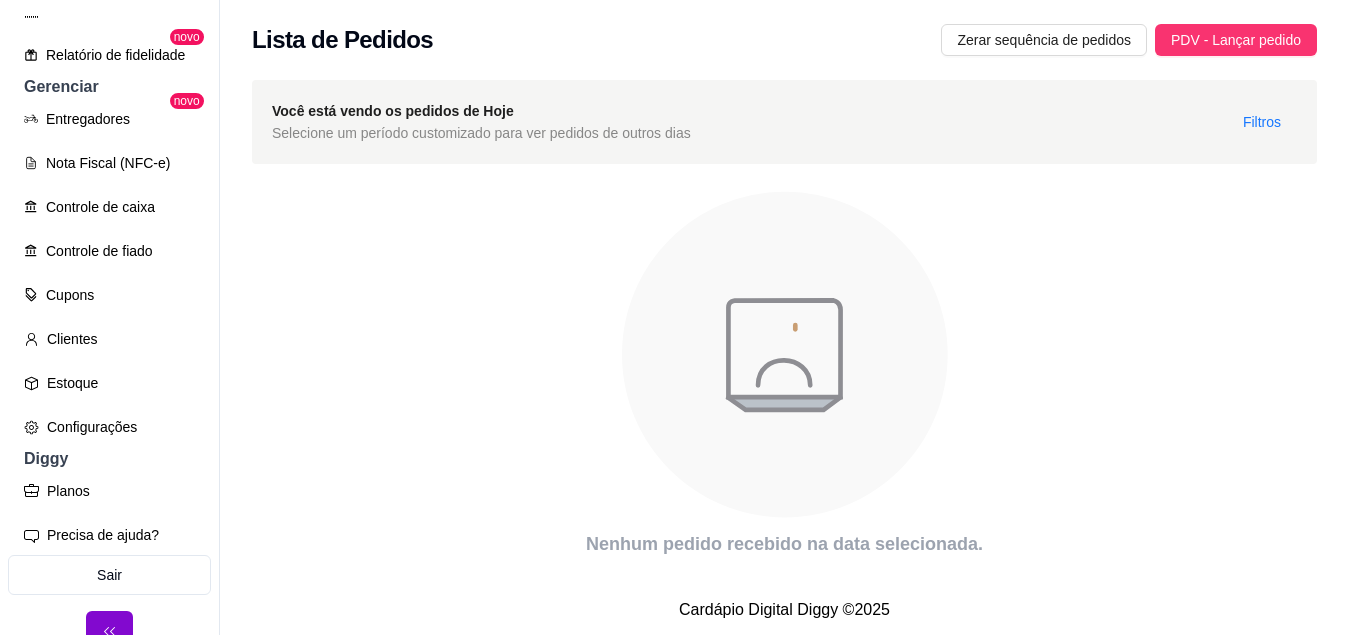 scroll, scrollTop: 0, scrollLeft: 0, axis: both 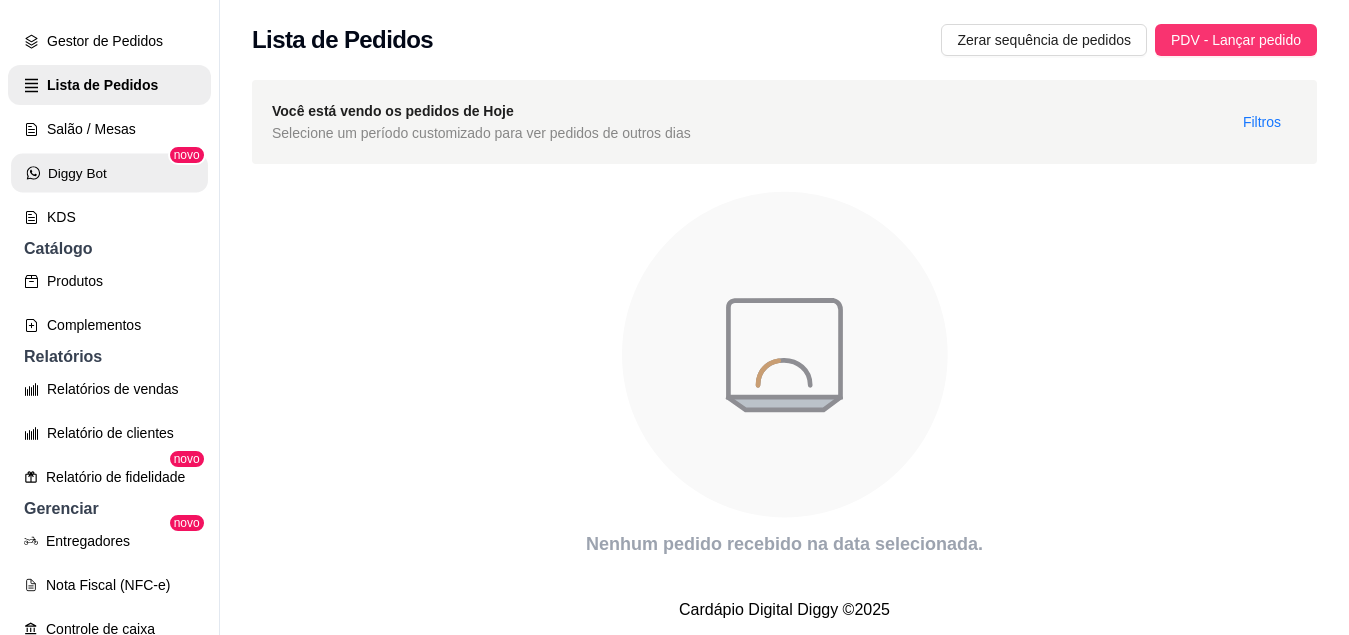 click on "Diggy Bot" at bounding box center (109, 173) 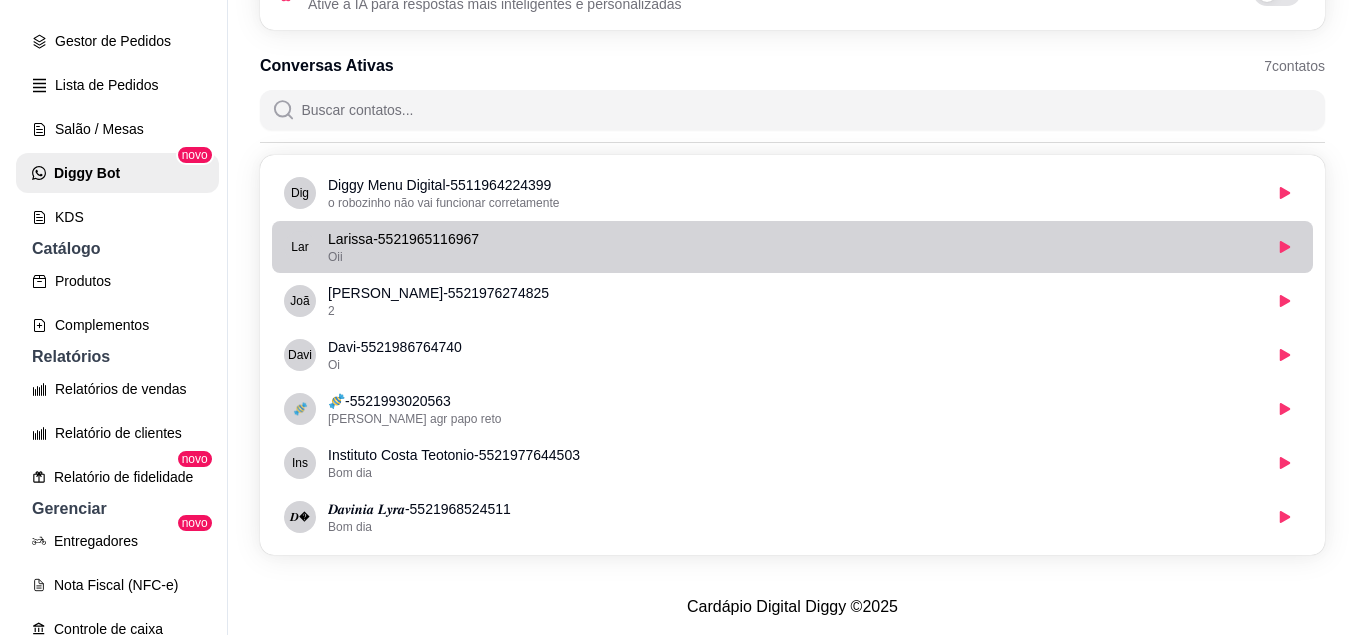 scroll, scrollTop: 0, scrollLeft: 0, axis: both 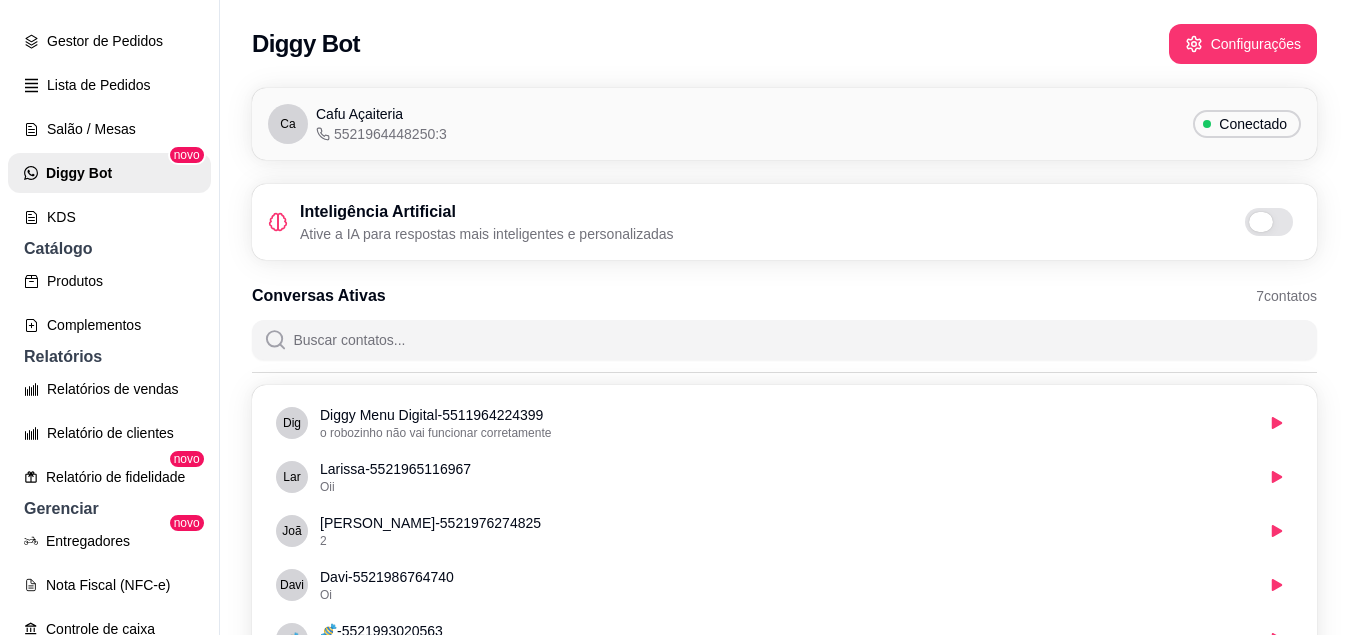 click at bounding box center (1269, 222) 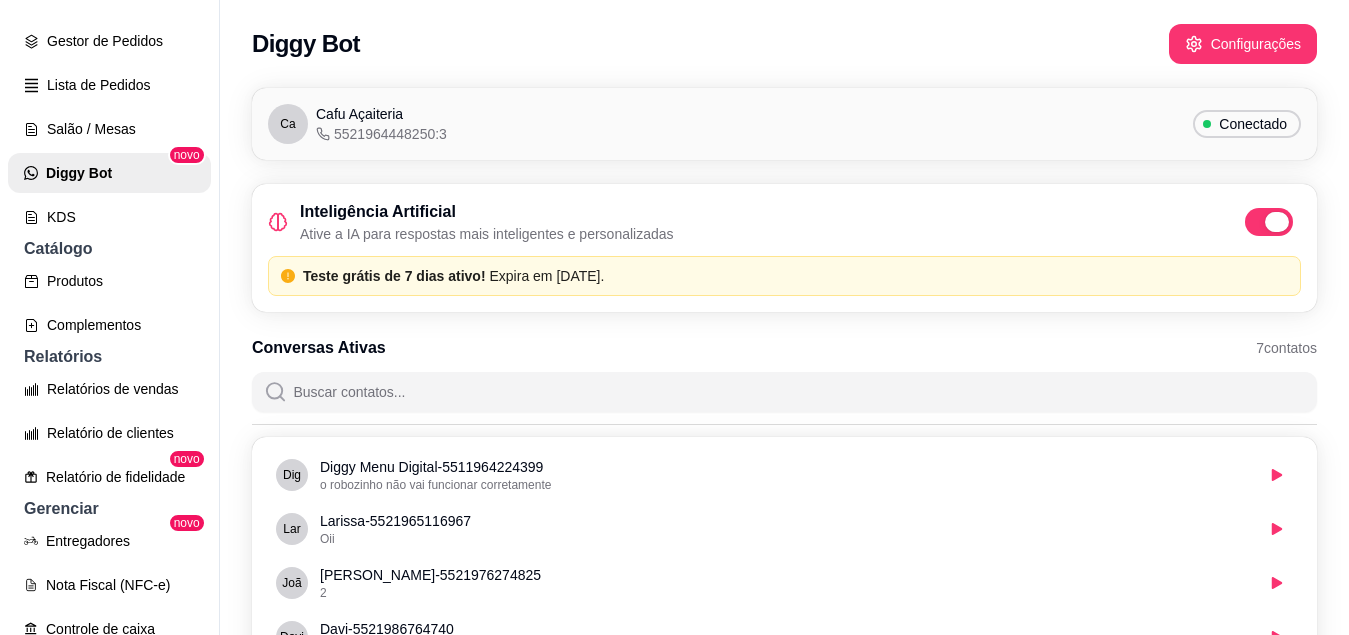 click at bounding box center (1277, 222) 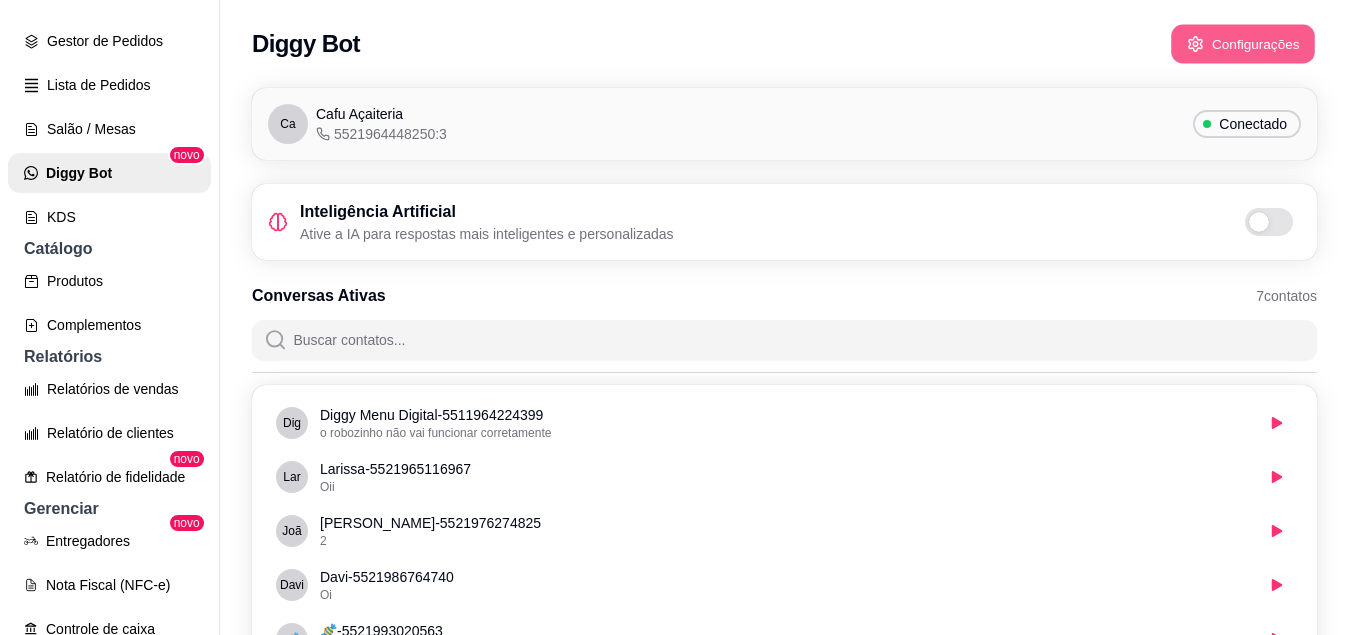 click on "Configurações" at bounding box center [1243, 44] 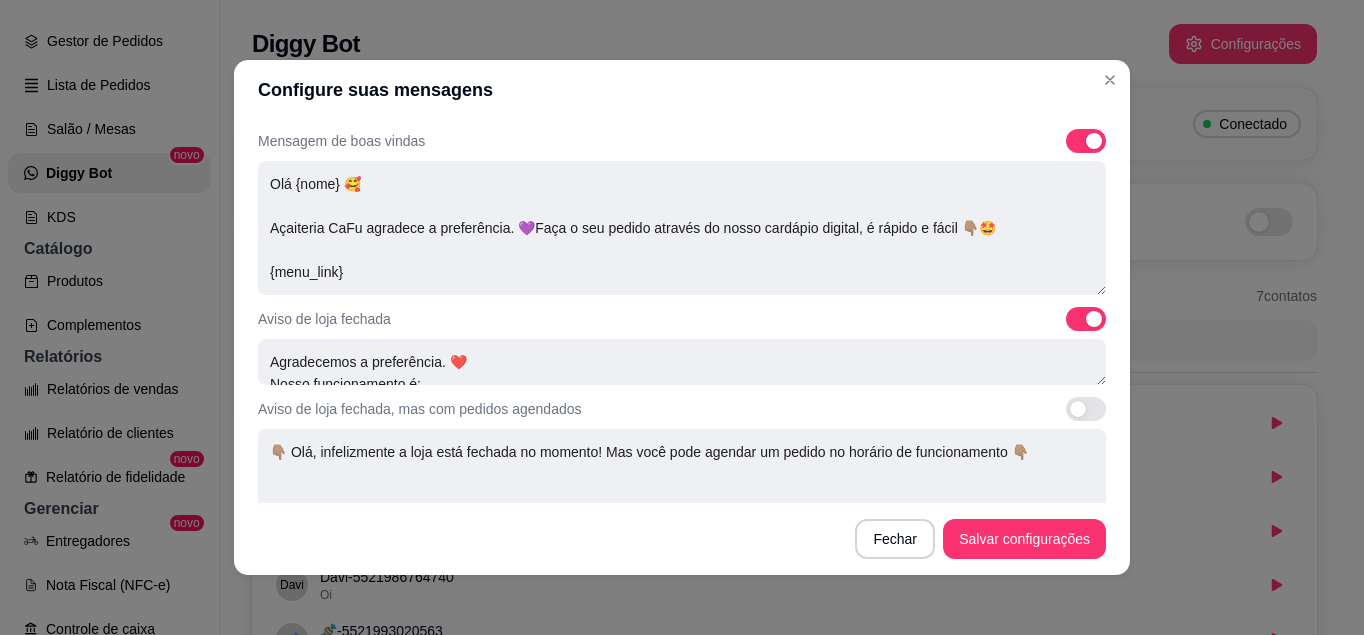 scroll, scrollTop: 136, scrollLeft: 0, axis: vertical 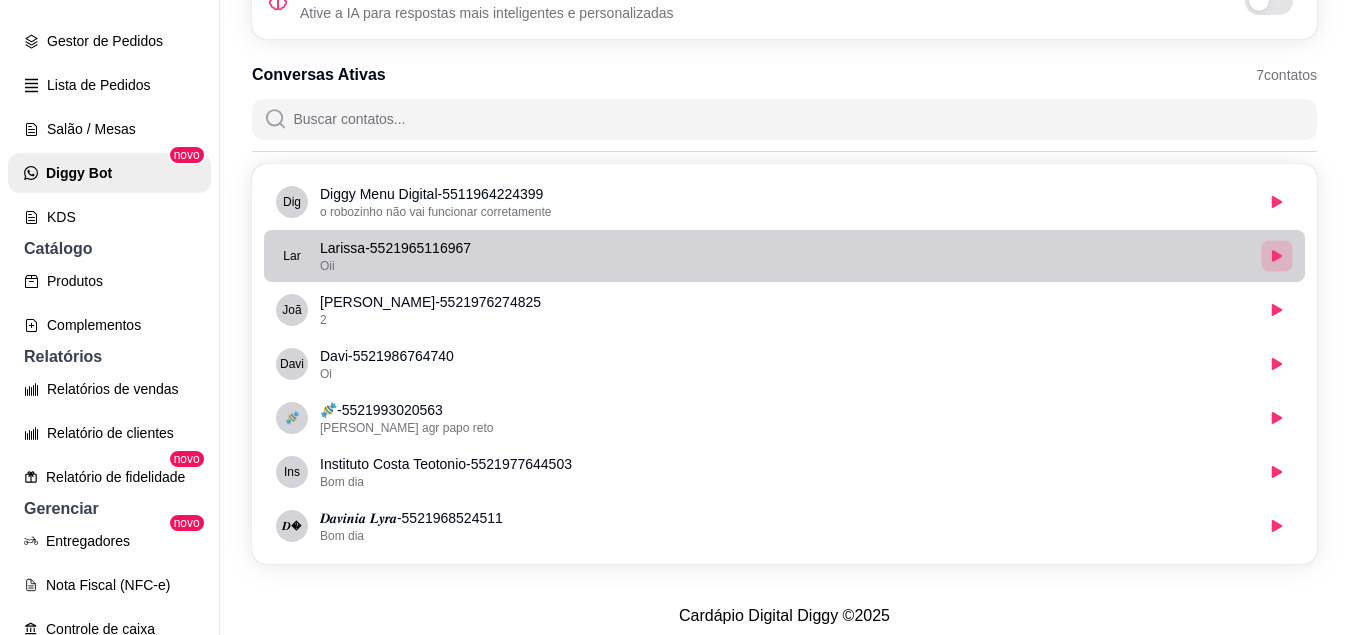 click at bounding box center [1276, 255] 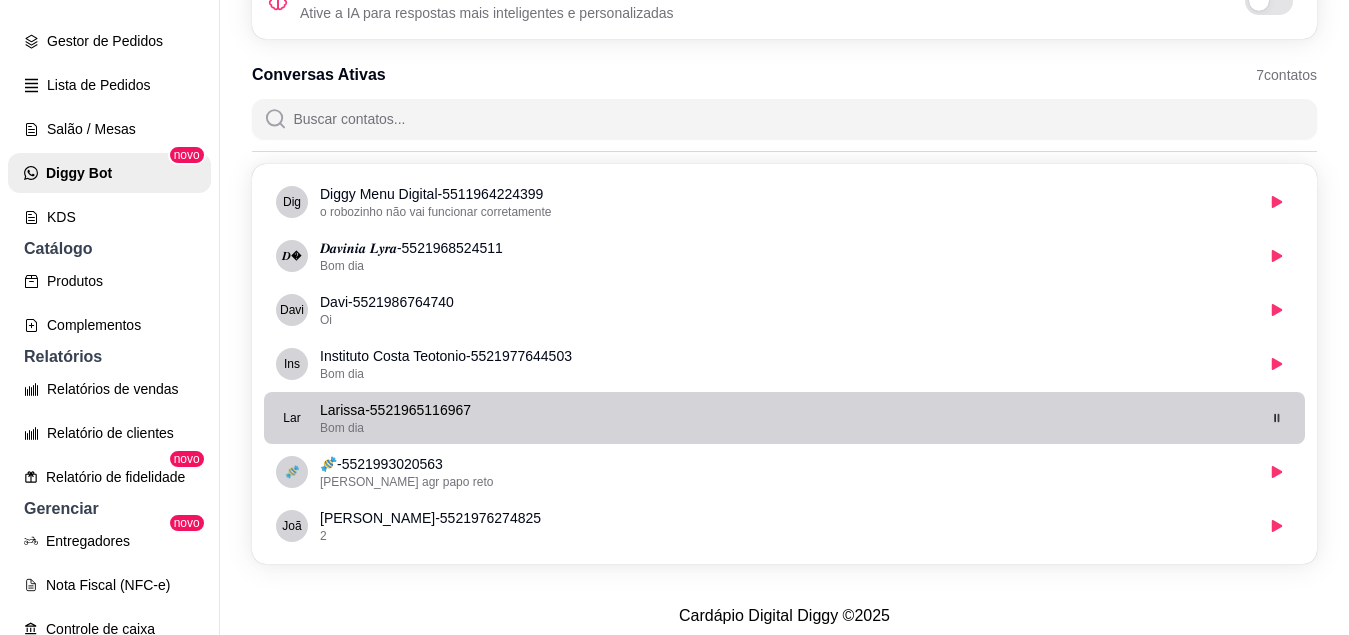 scroll, scrollTop: 245, scrollLeft: 0, axis: vertical 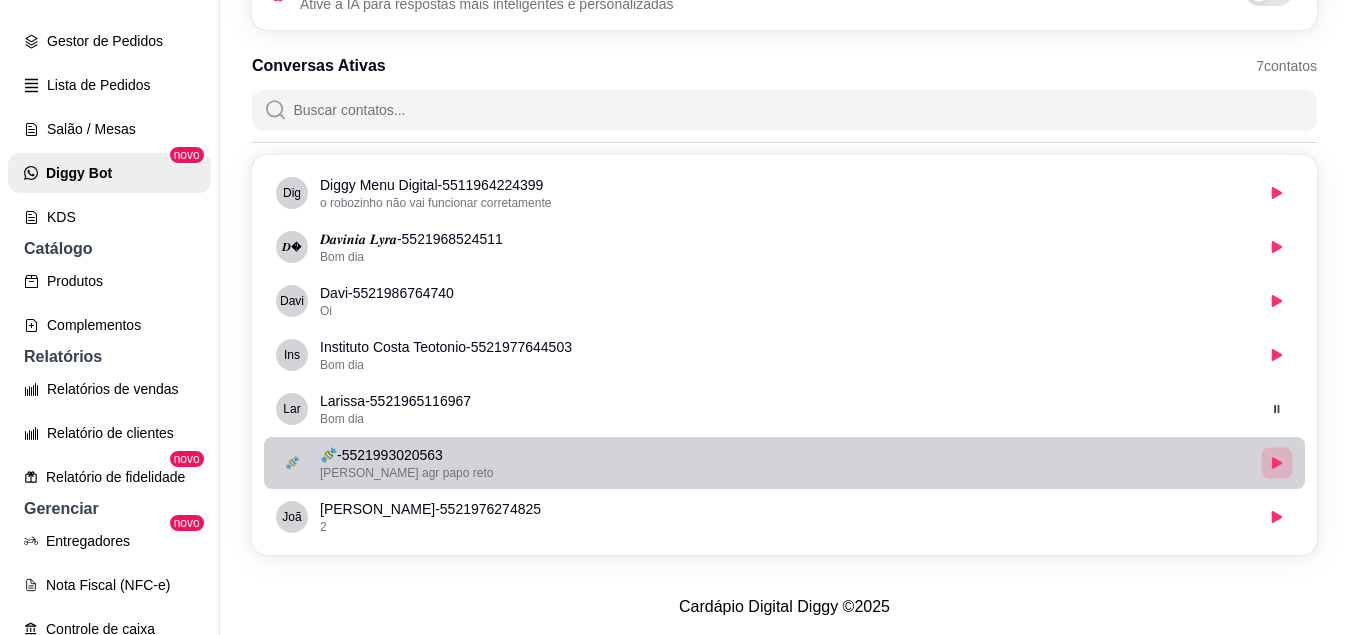 click 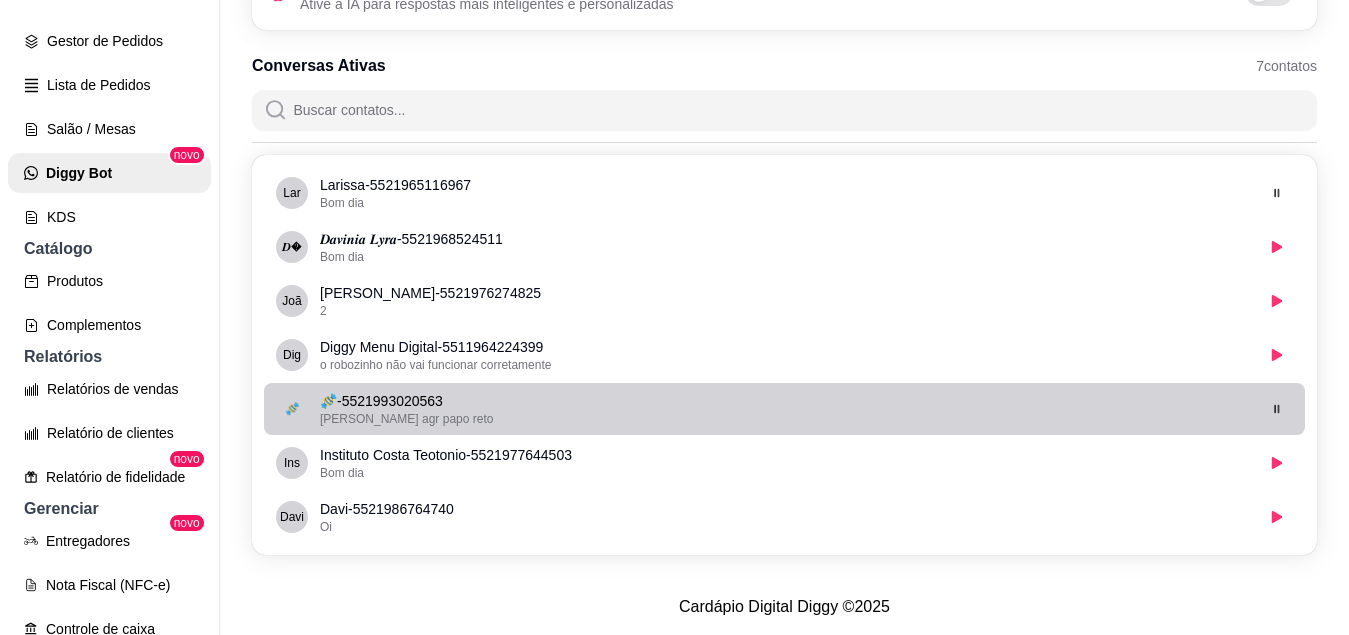 click on "Jogou lindo agr papo reto" at bounding box center (786, 419) 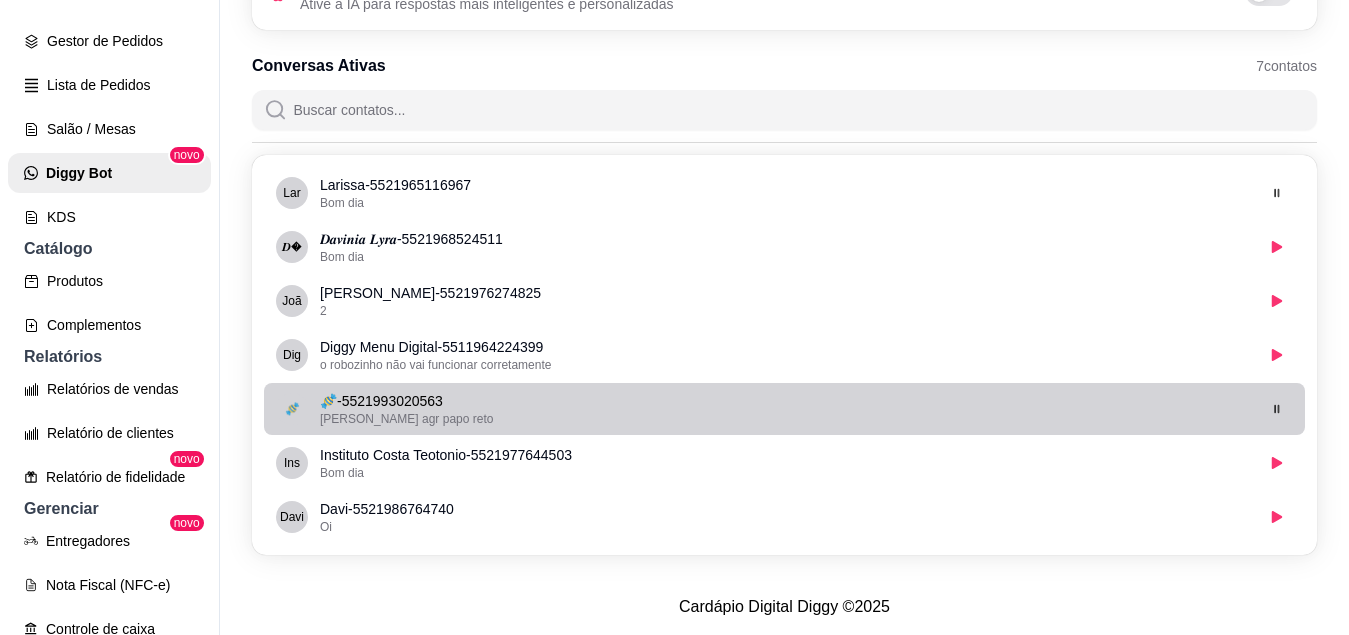 click on "Jogou lindo agr papo reto" at bounding box center (786, 419) 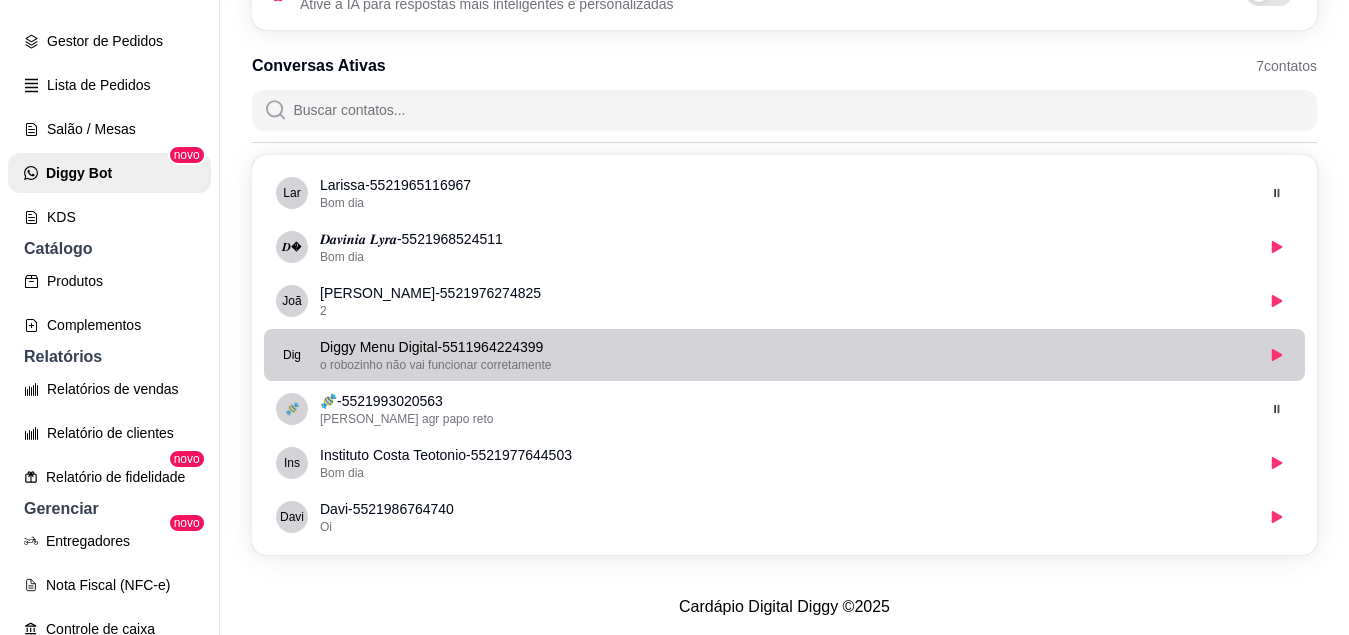 click on "o robozinho não vai funcionar corretamente" at bounding box center (786, 365) 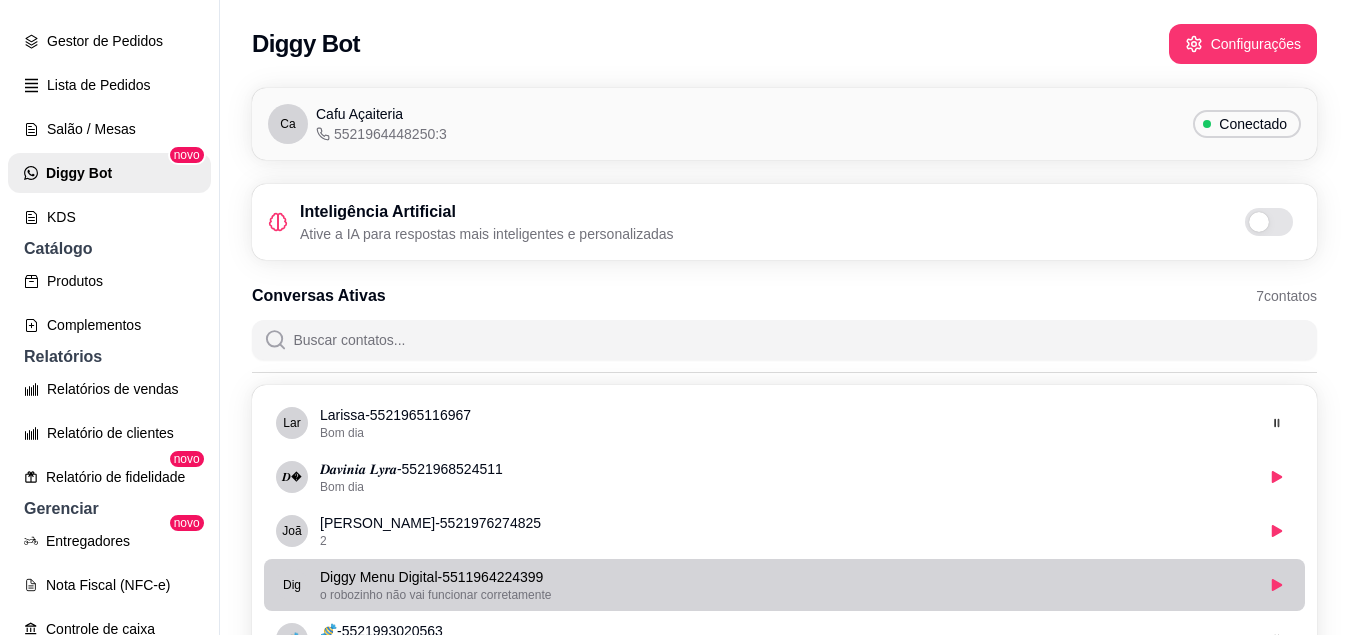 scroll, scrollTop: 245, scrollLeft: 0, axis: vertical 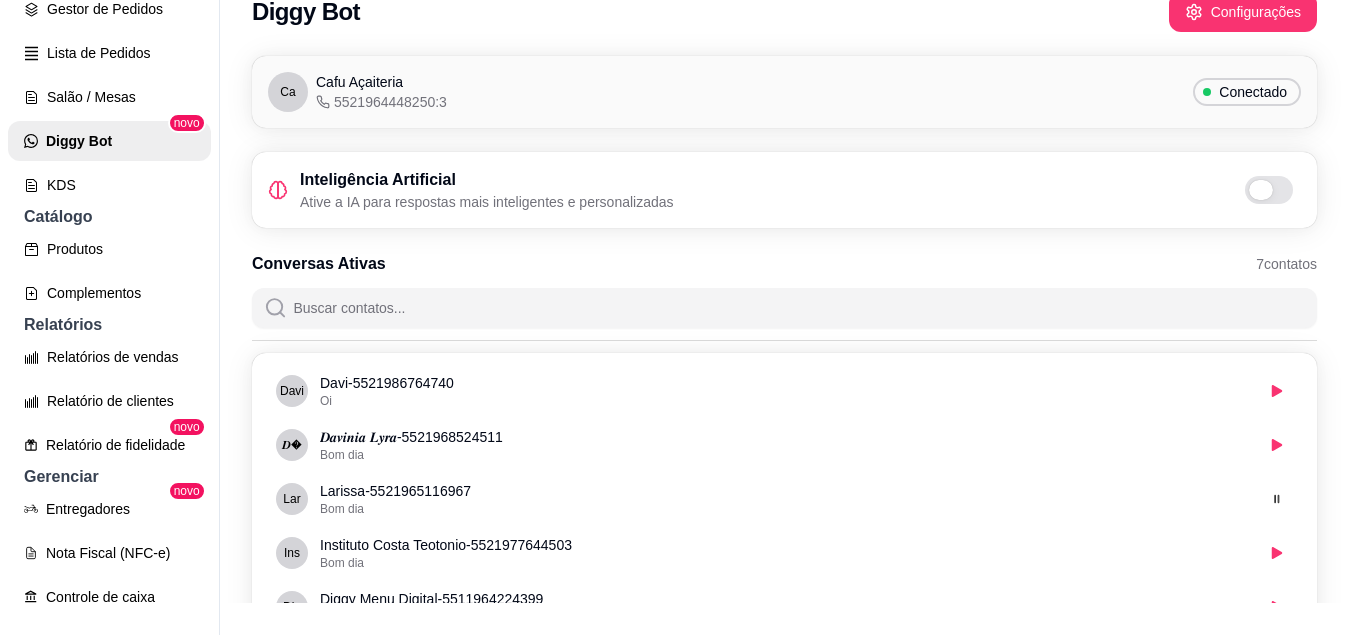 click at bounding box center (1269, 190) 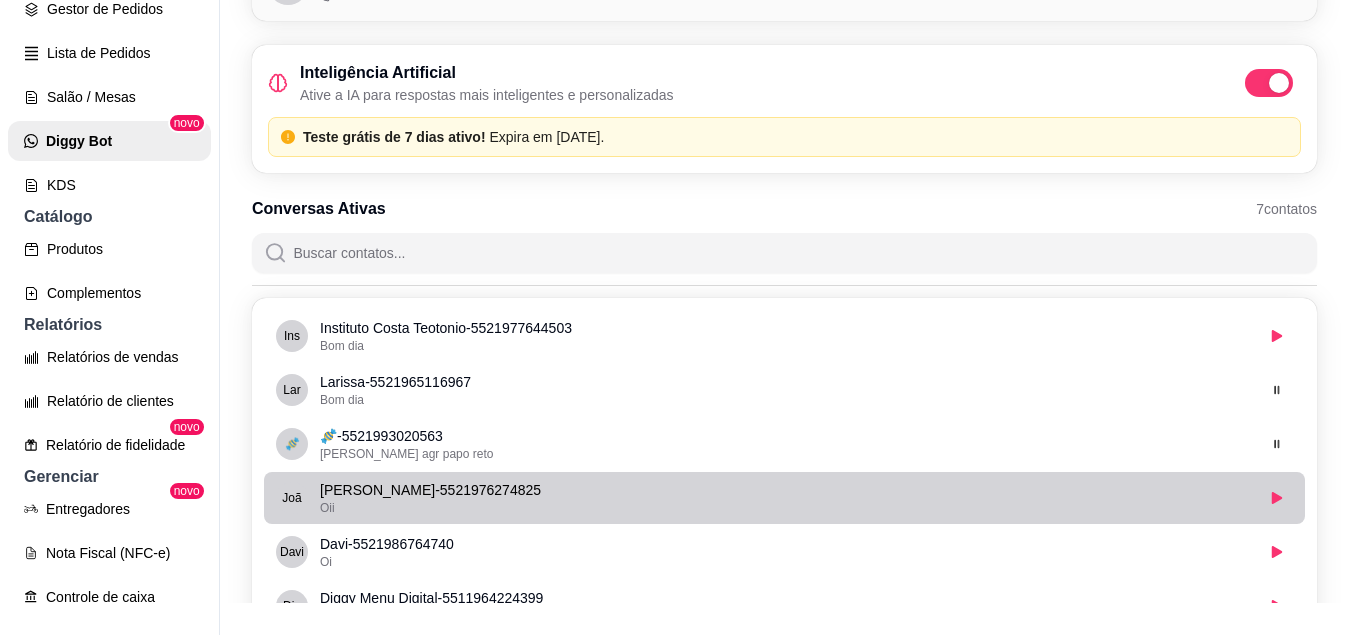 scroll, scrollTop: 0, scrollLeft: 0, axis: both 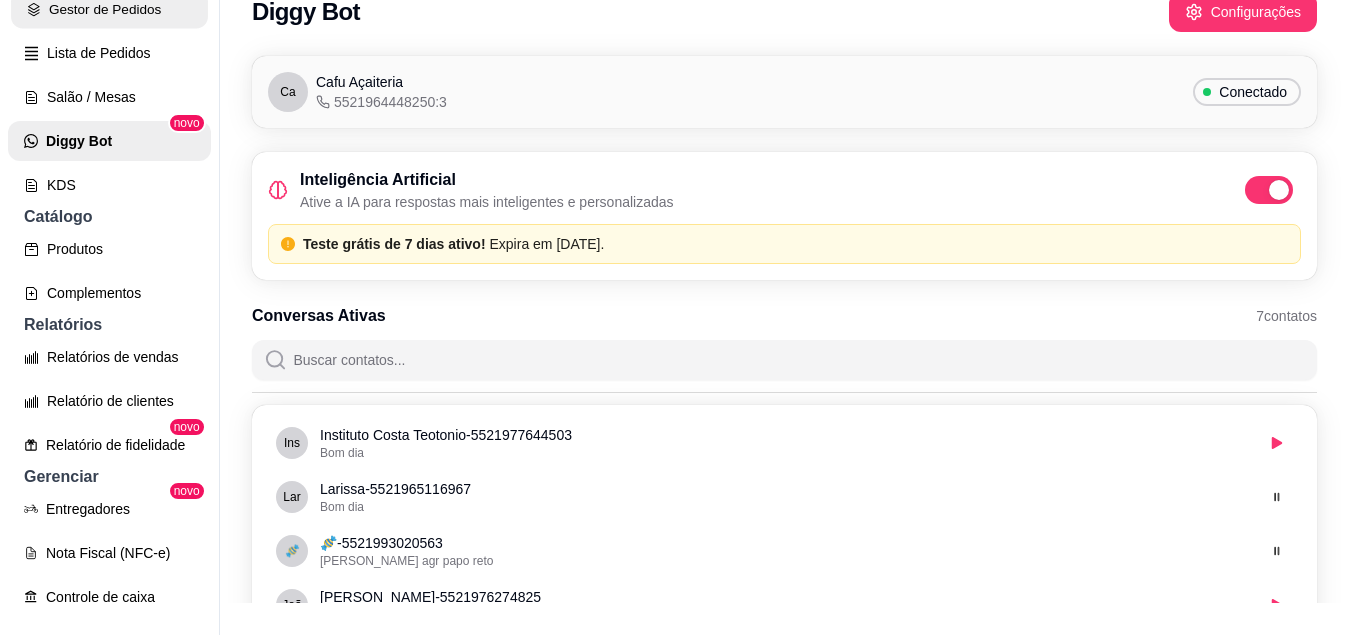 click on "Gestor de Pedidos" at bounding box center [109, 9] 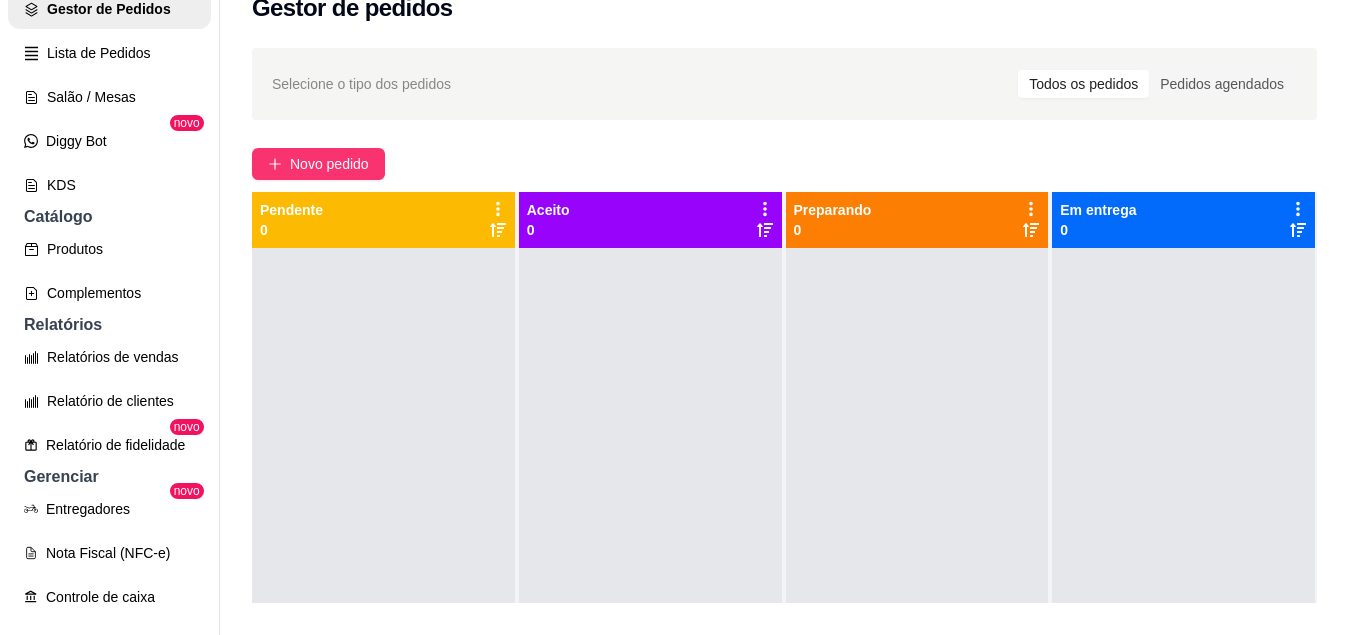 scroll, scrollTop: 0, scrollLeft: 0, axis: both 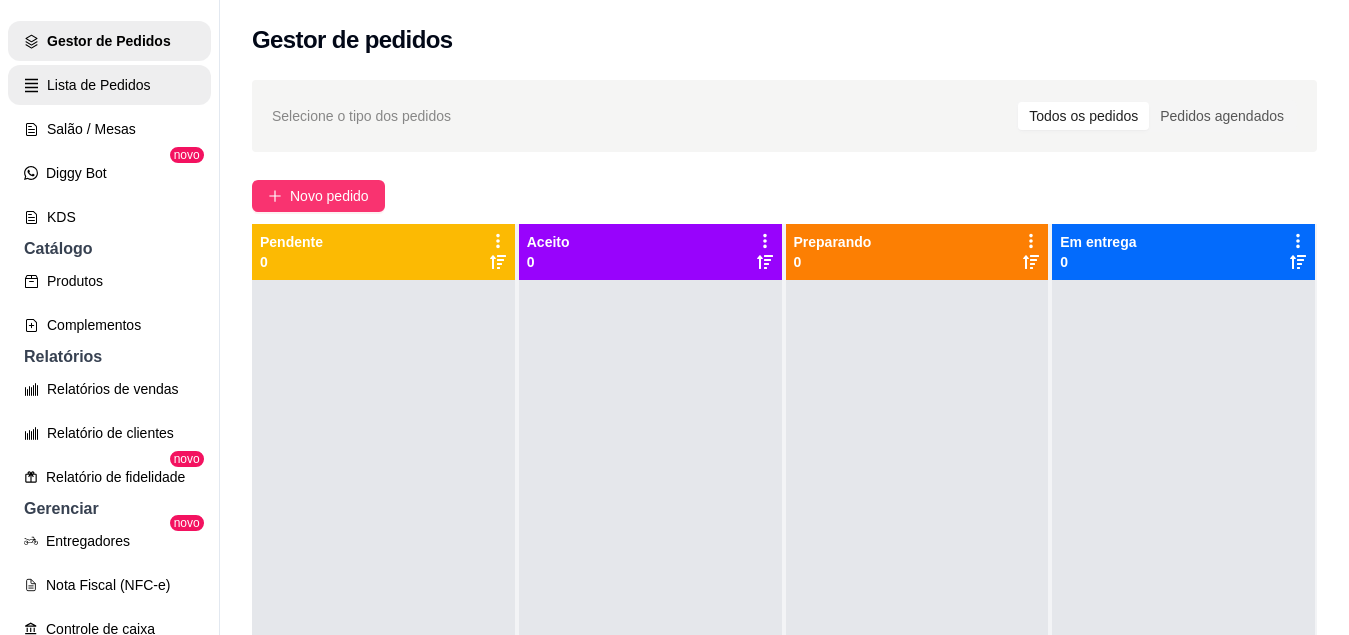 click on "Lista de Pedidos" at bounding box center (109, 85) 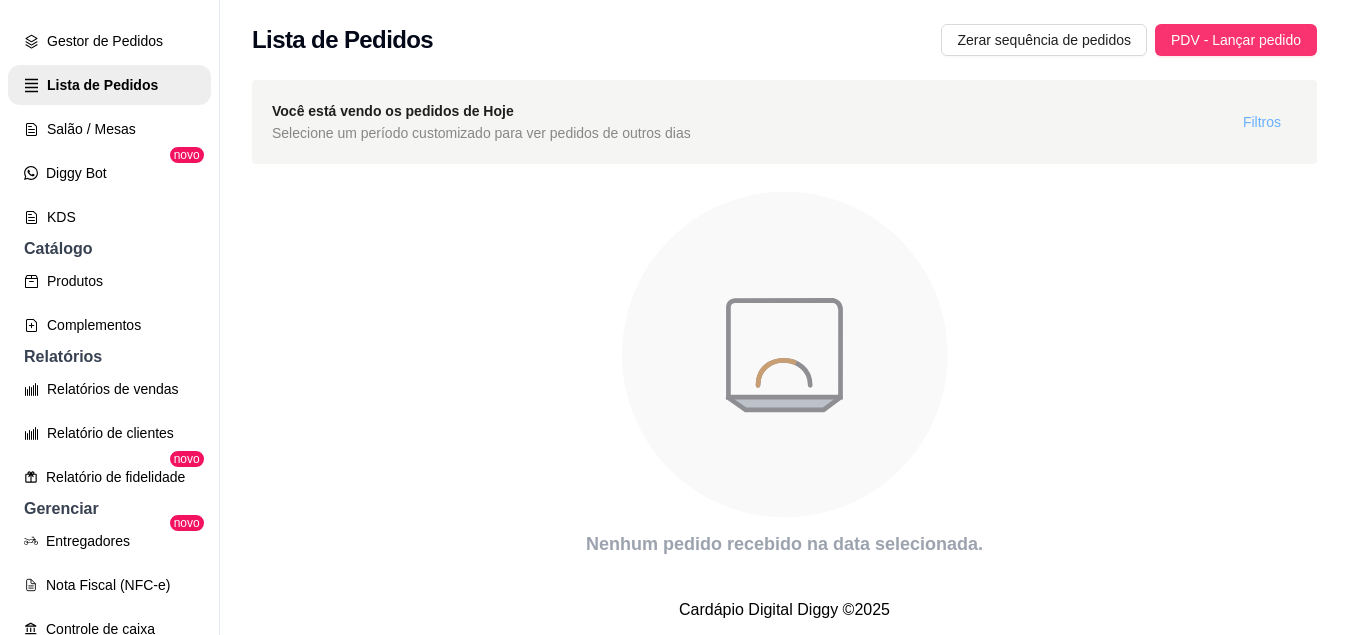 click on "Filtros" at bounding box center [1262, 122] 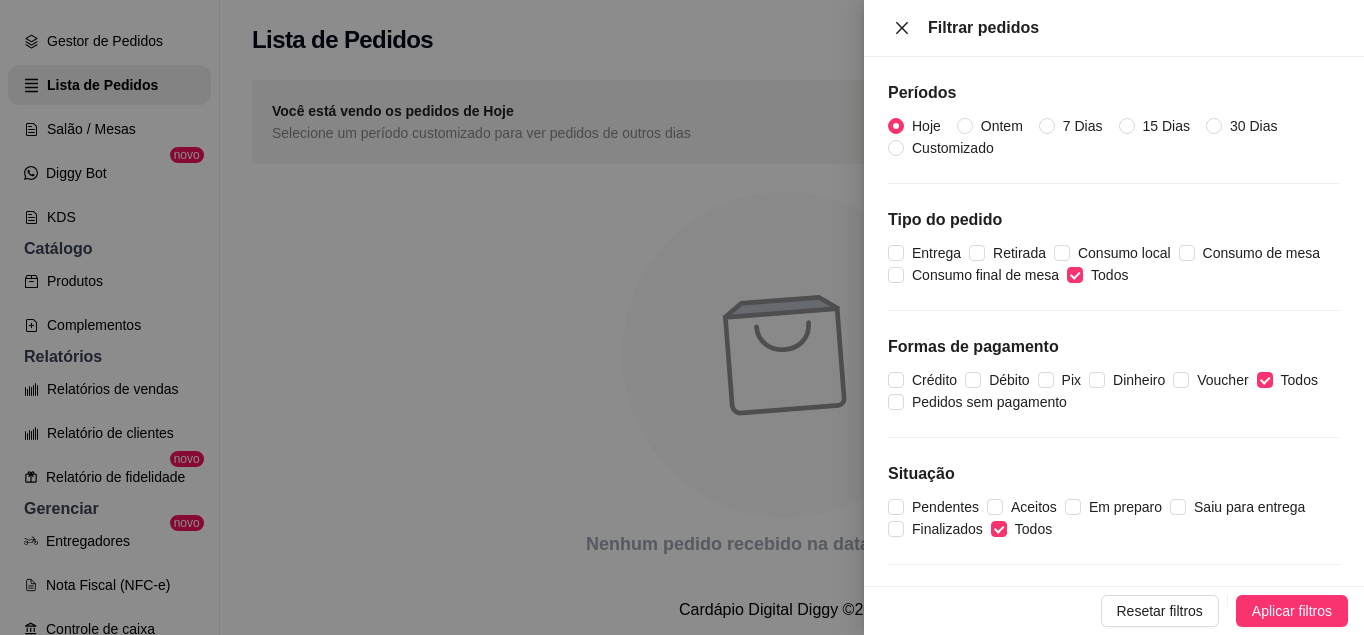 click 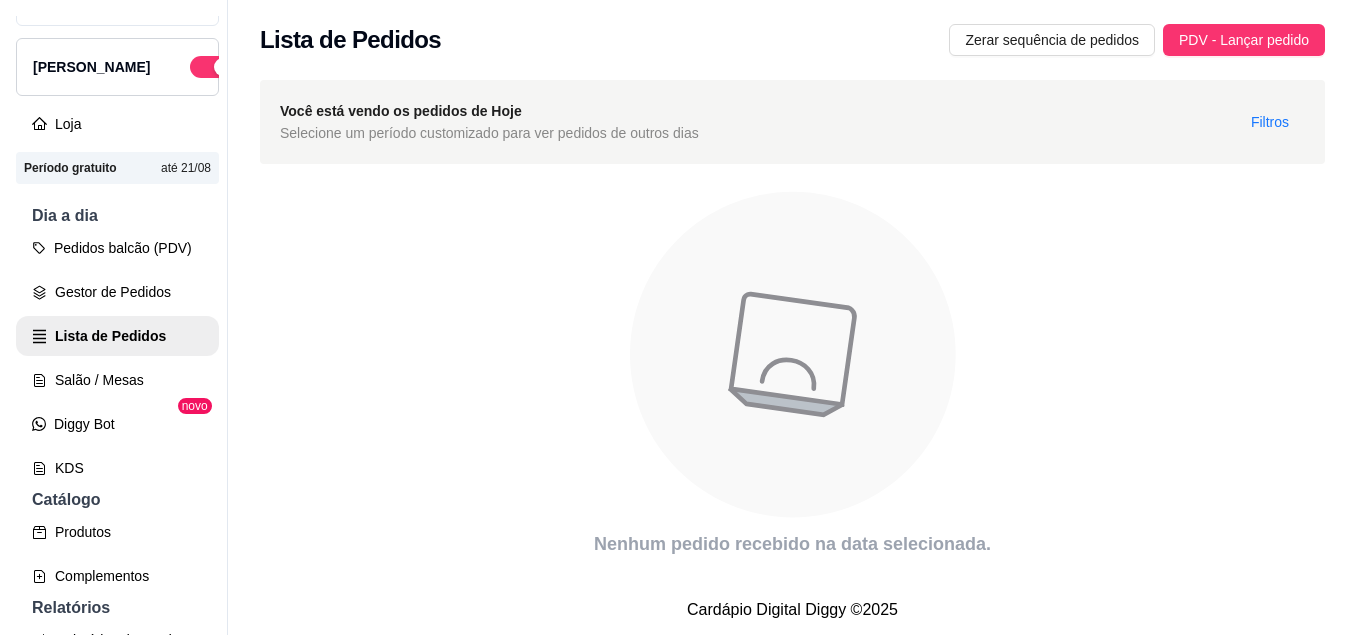 scroll, scrollTop: 0, scrollLeft: 0, axis: both 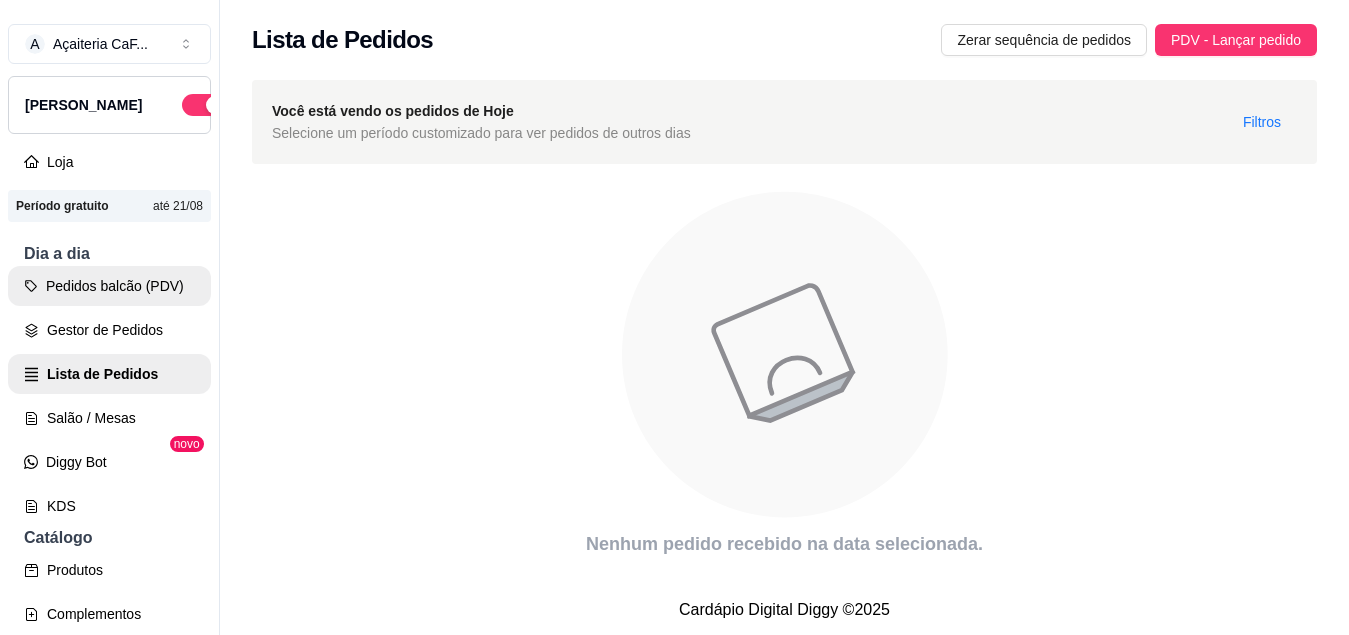 click on "Pedidos balcão (PDV)" at bounding box center (109, 286) 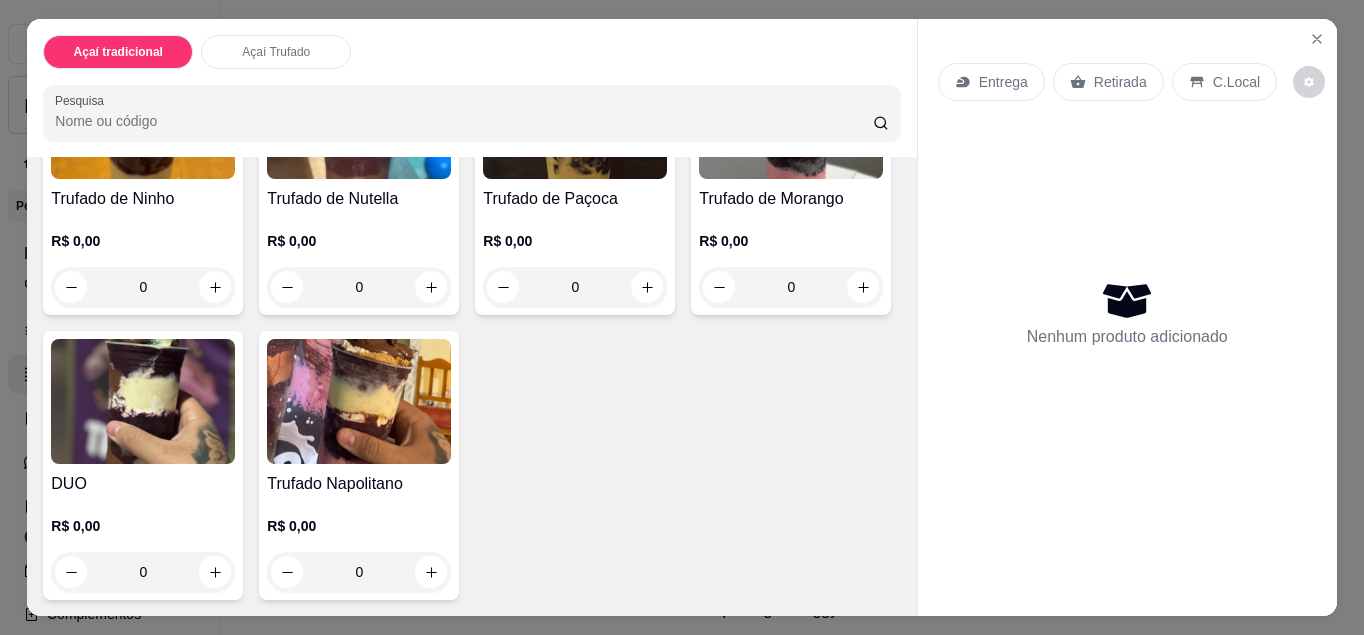scroll, scrollTop: 777, scrollLeft: 0, axis: vertical 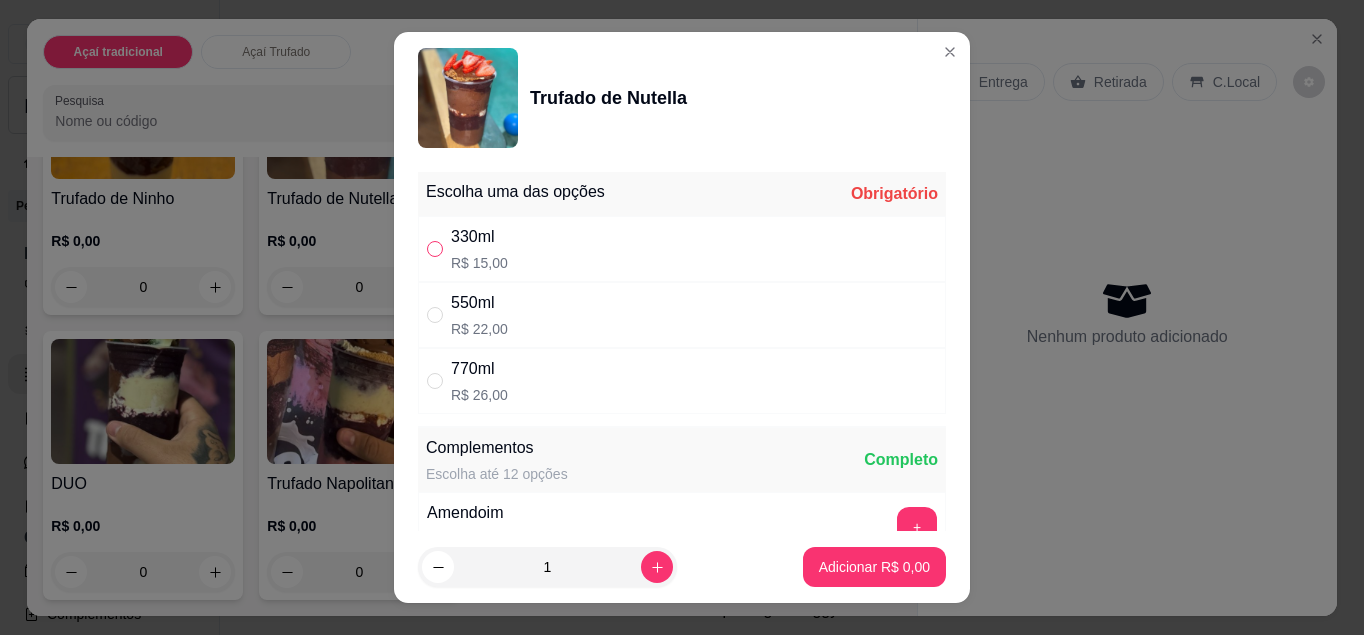 click at bounding box center [435, 249] 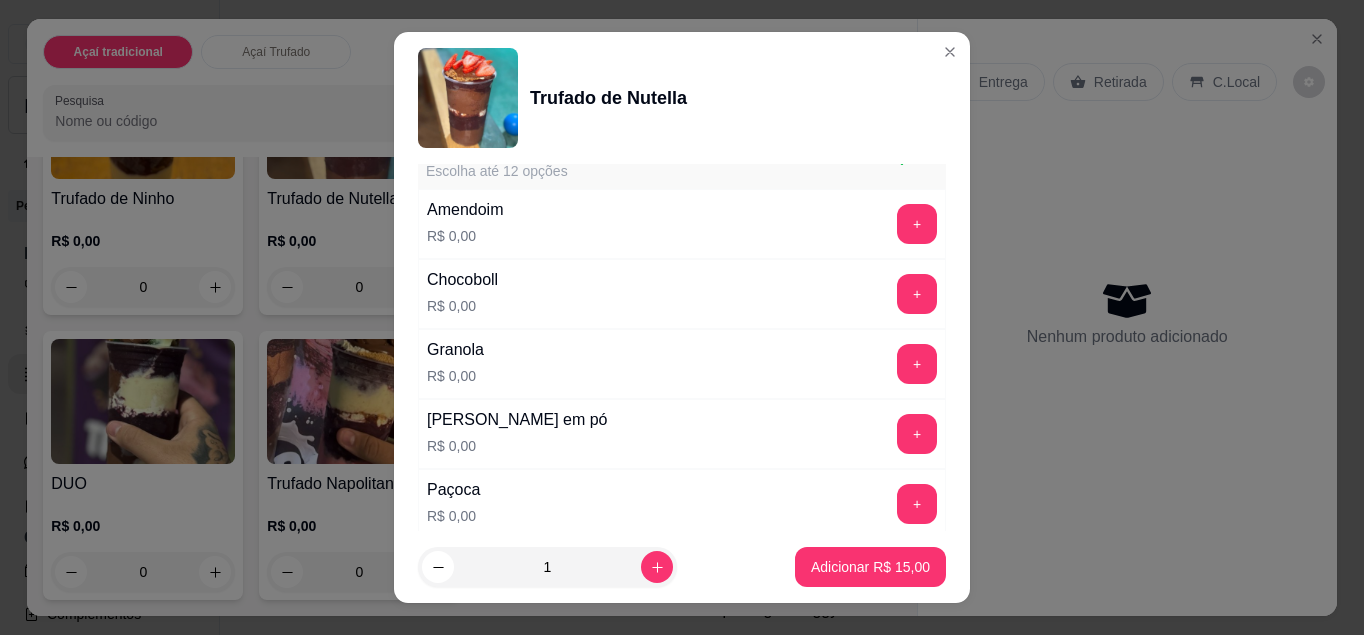 scroll, scrollTop: 304, scrollLeft: 0, axis: vertical 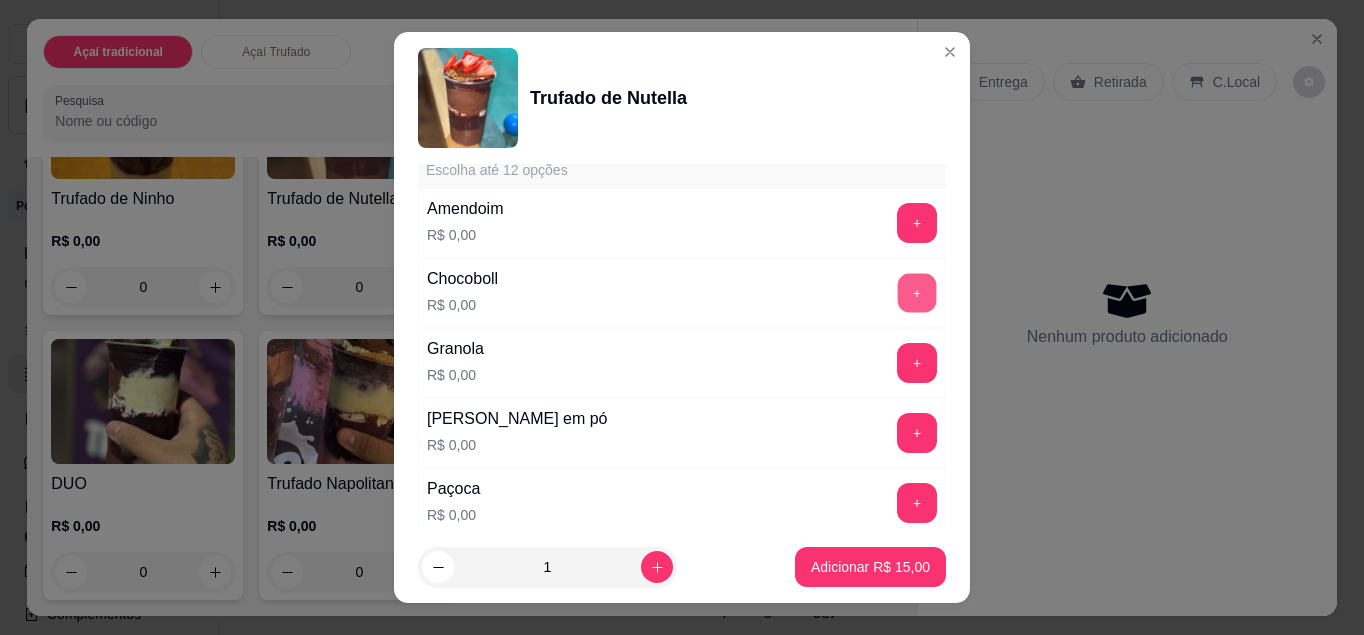 click on "+" at bounding box center (917, 292) 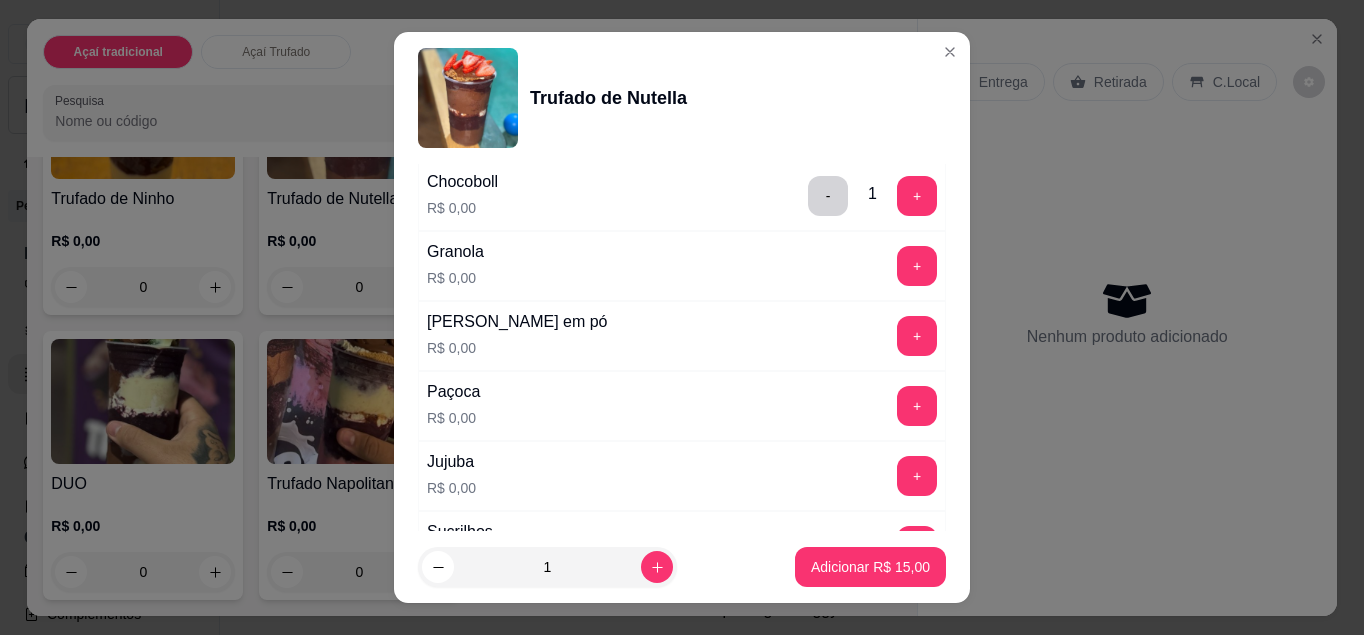 scroll, scrollTop: 402, scrollLeft: 0, axis: vertical 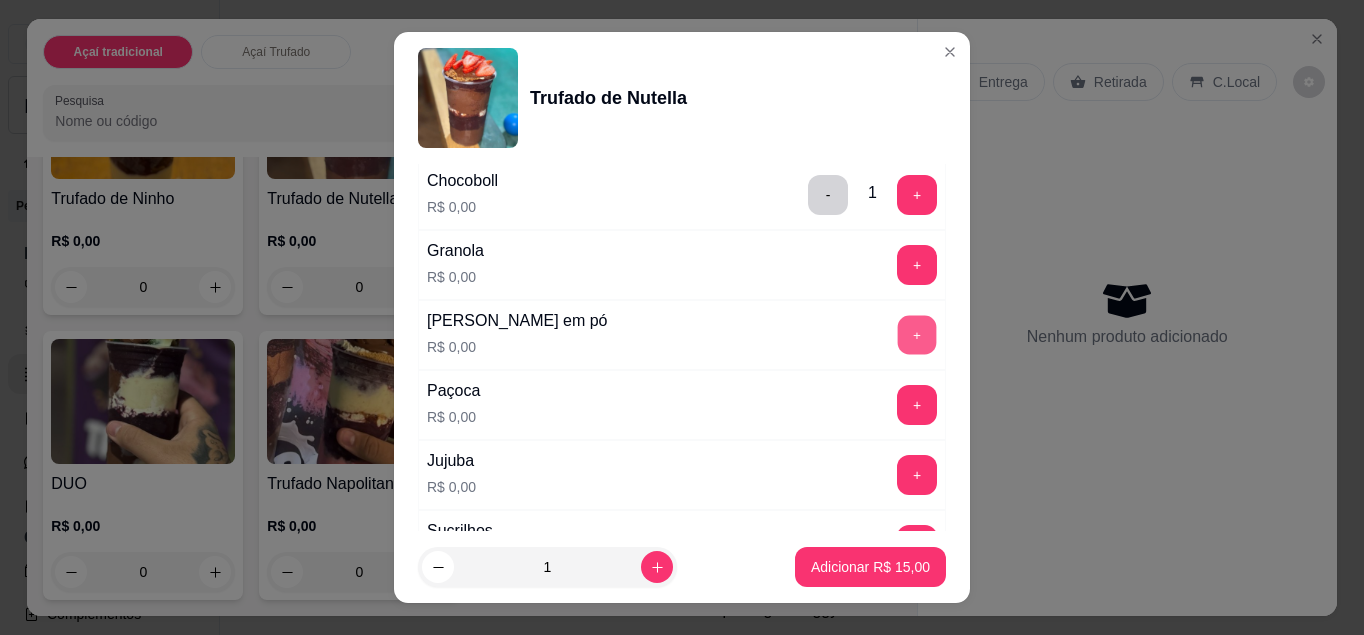 click on "+" at bounding box center (917, 334) 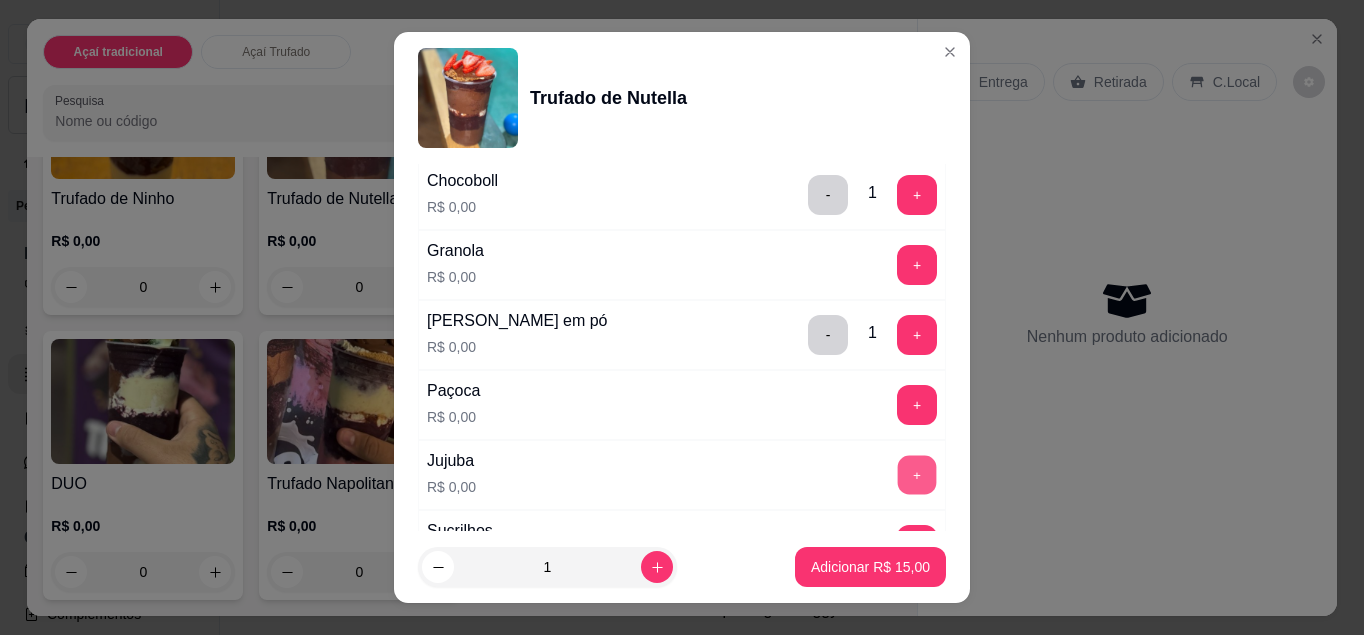 click on "+" at bounding box center [917, 474] 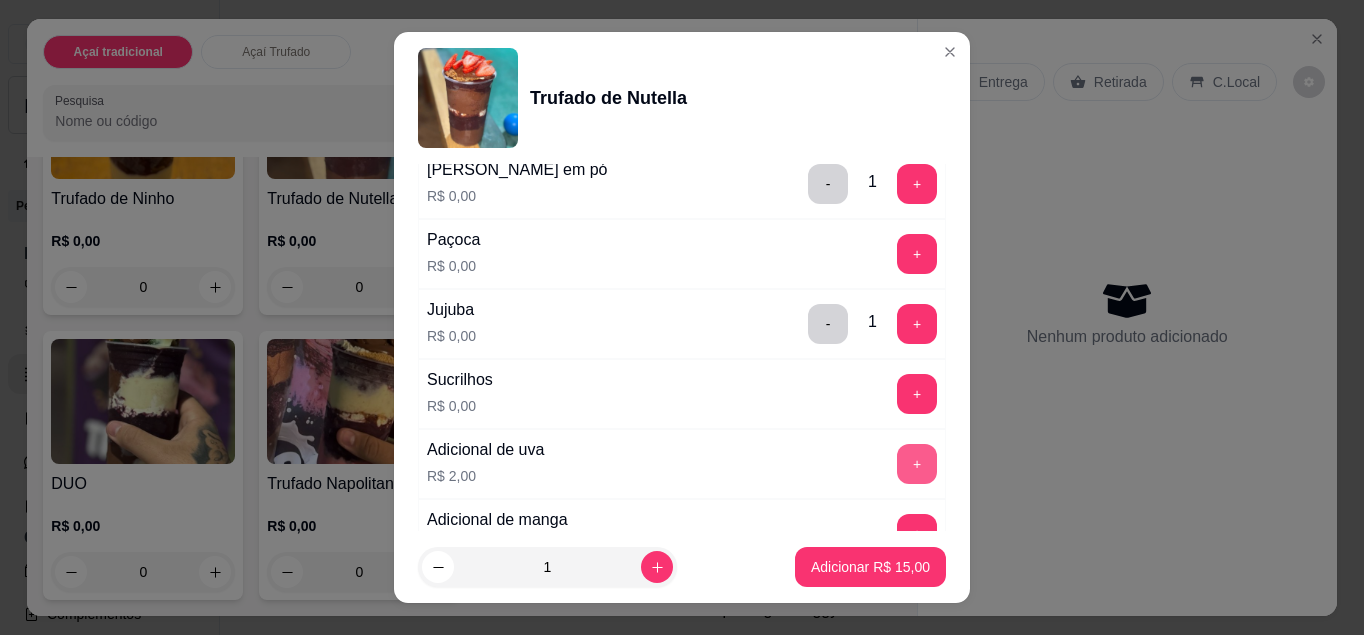 scroll, scrollTop: 554, scrollLeft: 0, axis: vertical 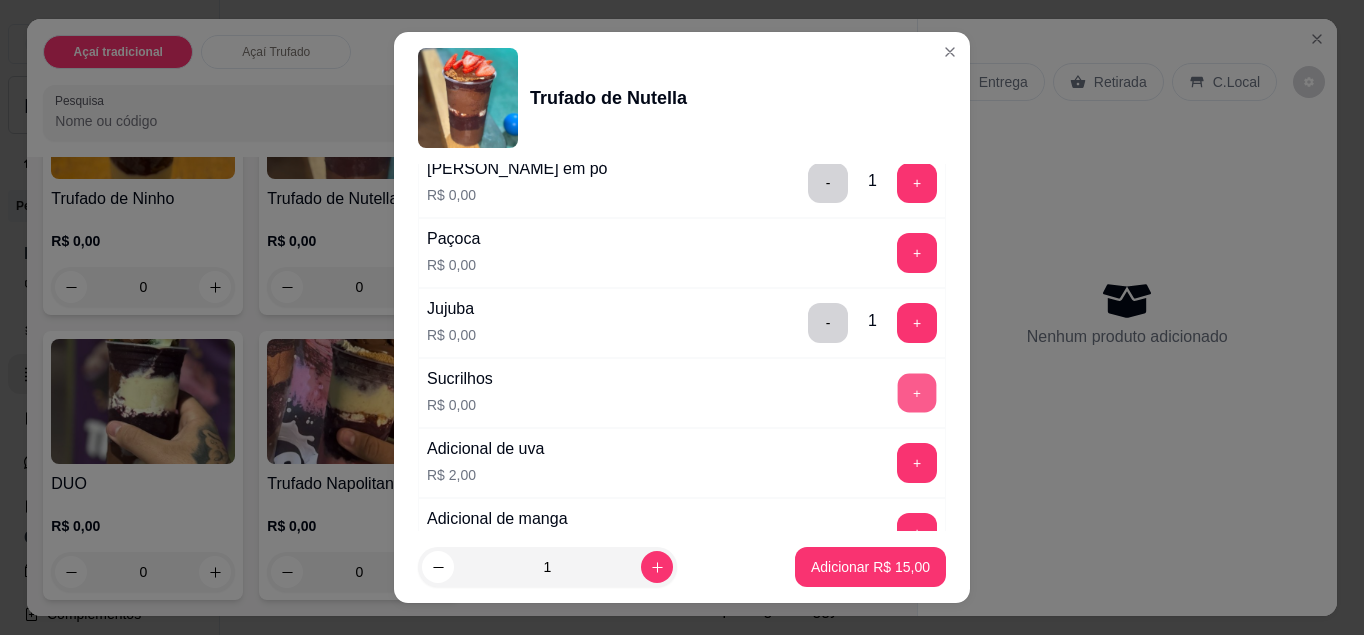 click on "+" at bounding box center (917, 392) 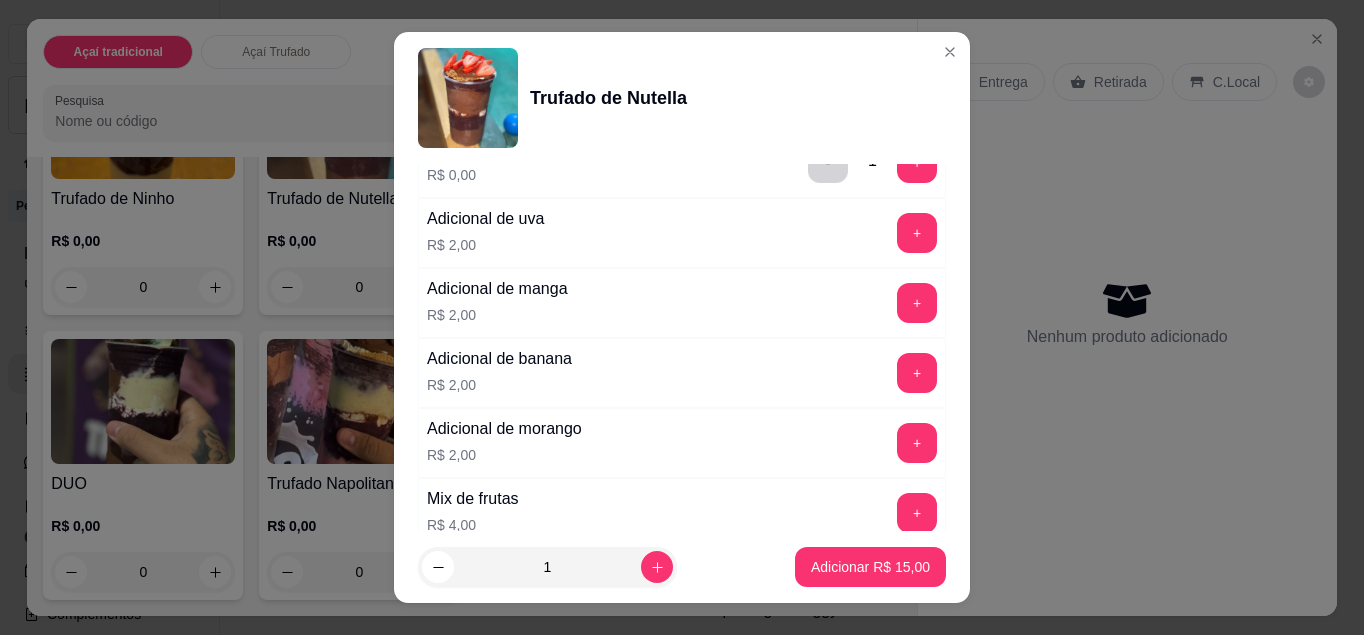 scroll, scrollTop: 950, scrollLeft: 0, axis: vertical 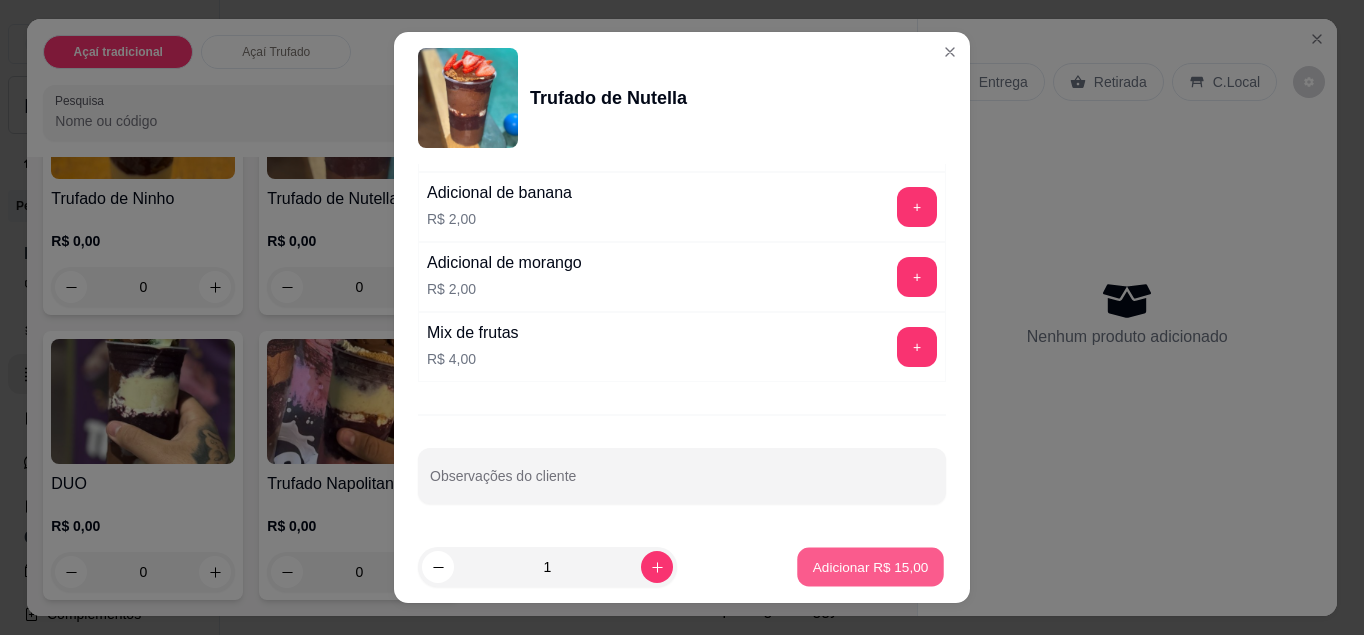 click on "Adicionar   R$ 15,00" at bounding box center (871, 567) 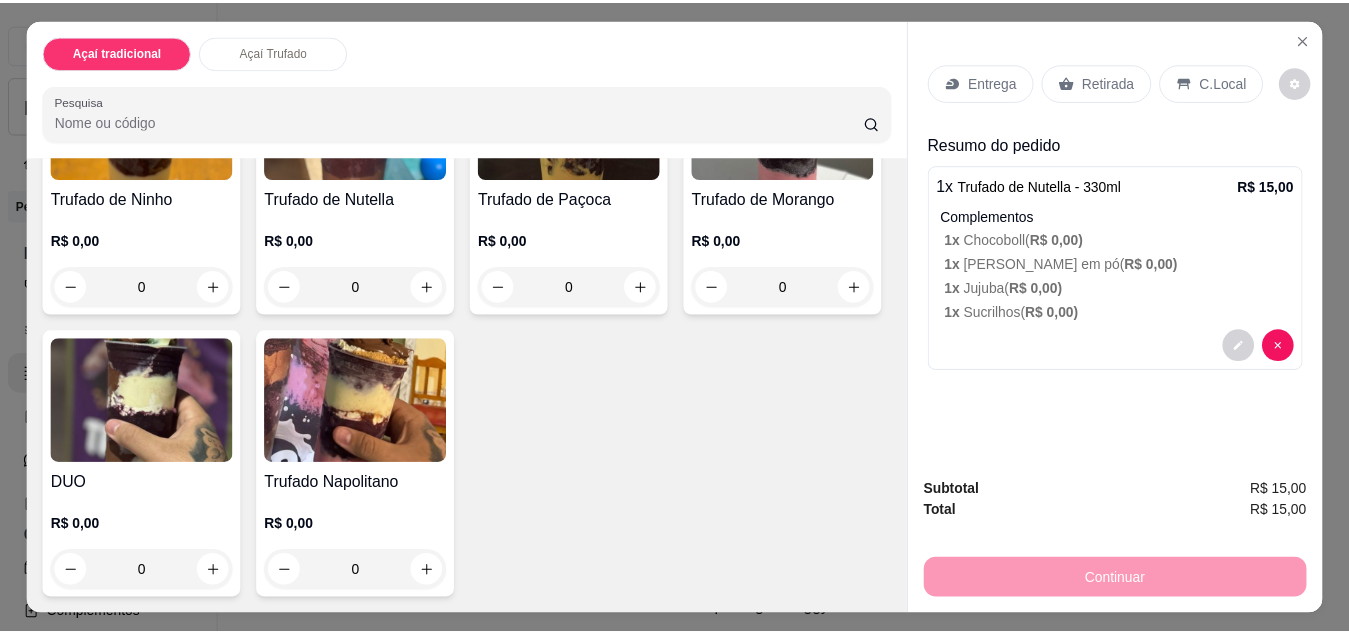 scroll, scrollTop: 783, scrollLeft: 0, axis: vertical 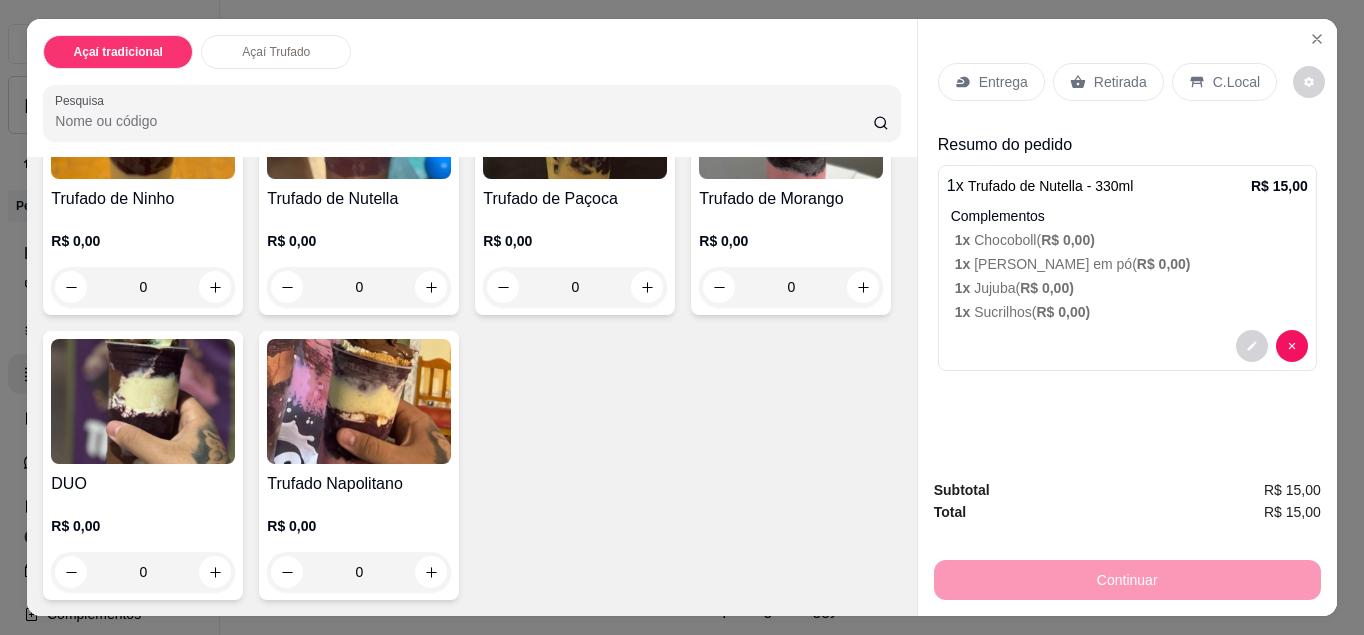 click on "C.Local" at bounding box center (1224, 82) 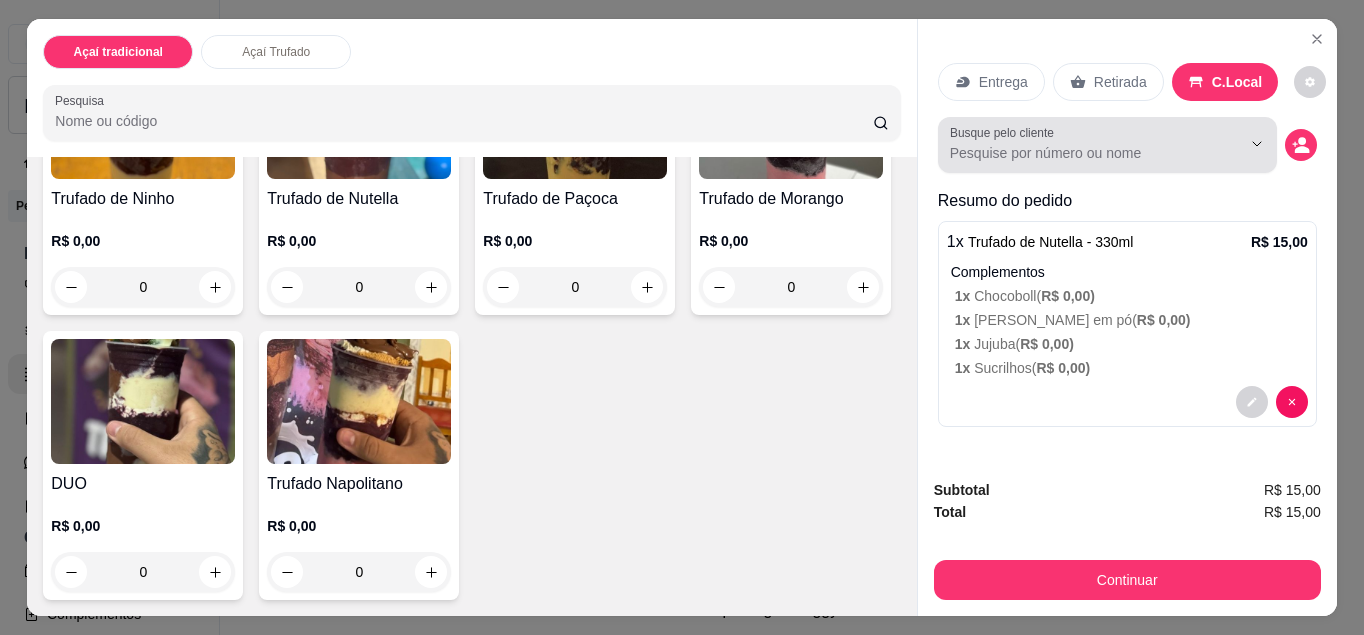 click at bounding box center [1241, 144] 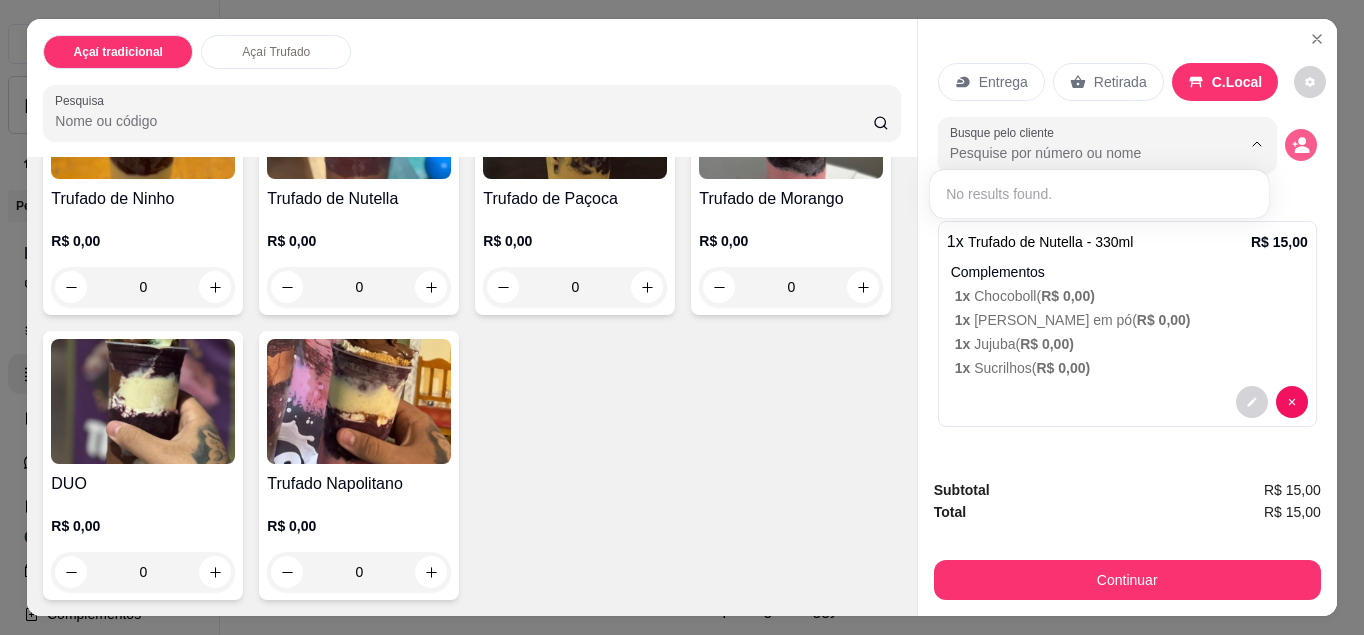 click at bounding box center (1301, 145) 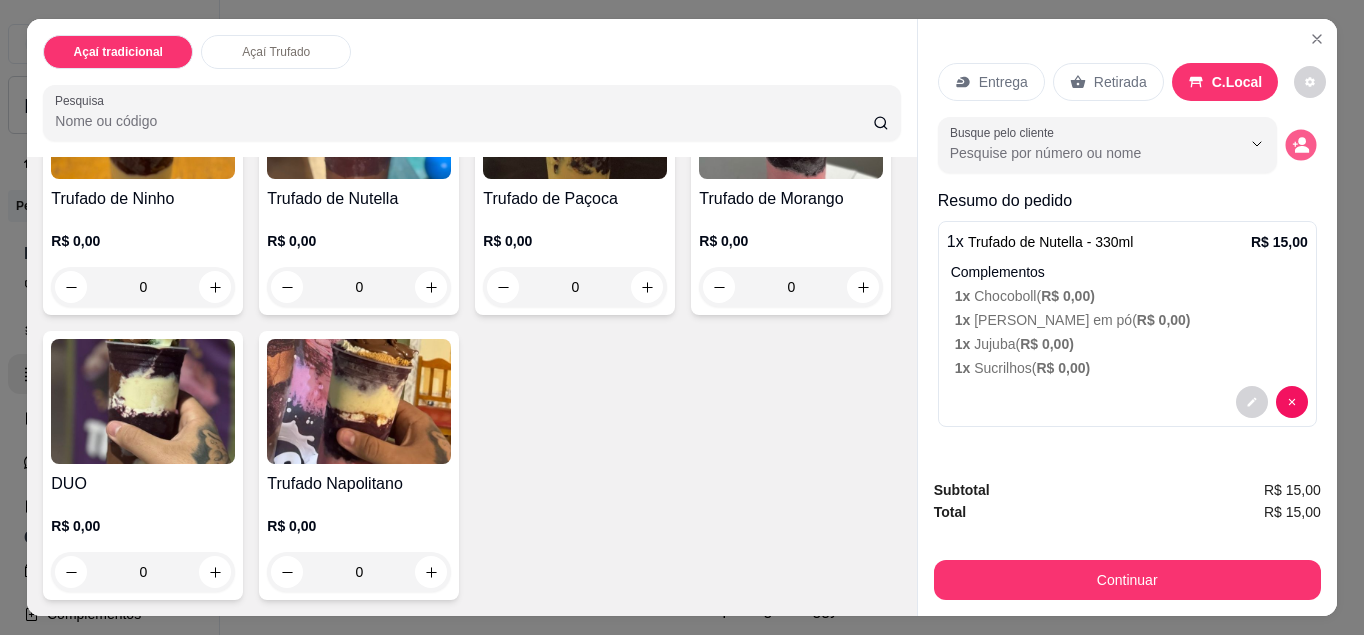 click 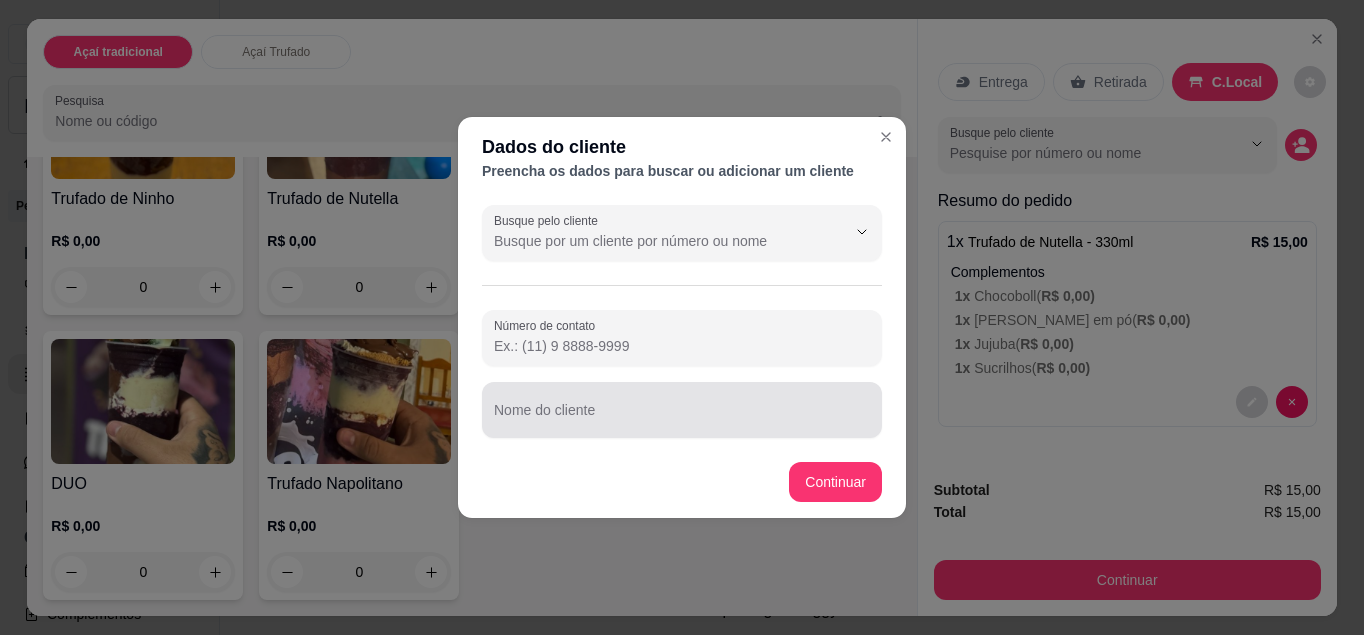 click at bounding box center [682, 410] 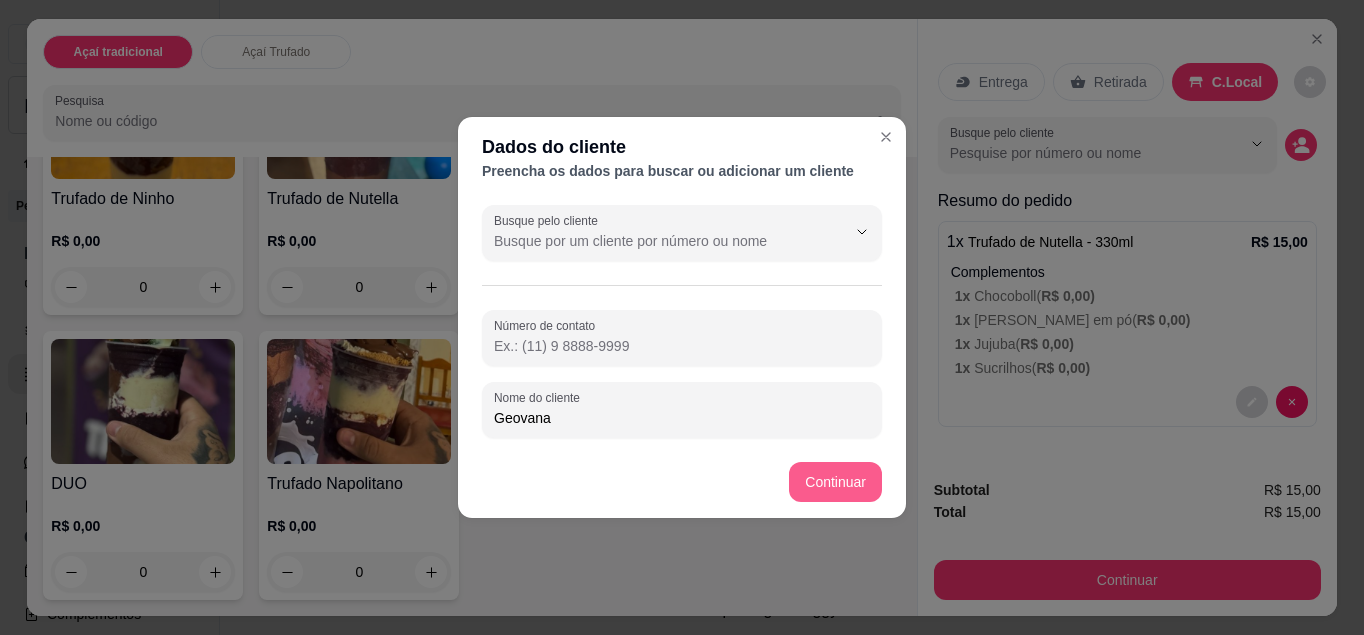 type on "Geovana" 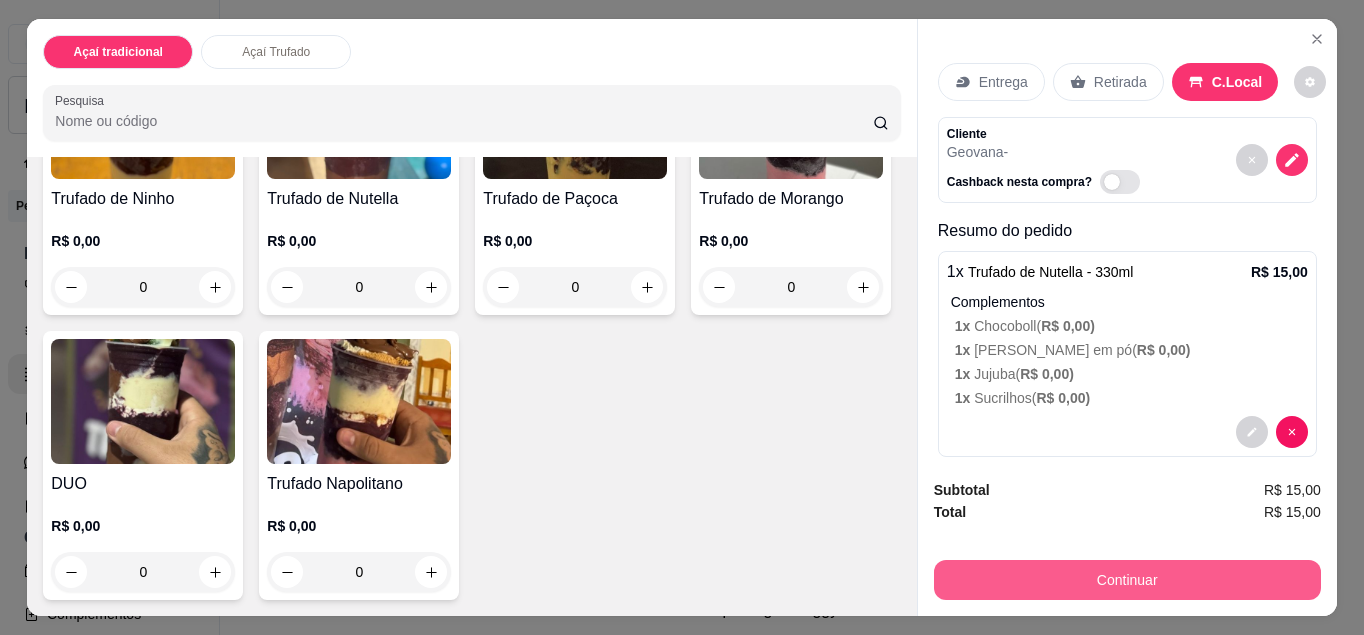 click on "Continuar" at bounding box center (1127, 580) 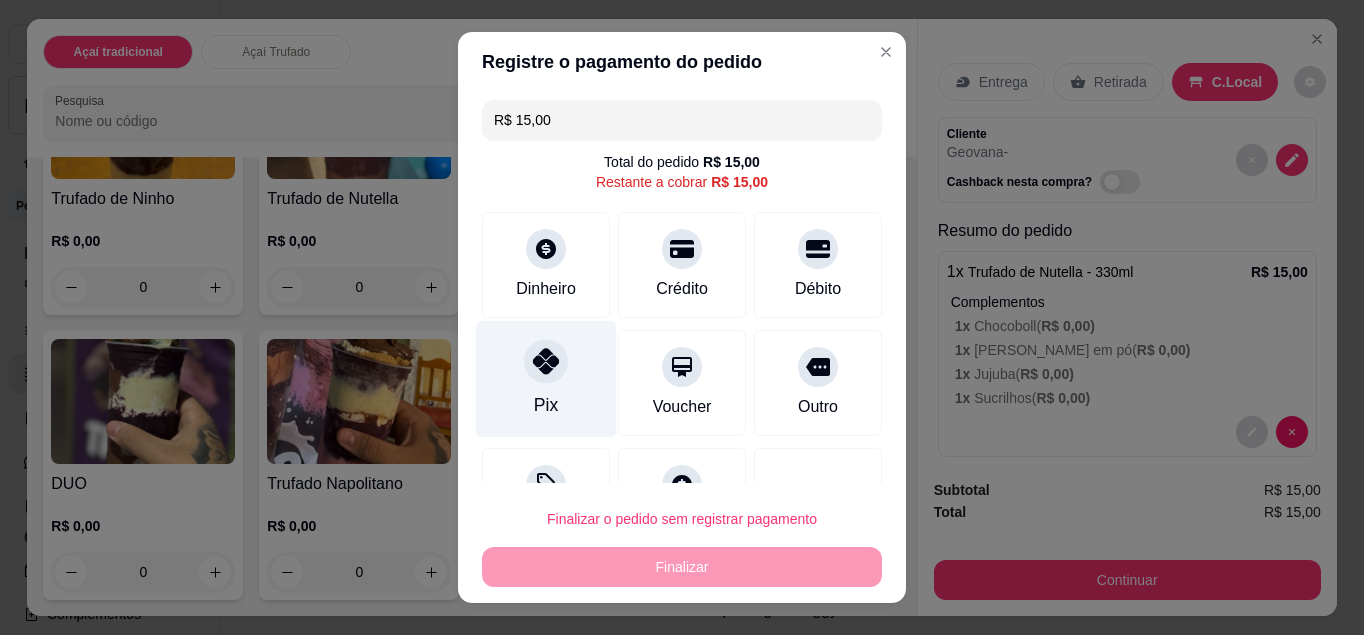 click at bounding box center (546, 361) 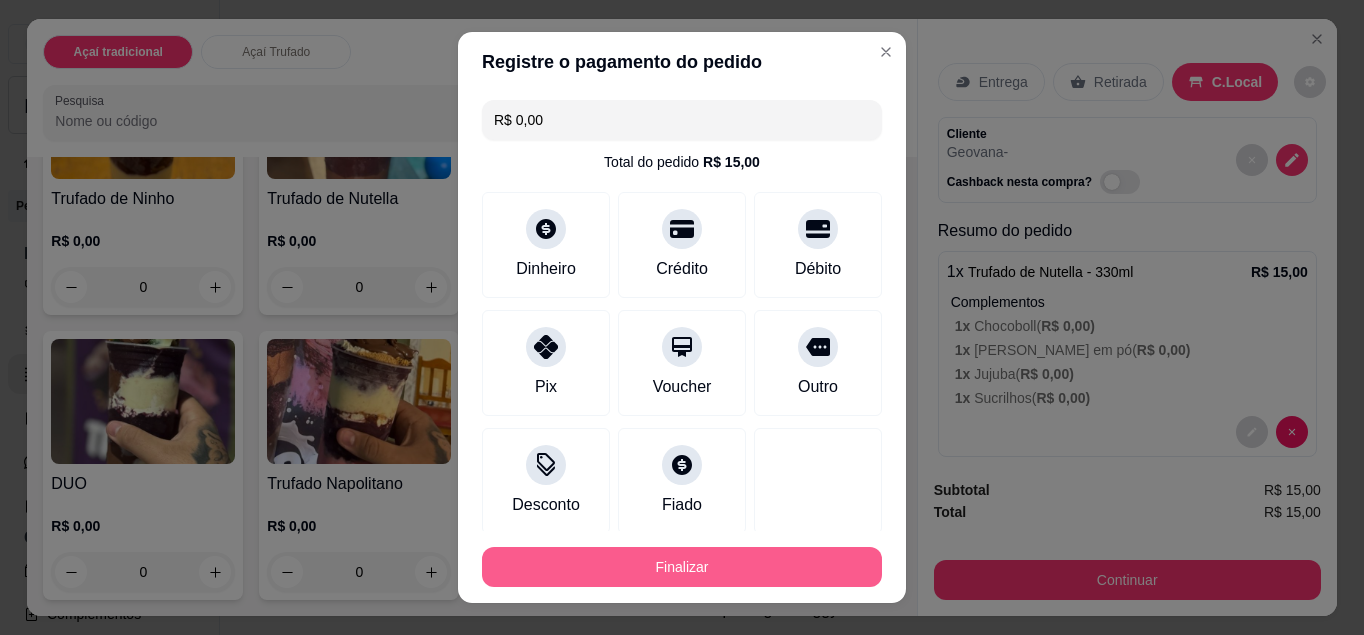 click on "Finalizar" at bounding box center (682, 567) 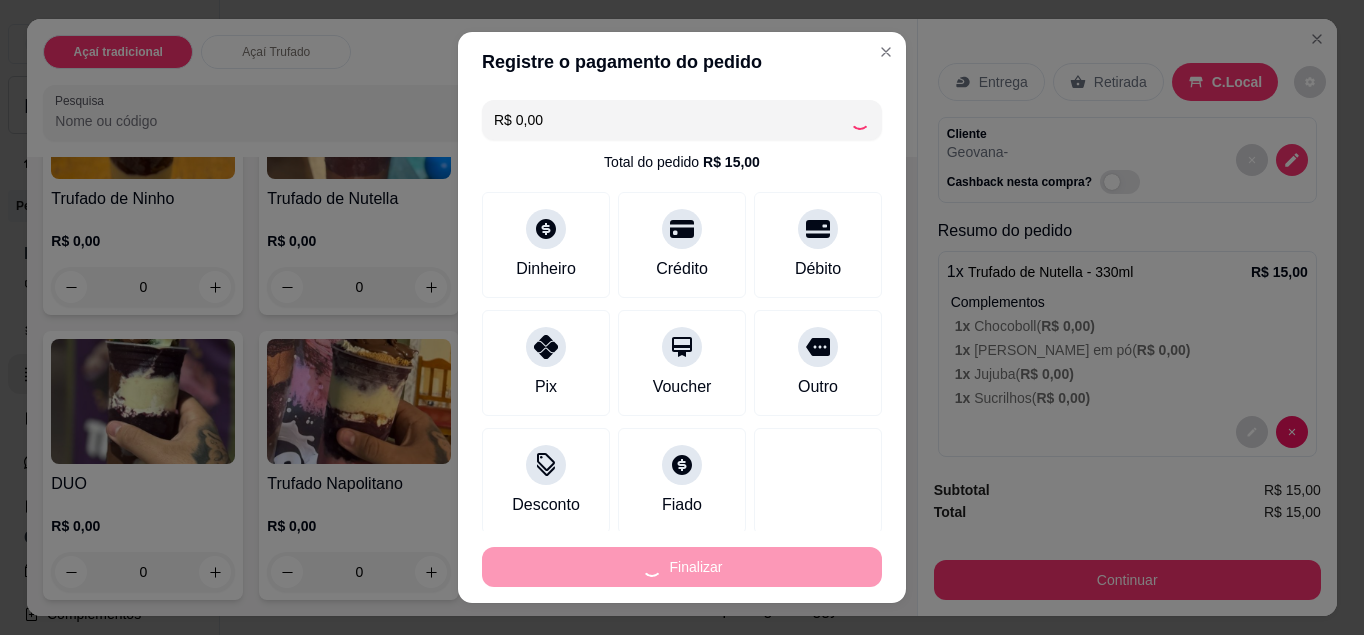 type on "-R$ 15,00" 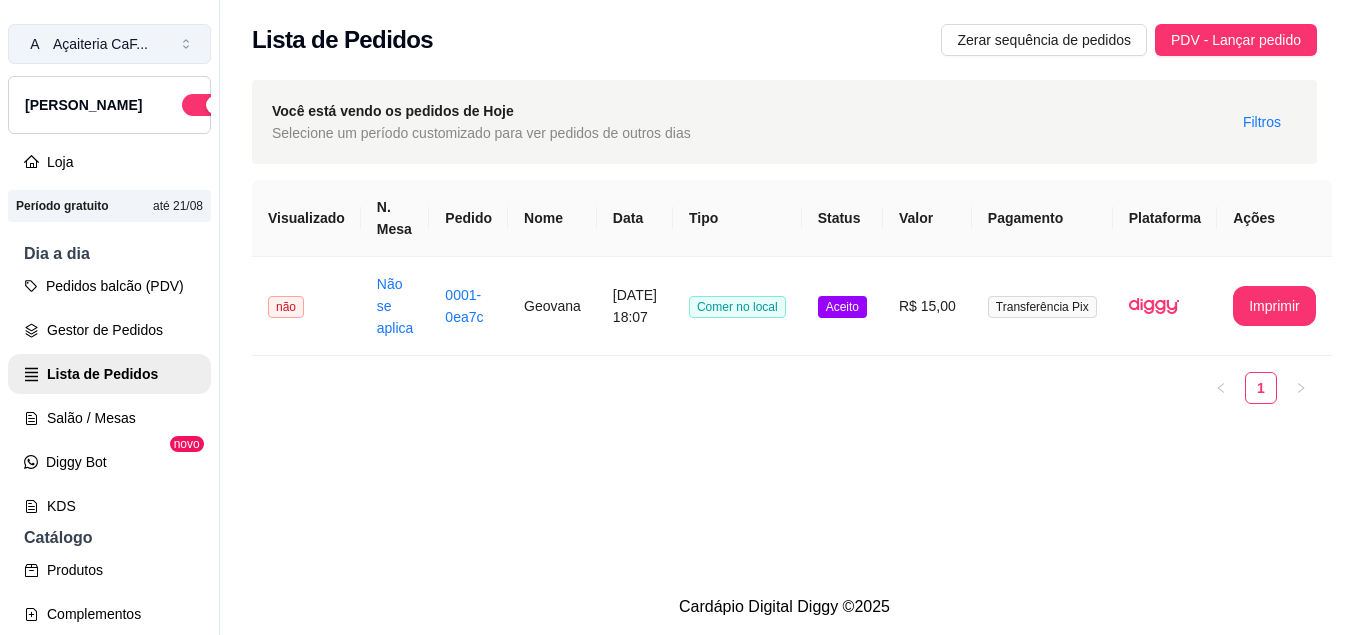 click on "Açaiteria CaF ..." at bounding box center (100, 44) 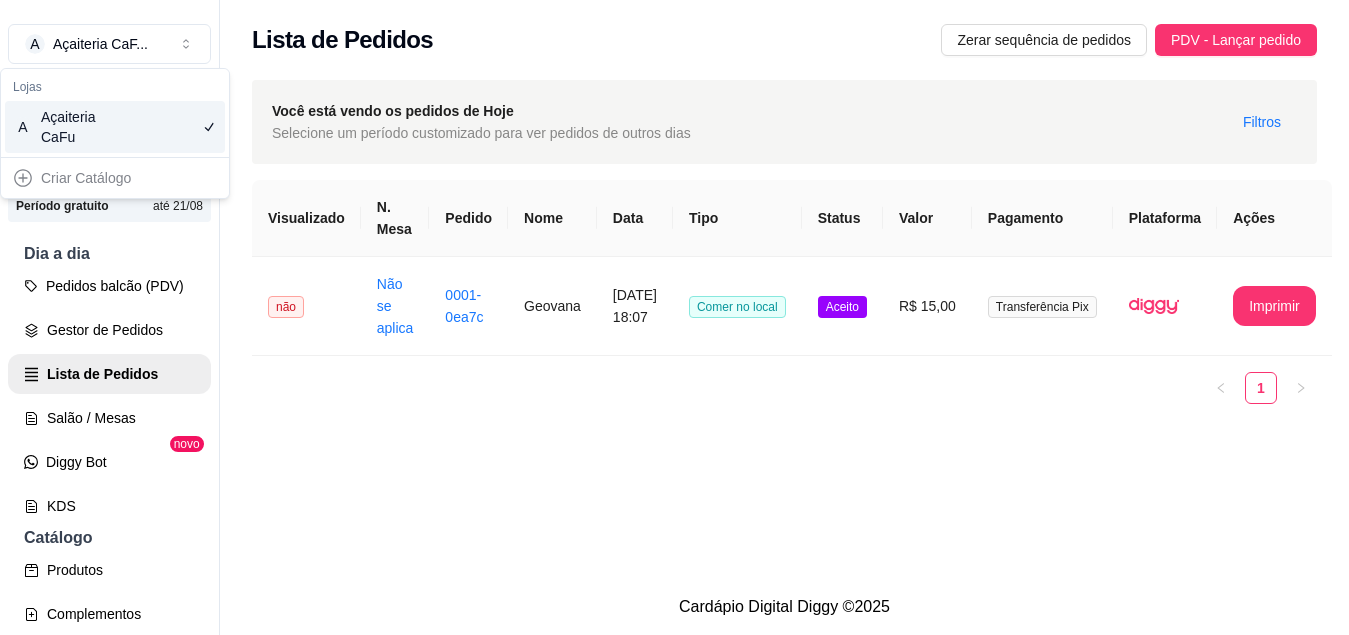 click on "Açaiteria CaFu" at bounding box center [86, 127] 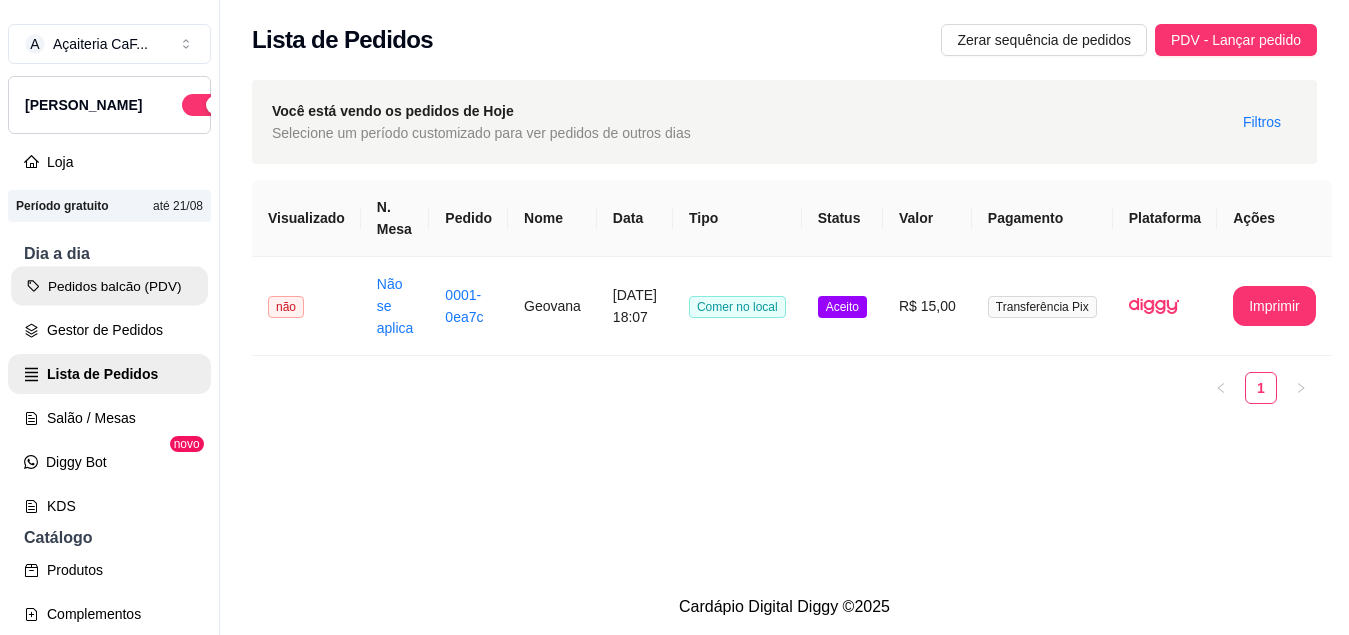 click on "Pedidos balcão (PDV)" at bounding box center (109, 286) 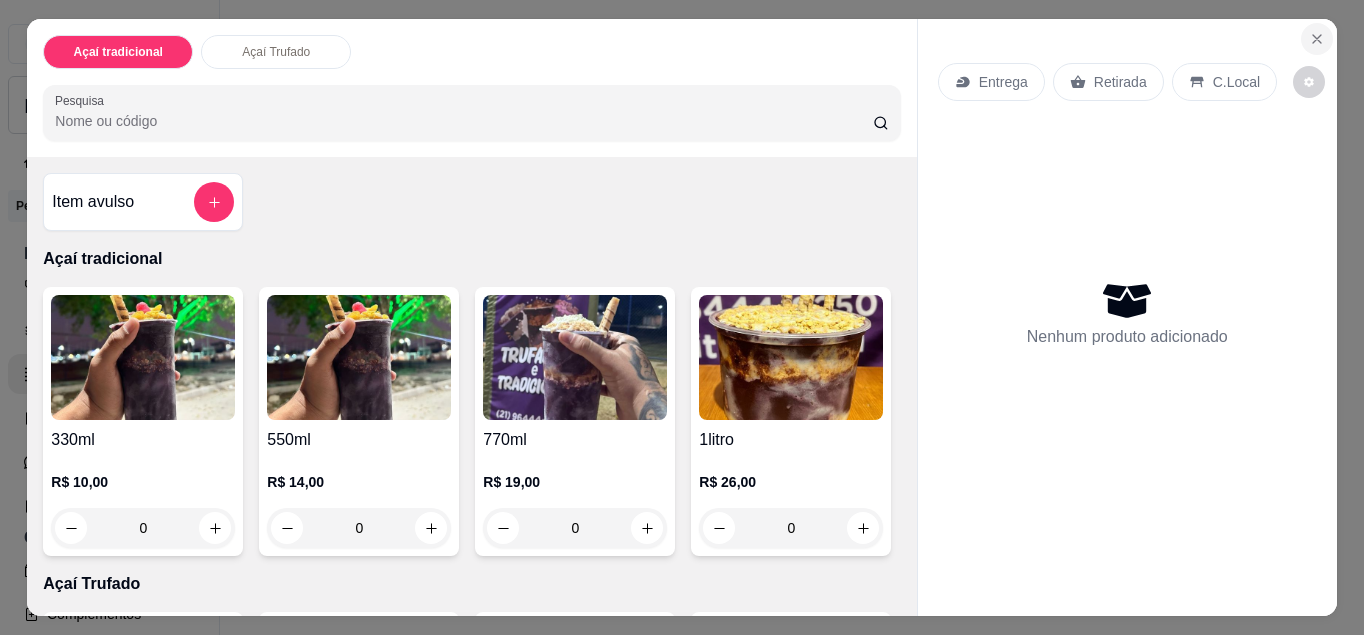 click 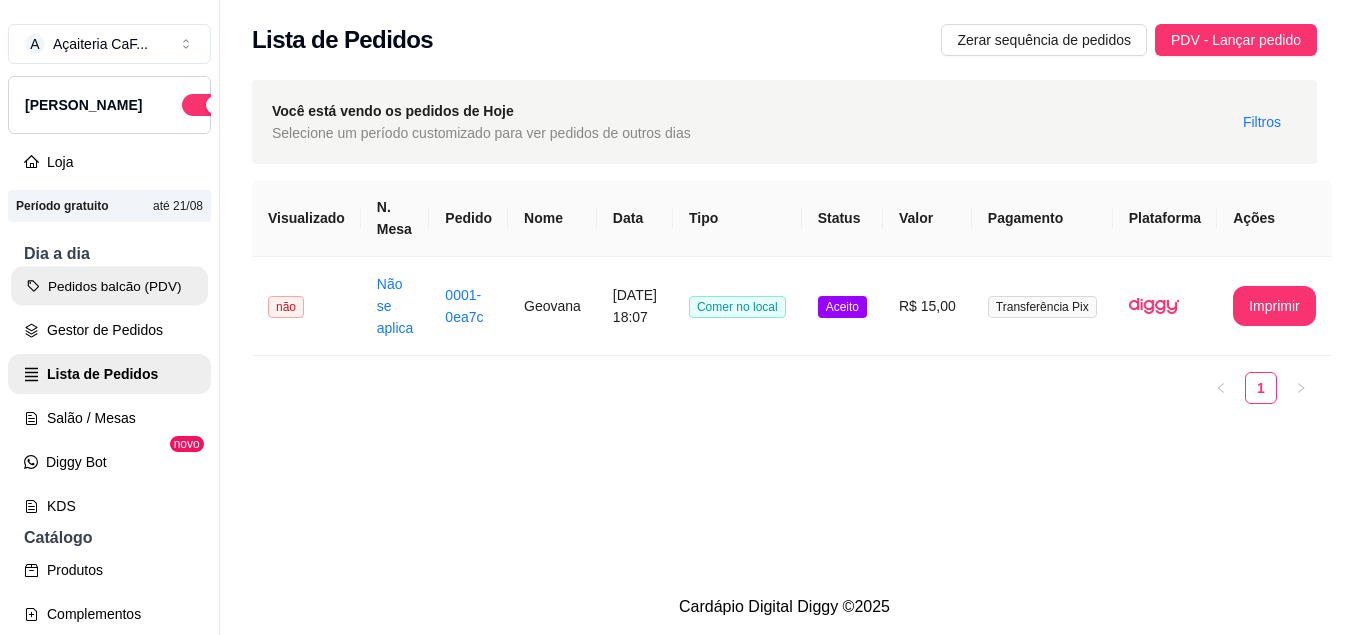 click on "Pedidos balcão (PDV)" at bounding box center [109, 286] 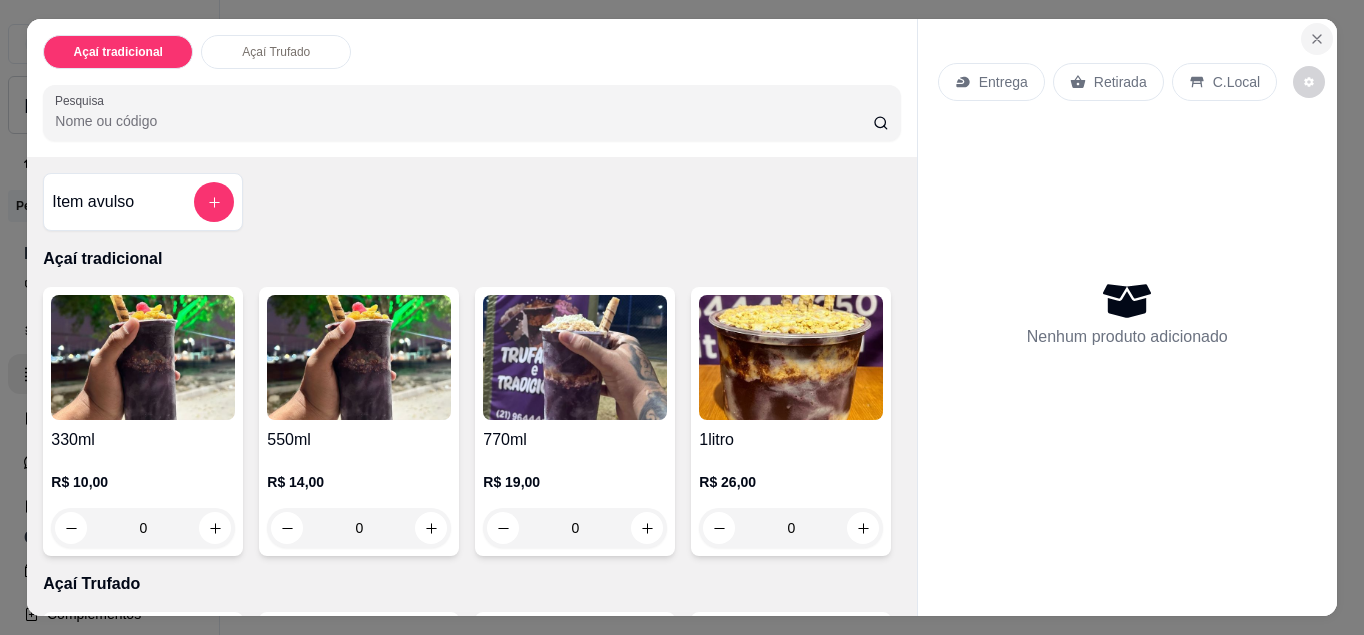 click at bounding box center [1317, 39] 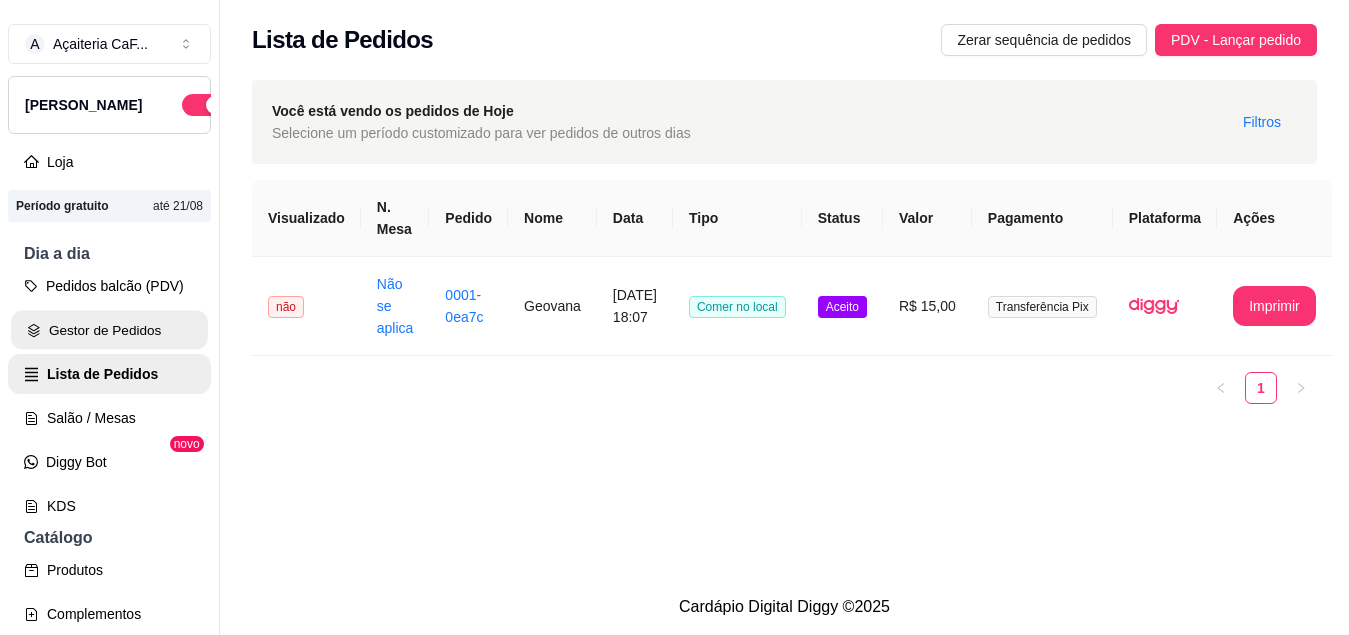 click on "Gestor de Pedidos" at bounding box center [109, 330] 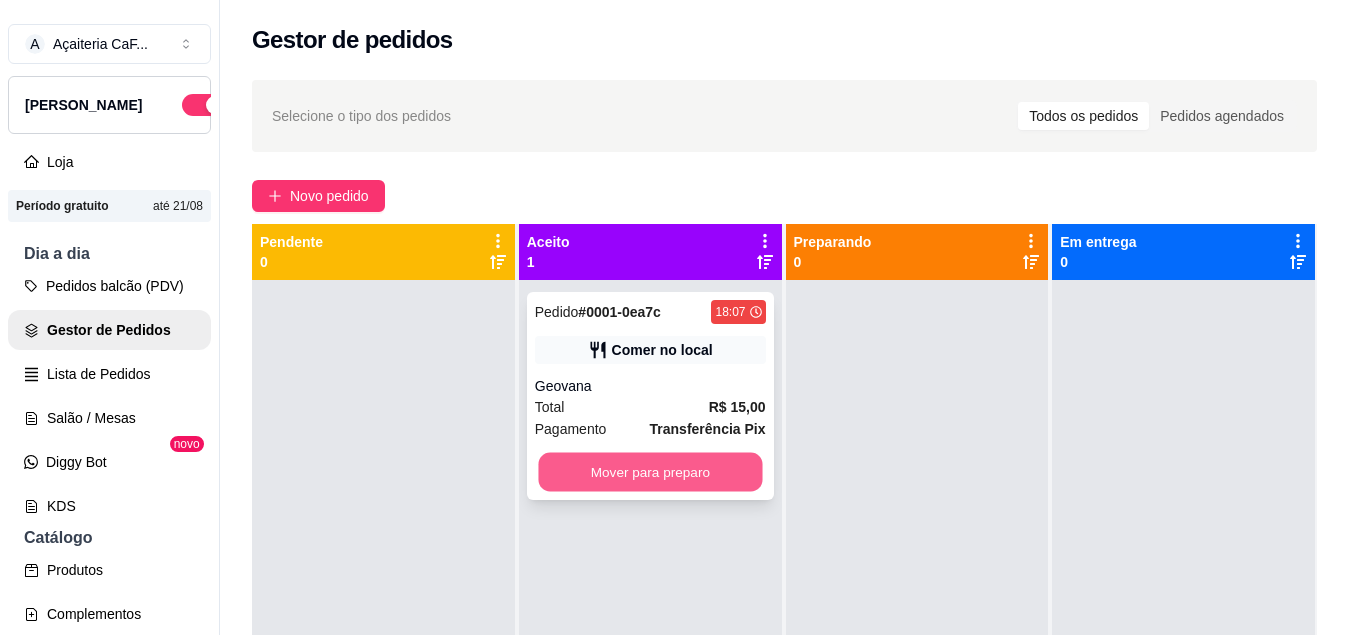 click on "Mover para preparo" at bounding box center [650, 472] 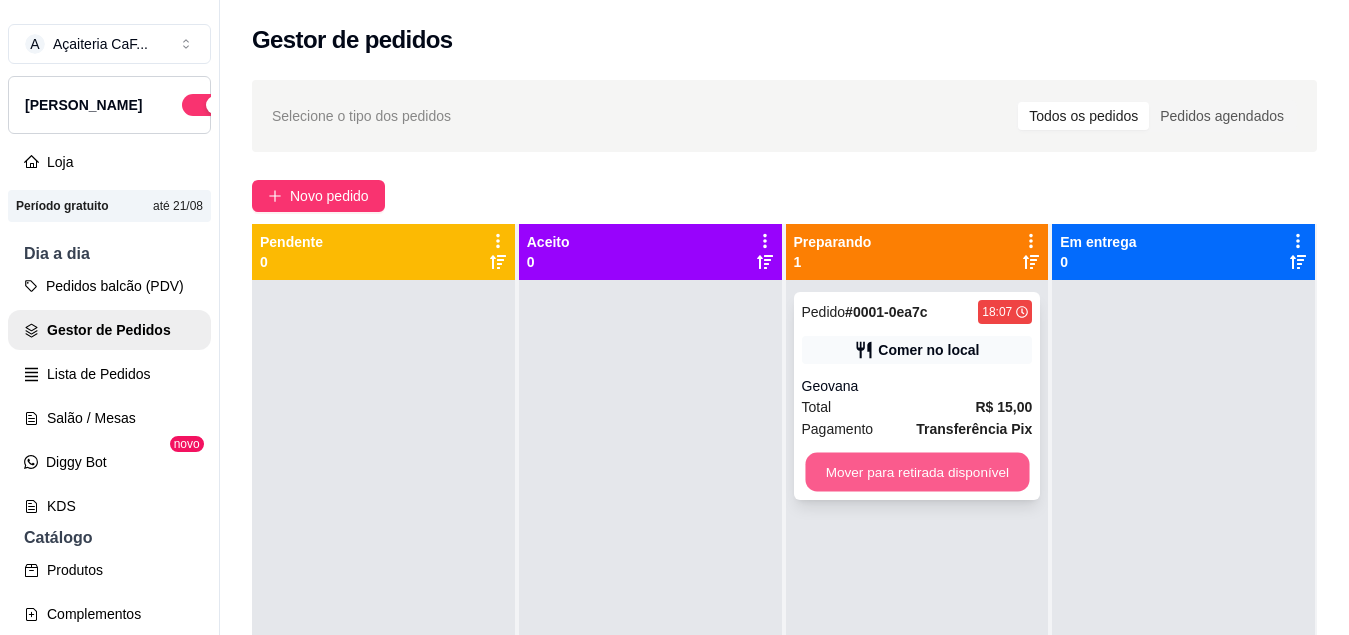 click on "Mover para retirada disponível" at bounding box center (917, 472) 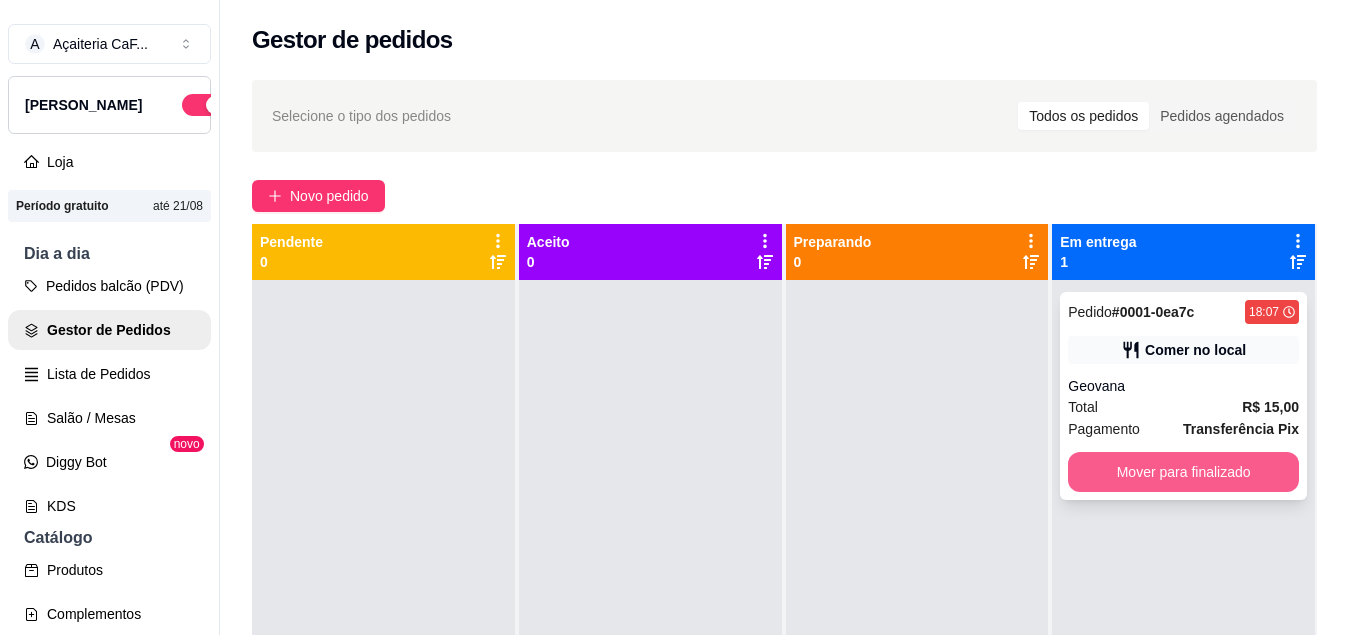 click on "Mover para finalizado" at bounding box center [1183, 472] 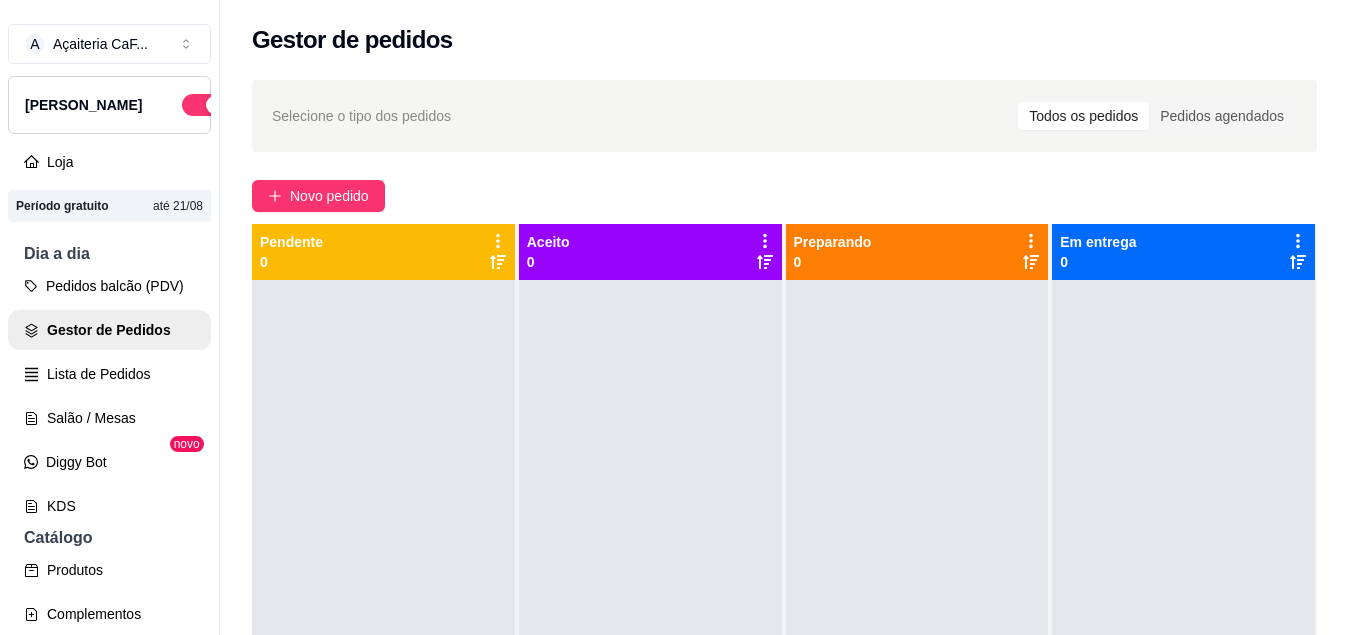 scroll, scrollTop: 56, scrollLeft: 0, axis: vertical 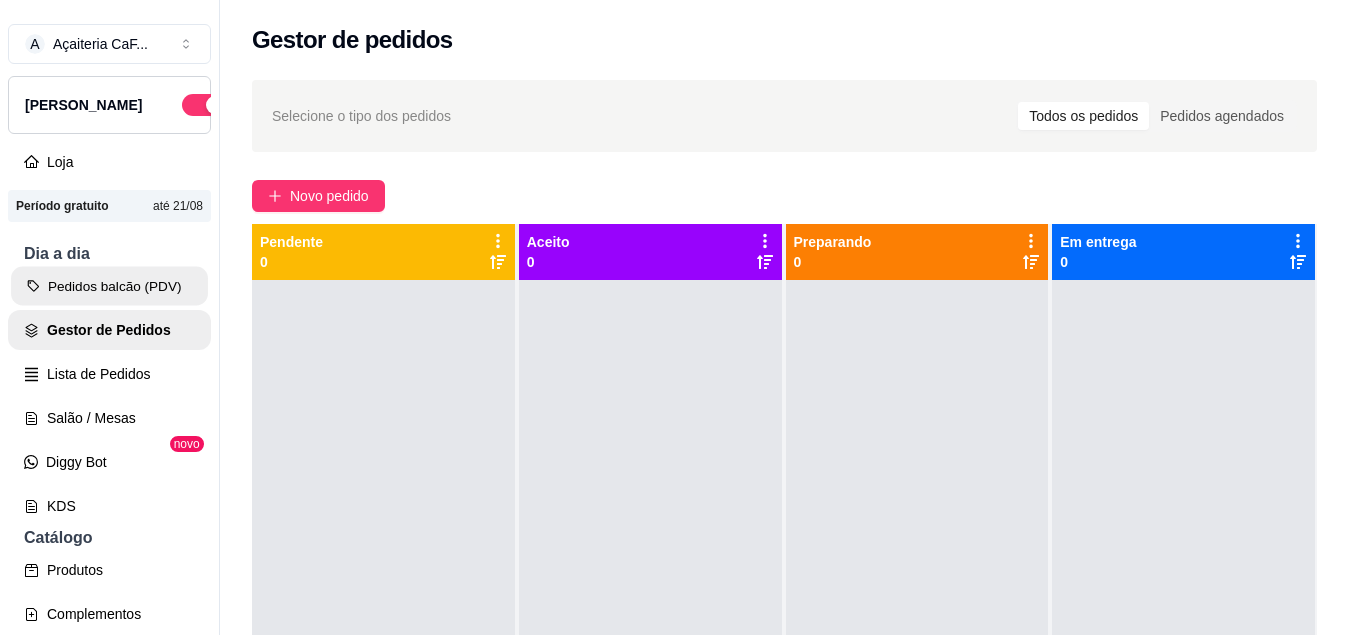 click on "Pedidos balcão (PDV)" at bounding box center (109, 286) 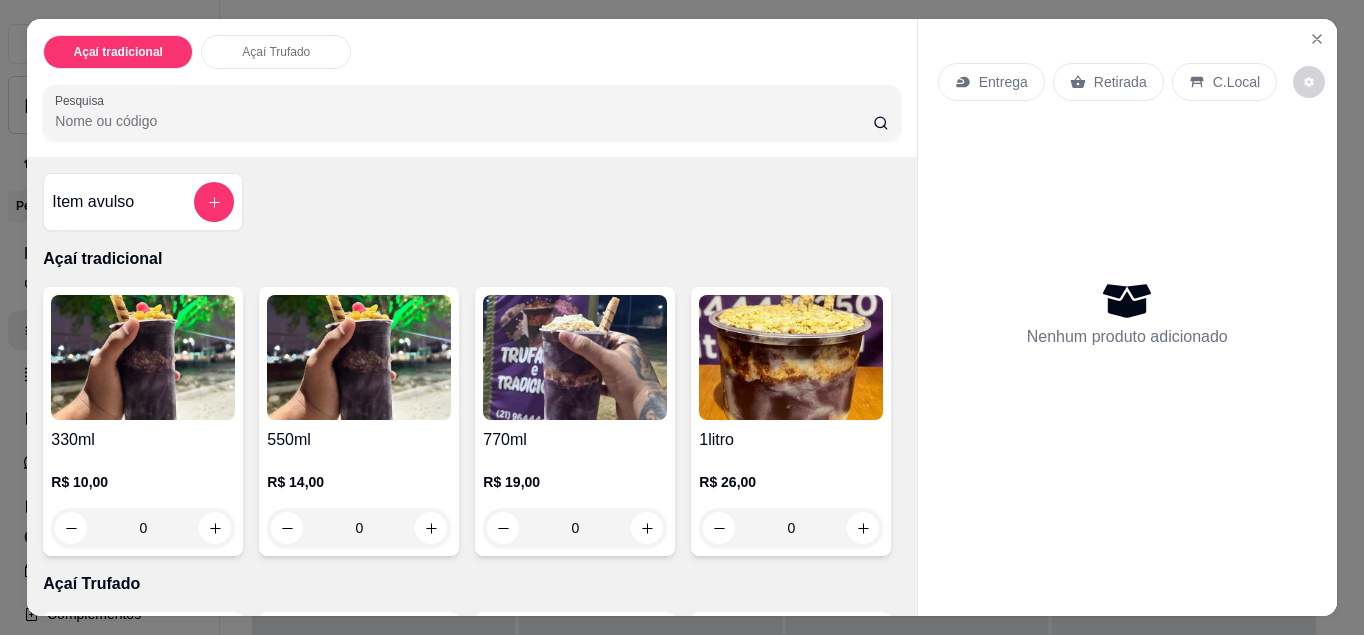 click on "0" at bounding box center (143, 528) 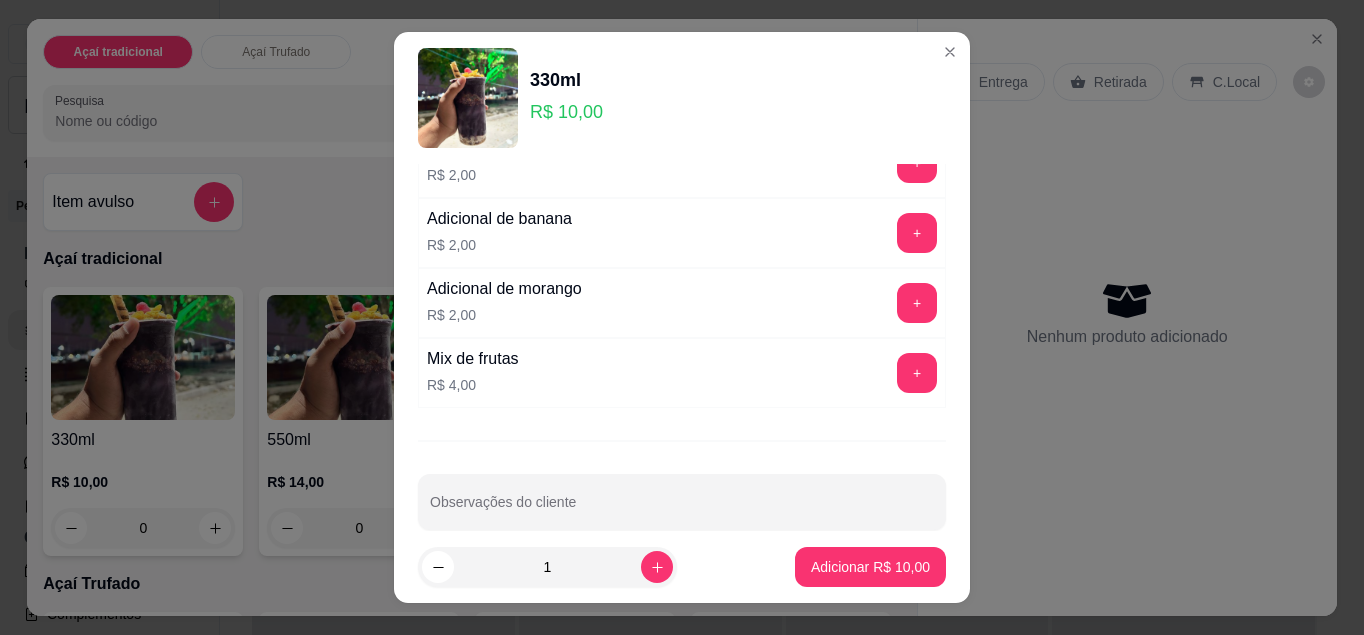 scroll, scrollTop: 696, scrollLeft: 0, axis: vertical 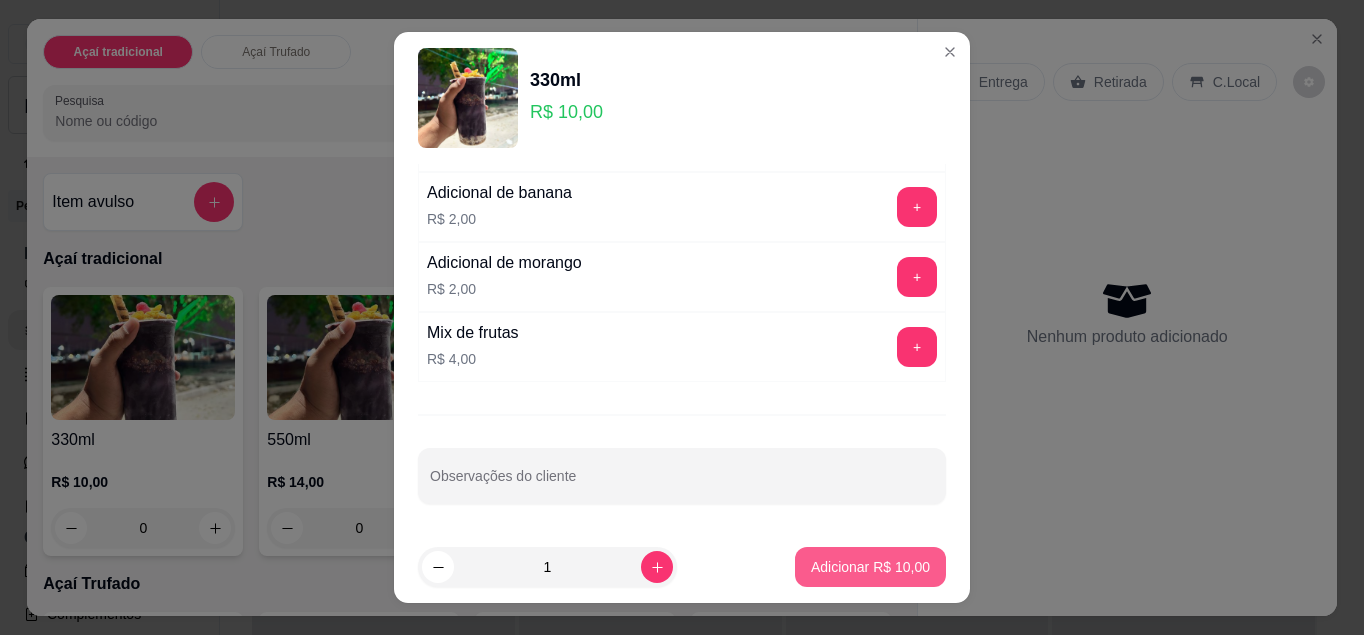 click on "Adicionar   R$ 10,00" at bounding box center (870, 567) 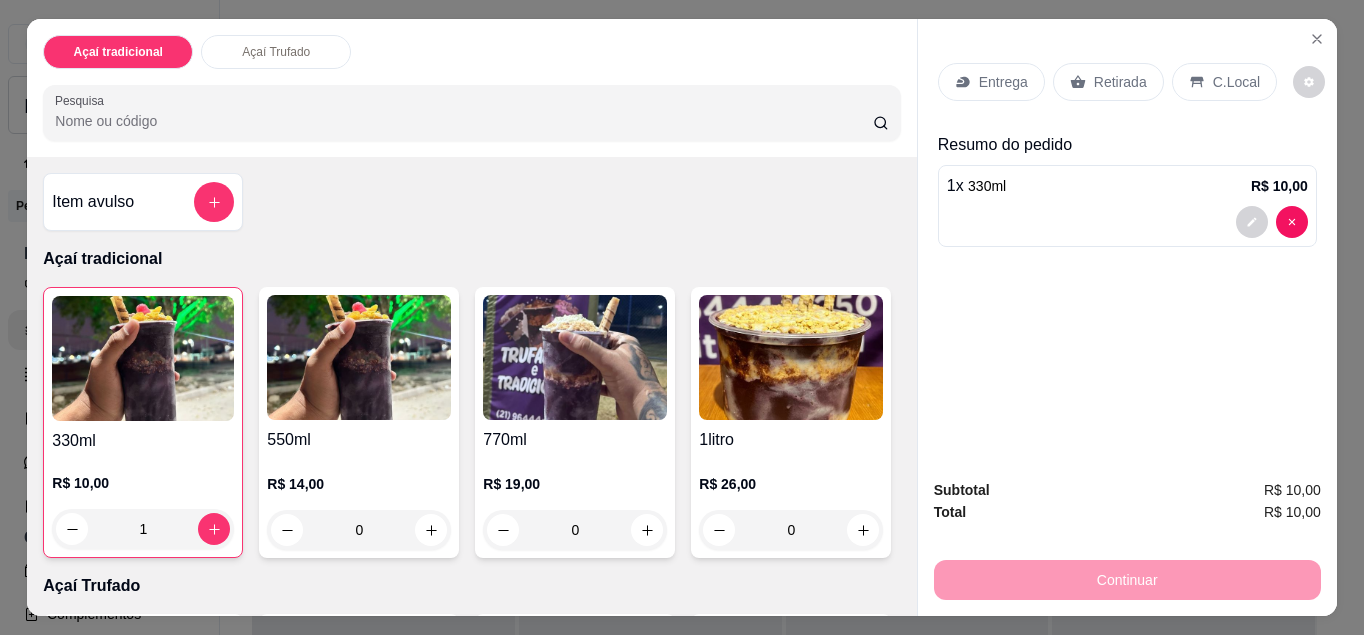 click on "1" at bounding box center [143, 529] 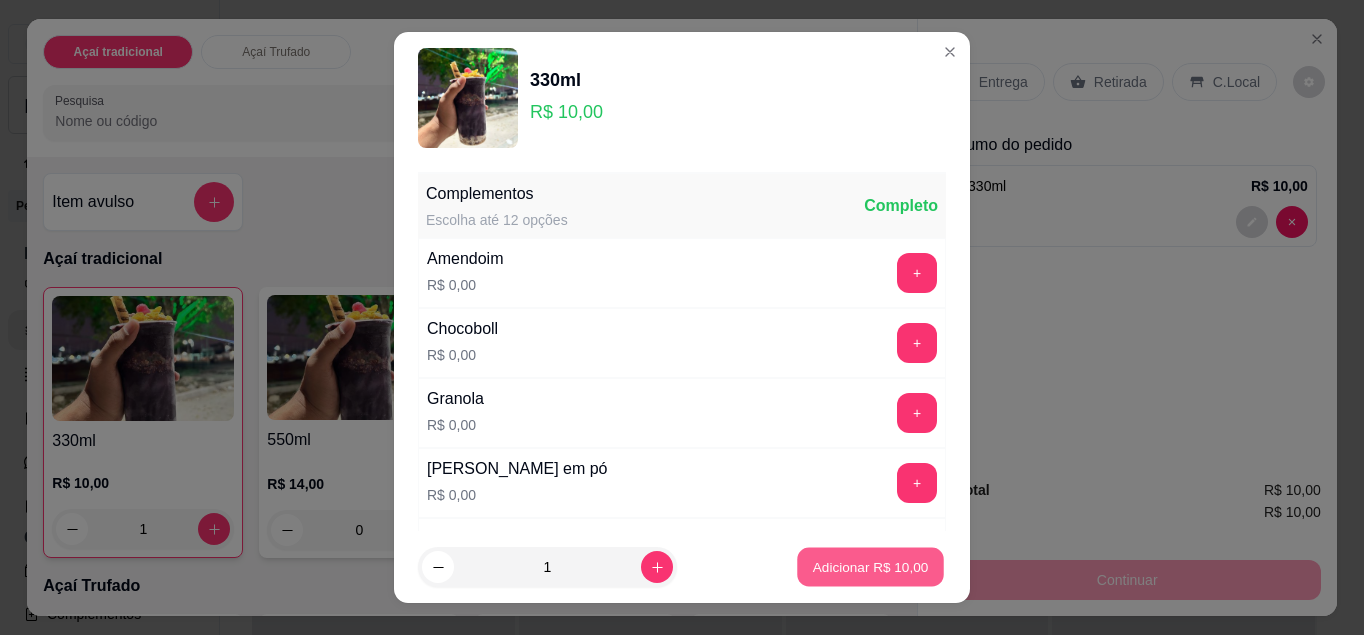 click on "Adicionar   R$ 10,00" at bounding box center (871, 567) 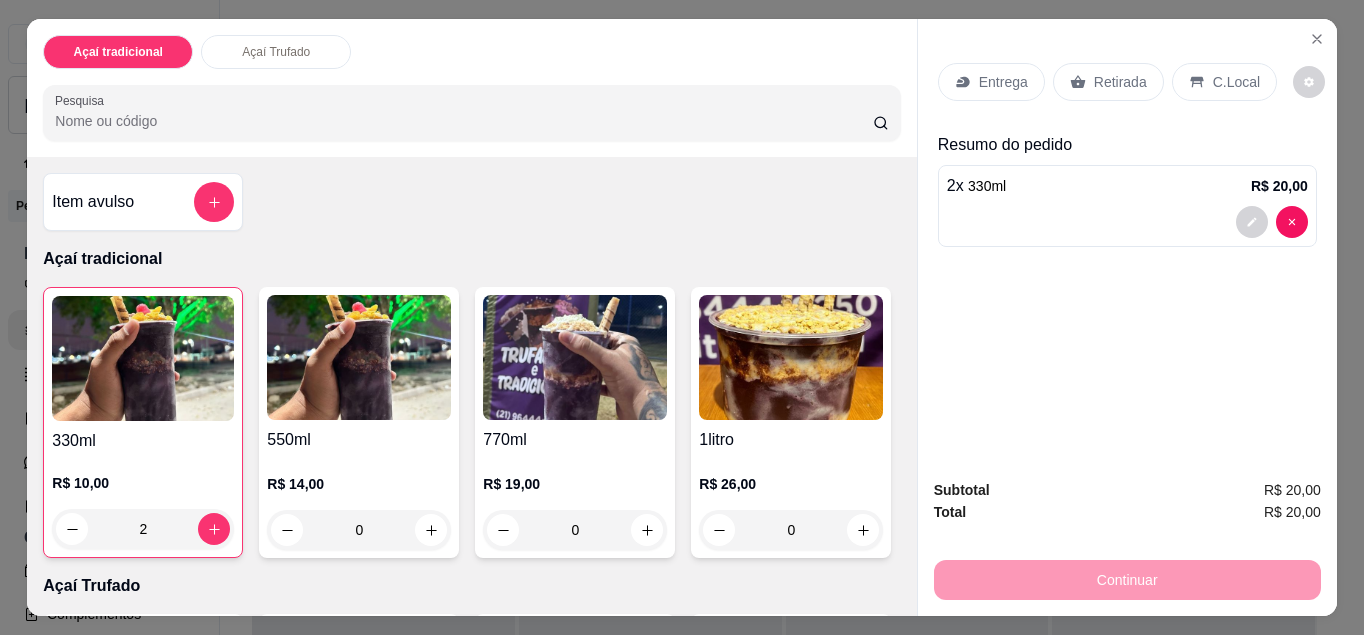 click on "C.Local" at bounding box center [1224, 82] 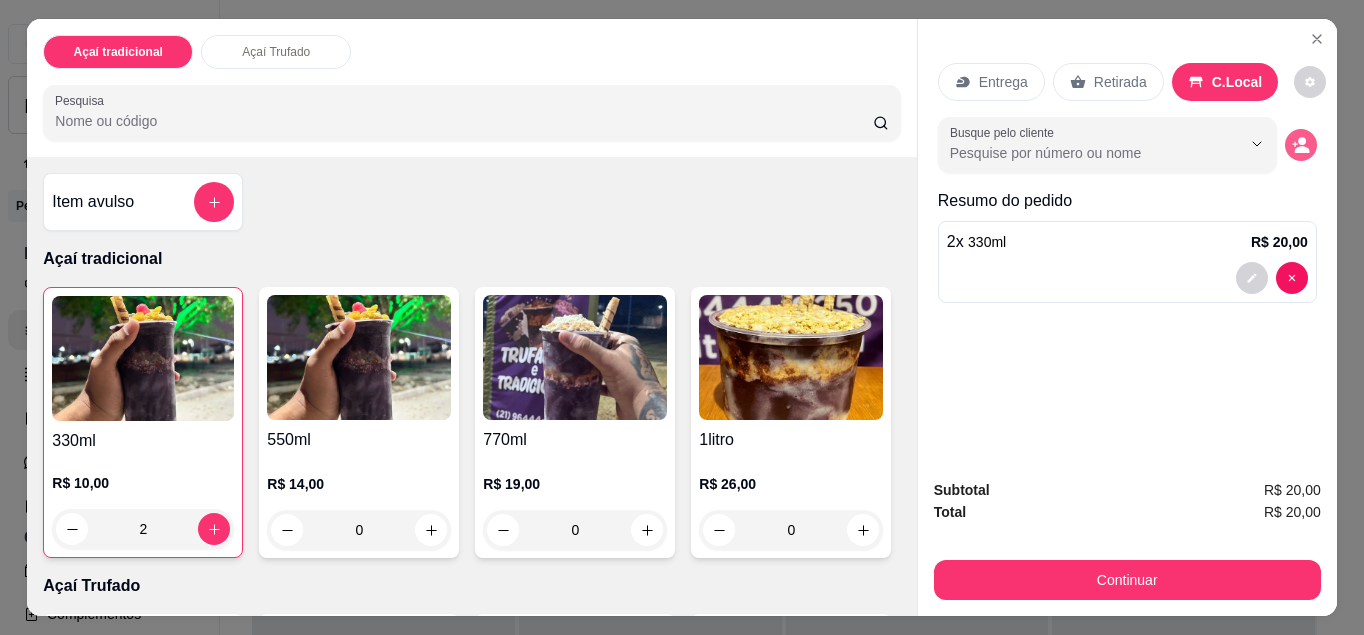click 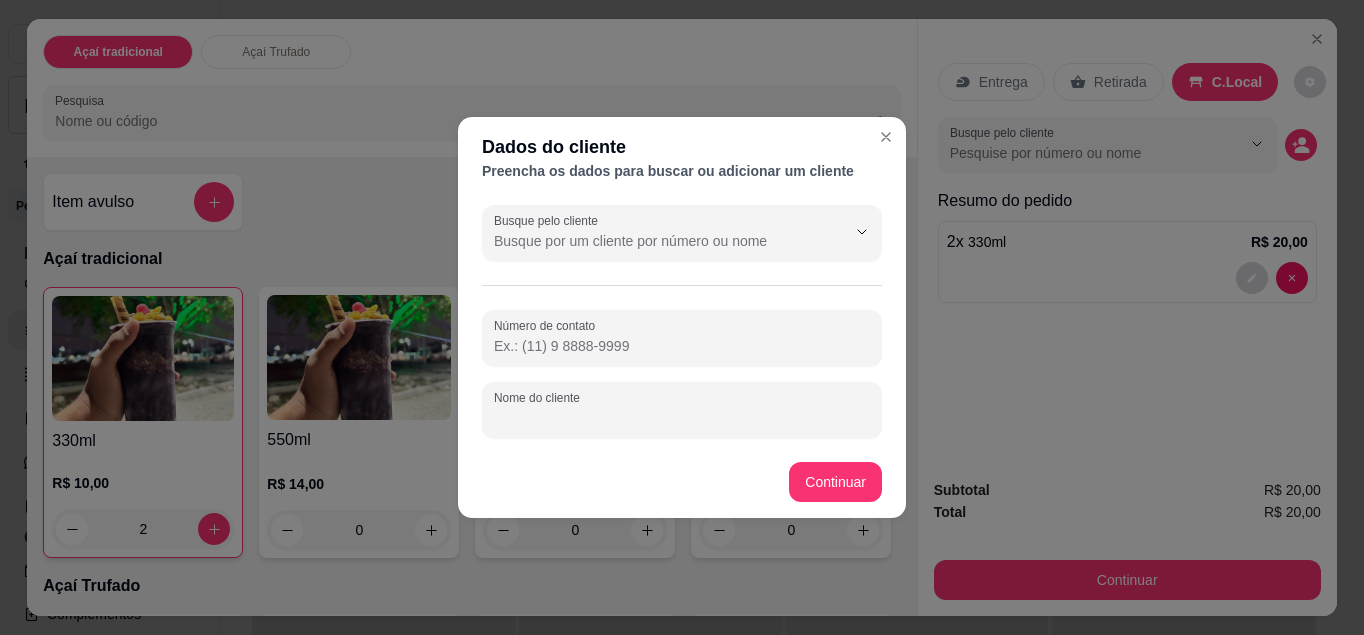click on "Nome do cliente" at bounding box center [682, 418] 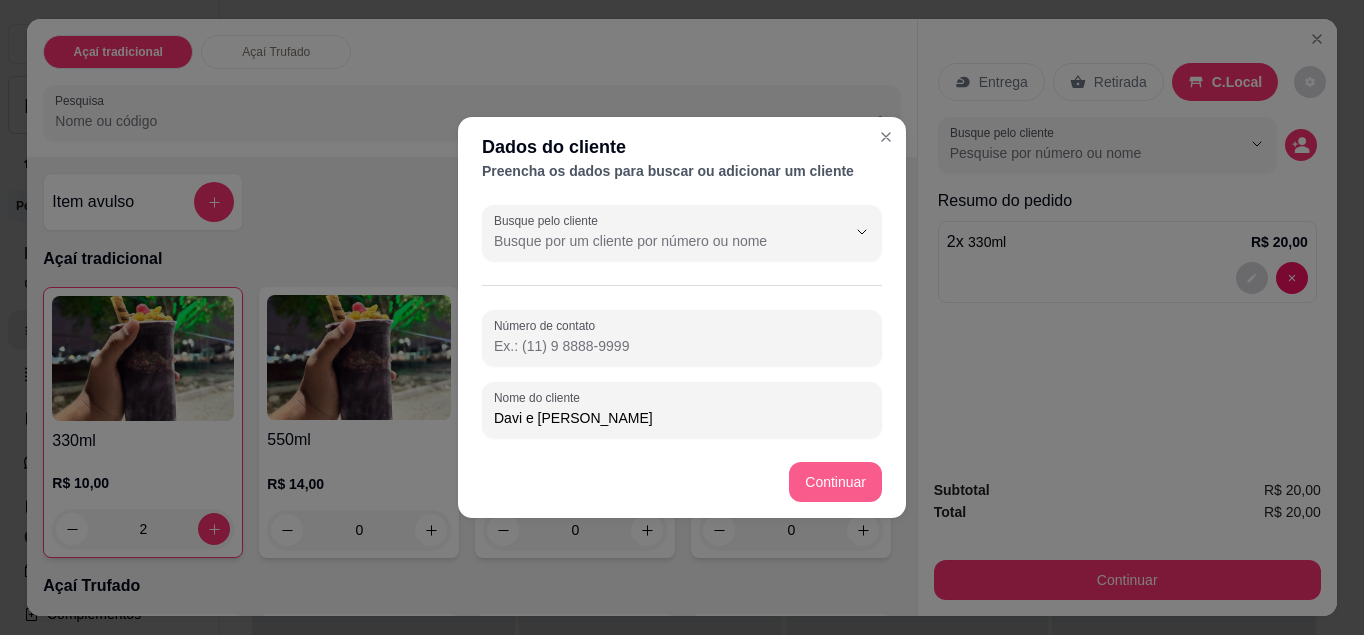 type on "Davi e Lara" 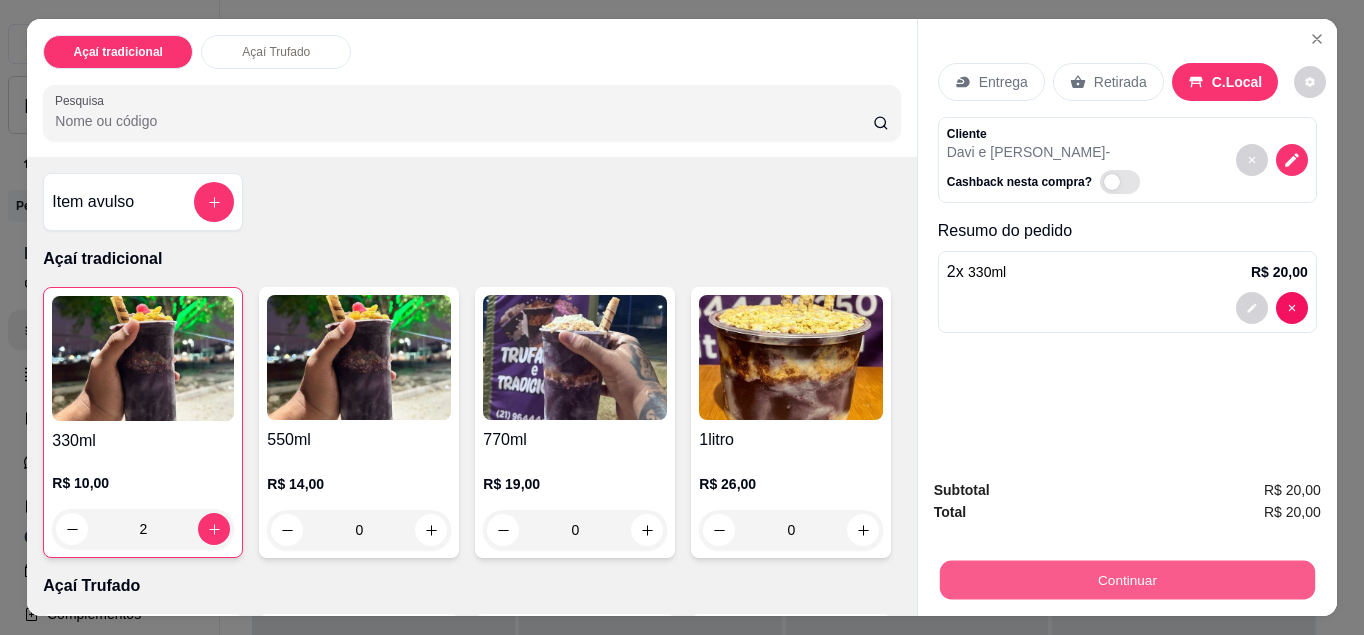 click on "Continuar" at bounding box center [1127, 580] 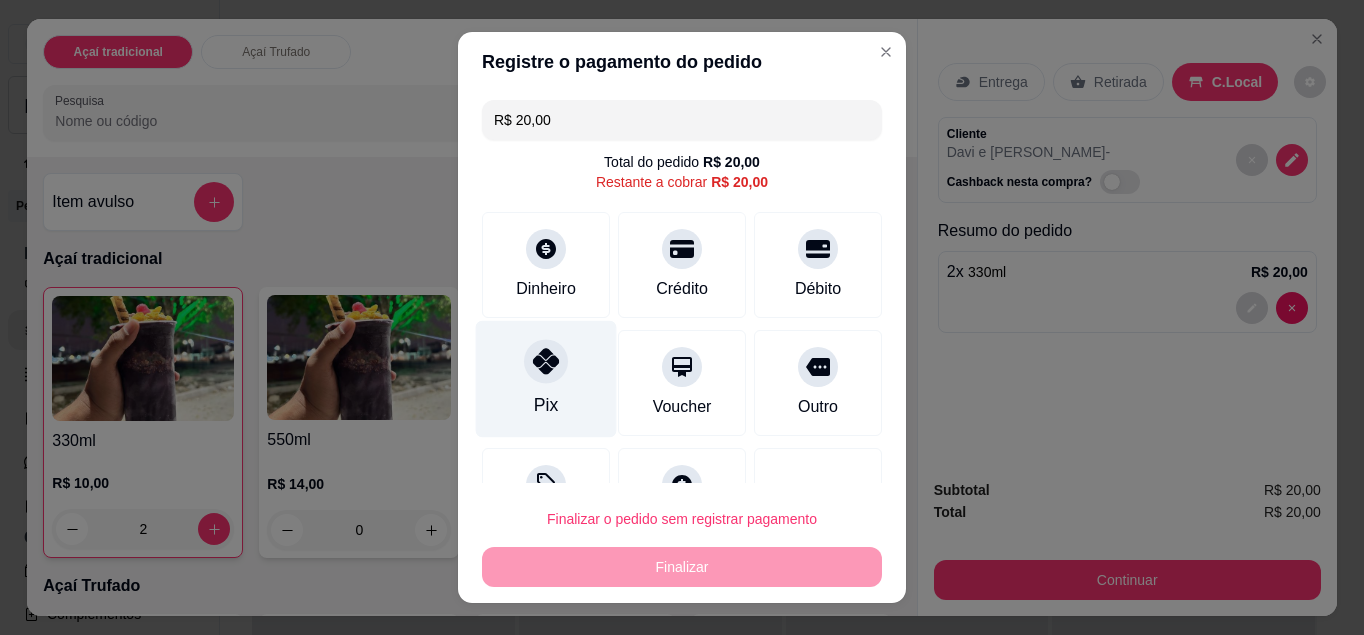click 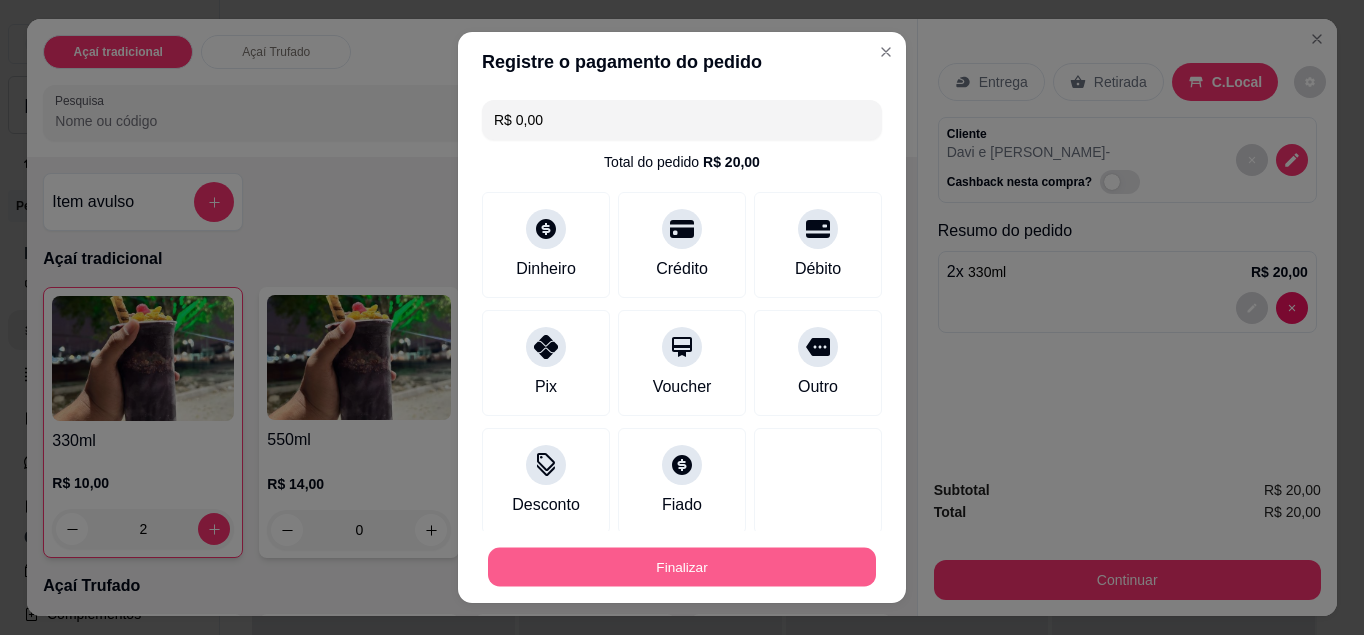 click on "Finalizar" at bounding box center [682, 567] 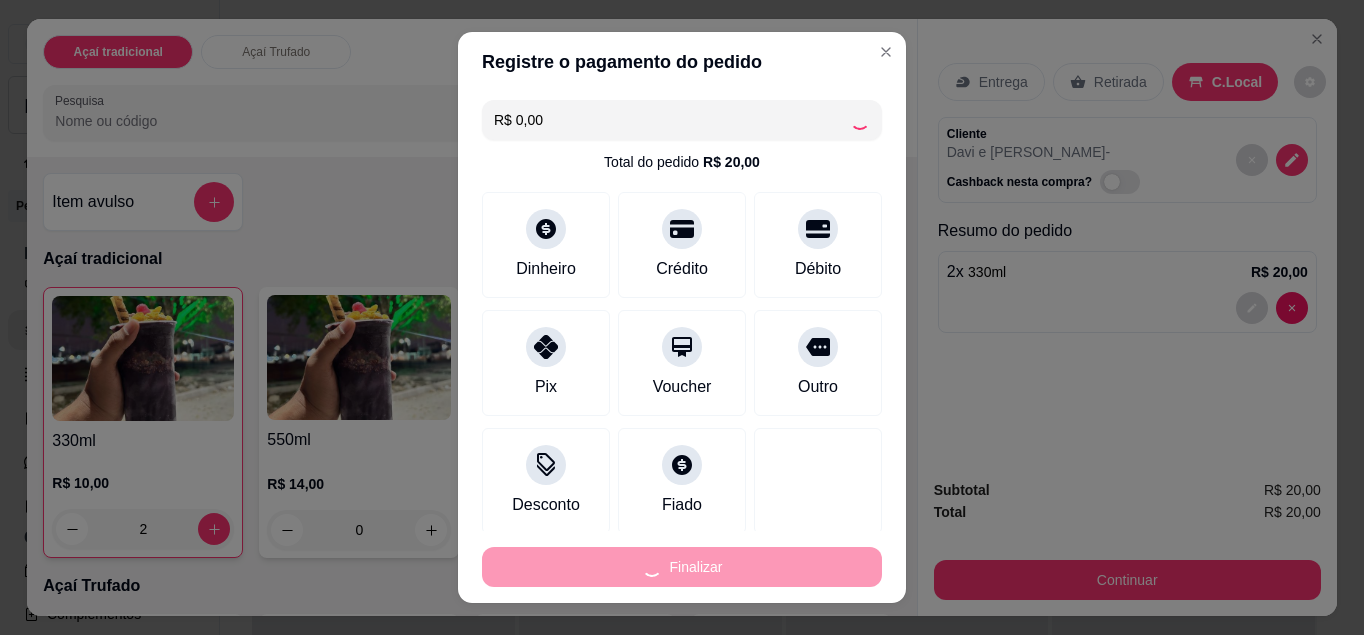 type on "0" 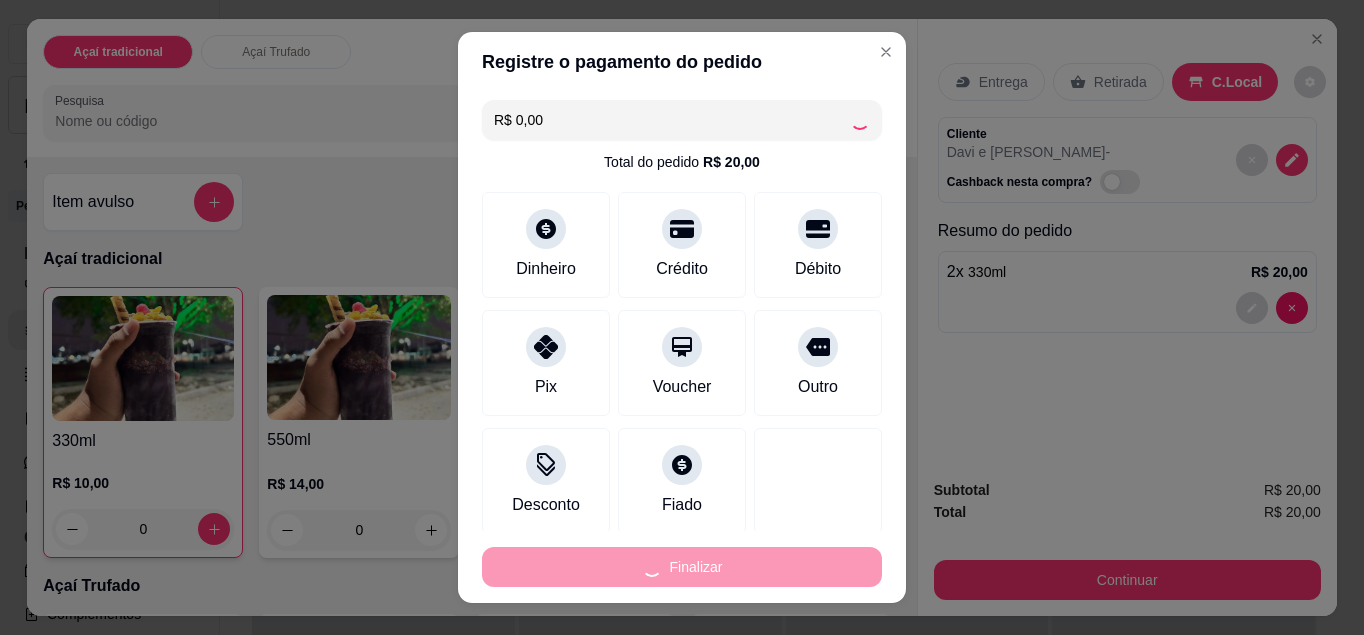 type on "-R$ 20,00" 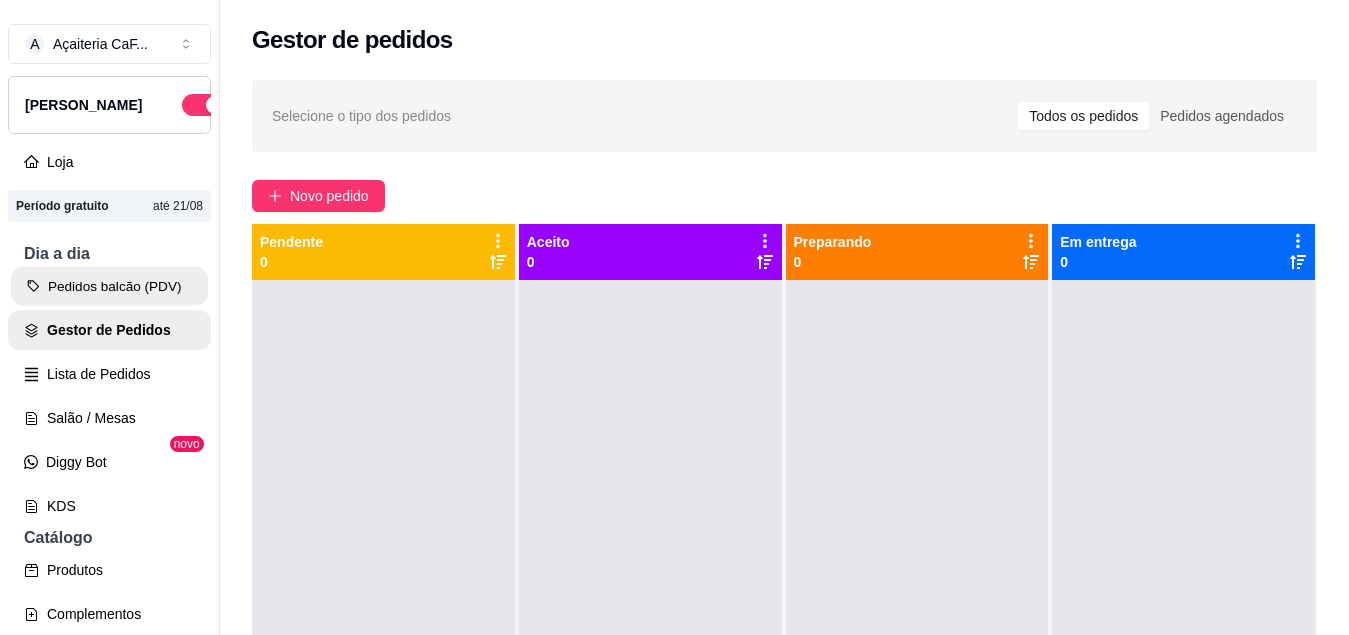 click on "Pedidos balcão (PDV)" at bounding box center (109, 286) 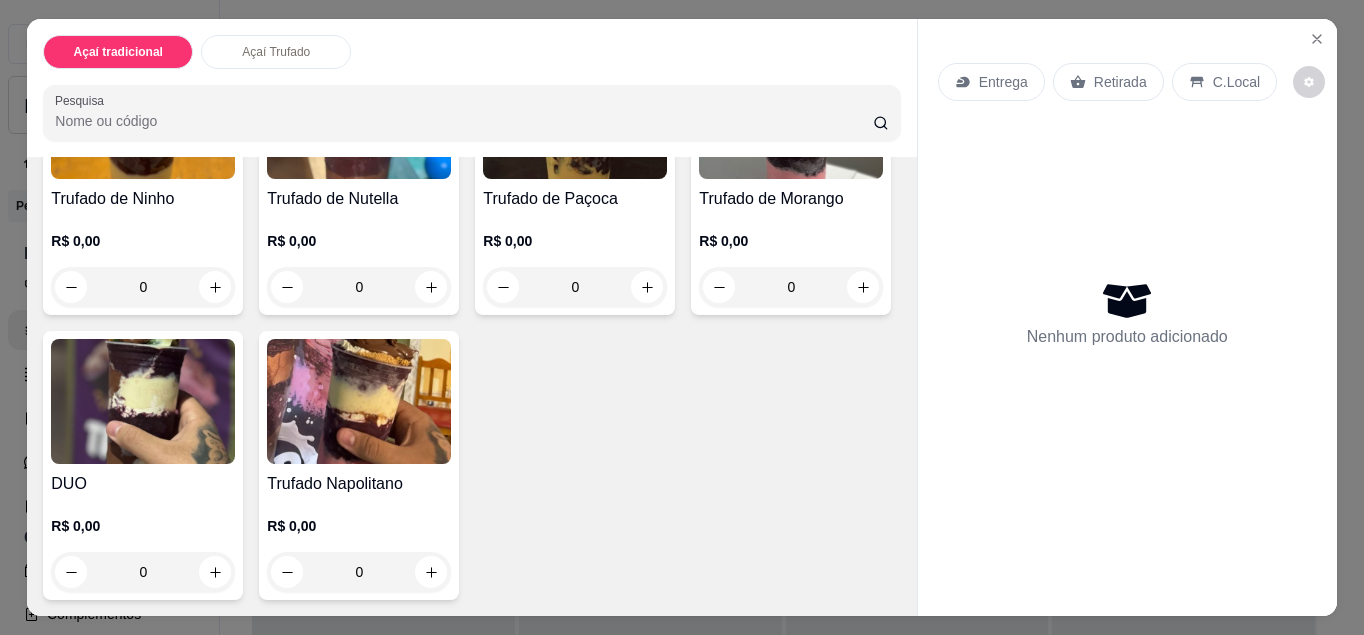 scroll, scrollTop: 851, scrollLeft: 0, axis: vertical 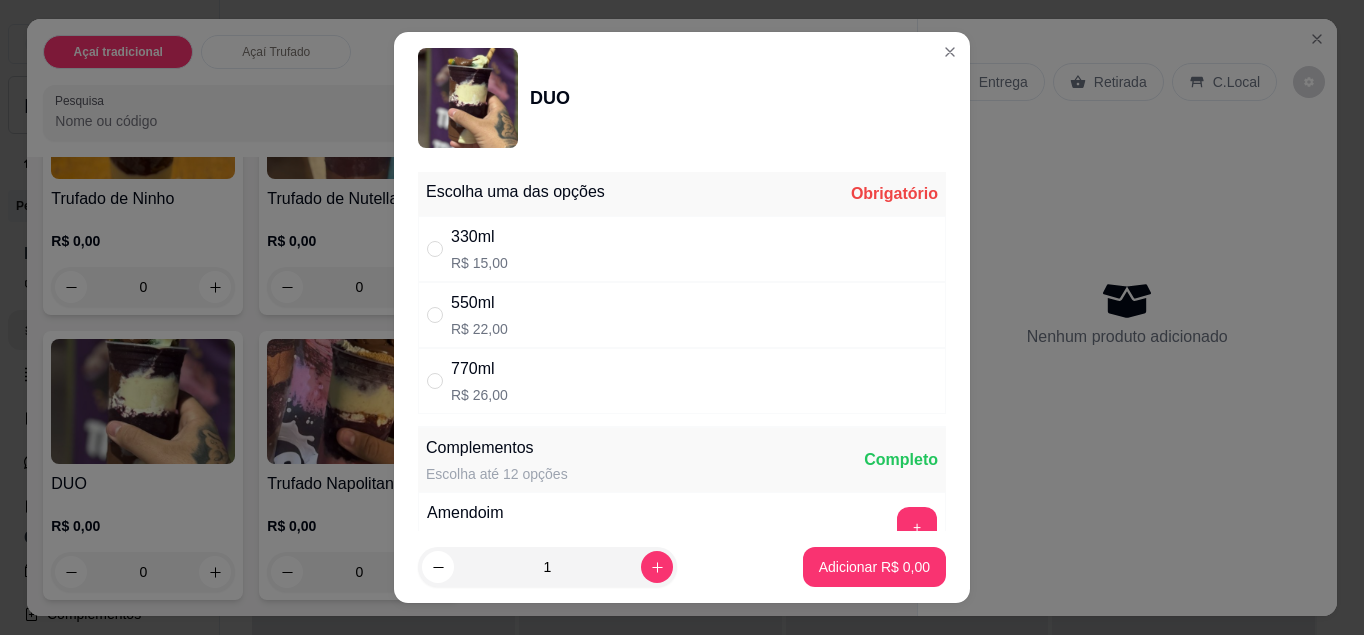 click on "R$ 15,00" at bounding box center [479, 263] 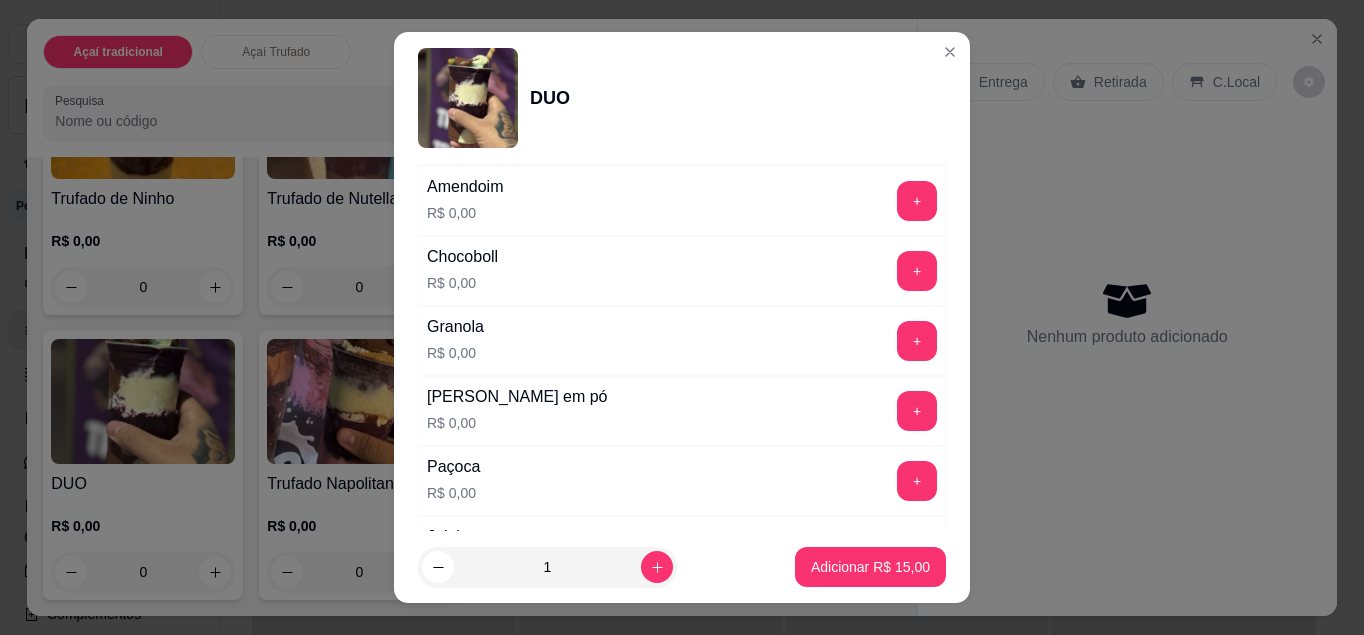 scroll, scrollTop: 330, scrollLeft: 0, axis: vertical 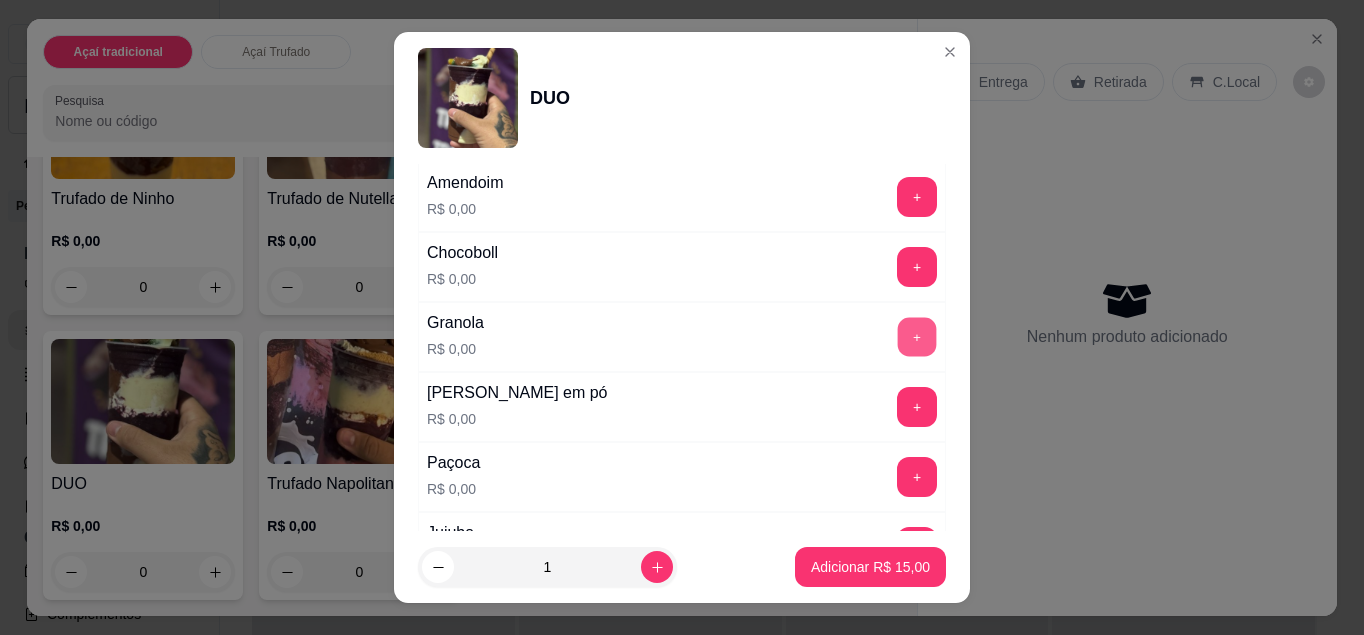 click on "+" at bounding box center [917, 336] 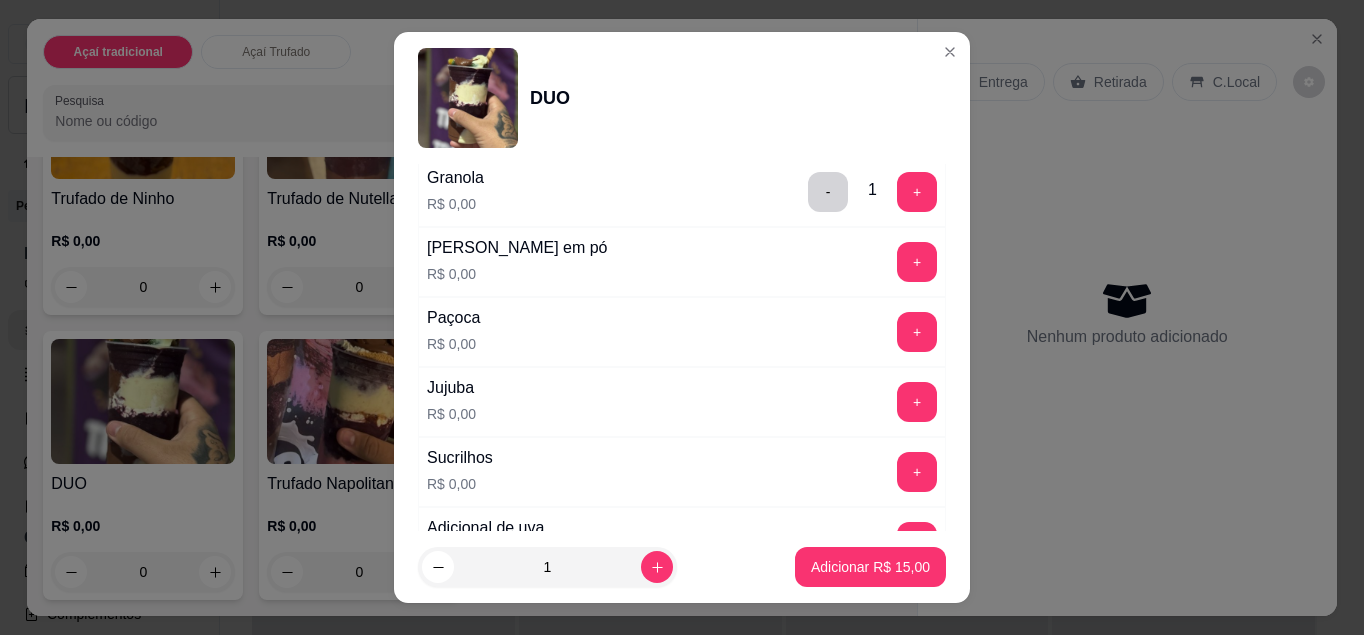 scroll, scrollTop: 479, scrollLeft: 0, axis: vertical 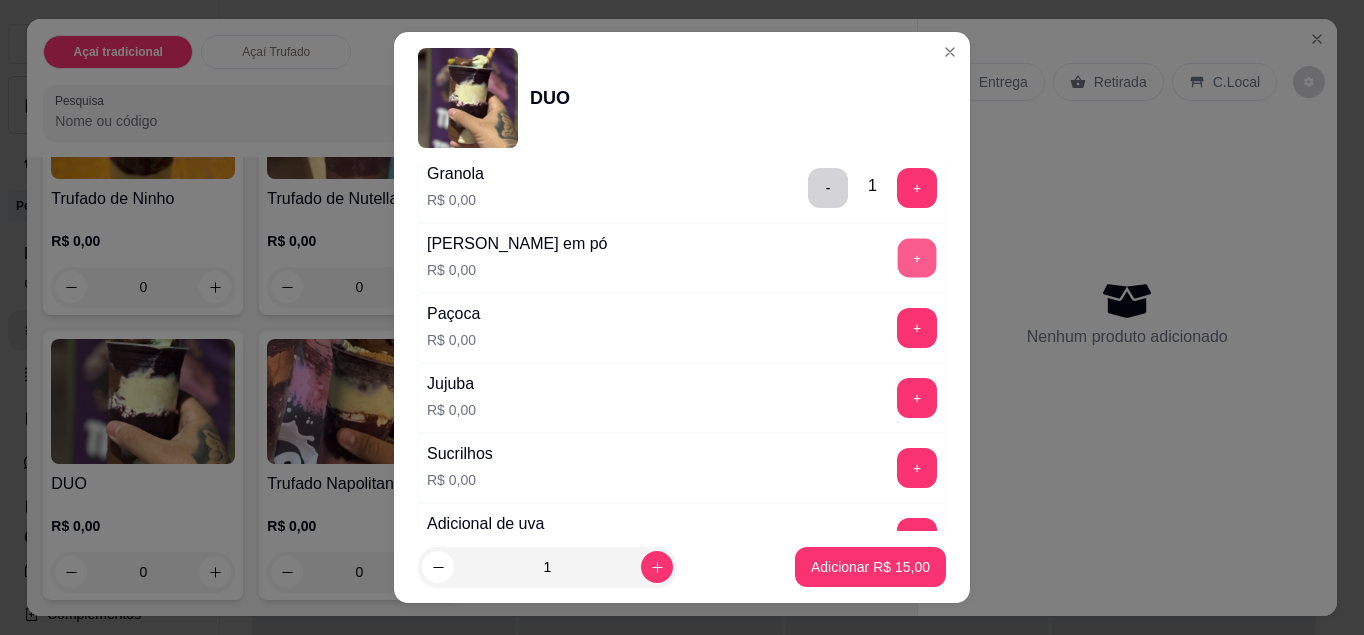 click on "+" at bounding box center [917, 257] 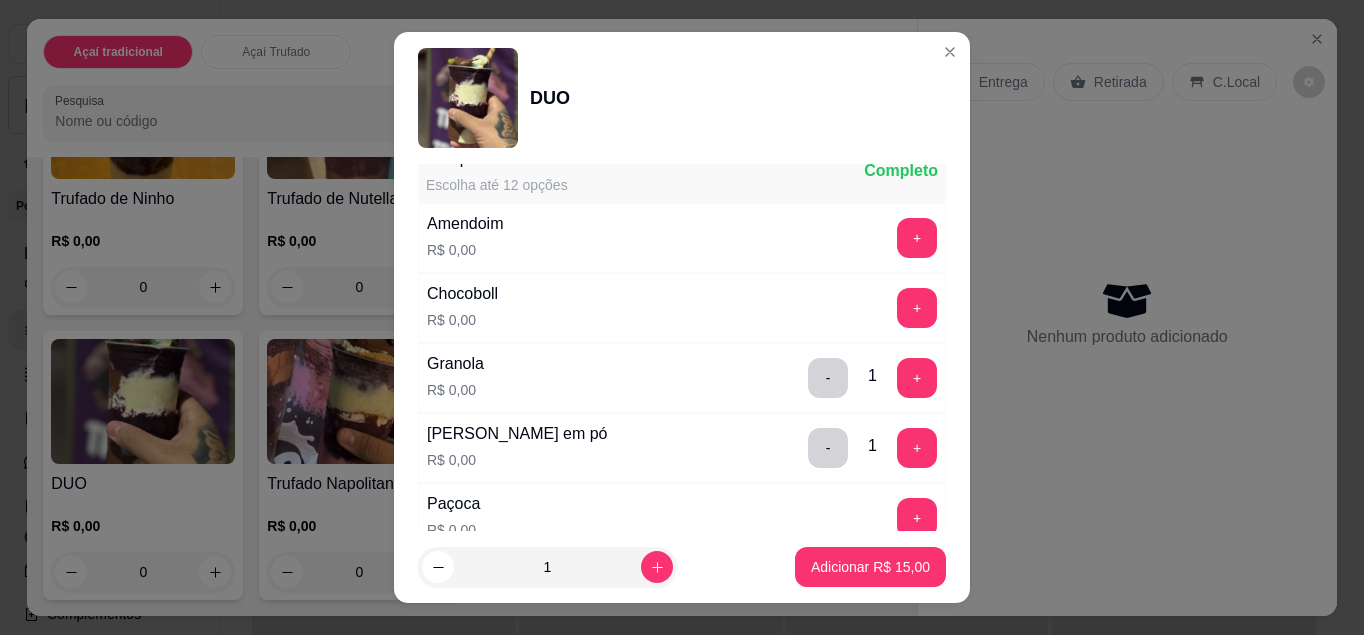scroll, scrollTop: 282, scrollLeft: 0, axis: vertical 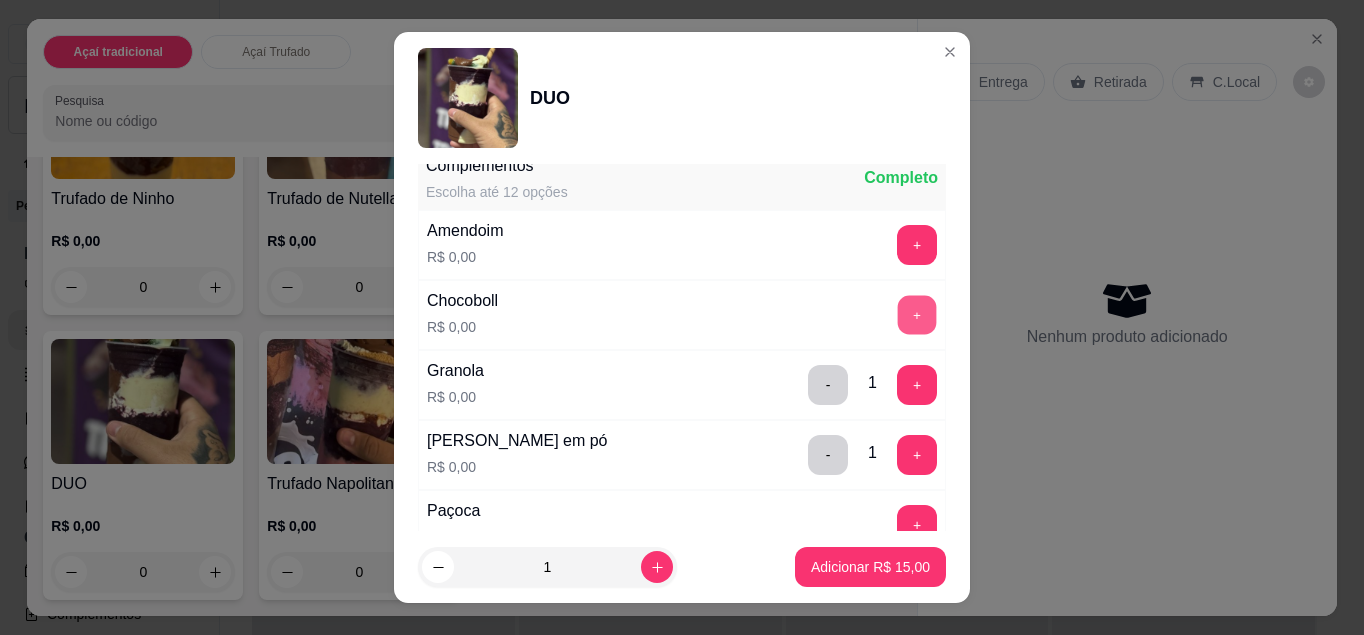 click on "+" at bounding box center [917, 314] 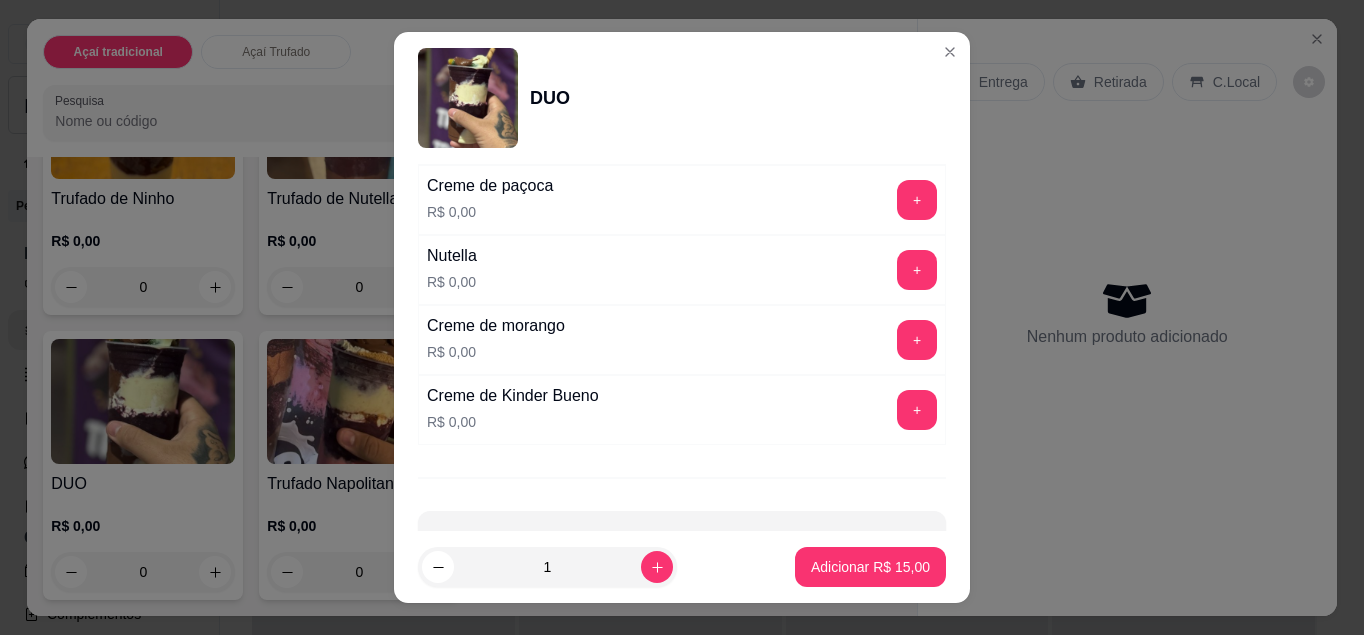 scroll, scrollTop: 1364, scrollLeft: 0, axis: vertical 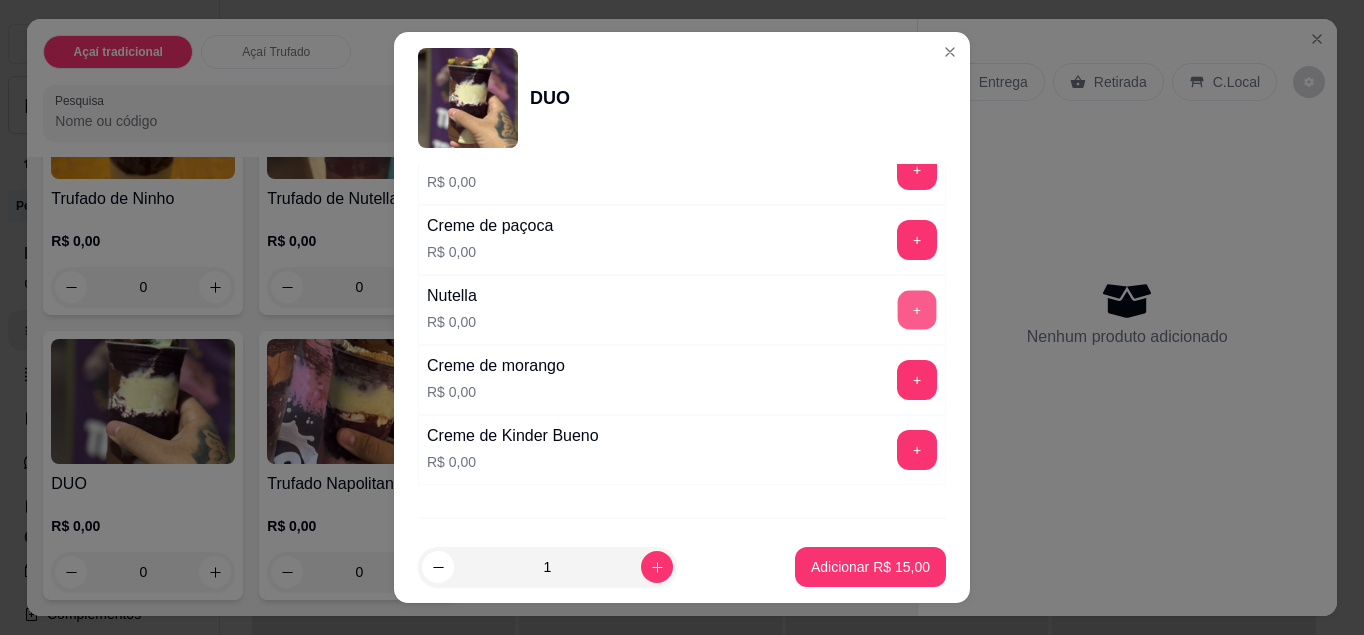 click on "+" at bounding box center (917, 309) 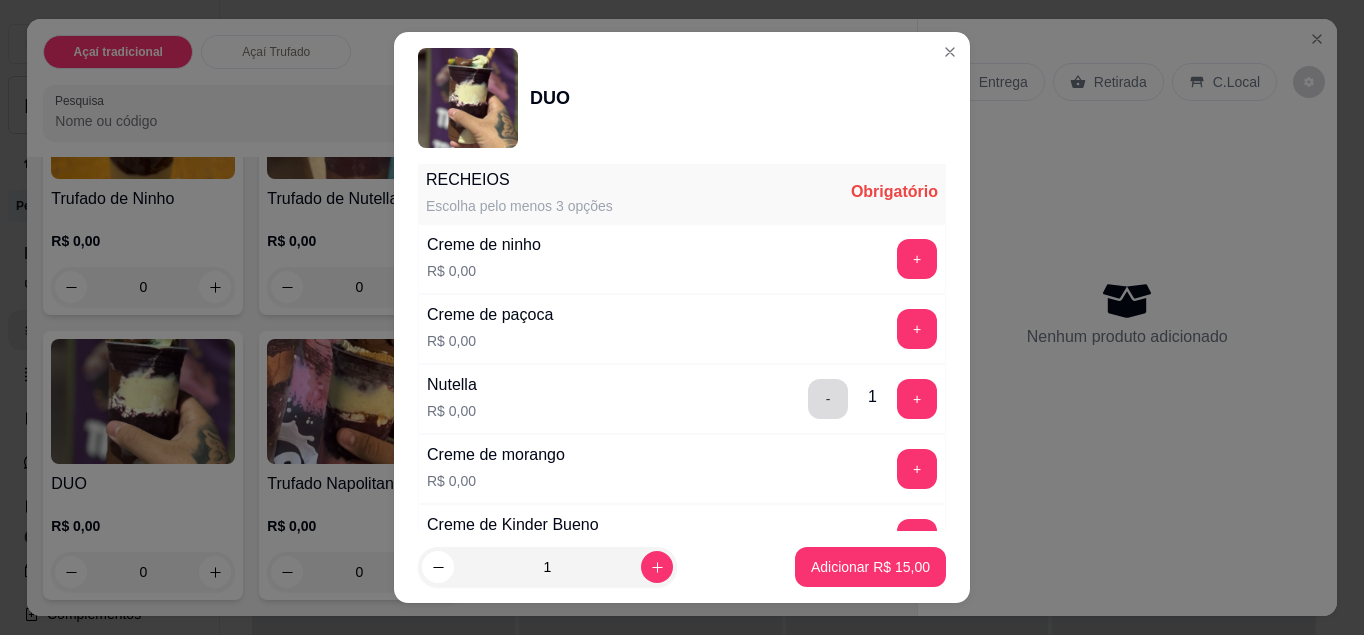 scroll, scrollTop: 1167, scrollLeft: 0, axis: vertical 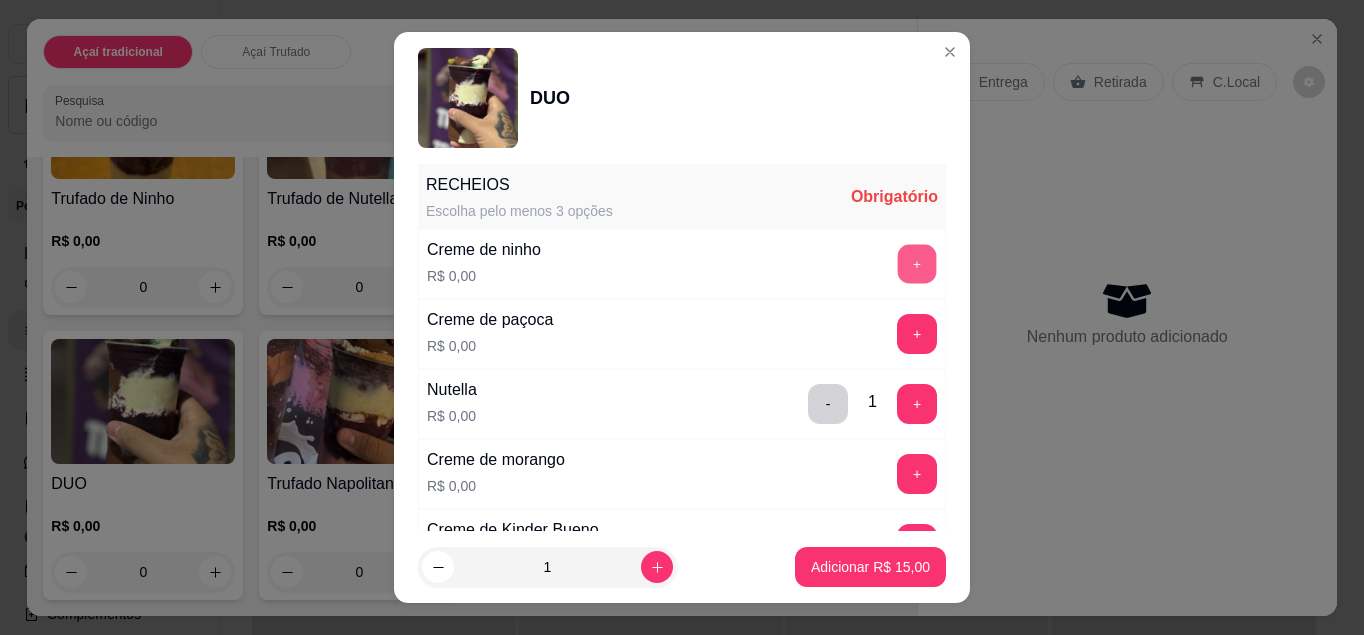 click on "+" at bounding box center (917, 263) 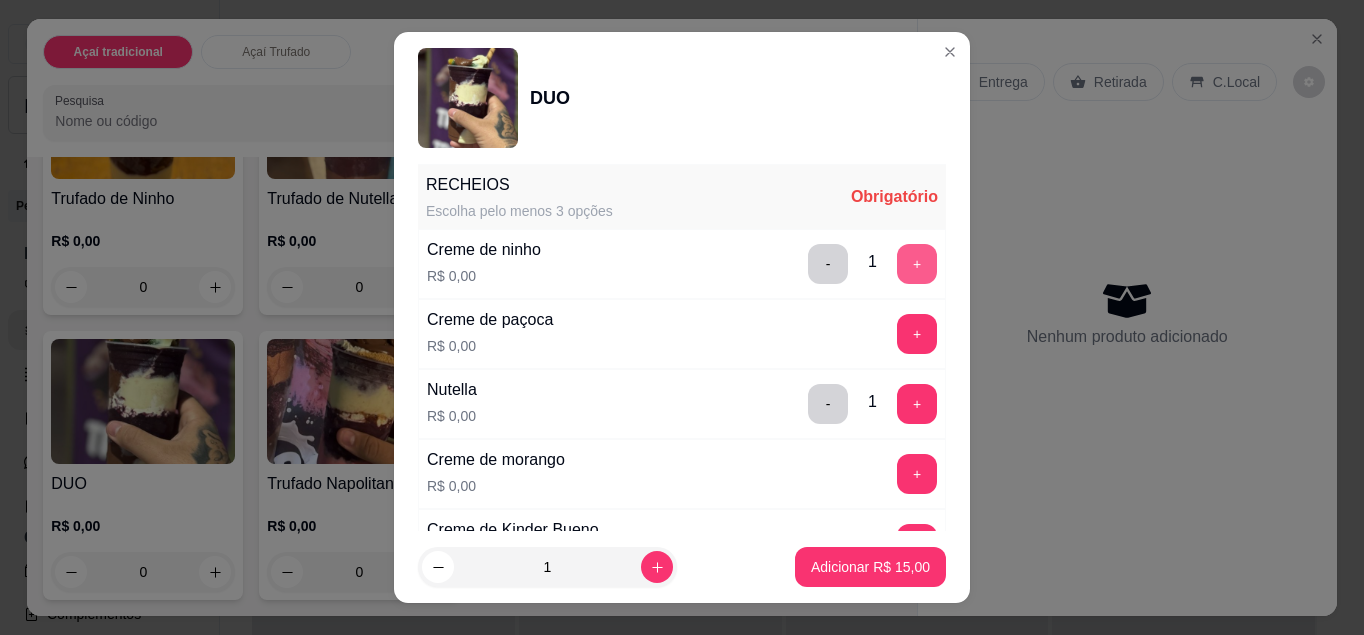 click on "+" at bounding box center [917, 264] 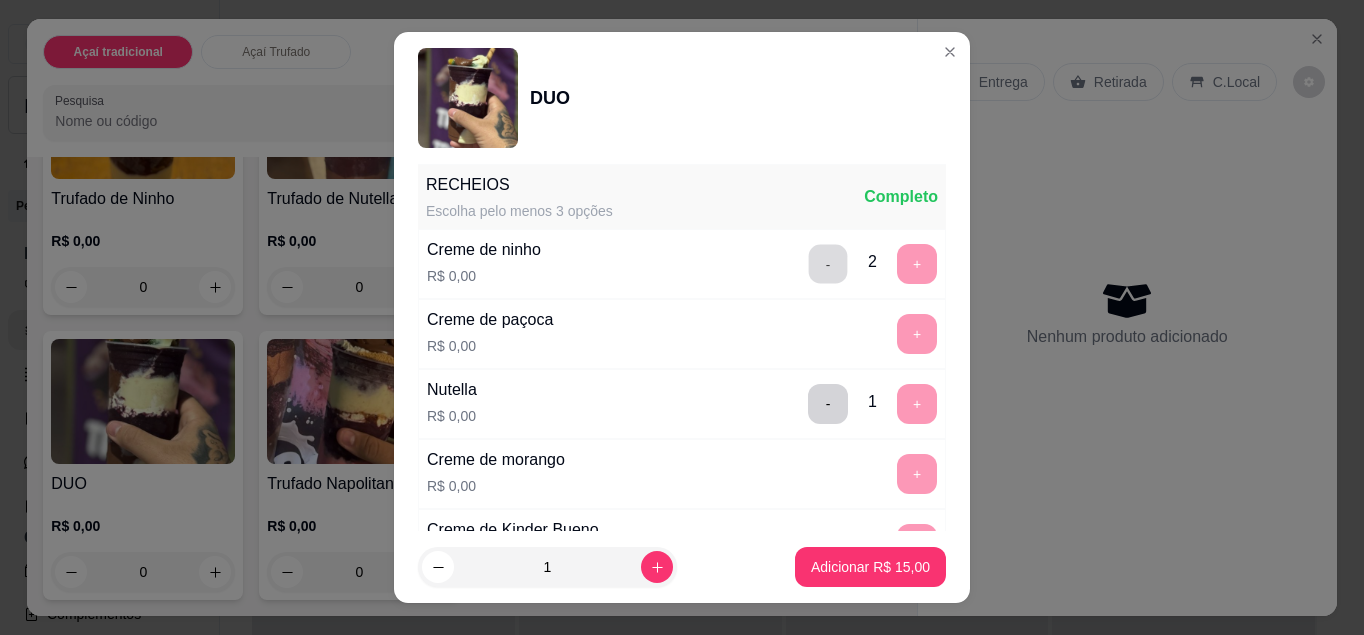 click on "-" at bounding box center [828, 263] 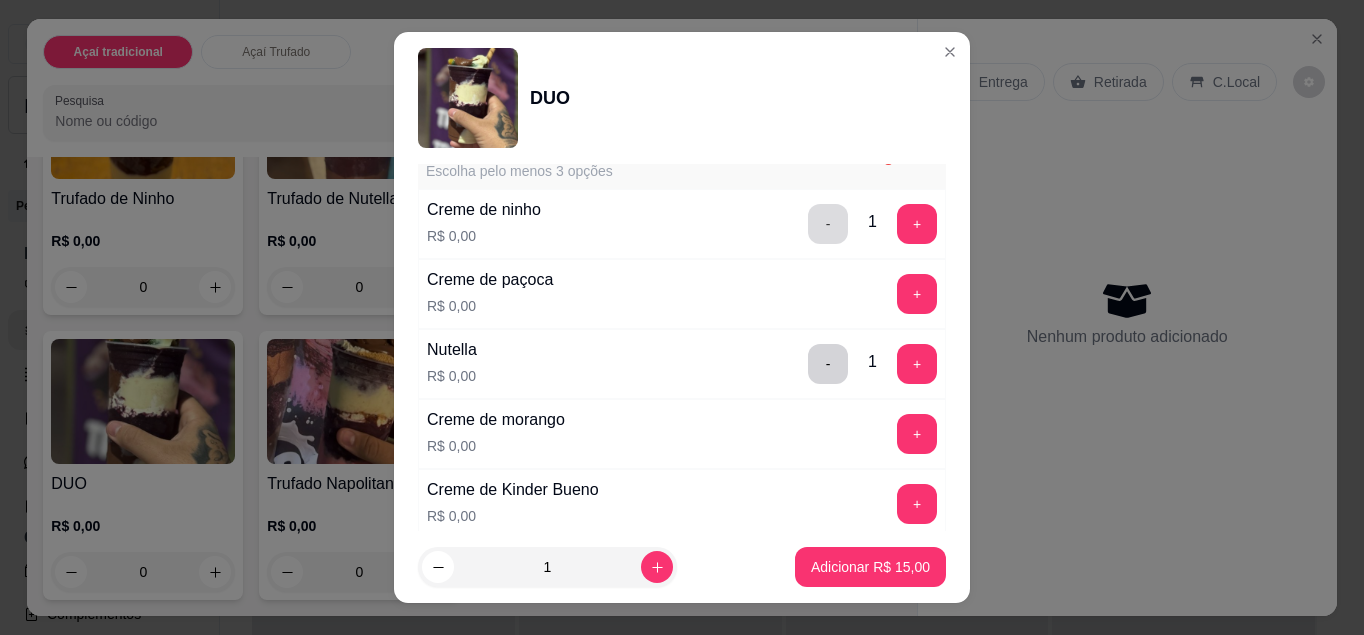 scroll, scrollTop: 1208, scrollLeft: 0, axis: vertical 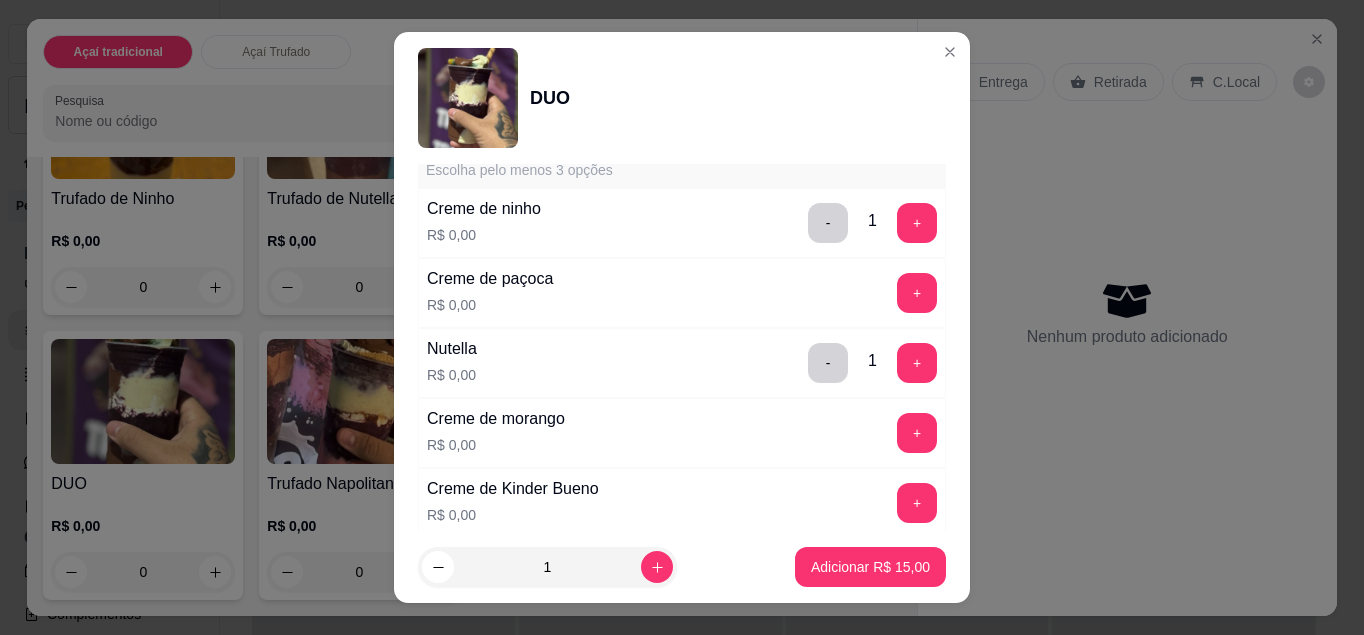 click on "+" at bounding box center [917, 293] 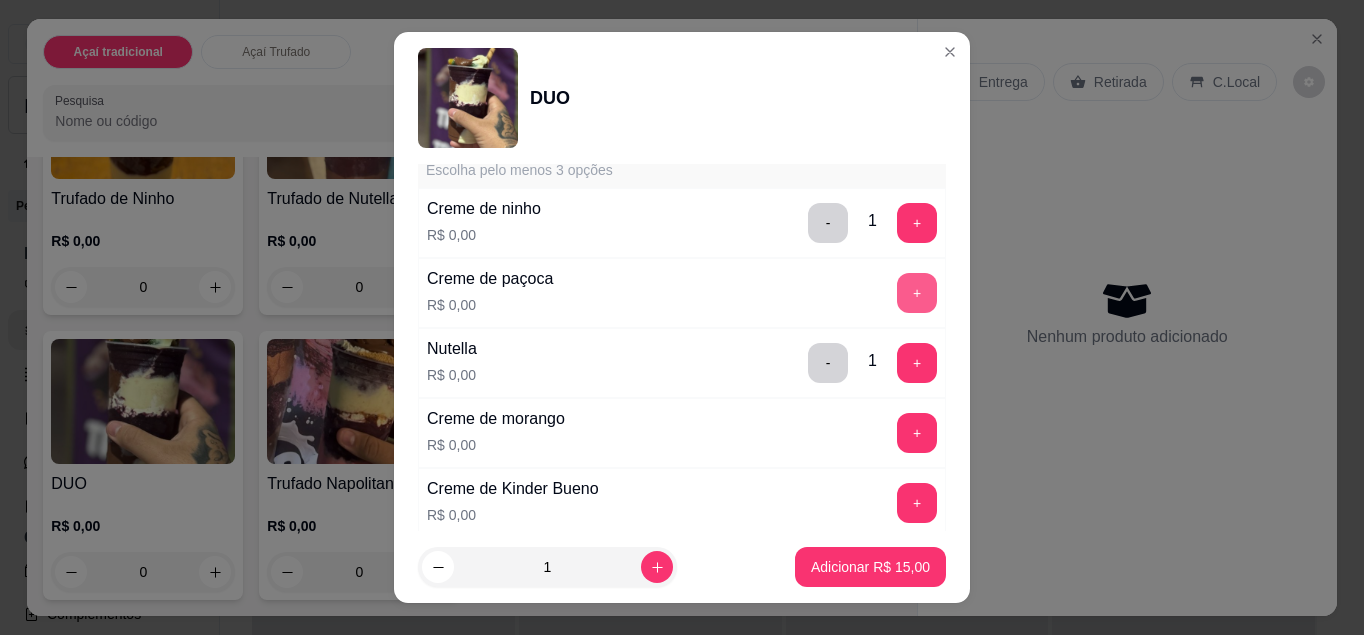 click on "+" at bounding box center (917, 293) 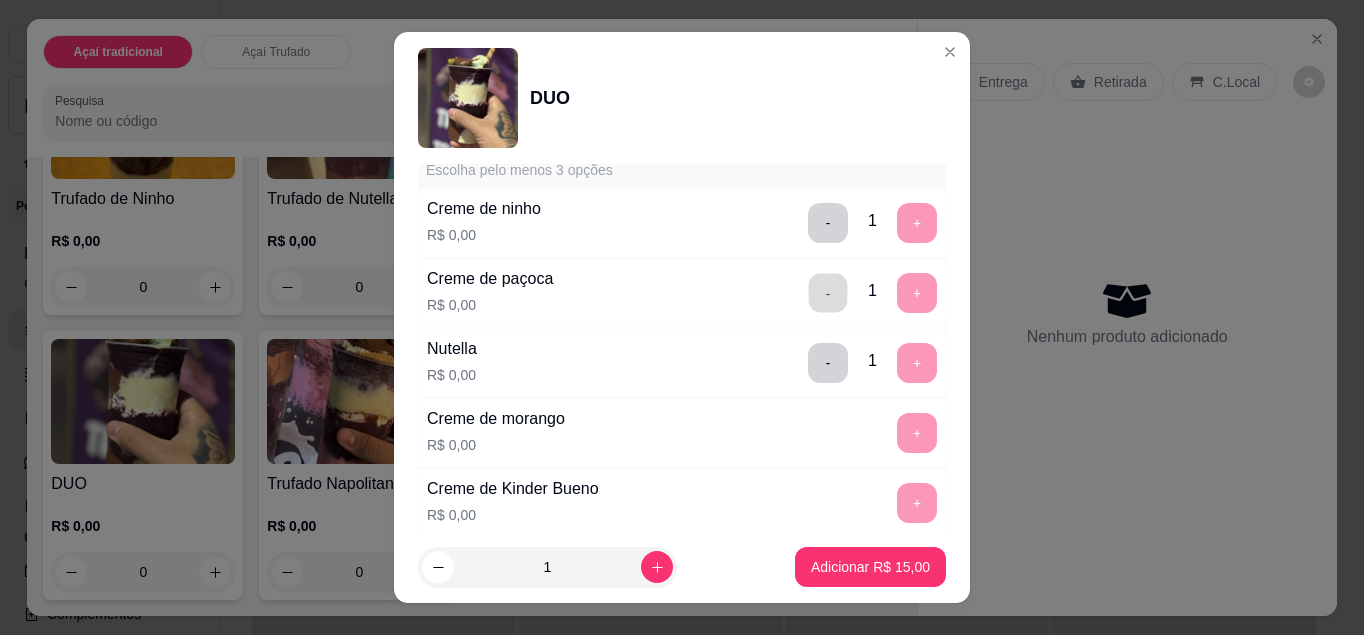 click on "-" at bounding box center (828, 292) 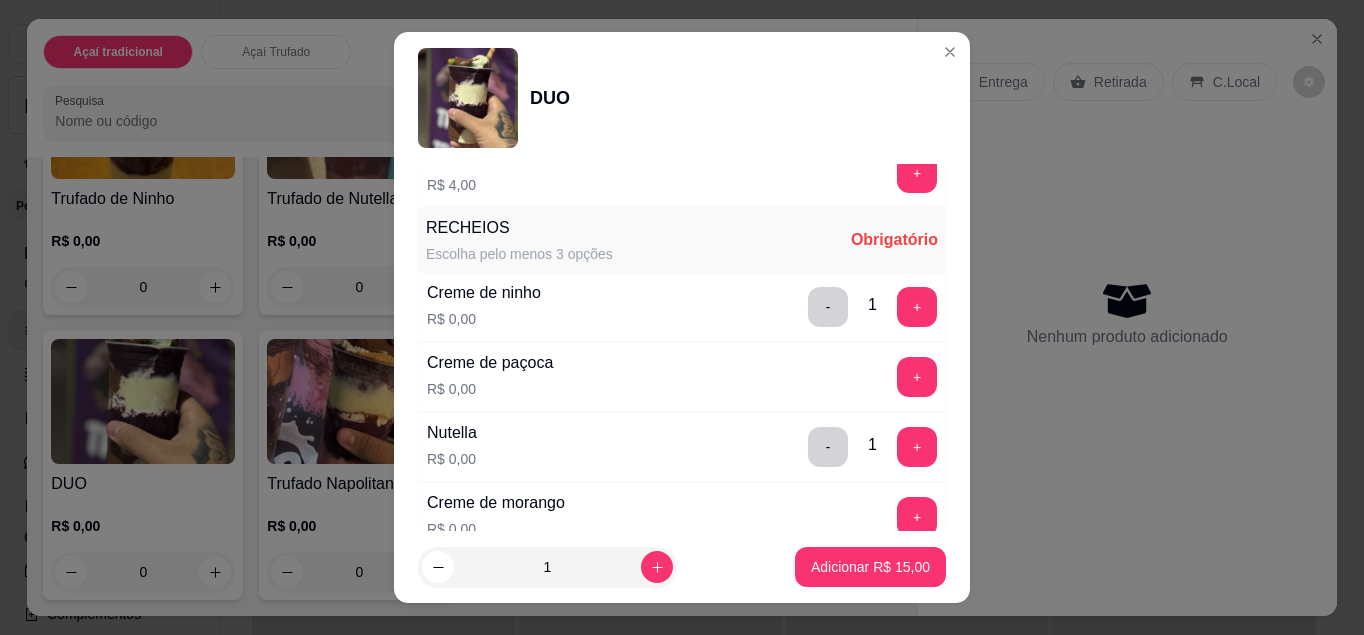 scroll, scrollTop: 1123, scrollLeft: 0, axis: vertical 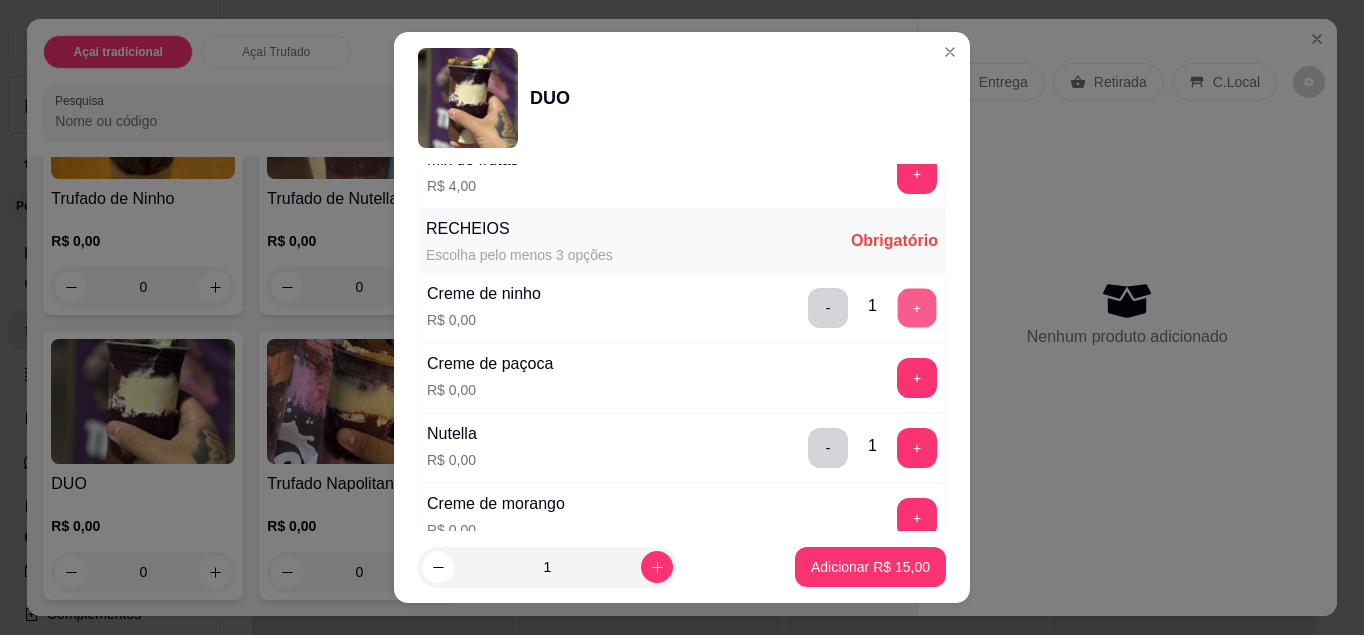 click on "+" at bounding box center [917, 307] 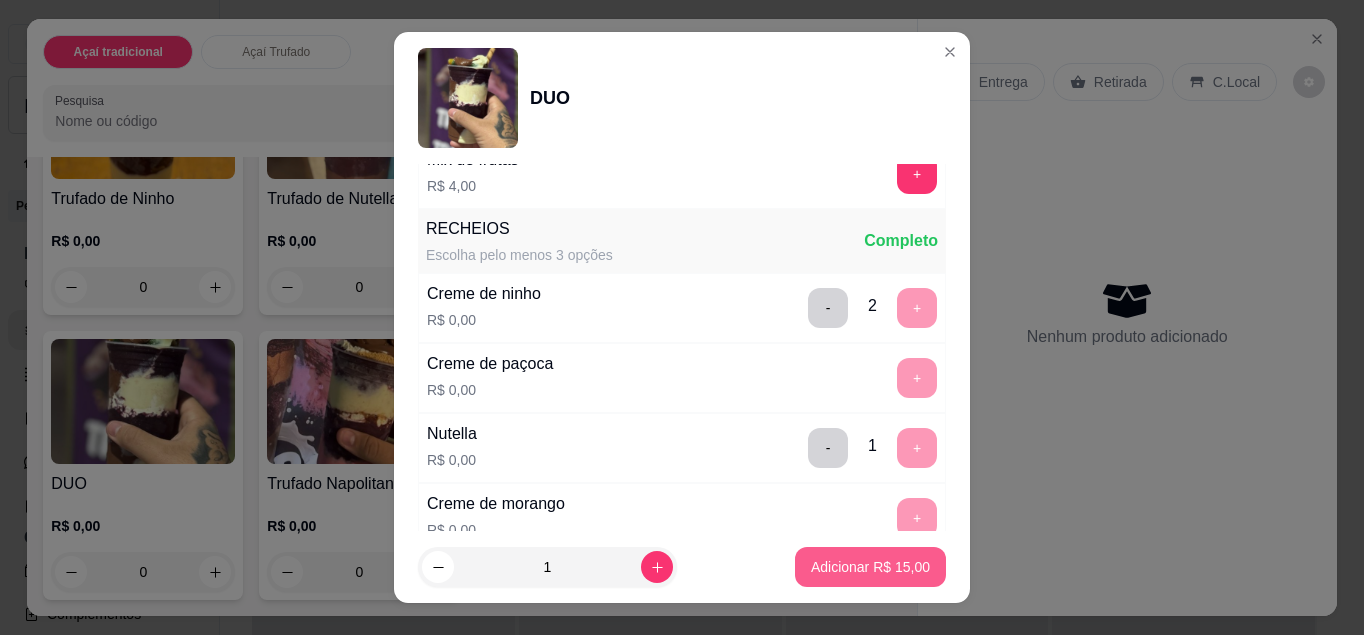 click on "Adicionar   R$ 15,00" at bounding box center (870, 567) 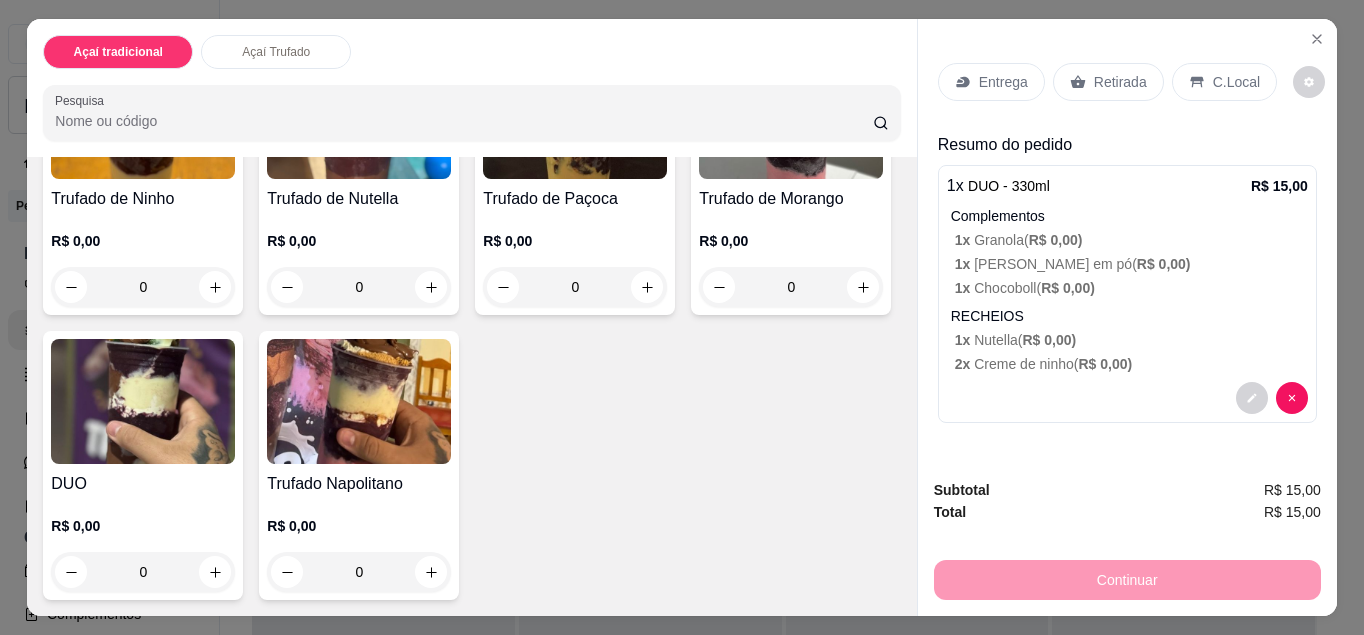scroll, scrollTop: 754, scrollLeft: 0, axis: vertical 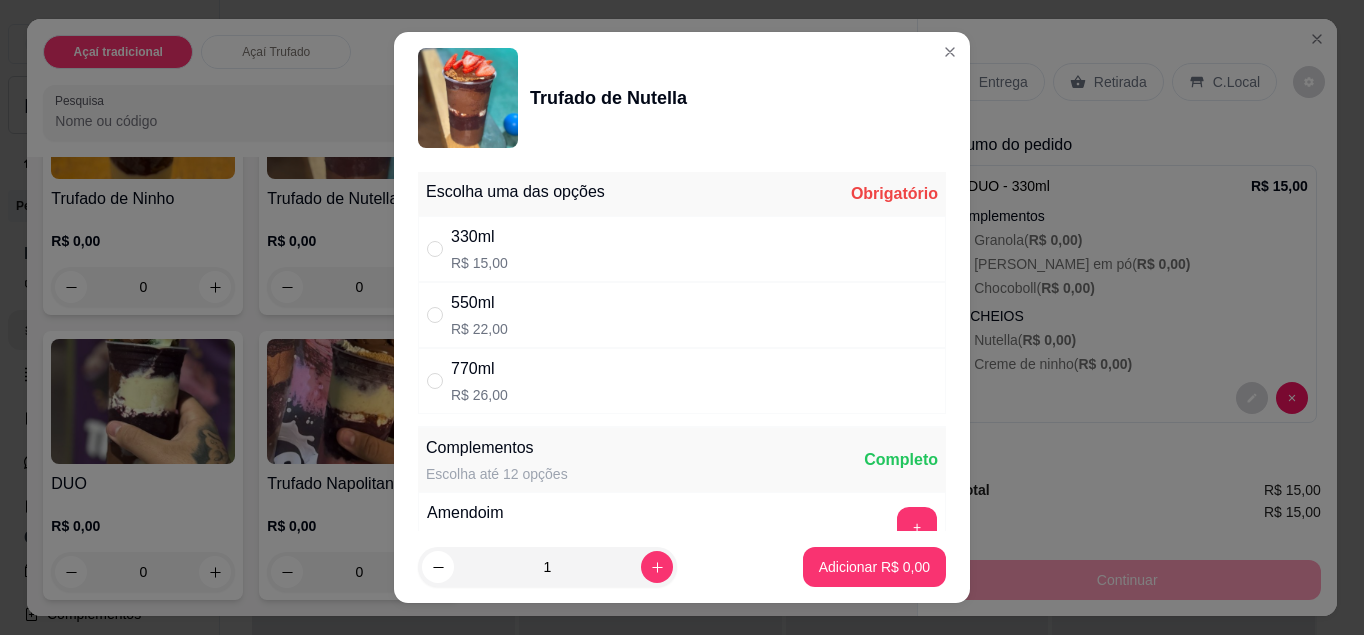click on "330ml R$ 15,00" at bounding box center (479, 249) 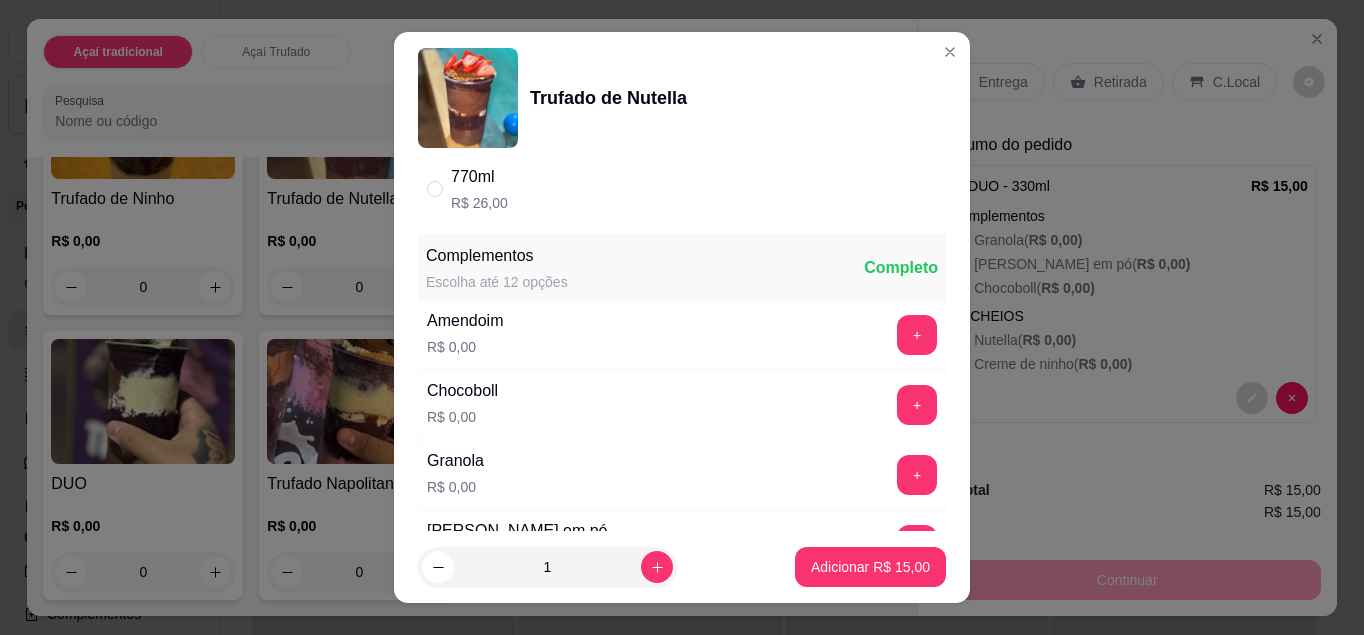 scroll, scrollTop: 193, scrollLeft: 0, axis: vertical 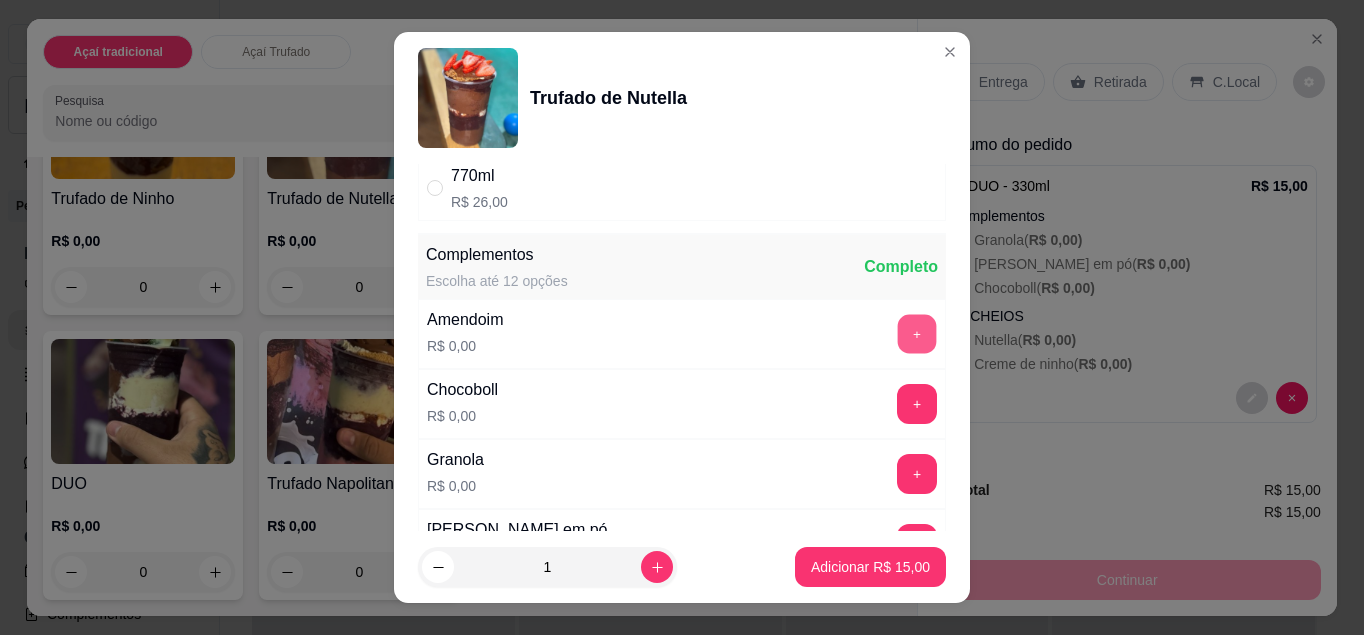 click on "+" at bounding box center (917, 333) 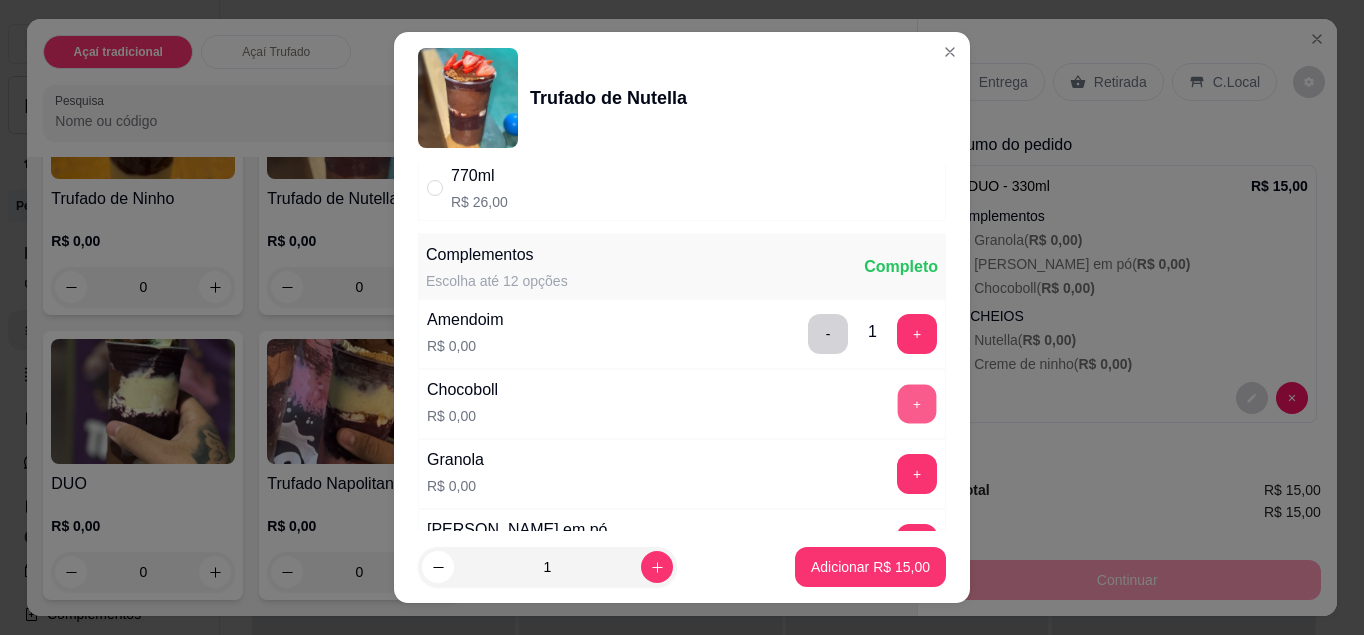 click on "+" at bounding box center [917, 403] 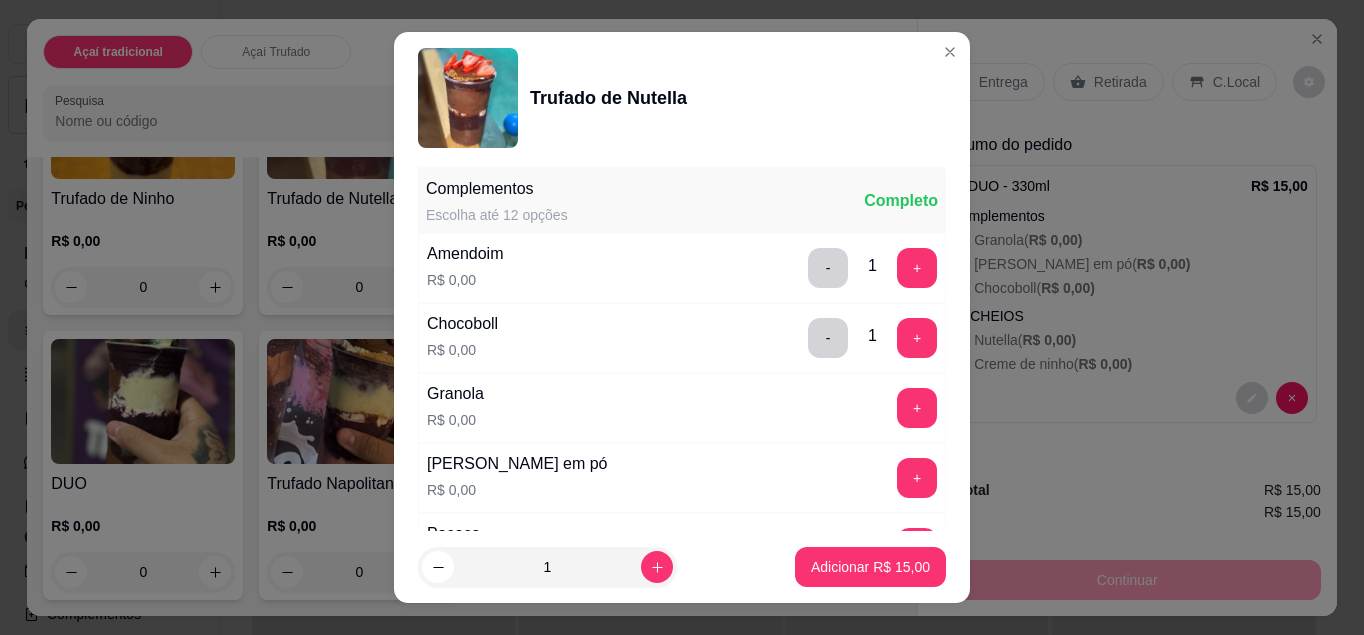 scroll, scrollTop: 260, scrollLeft: 0, axis: vertical 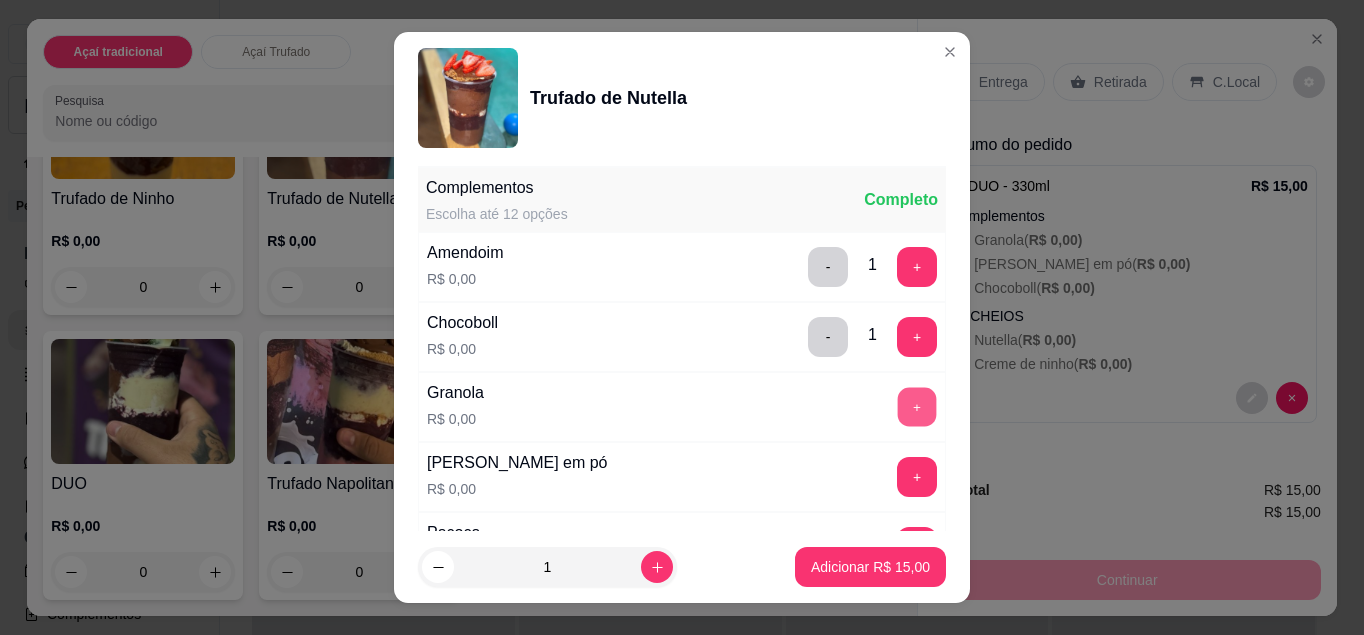 click on "+" at bounding box center (917, 406) 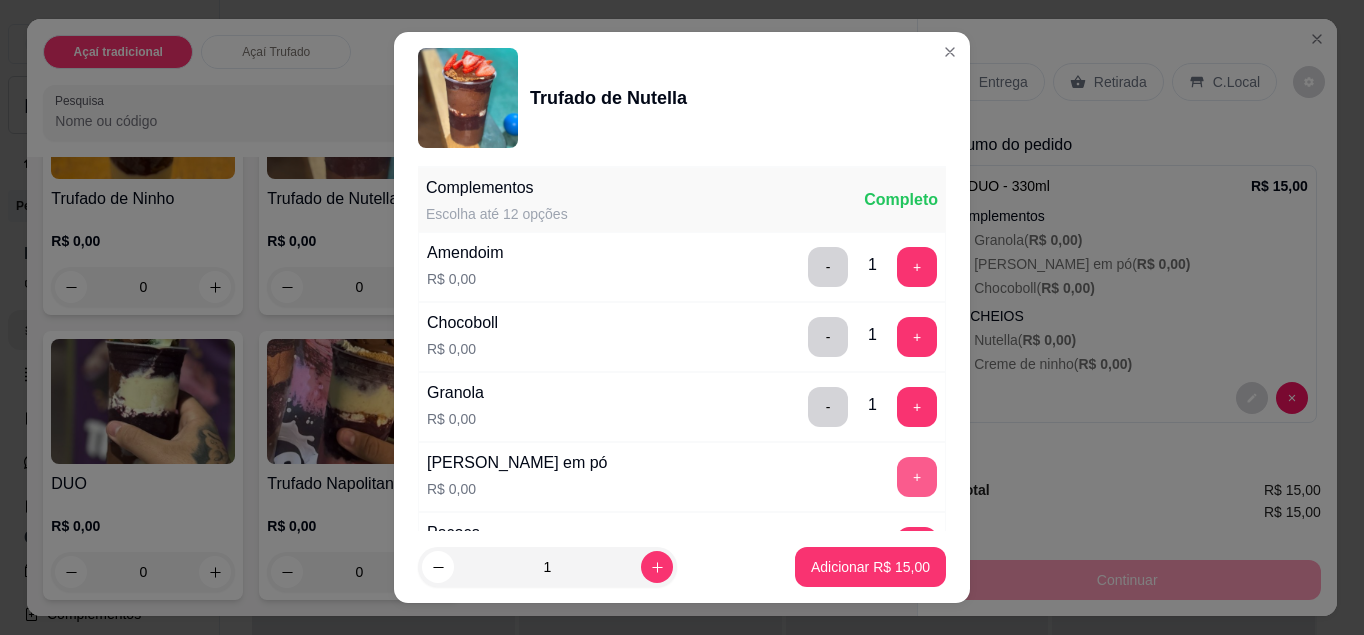 click on "+" at bounding box center [917, 477] 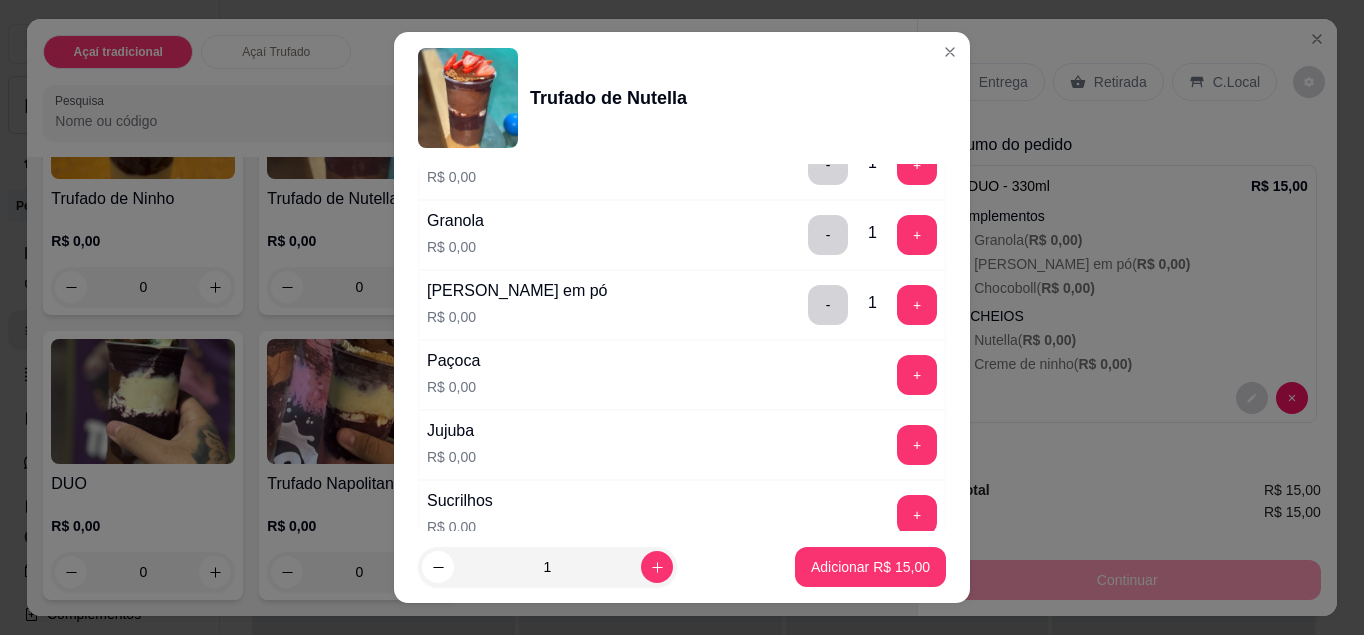 scroll, scrollTop: 444, scrollLeft: 0, axis: vertical 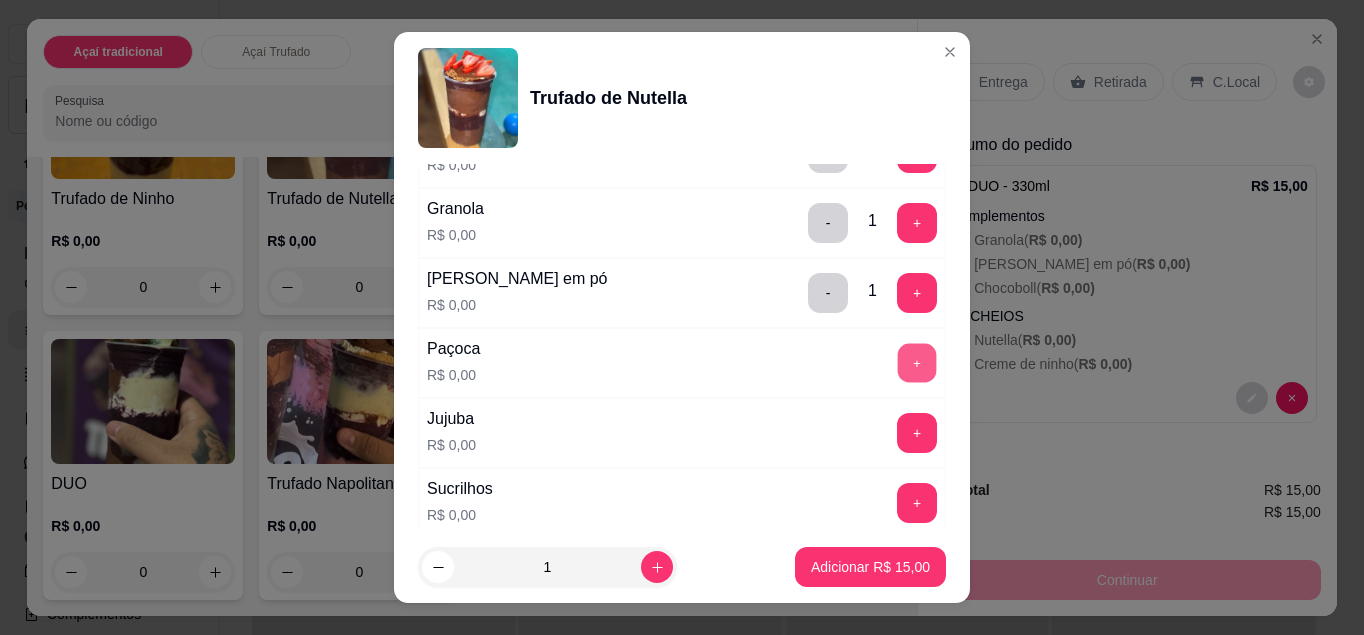 click on "+" at bounding box center [917, 362] 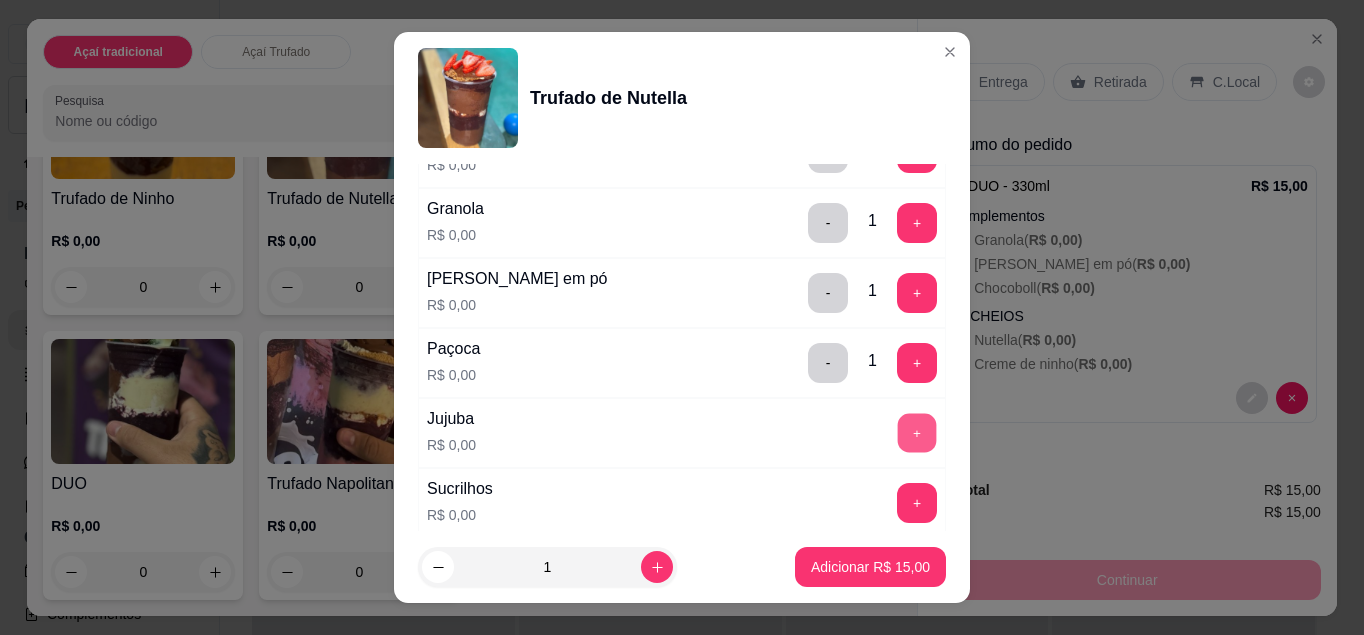 click on "+" at bounding box center [917, 432] 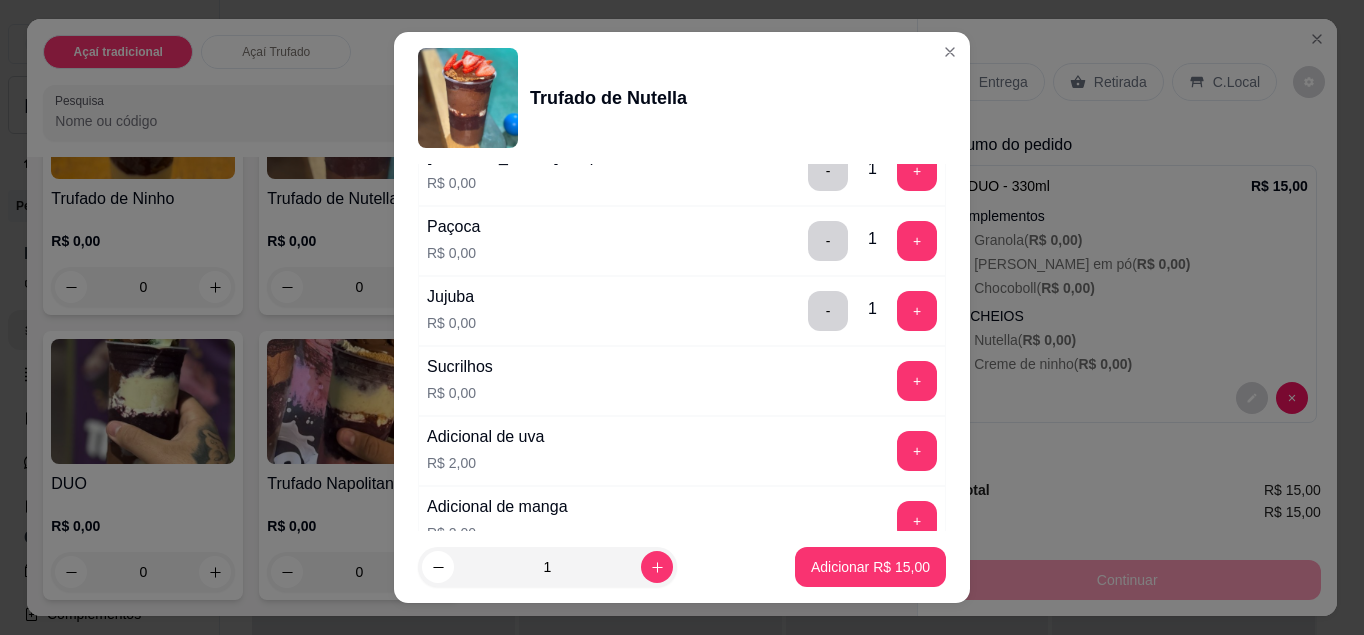 scroll, scrollTop: 567, scrollLeft: 0, axis: vertical 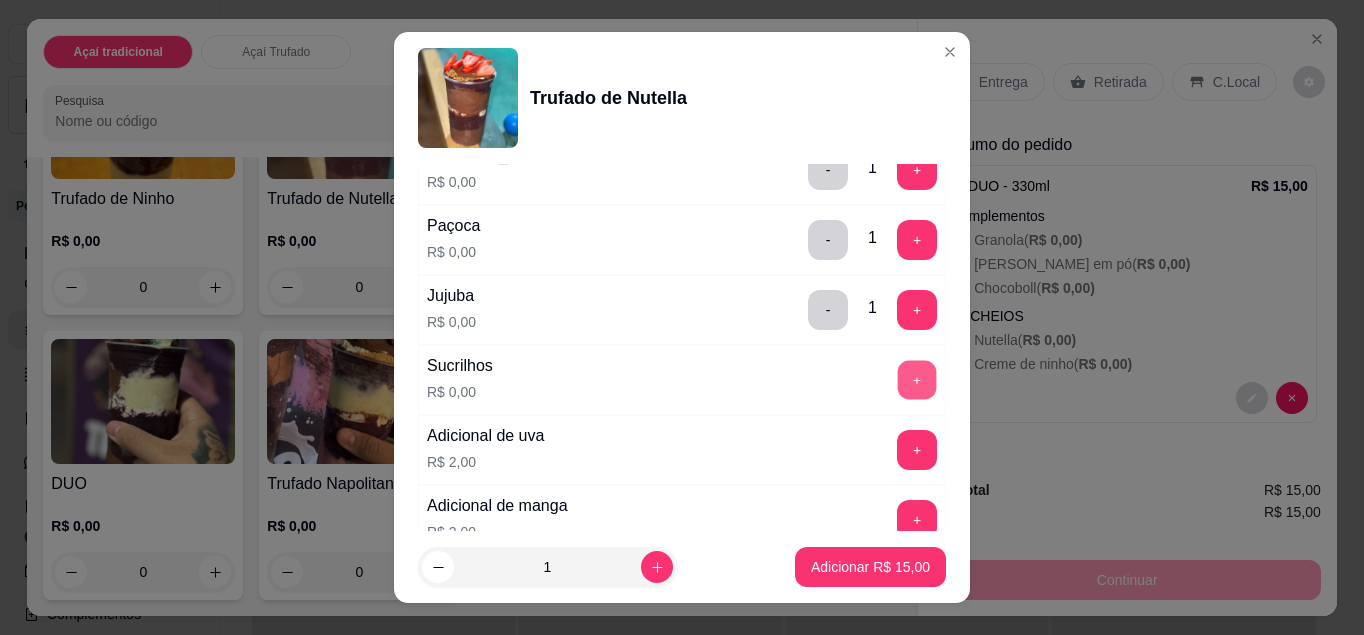 click on "+" at bounding box center [917, 379] 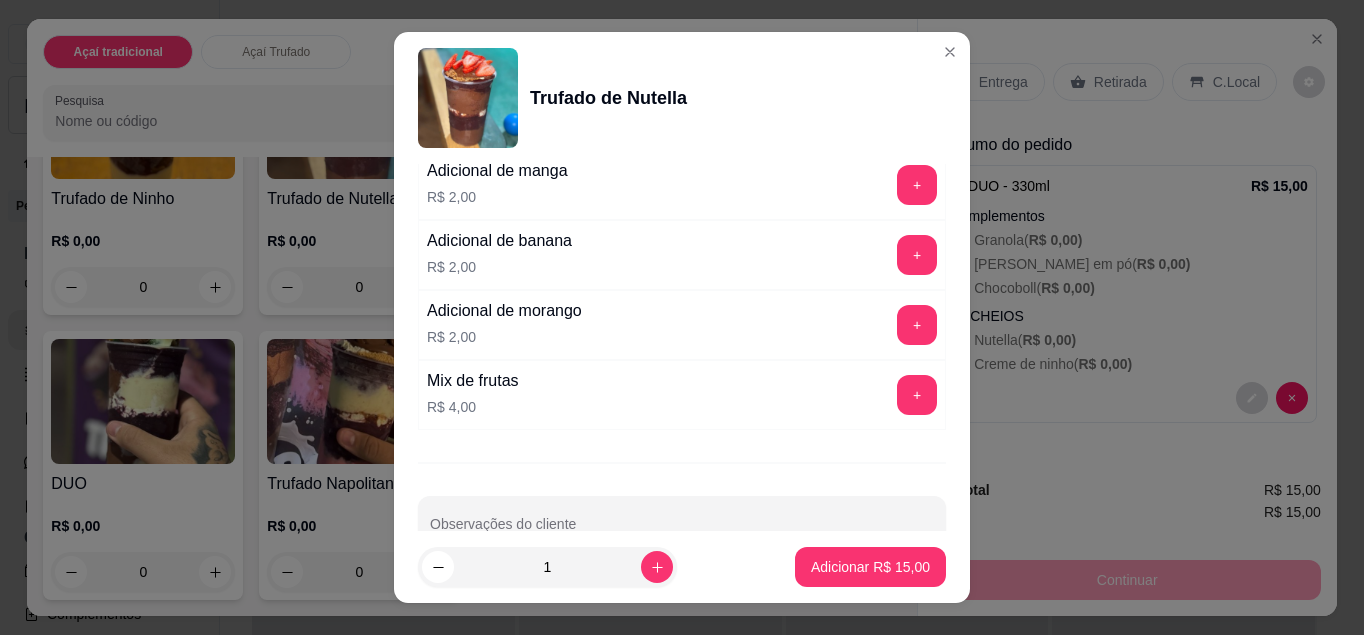 scroll, scrollTop: 950, scrollLeft: 0, axis: vertical 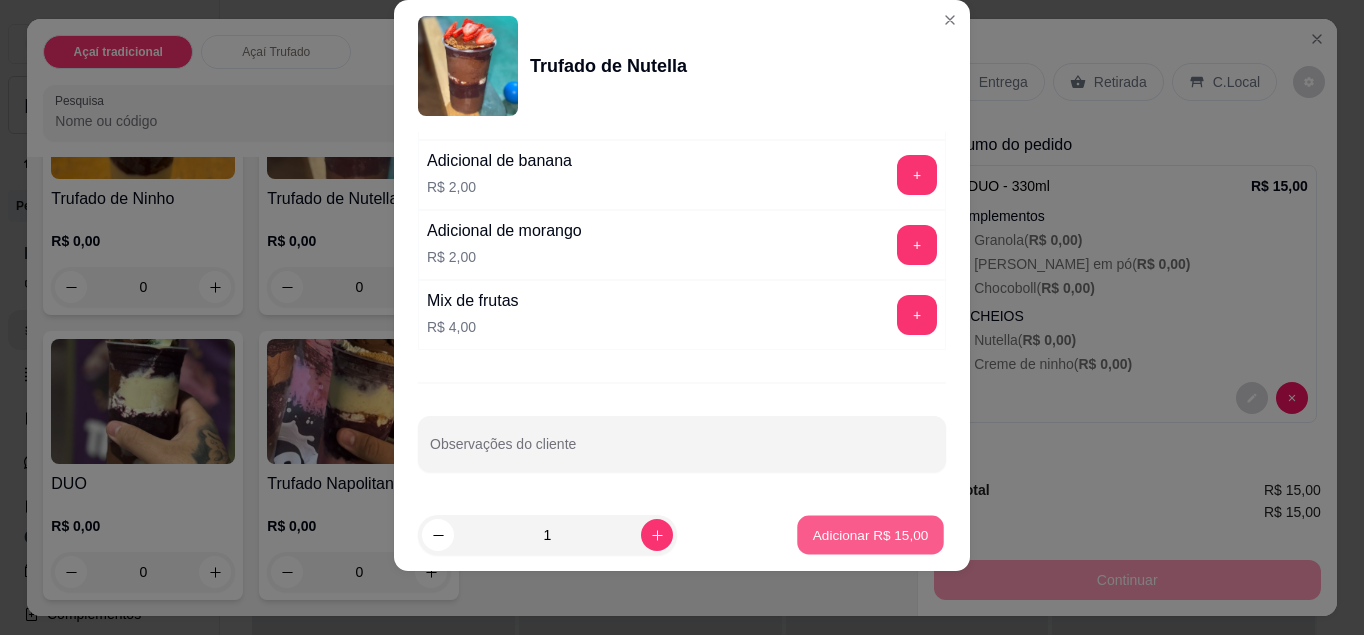 click on "Adicionar   R$ 15,00" at bounding box center (871, 535) 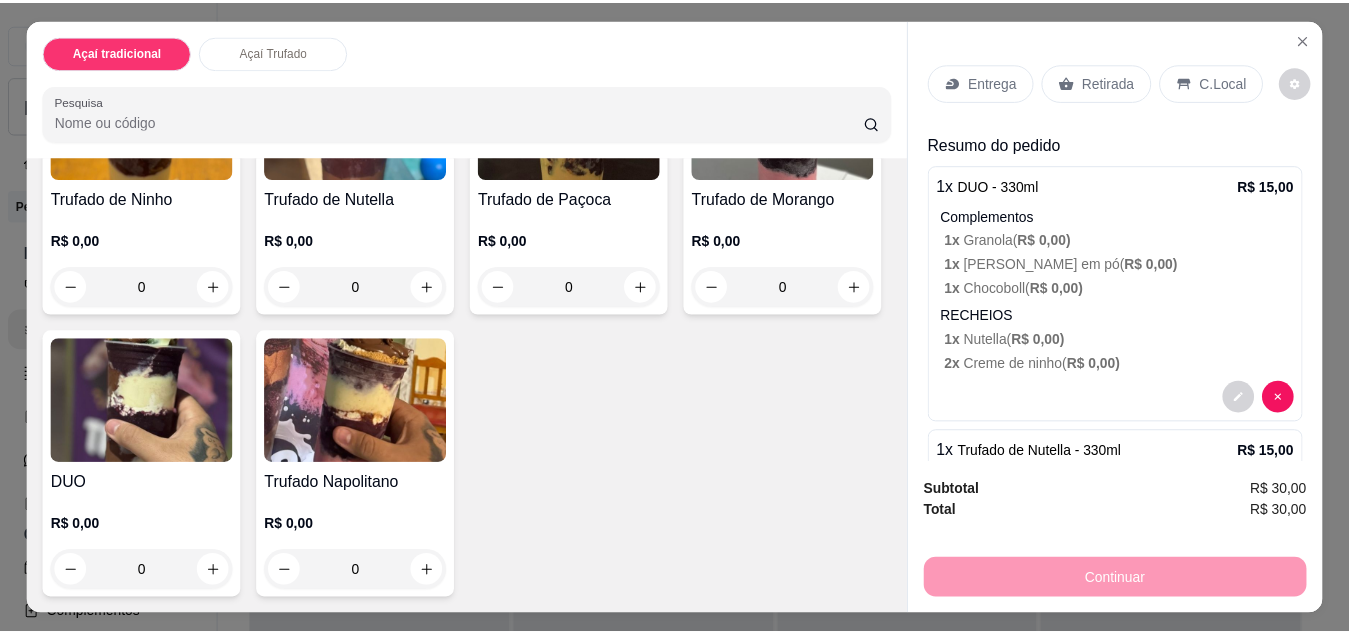 scroll, scrollTop: 0, scrollLeft: 4, axis: horizontal 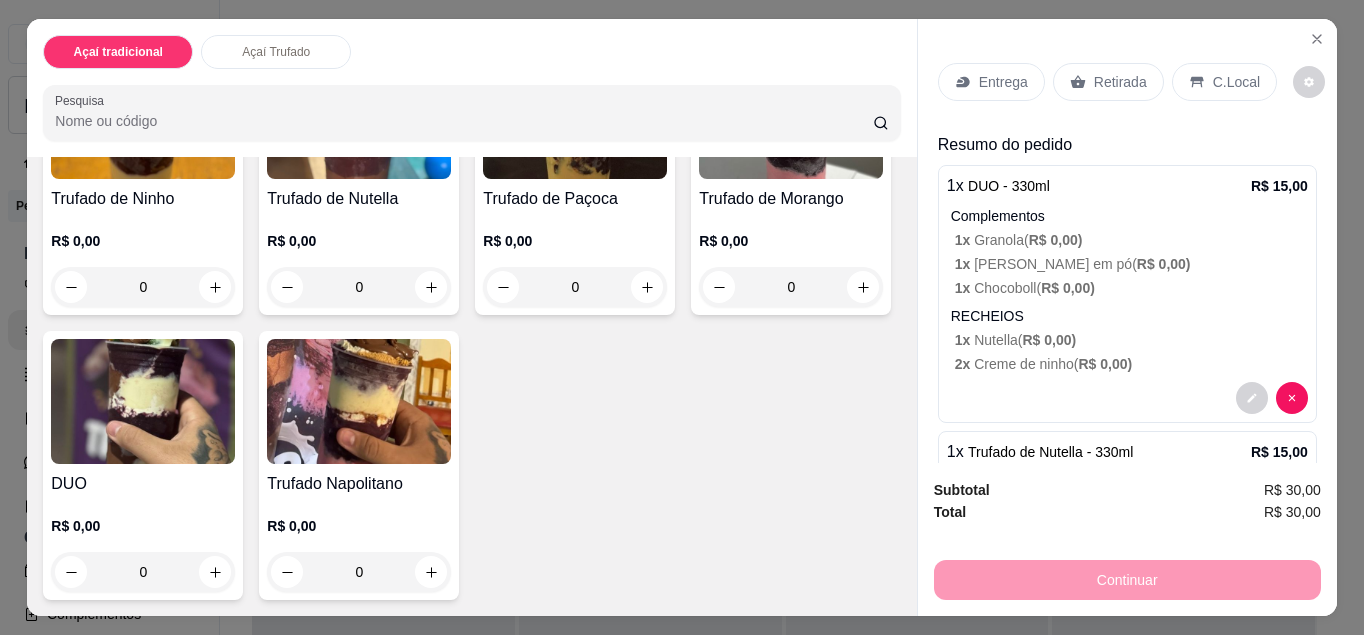 click 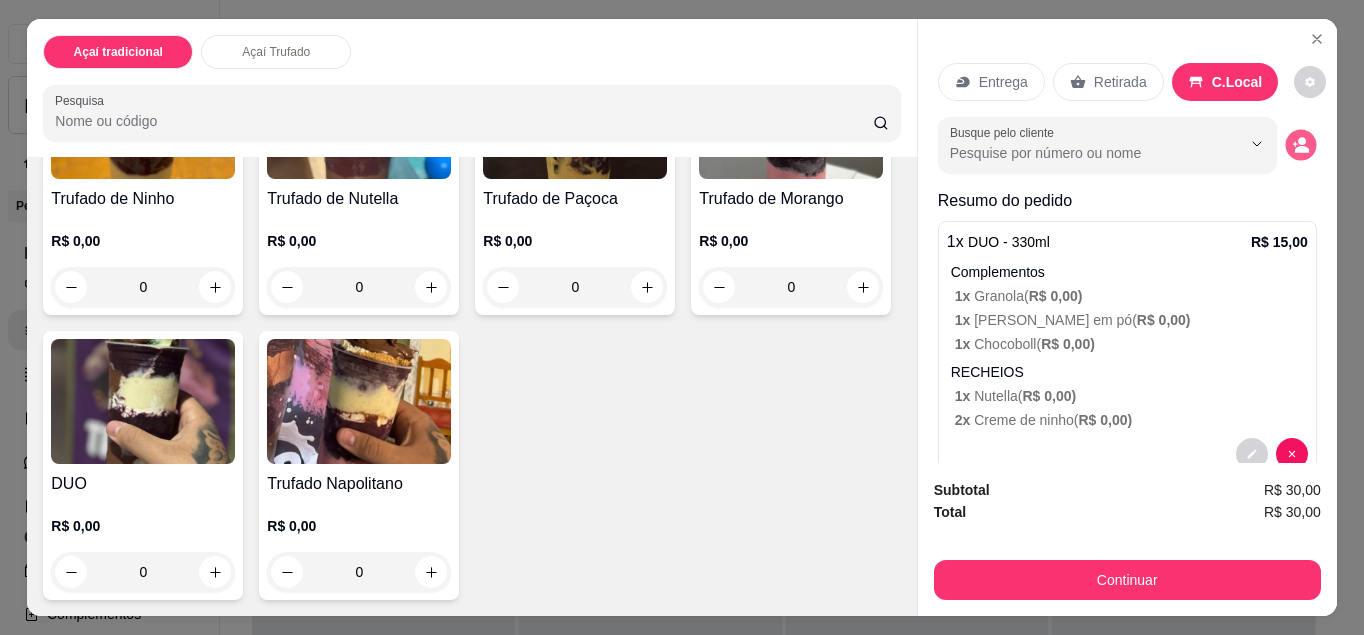 click at bounding box center [1300, 145] 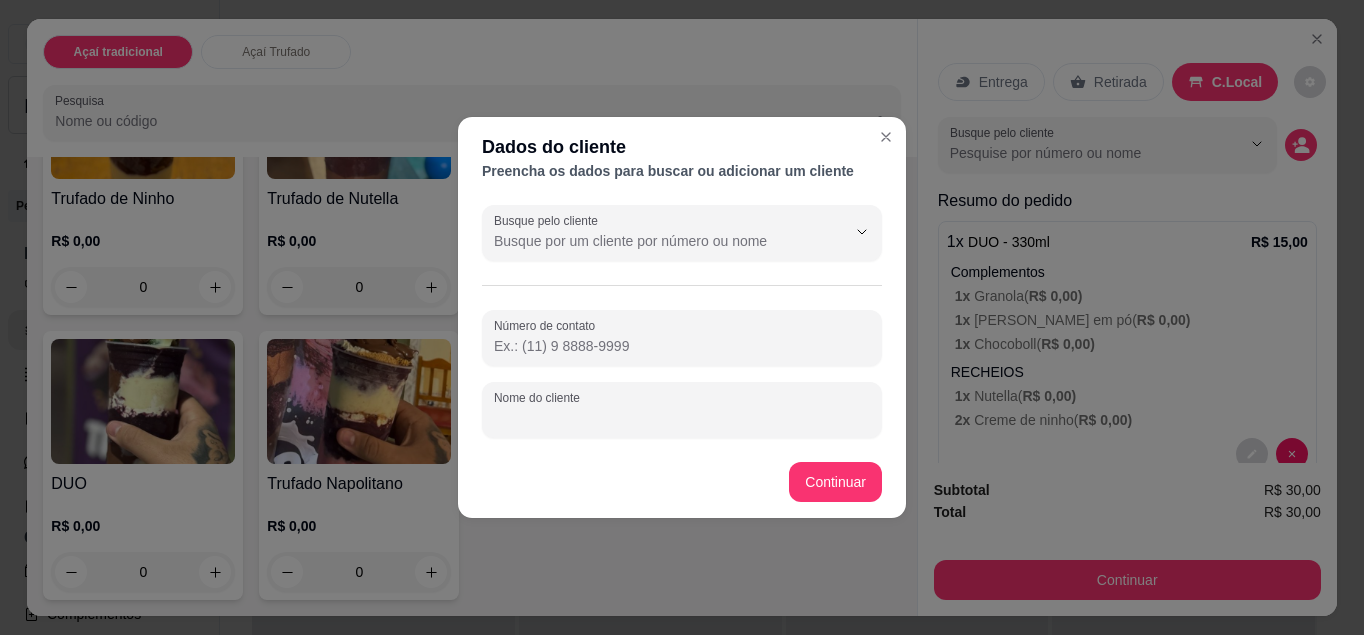 click on "Nome do cliente" at bounding box center [682, 418] 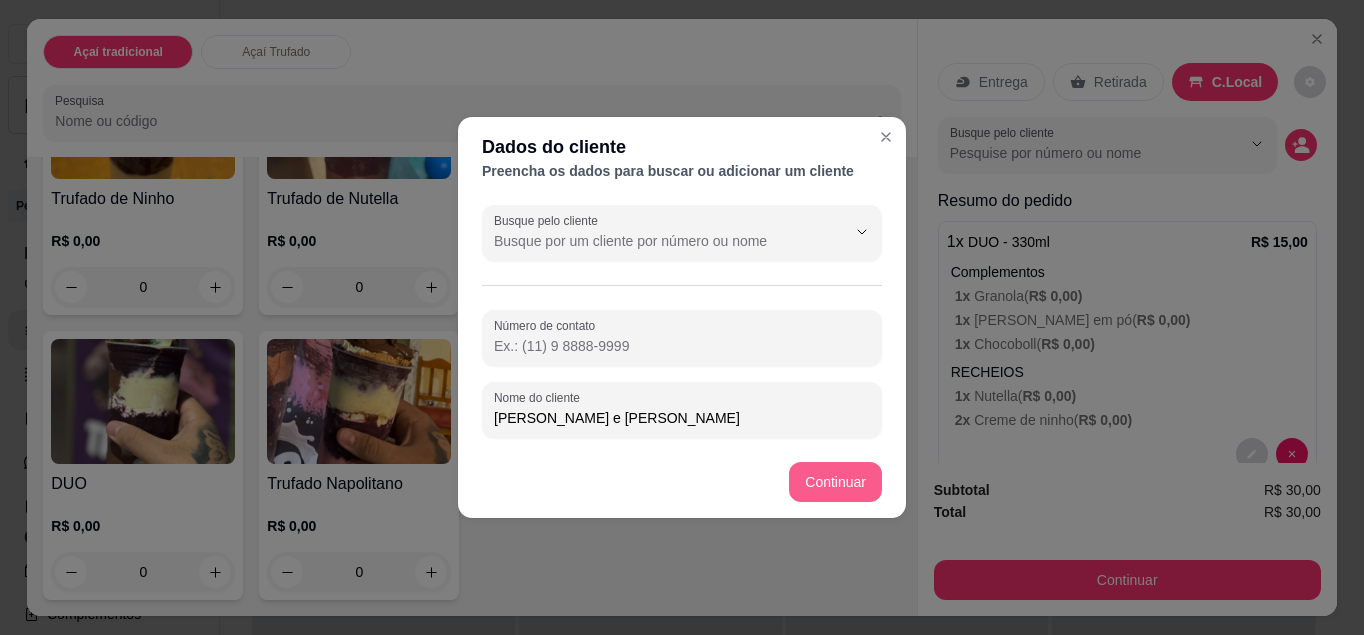 type on "Arthur e Maria J" 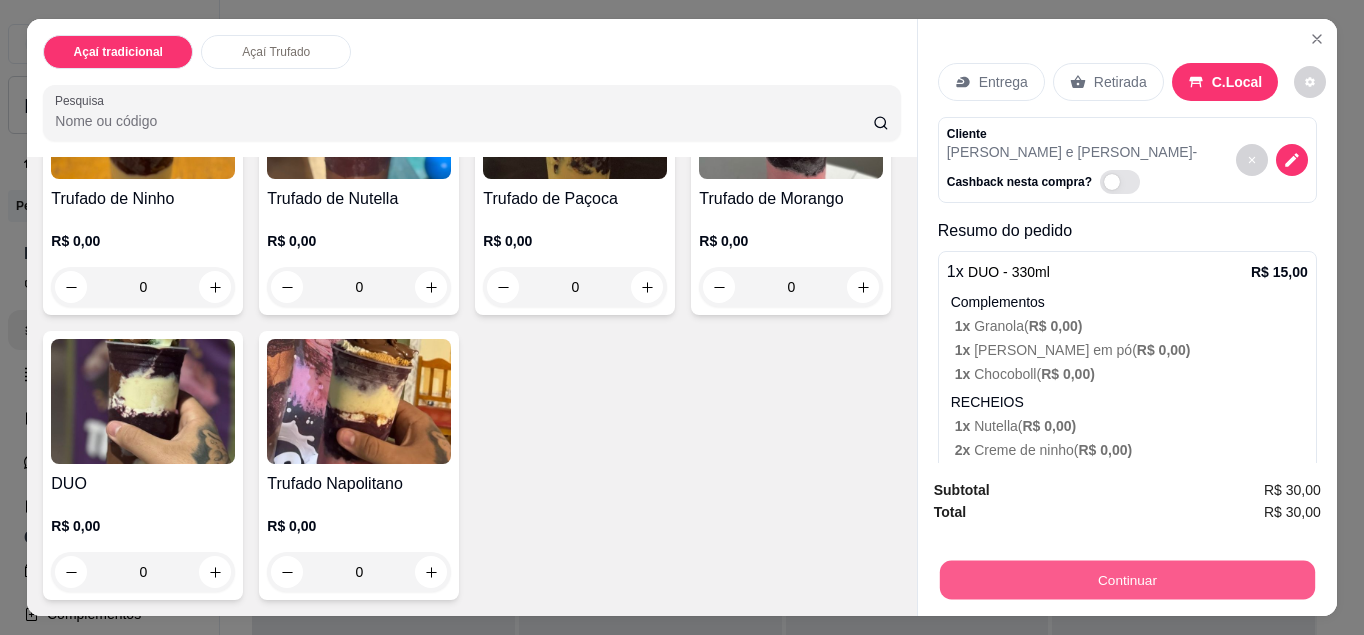 click on "Continuar" at bounding box center (1127, 580) 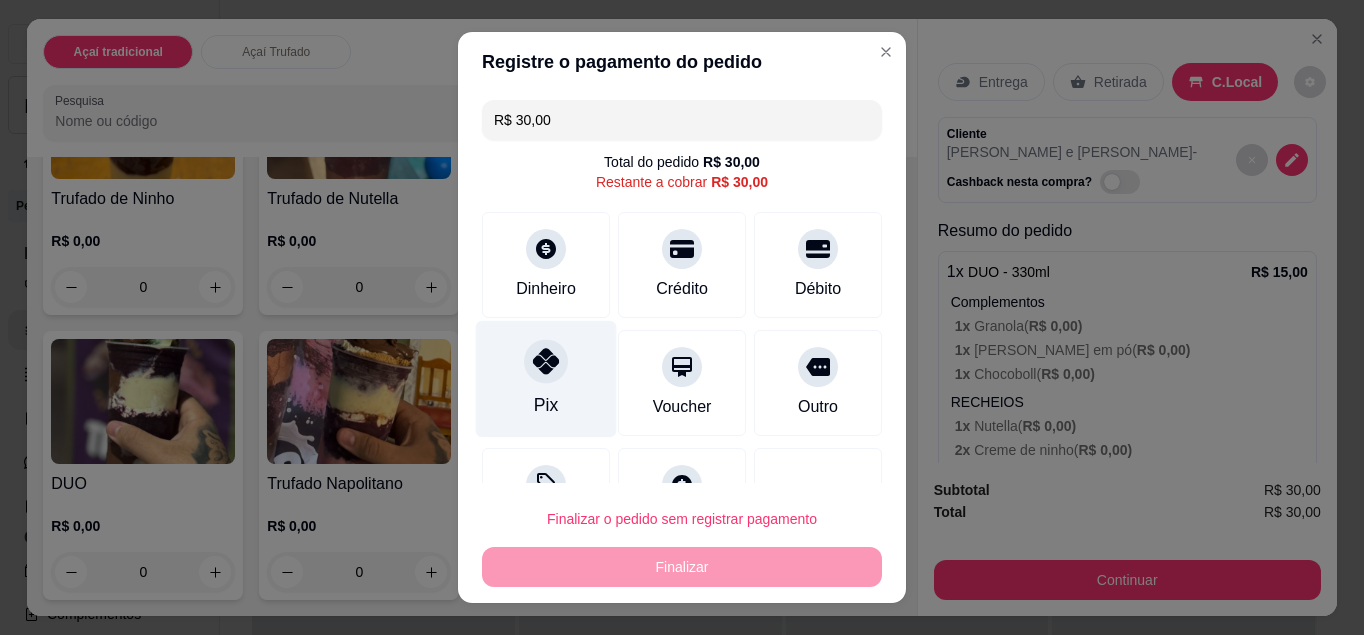 click on "Pix" at bounding box center (546, 378) 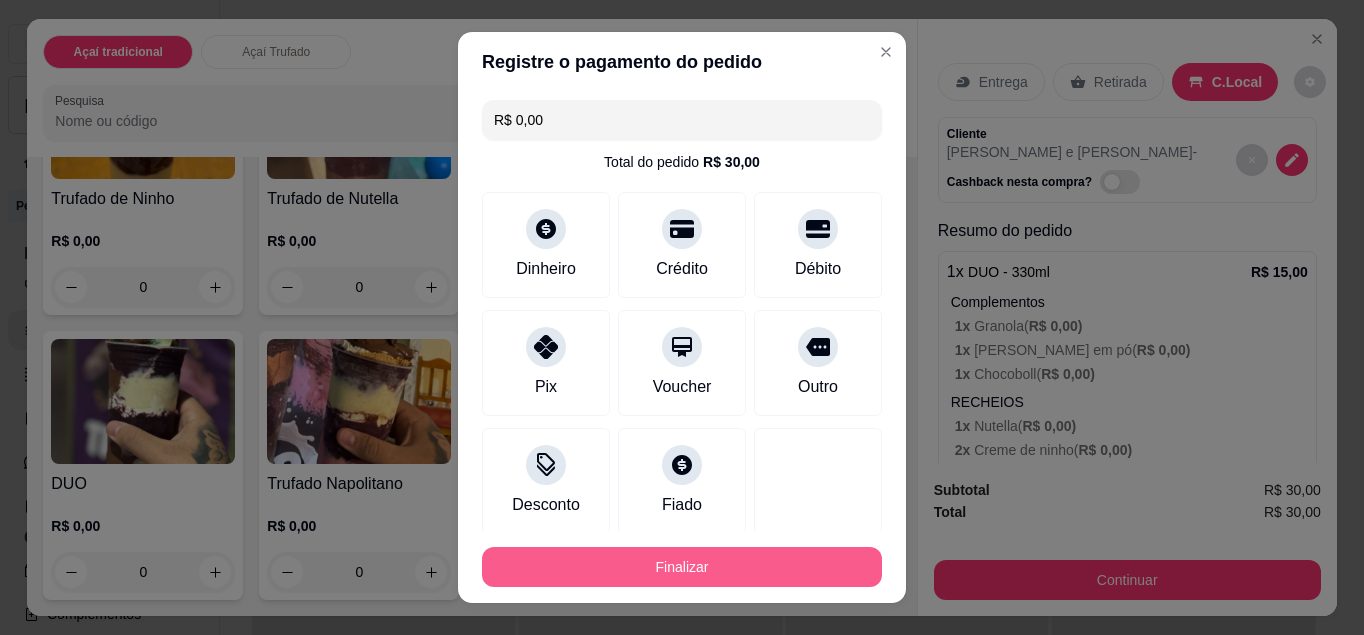 click on "Finalizar" at bounding box center (682, 567) 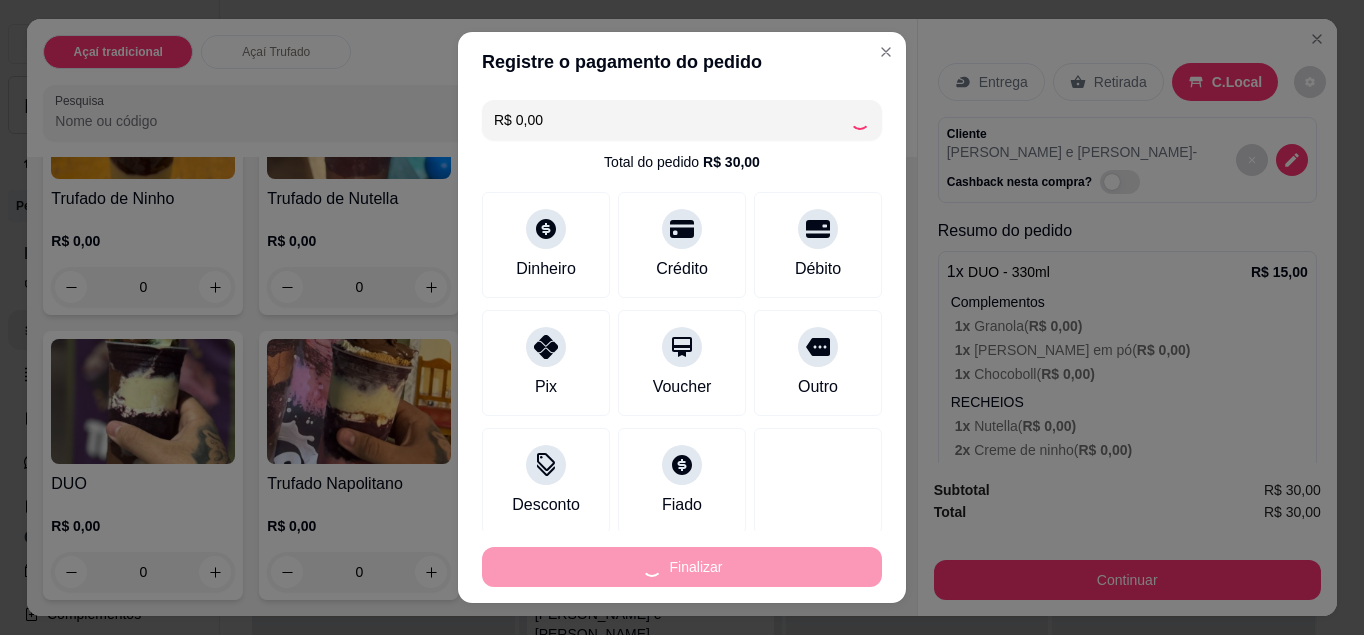 type on "-R$ 30,00" 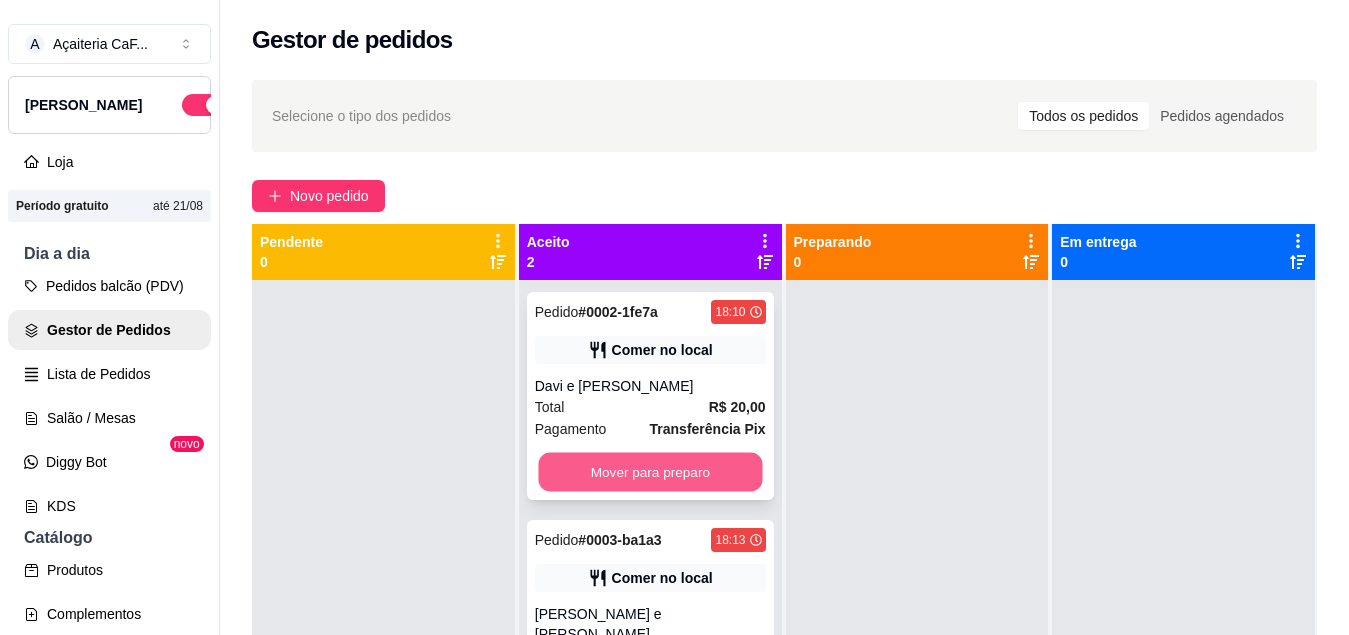 click on "Mover para preparo" at bounding box center (650, 472) 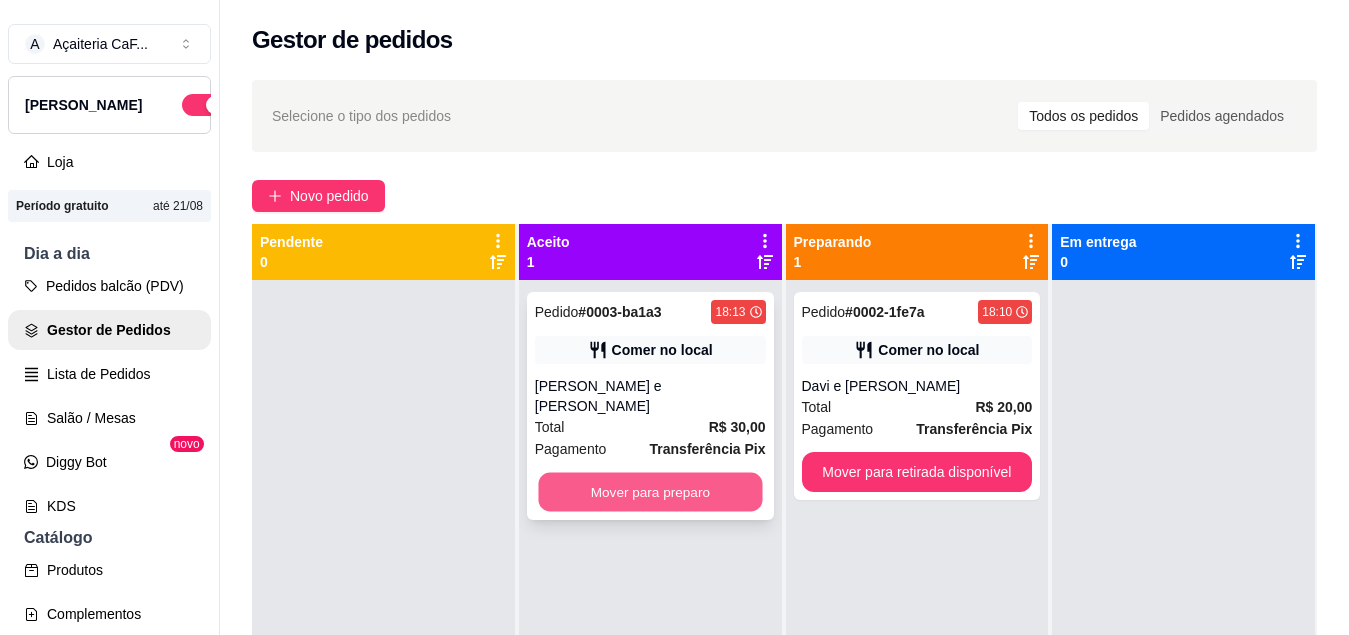 click on "Mover para preparo" at bounding box center (650, 492) 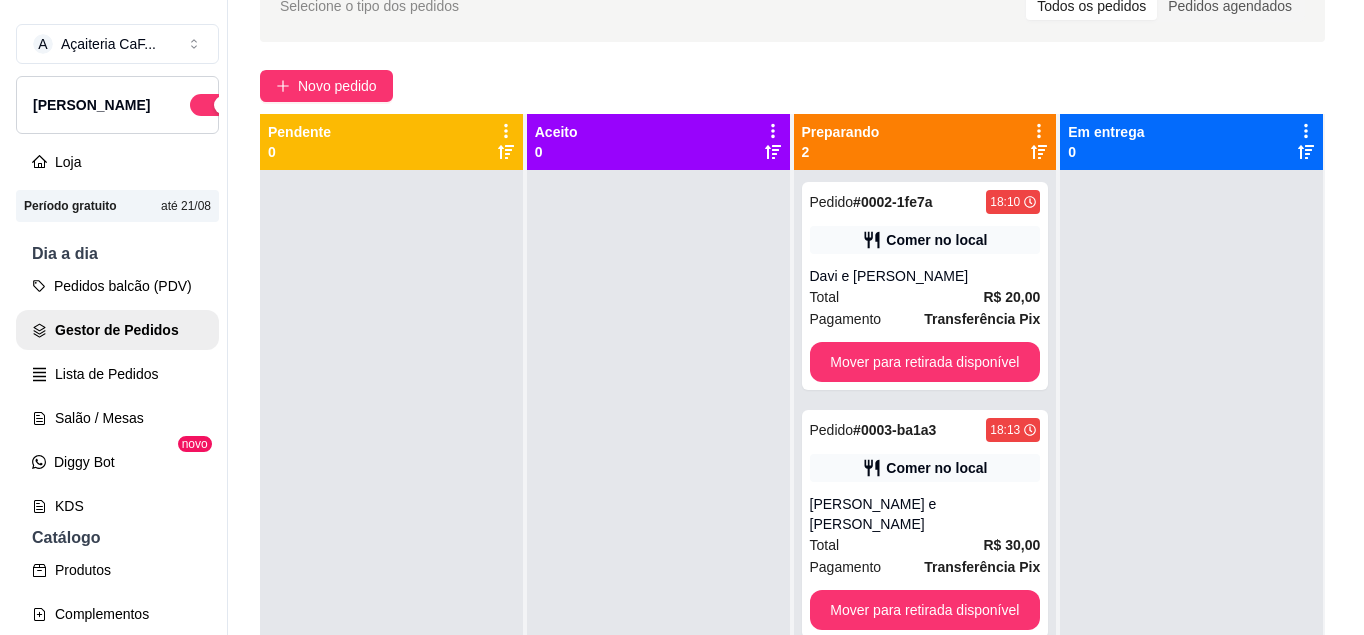 scroll, scrollTop: 121, scrollLeft: 0, axis: vertical 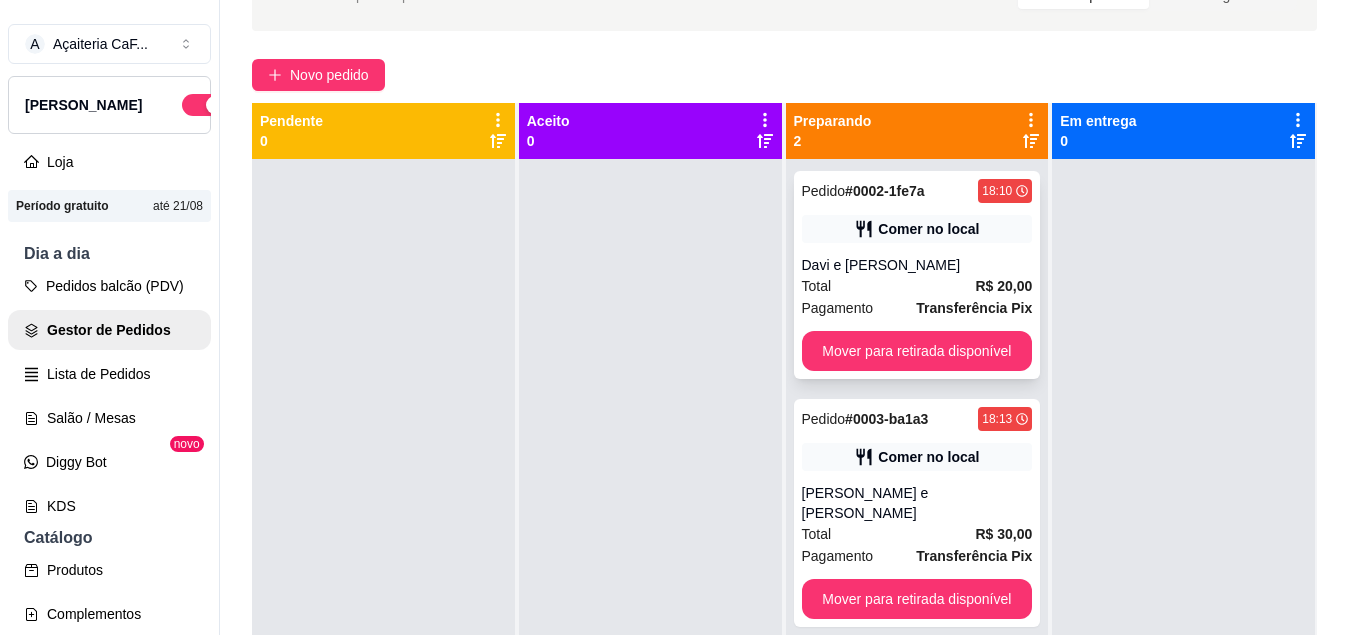 click 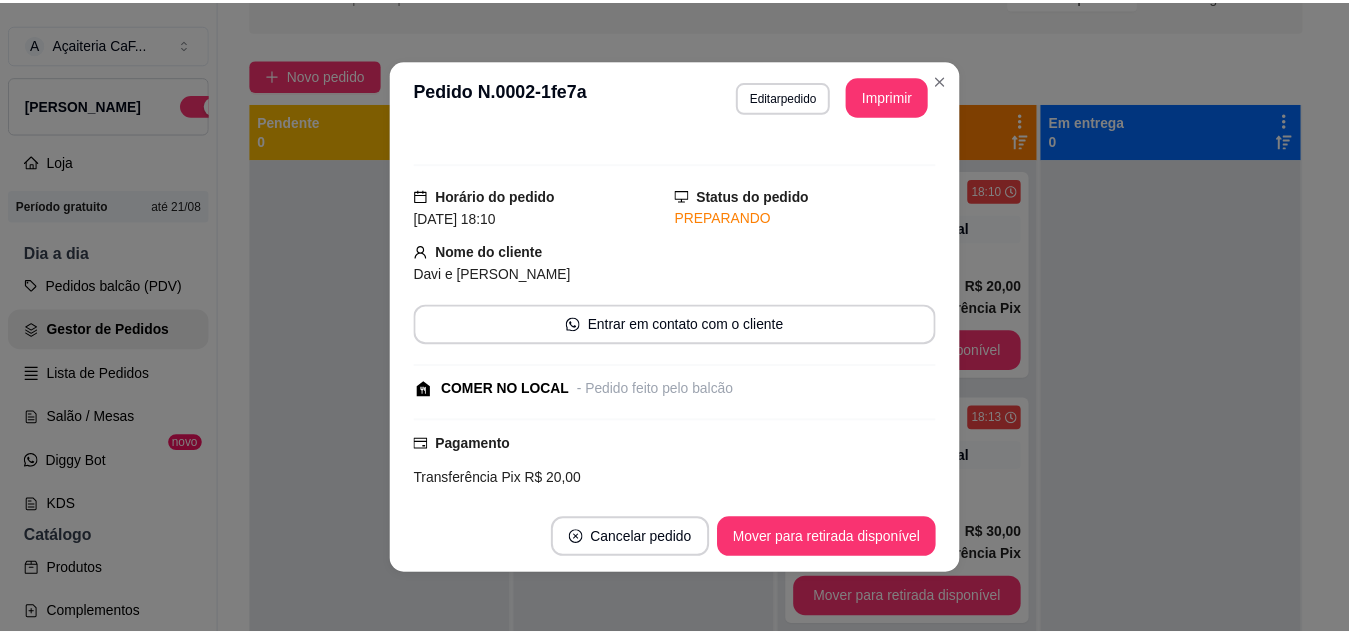 scroll, scrollTop: 0, scrollLeft: 0, axis: both 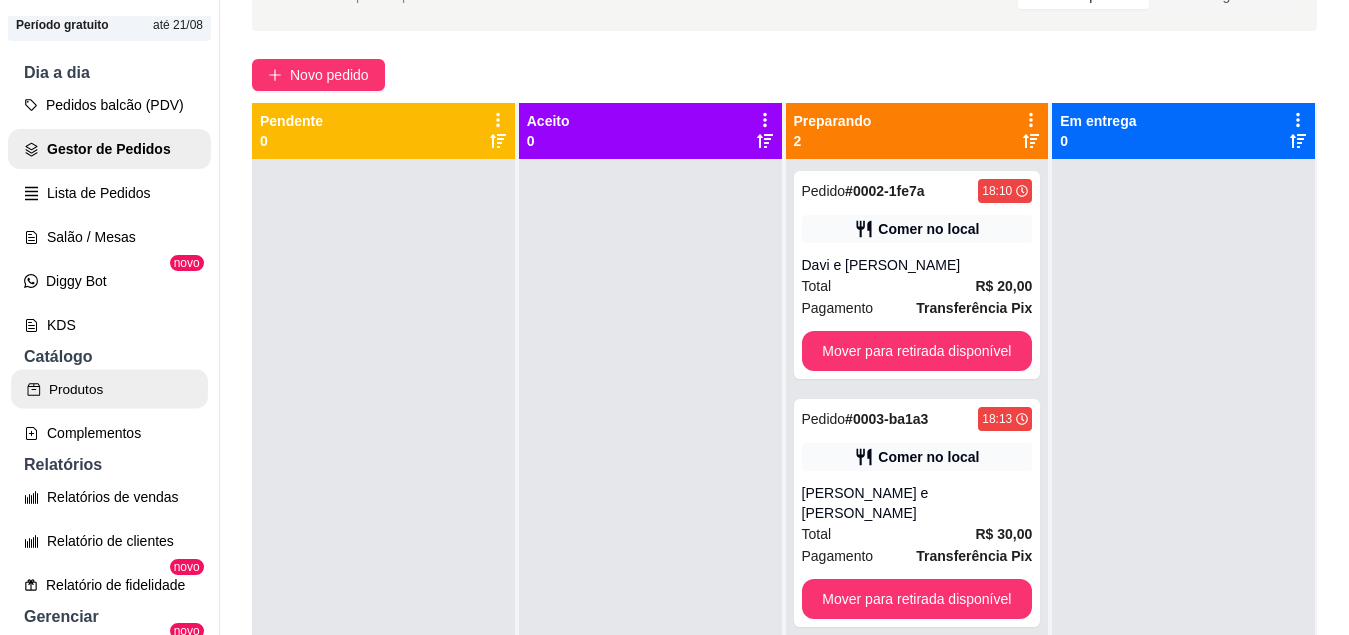 click on "Produtos" at bounding box center [109, 389] 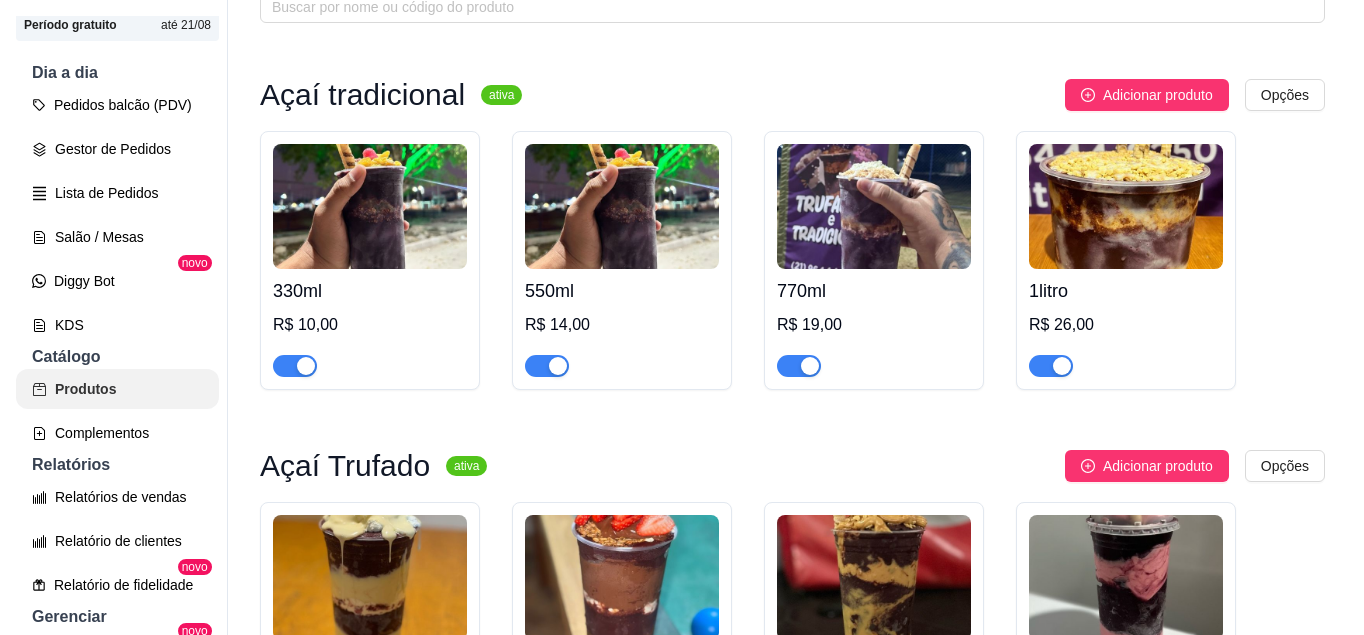 scroll, scrollTop: 0, scrollLeft: 0, axis: both 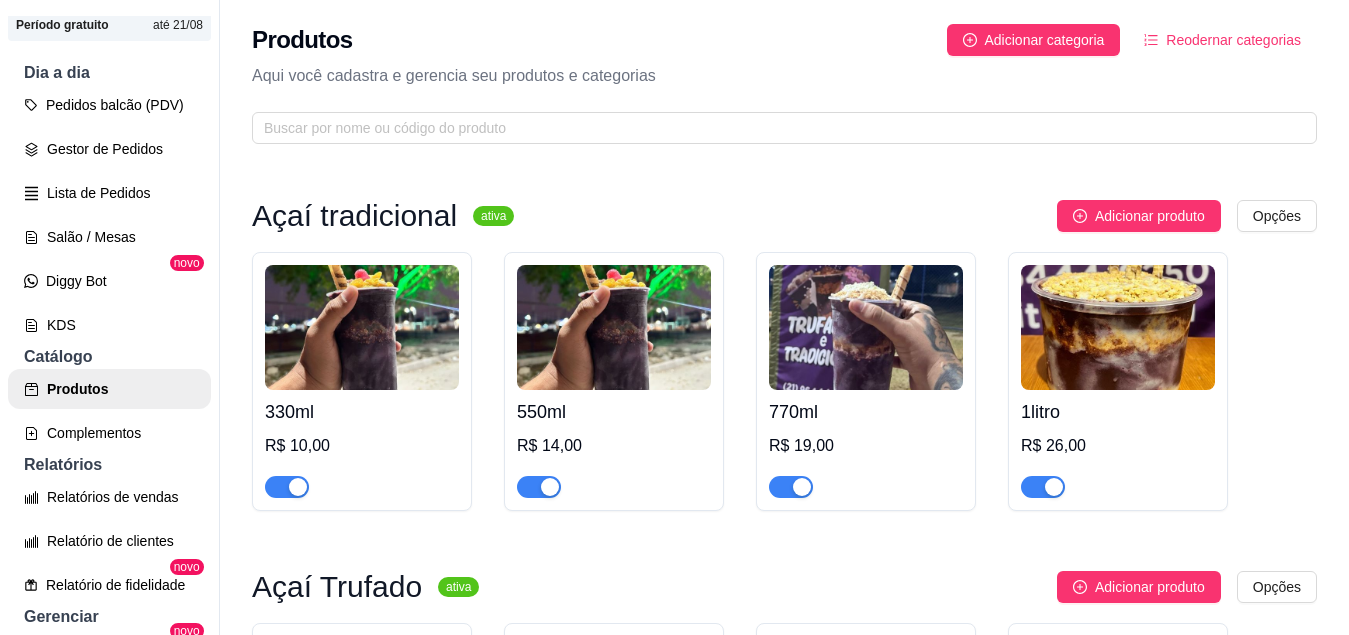 click at bounding box center [362, 327] 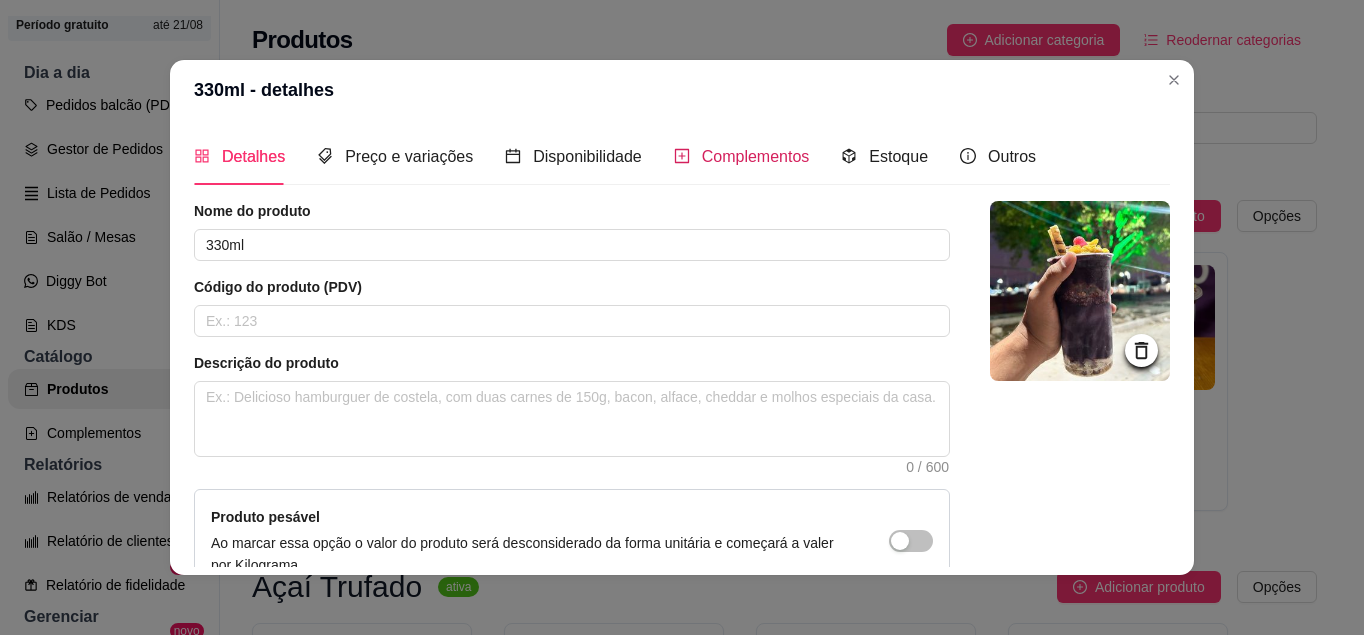 click 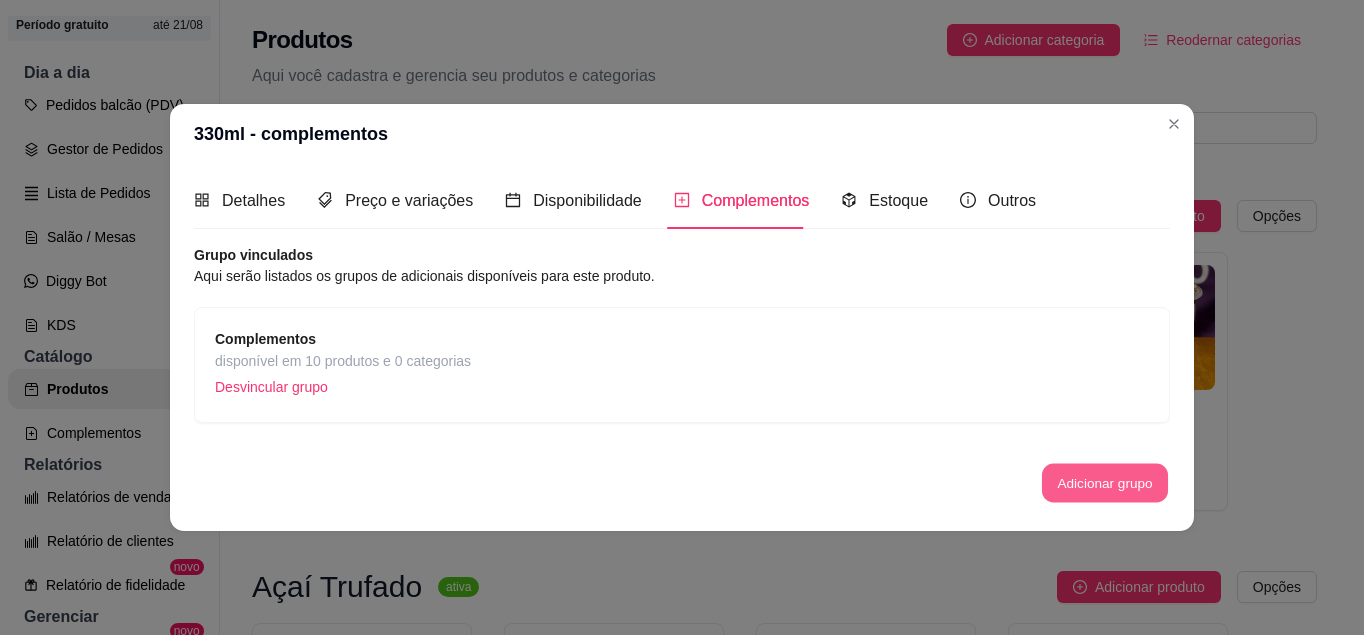 click on "Adicionar grupo" at bounding box center [1105, 483] 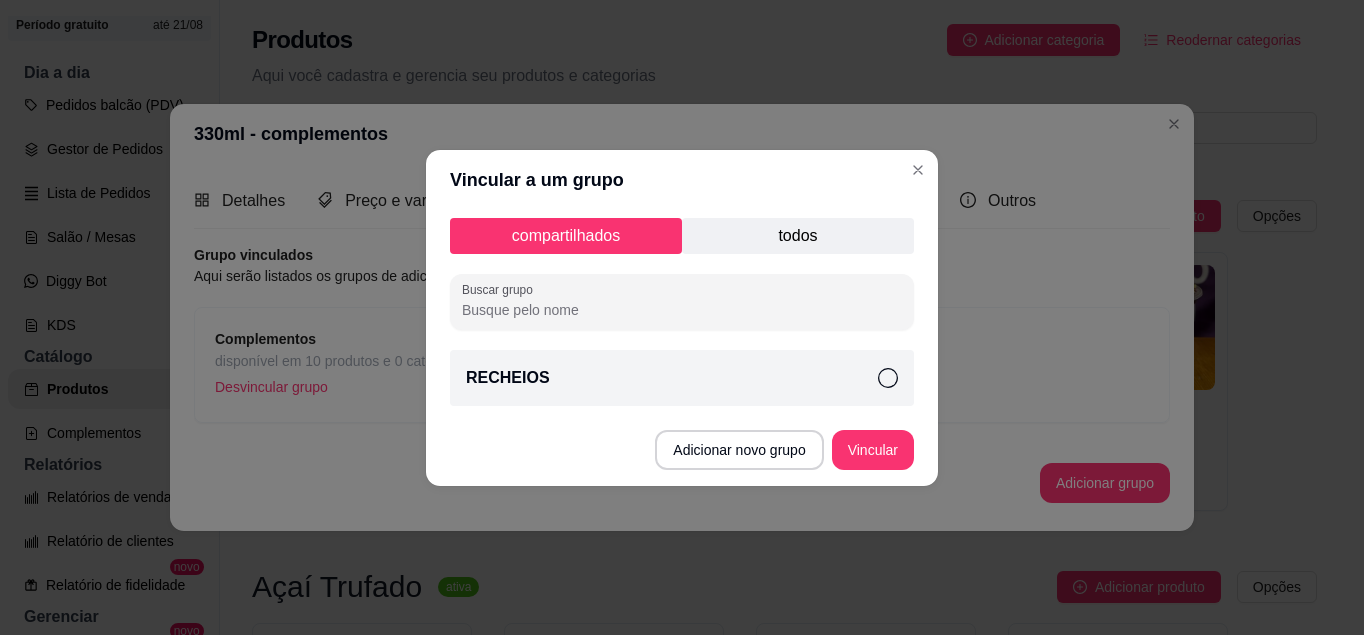 click on "todos" at bounding box center (798, 236) 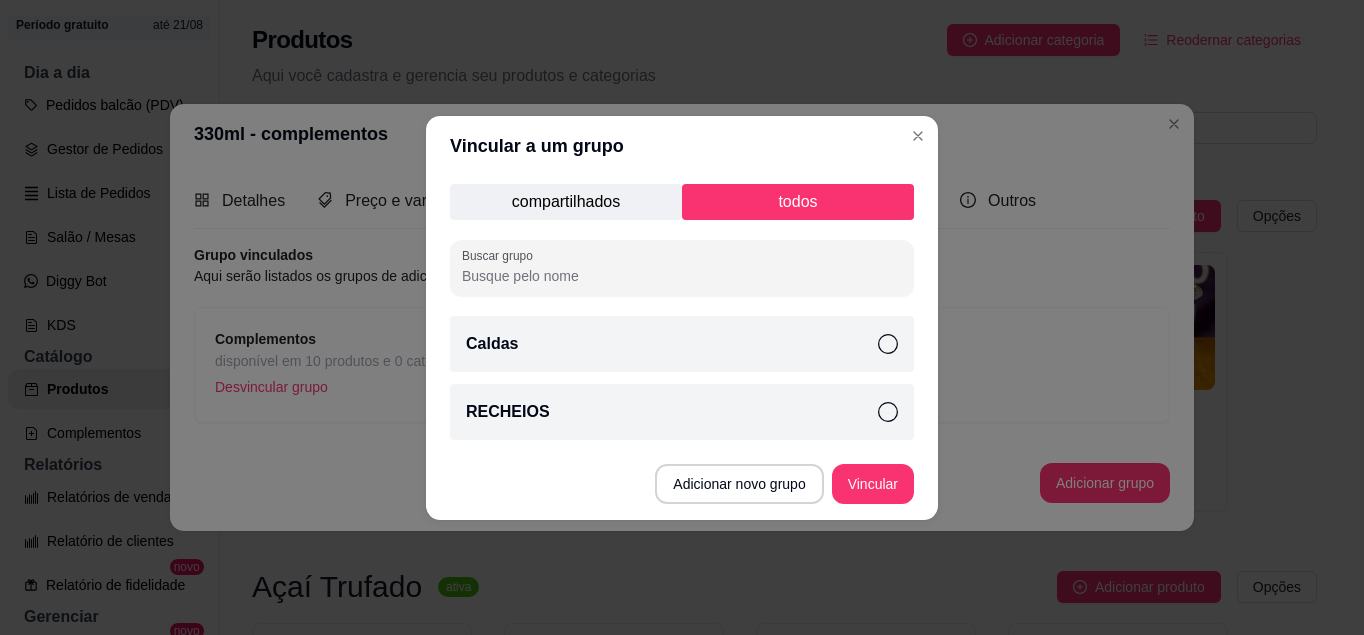 click on "Caldas" at bounding box center [682, 344] 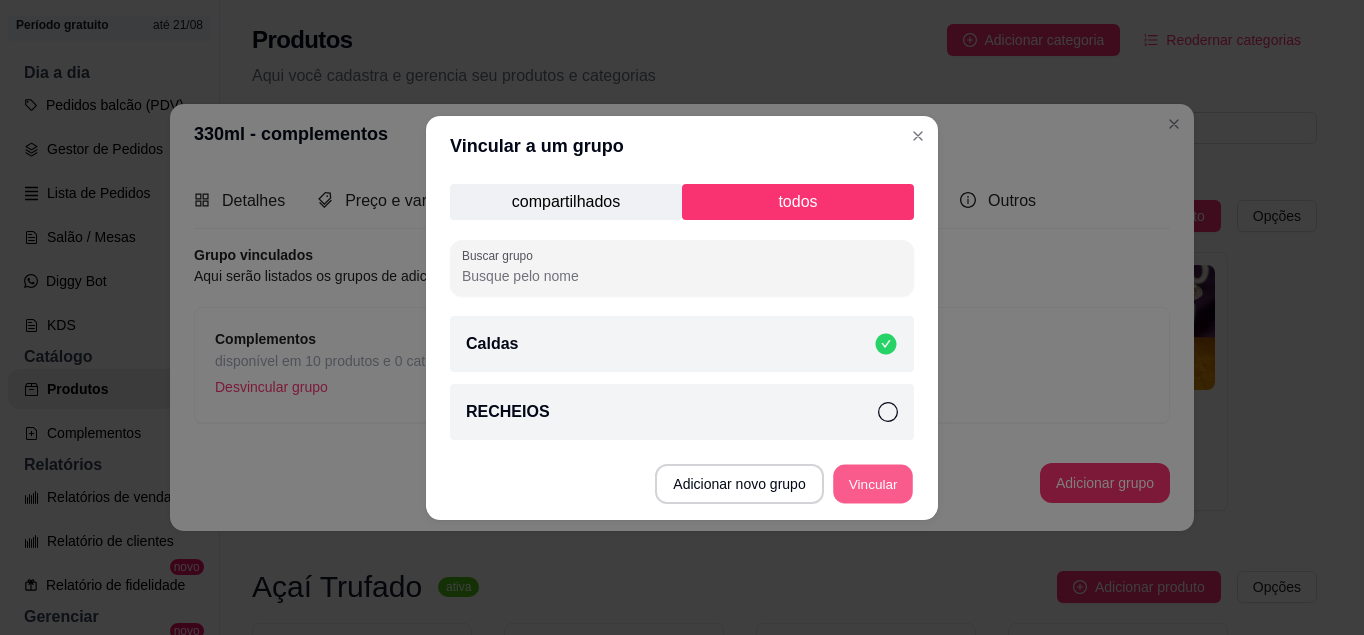 click on "Vincular" at bounding box center [873, 483] 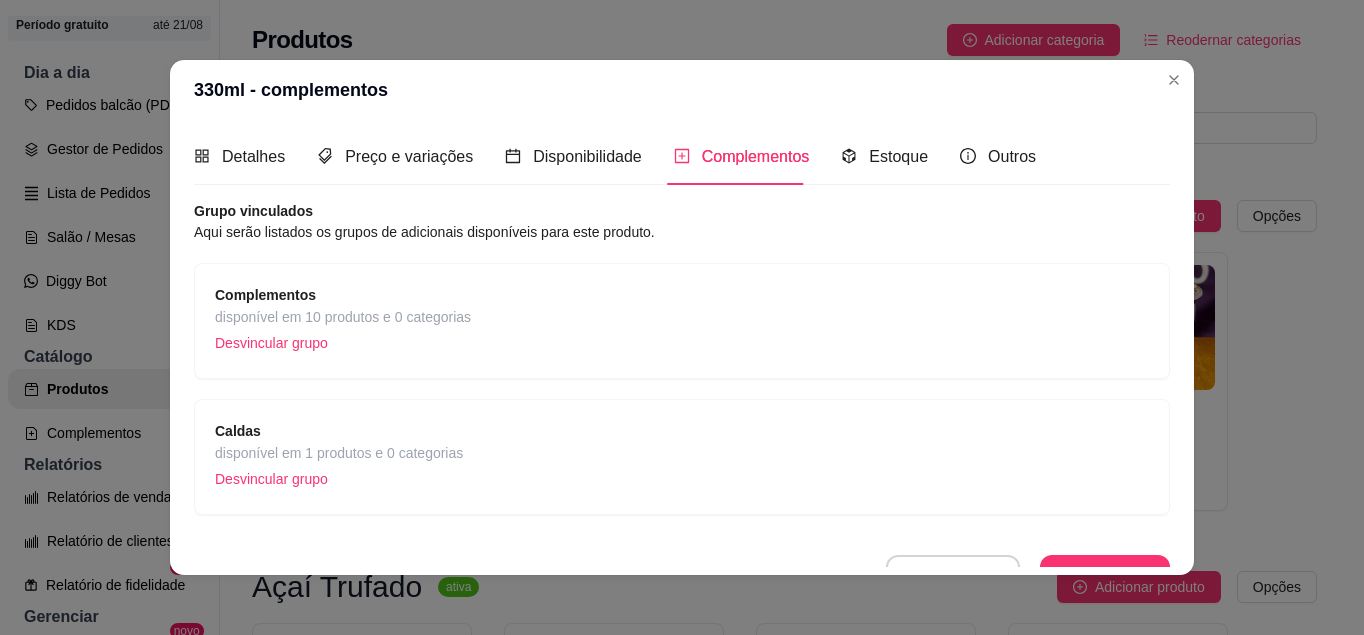 scroll, scrollTop: 28, scrollLeft: 0, axis: vertical 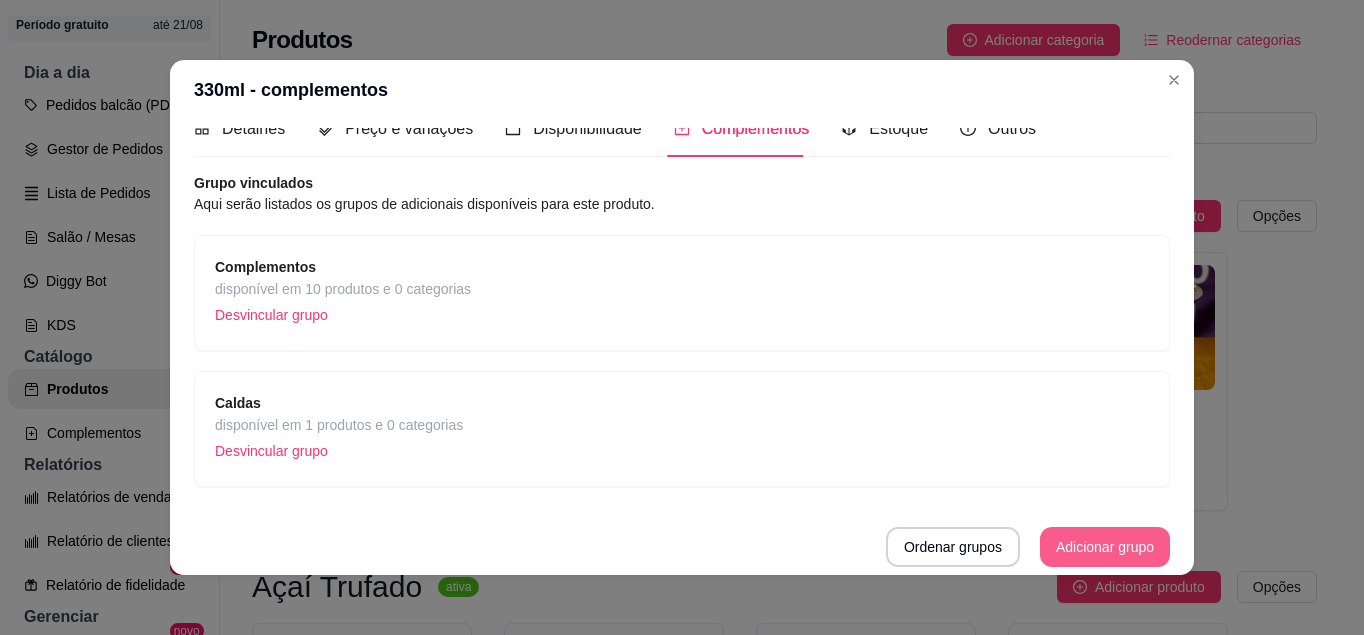 click on "Adicionar grupo" at bounding box center [1105, 547] 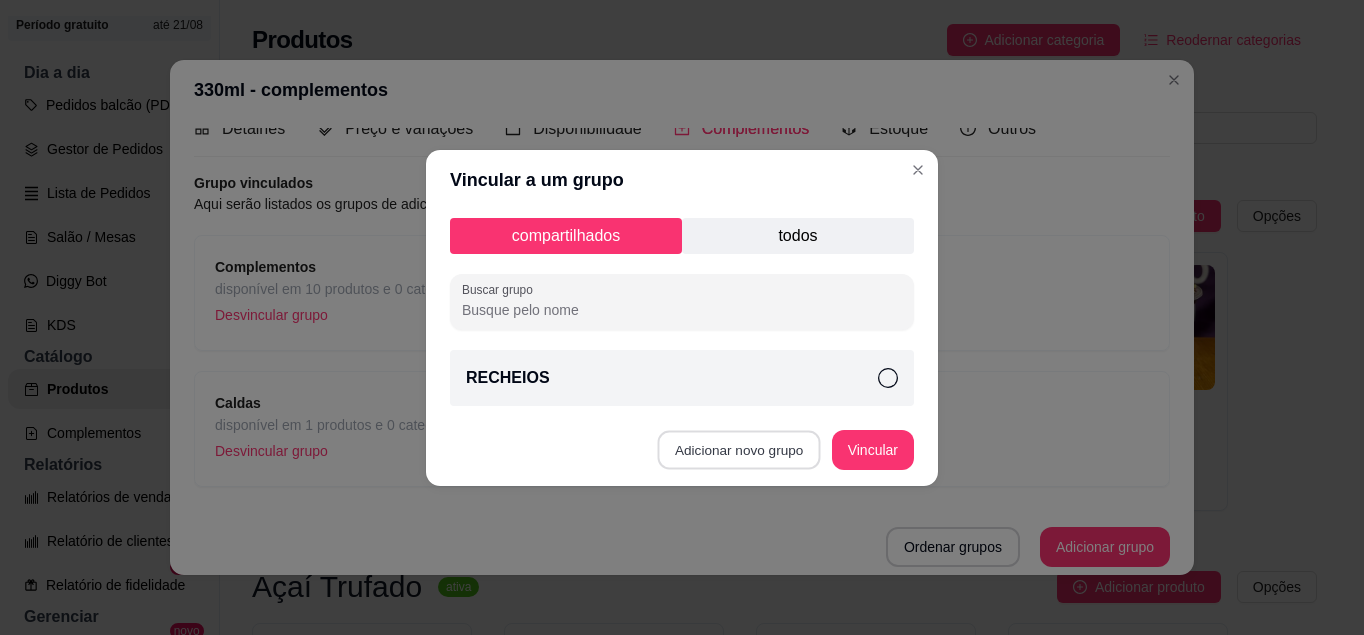 click on "Adicionar novo grupo" at bounding box center (739, 449) 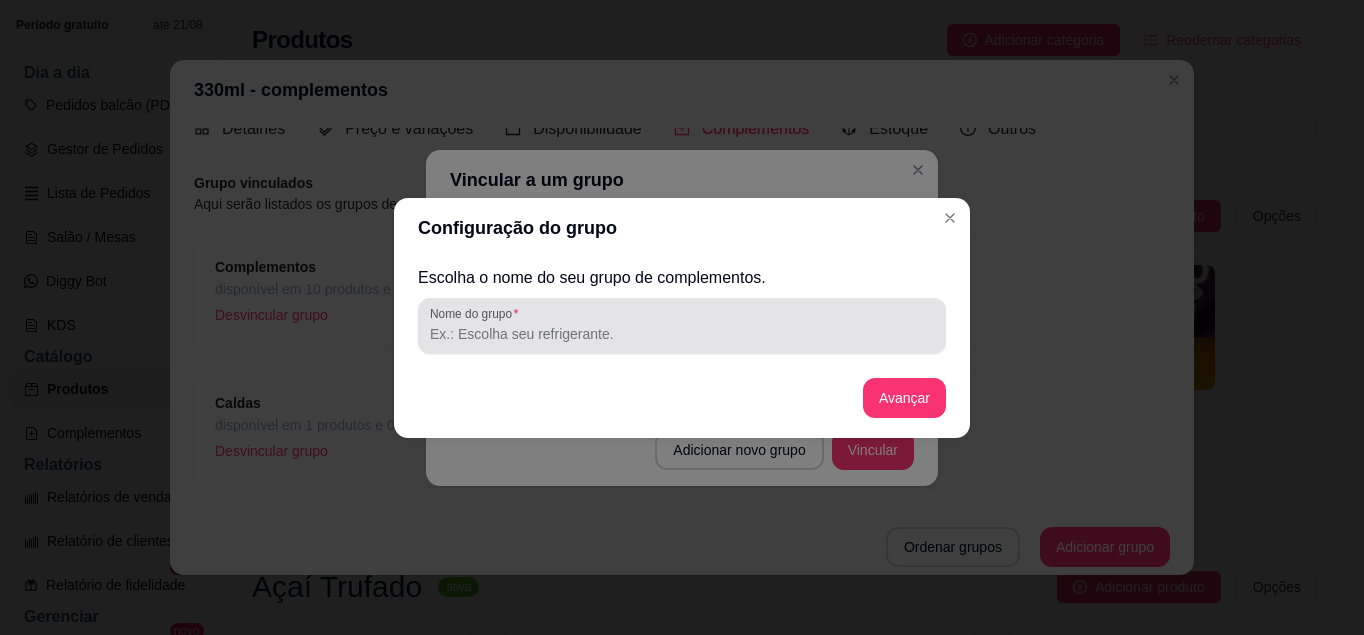 click on "Nome do grupo" at bounding box center (682, 334) 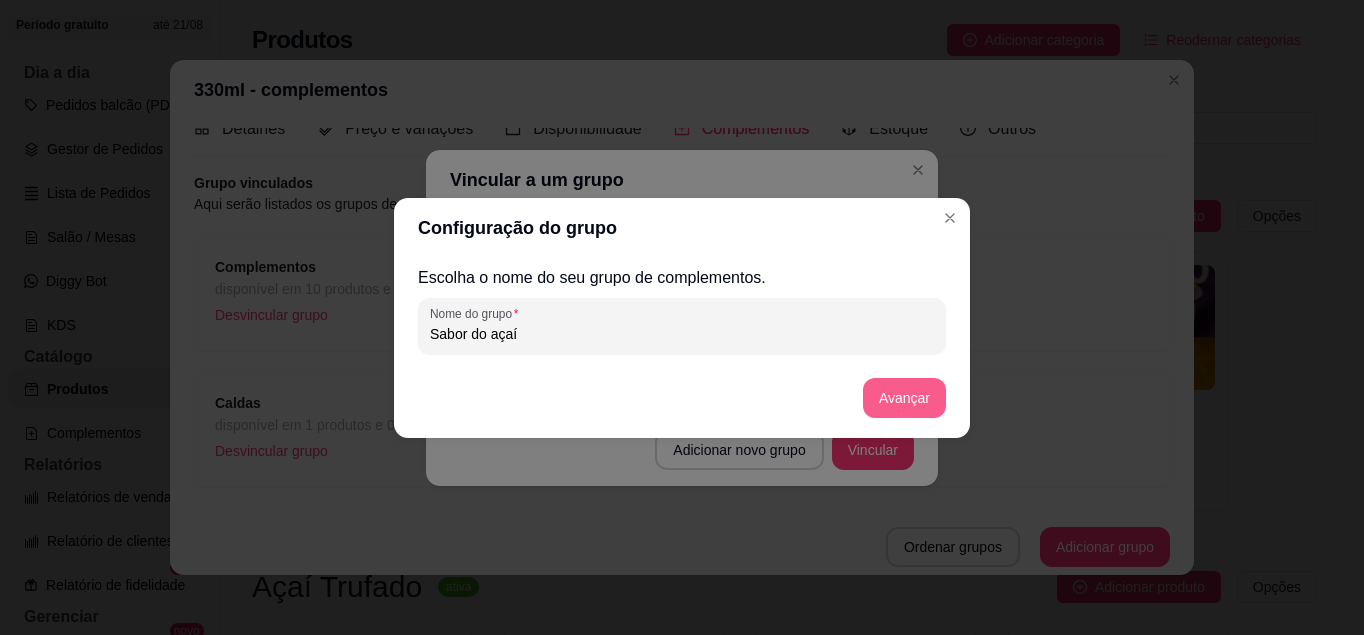 type on "Sabor do açaí" 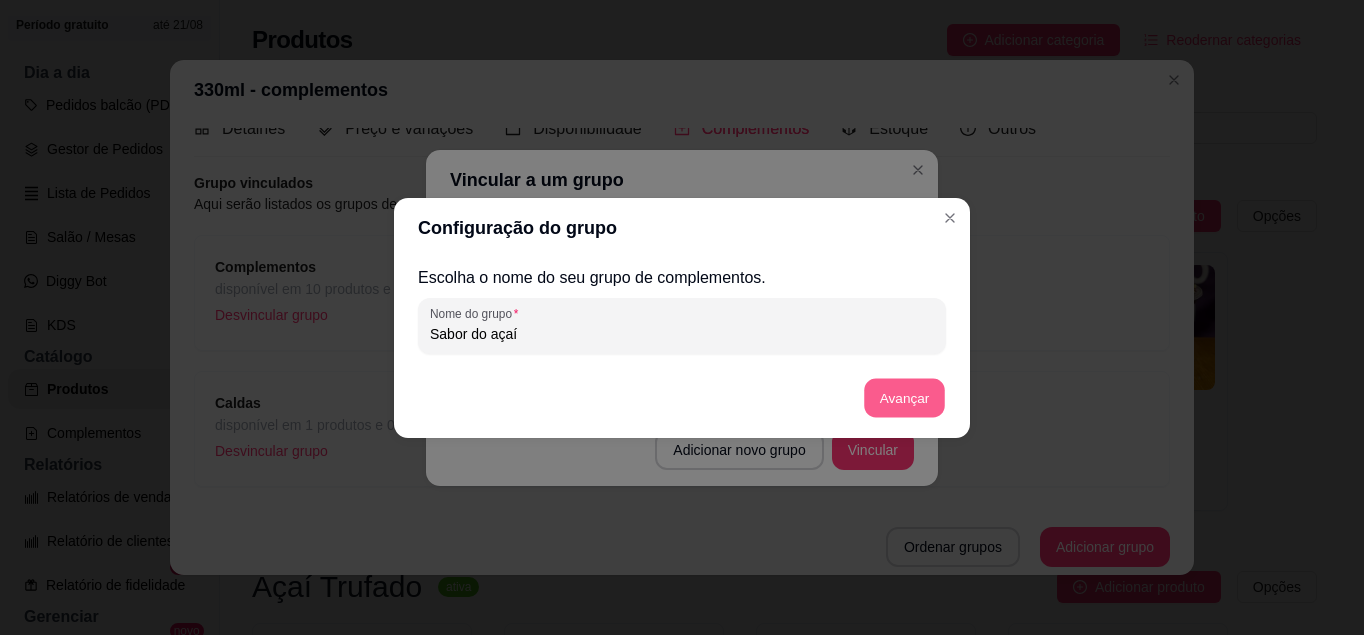 click on "Avançar" at bounding box center (904, 397) 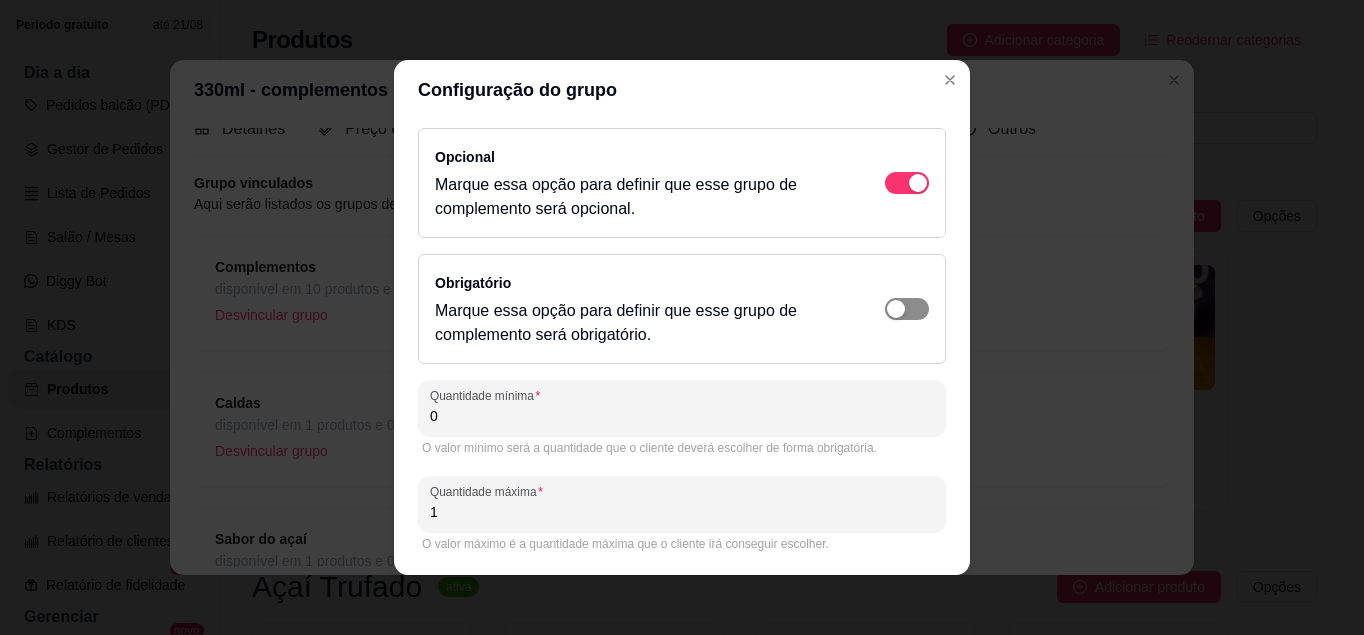 click at bounding box center (907, 183) 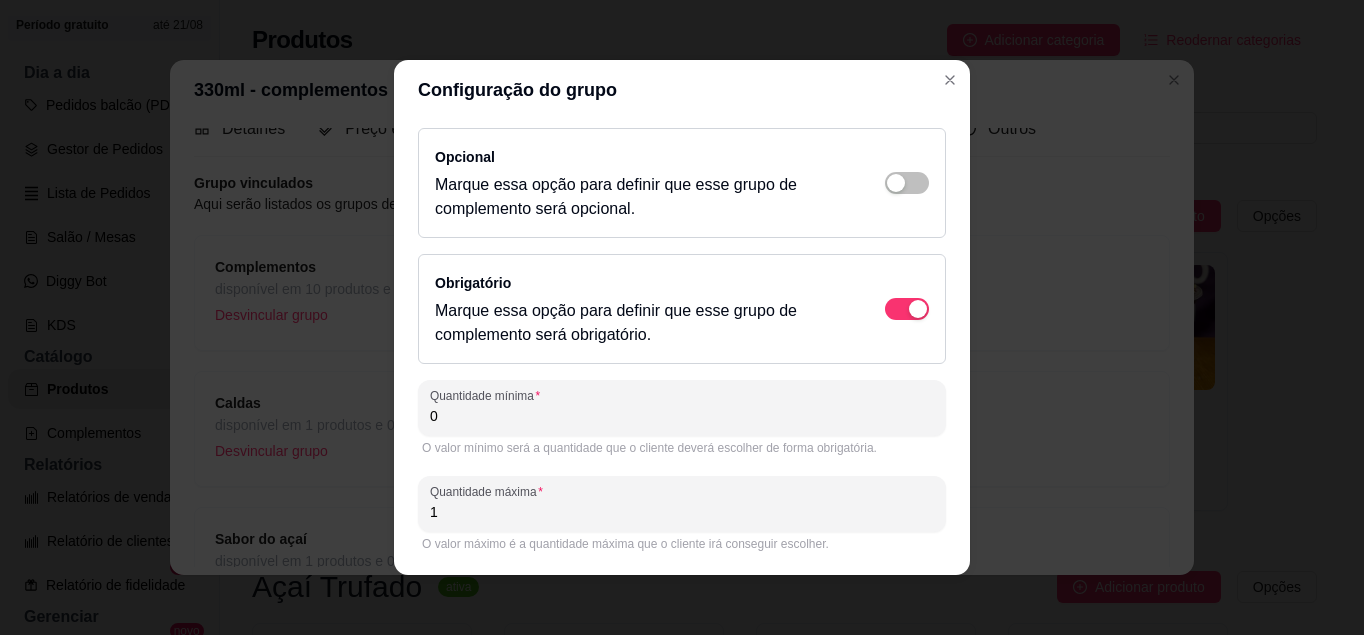 scroll, scrollTop: 65, scrollLeft: 0, axis: vertical 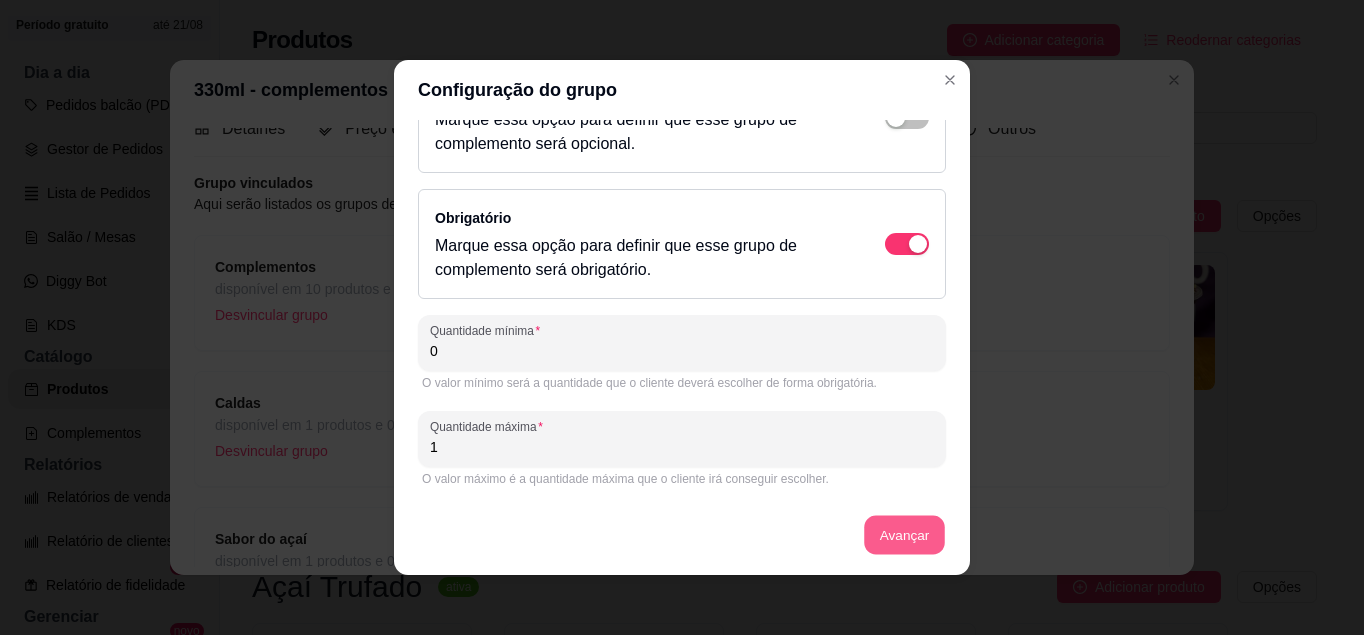 click on "Avançar" at bounding box center [904, 535] 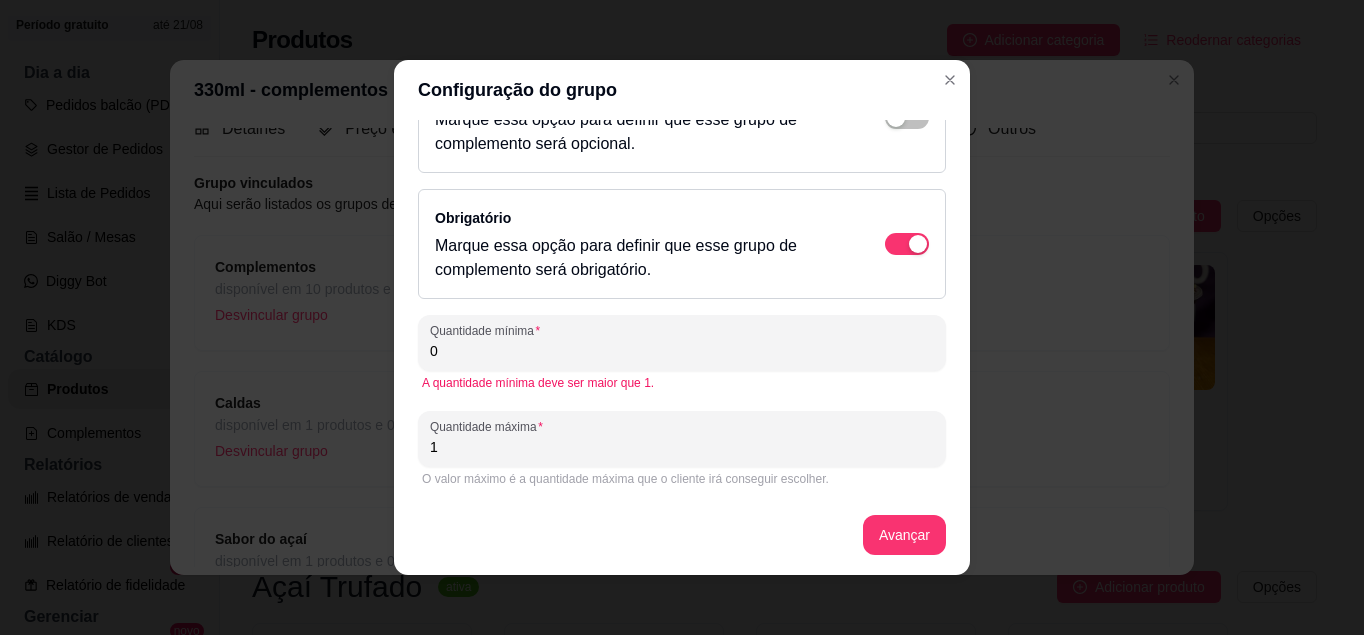 click on "0" at bounding box center (682, 351) 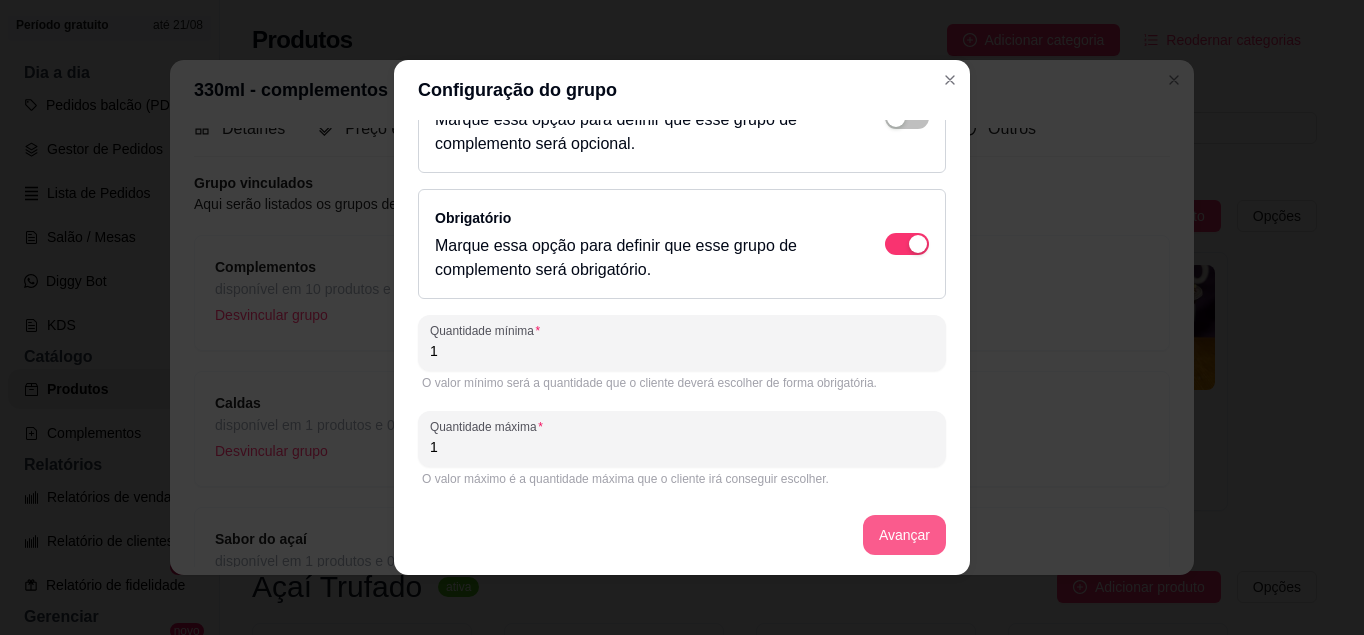 type on "1" 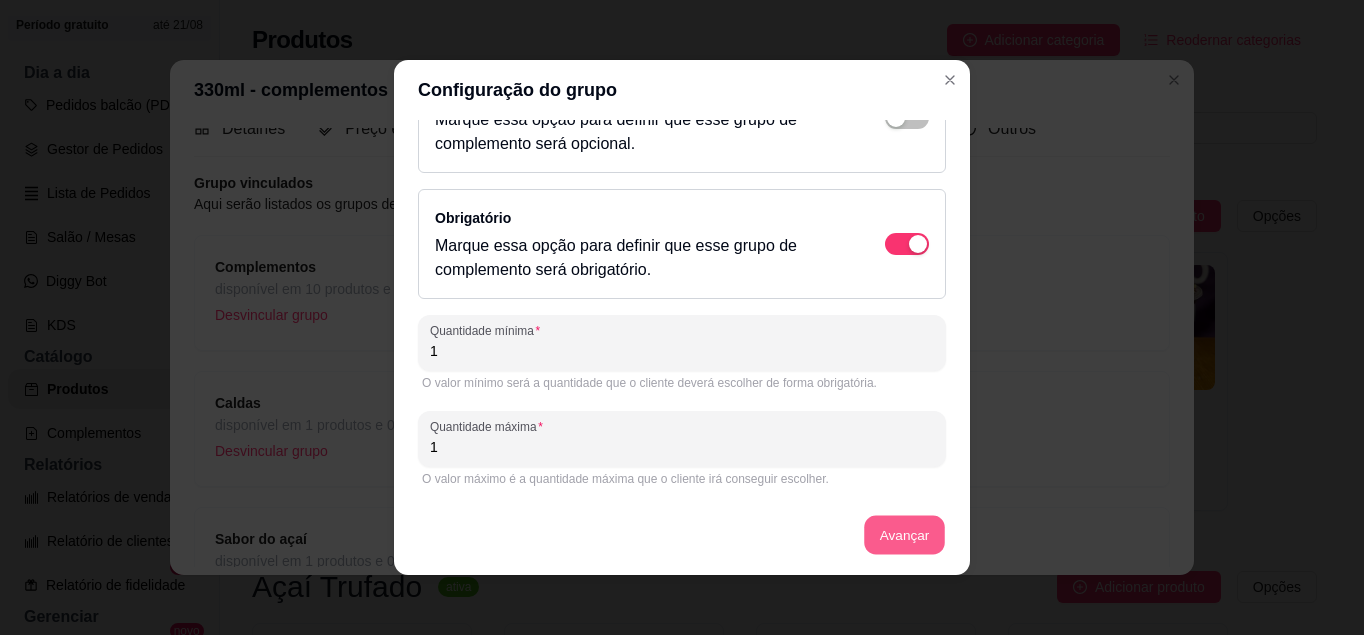 click on "Avançar" at bounding box center (904, 535) 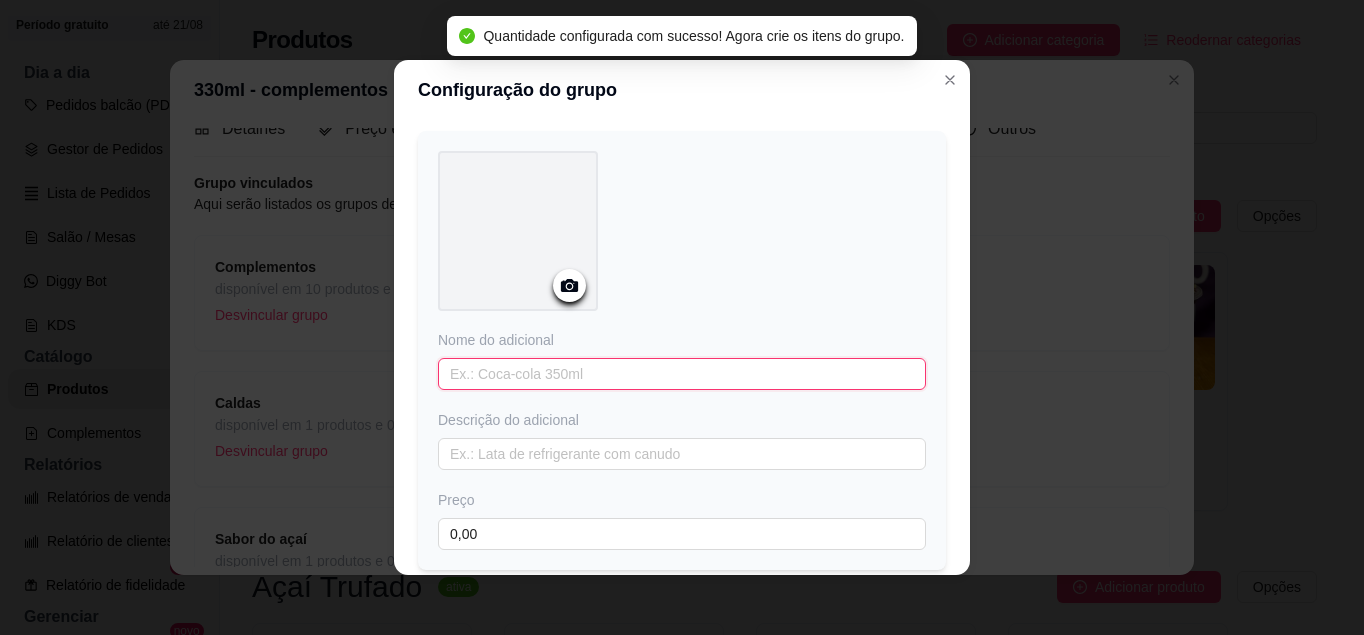click at bounding box center (682, 374) 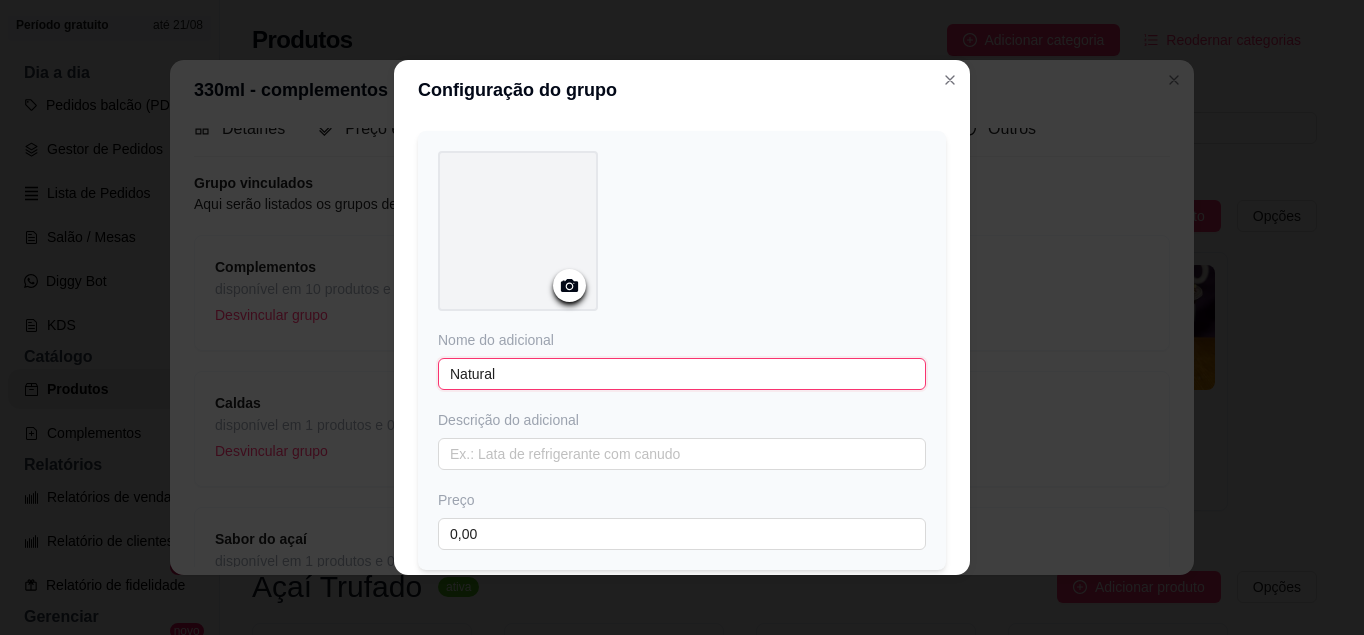 type on "Natural" 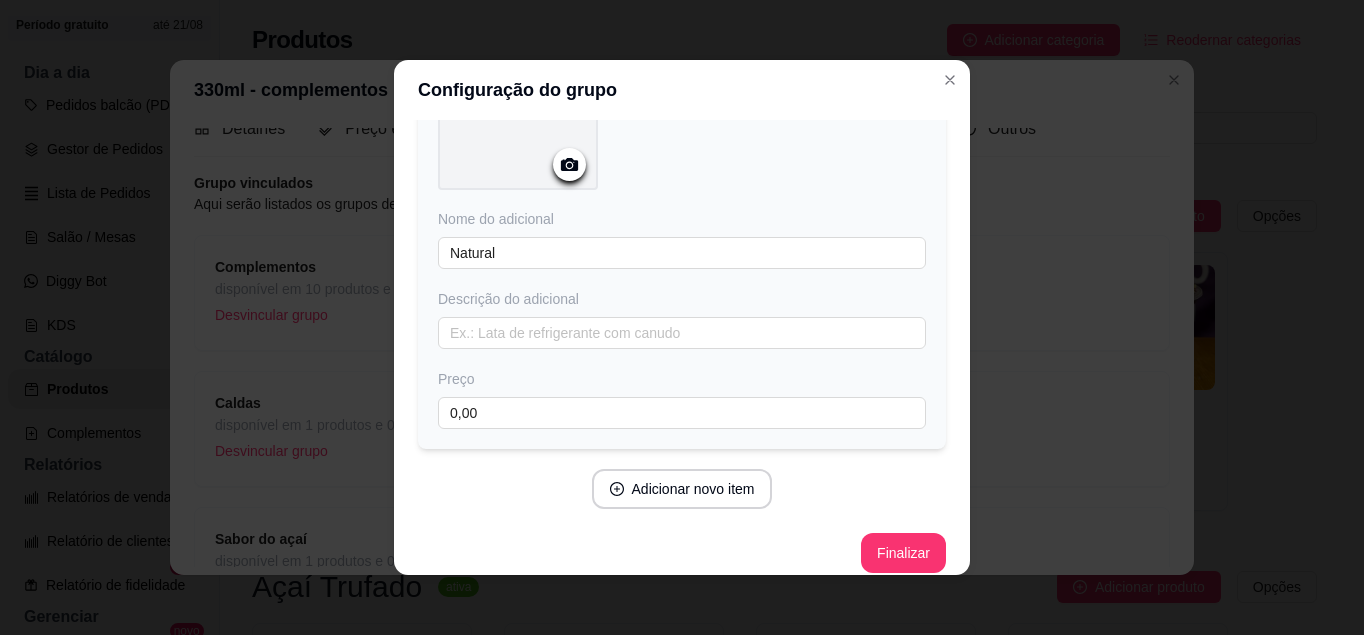 scroll, scrollTop: 203, scrollLeft: 0, axis: vertical 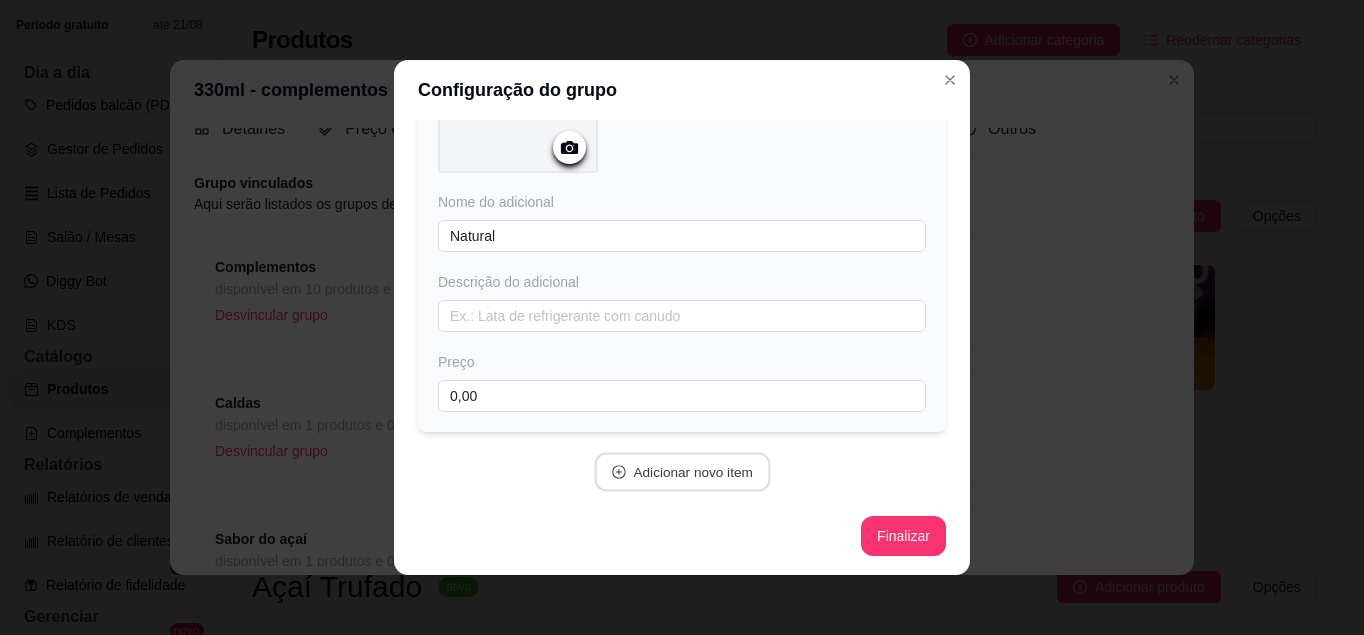 click on "Adicionar novo item" at bounding box center [682, 472] 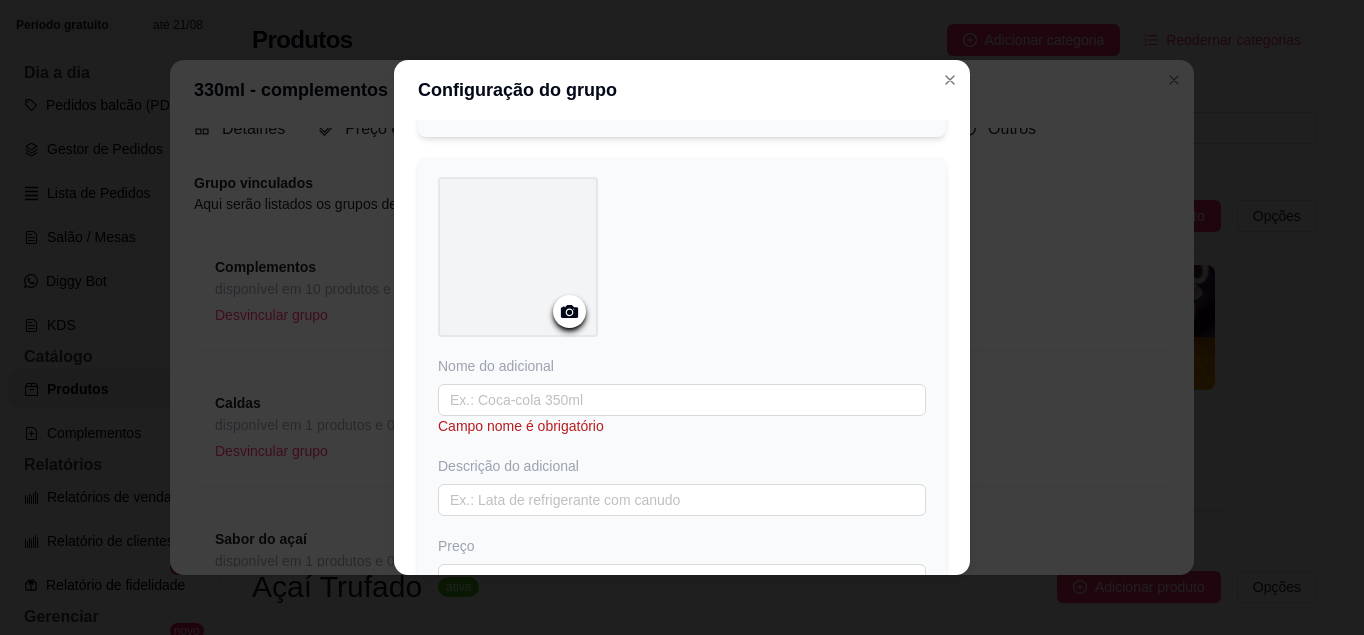scroll, scrollTop: 571, scrollLeft: 0, axis: vertical 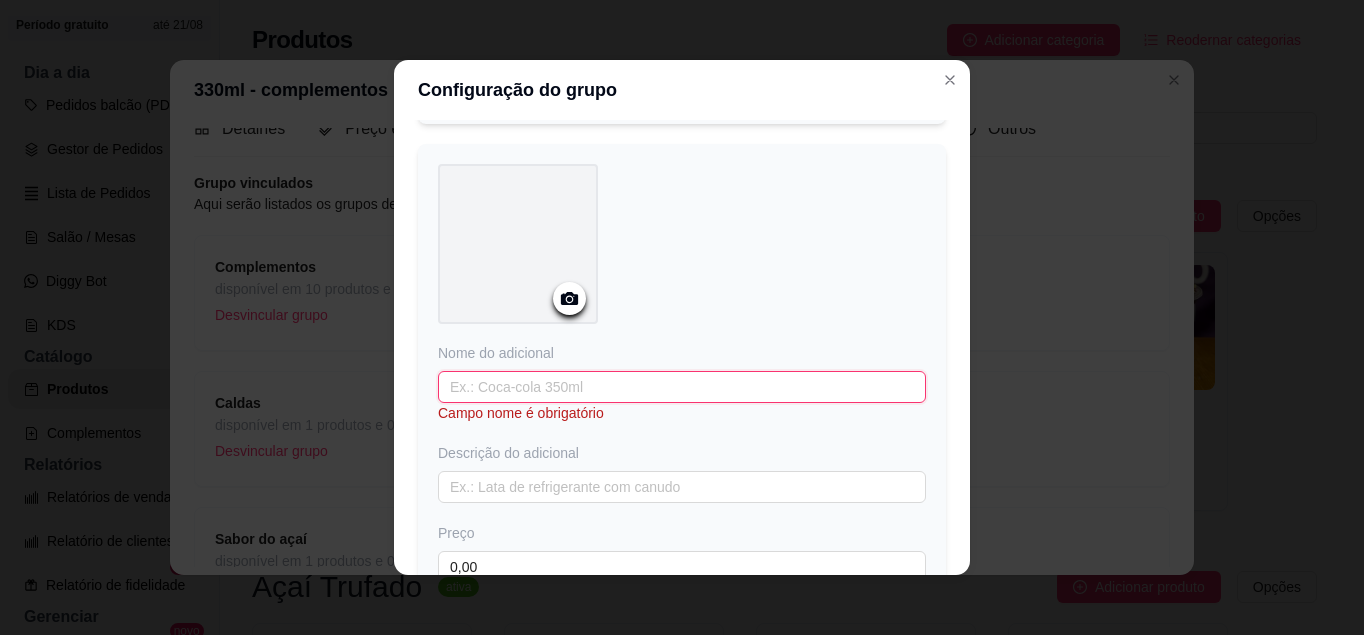 click at bounding box center (682, 387) 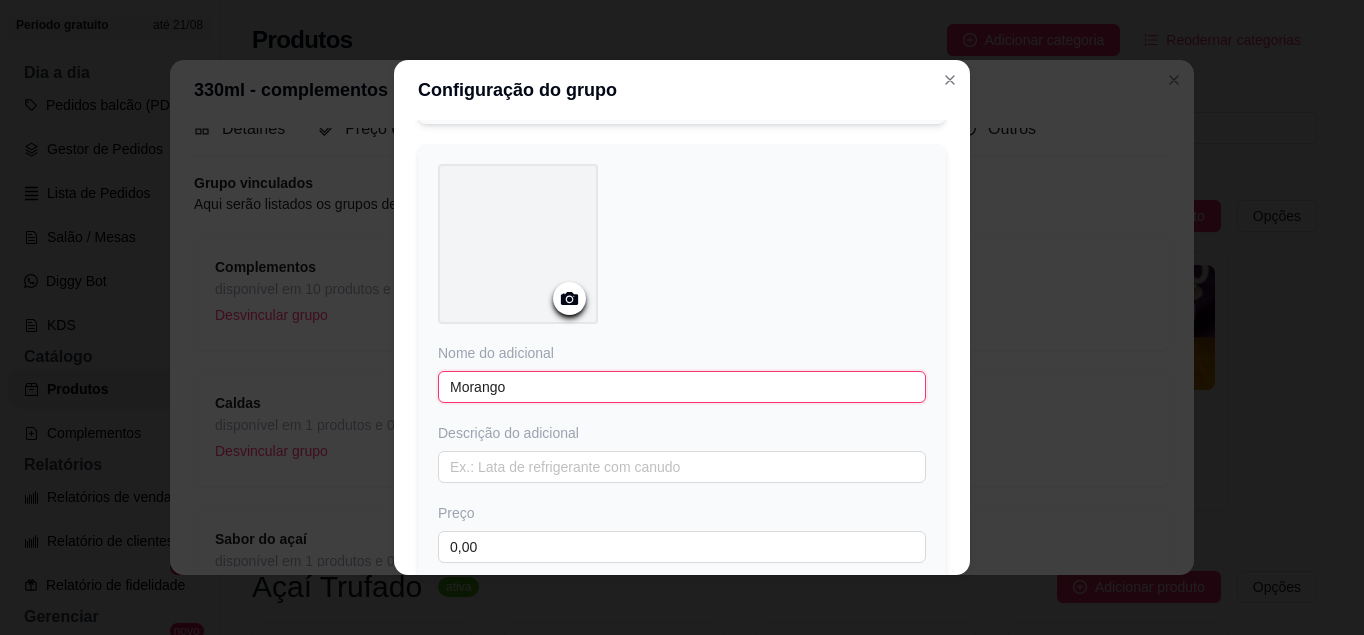 type on "Morango" 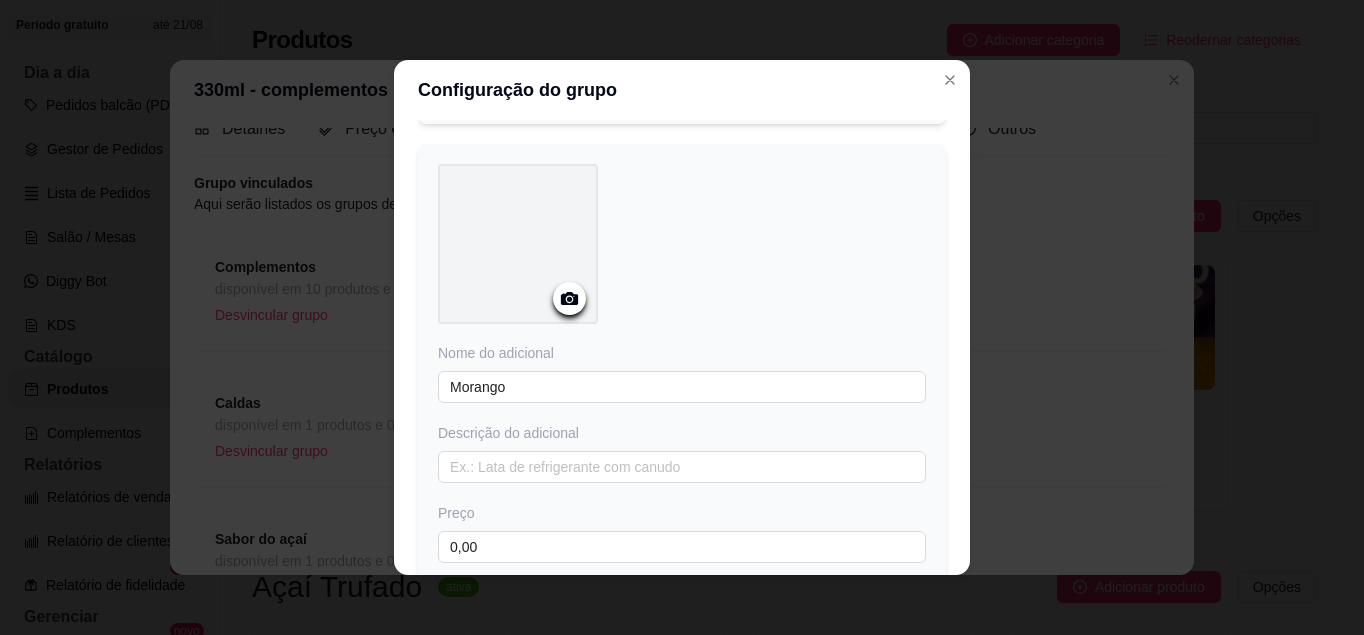 scroll, scrollTop: 781, scrollLeft: 0, axis: vertical 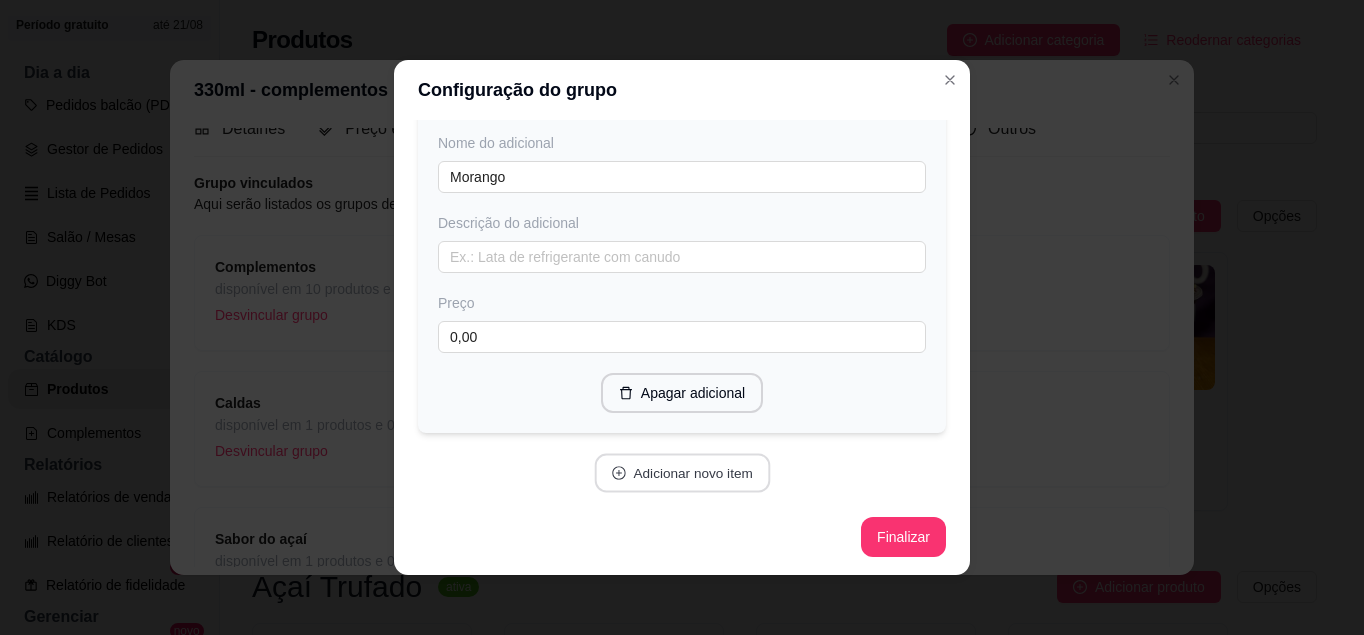 click on "Adicionar novo item" at bounding box center [682, 473] 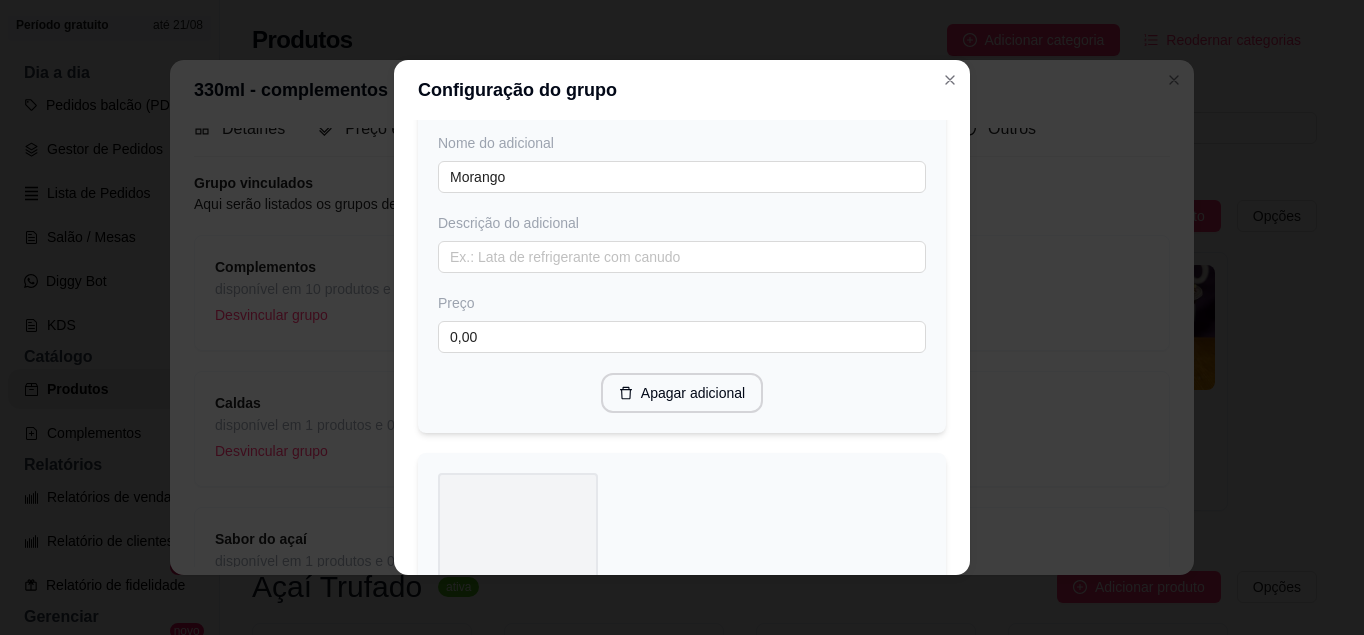 scroll, scrollTop: 1319, scrollLeft: 0, axis: vertical 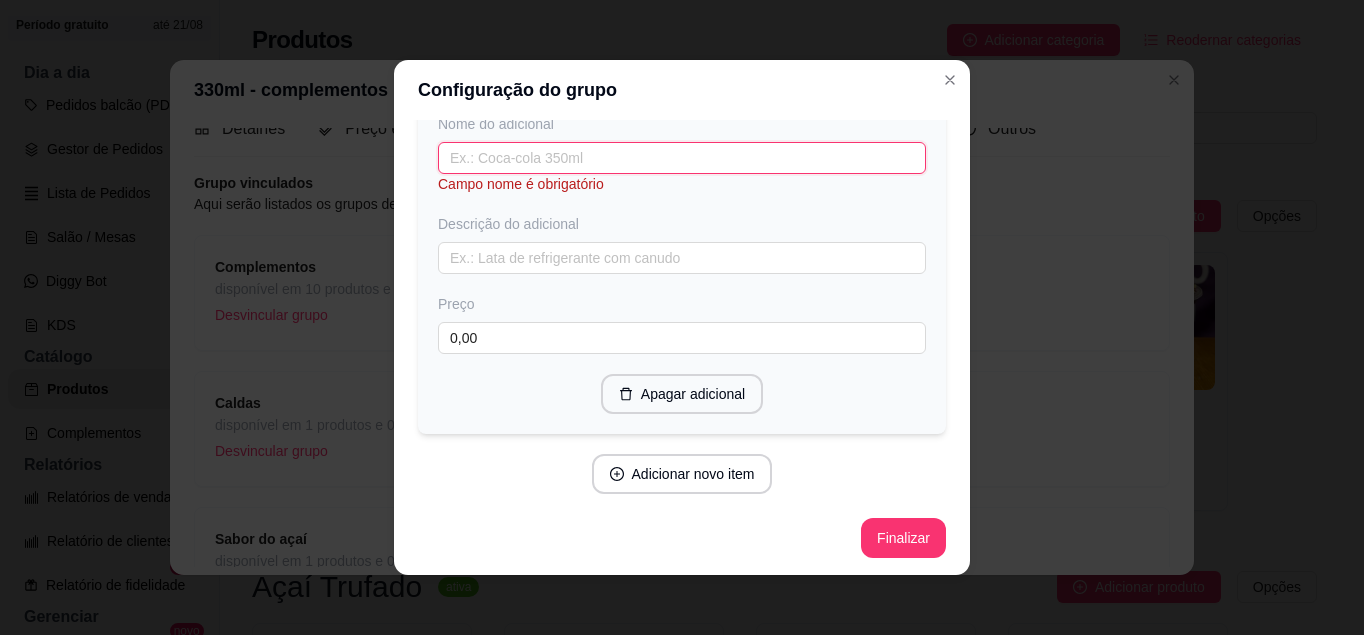 click at bounding box center [682, 158] 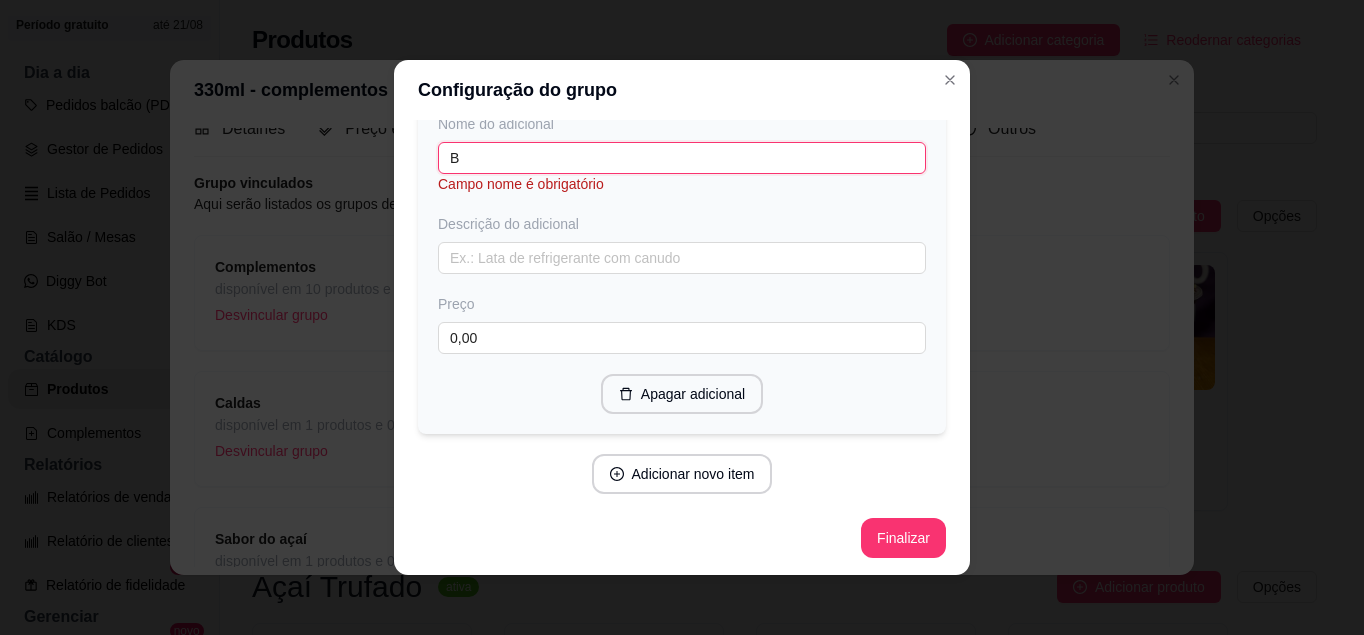scroll, scrollTop: 1299, scrollLeft: 0, axis: vertical 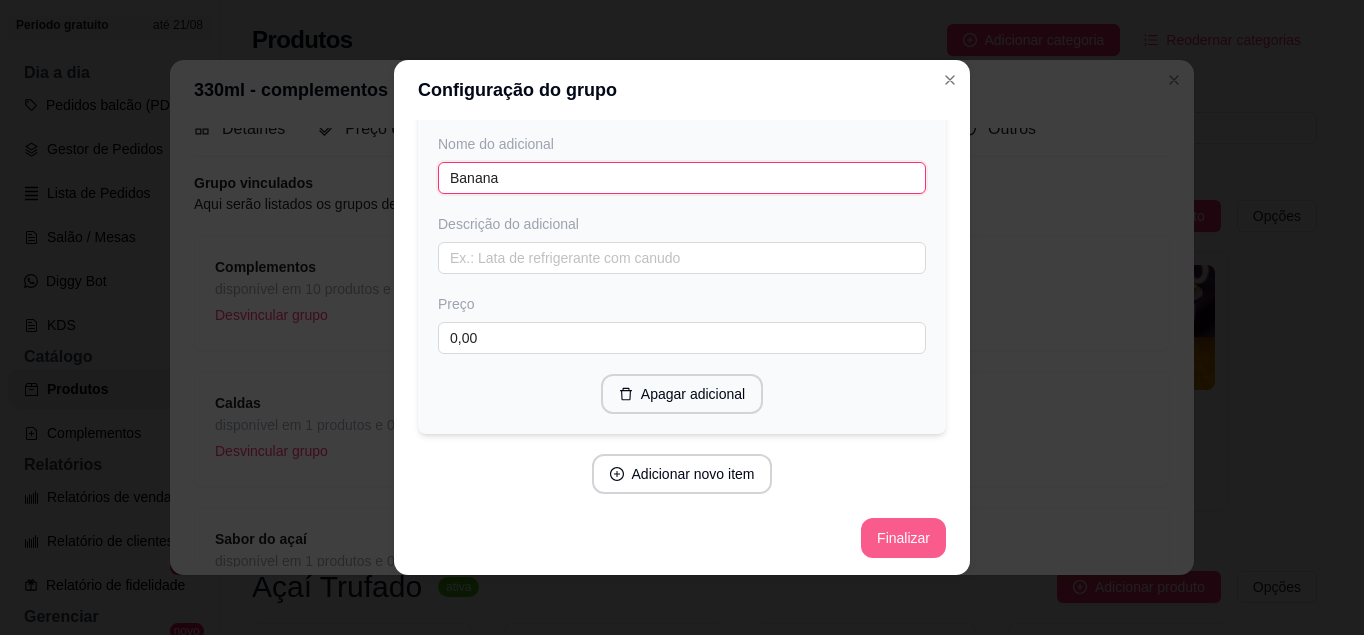 type on "Banana" 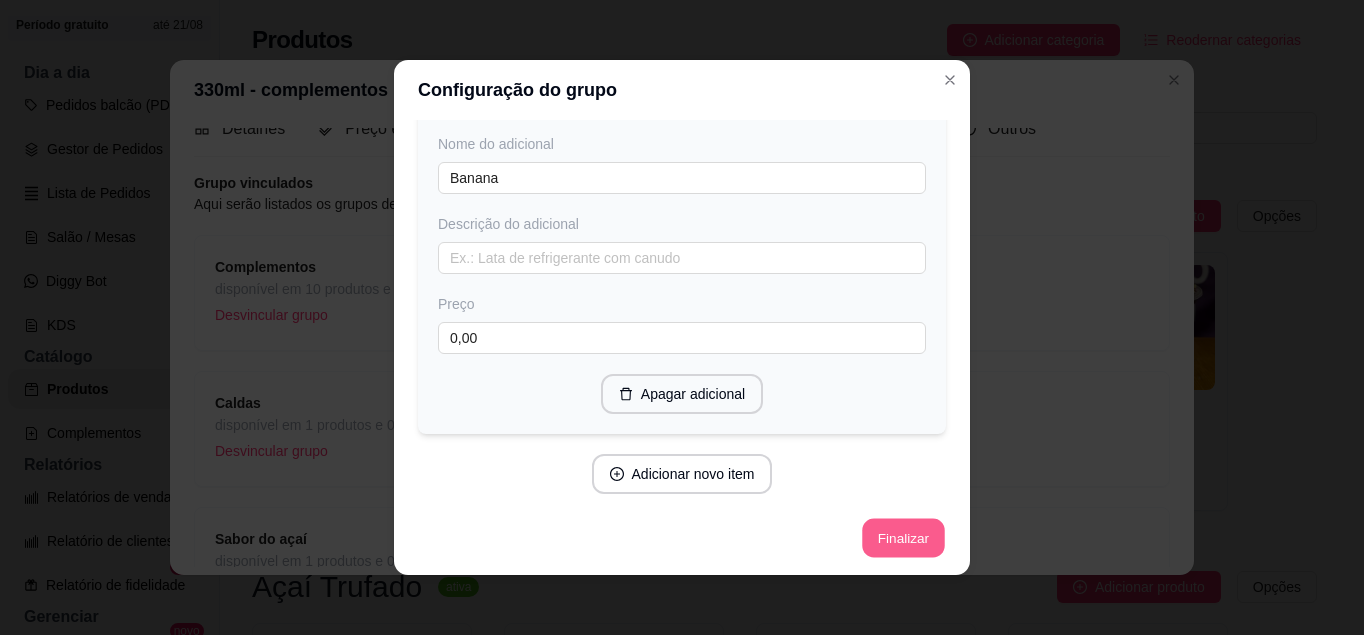 click on "Finalizar" at bounding box center (903, 538) 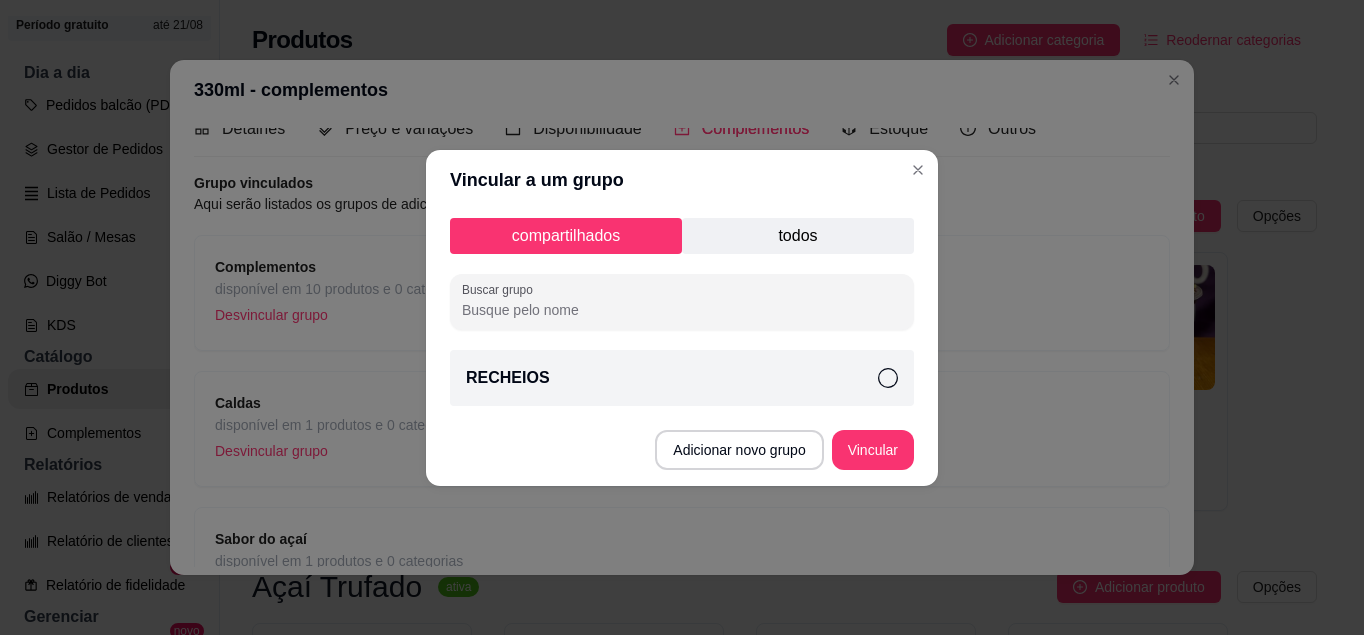click on "todos" at bounding box center [798, 236] 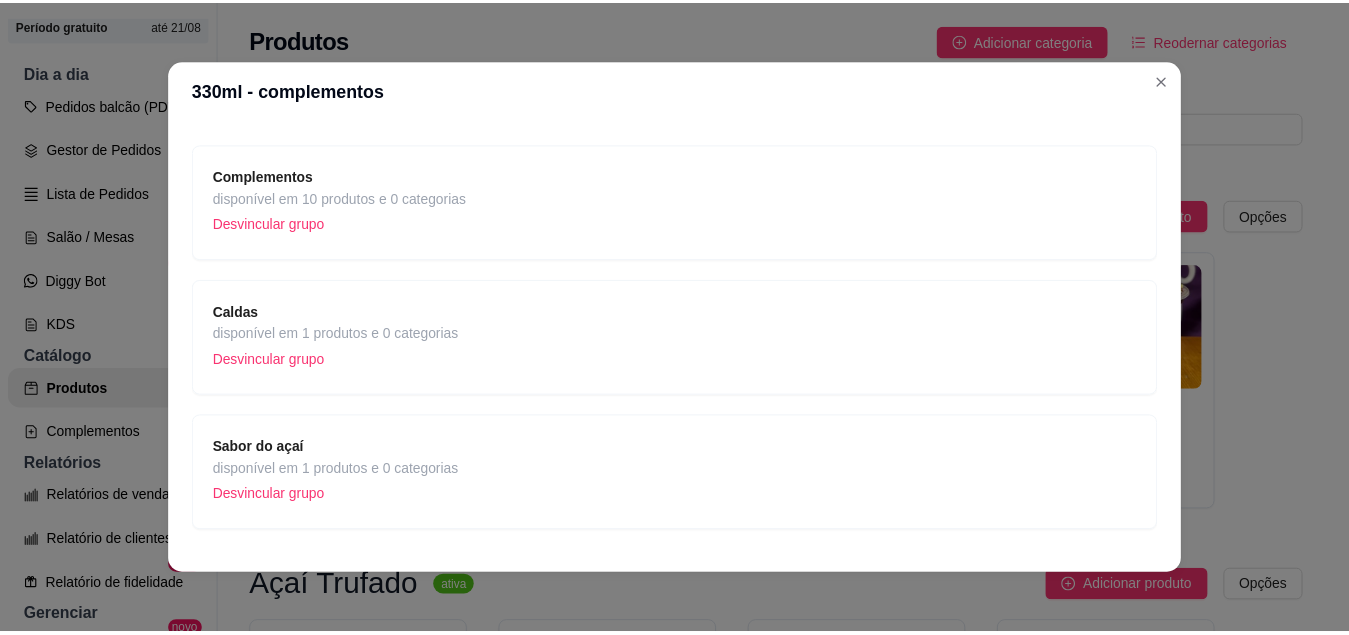 scroll, scrollTop: 164, scrollLeft: 0, axis: vertical 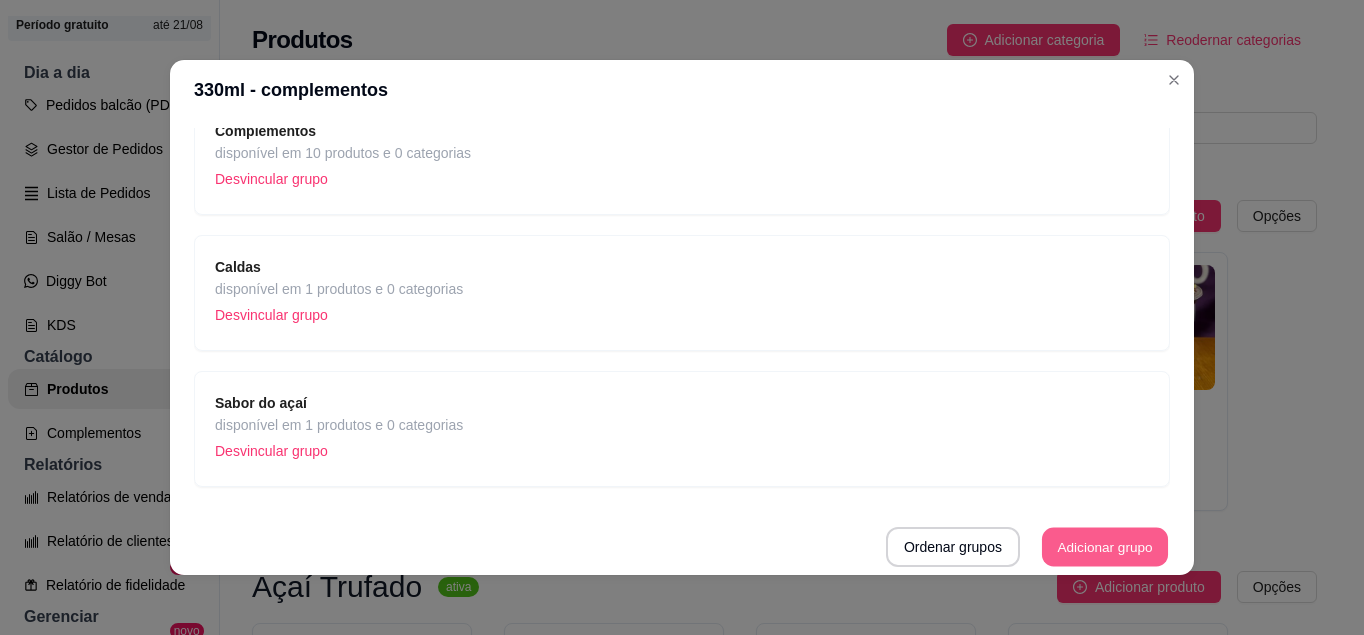 click on "Adicionar grupo" at bounding box center (1105, 547) 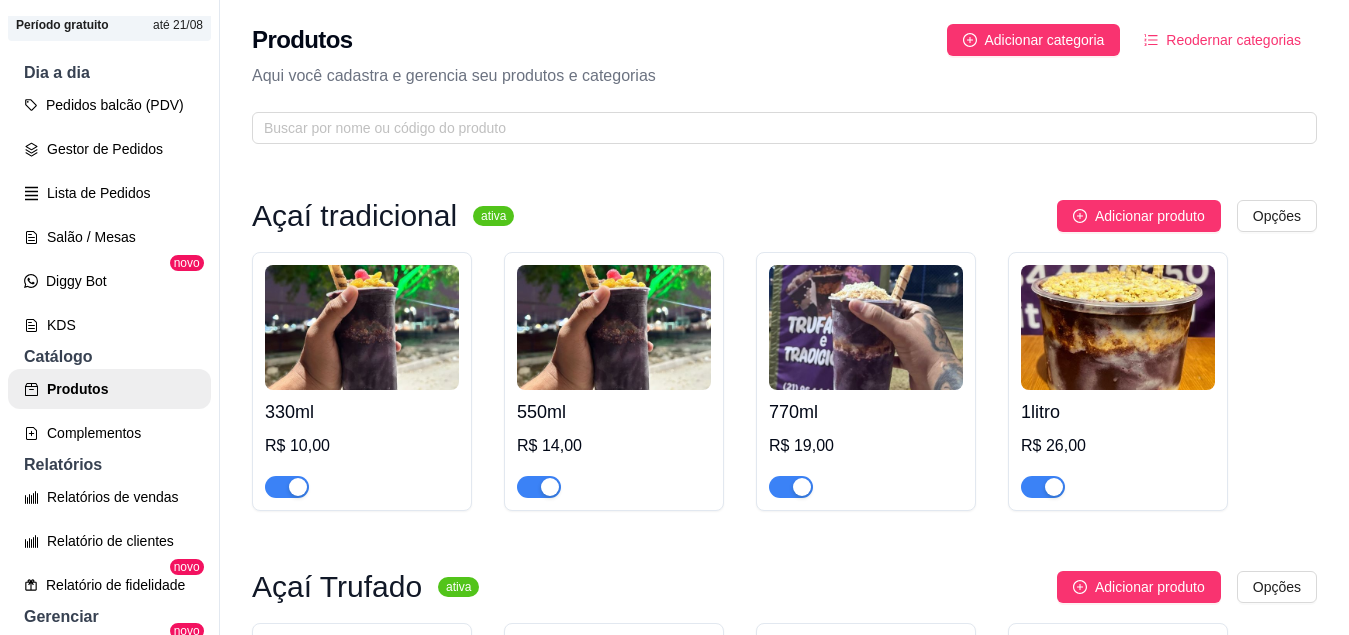 click at bounding box center [614, 327] 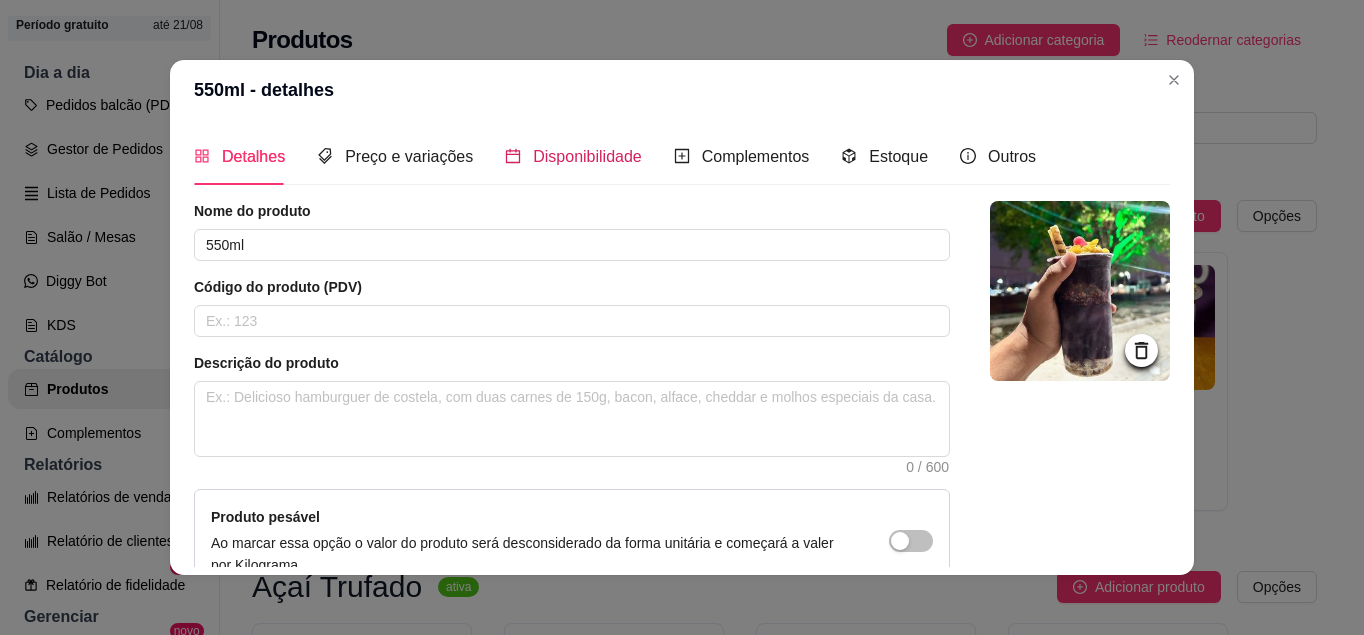 click on "Disponibilidade" at bounding box center [587, 156] 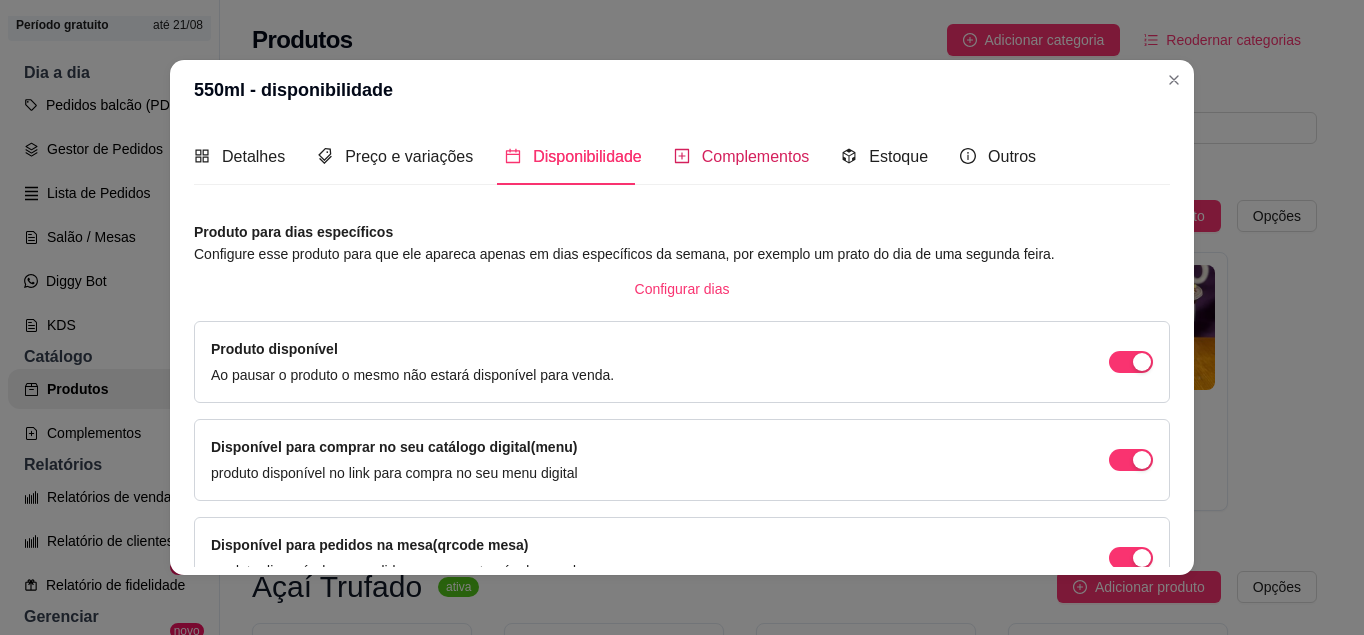 click on "Complementos" at bounding box center (756, 156) 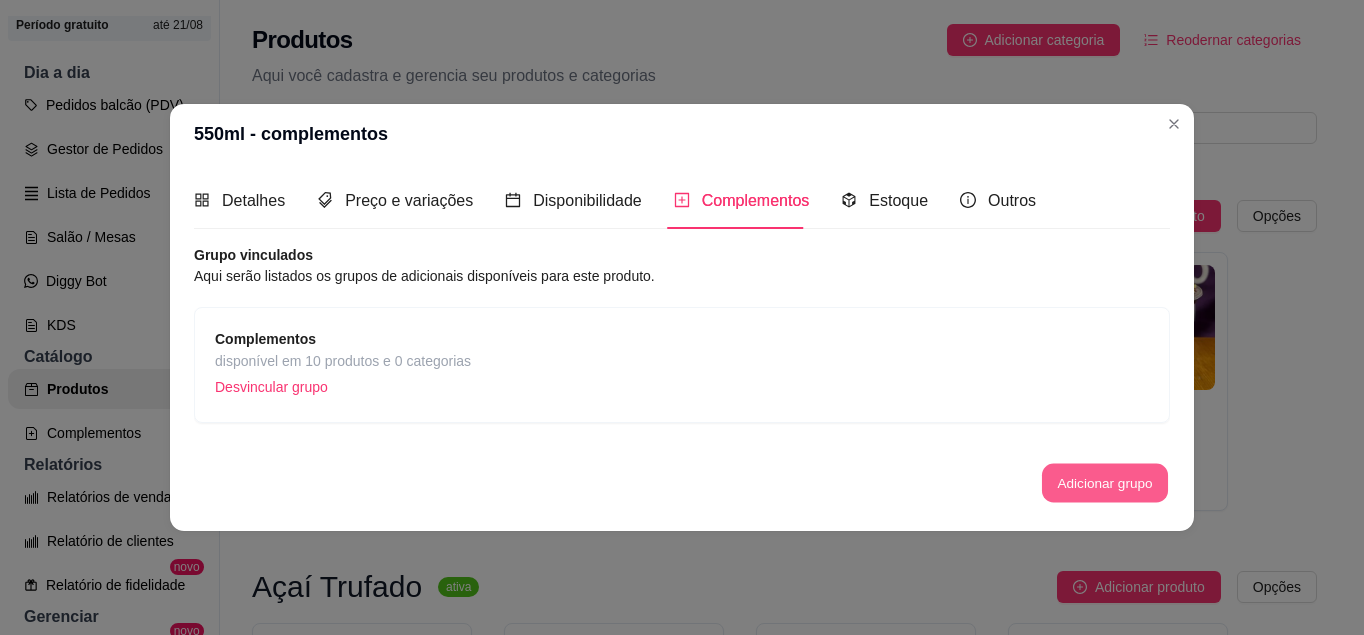 click on "Adicionar grupo" at bounding box center (1105, 483) 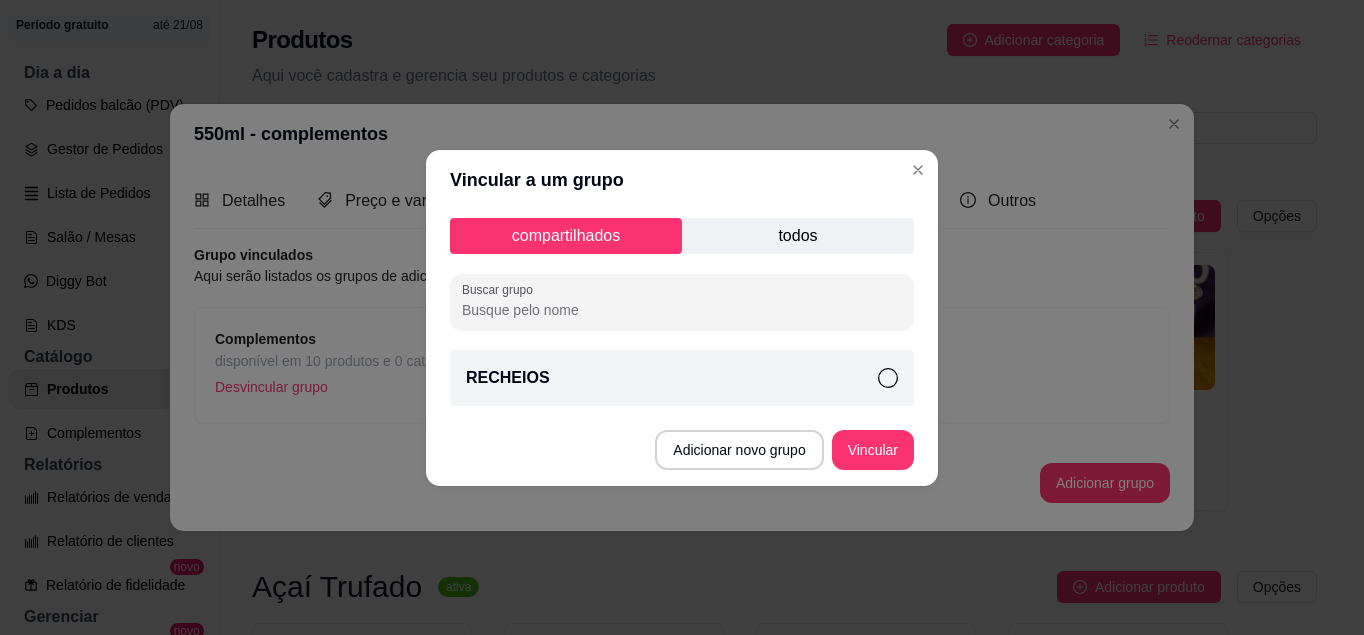 click on "todos" at bounding box center (798, 236) 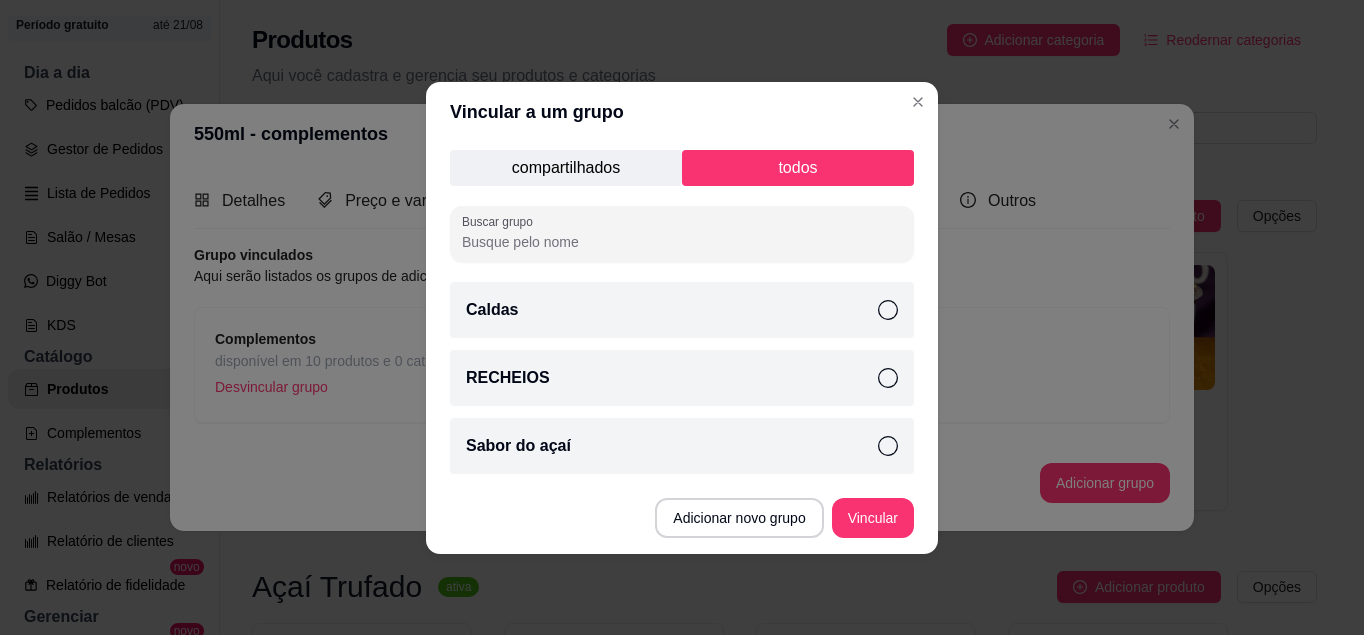 click on "Caldas" at bounding box center (682, 310) 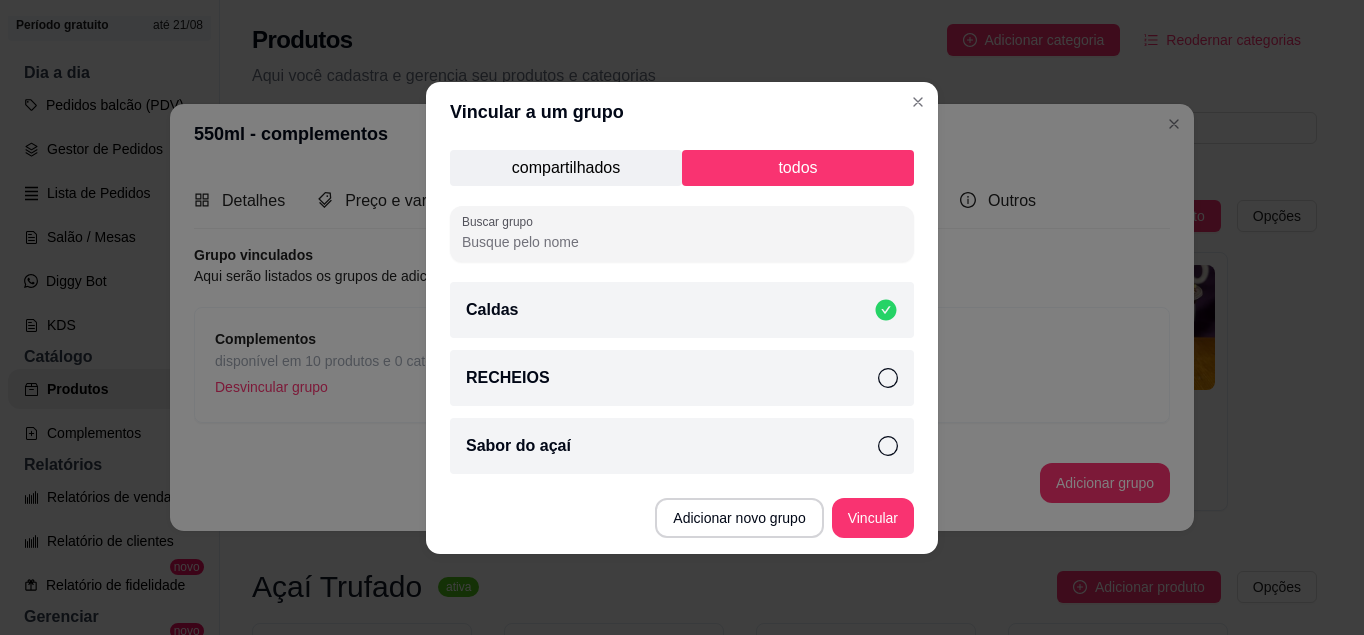click on "Sabor do açaí" at bounding box center [682, 446] 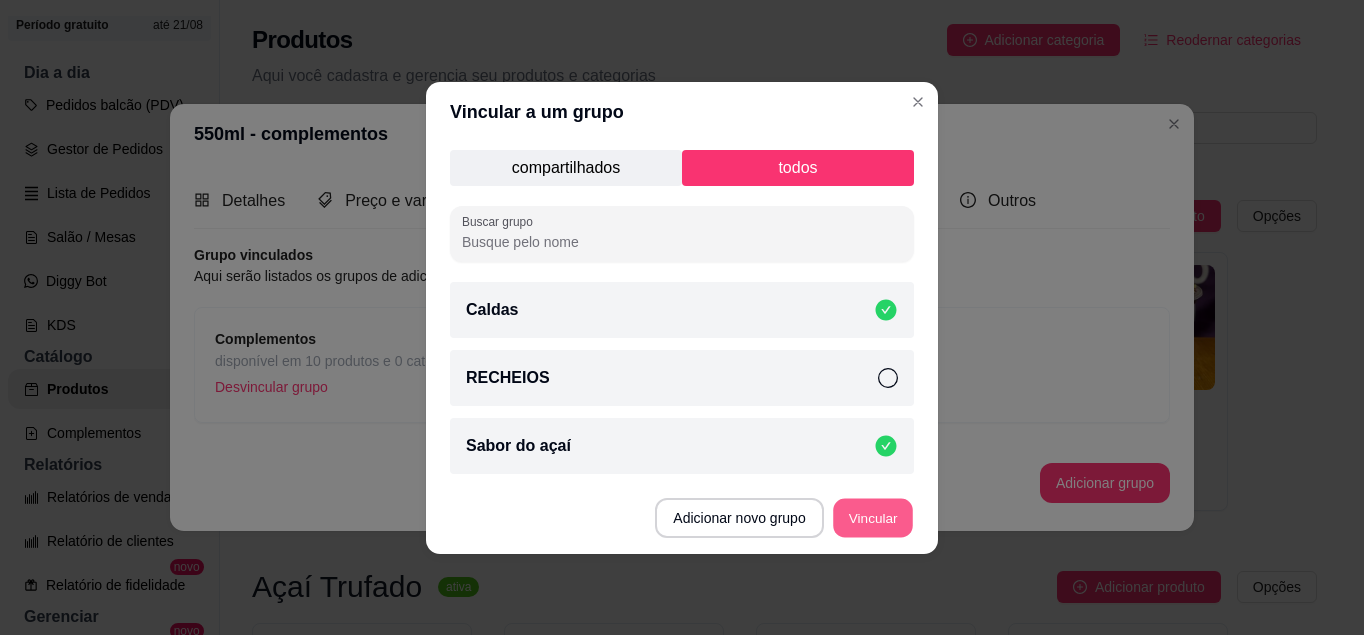 click on "Vincular" at bounding box center (873, 517) 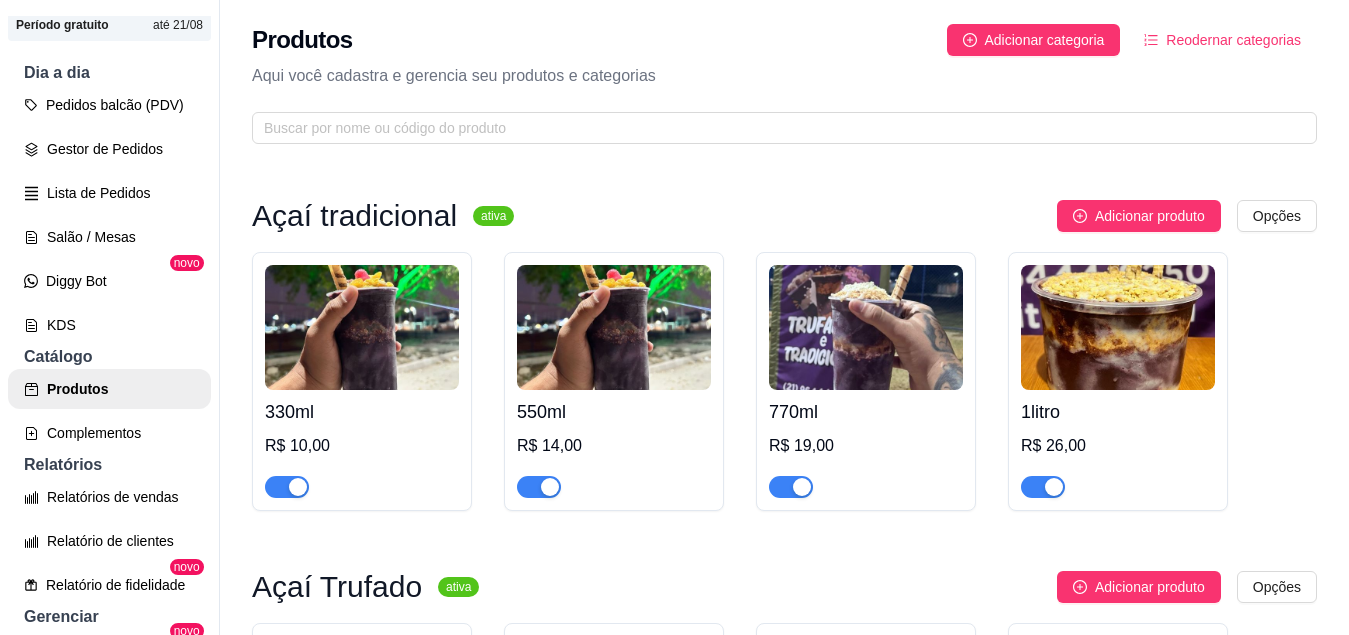 click at bounding box center (866, 327) 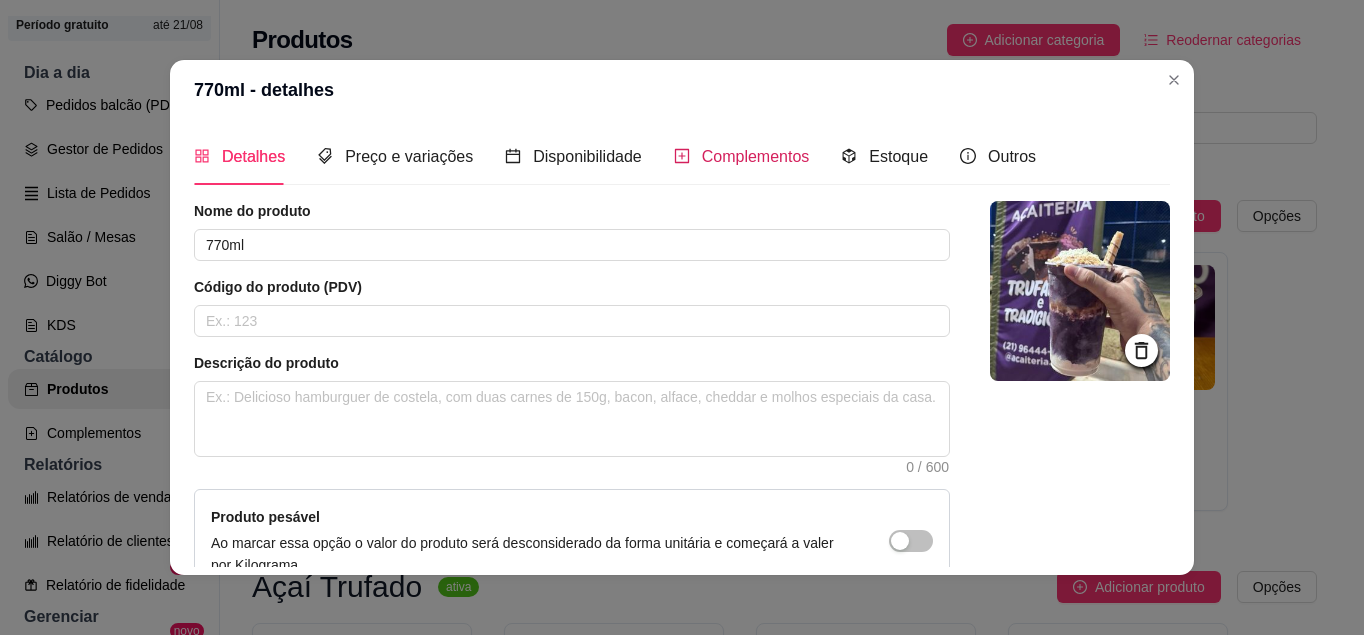 click on "Complementos" at bounding box center [756, 156] 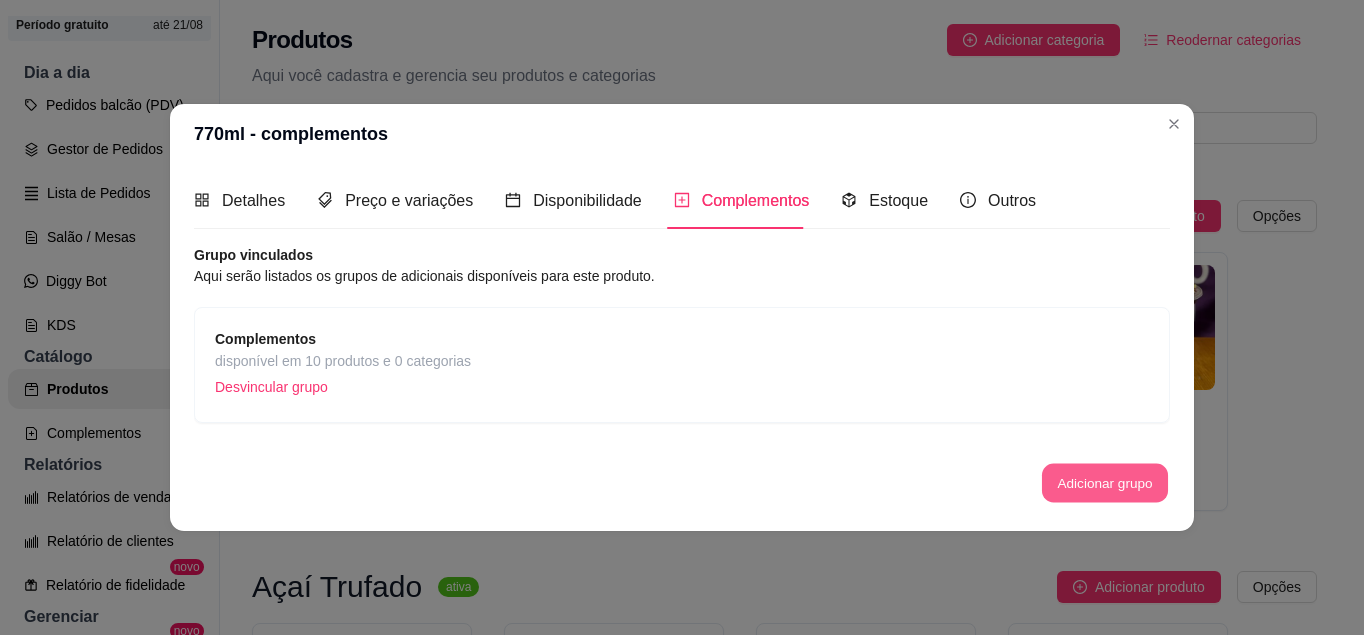 click on "Adicionar grupo" at bounding box center (1105, 483) 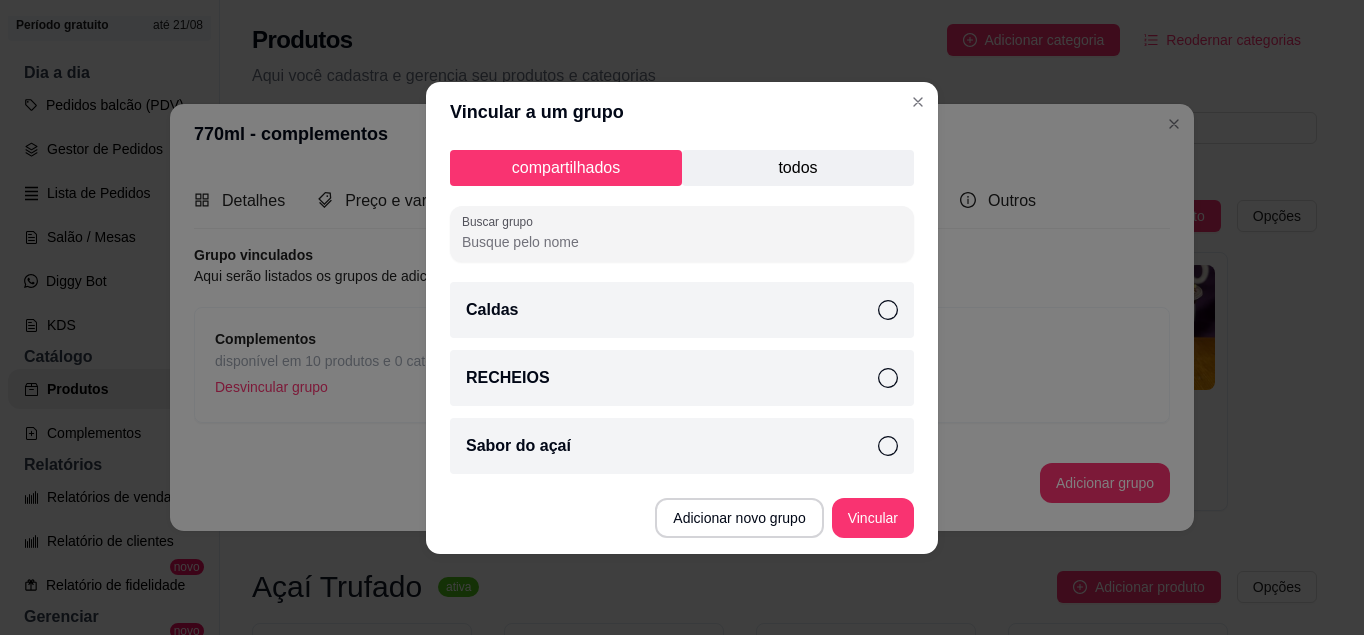 click on "Caldas" at bounding box center (682, 310) 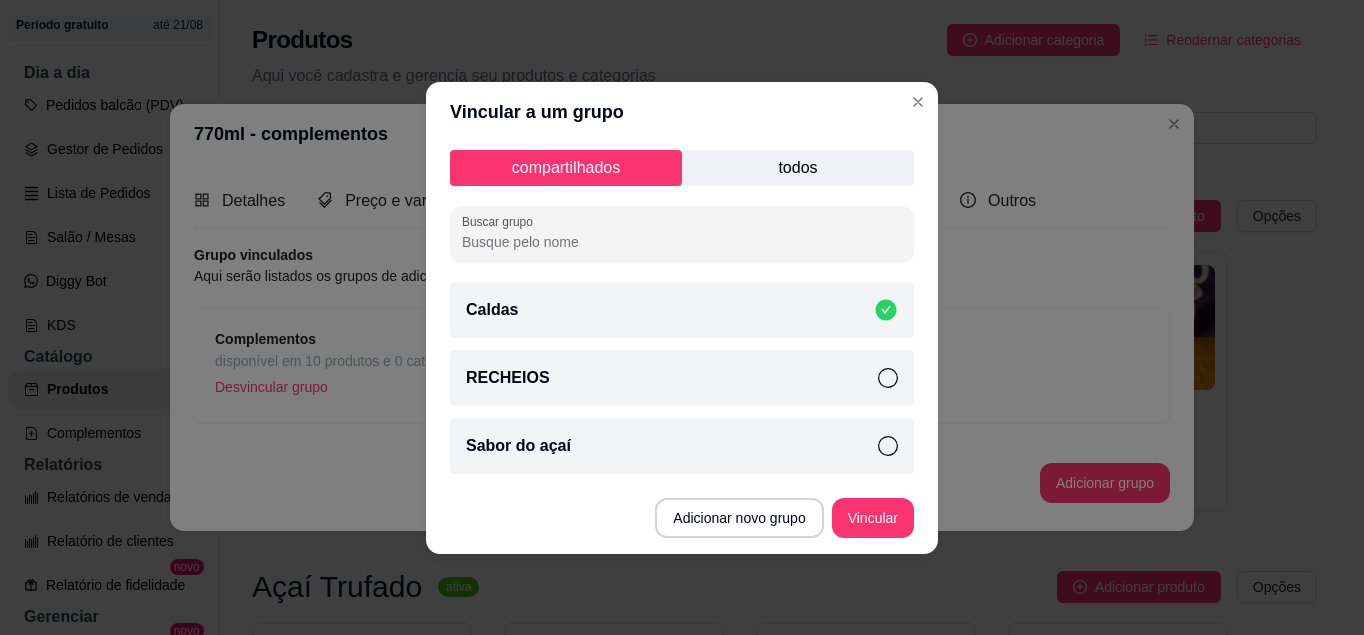 click on "Sabor do açaí" at bounding box center [682, 446] 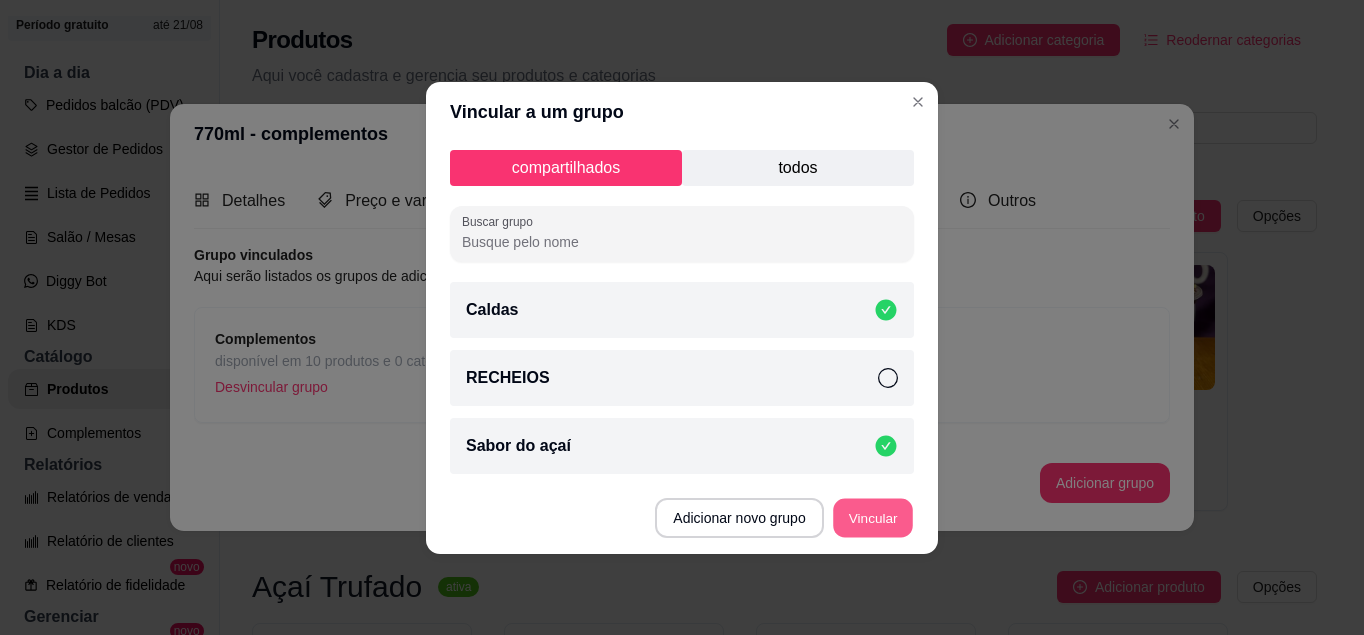 click on "Vincular" at bounding box center (873, 517) 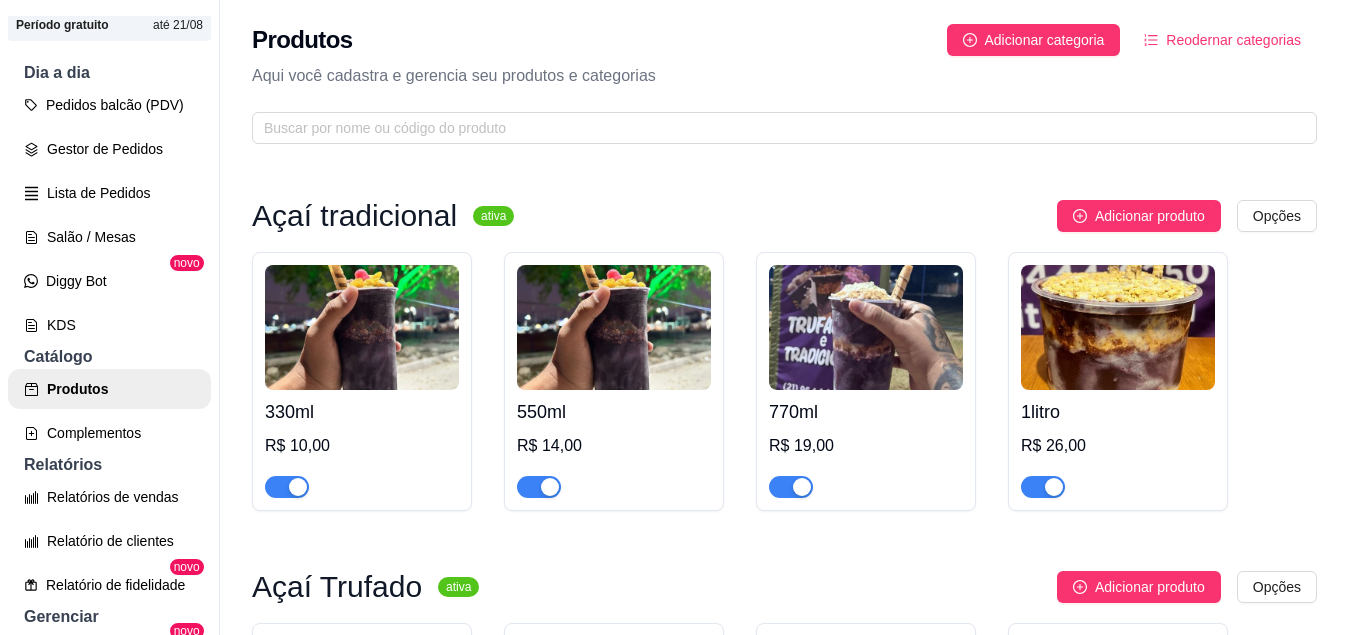 click at bounding box center (1118, 327) 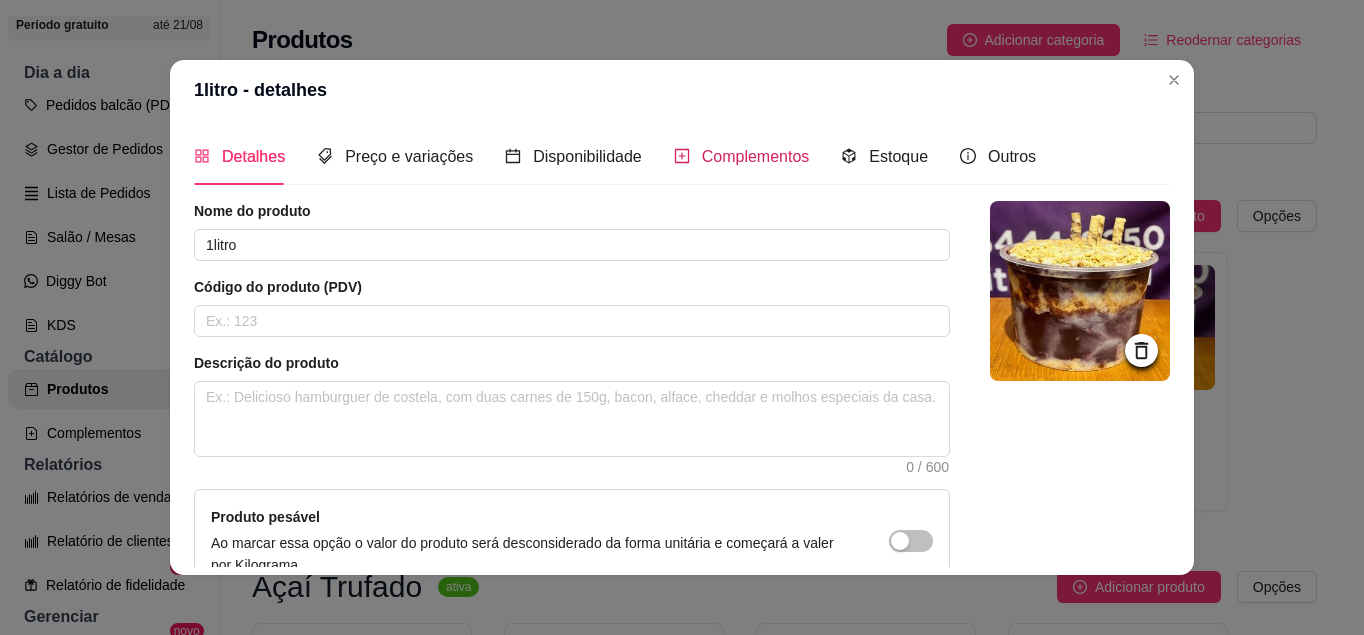 click on "Complementos" at bounding box center [756, 156] 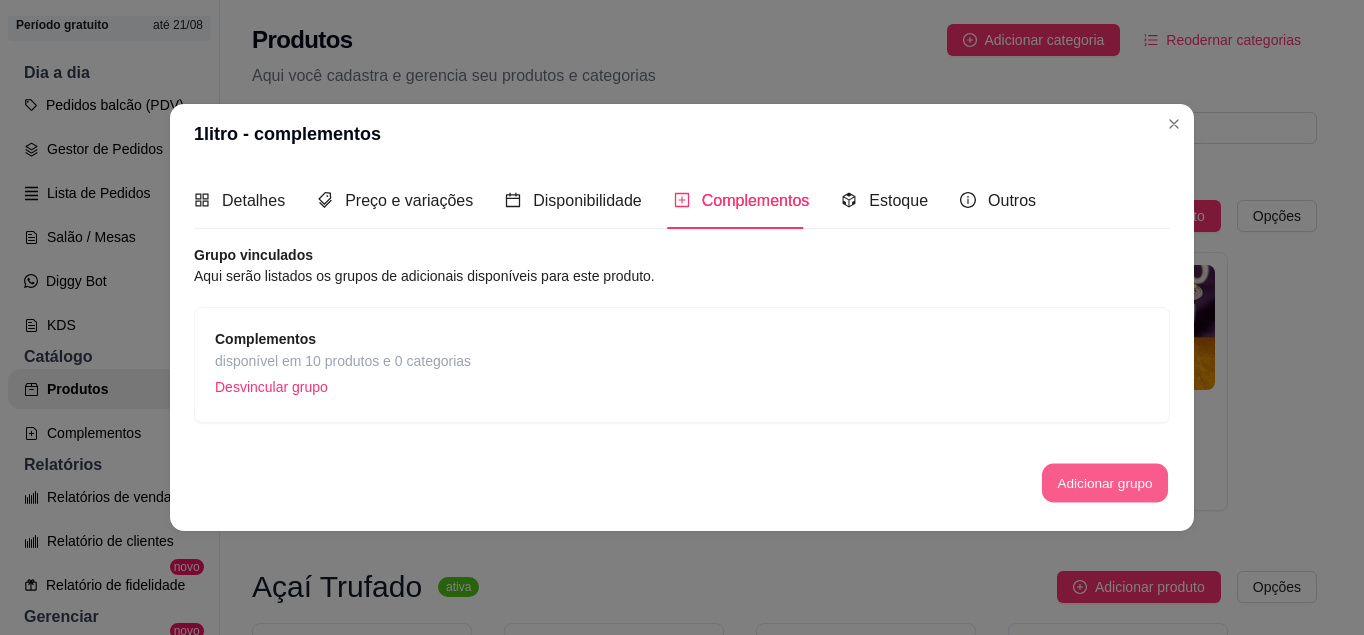 click on "Adicionar grupo" at bounding box center (1105, 483) 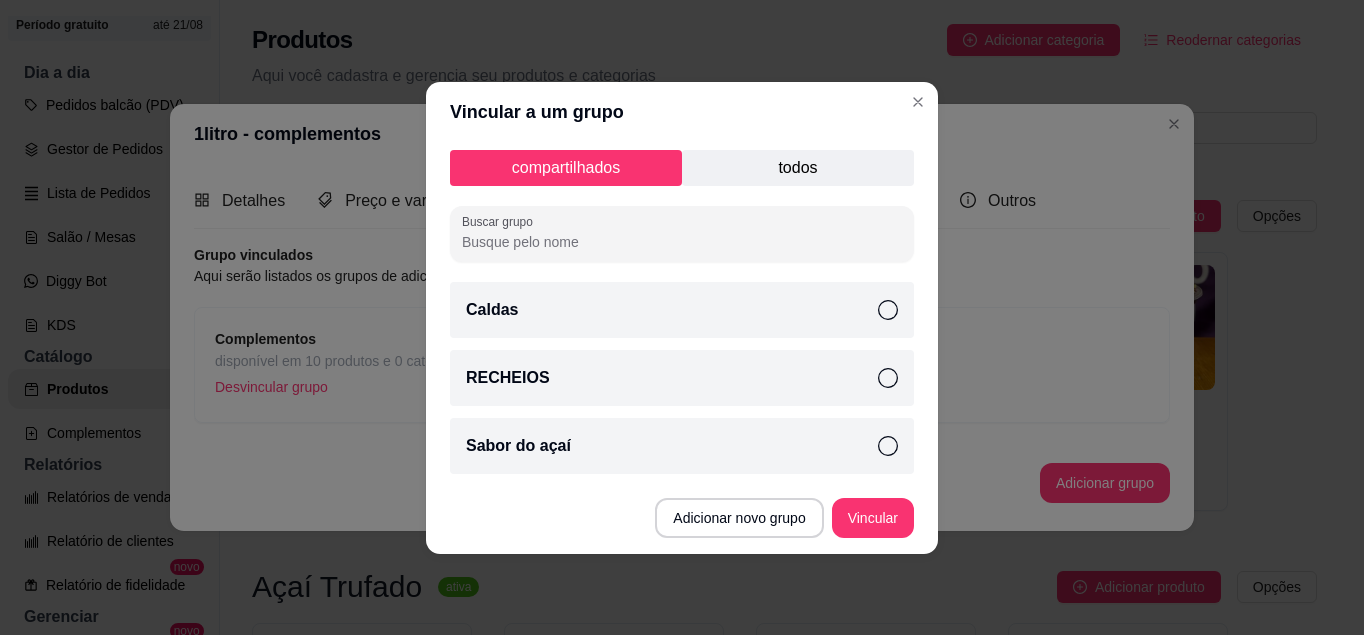 click on "Caldas" at bounding box center (682, 310) 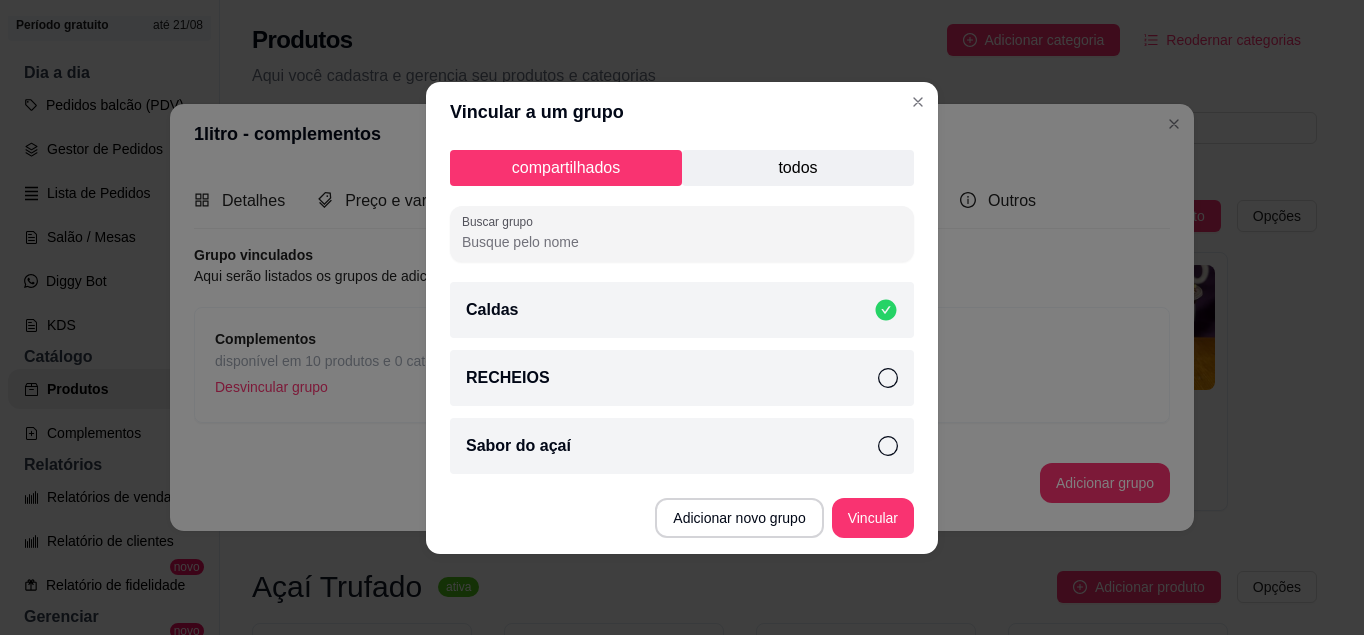 click on "Sabor do açaí" at bounding box center (682, 446) 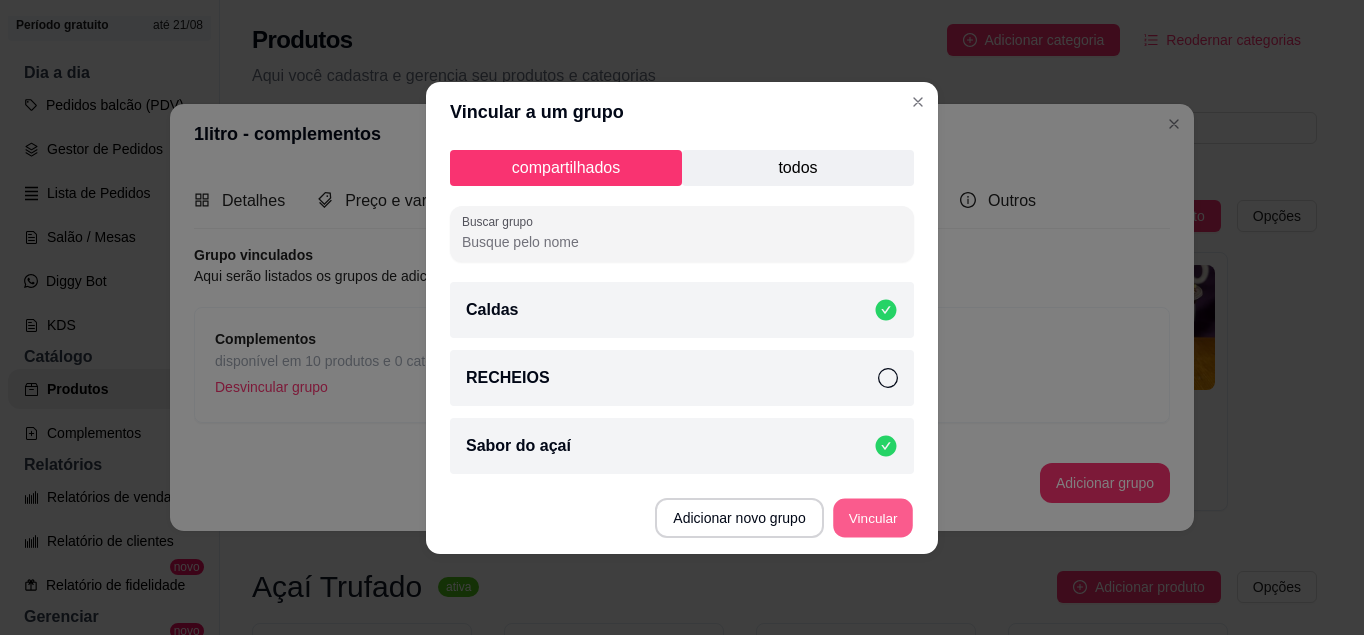 click on "Vincular" at bounding box center [873, 517] 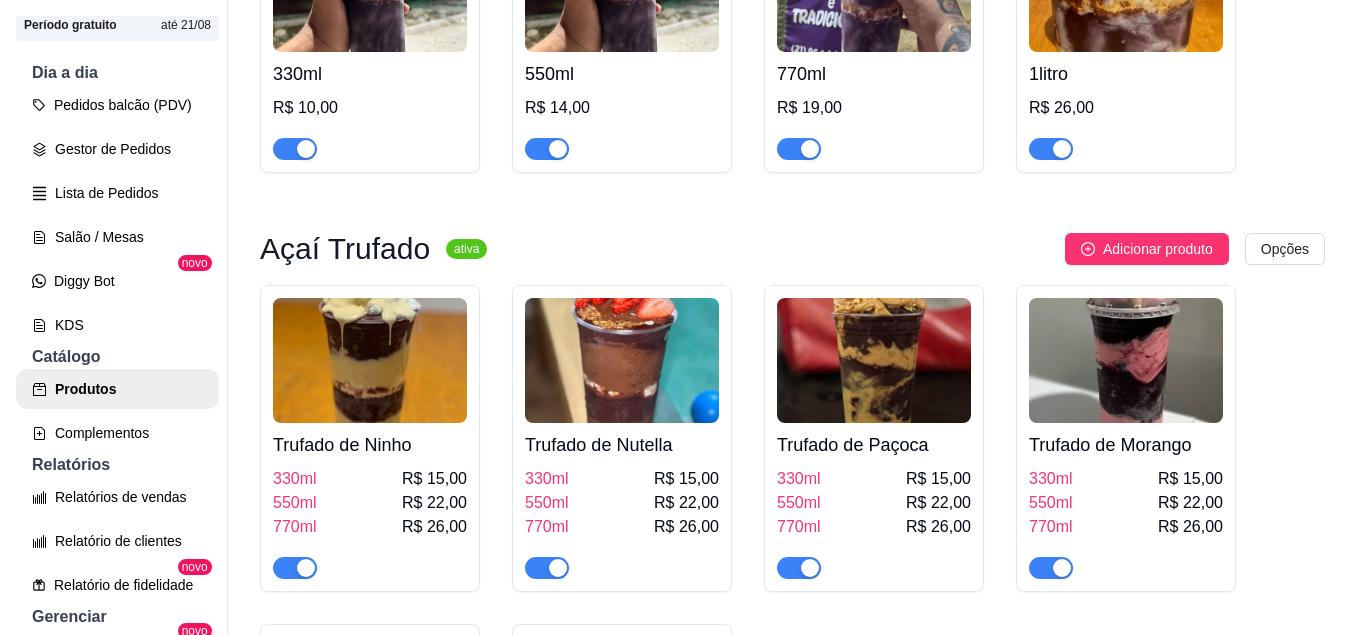 scroll, scrollTop: 382, scrollLeft: 0, axis: vertical 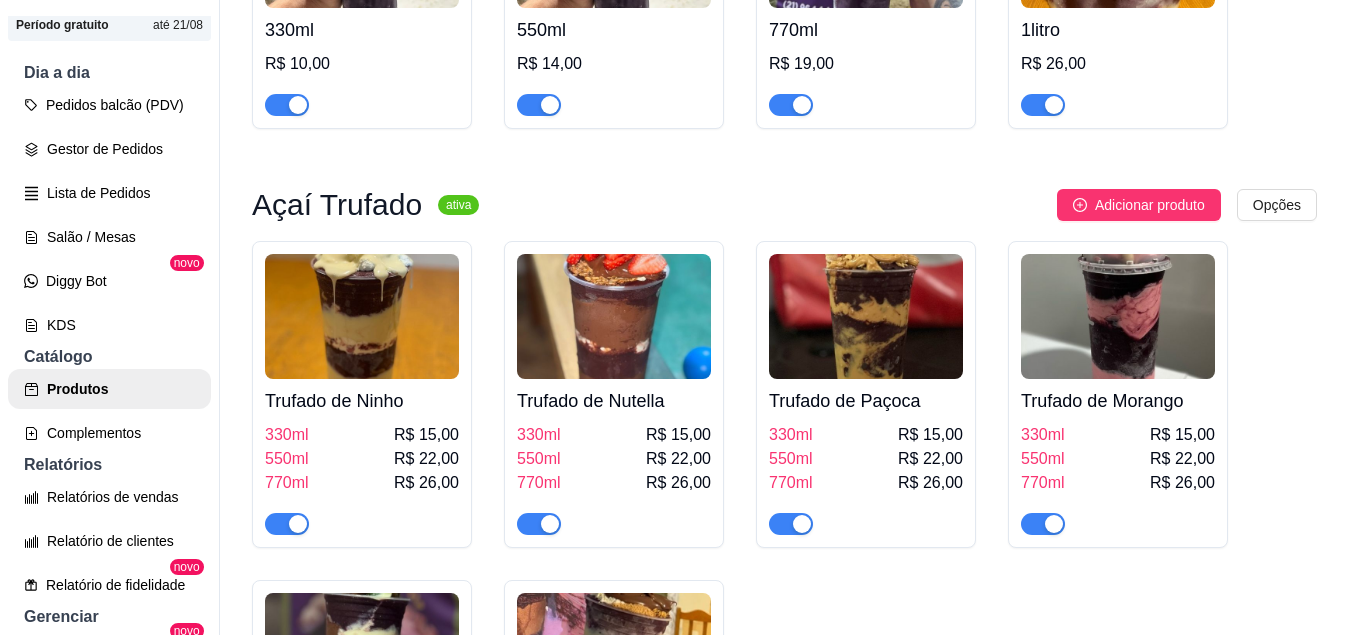 click at bounding box center [362, 316] 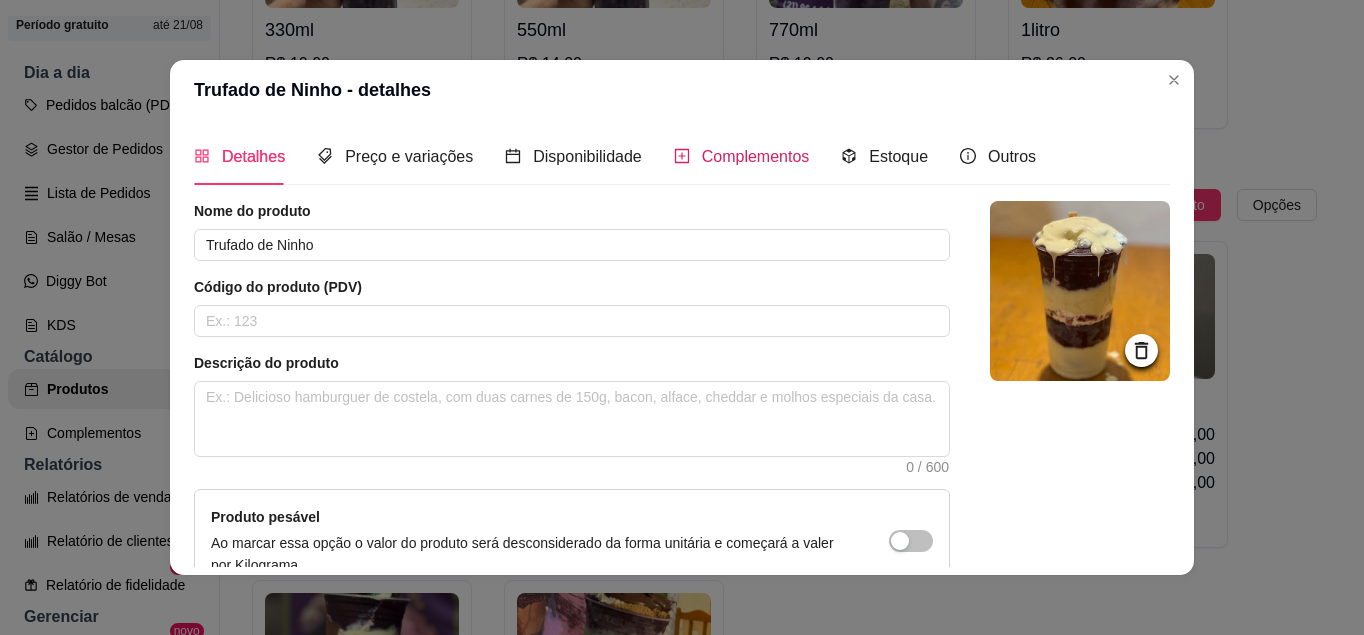 click on "Complementos" at bounding box center (756, 156) 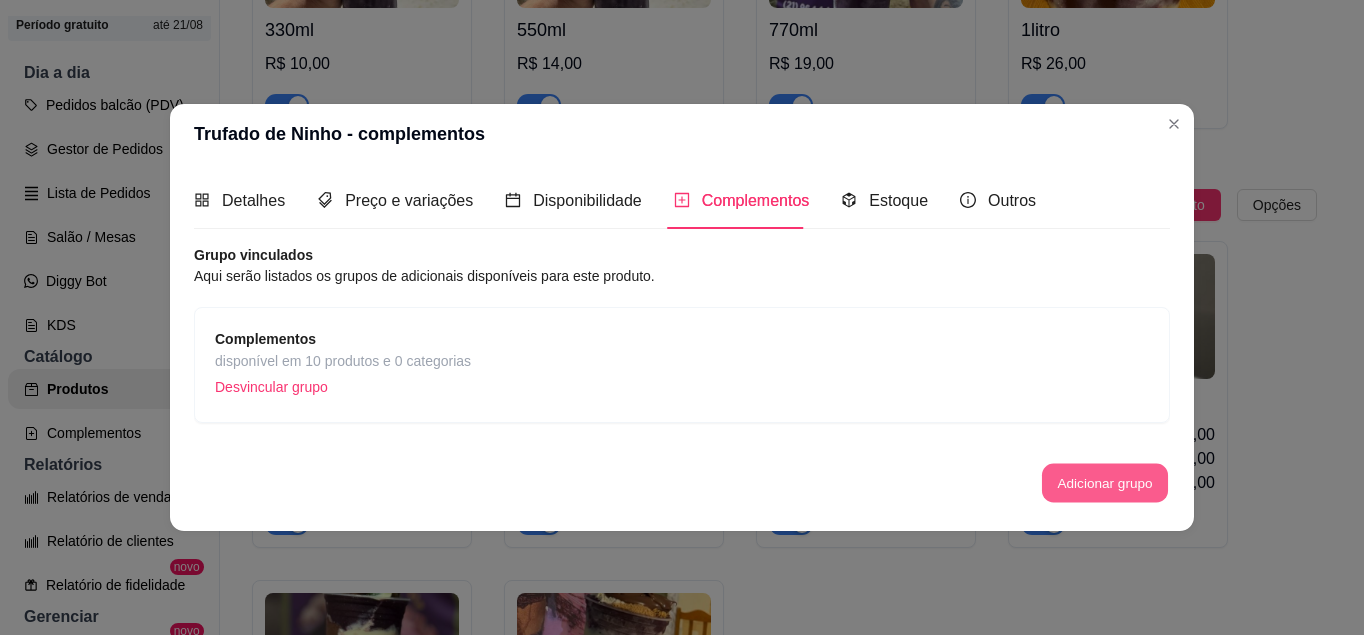 click on "Adicionar grupo" at bounding box center (1105, 483) 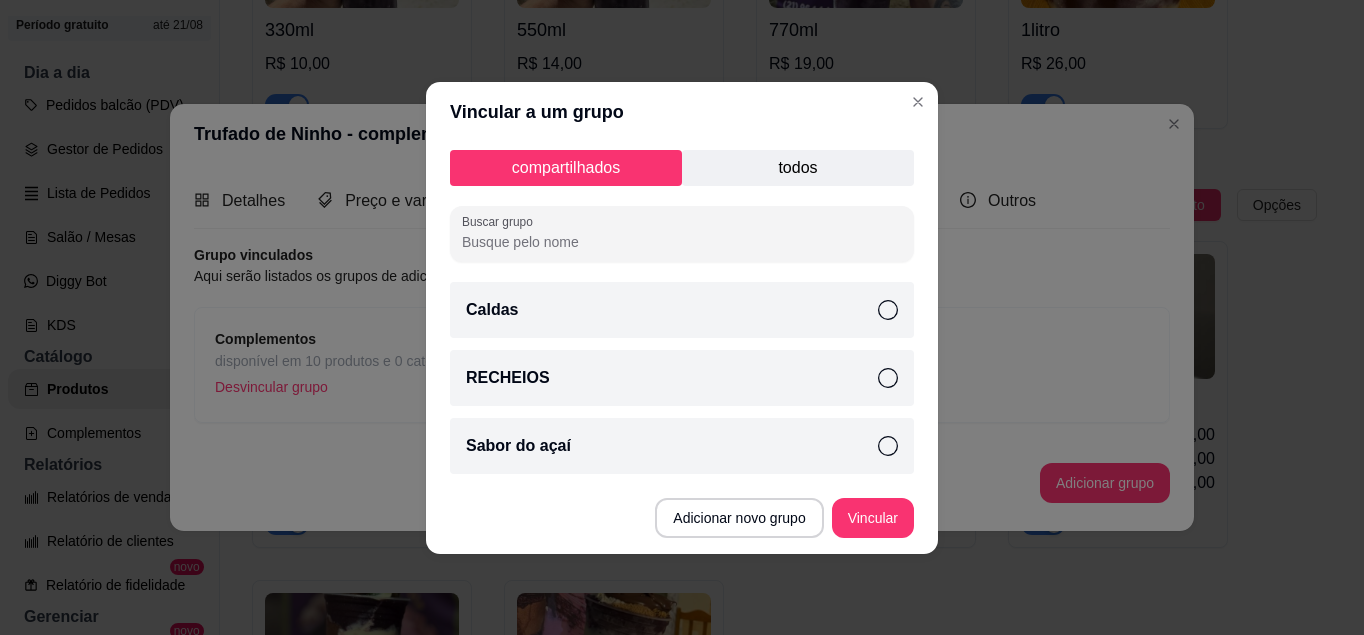 click on "Caldas" at bounding box center [682, 310] 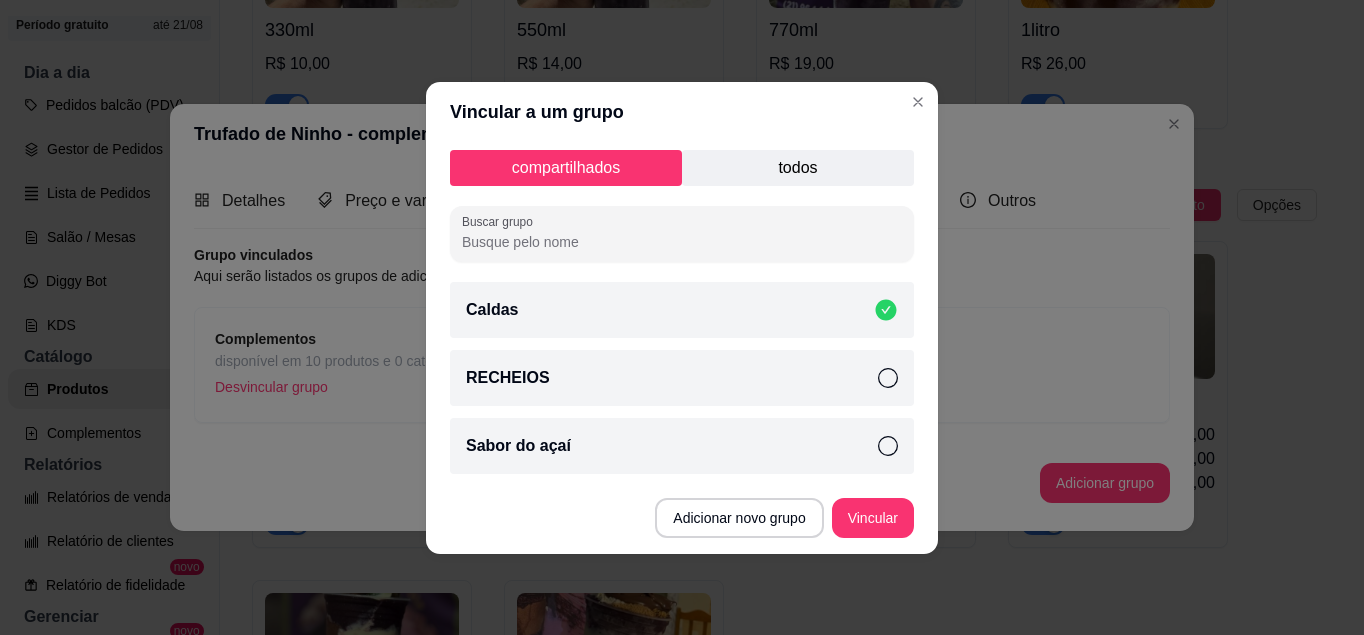 click on "Sabor do açaí" at bounding box center [682, 446] 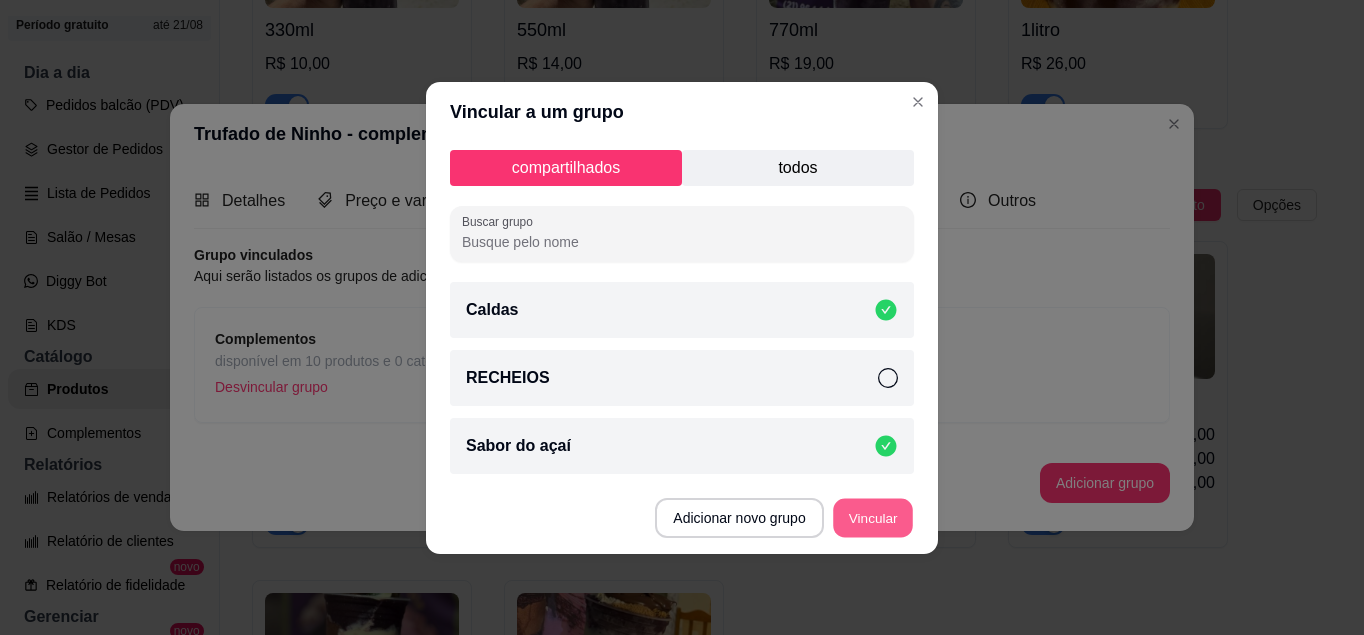 click on "Vincular" at bounding box center (873, 517) 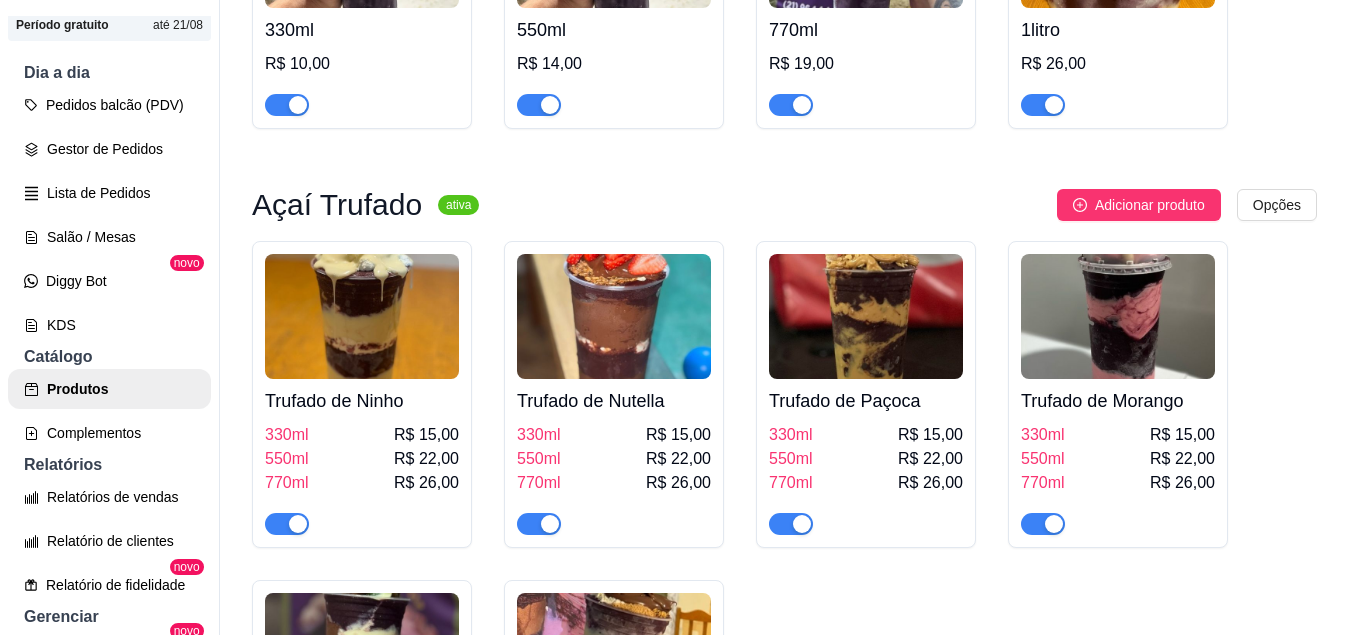 click at bounding box center [614, 316] 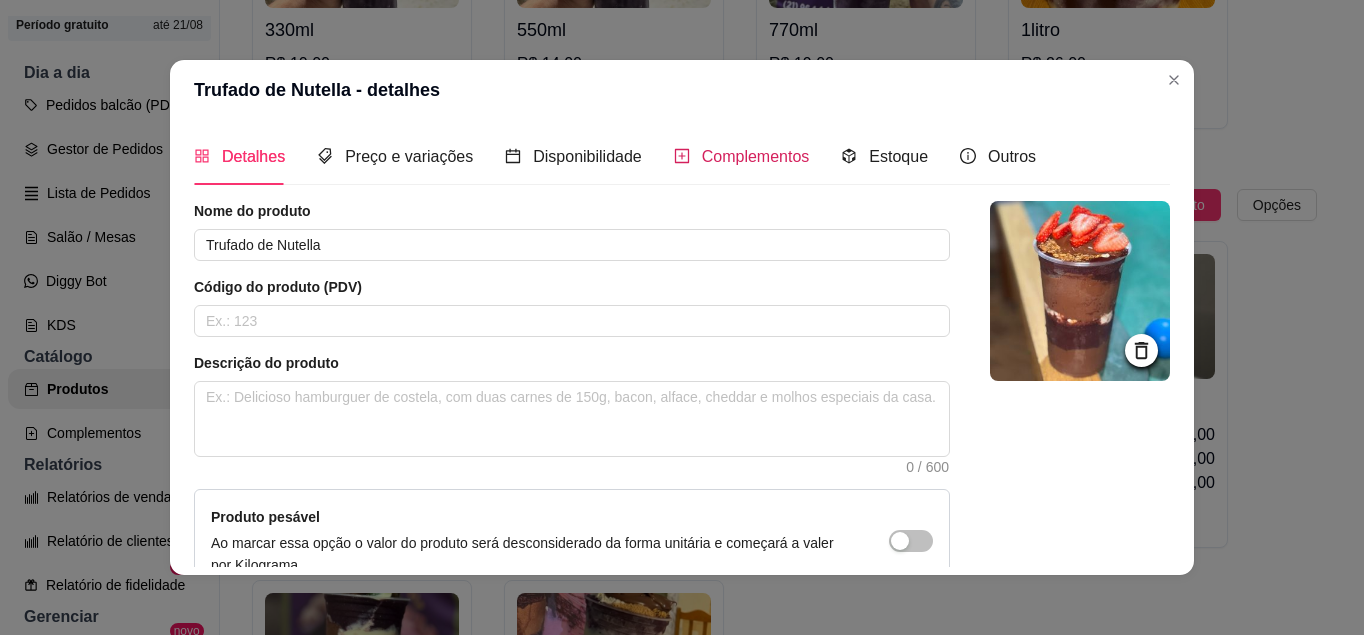click on "Complementos" at bounding box center [756, 156] 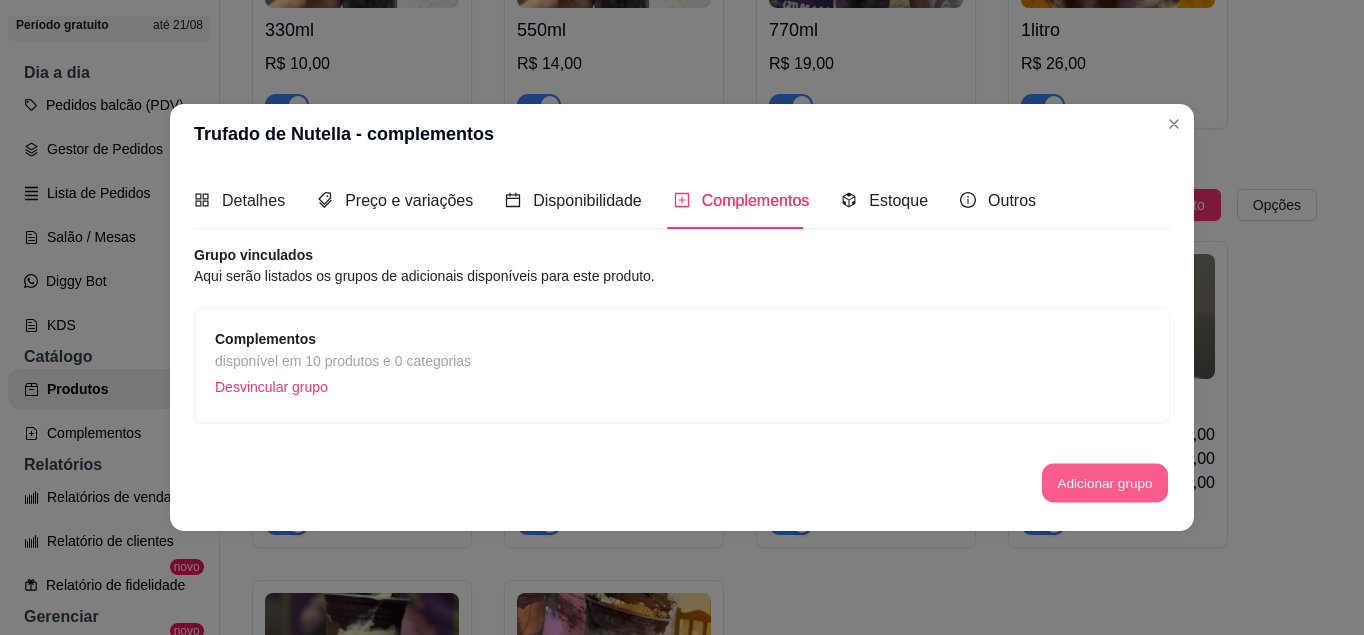 click on "Adicionar grupo" at bounding box center [1105, 483] 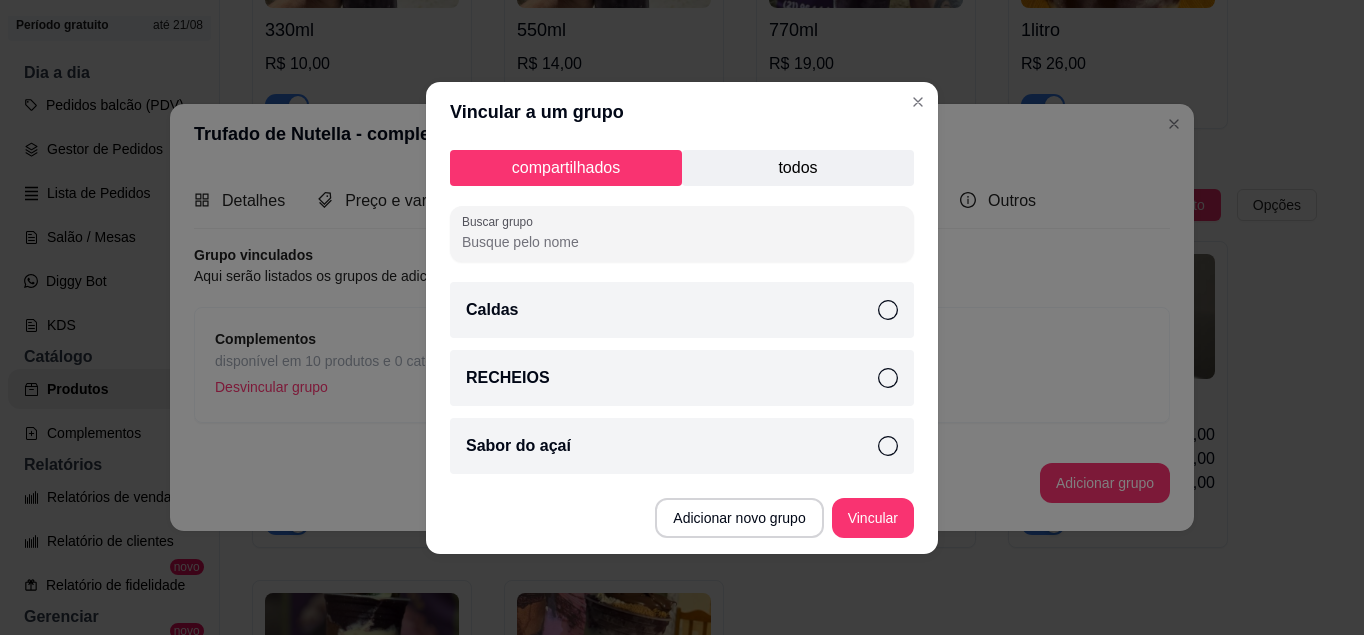 click 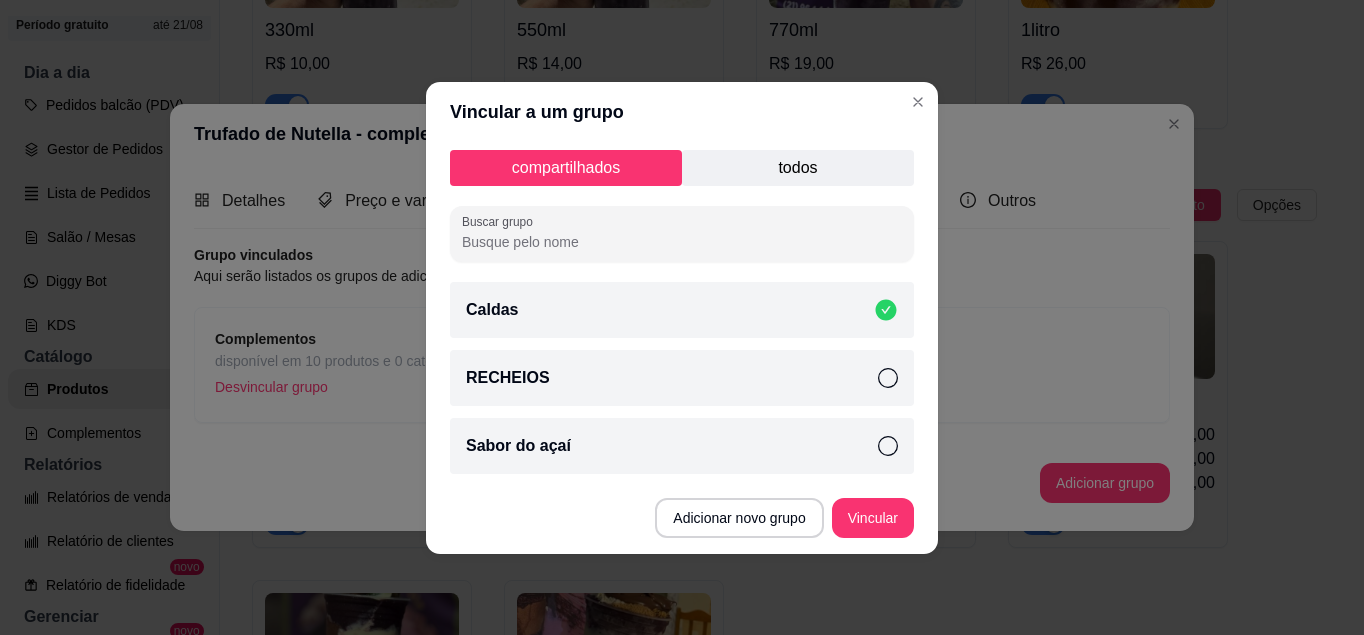 click on "Sabor do açaí" at bounding box center [682, 446] 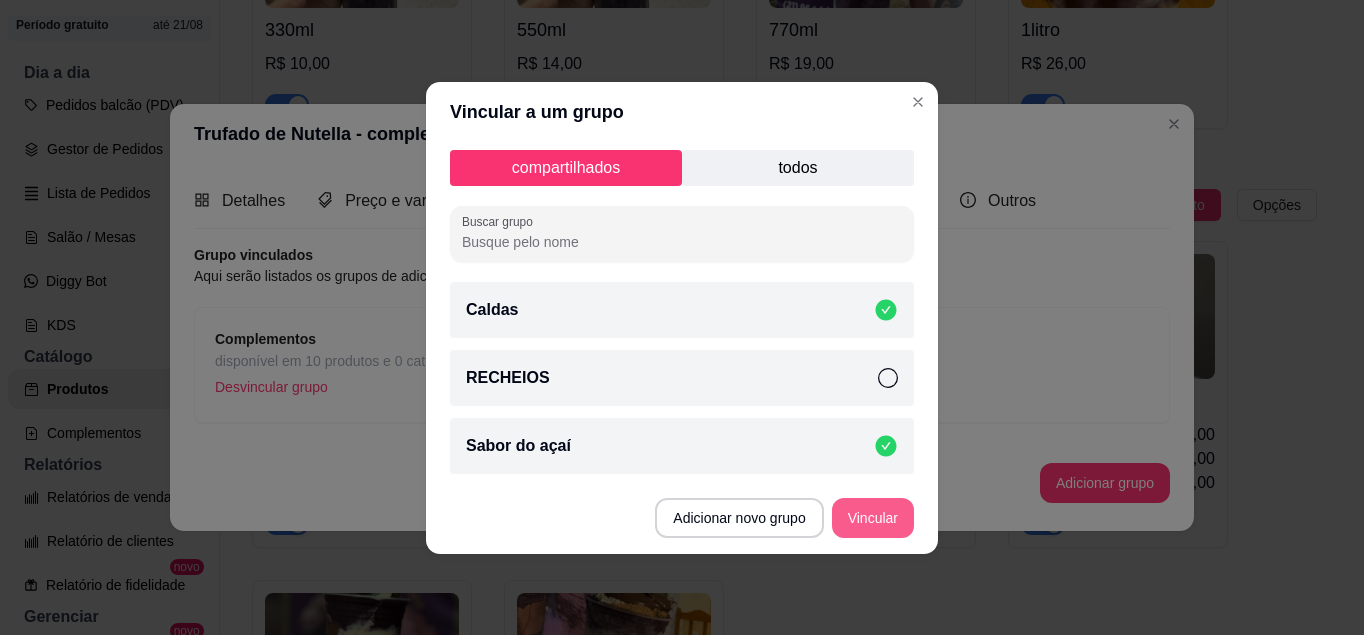 click on "Vincular" at bounding box center (873, 518) 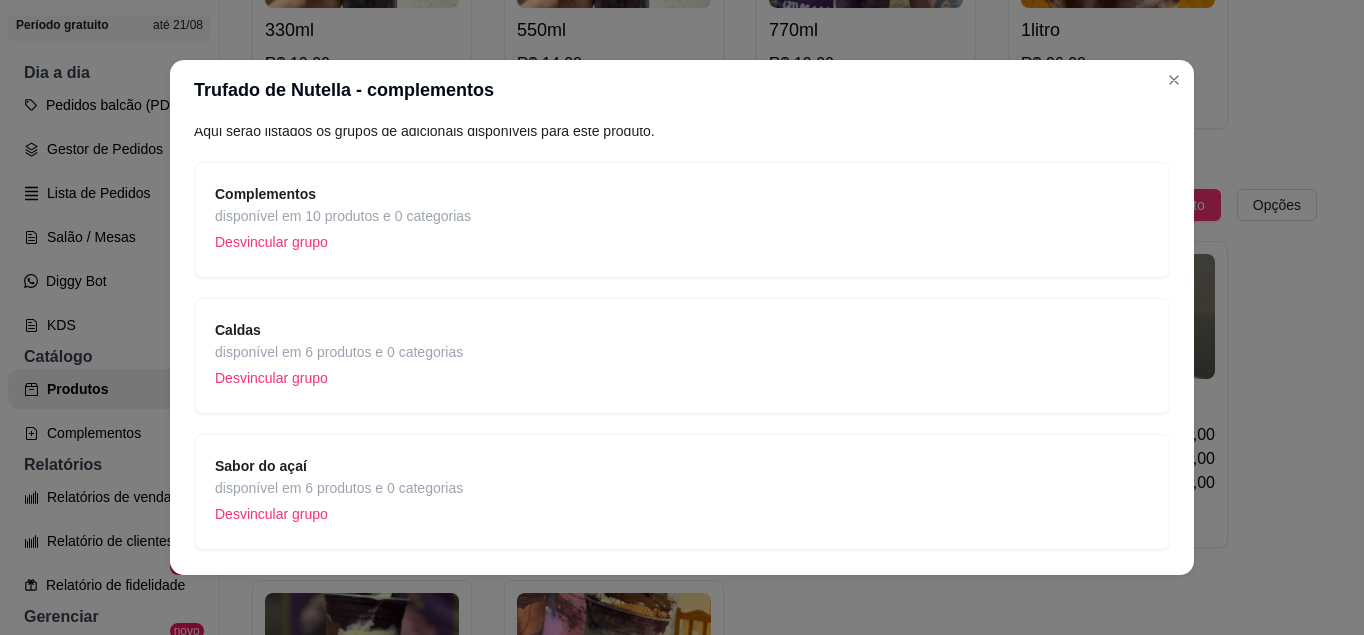 scroll, scrollTop: 164, scrollLeft: 0, axis: vertical 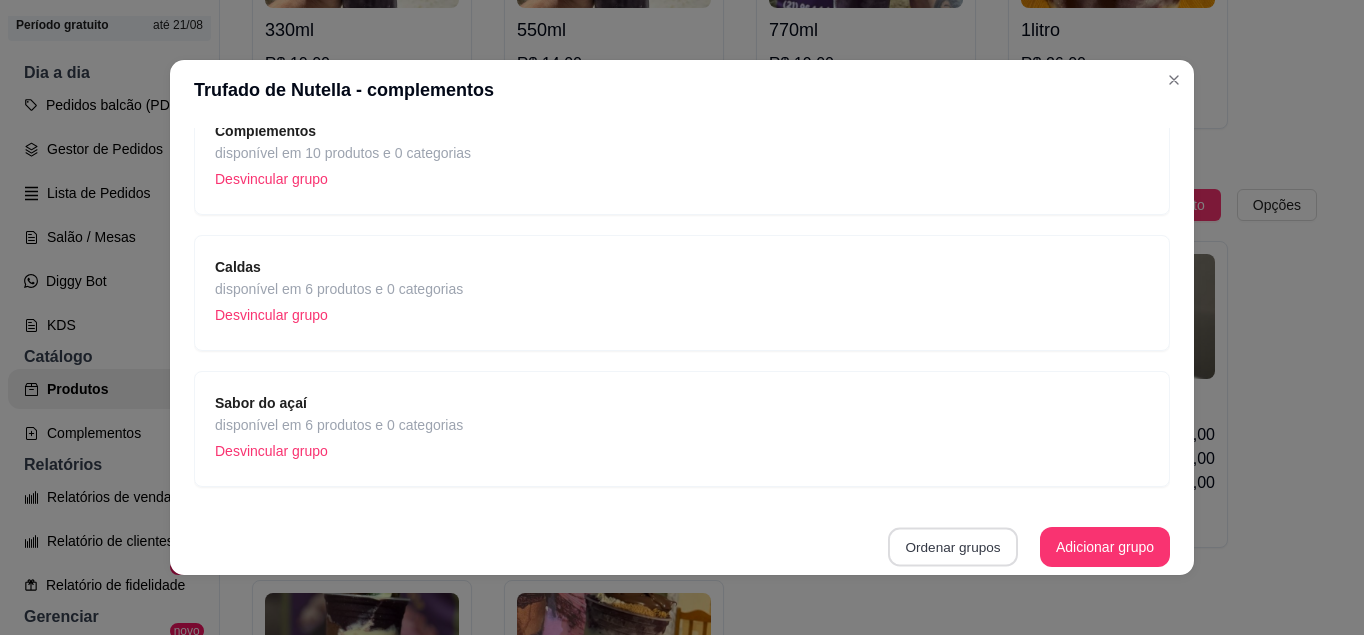 click on "Ordenar grupos" at bounding box center (953, 547) 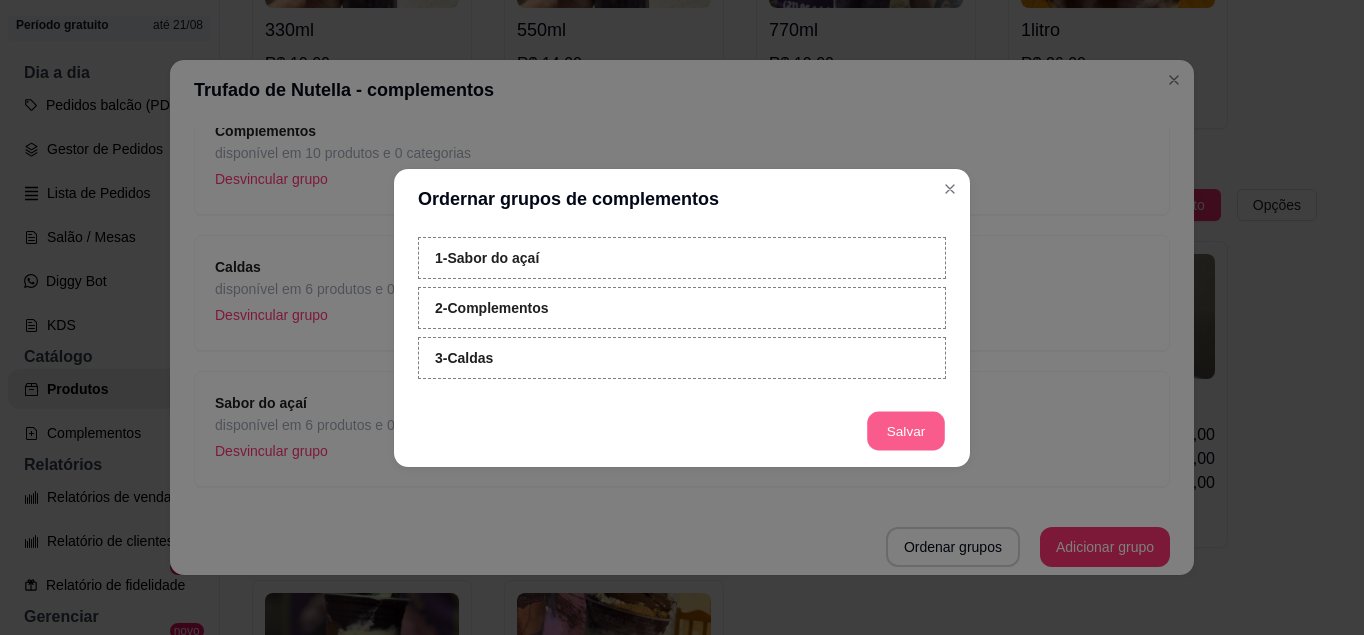 click on "Salvar" at bounding box center (906, 430) 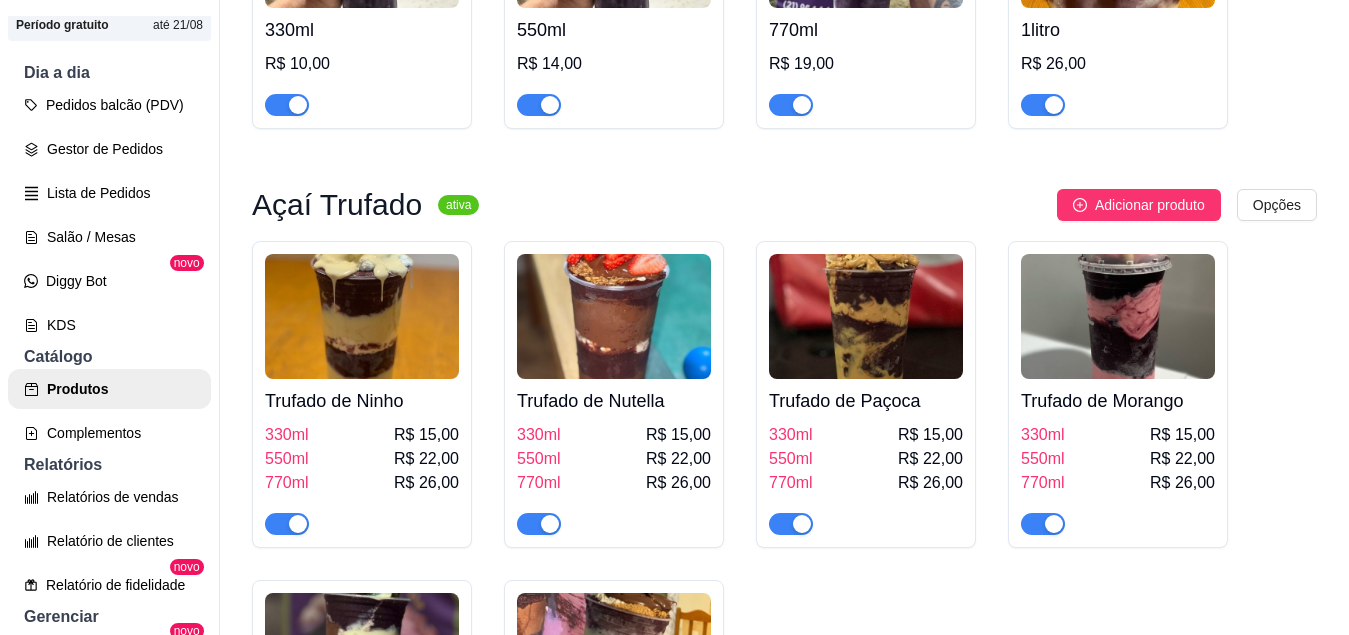 click at bounding box center (362, 316) 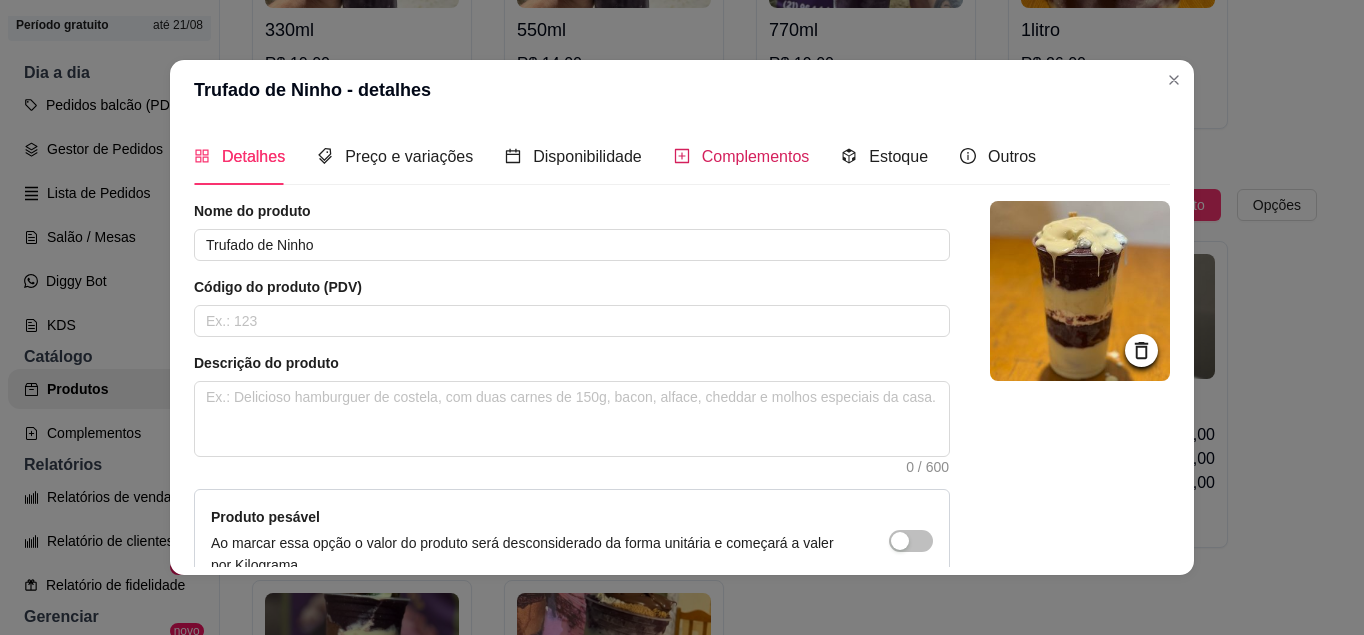 click on "Complementos" at bounding box center (756, 156) 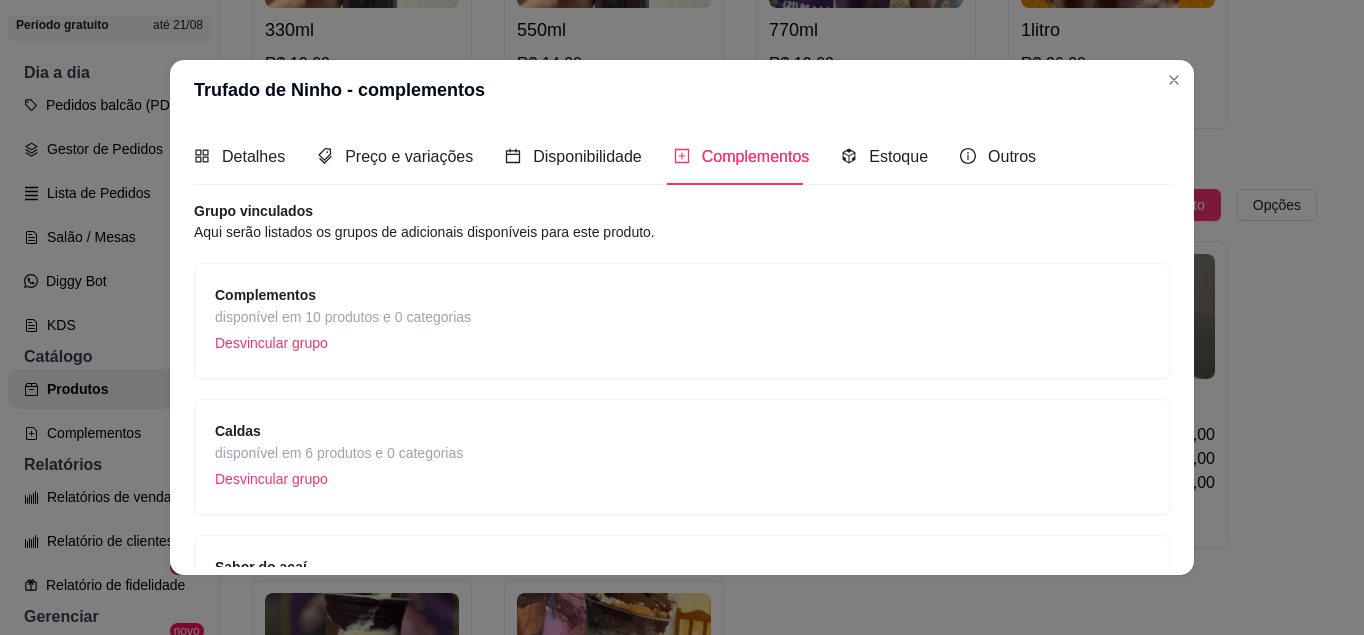 scroll, scrollTop: 164, scrollLeft: 0, axis: vertical 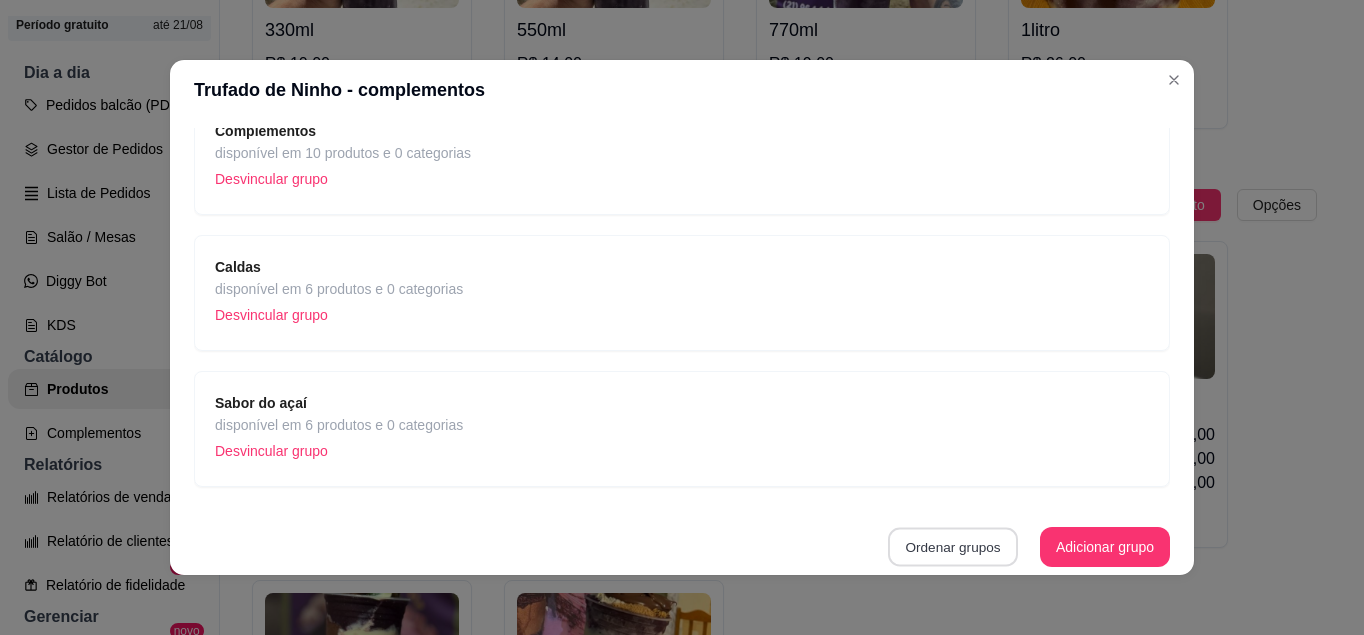 click on "Ordenar grupos" at bounding box center [953, 547] 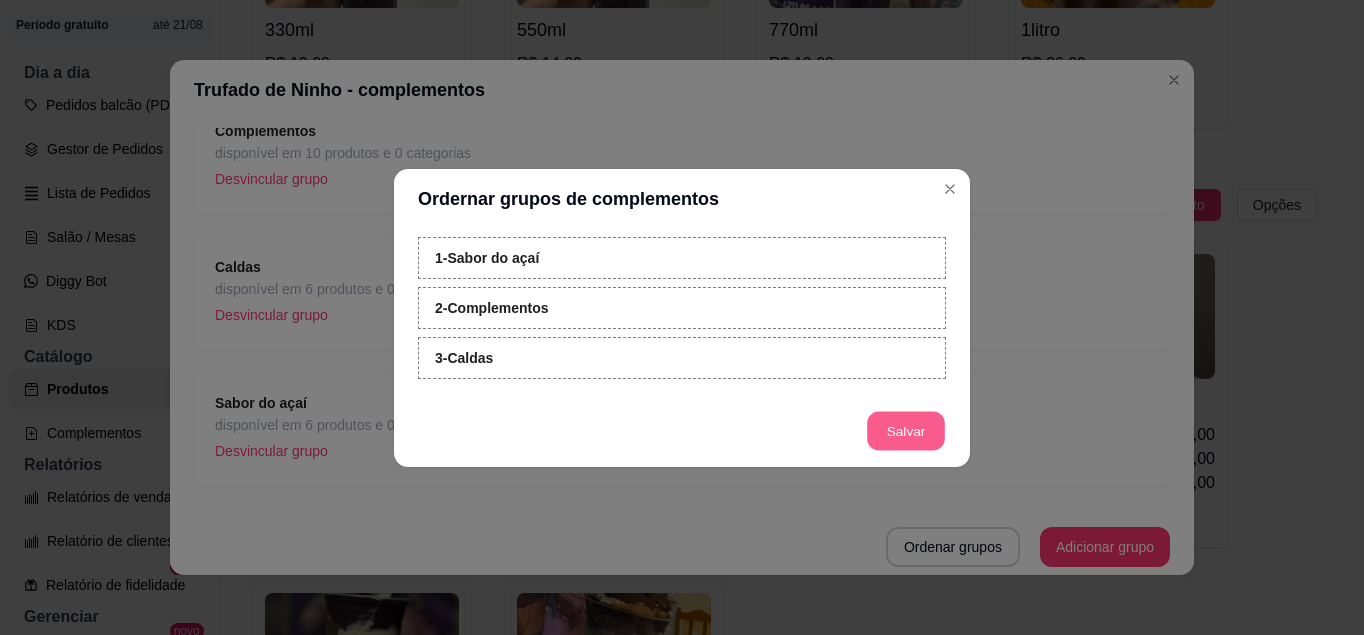 click on "Salvar" at bounding box center (906, 430) 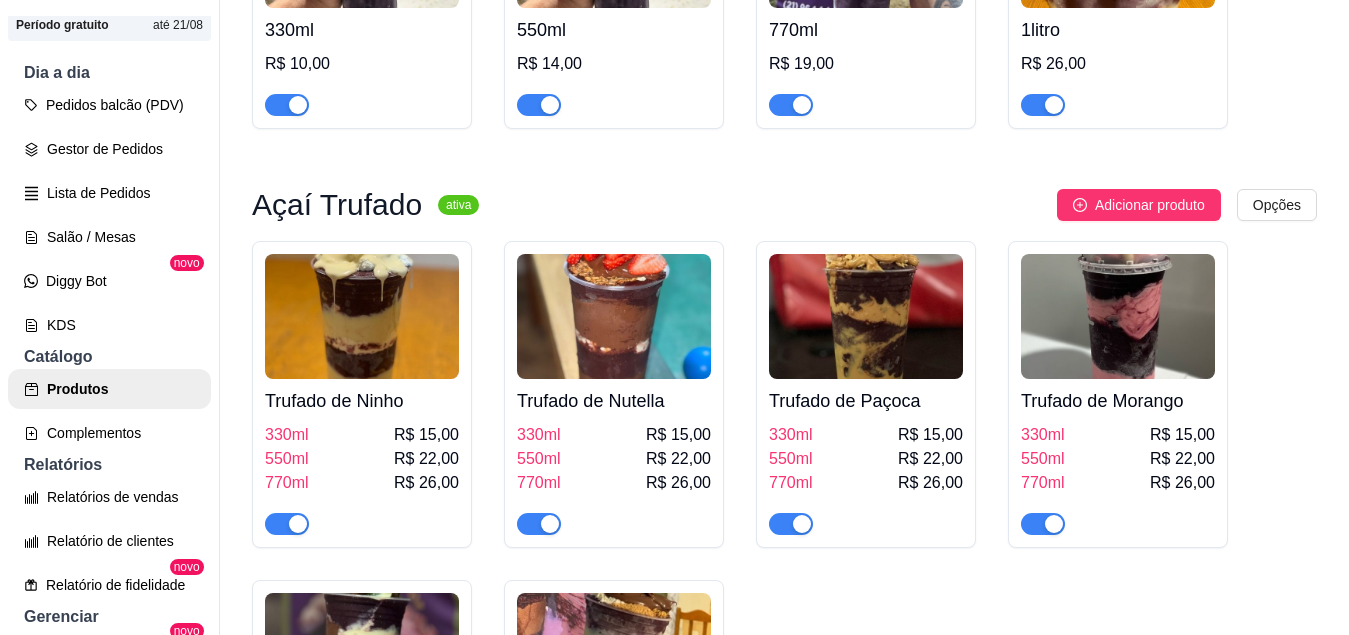 click at bounding box center [866, 316] 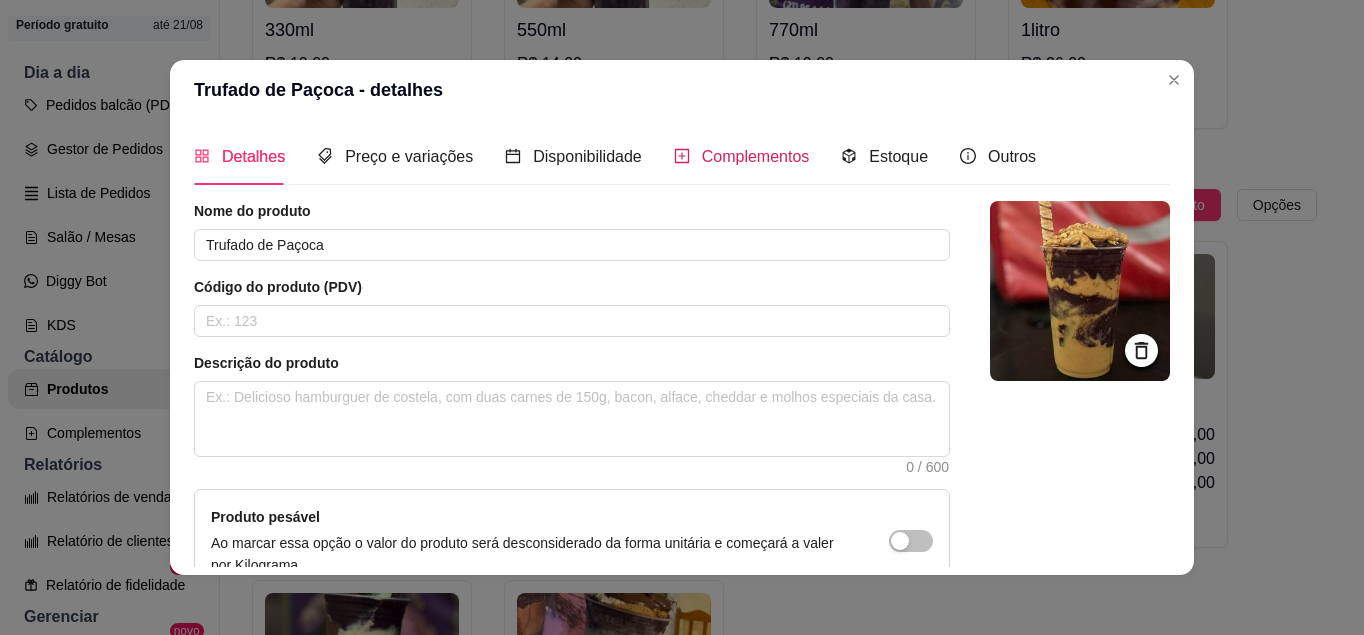 click on "Complementos" at bounding box center (756, 156) 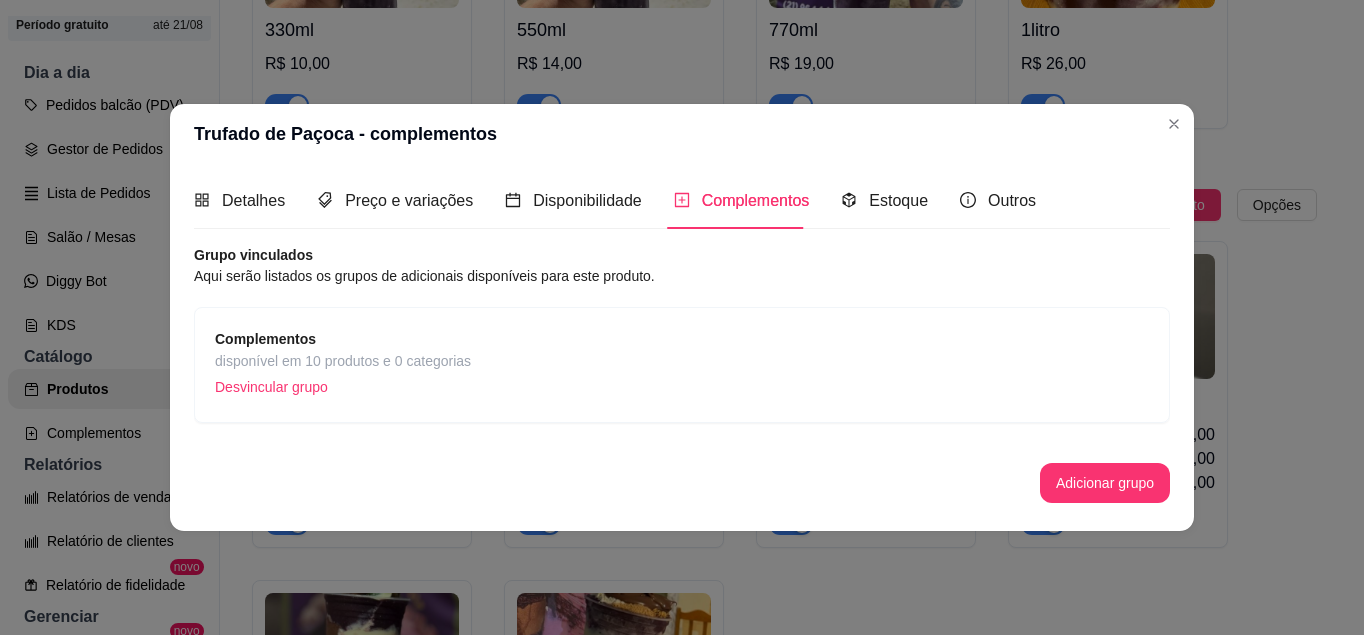 drag, startPoint x: 1069, startPoint y: 462, endPoint x: 1074, endPoint y: 476, distance: 14.866069 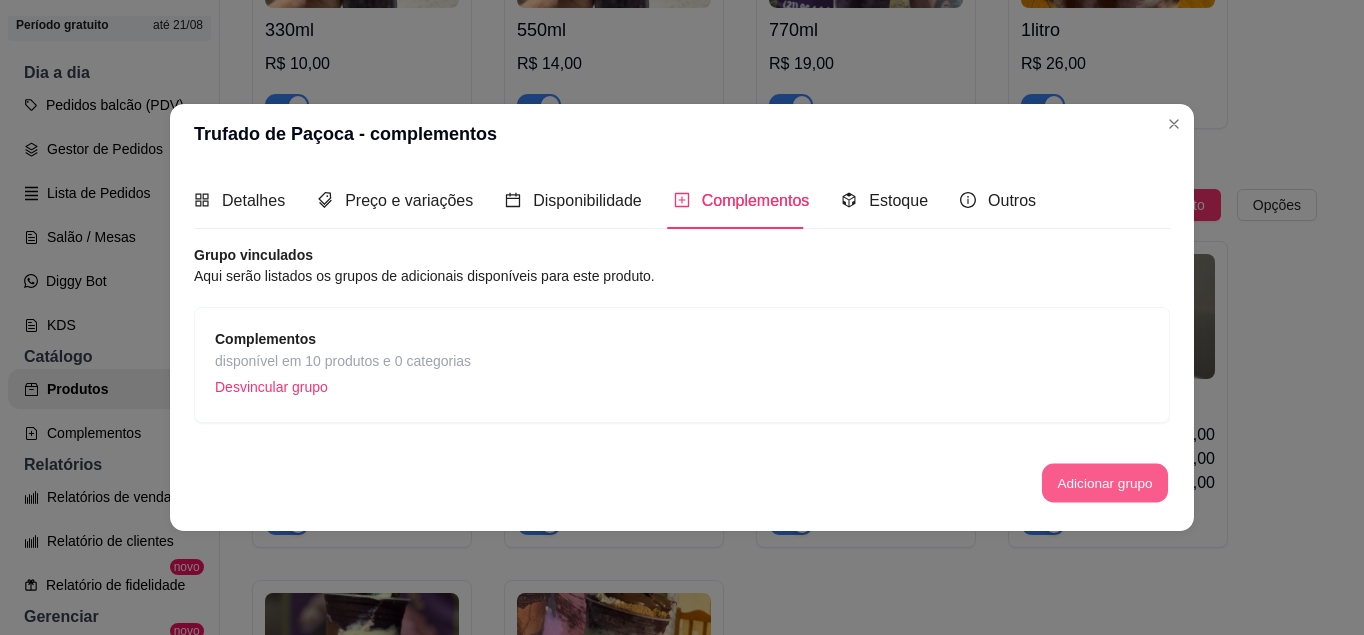 click on "Adicionar grupo" at bounding box center [1105, 483] 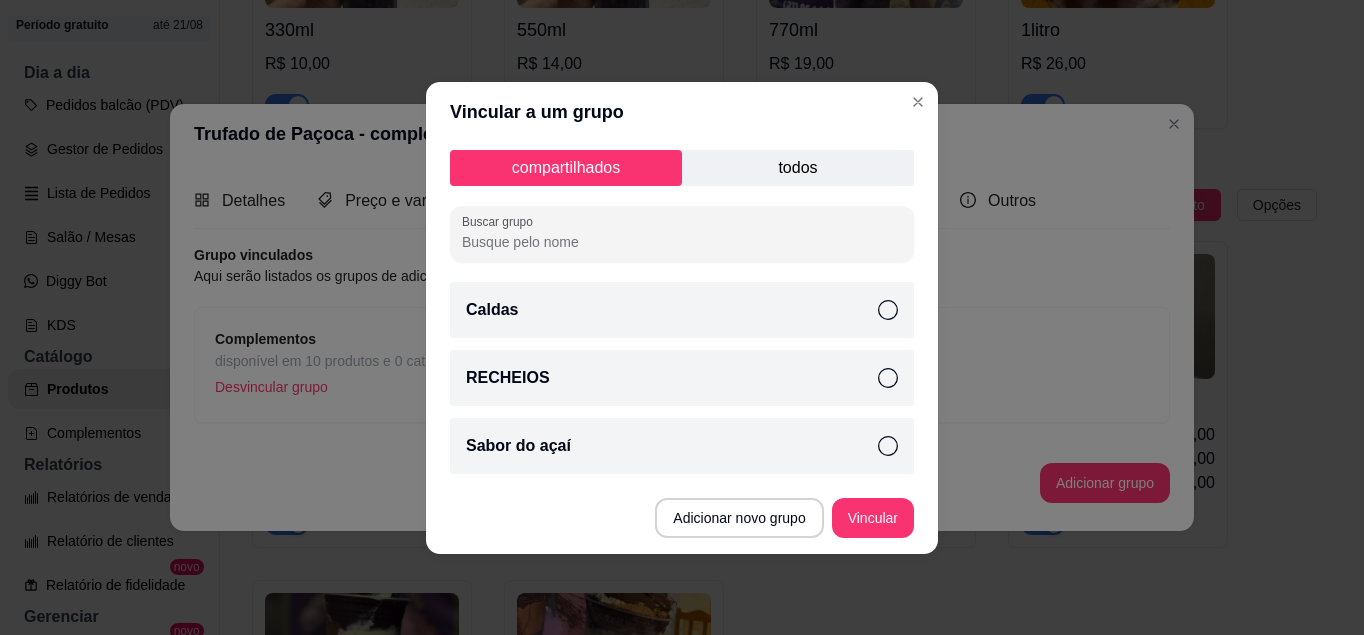click on "Caldas" at bounding box center (682, 310) 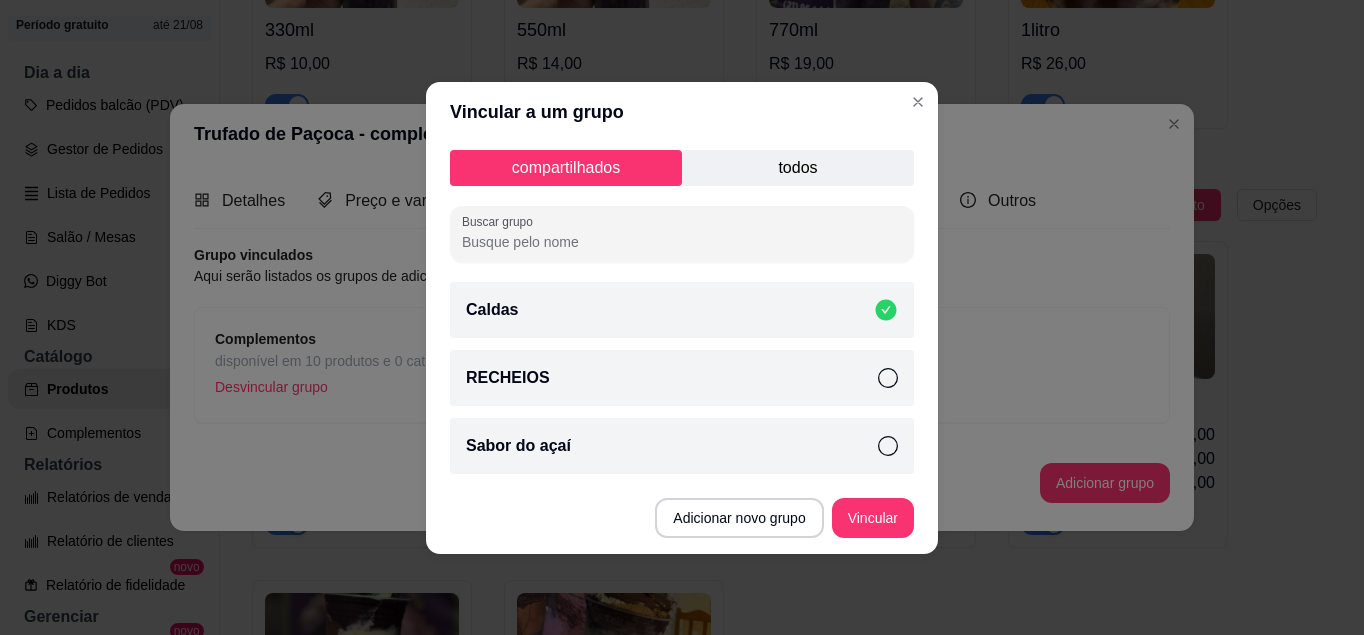 click on "Sabor do açaí" at bounding box center [682, 446] 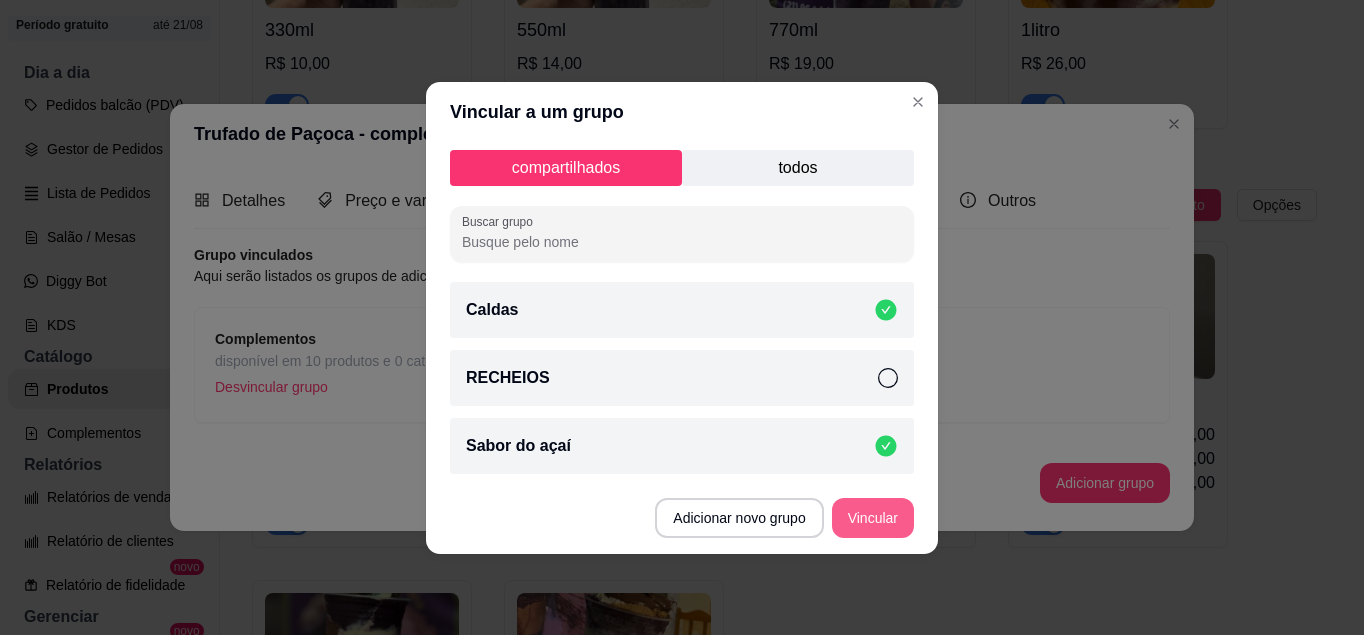 click on "Vincular" at bounding box center (873, 518) 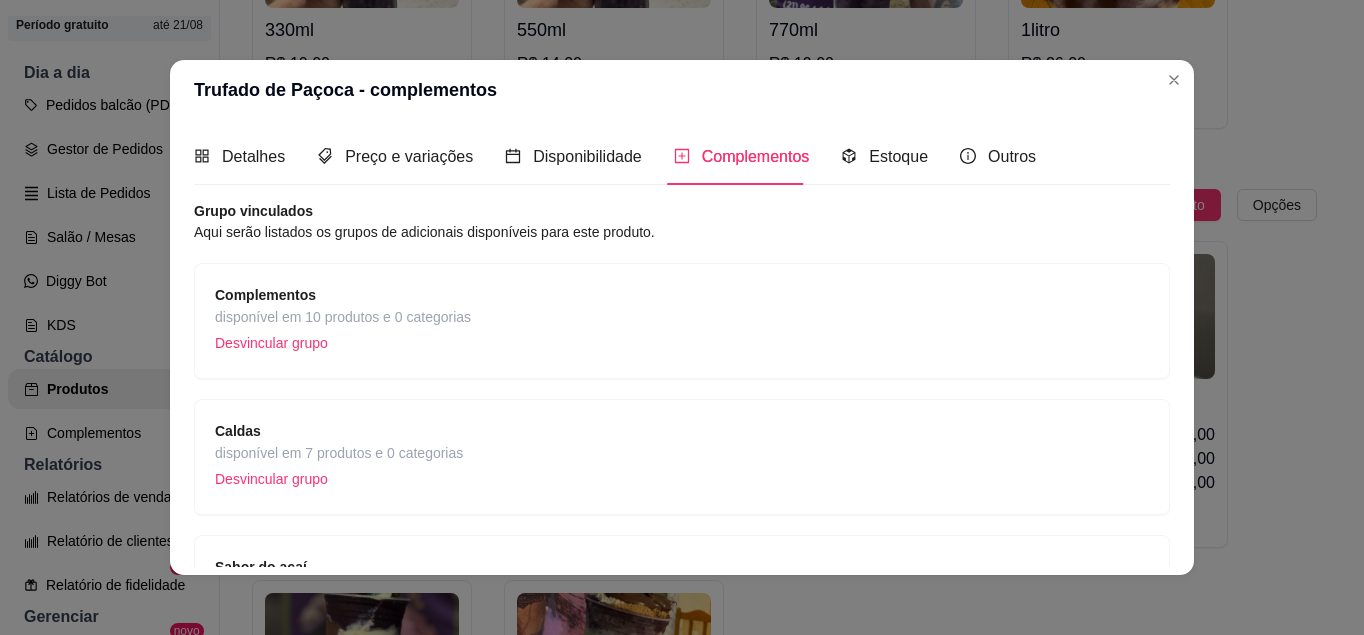 scroll, scrollTop: 164, scrollLeft: 0, axis: vertical 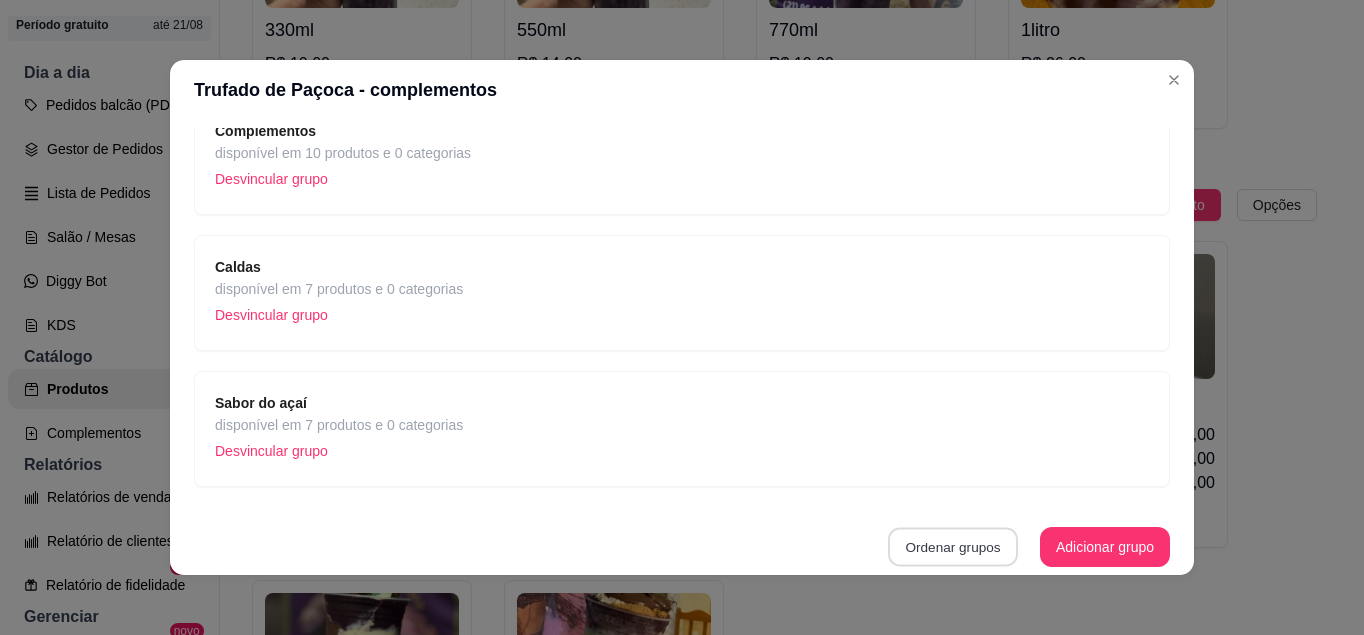 click on "Ordenar grupos" at bounding box center [953, 547] 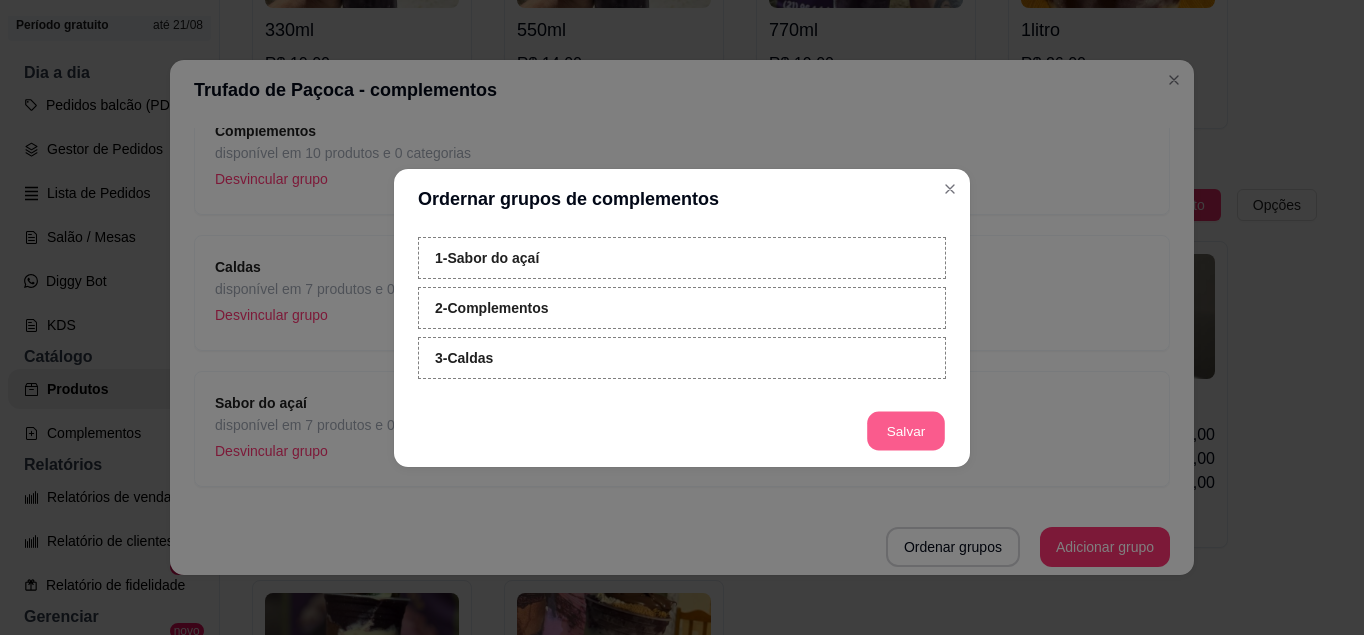click on "Salvar" at bounding box center [906, 430] 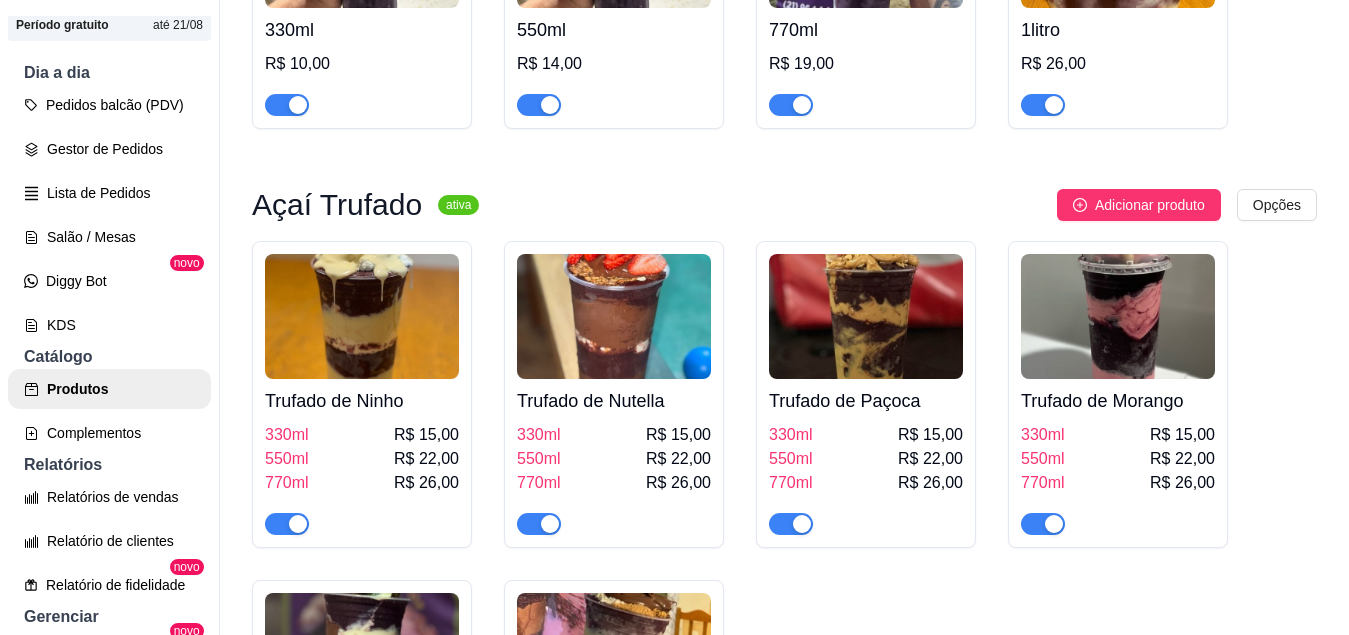 click at bounding box center [1118, 316] 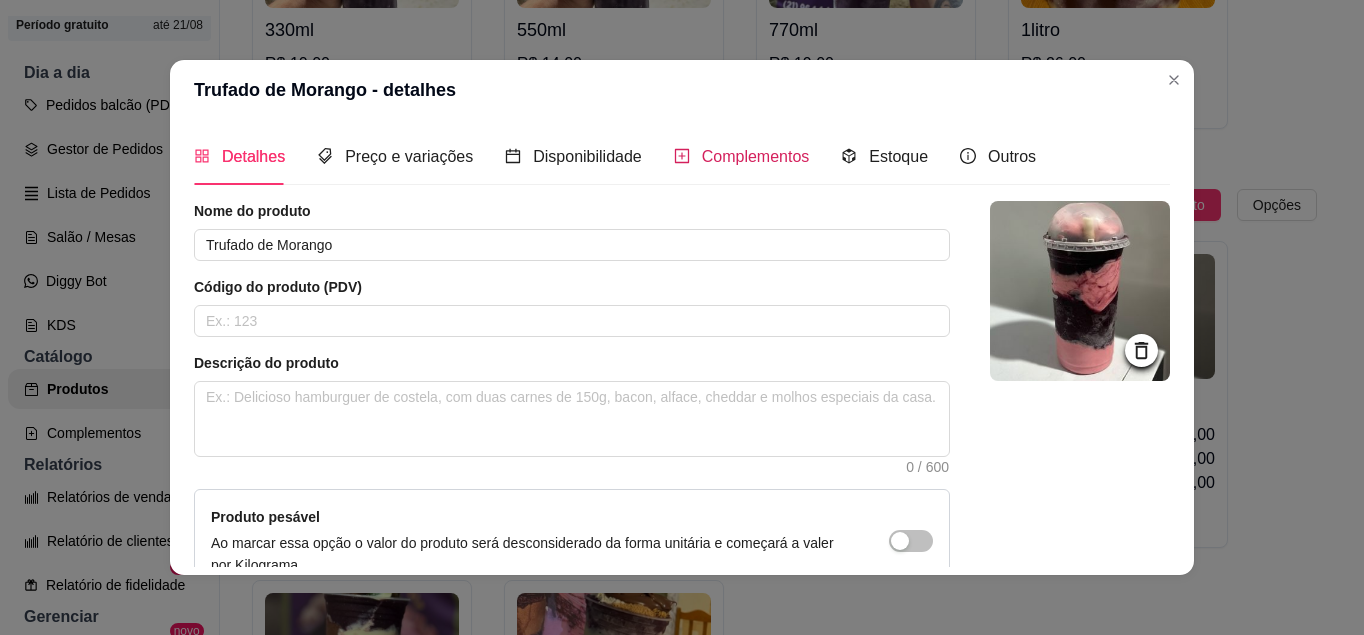 click on "Complementos" at bounding box center [756, 156] 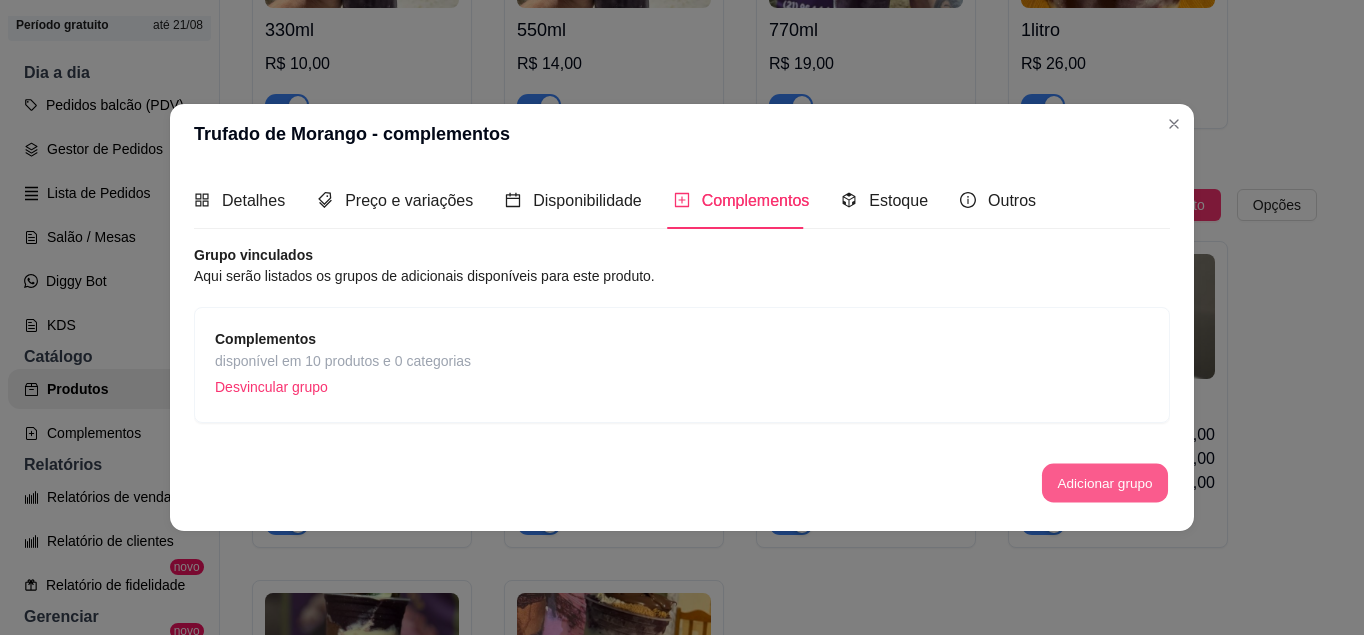 click on "Adicionar grupo" at bounding box center [1105, 483] 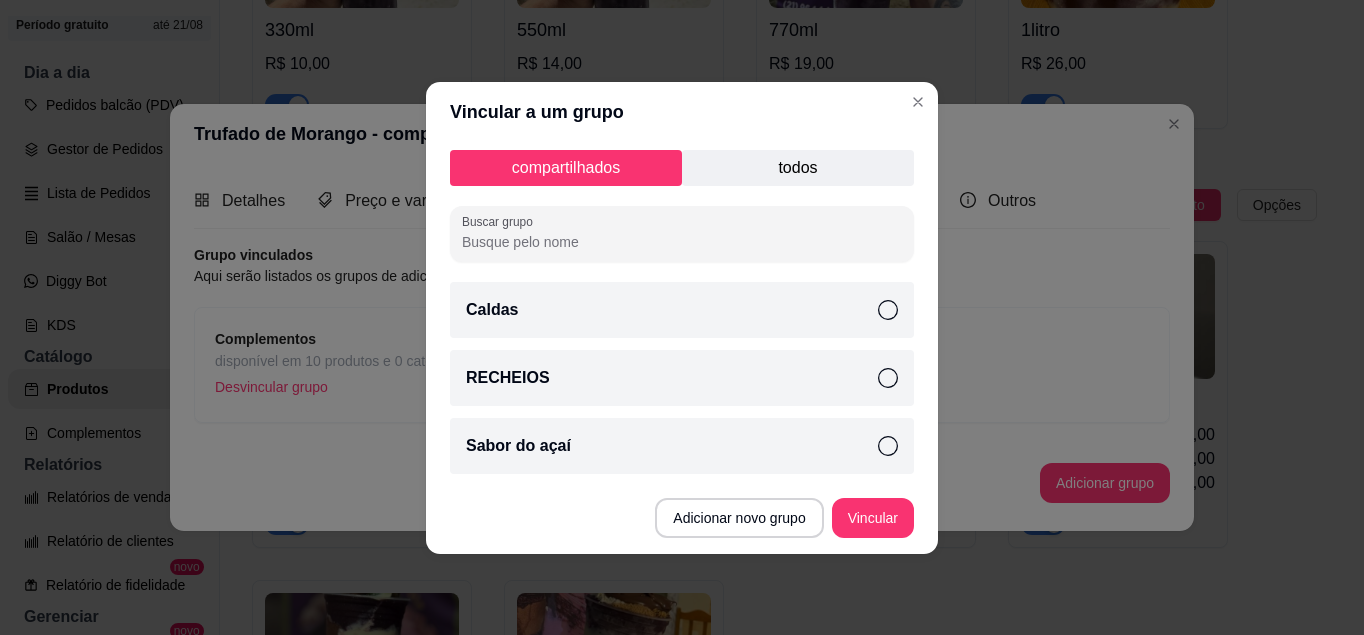 click on "Caldas" at bounding box center [682, 310] 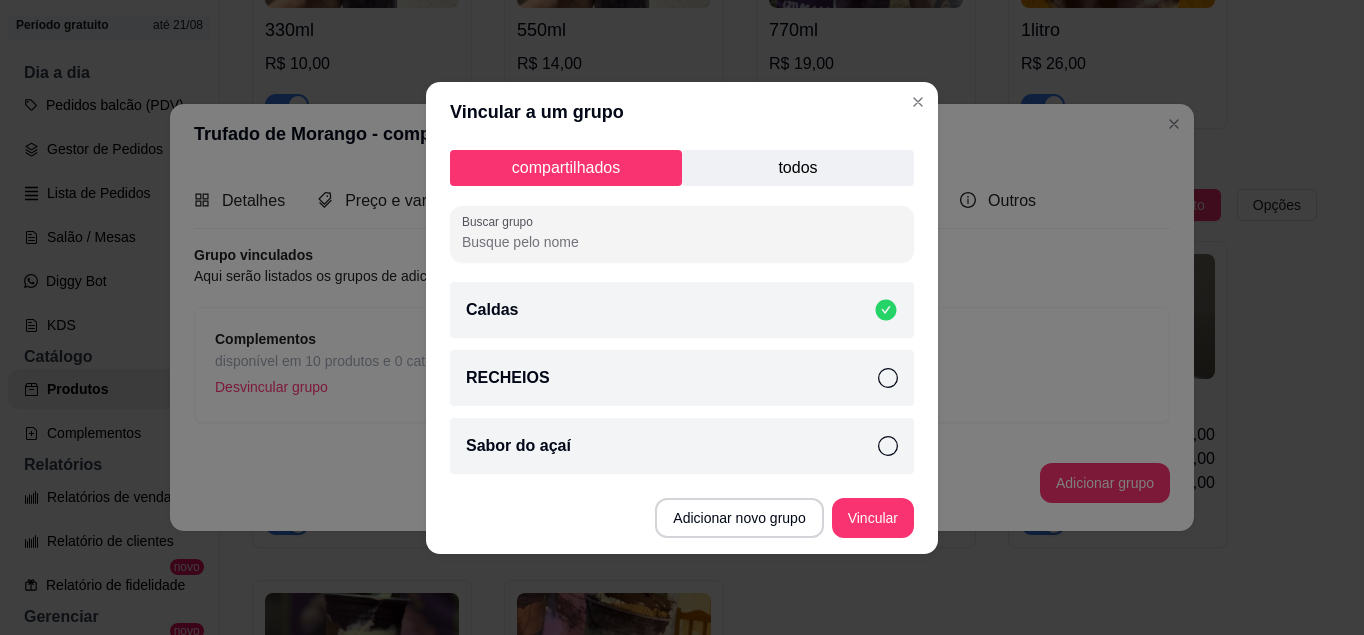 click on "Sabor do açaí" at bounding box center [682, 446] 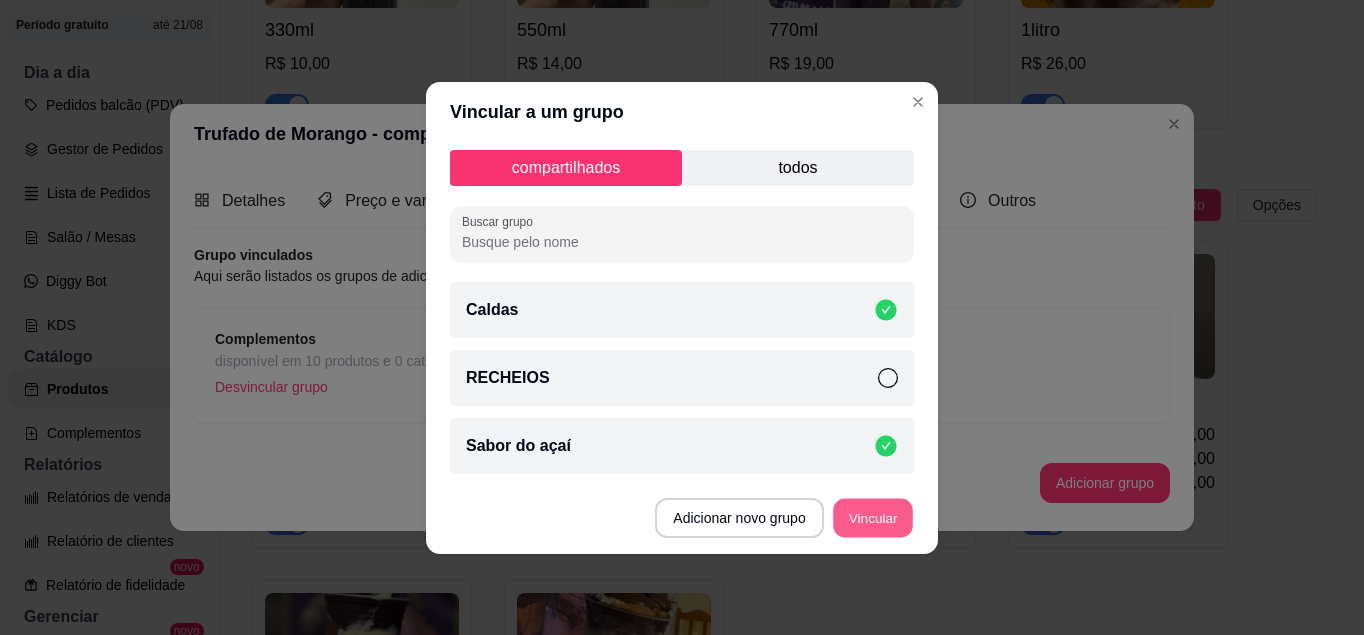 click on "Vincular" at bounding box center [873, 517] 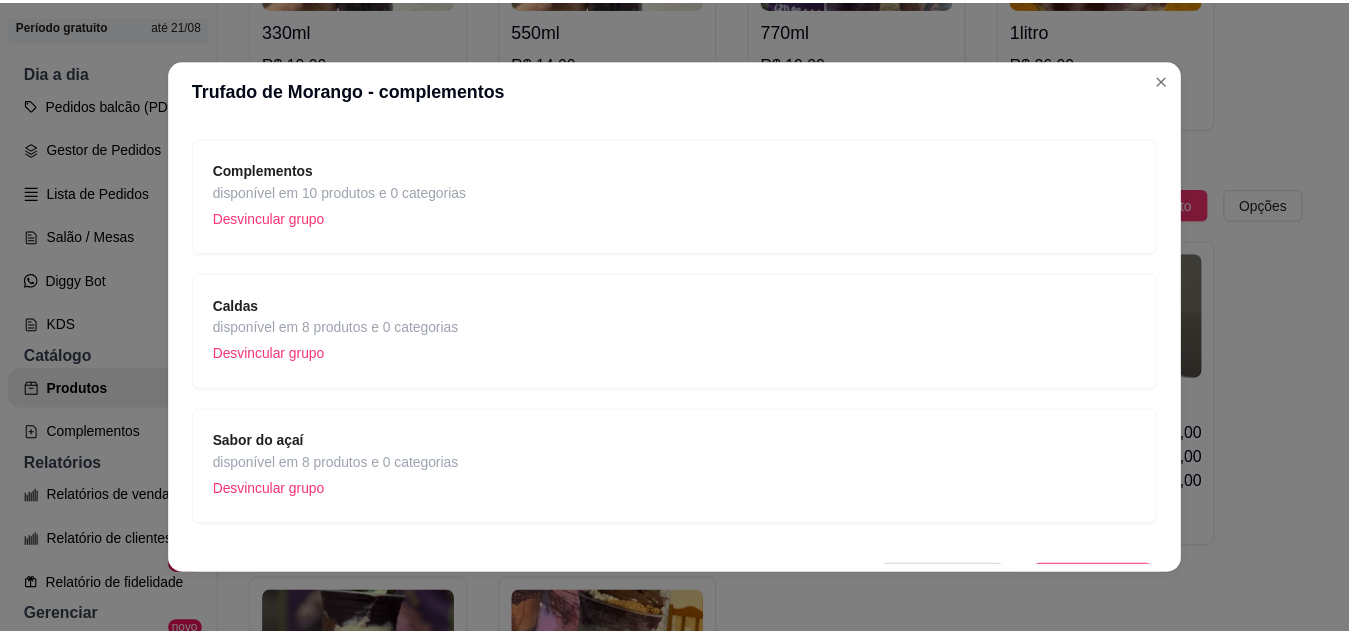scroll, scrollTop: 164, scrollLeft: 0, axis: vertical 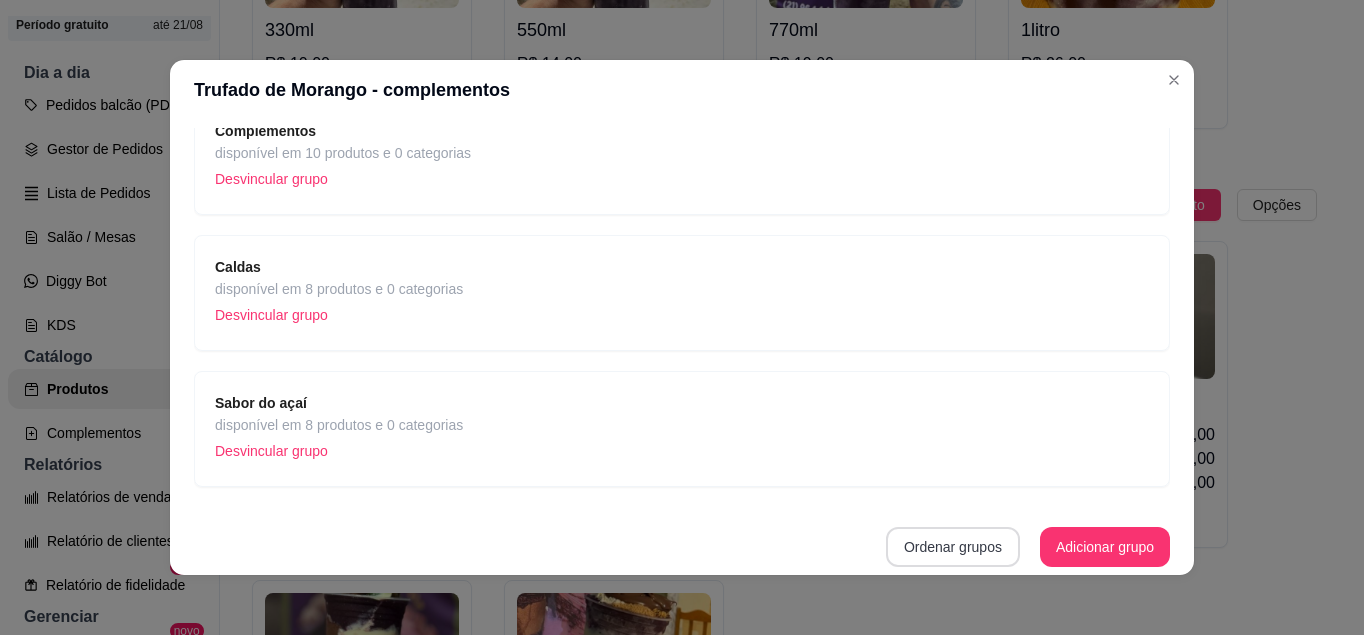 click on "Ordenar grupos" at bounding box center (953, 547) 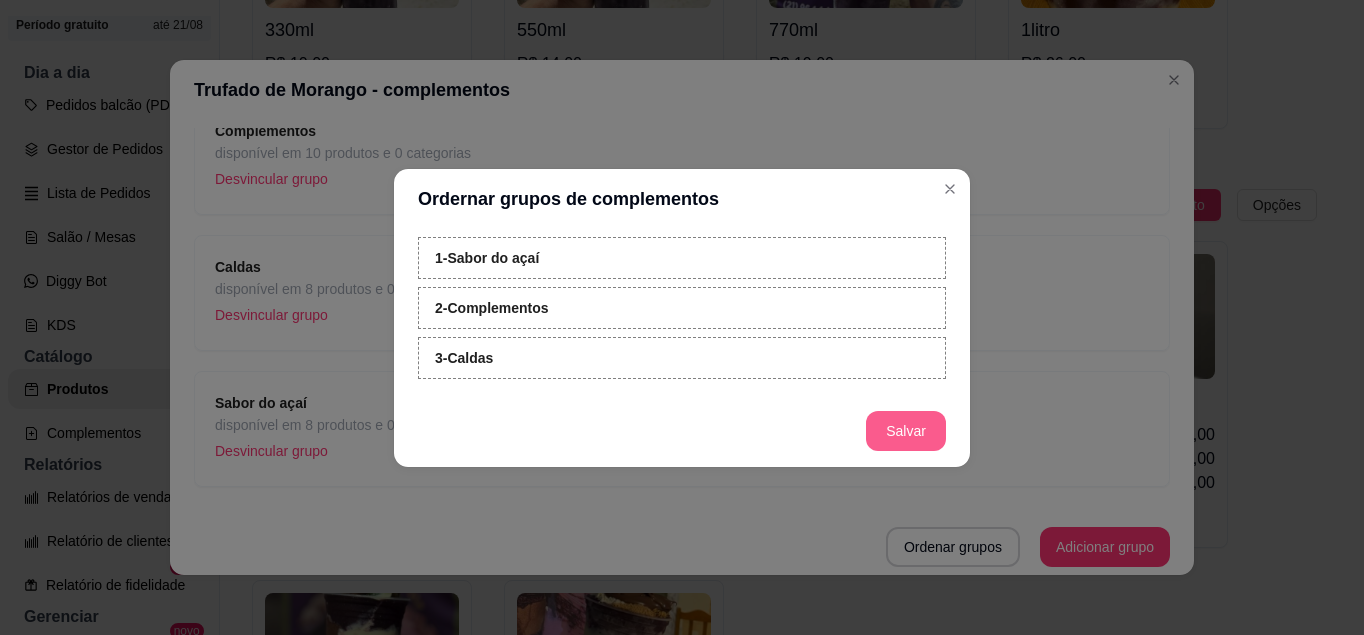 click on "Salvar" at bounding box center (906, 431) 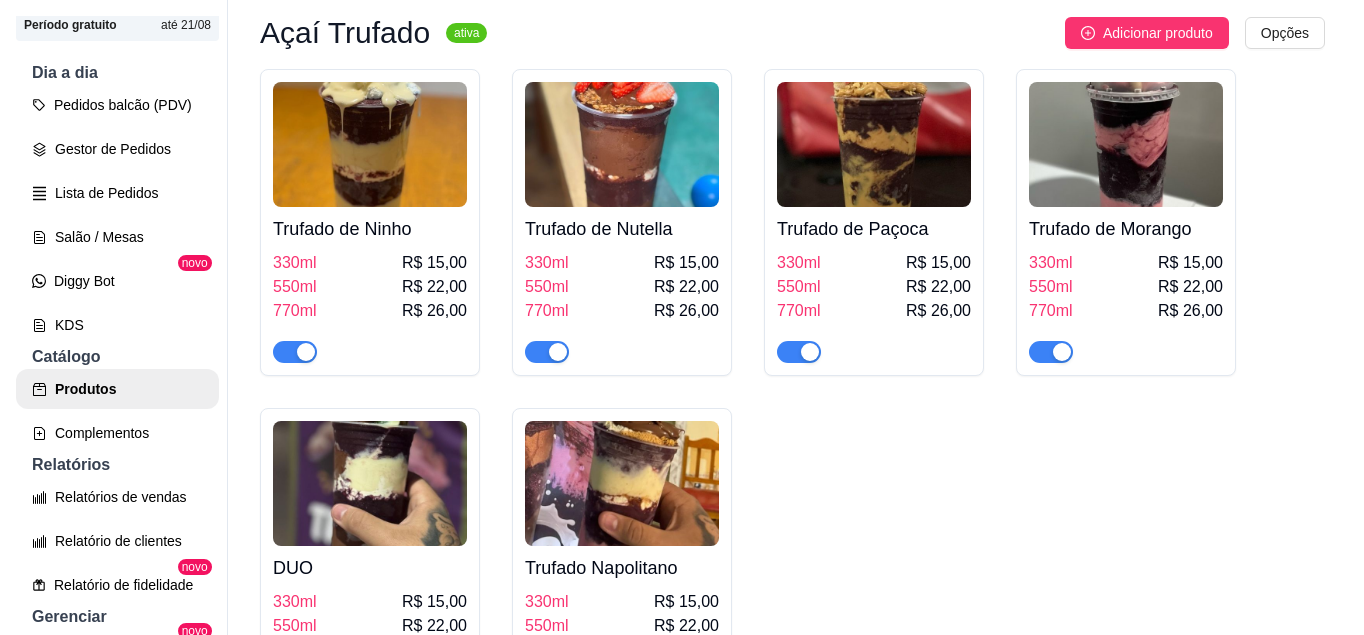scroll, scrollTop: 593, scrollLeft: 0, axis: vertical 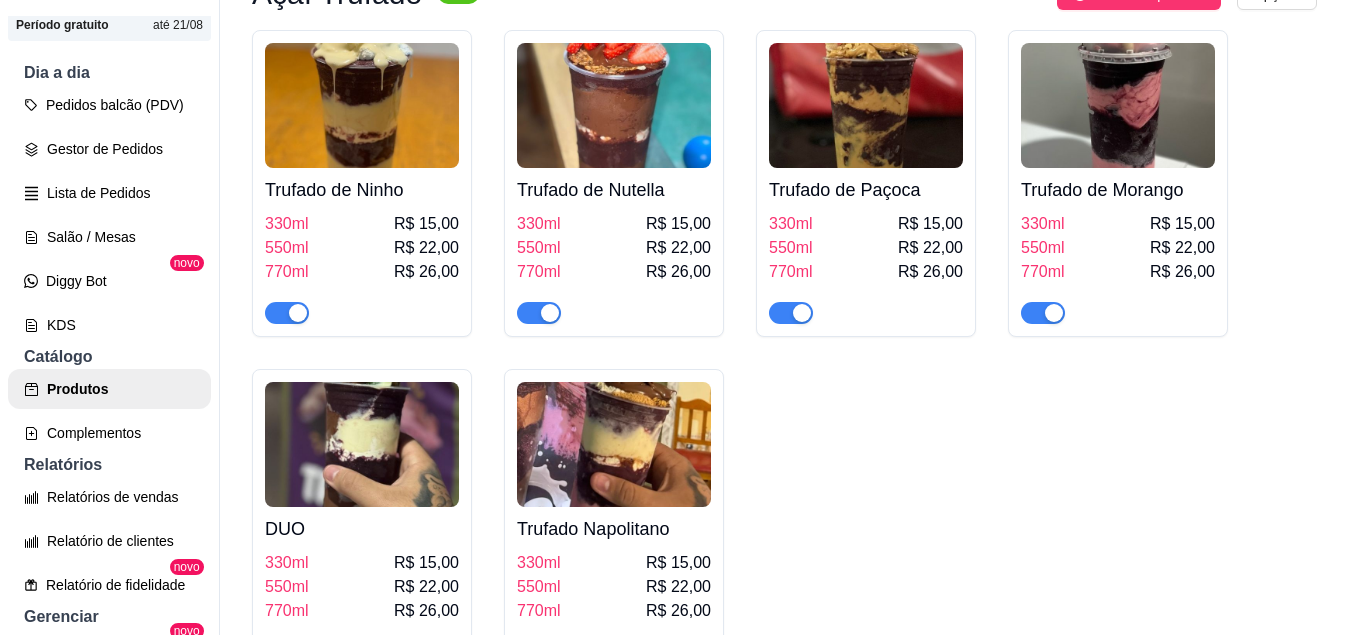 click at bounding box center (362, 444) 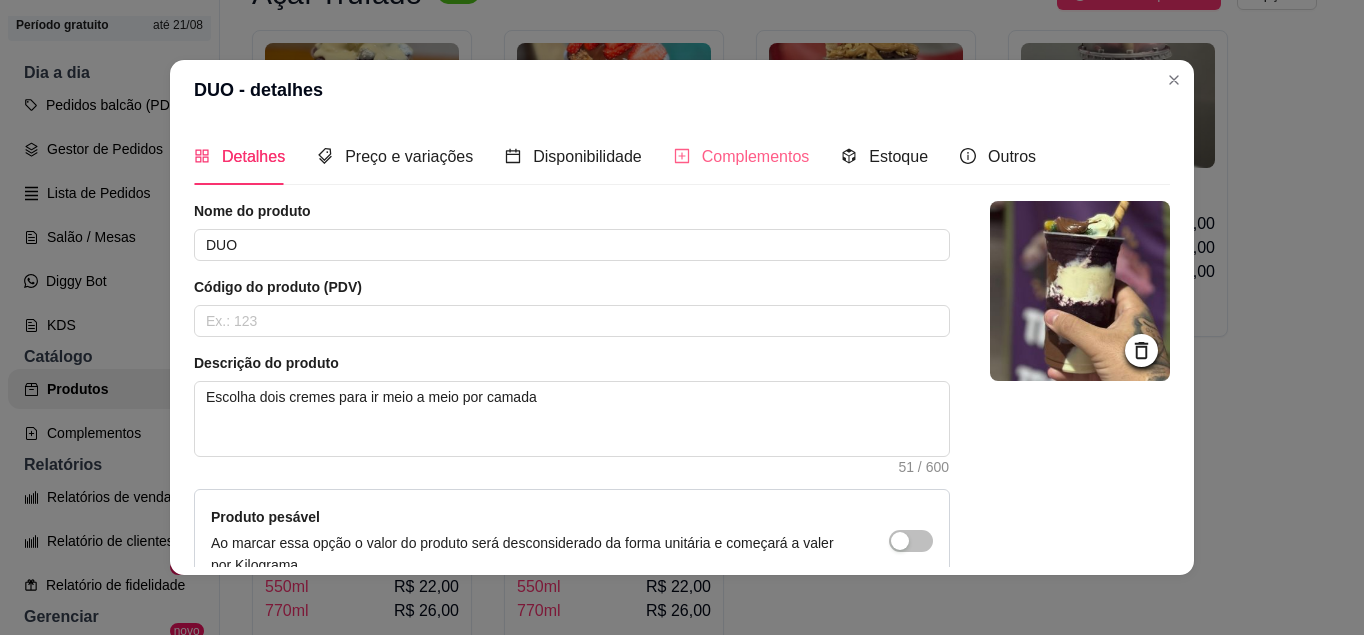 click on "Complementos" at bounding box center (742, 156) 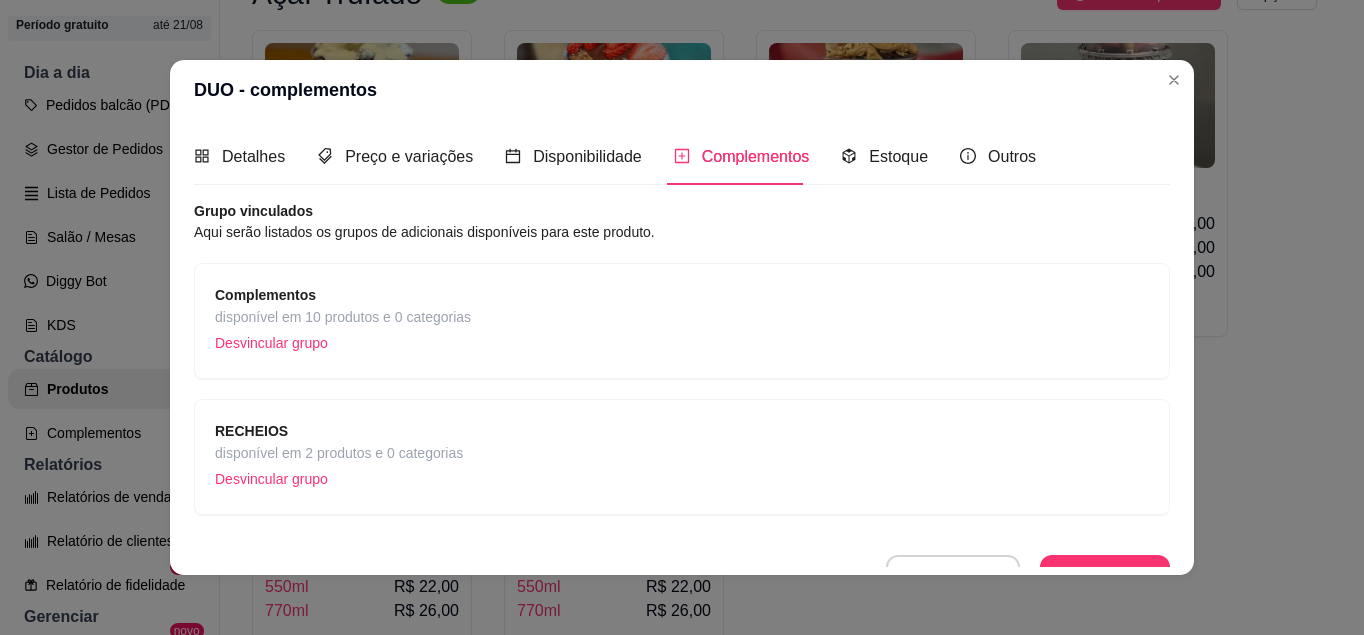 scroll, scrollTop: 28, scrollLeft: 0, axis: vertical 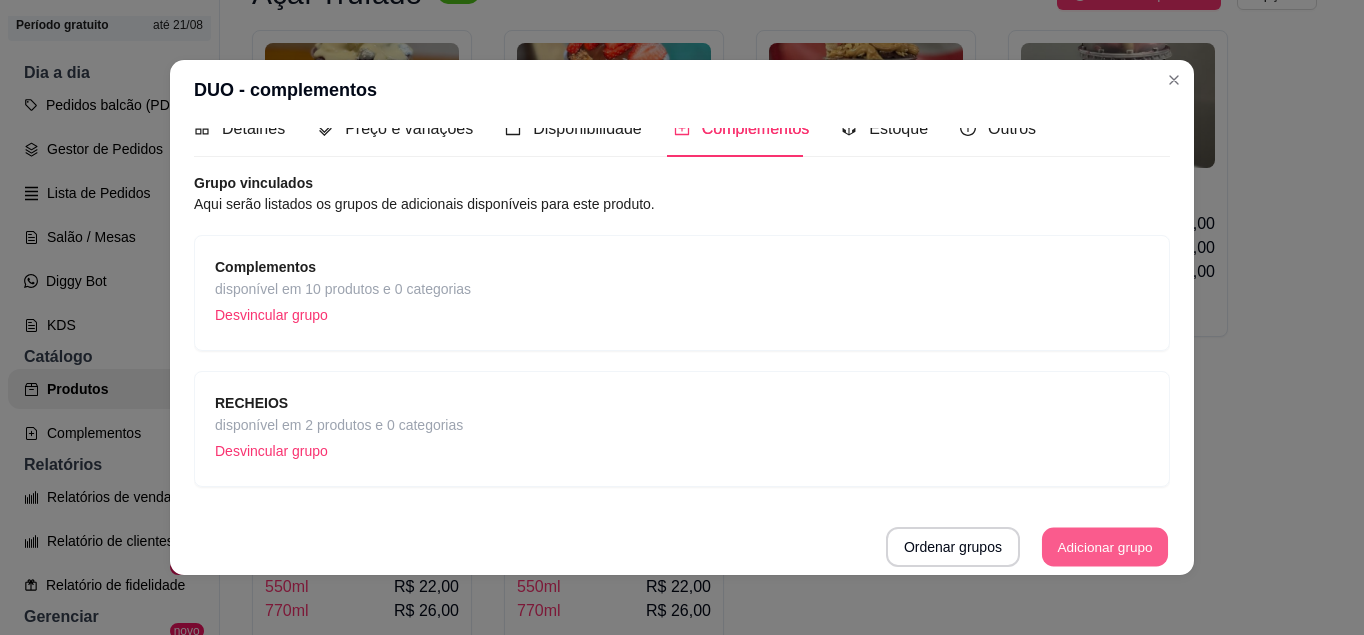 click on "Adicionar grupo" at bounding box center (1105, 547) 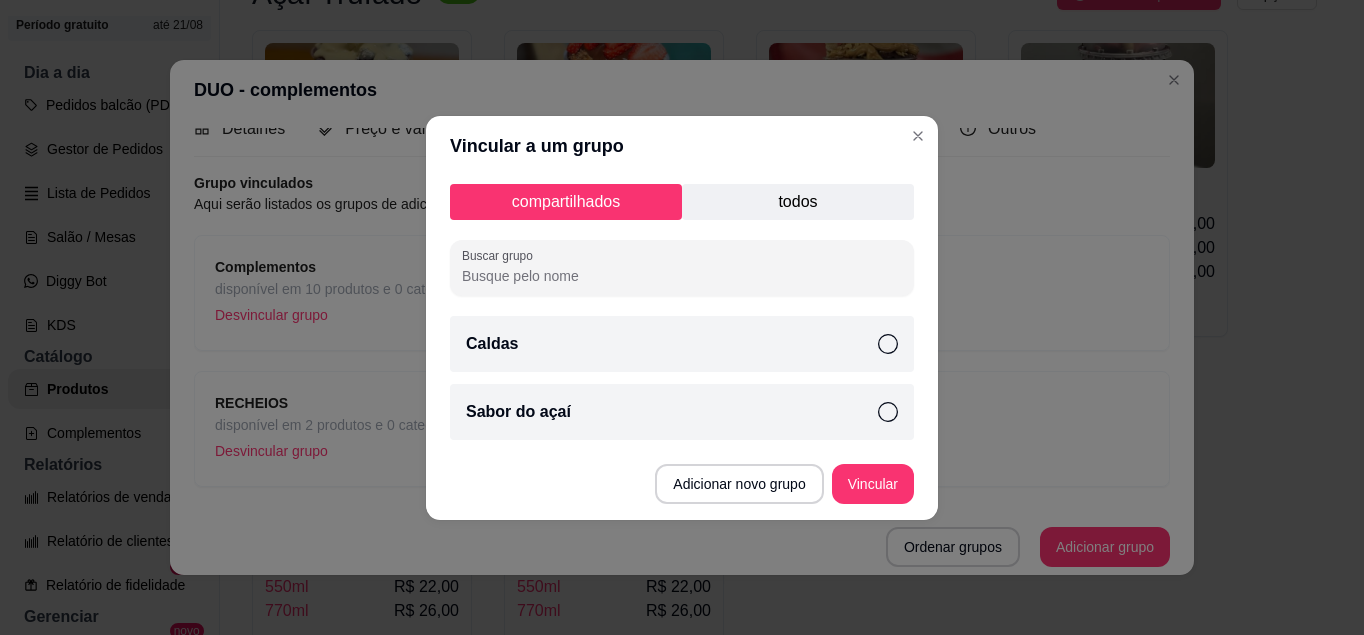 click on "Caldas" at bounding box center [682, 344] 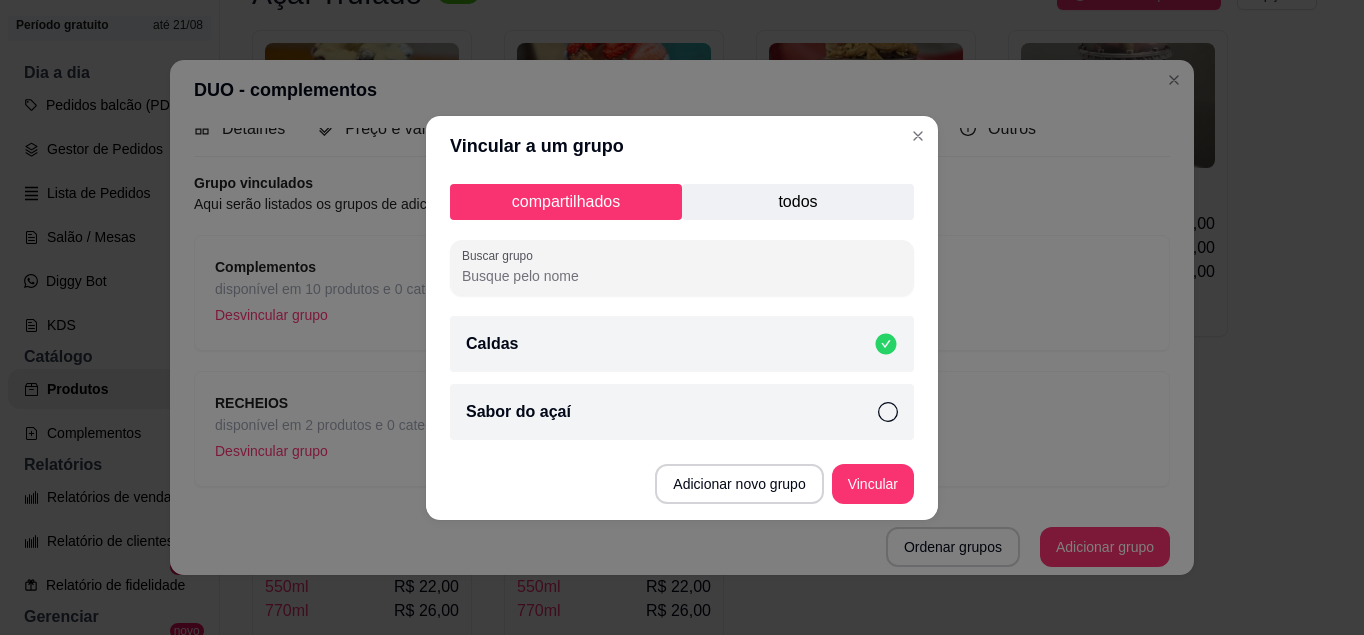 click on "Sabor do açaí" at bounding box center [682, 412] 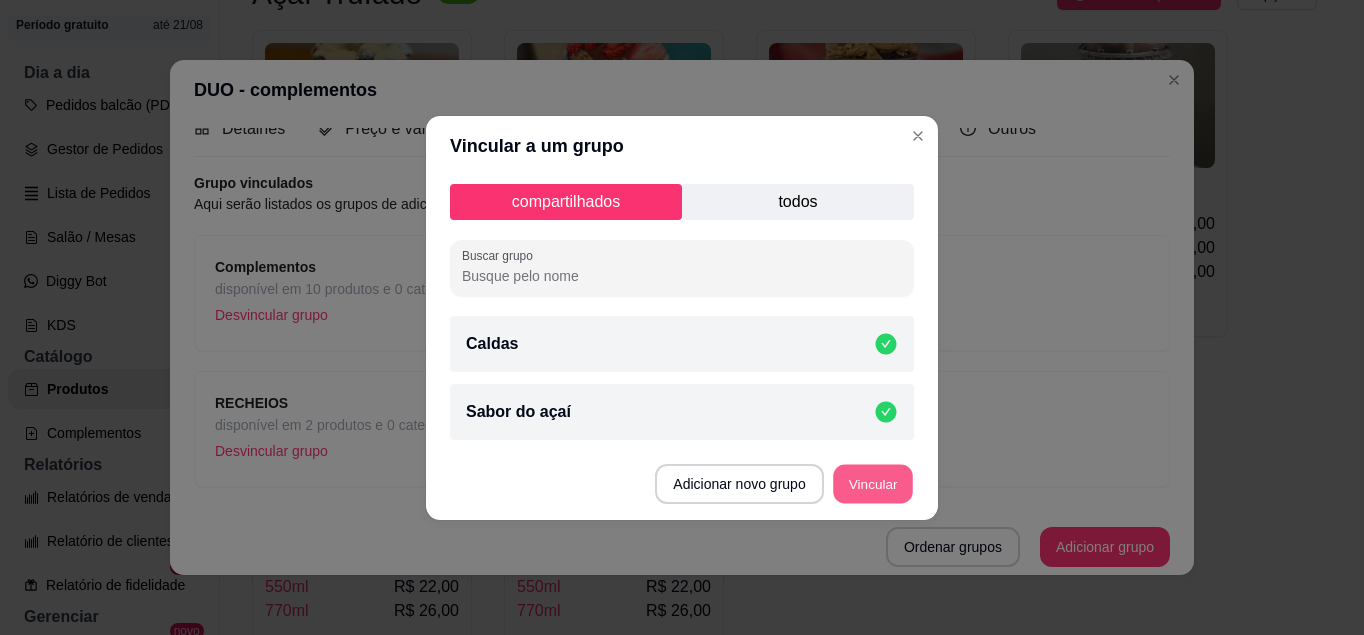 click on "Vincular" at bounding box center [873, 483] 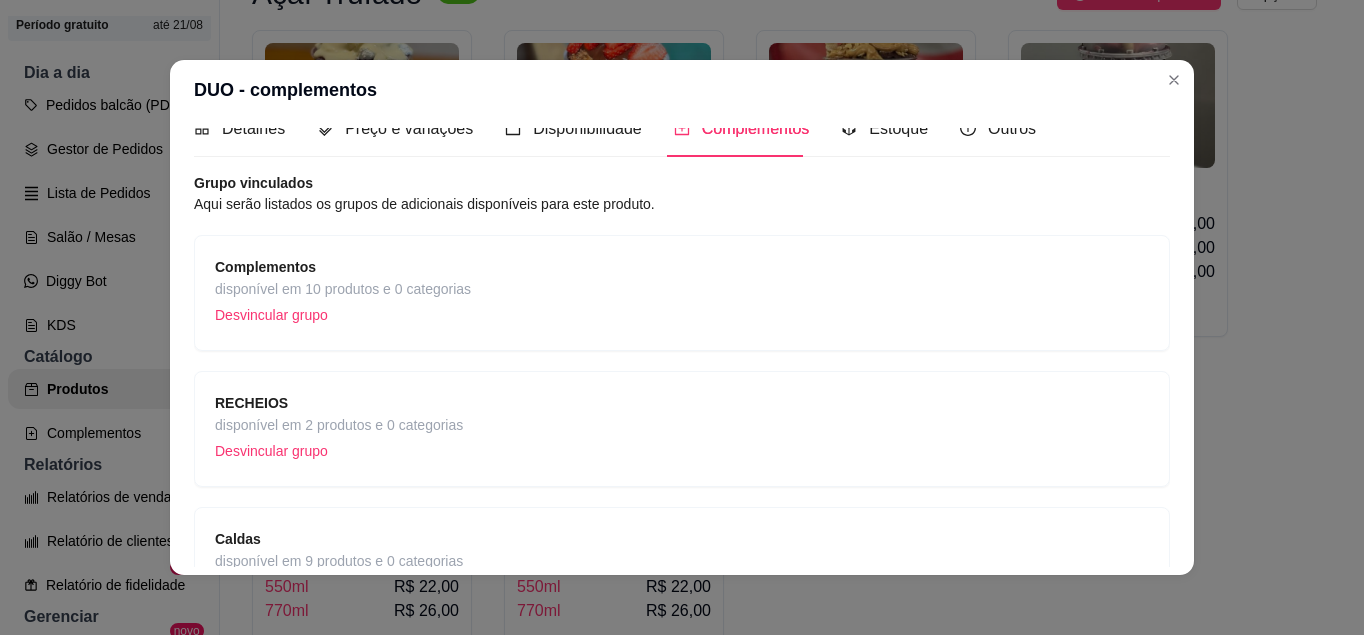 click on "RECHEIOS disponível em 2 produtos e 0 categorias  Desvincular grupo" at bounding box center [682, 429] 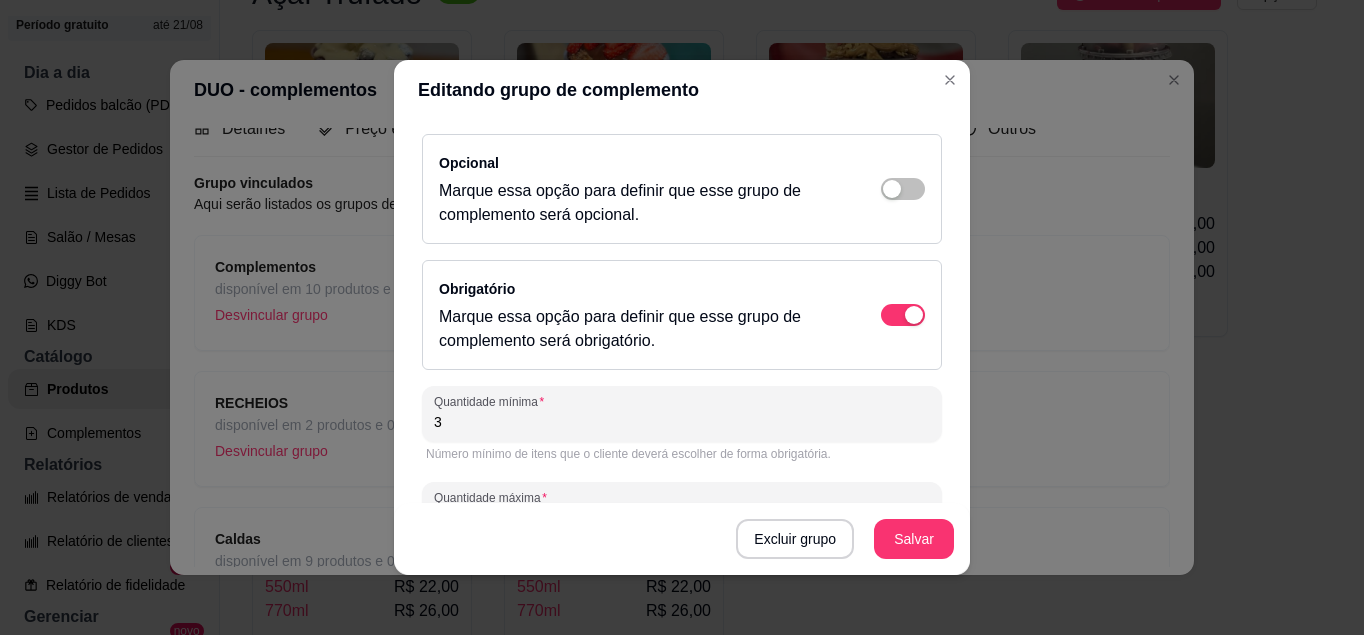scroll, scrollTop: 265, scrollLeft: 0, axis: vertical 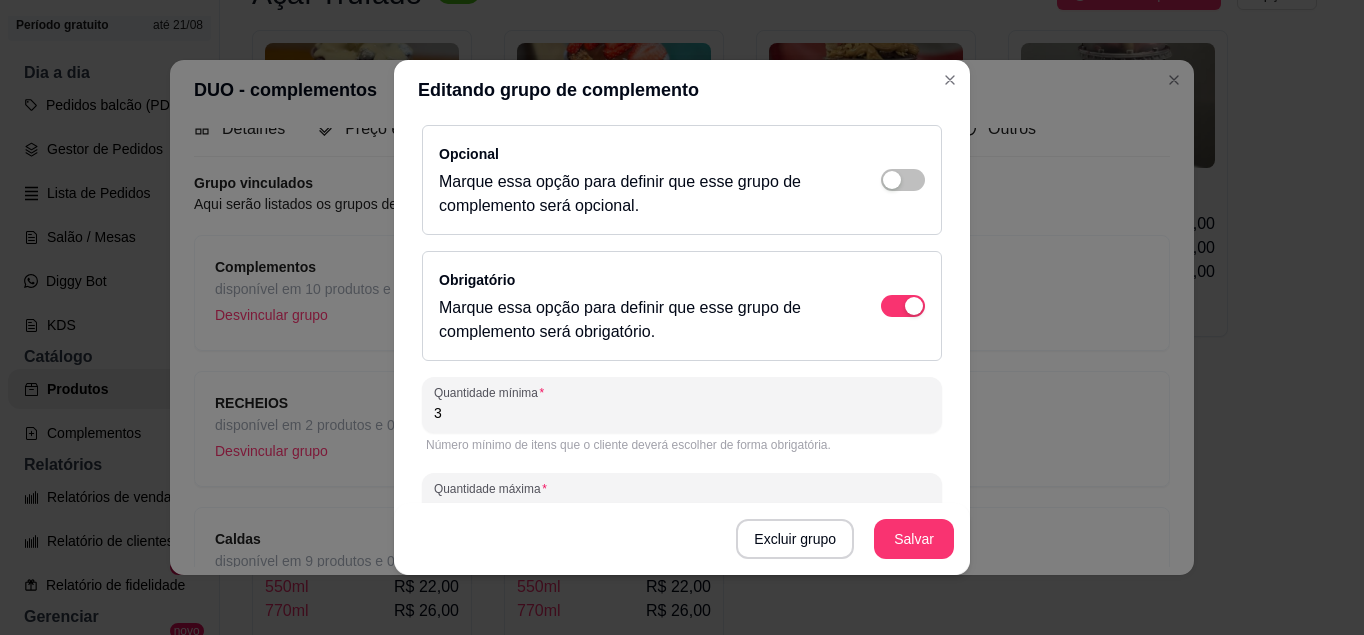 click on "3" at bounding box center [682, 413] 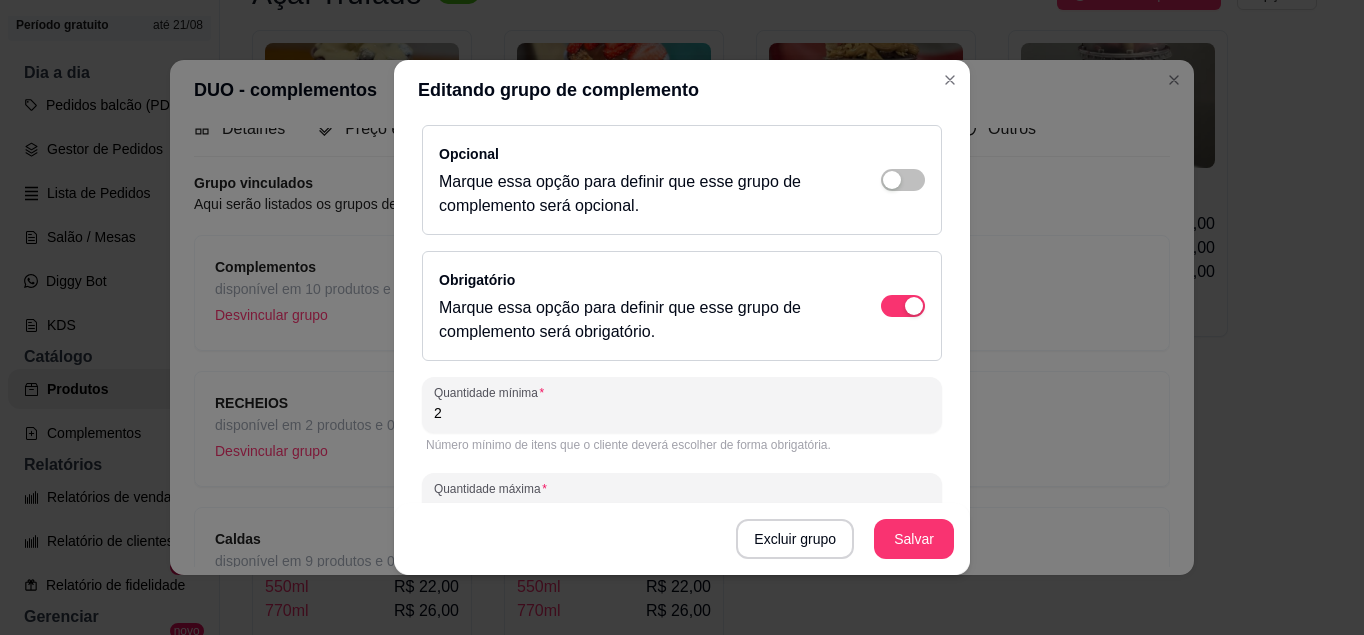 type on "2" 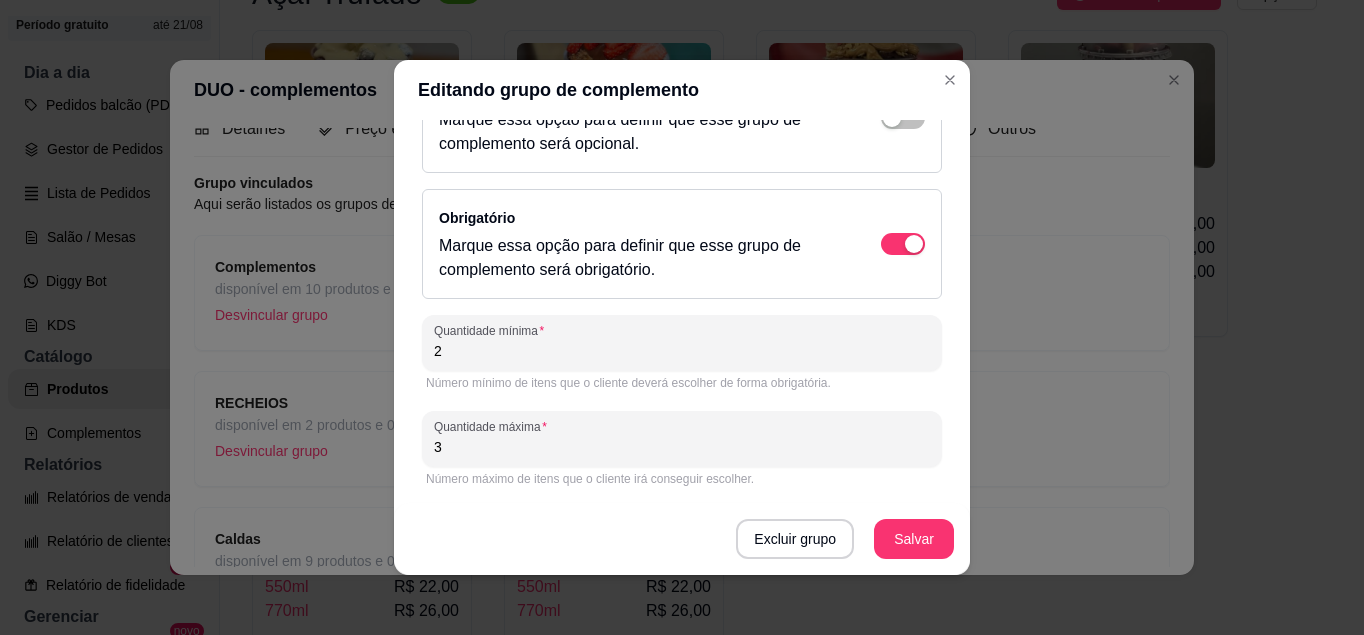 click on "3" at bounding box center (682, 447) 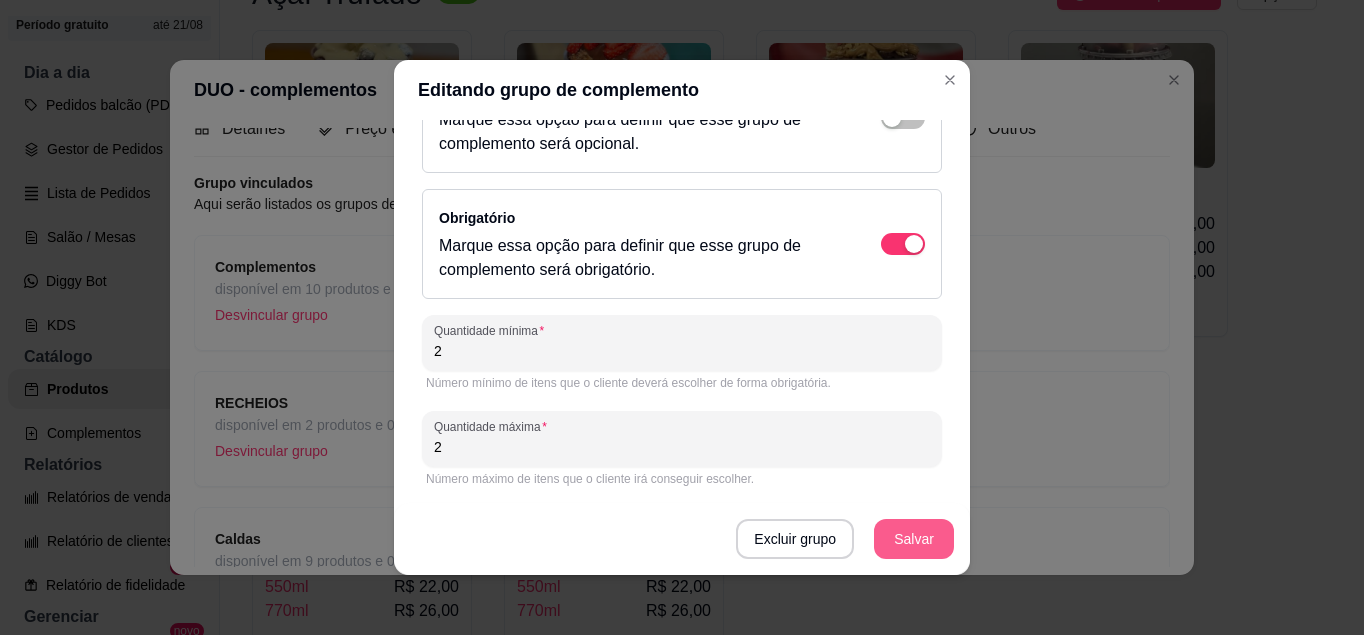 type on "2" 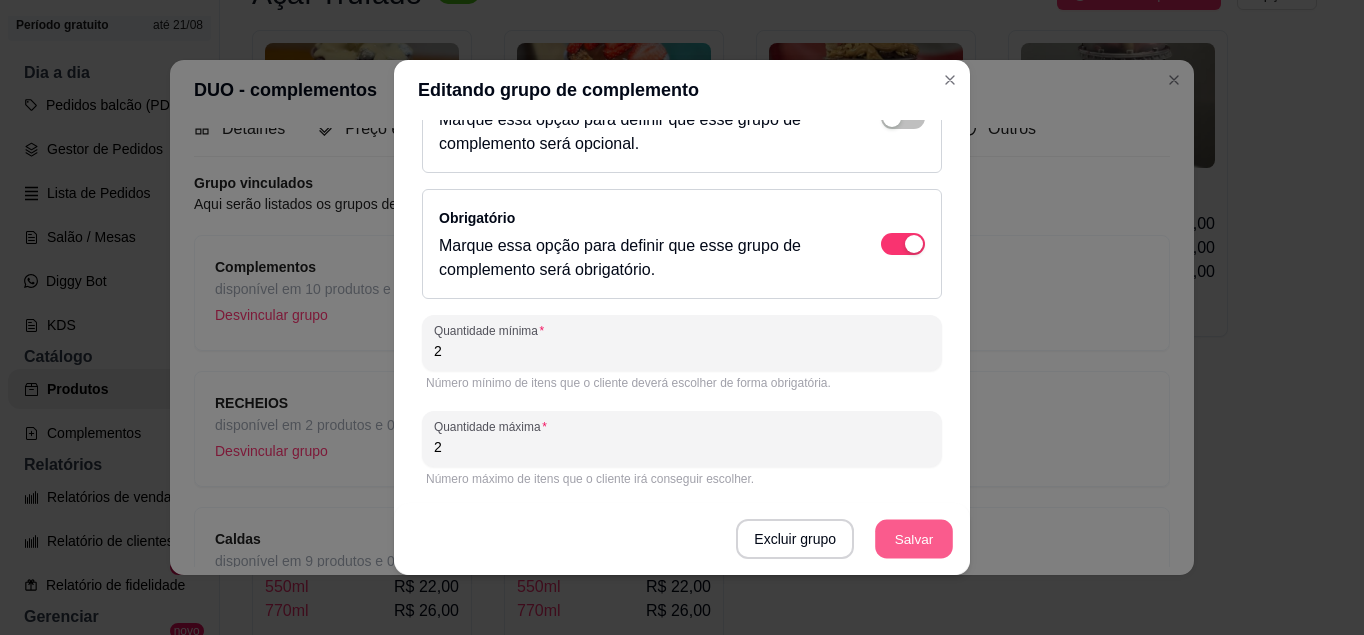 click on "Salvar" at bounding box center (914, 539) 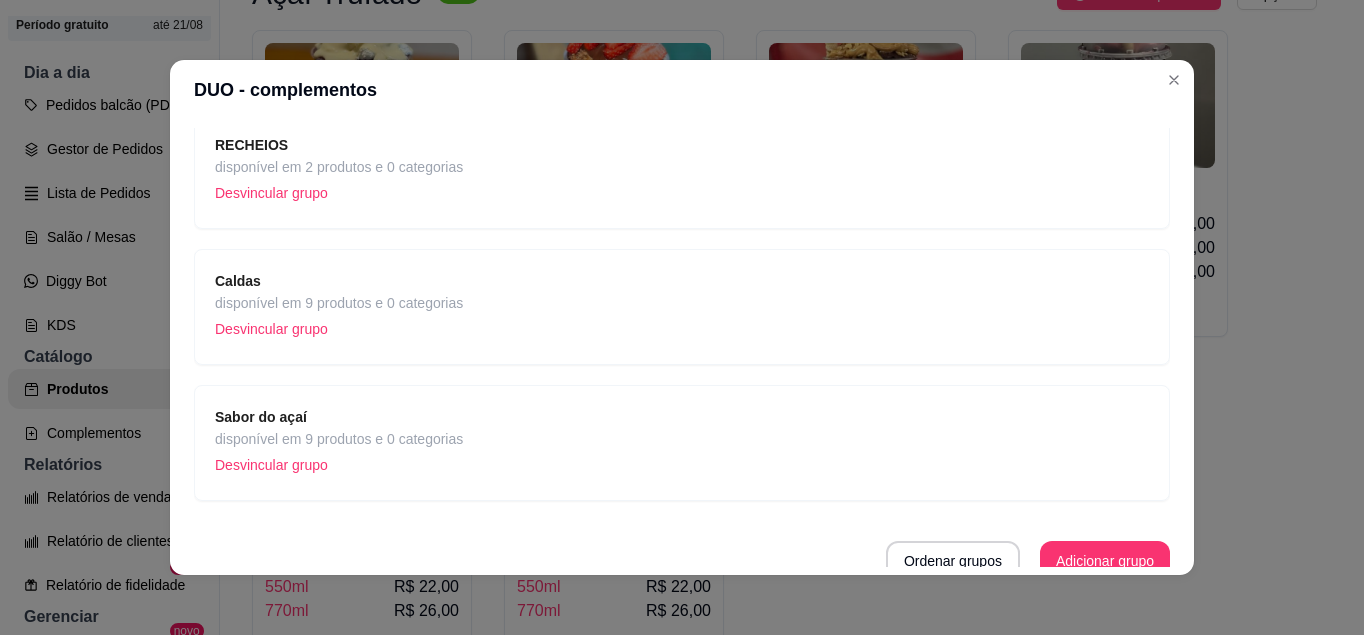 scroll, scrollTop: 300, scrollLeft: 0, axis: vertical 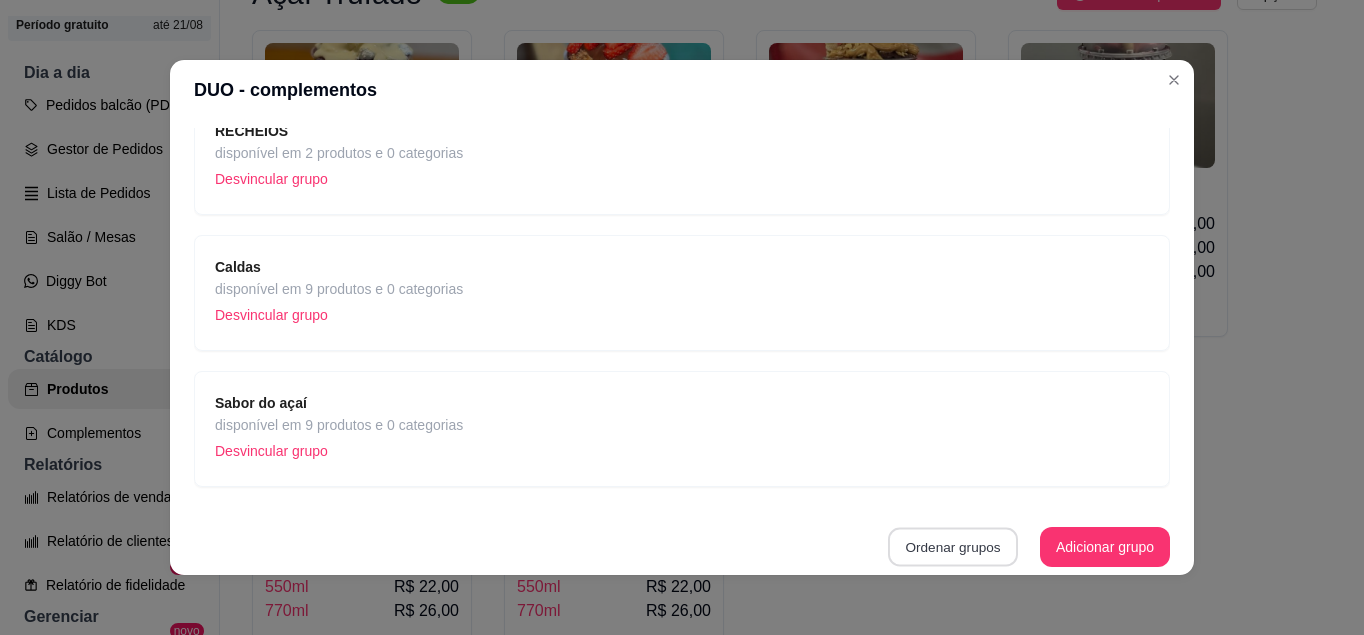 click on "Ordenar grupos" at bounding box center [953, 547] 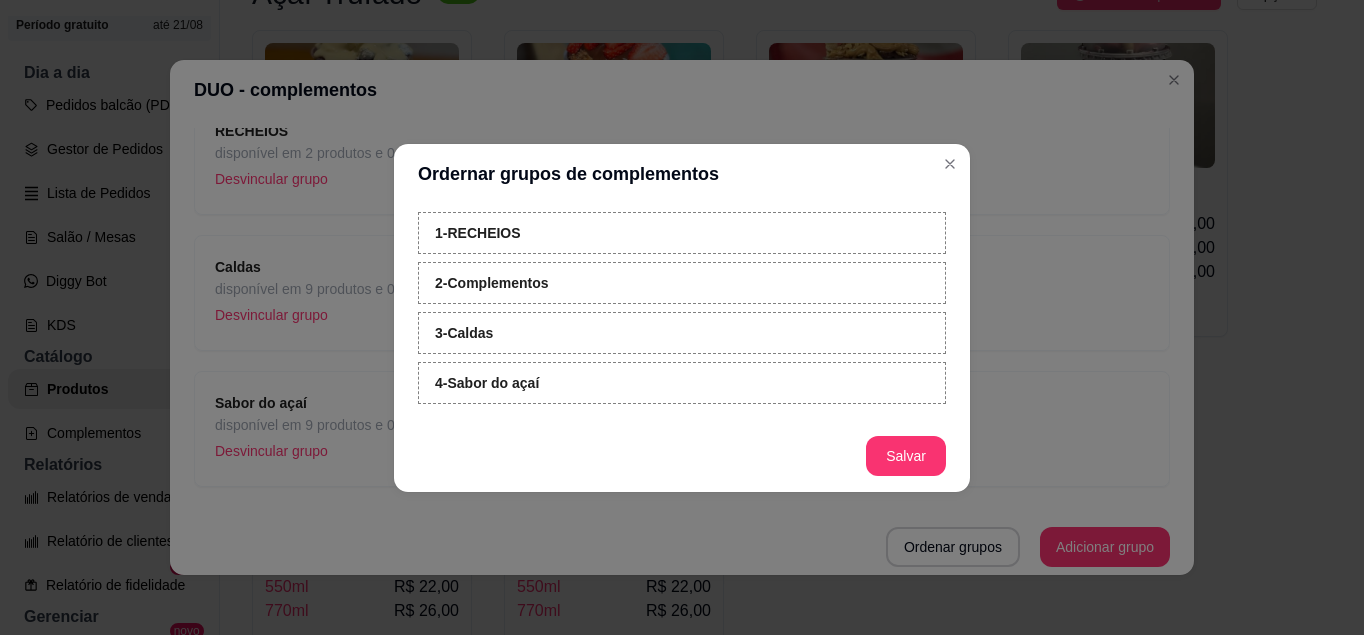 click on "4  -  Sabor do açaí" at bounding box center [682, 383] 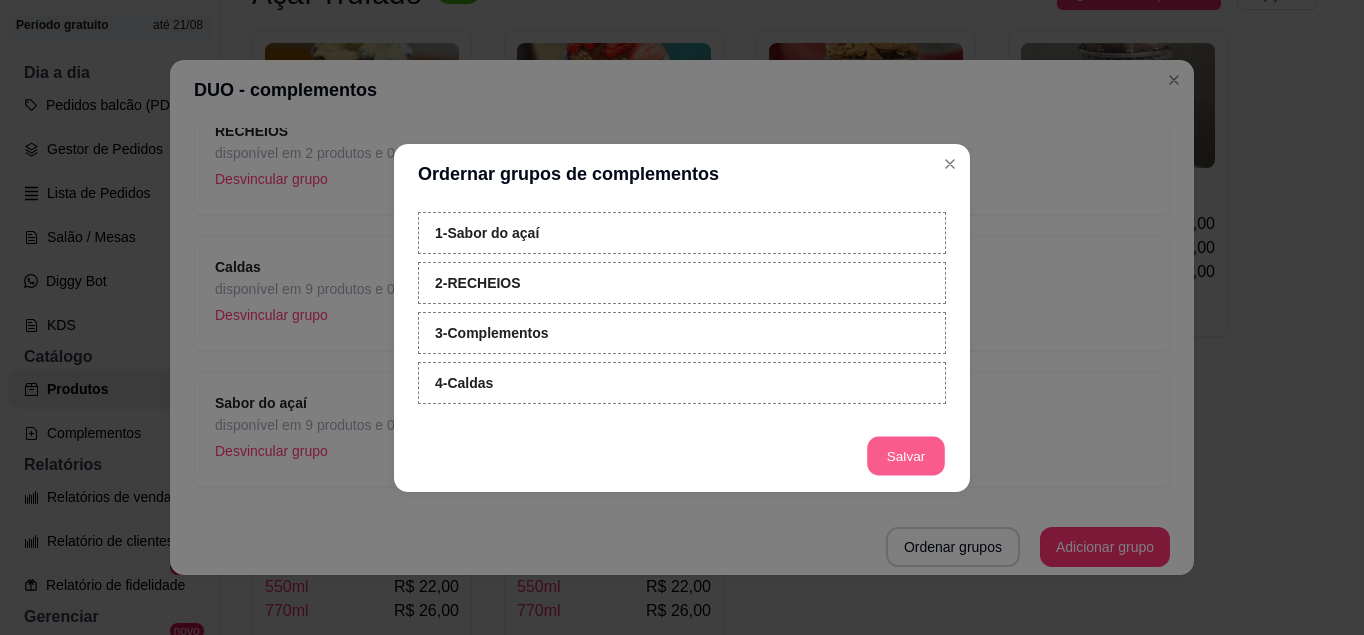 click on "Salvar" at bounding box center [906, 455] 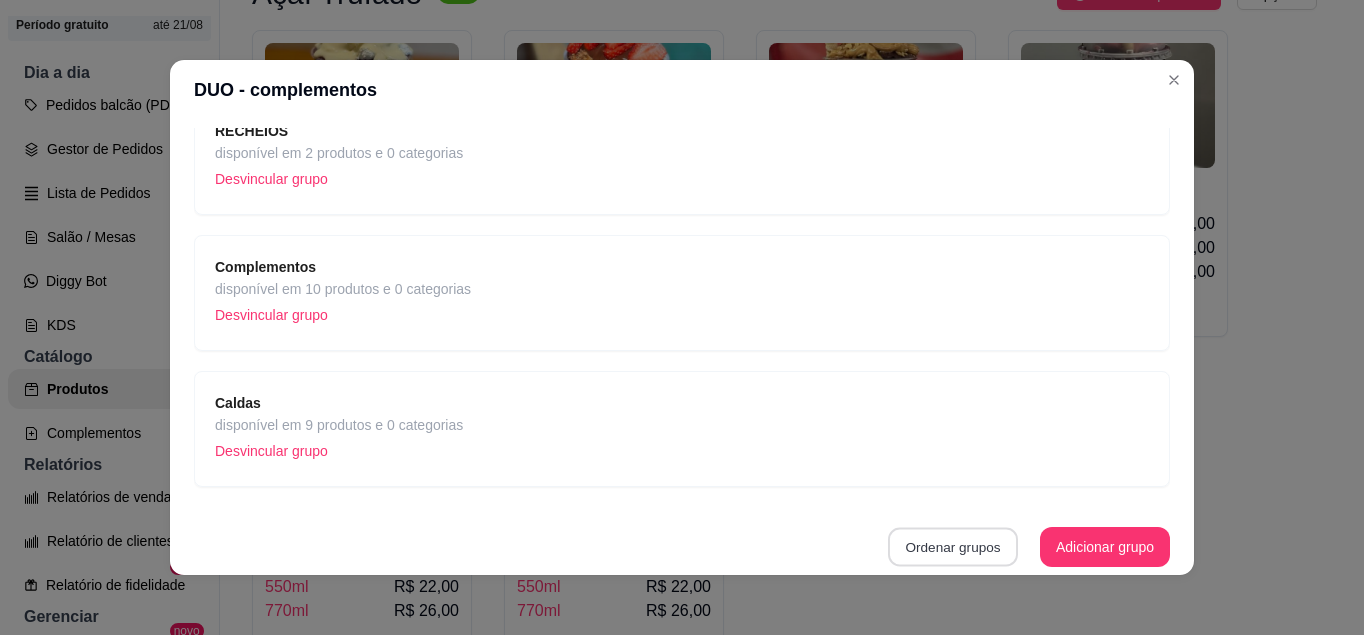 click on "Ordenar grupos" at bounding box center (953, 547) 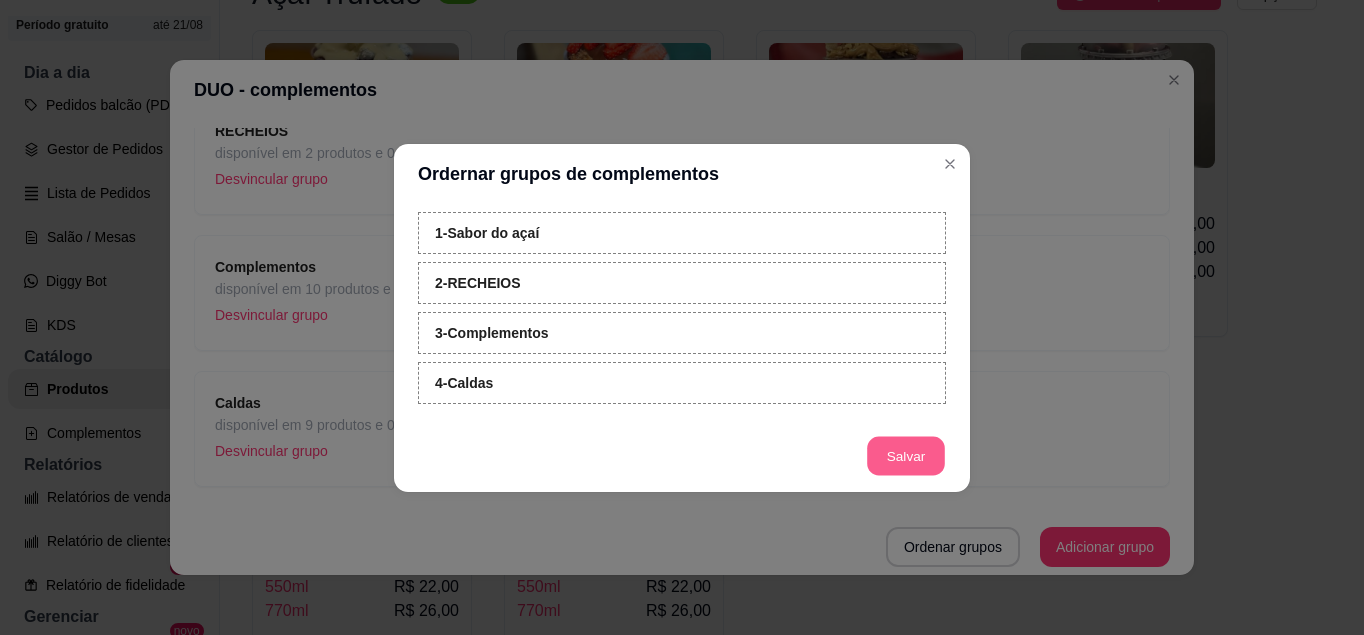 click on "Salvar" at bounding box center [906, 455] 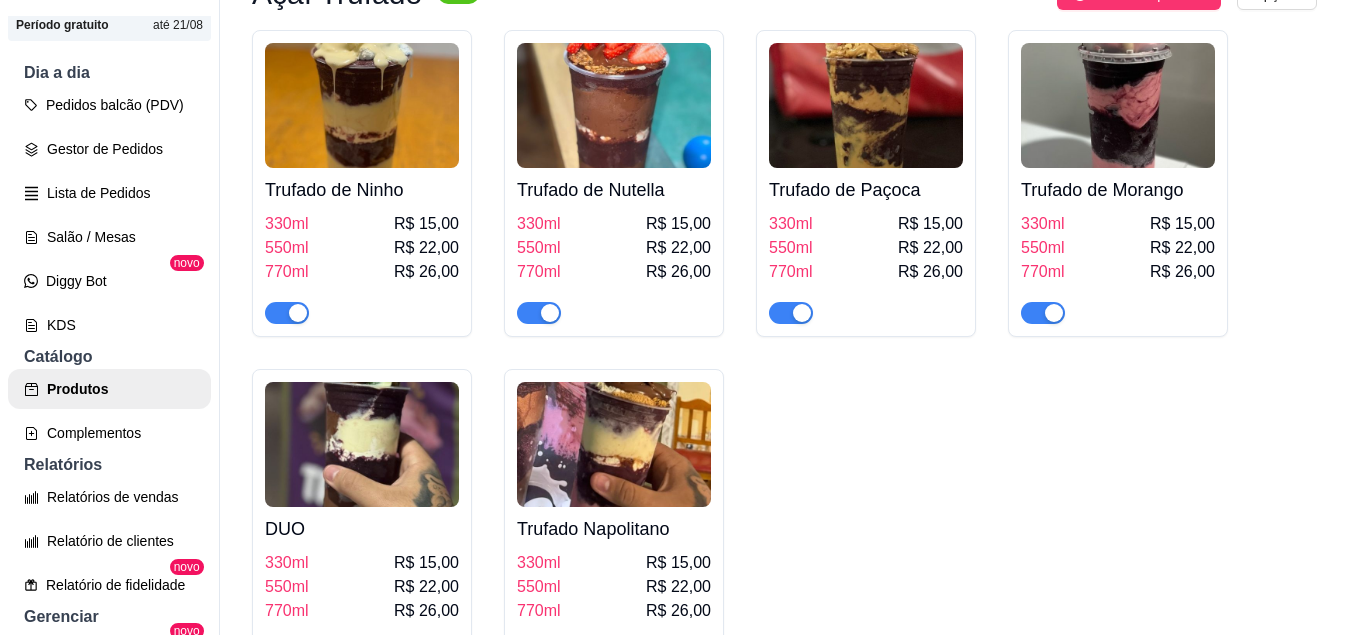 click at bounding box center (614, 444) 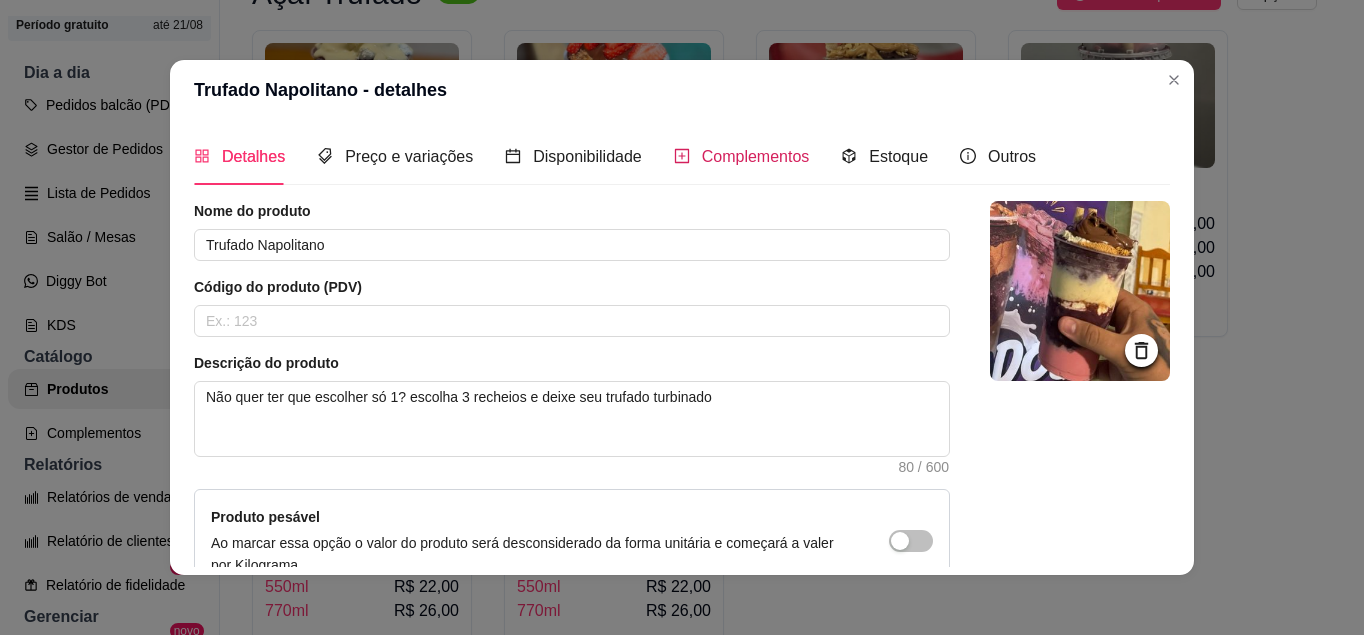 click on "Complementos" at bounding box center (756, 156) 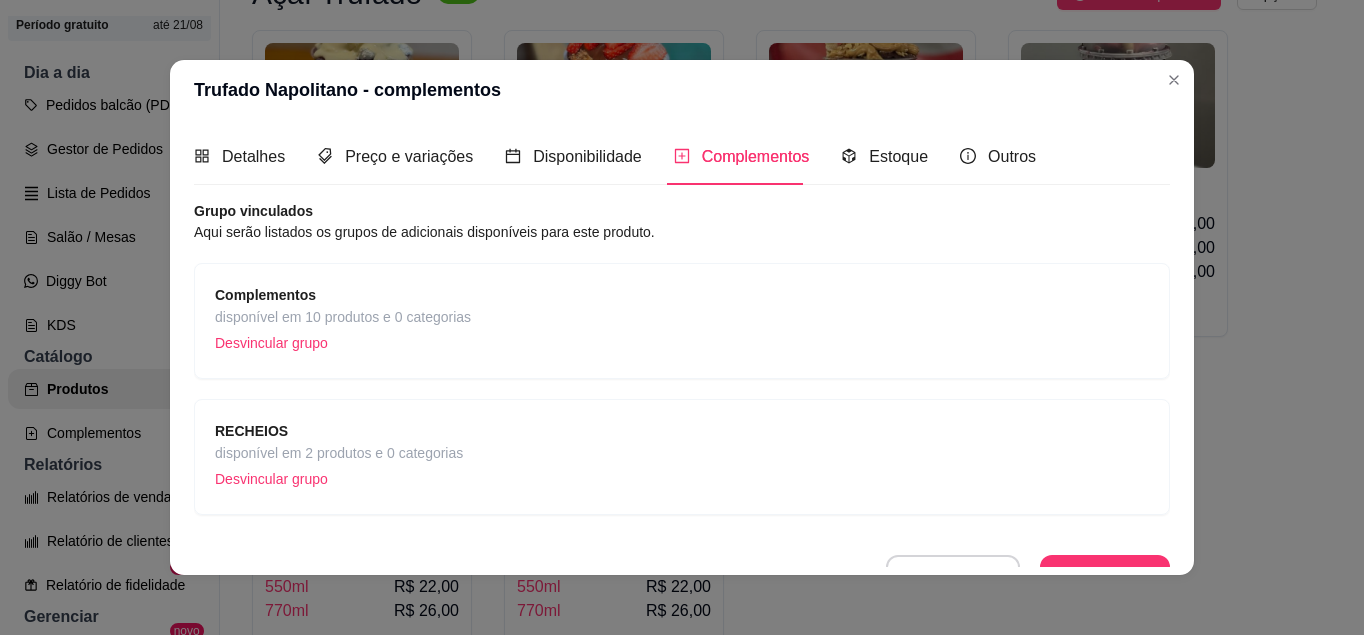 click on "Desvincular grupo" at bounding box center [339, 479] 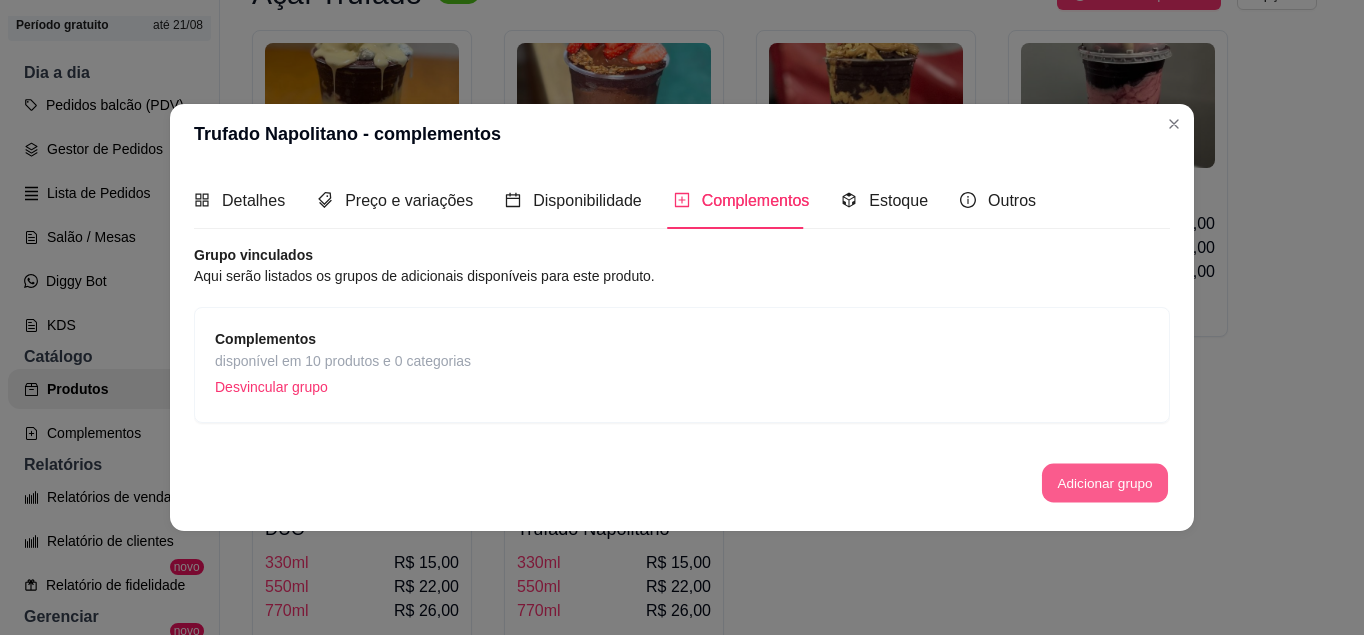 click on "Adicionar grupo" at bounding box center (1105, 483) 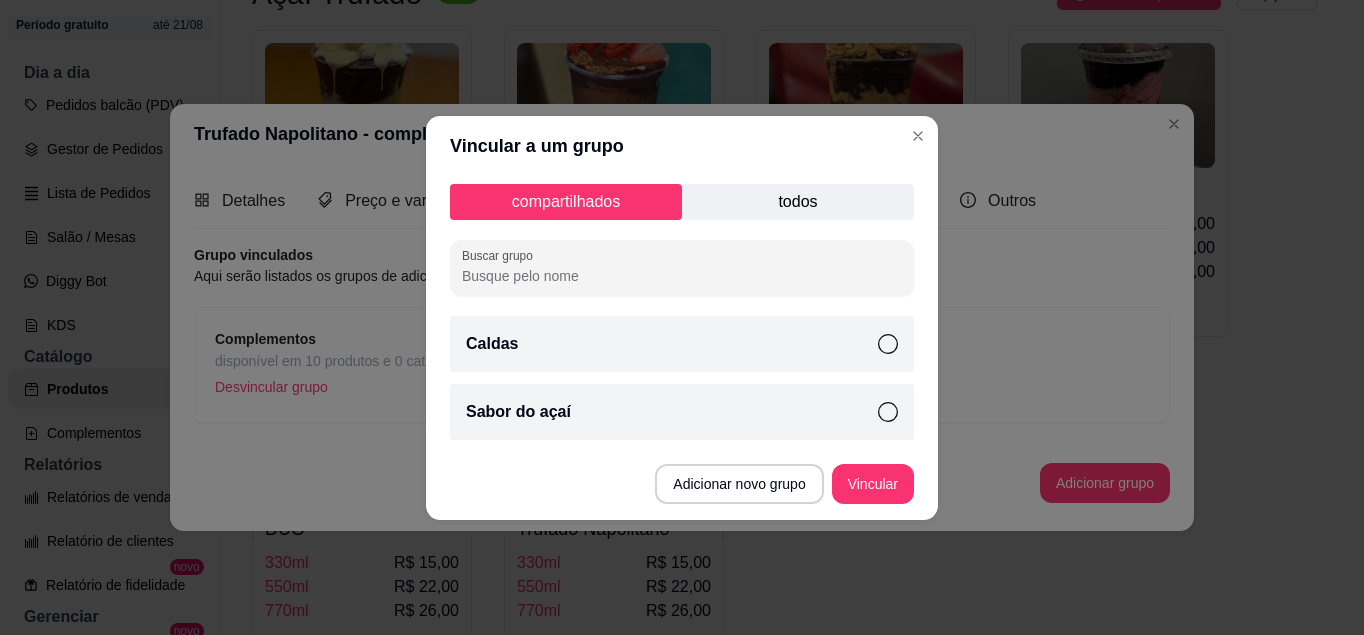 click 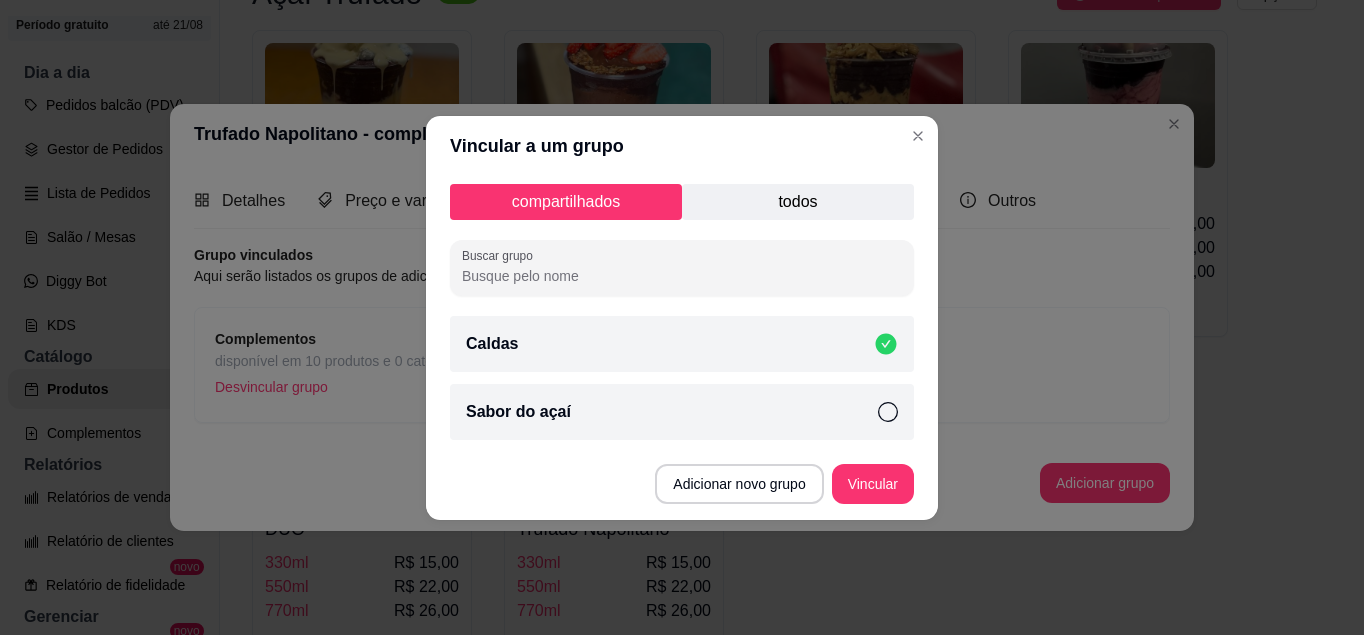 click on "Sabor do açaí" at bounding box center (682, 412) 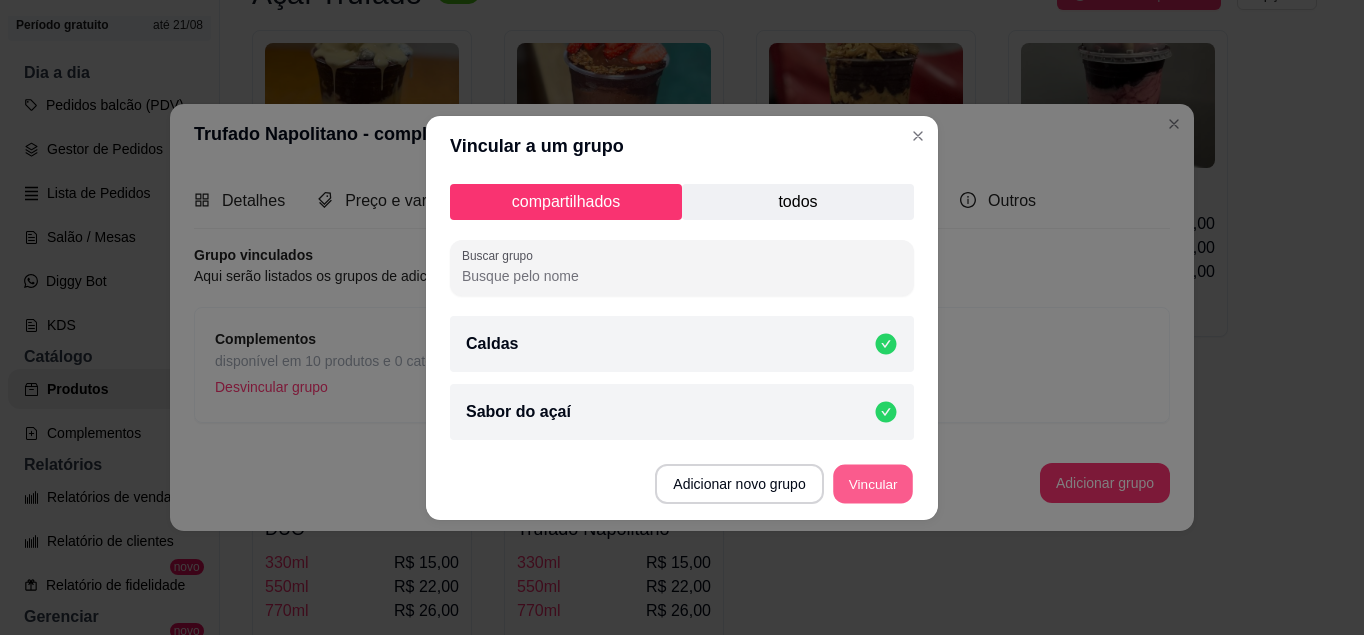 click on "Vincular" at bounding box center [873, 483] 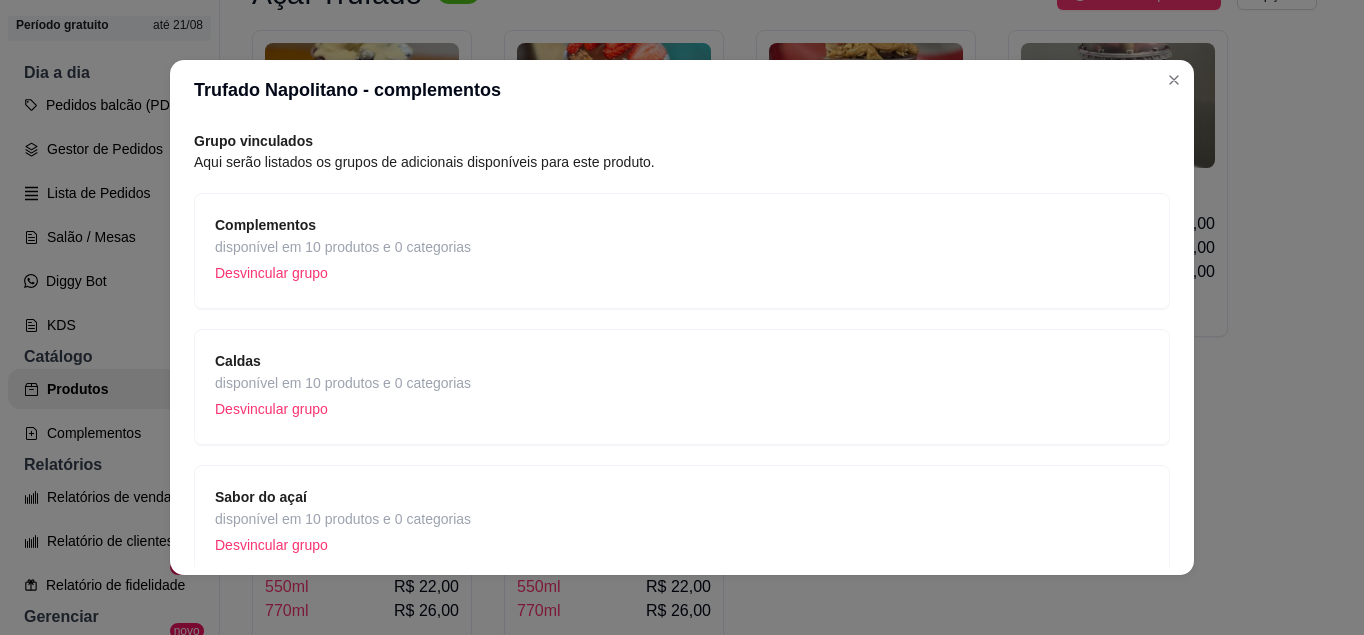 scroll, scrollTop: 164, scrollLeft: 0, axis: vertical 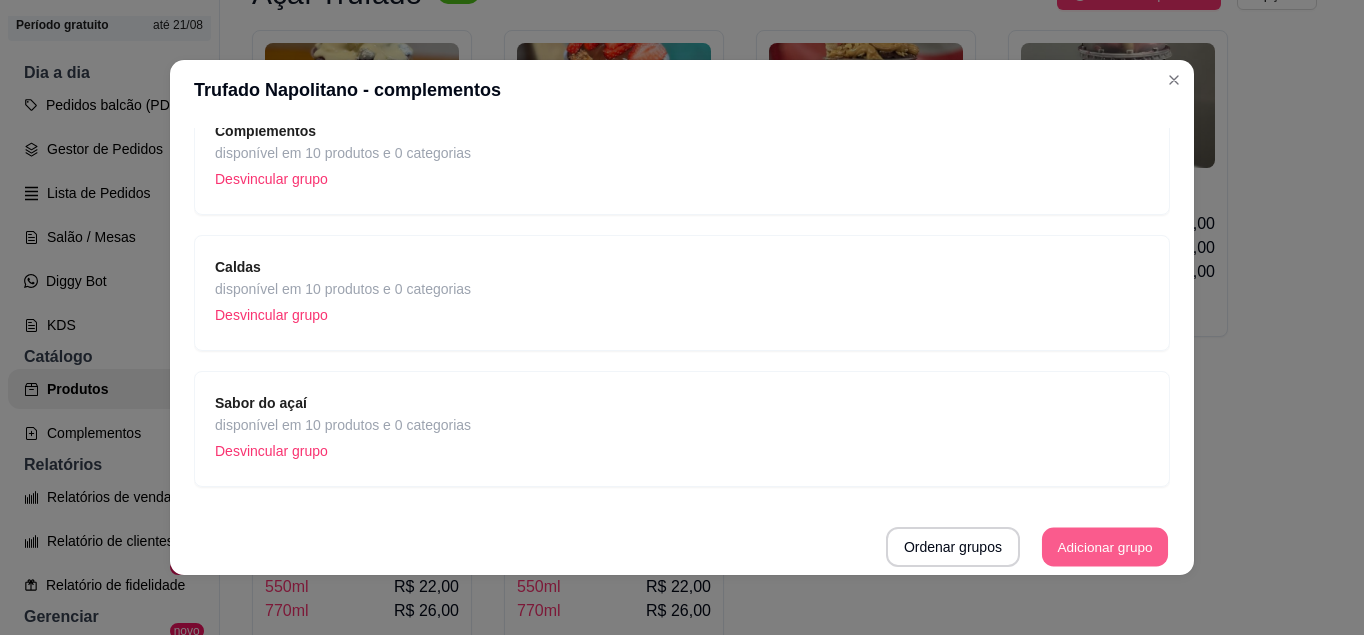 click on "Adicionar grupo" at bounding box center [1105, 547] 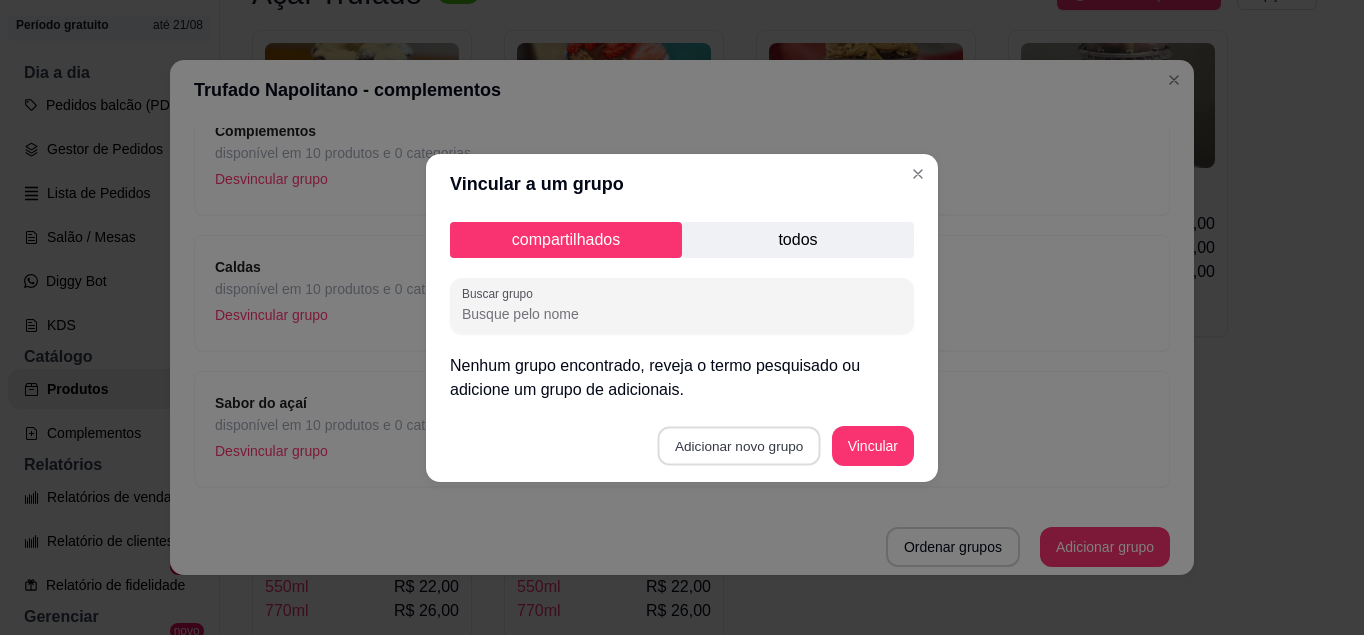 click on "Adicionar novo grupo" at bounding box center [739, 445] 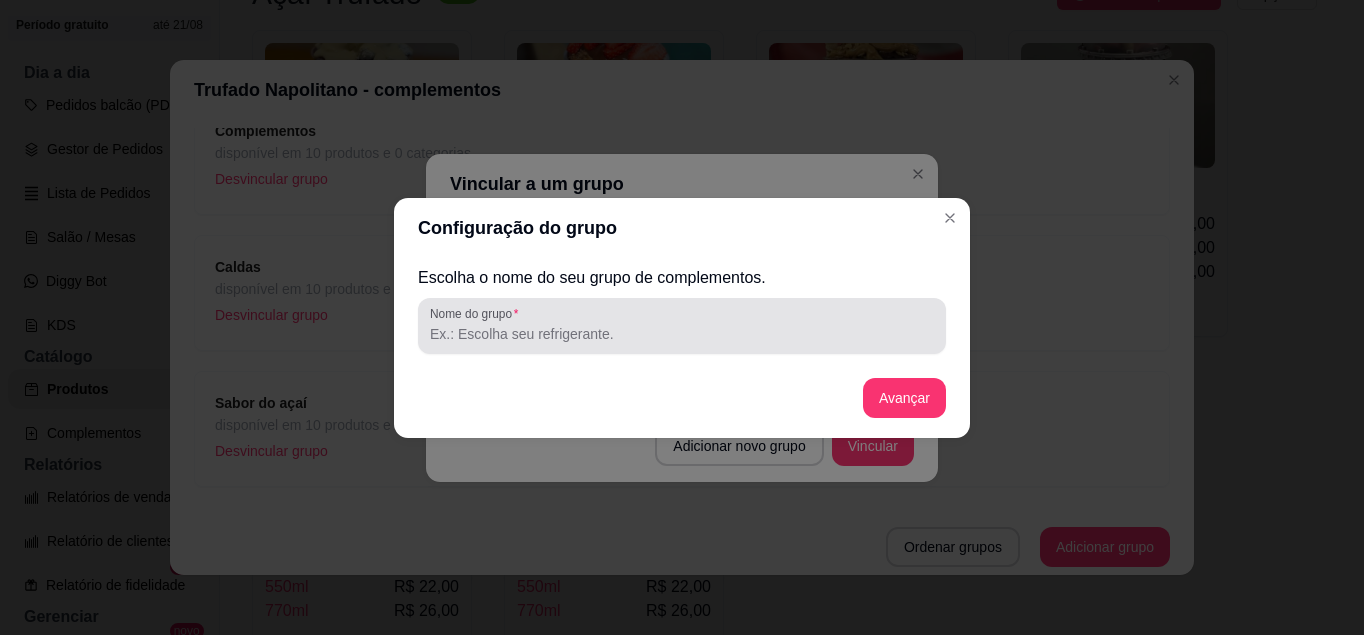 click at bounding box center [682, 326] 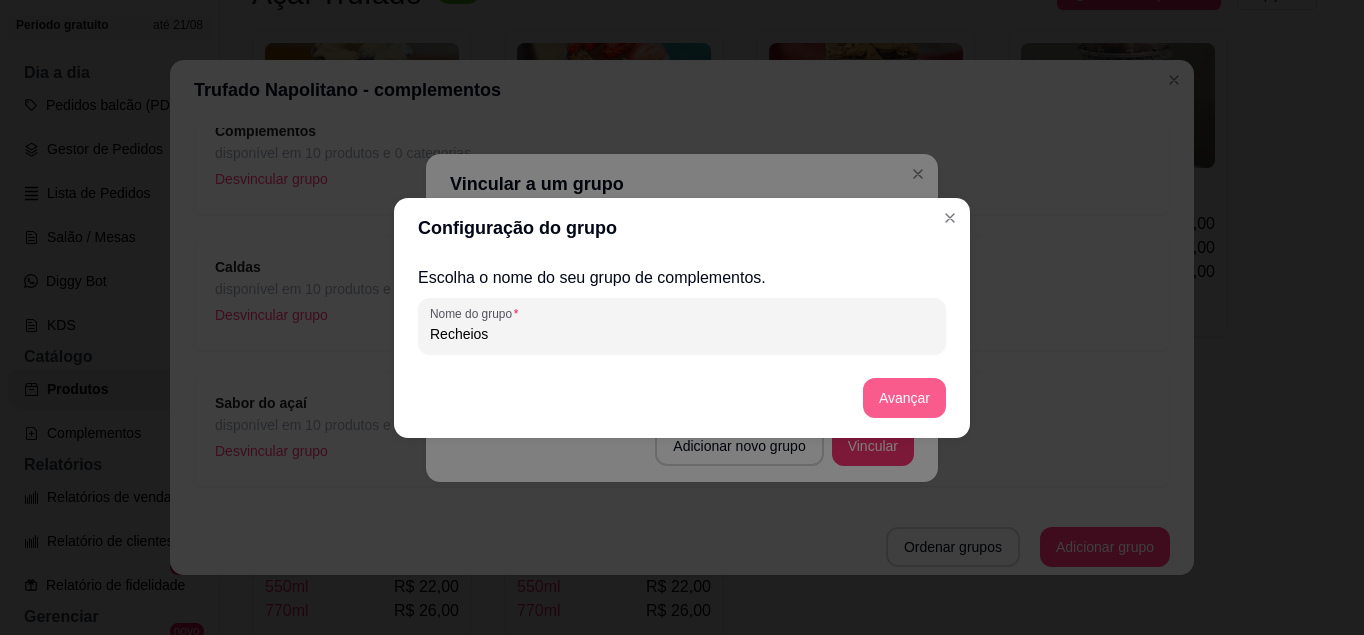 type on "Recheios" 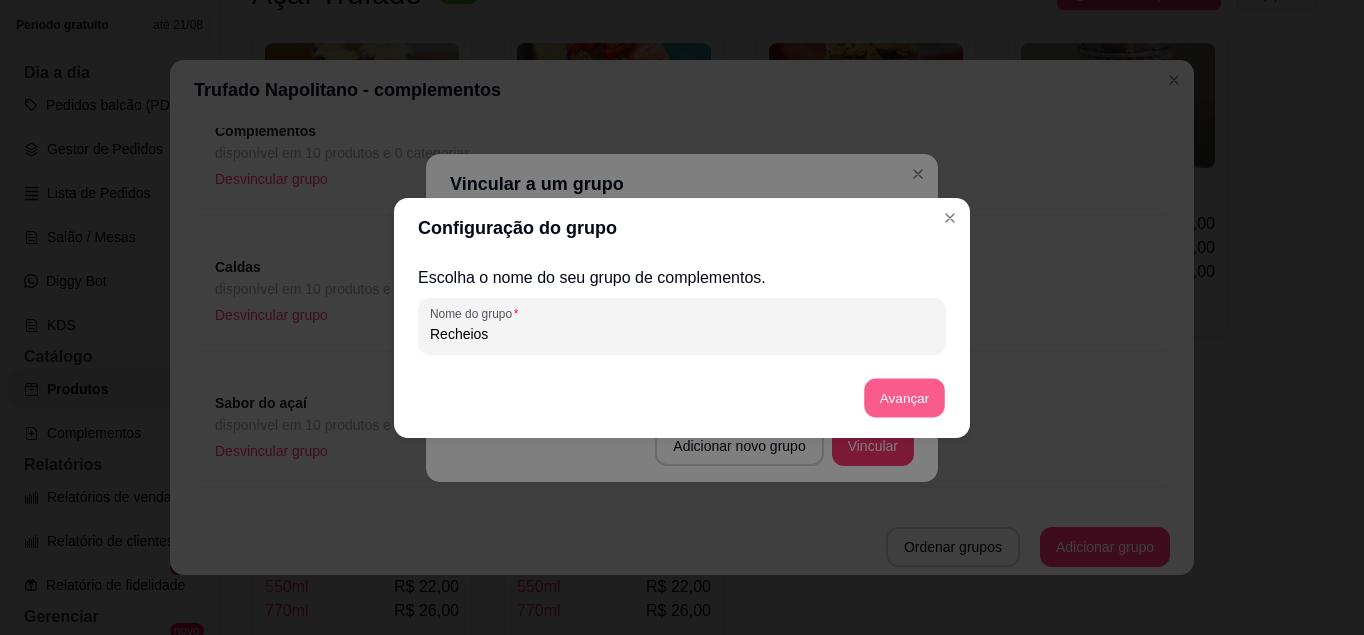 click on "Avançar" at bounding box center [904, 397] 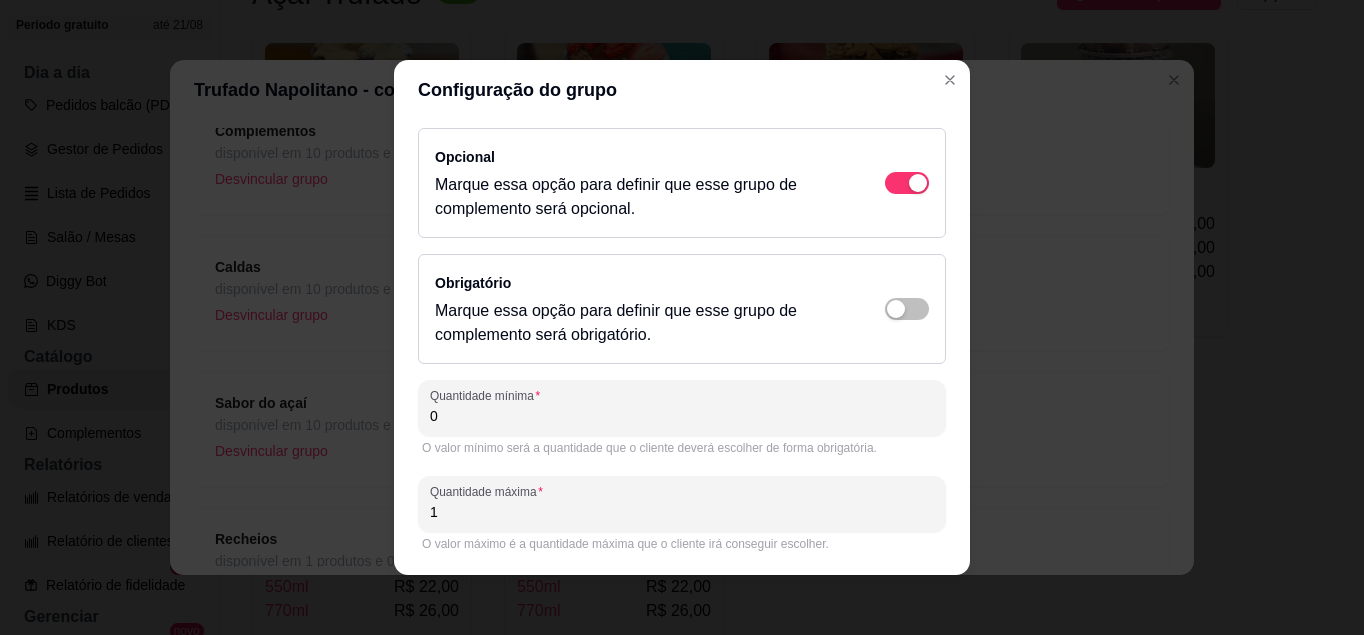 click on "0" at bounding box center [682, 416] 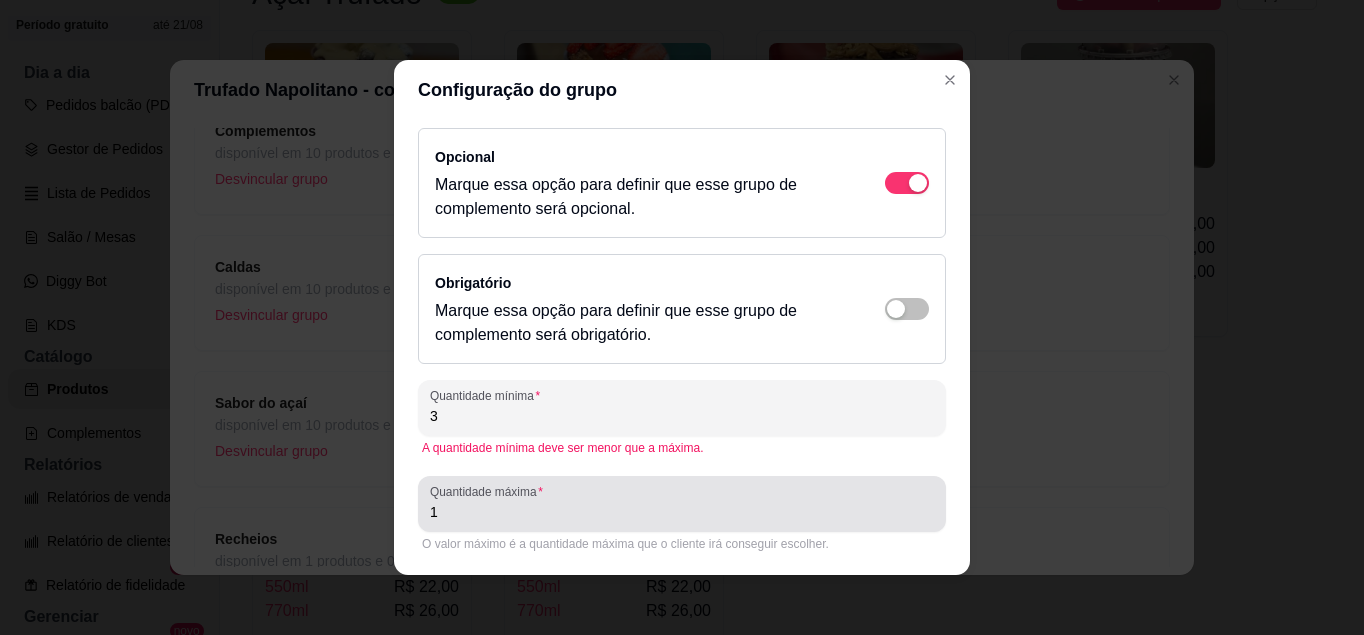 type on "3" 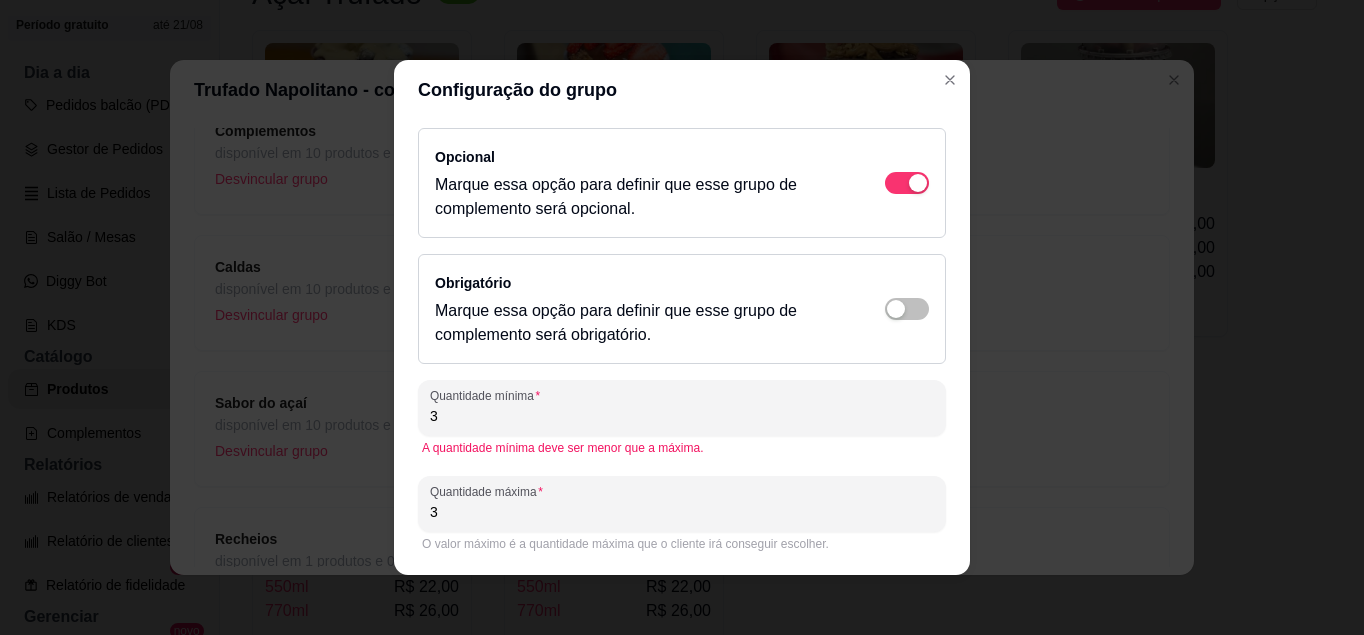 type on "3" 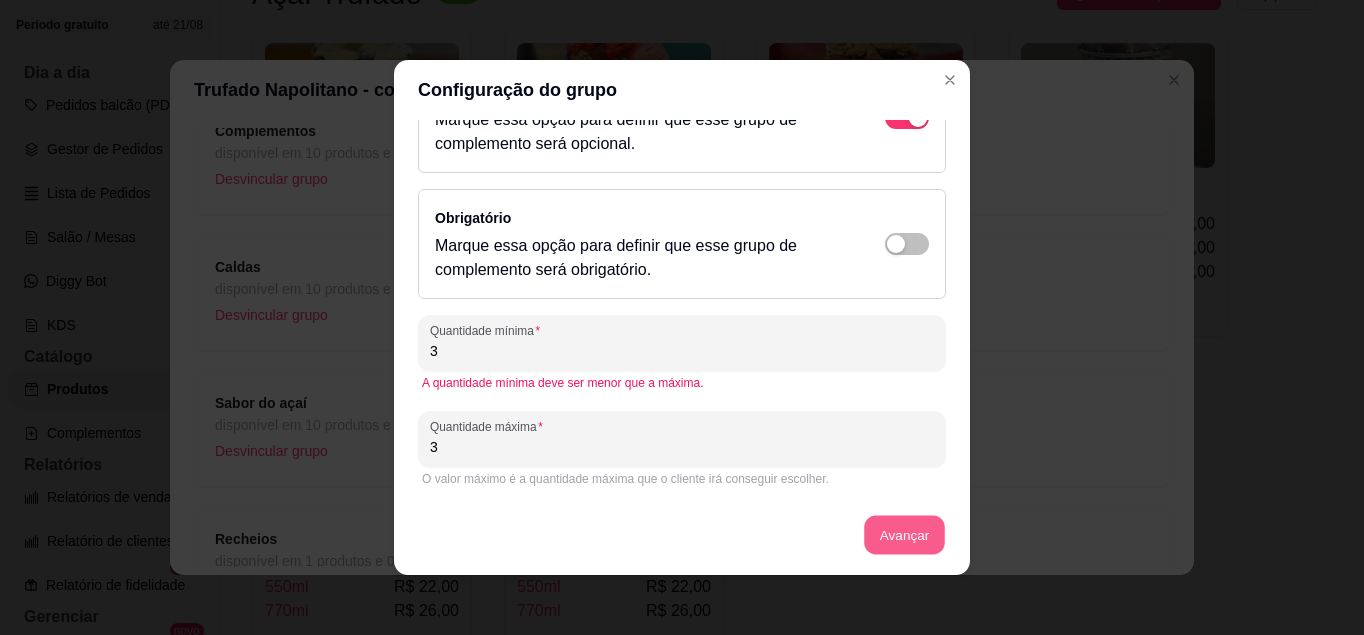 click on "Avançar" at bounding box center [904, 535] 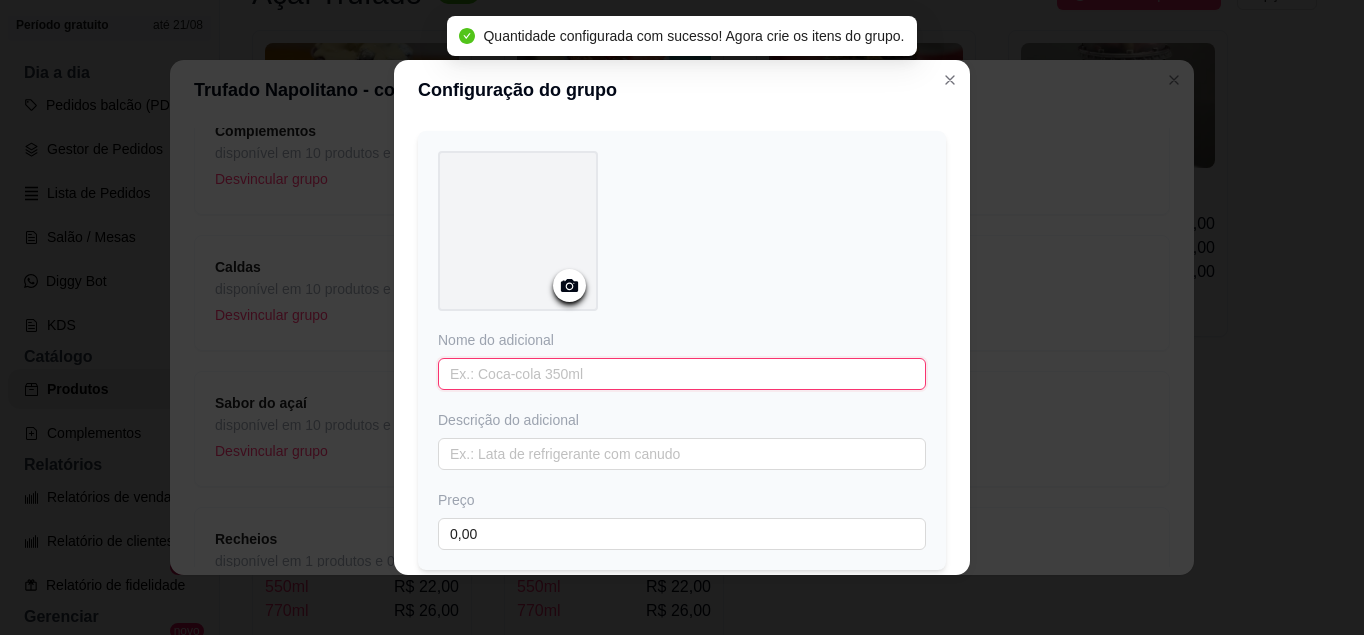 click at bounding box center (682, 374) 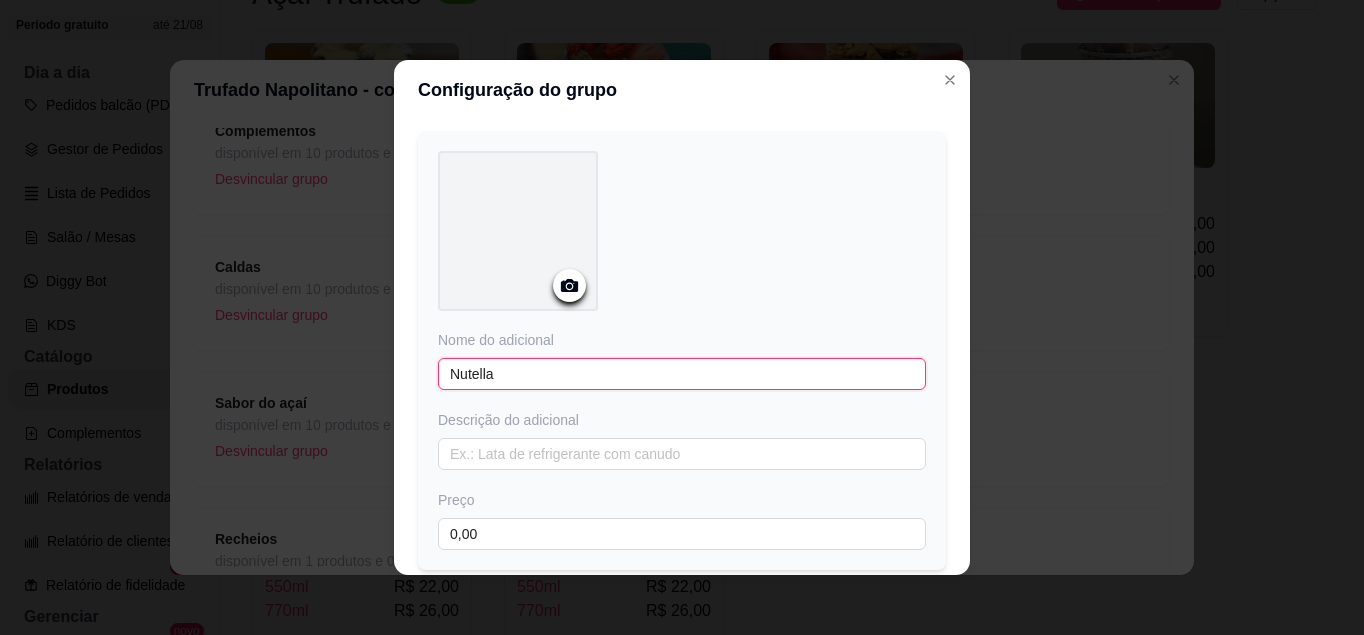 type on "Nutella" 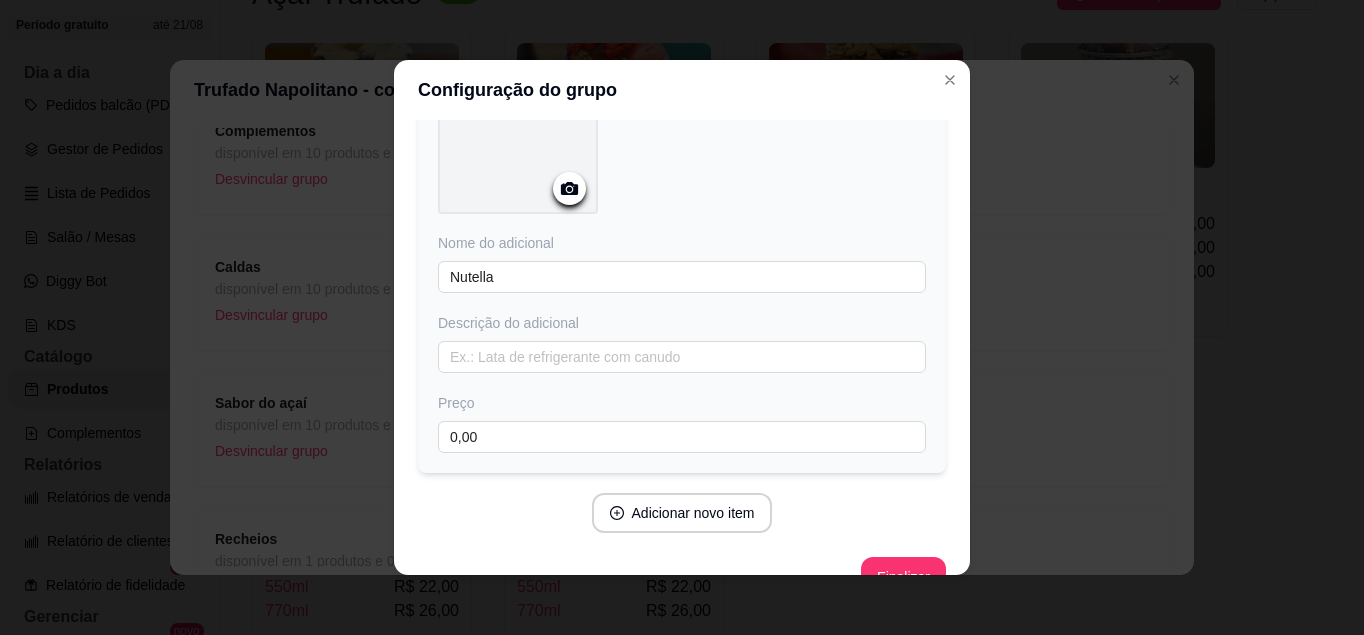 scroll, scrollTop: 203, scrollLeft: 0, axis: vertical 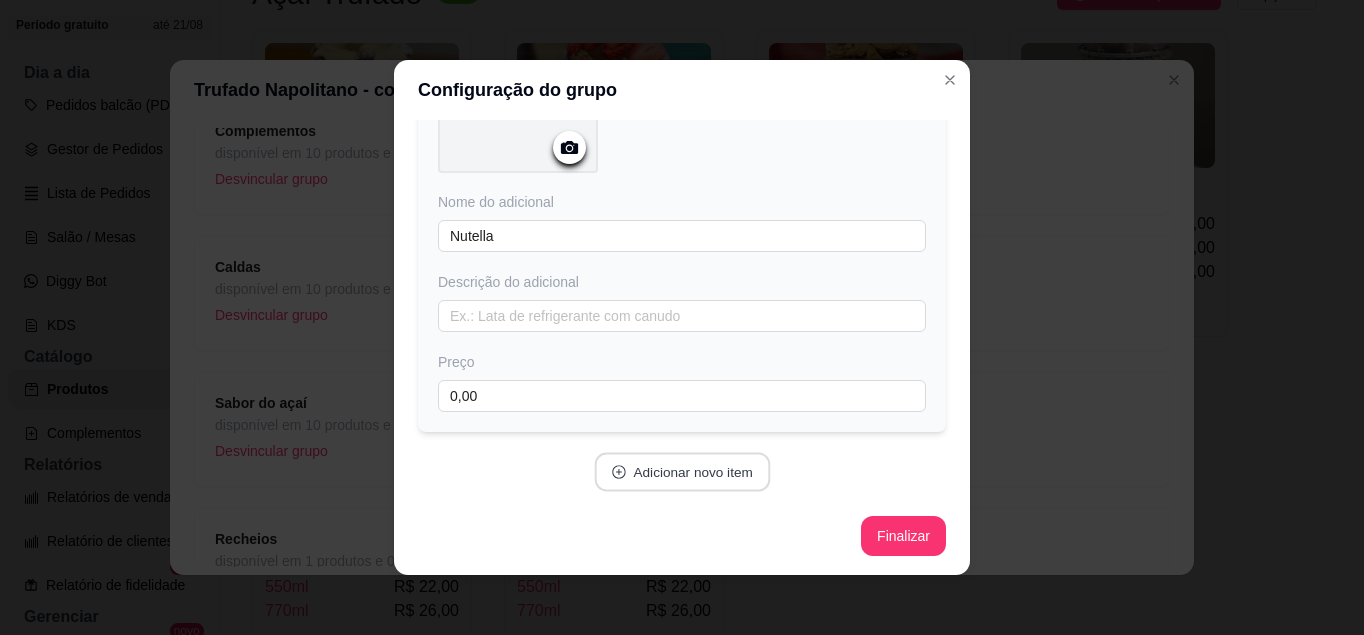 click on "Adicionar novo item" at bounding box center [682, 472] 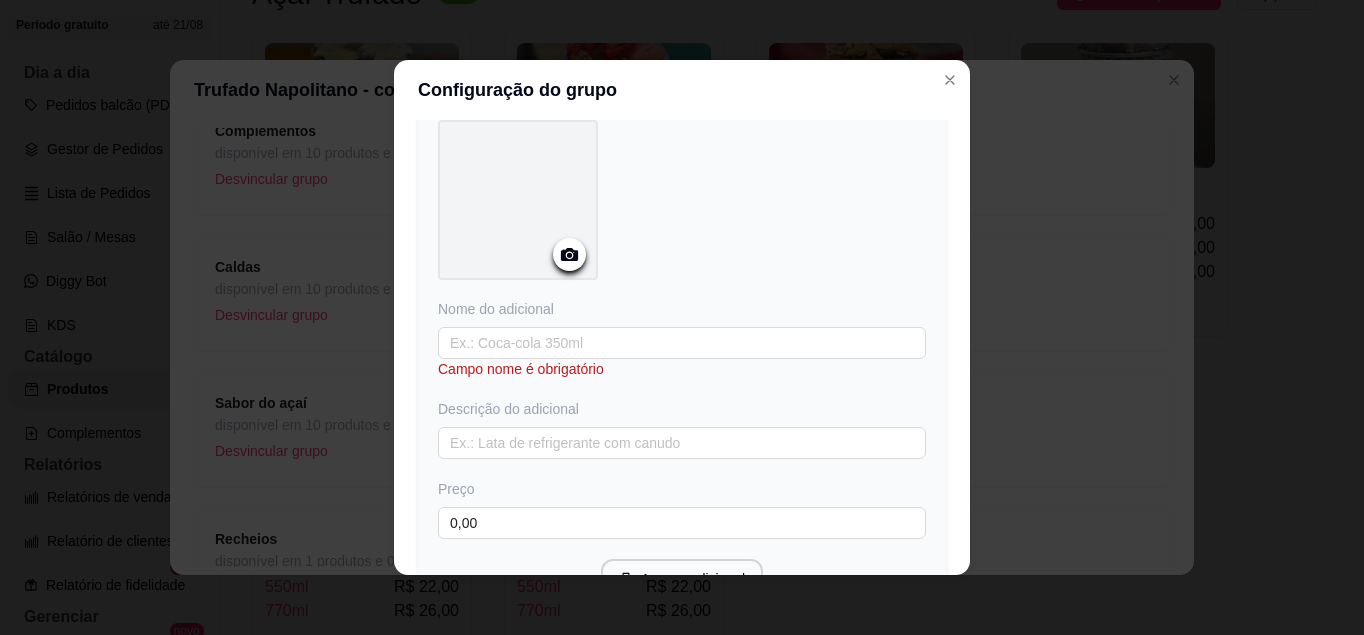 scroll, scrollTop: 630, scrollLeft: 0, axis: vertical 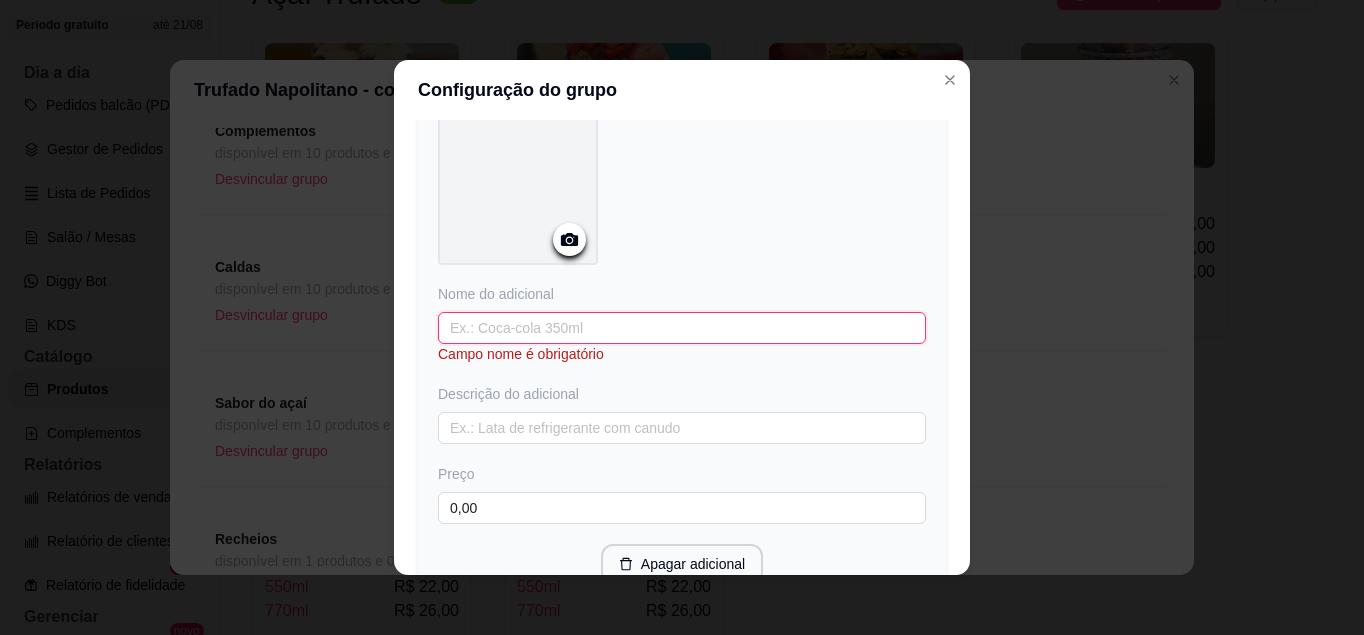click at bounding box center (682, 328) 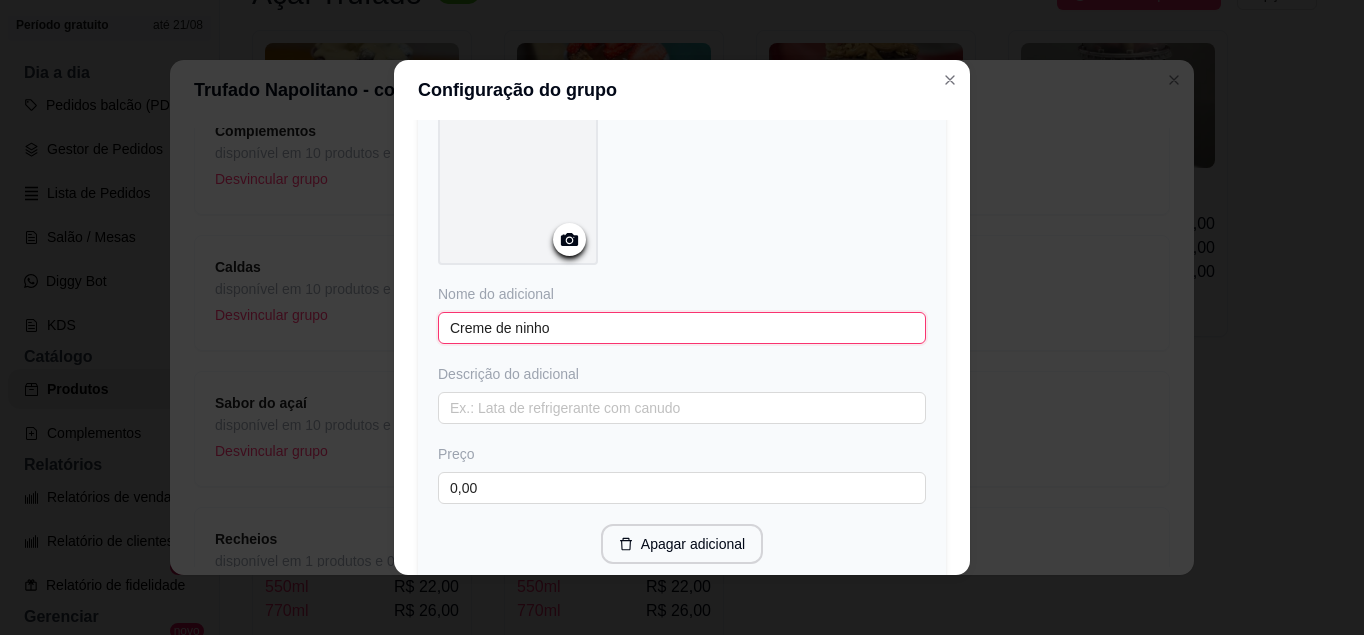 type on "Creme de ninho" 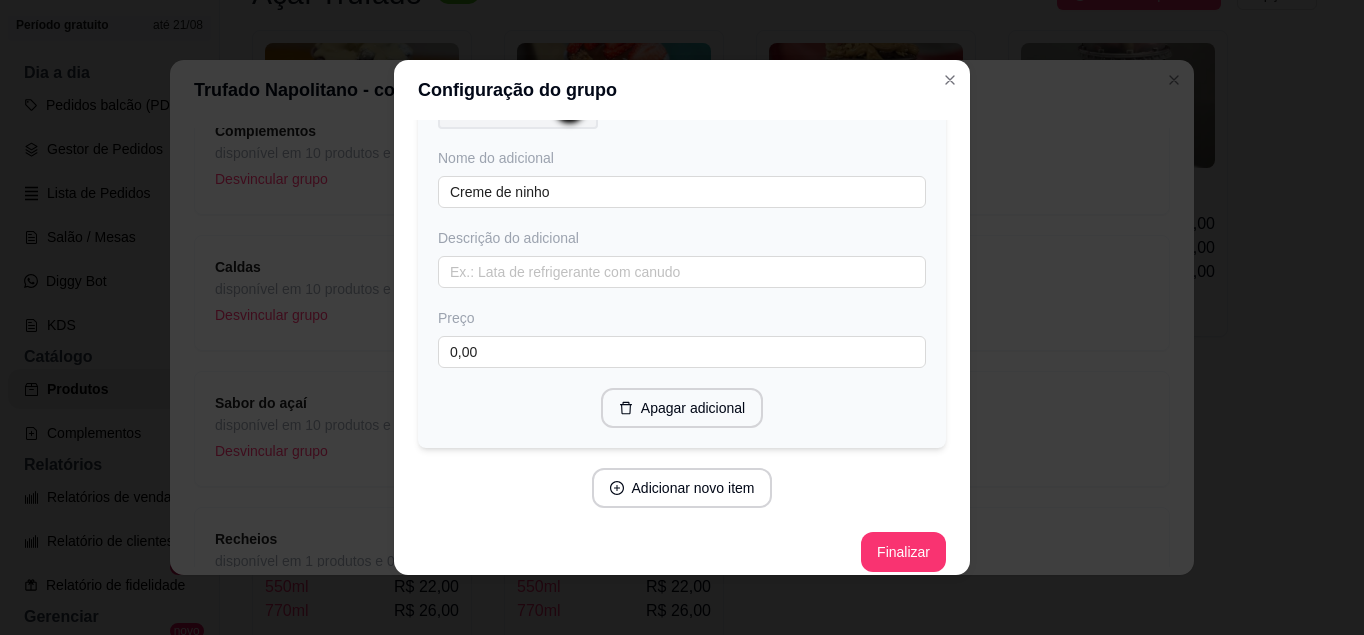 scroll, scrollTop: 781, scrollLeft: 0, axis: vertical 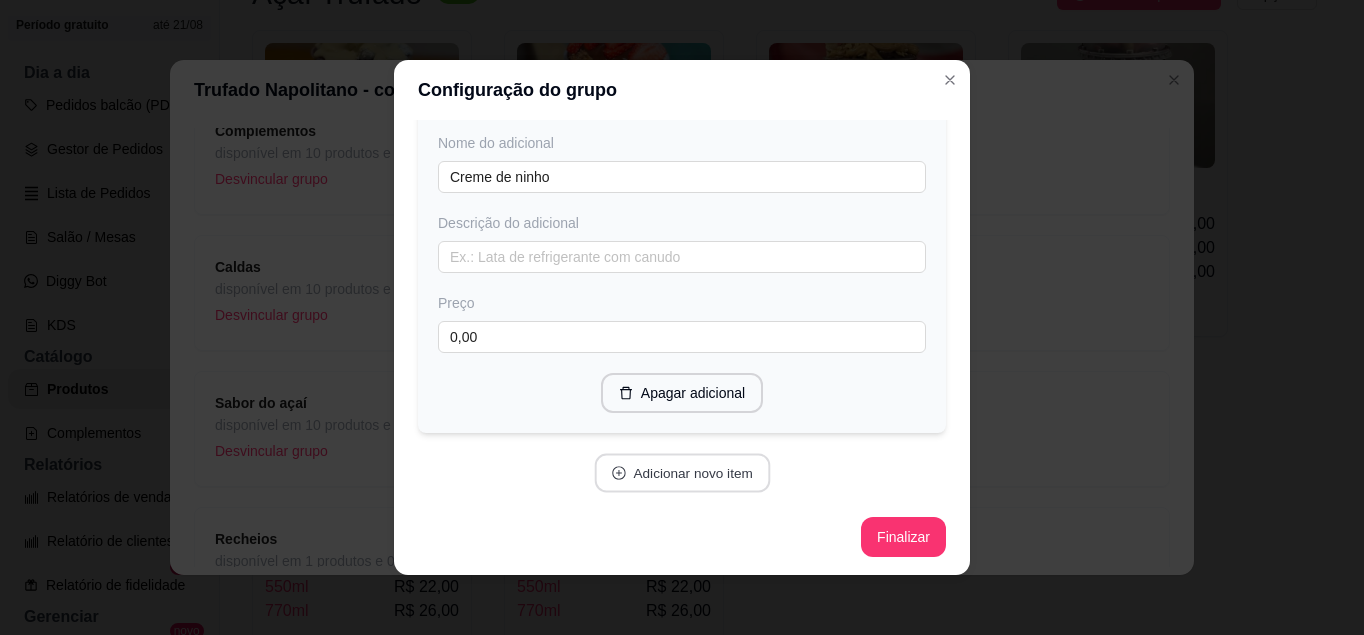 click on "Adicionar novo item" at bounding box center [682, 473] 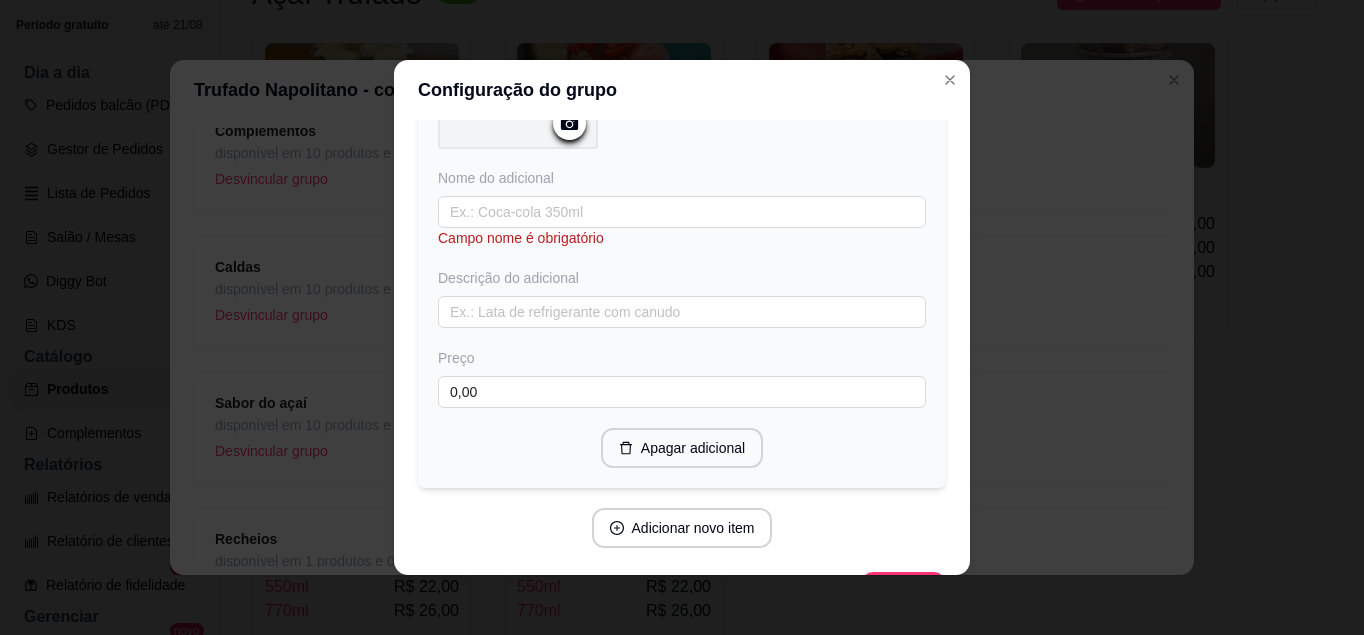 scroll, scrollTop: 1294, scrollLeft: 0, axis: vertical 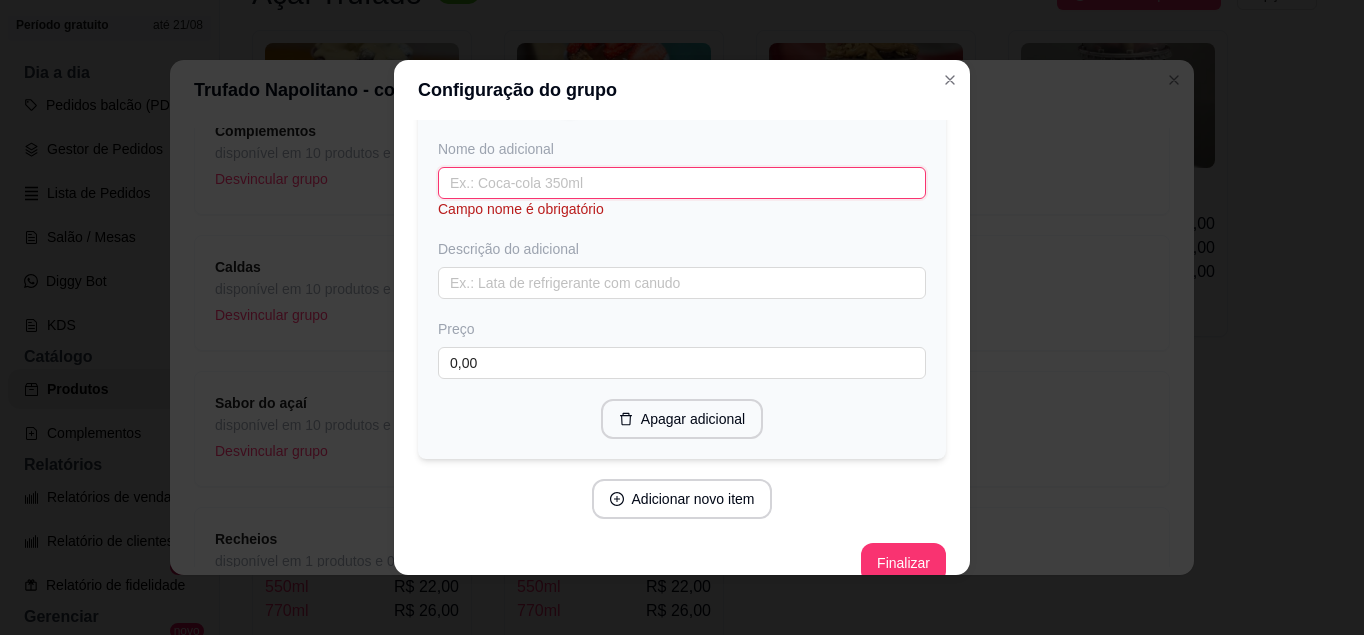 click at bounding box center [682, 183] 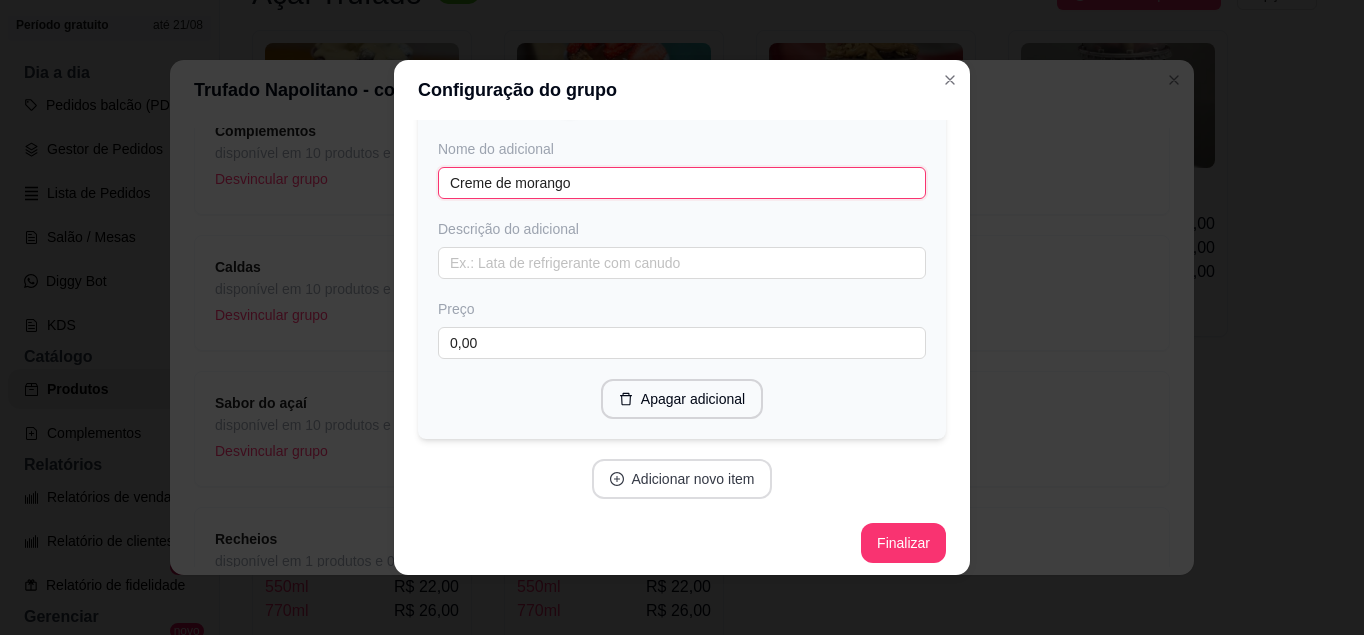 type on "Creme de morango" 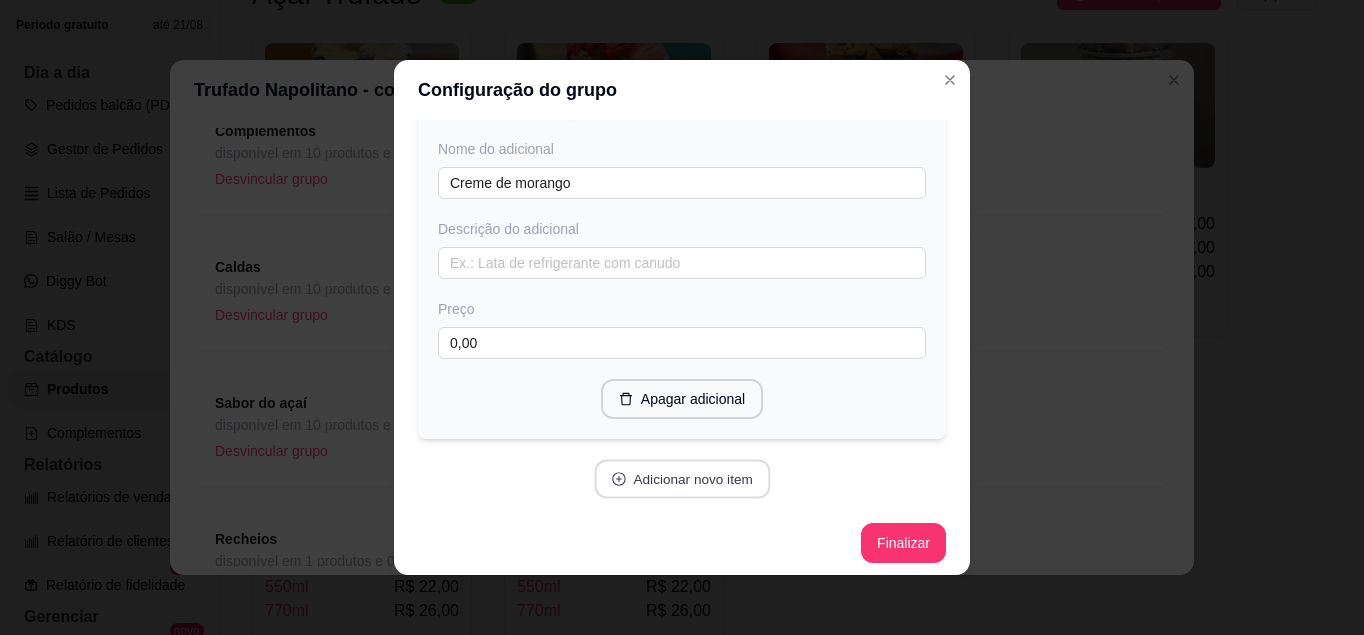 click on "Adicionar novo item" at bounding box center (682, 479) 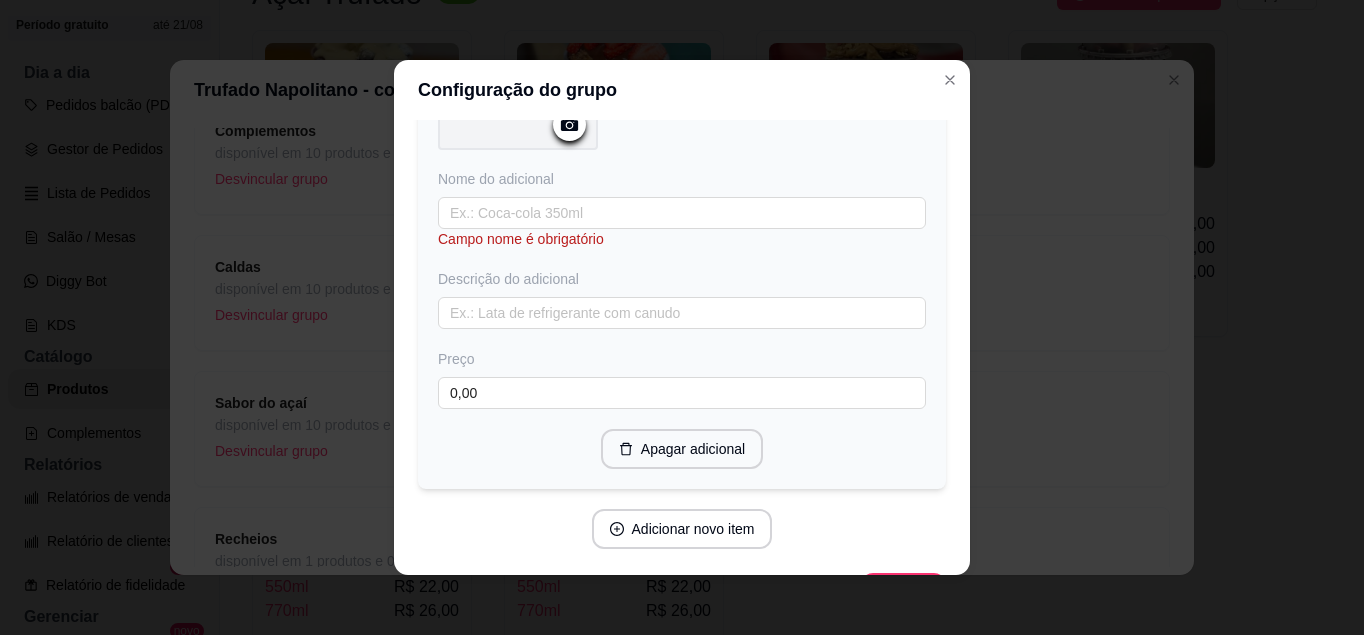 scroll, scrollTop: 1837, scrollLeft: 0, axis: vertical 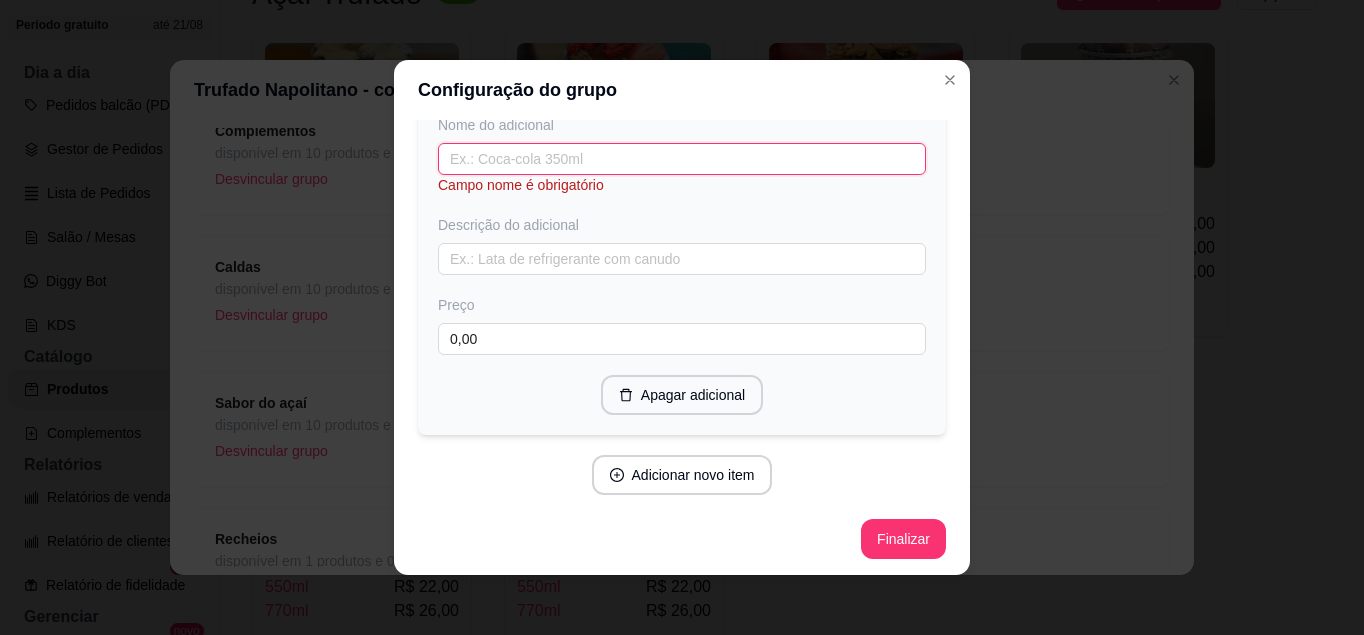click at bounding box center [682, 159] 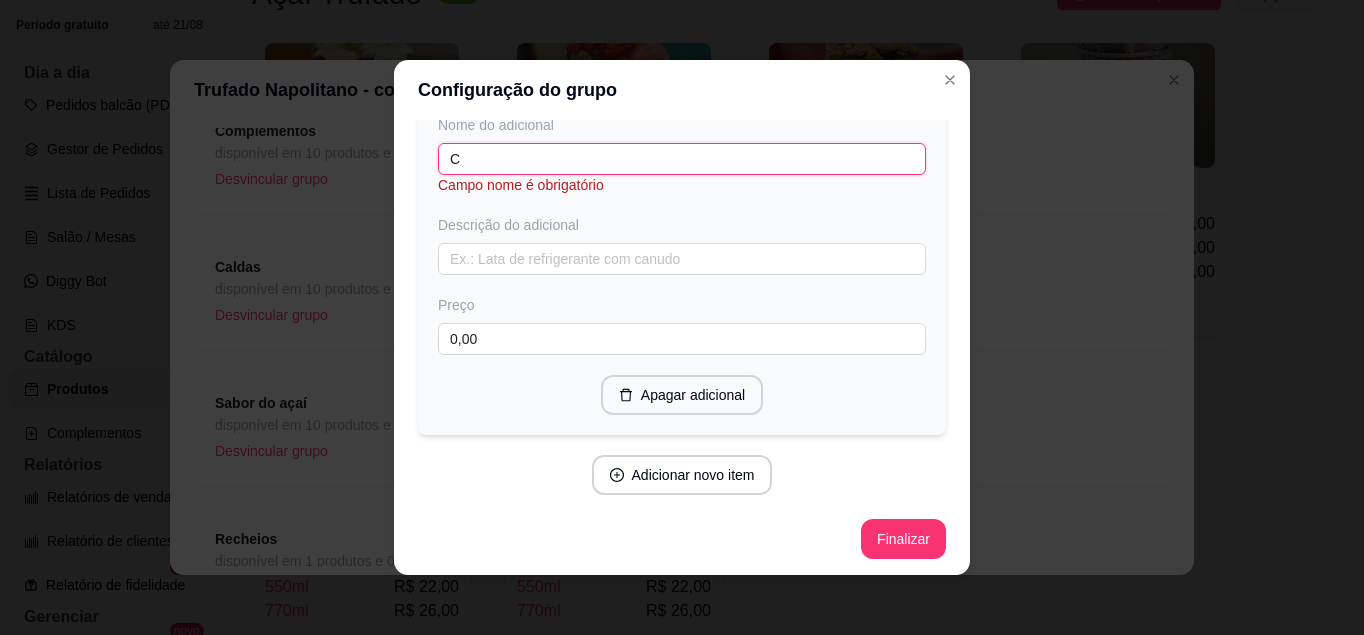 scroll, scrollTop: 1817, scrollLeft: 0, axis: vertical 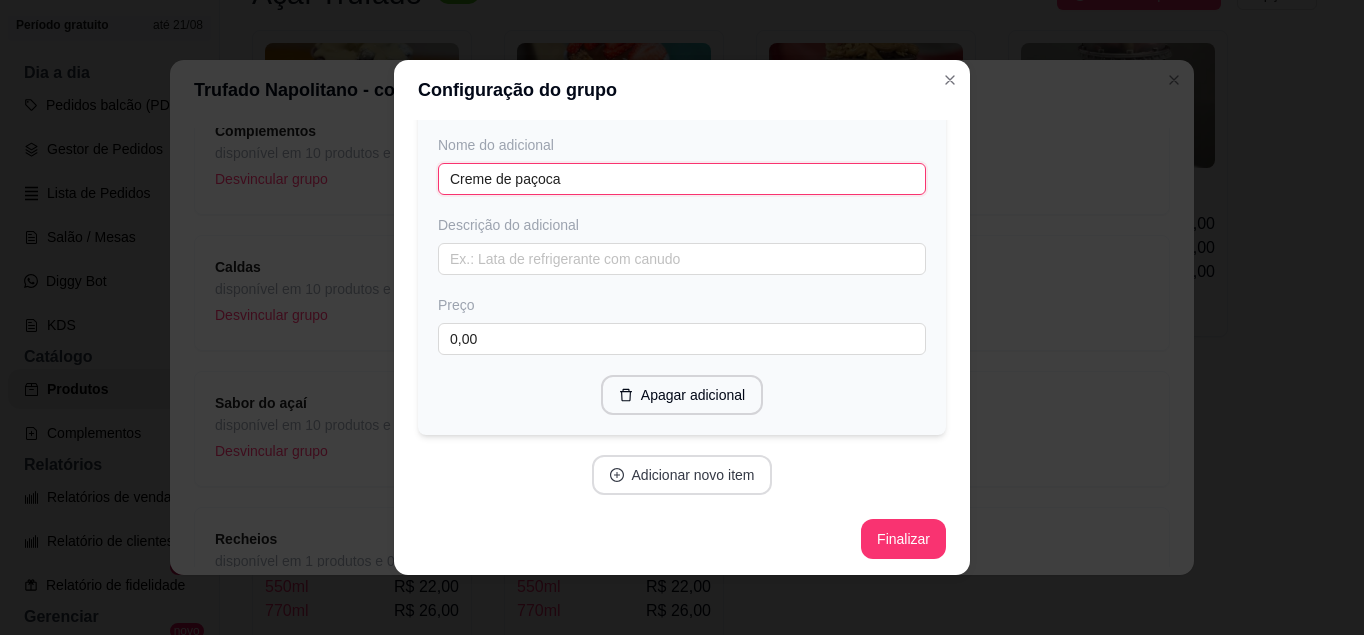 type on "Creme de paçoca" 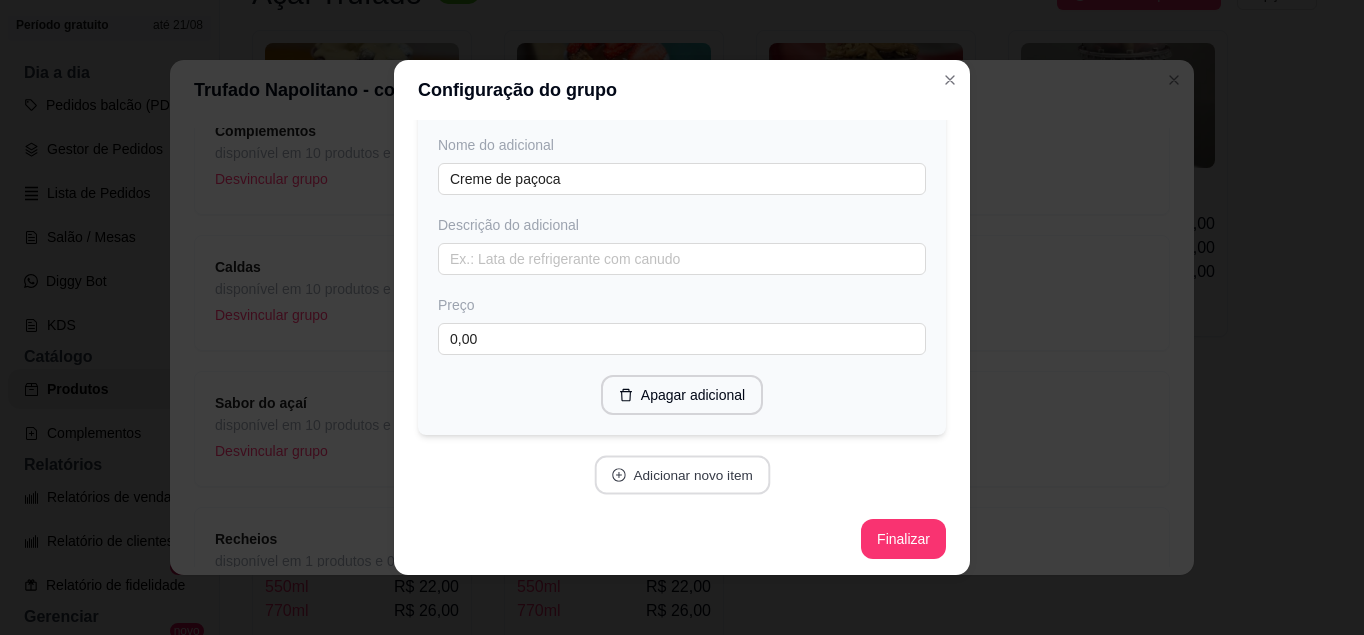 click on "Adicionar novo item" at bounding box center (682, 475) 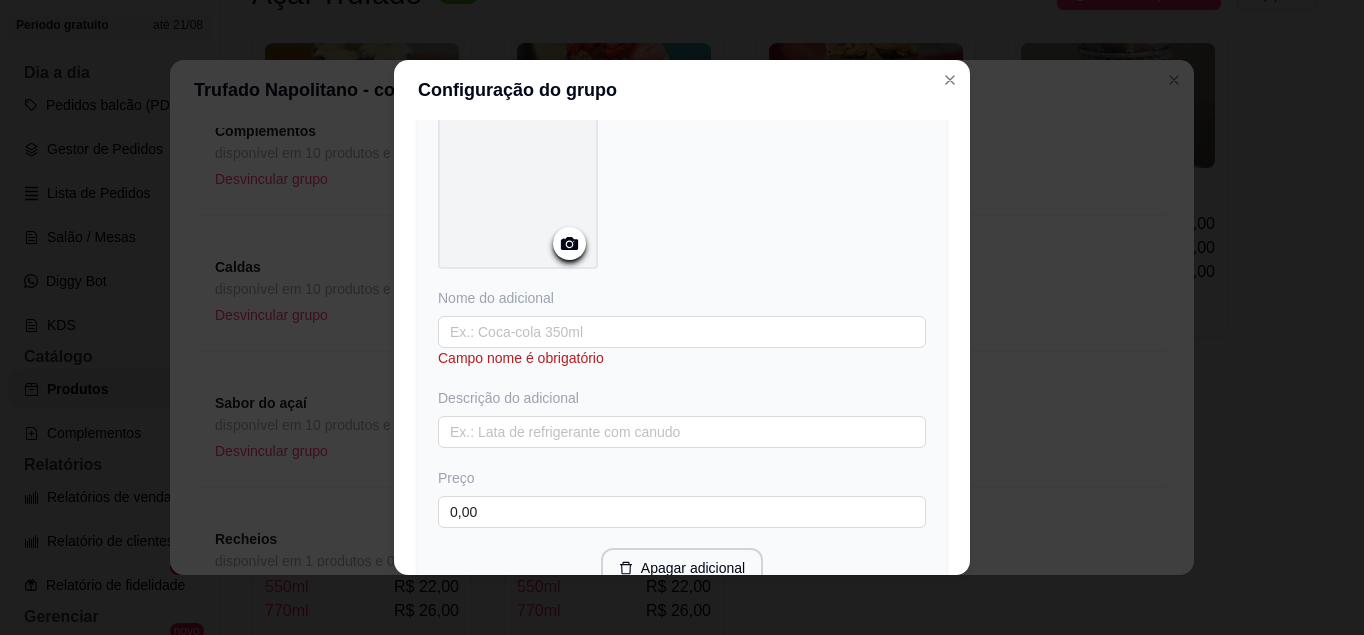 scroll, scrollTop: 2229, scrollLeft: 0, axis: vertical 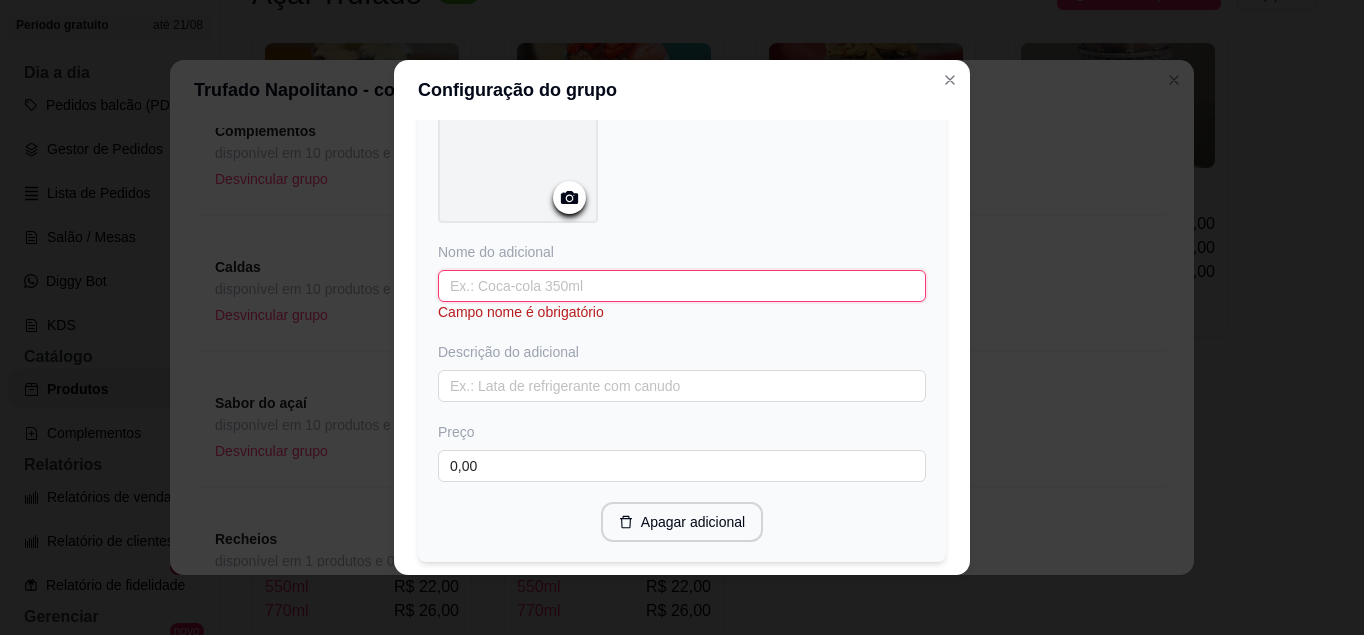 click at bounding box center [682, 286] 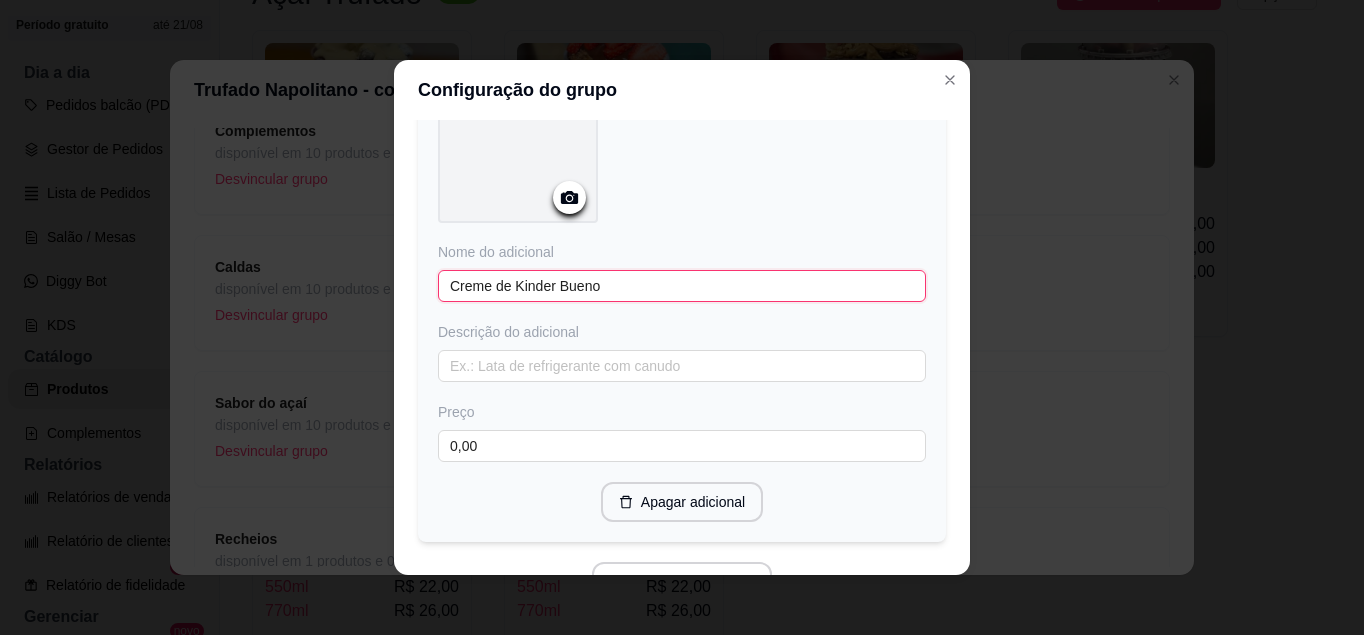 type on "Creme de Kinder Bueno" 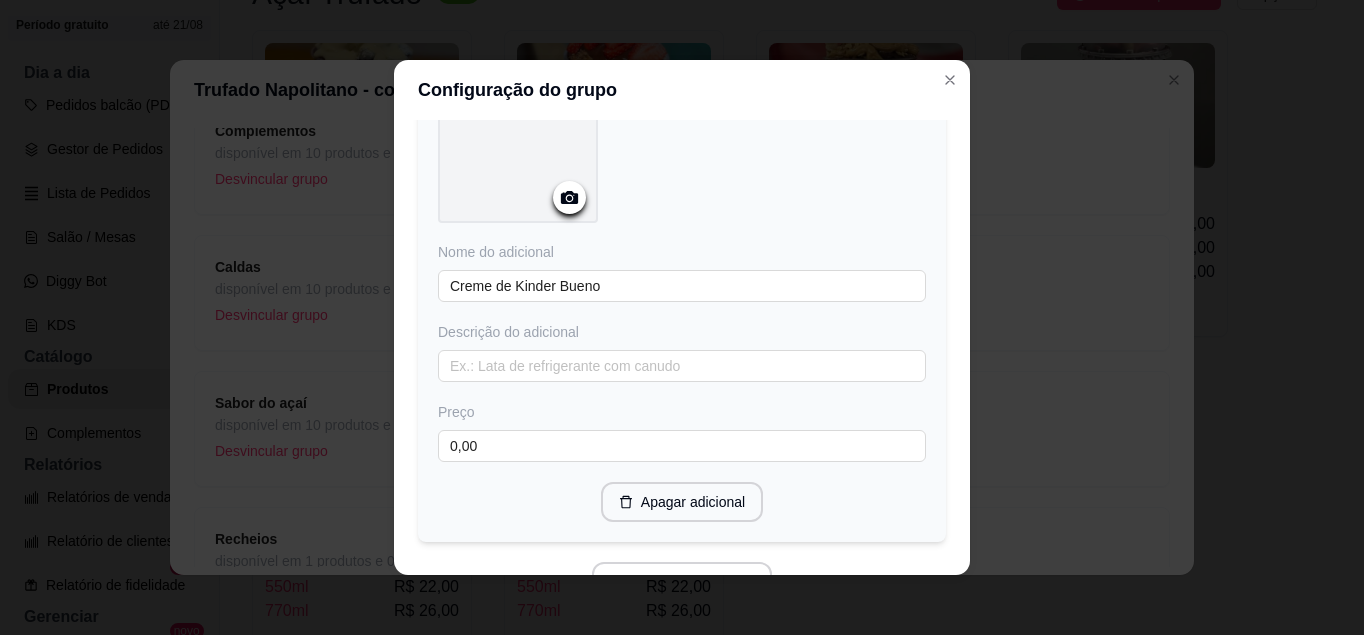 scroll, scrollTop: 2335, scrollLeft: 0, axis: vertical 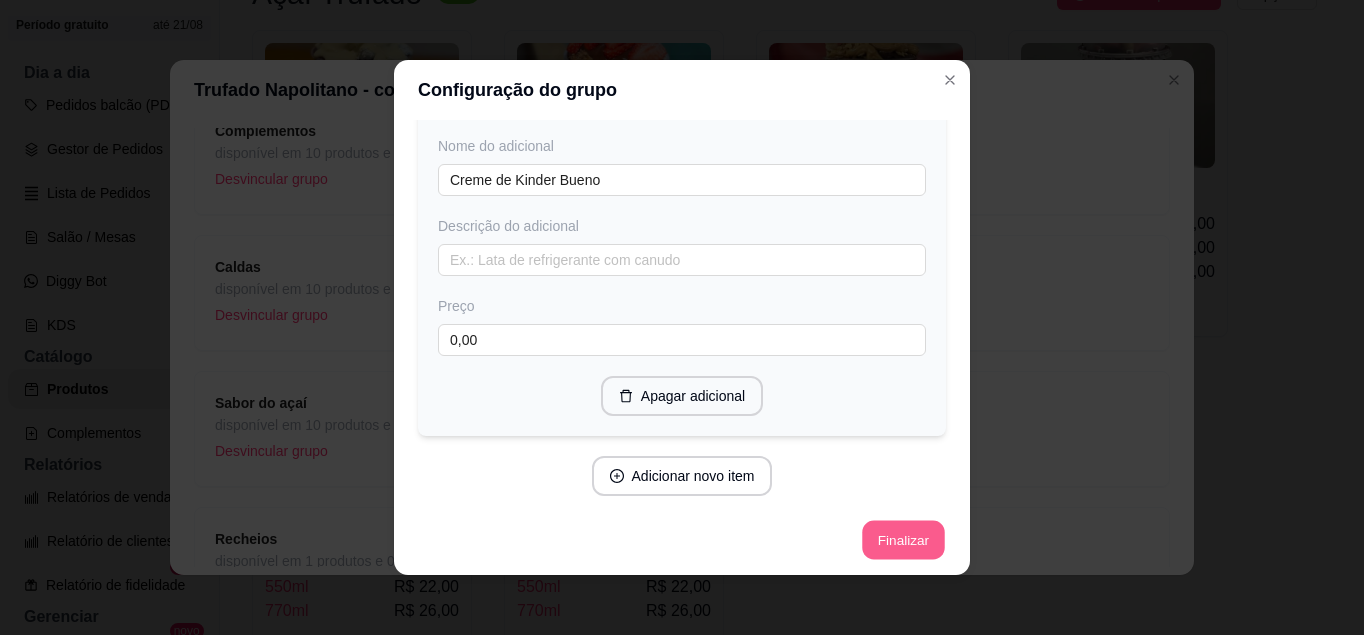 click on "Finalizar" at bounding box center [903, 540] 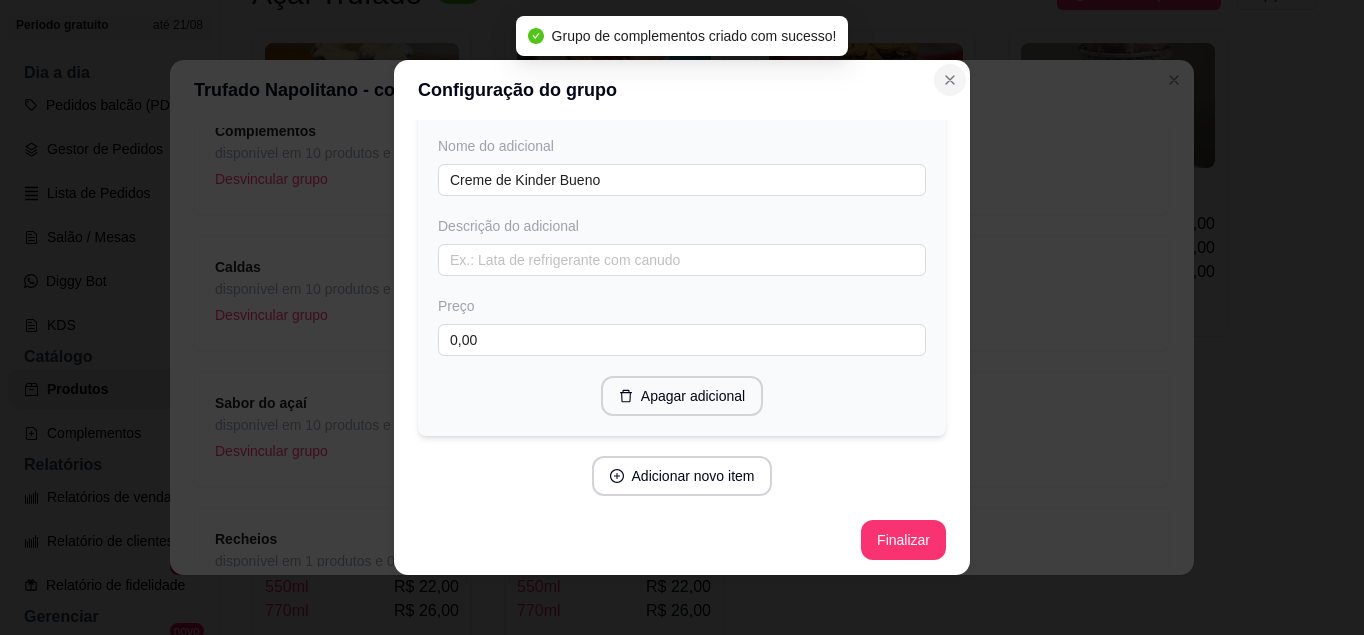 click 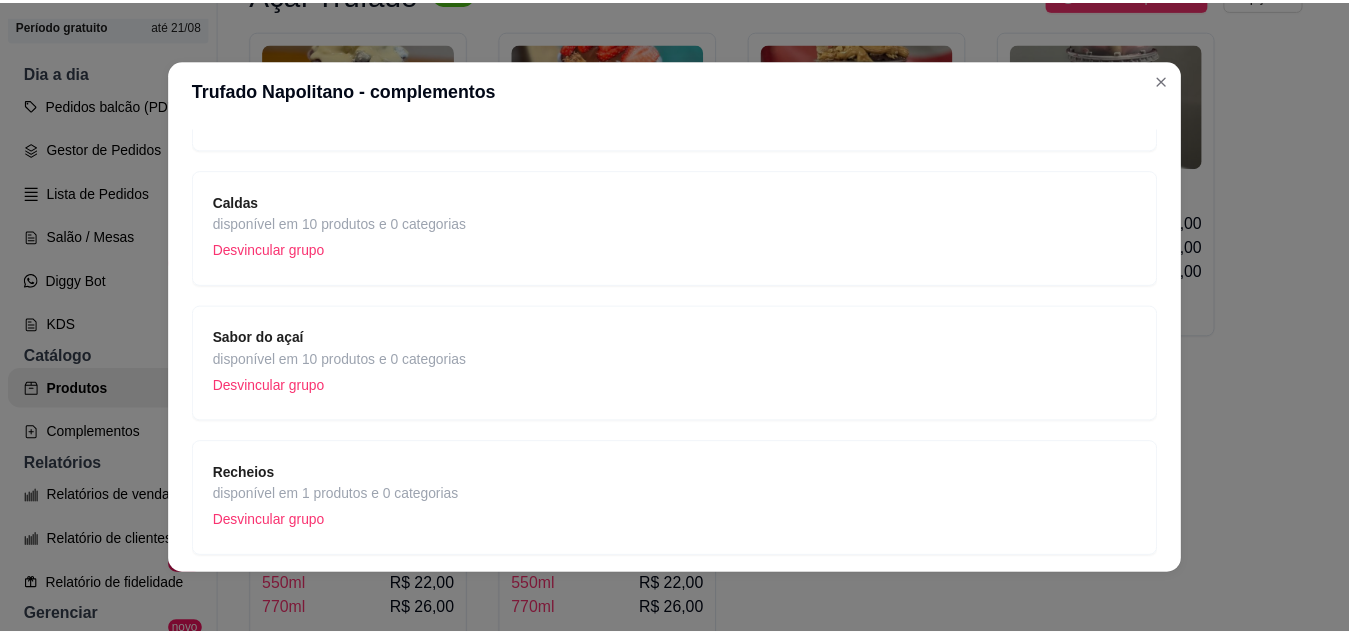 scroll, scrollTop: 300, scrollLeft: 0, axis: vertical 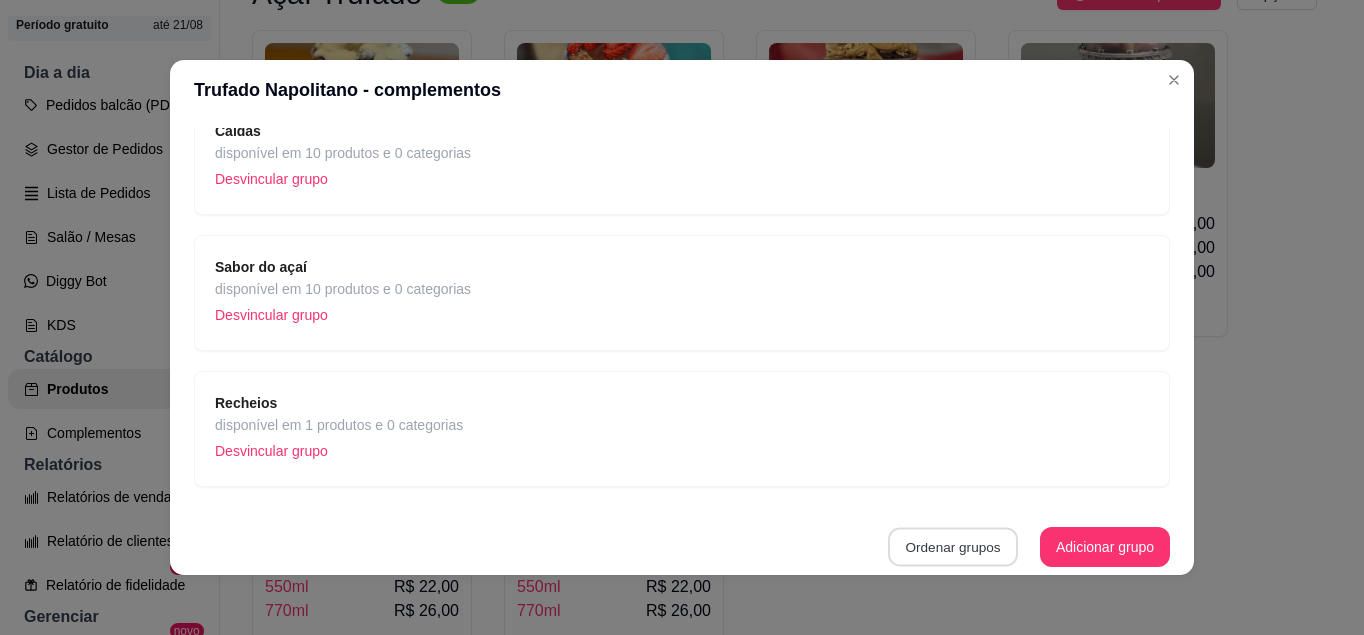 click on "Ordenar grupos" at bounding box center [953, 547] 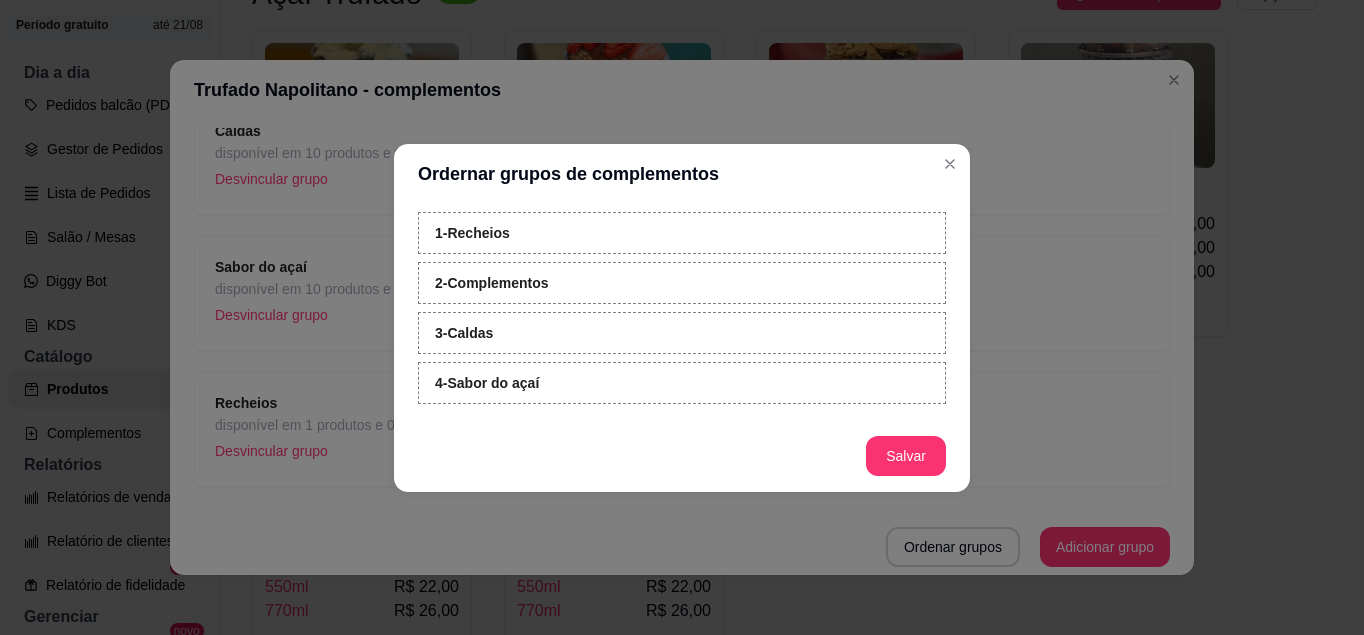 click on "4  -  Sabor do açaí" at bounding box center [682, 383] 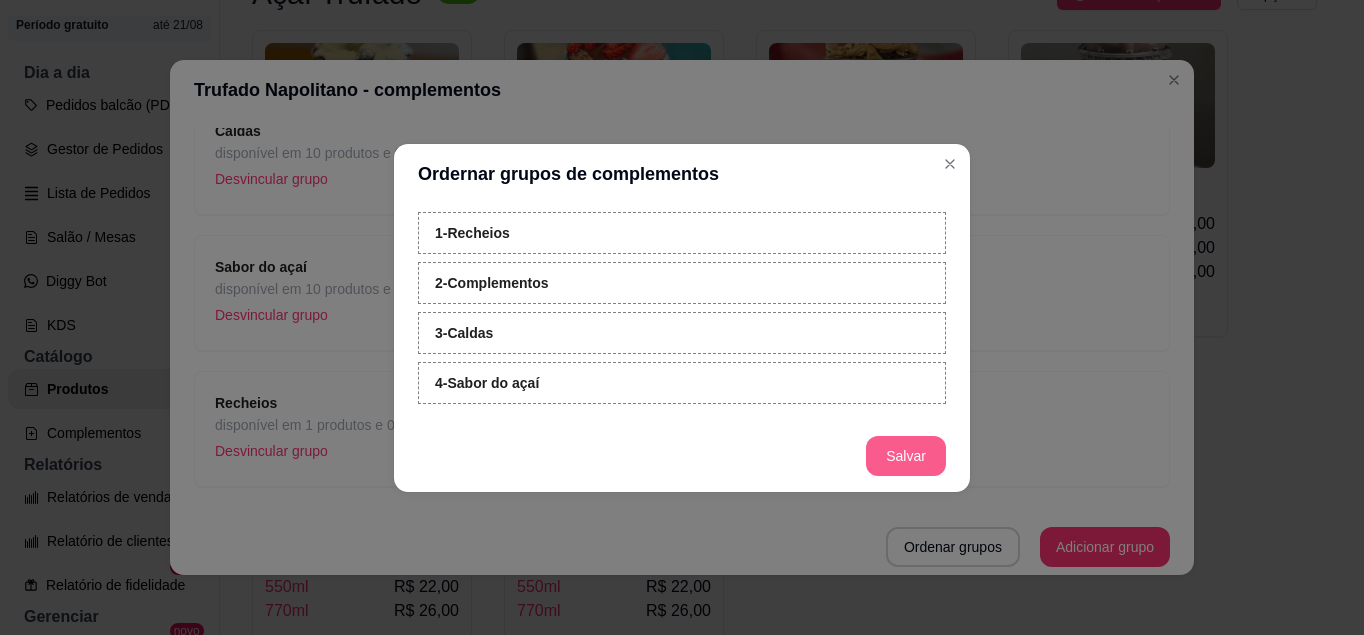 click on "Salvar" at bounding box center [906, 456] 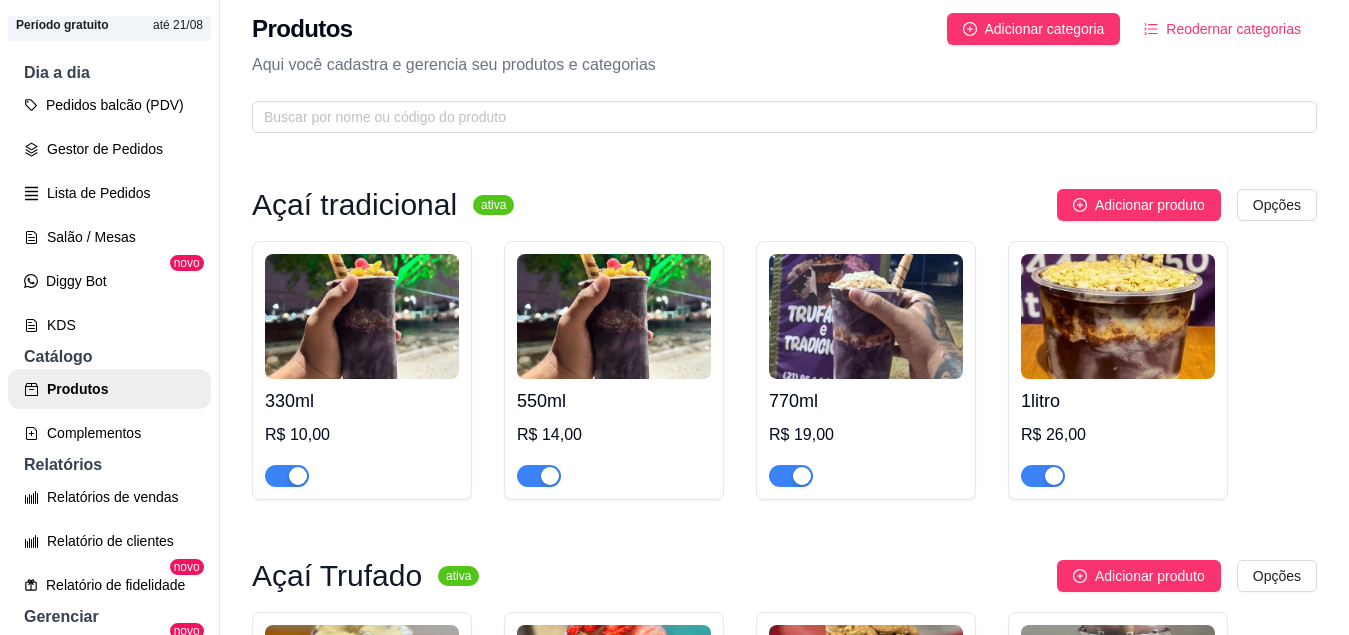 scroll, scrollTop: 0, scrollLeft: 0, axis: both 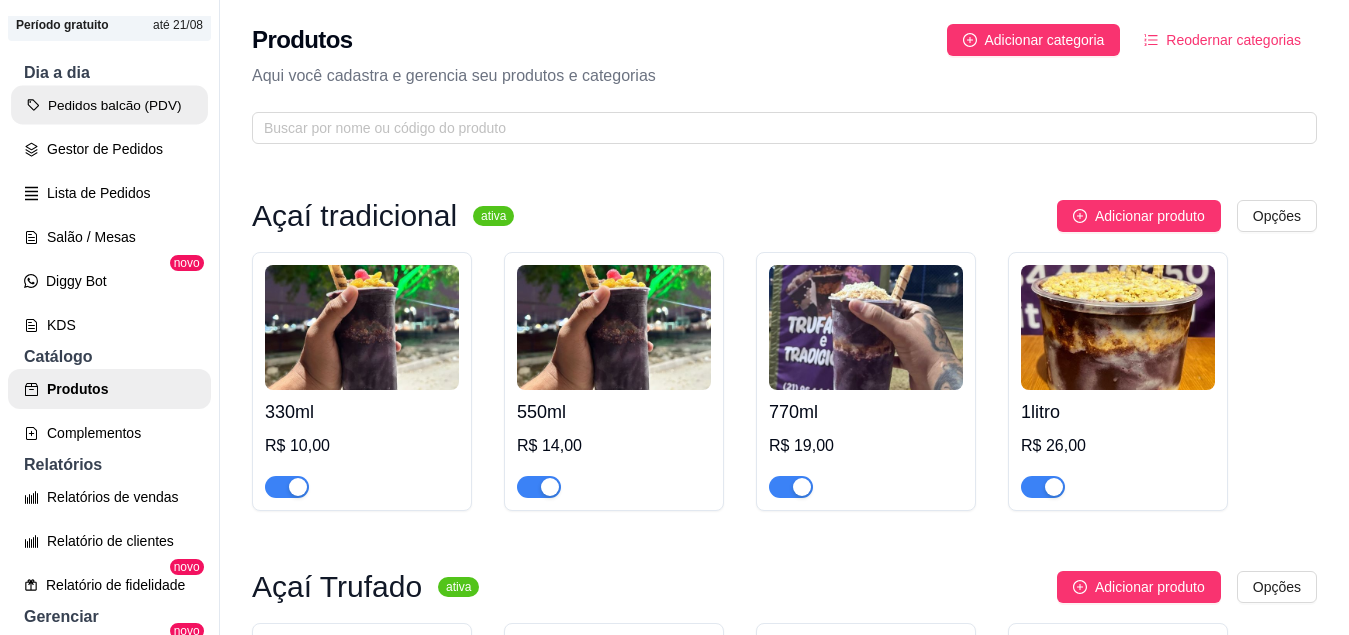 click on "Pedidos balcão (PDV)" at bounding box center [109, 105] 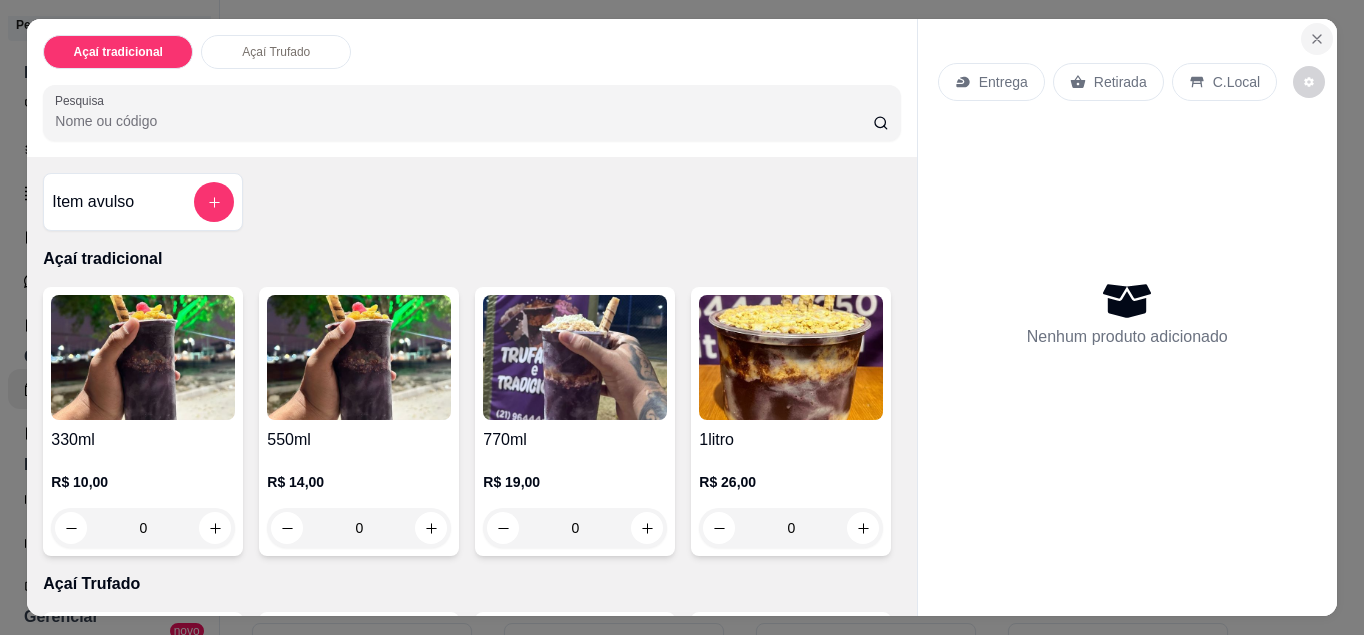 click at bounding box center [1317, 39] 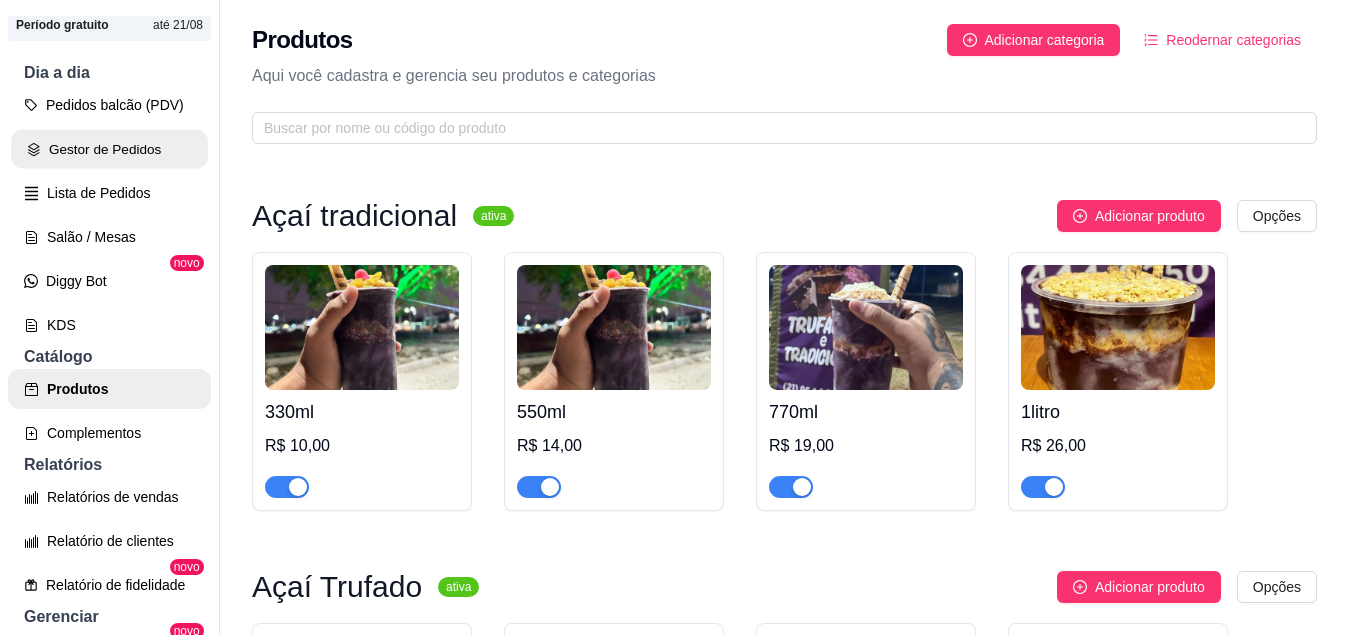 click on "Gestor de Pedidos" at bounding box center (109, 149) 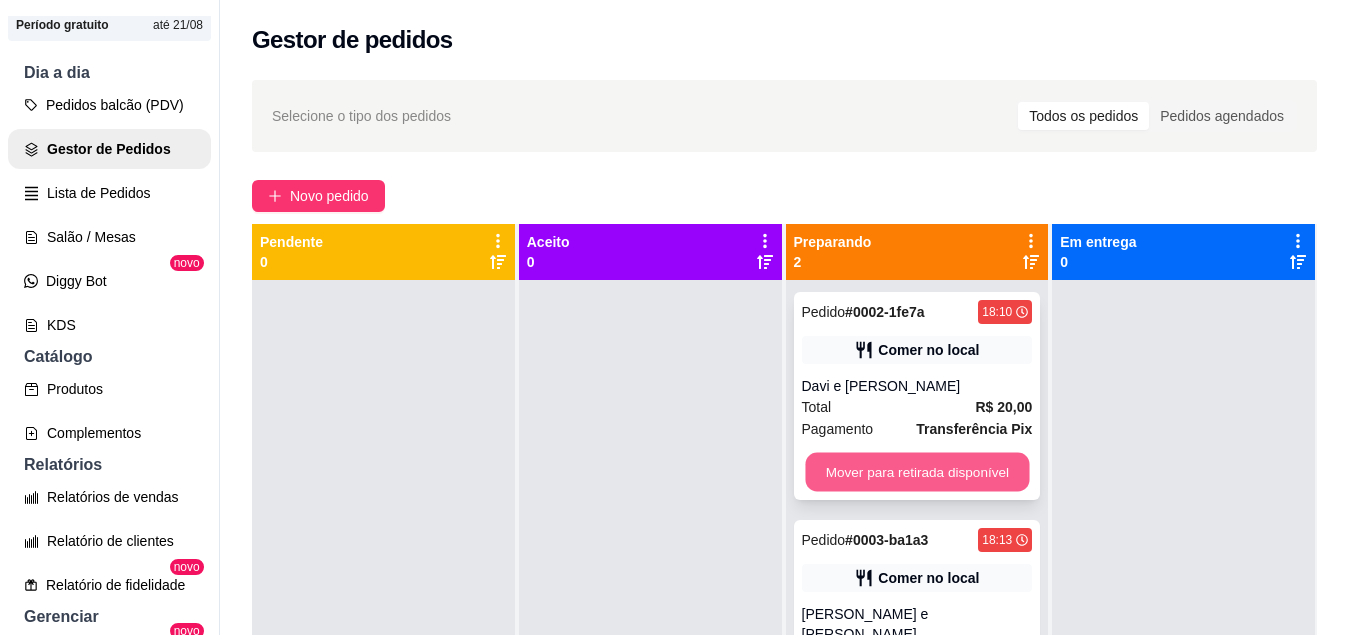 click on "Mover para retirada disponível" at bounding box center [917, 472] 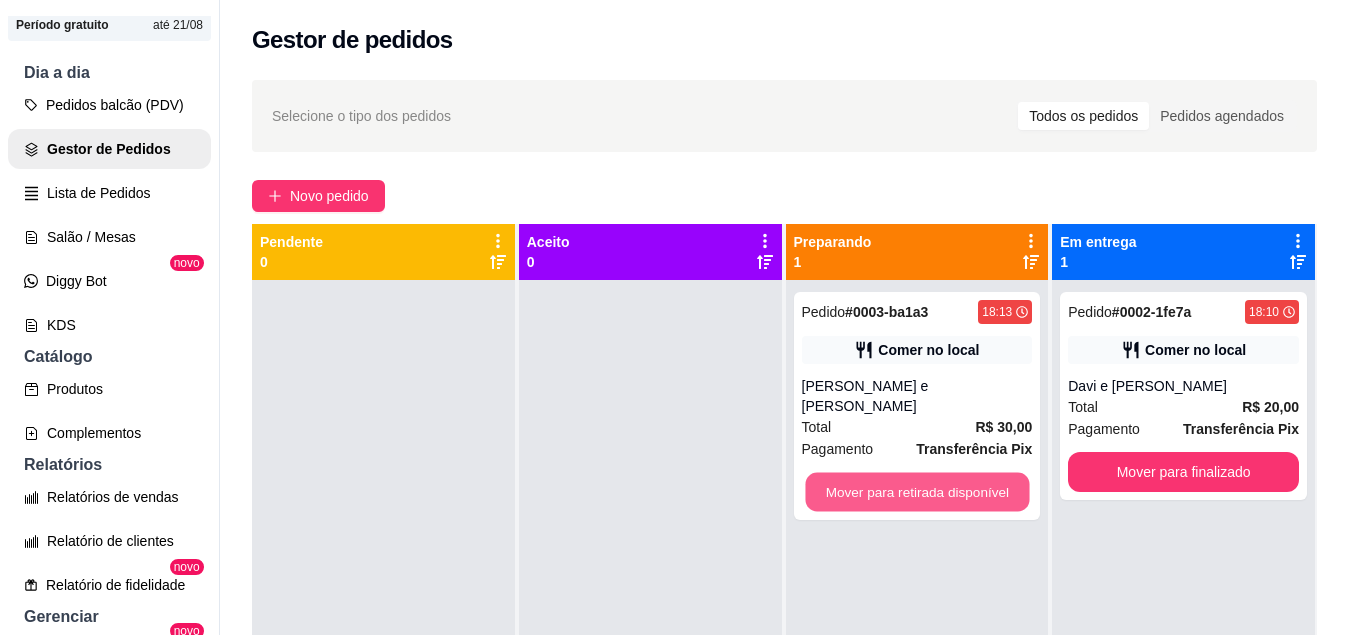 click on "Mover para retirada disponível" at bounding box center (917, 492) 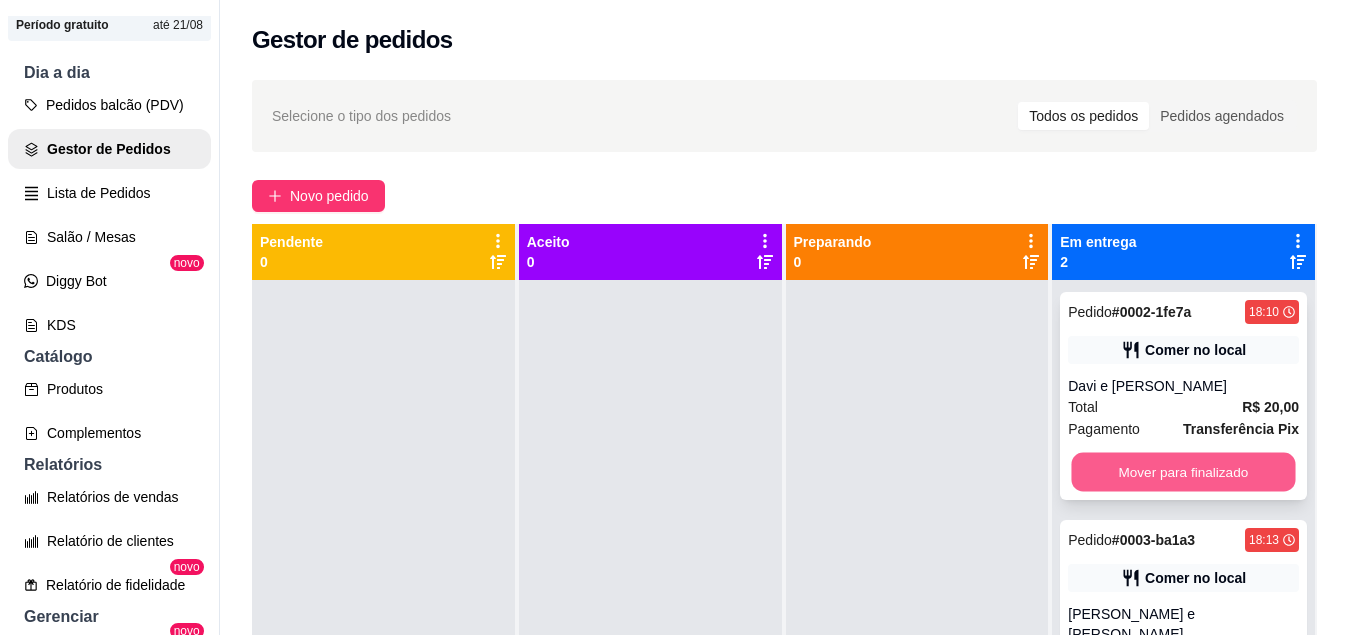 click on "Mover para finalizado" at bounding box center [1184, 472] 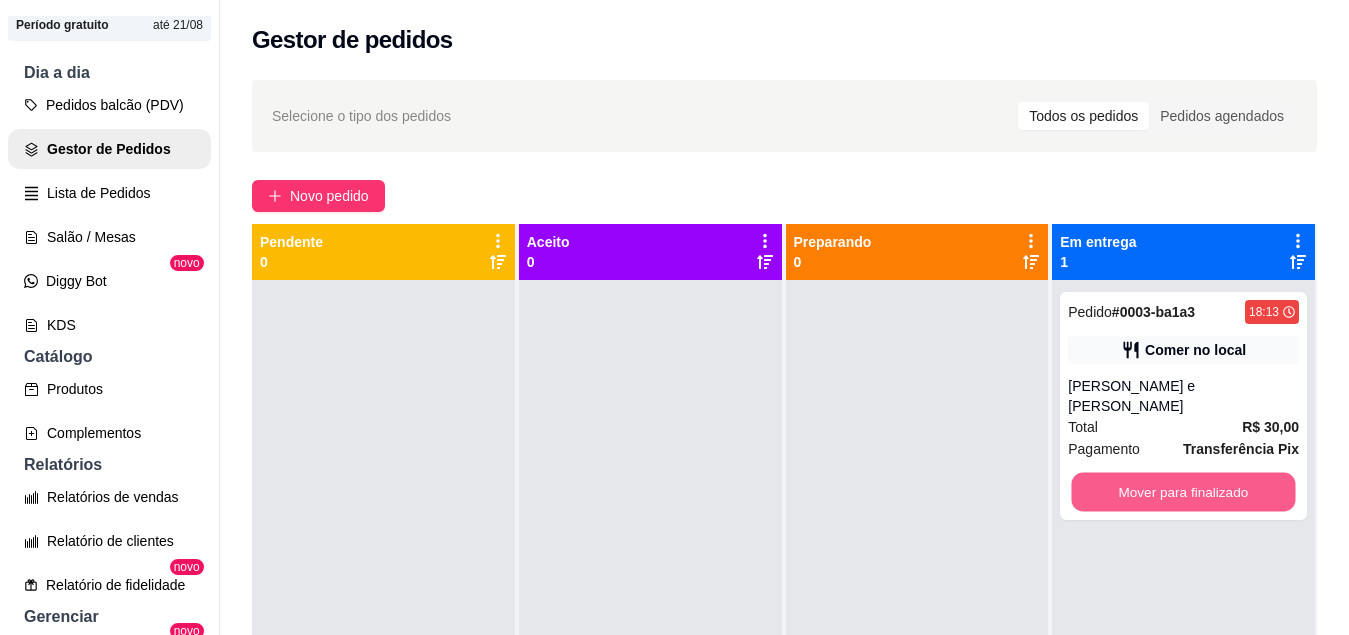 click on "Mover para finalizado" at bounding box center (1184, 492) 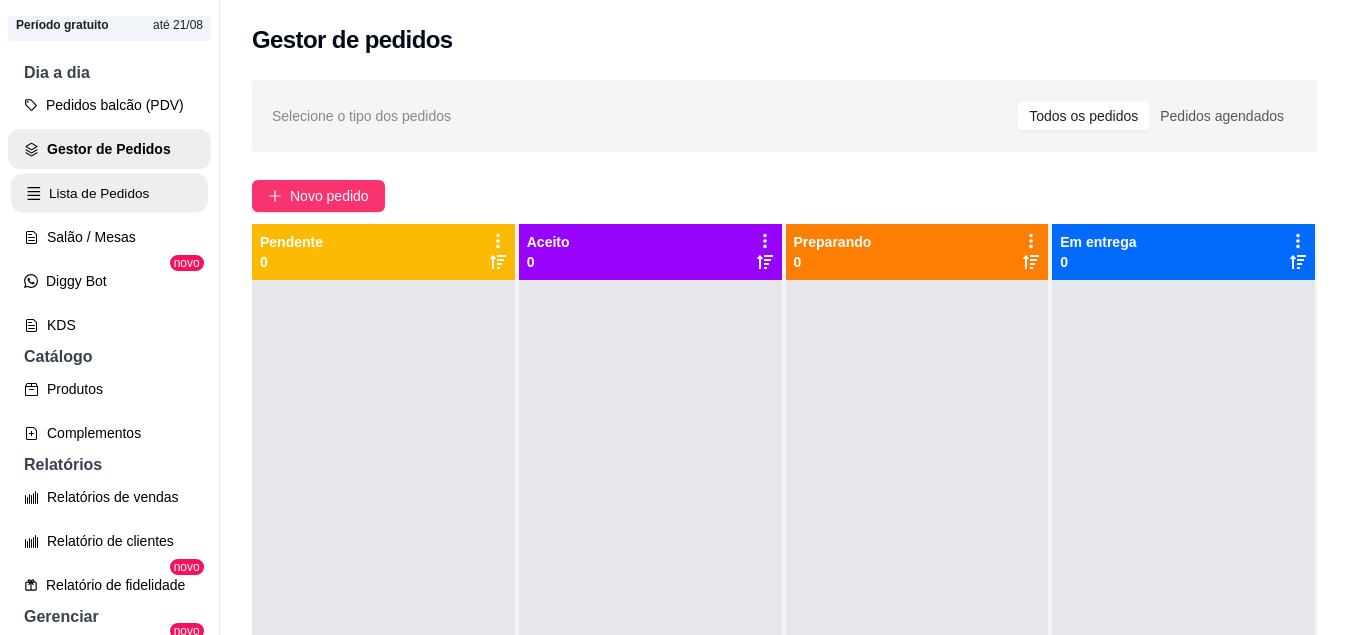click on "Lista de Pedidos" at bounding box center [109, 193] 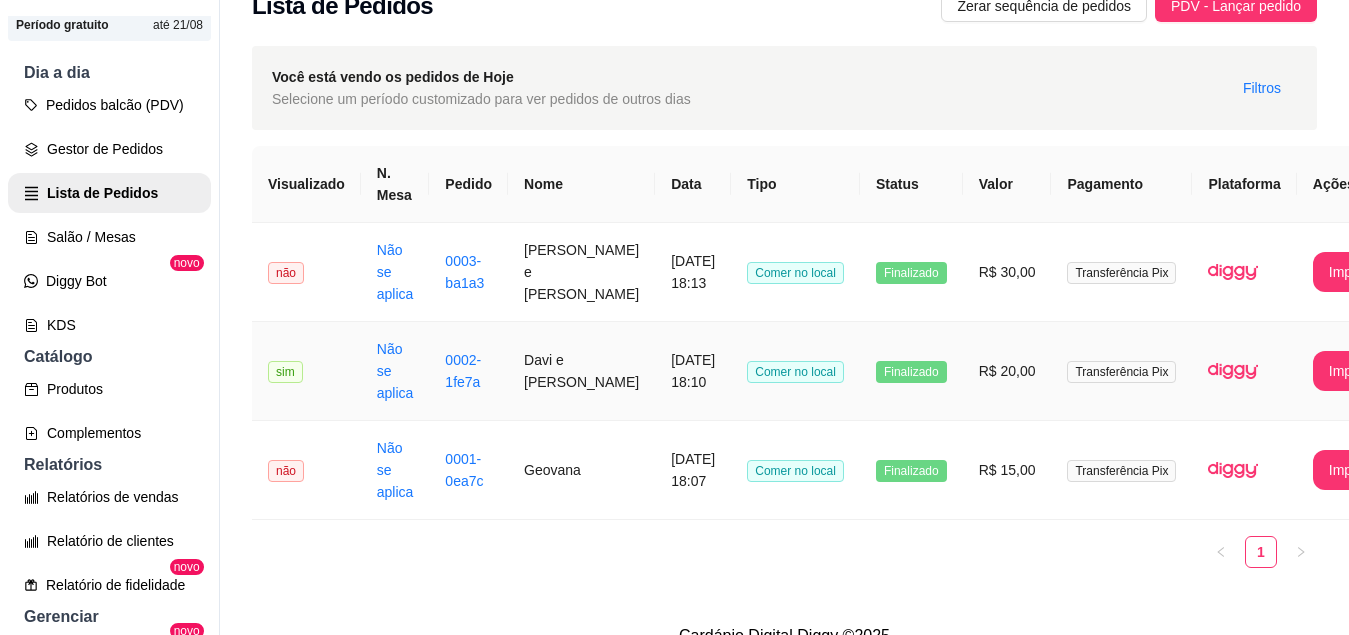 scroll, scrollTop: 0, scrollLeft: 0, axis: both 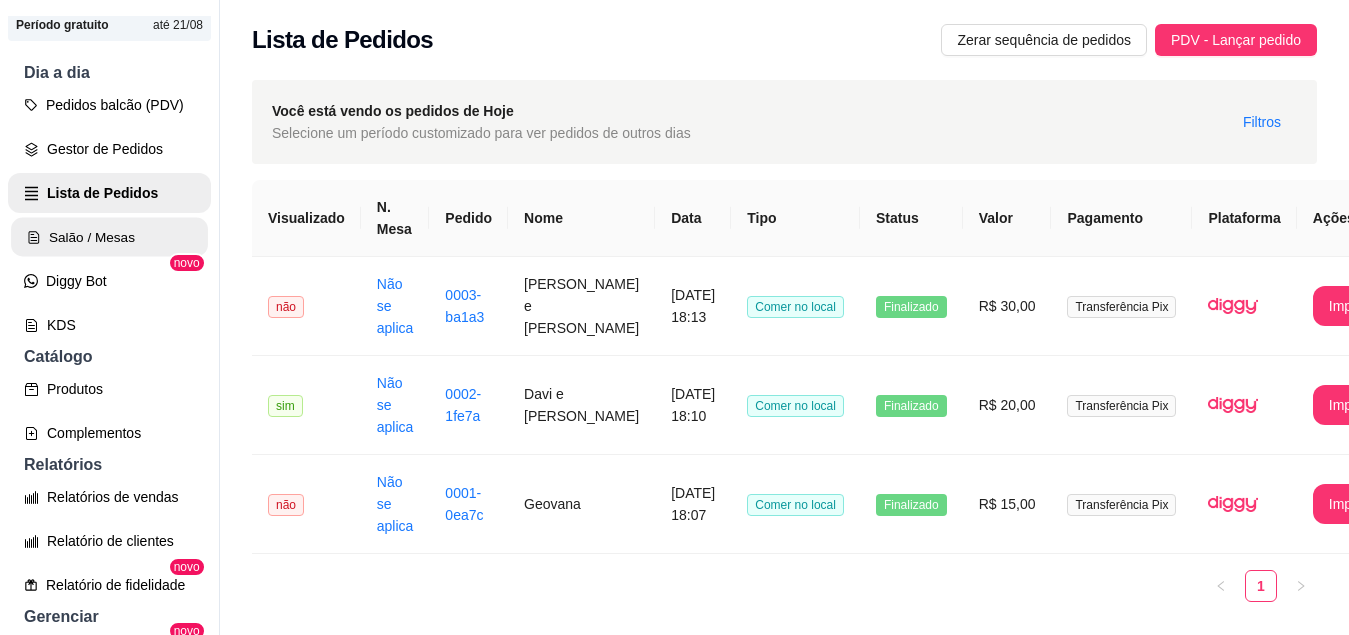 click on "Salão / Mesas" at bounding box center (109, 237) 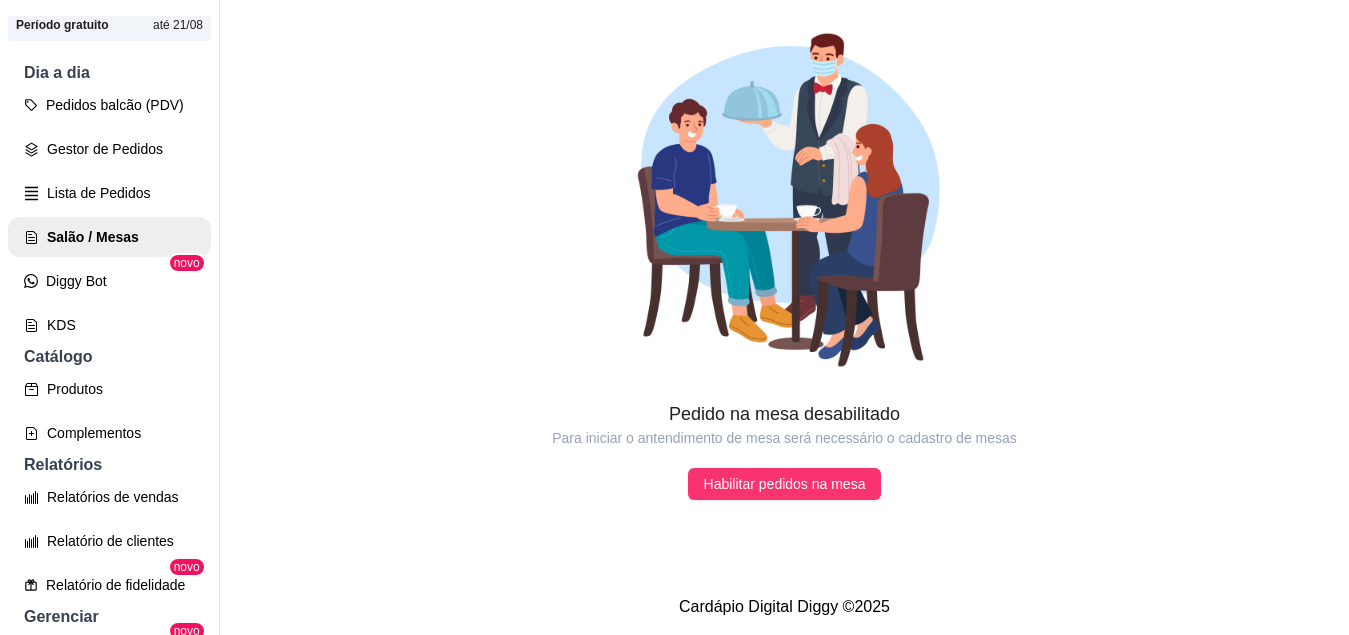 click on "Pedidos balcão (PDV) Gestor de Pedidos Lista de Pedidos Salão / Mesas Diggy Bot novo KDS" at bounding box center [109, 215] 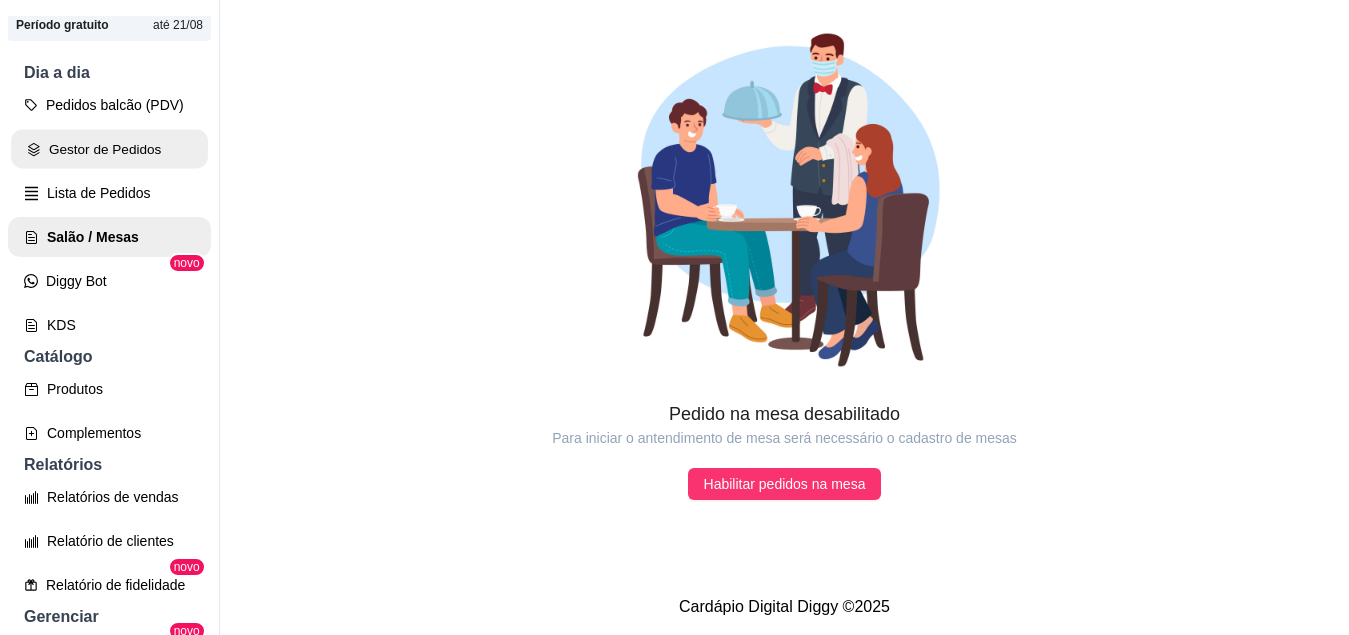 click on "Gestor de Pedidos" at bounding box center [109, 149] 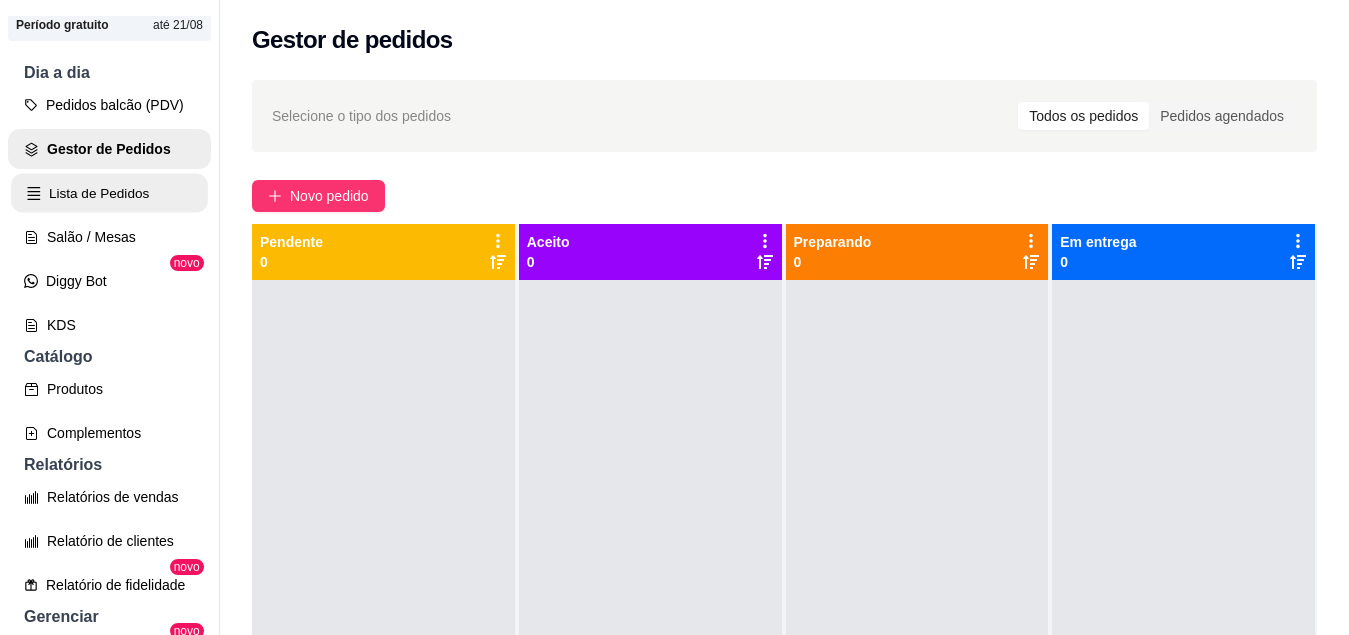 click on "Lista de Pedidos" at bounding box center (109, 193) 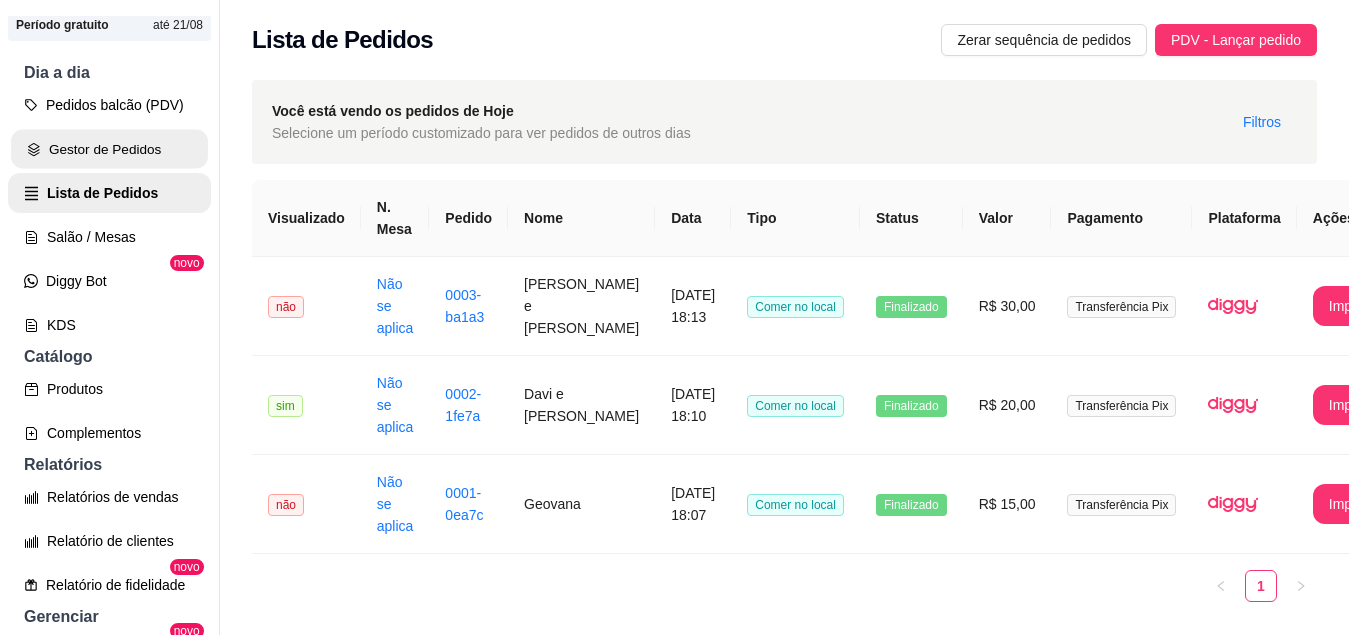 click on "Gestor de Pedidos" at bounding box center (109, 149) 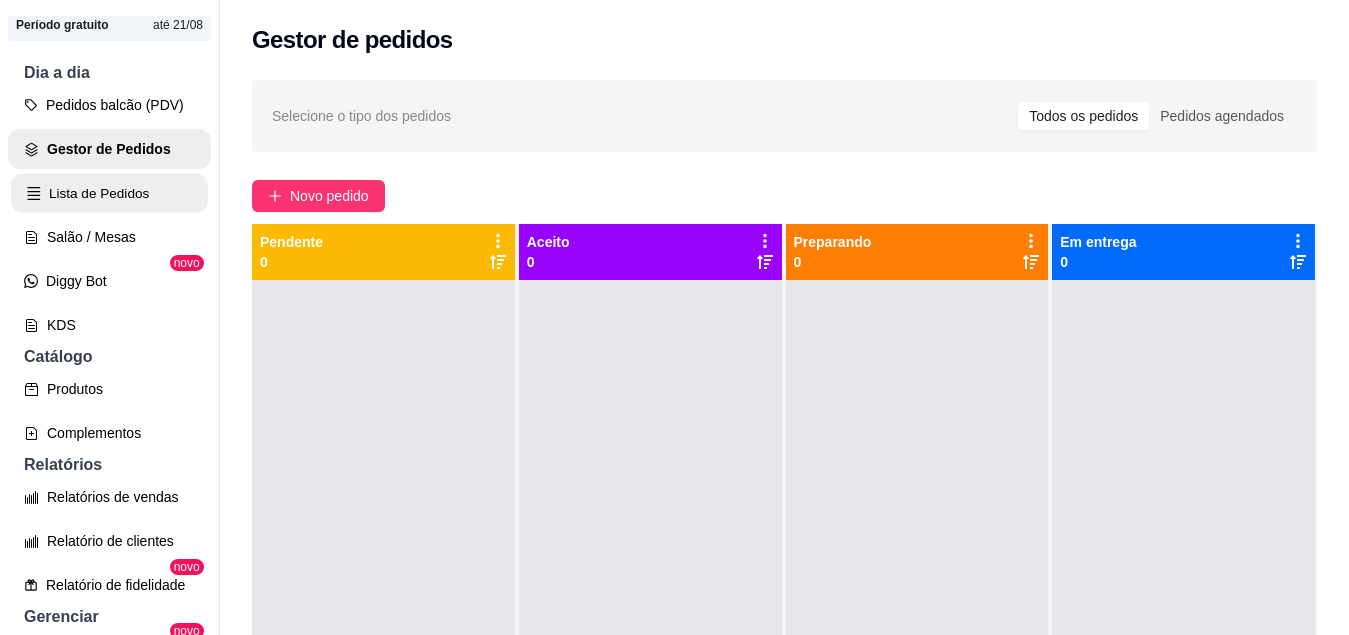 click on "Lista de Pedidos" at bounding box center (109, 193) 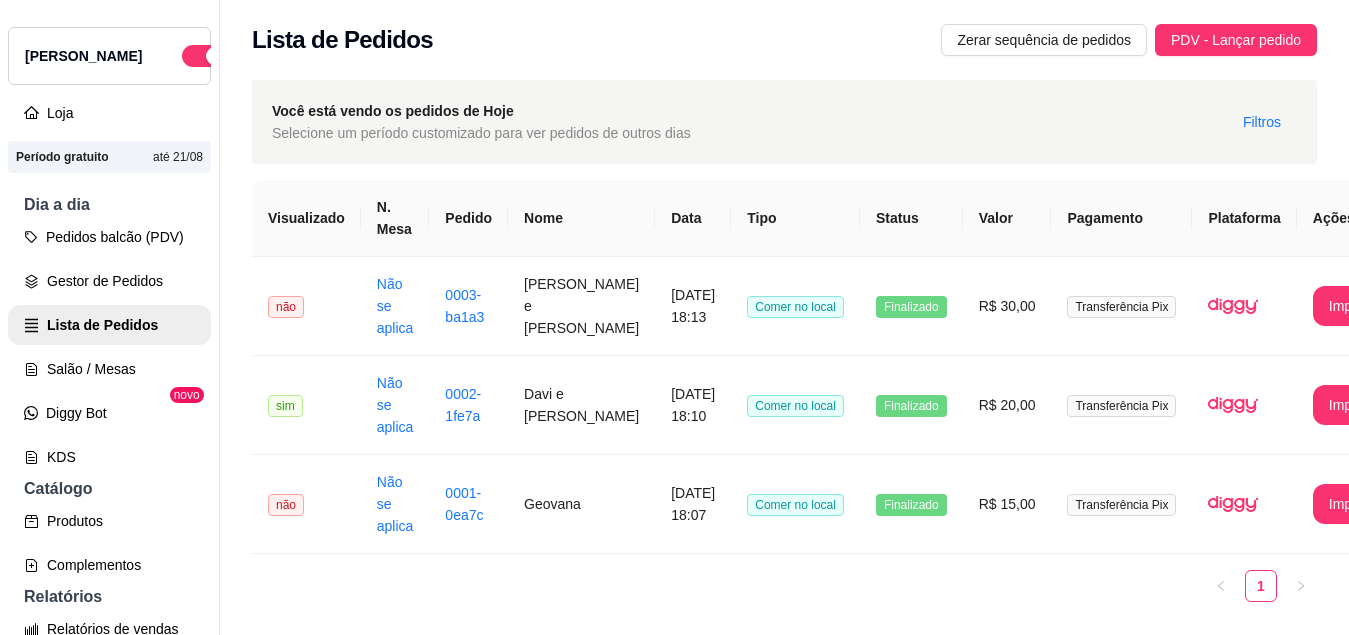 scroll, scrollTop: 0, scrollLeft: 0, axis: both 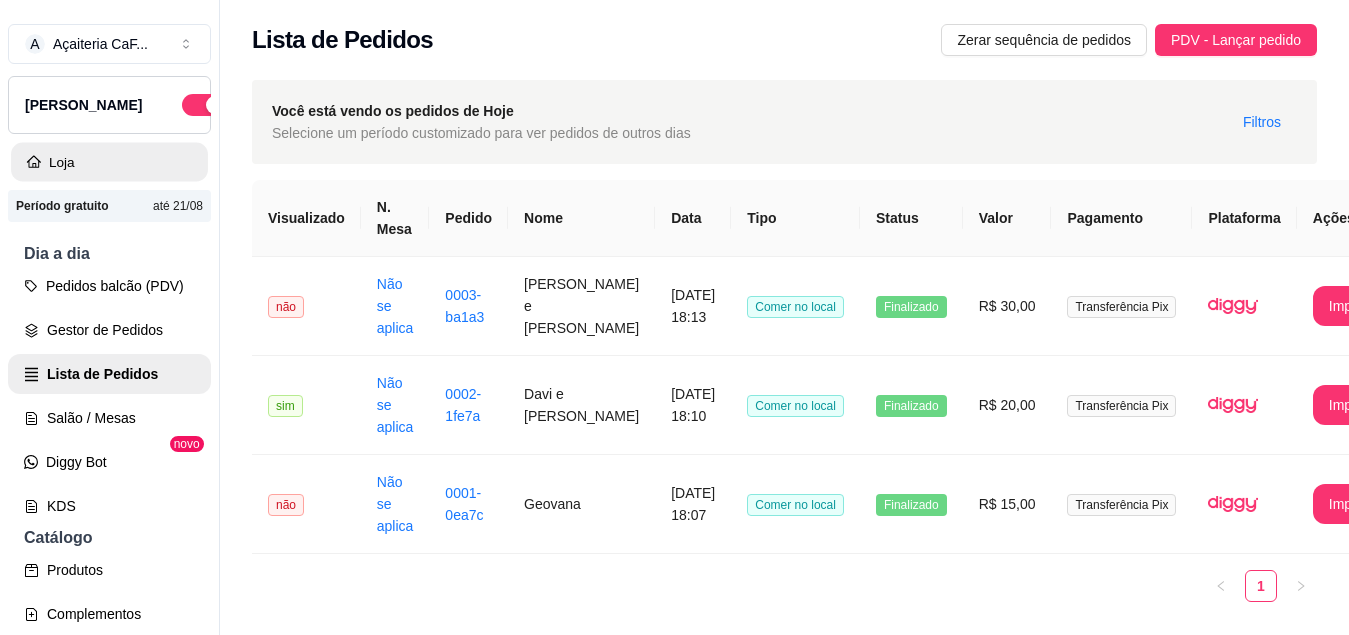 click on "Loja" at bounding box center (109, 162) 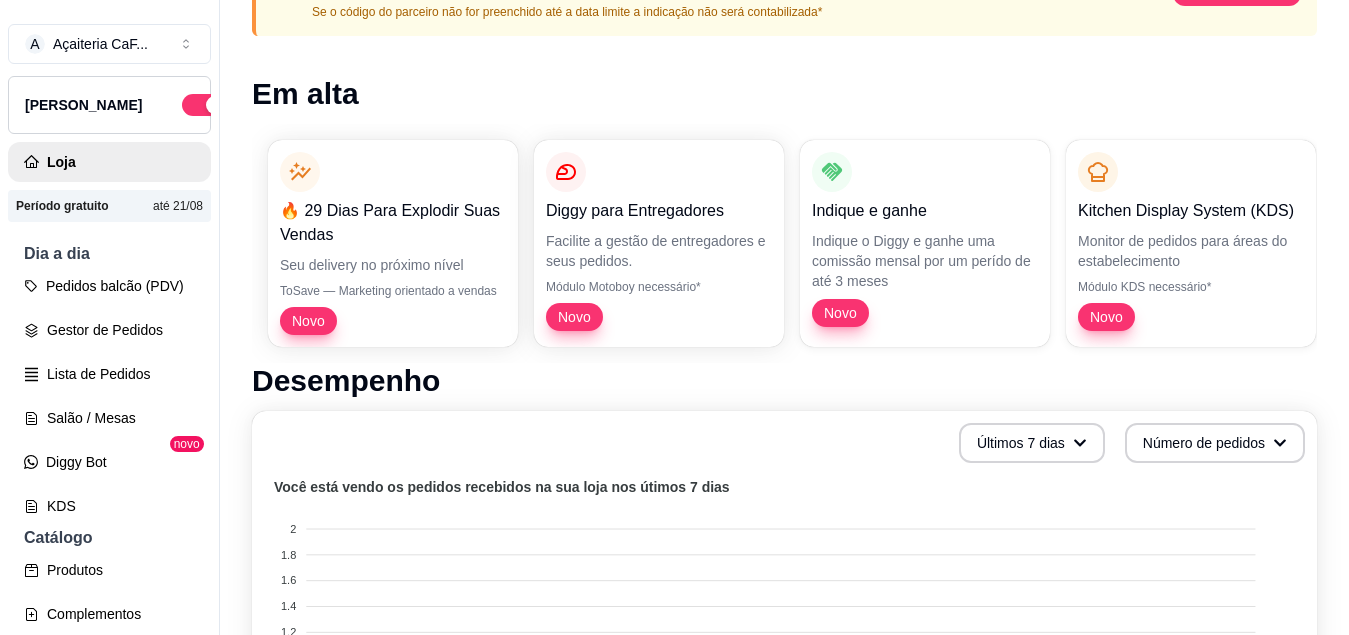 scroll, scrollTop: 206, scrollLeft: 0, axis: vertical 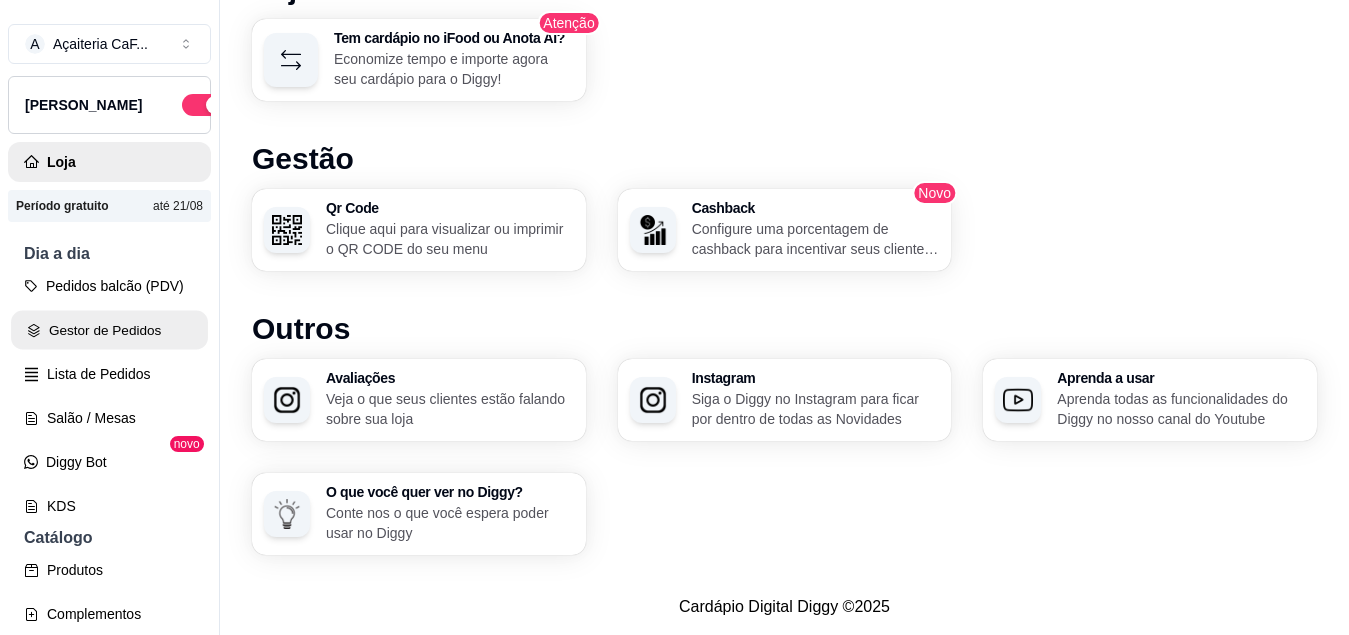click on "Gestor de Pedidos" at bounding box center [109, 330] 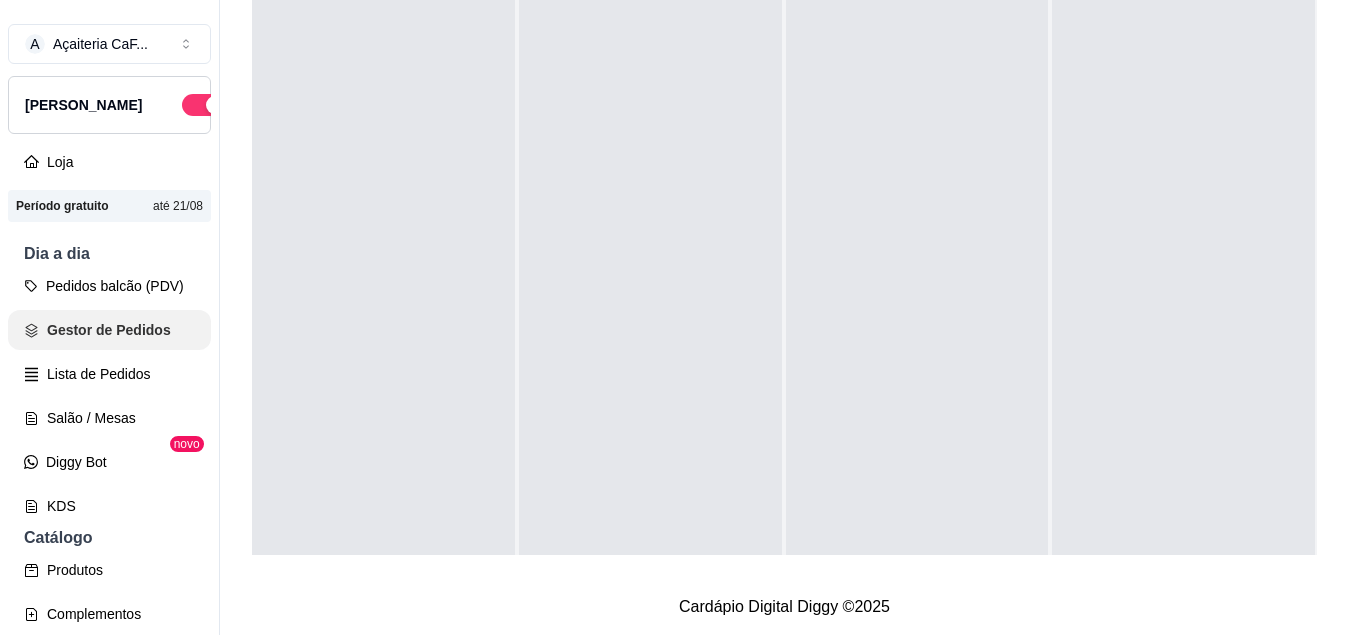 scroll, scrollTop: 0, scrollLeft: 0, axis: both 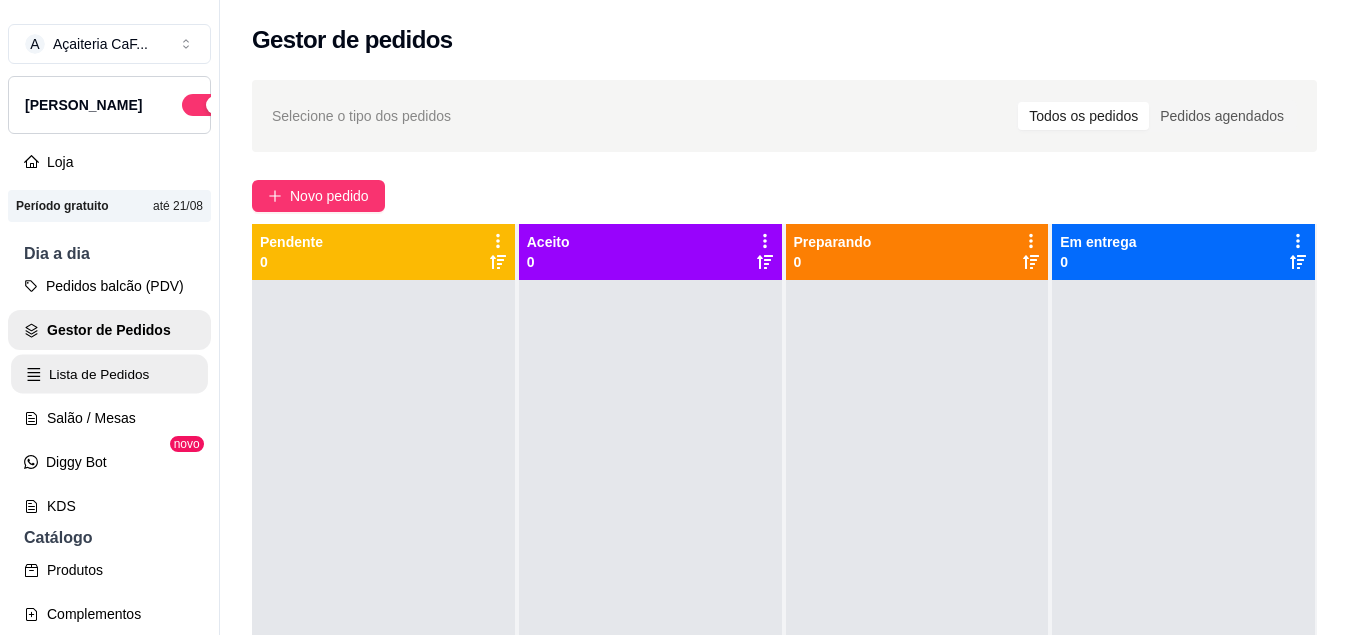 click on "Lista de Pedidos" at bounding box center (109, 374) 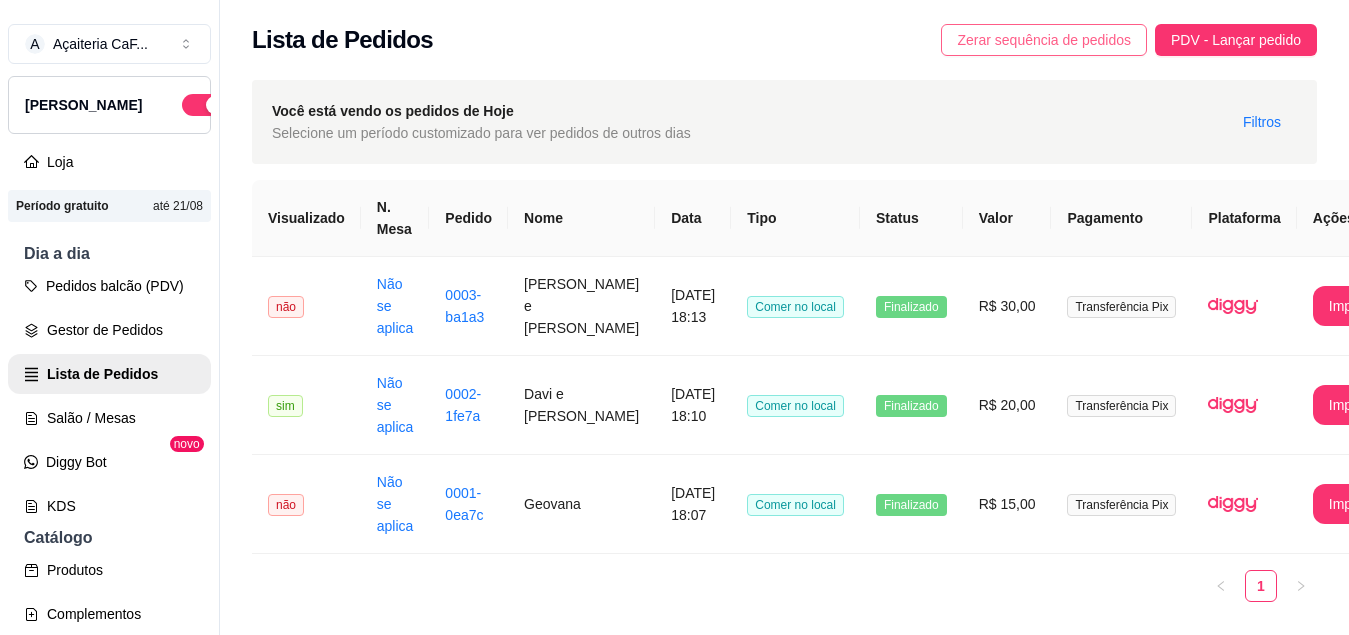 click on "Zerar sequência de pedidos" at bounding box center [1044, 40] 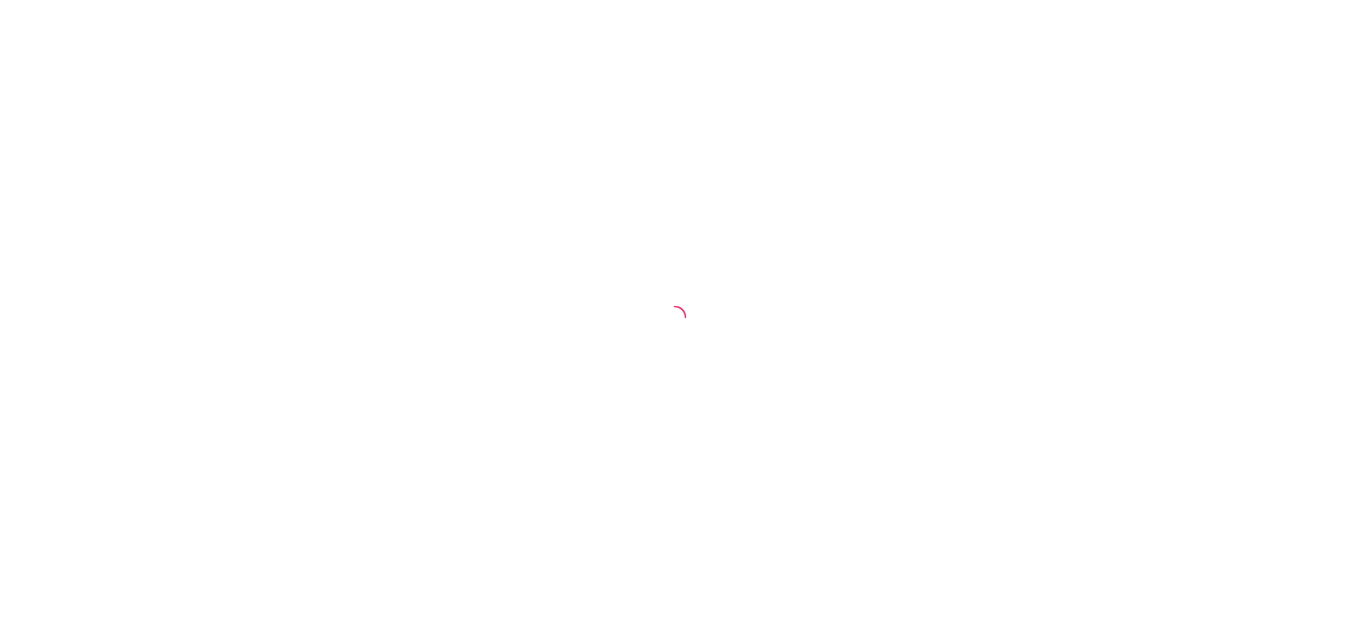 scroll, scrollTop: 0, scrollLeft: 0, axis: both 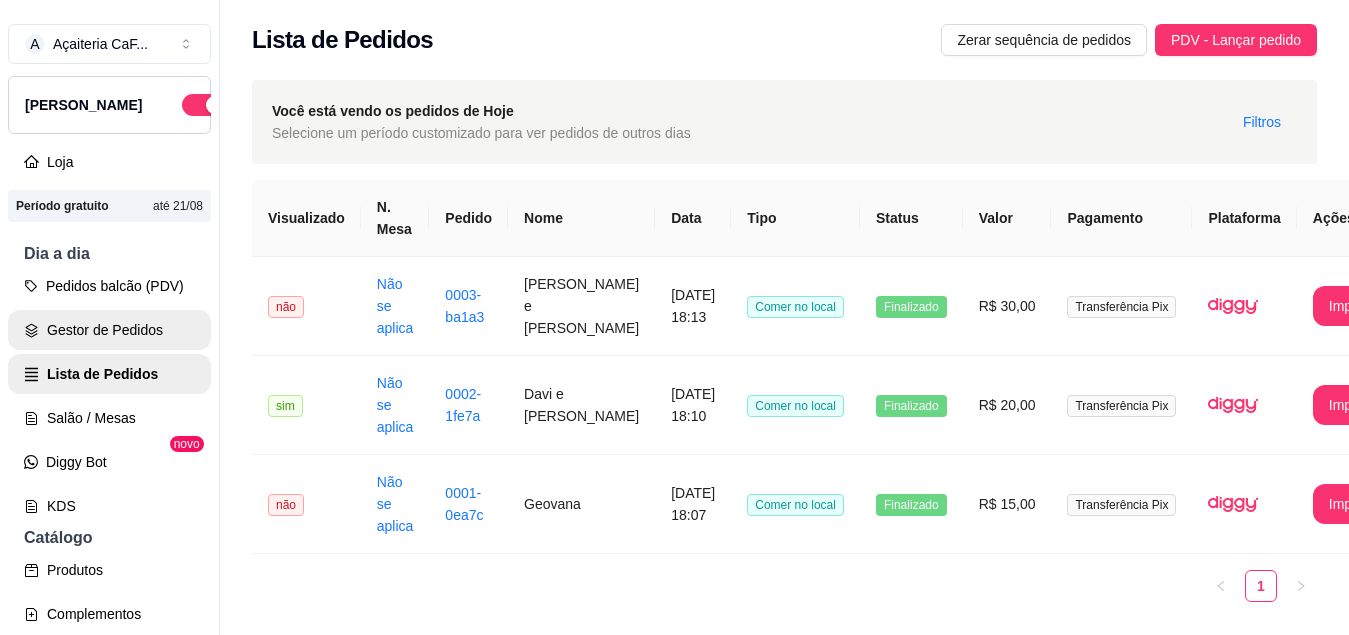 click on "Gestor de Pedidos" at bounding box center (109, 330) 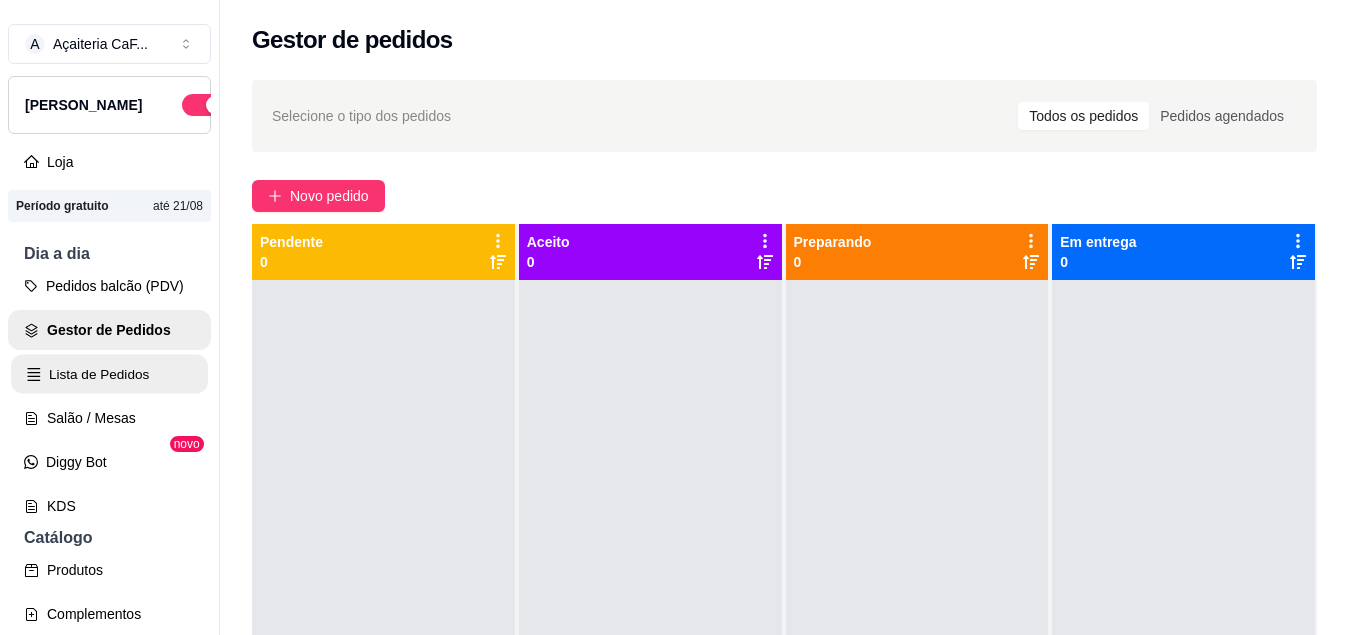 click on "Lista de Pedidos" at bounding box center [109, 374] 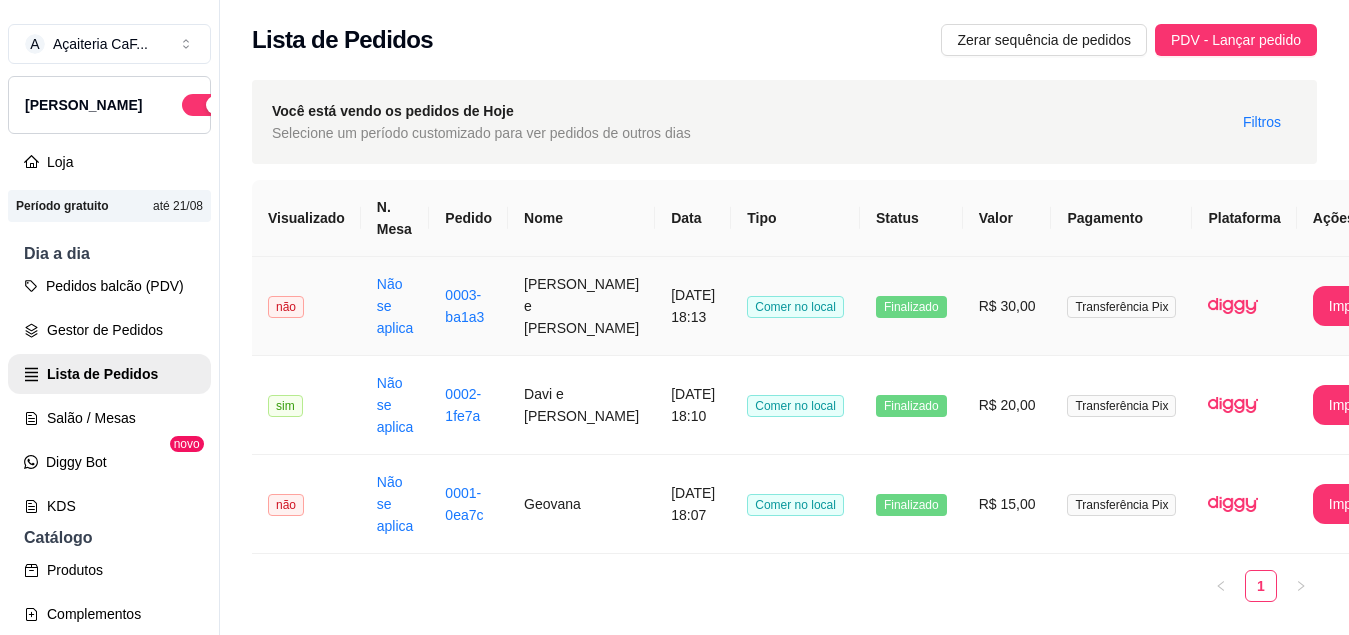 scroll, scrollTop: 0, scrollLeft: 1, axis: horizontal 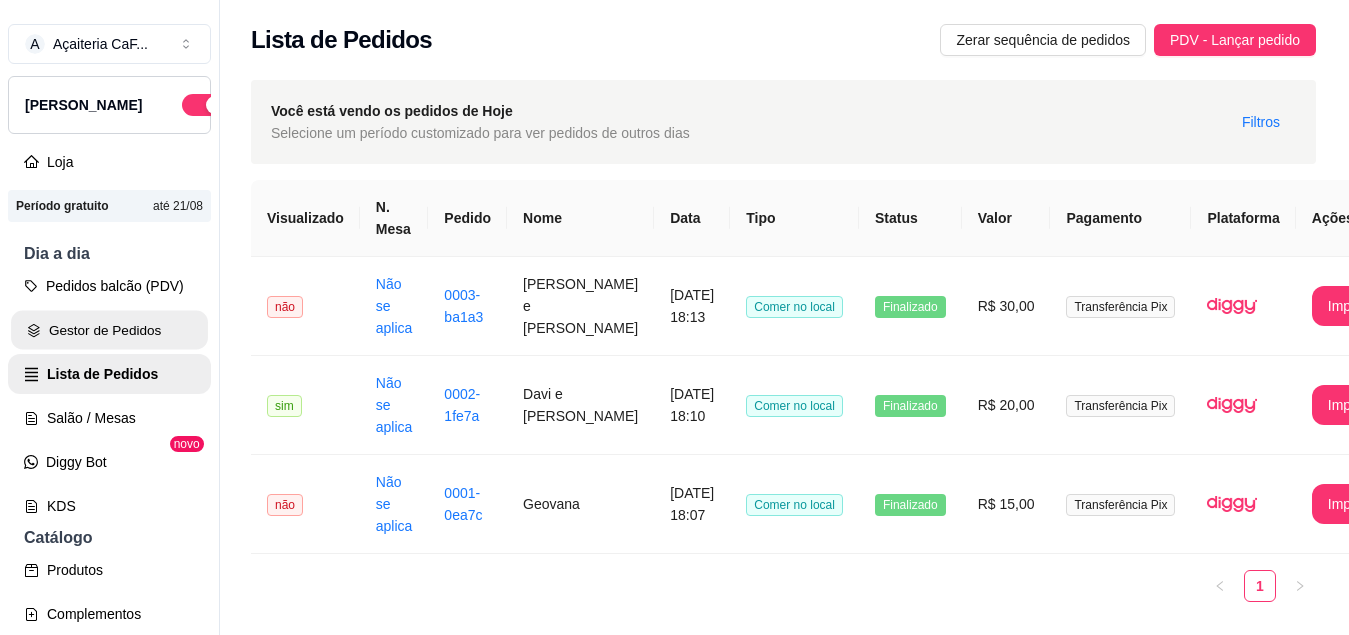 click on "Gestor de Pedidos" at bounding box center (109, 330) 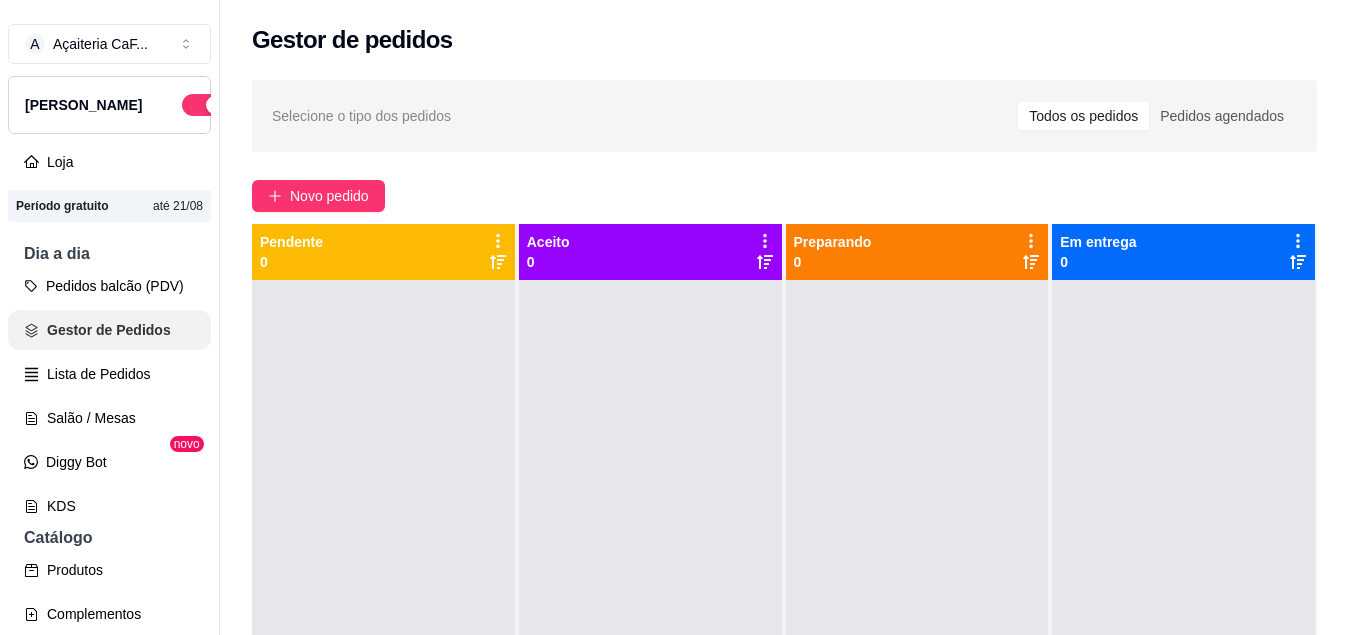 scroll, scrollTop: 0, scrollLeft: 0, axis: both 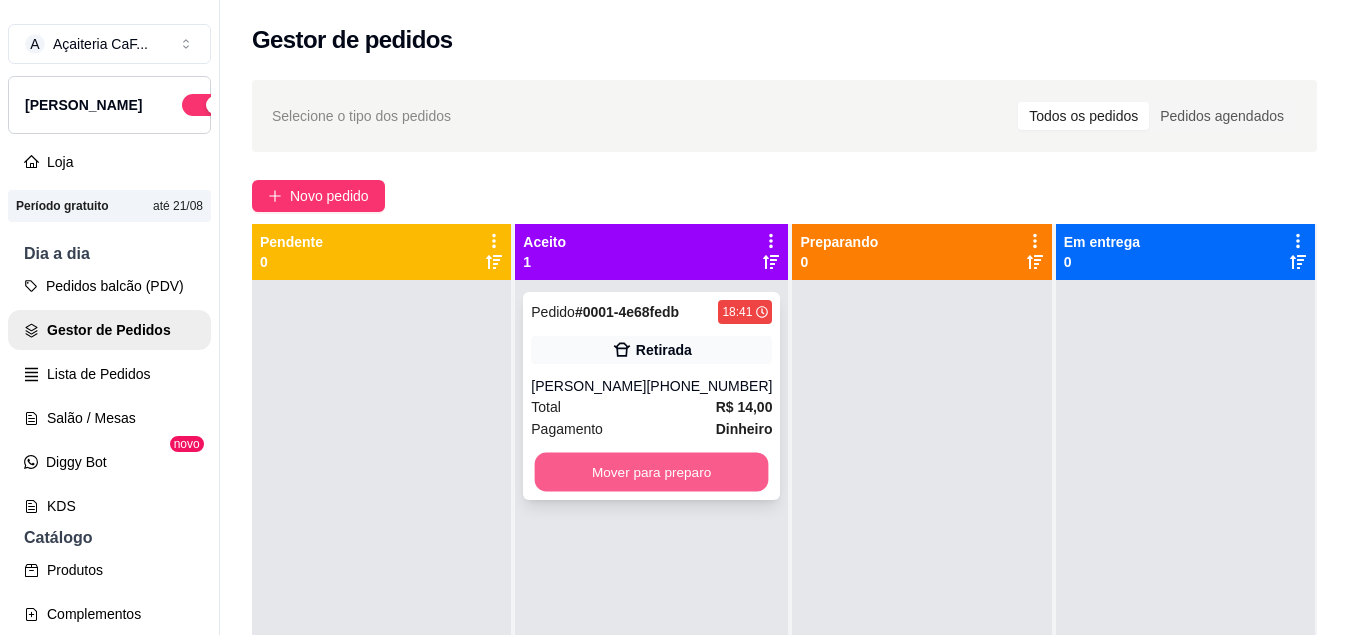 click on "Mover para preparo" at bounding box center (652, 472) 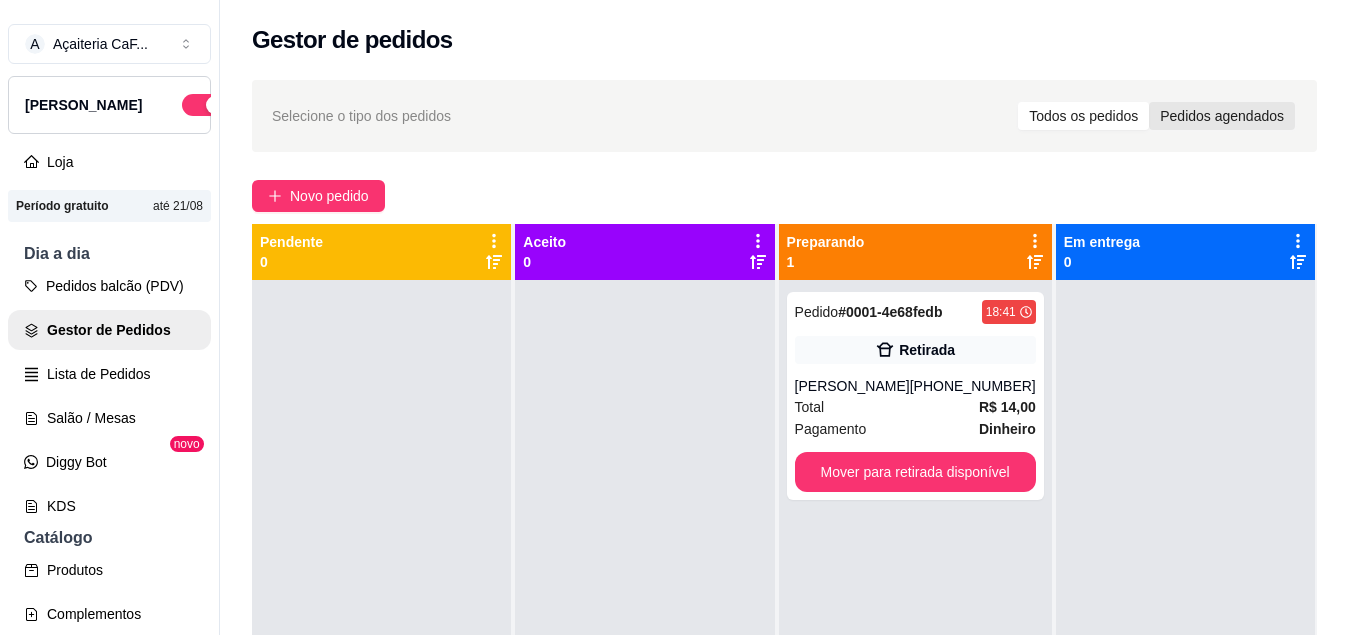 click on "Pedidos agendados" at bounding box center (1222, 116) 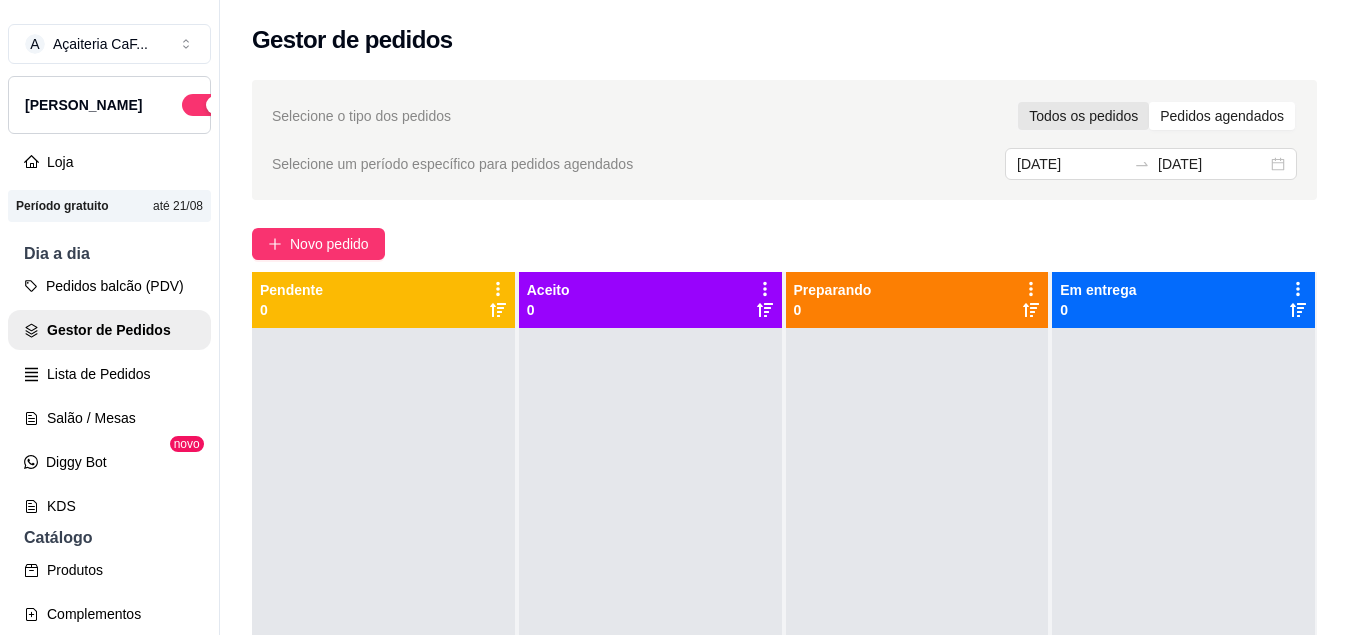 click on "Todos os pedidos" at bounding box center (1083, 116) 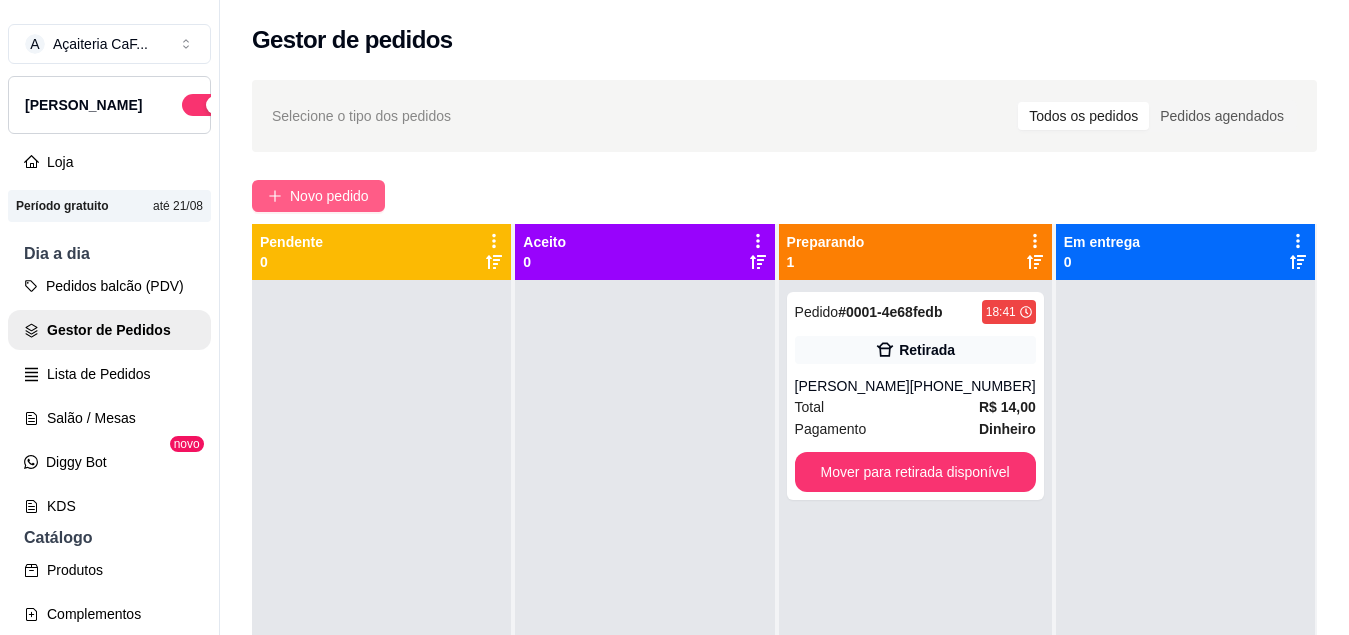 click on "Novo pedido" at bounding box center [329, 196] 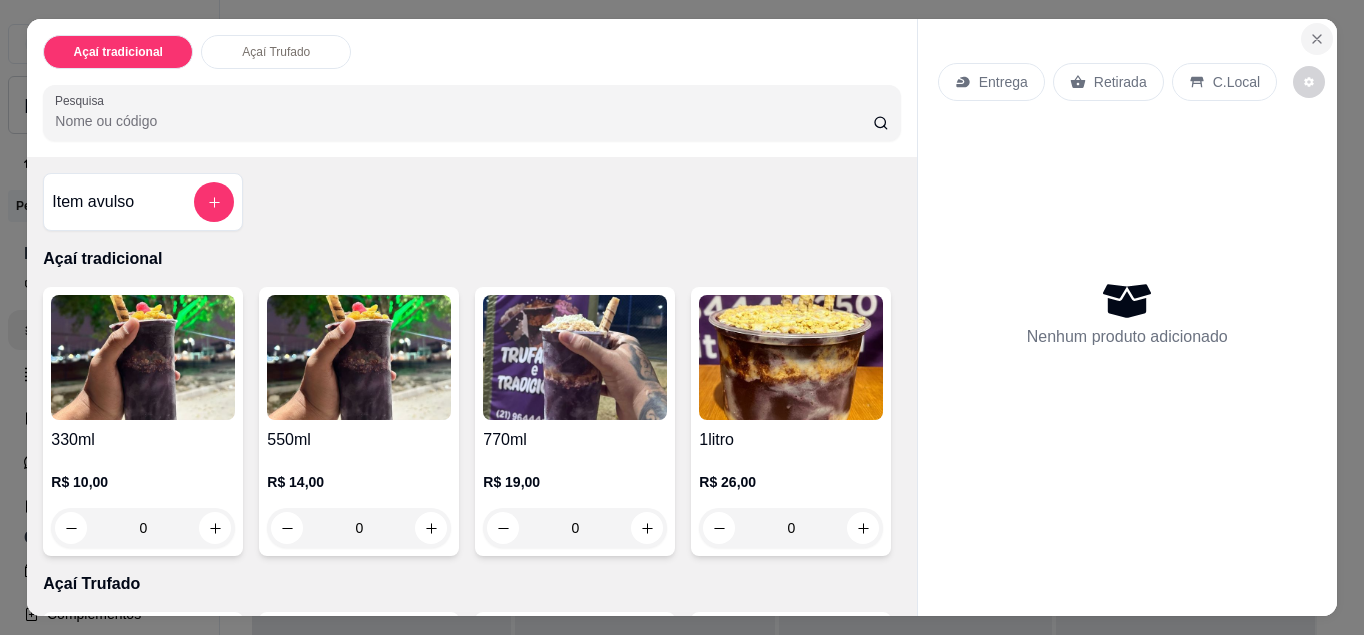 click 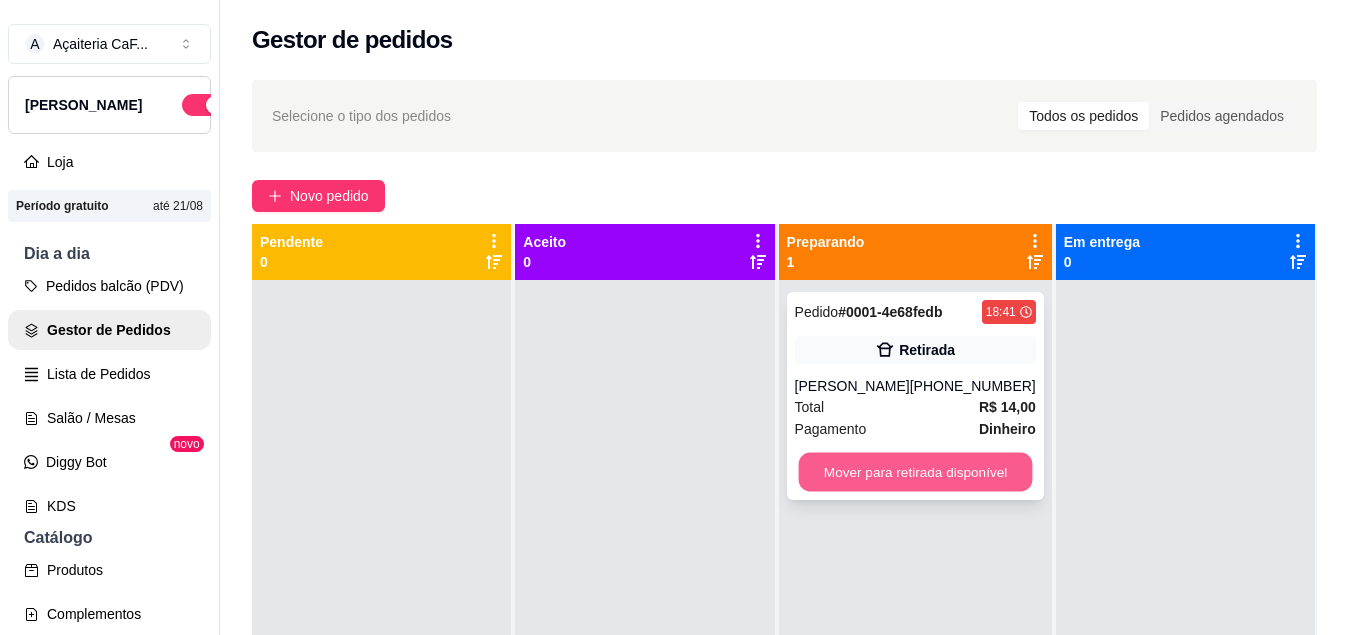 click on "Mover para retirada disponível" at bounding box center [915, 472] 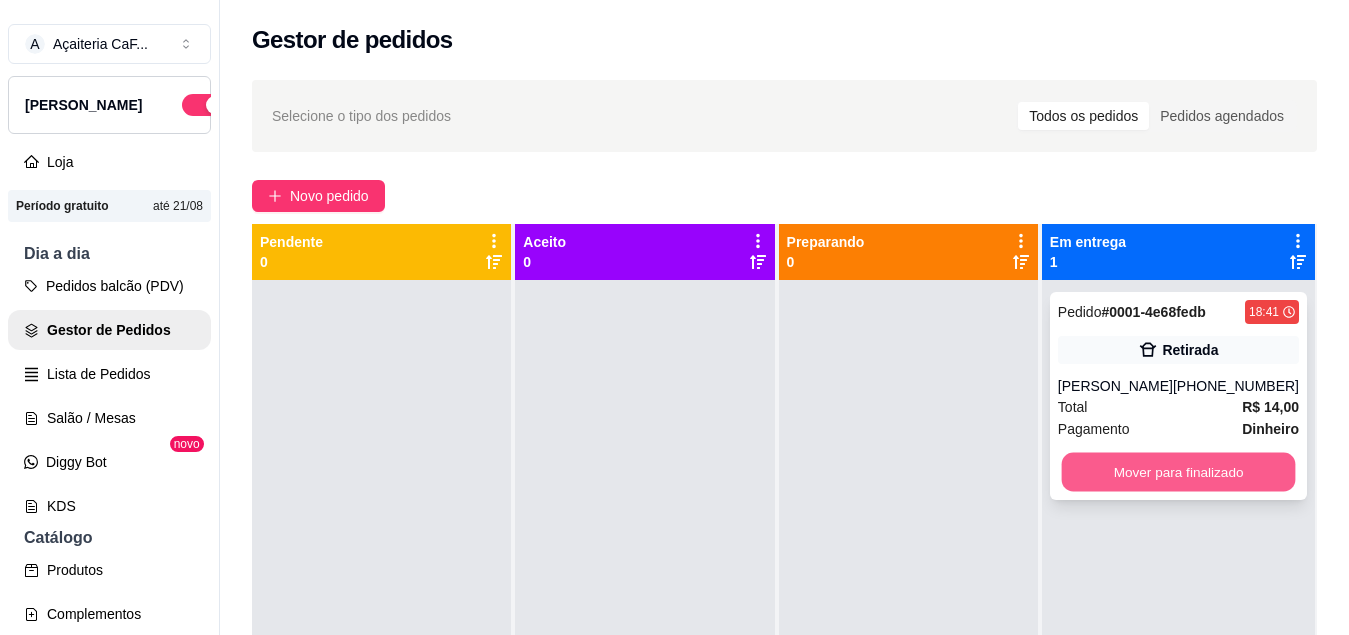 click on "Mover para finalizado" at bounding box center (1178, 472) 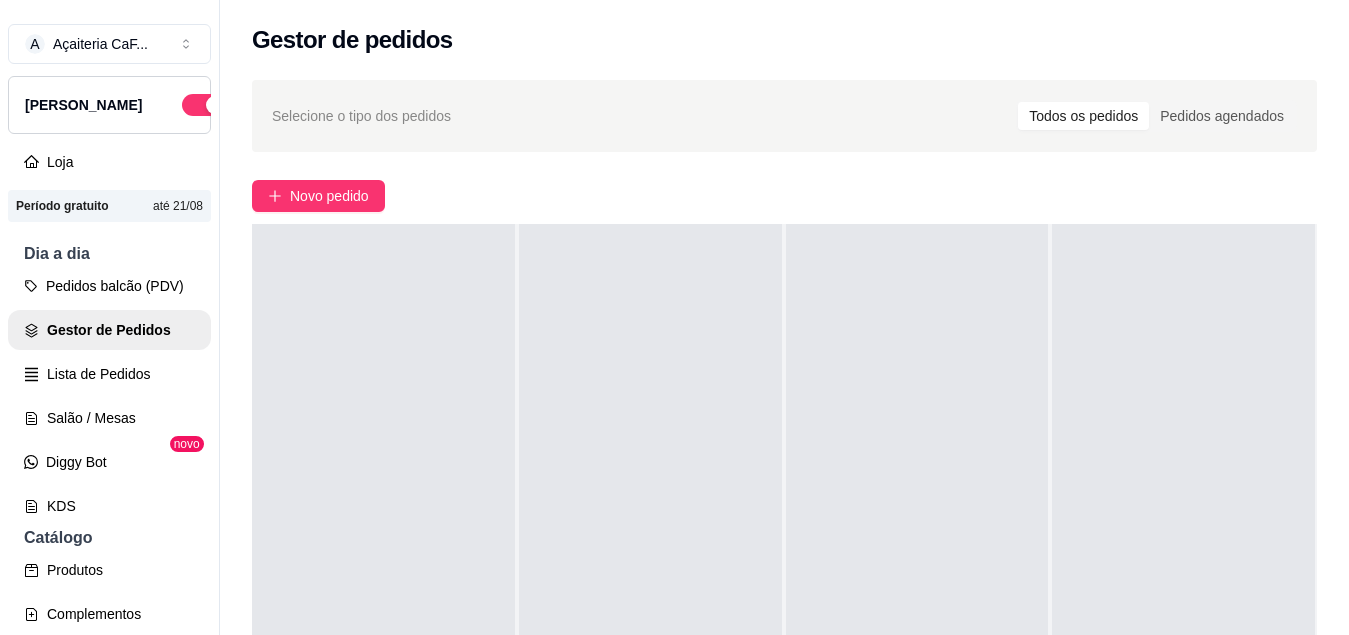 scroll, scrollTop: 0, scrollLeft: 0, axis: both 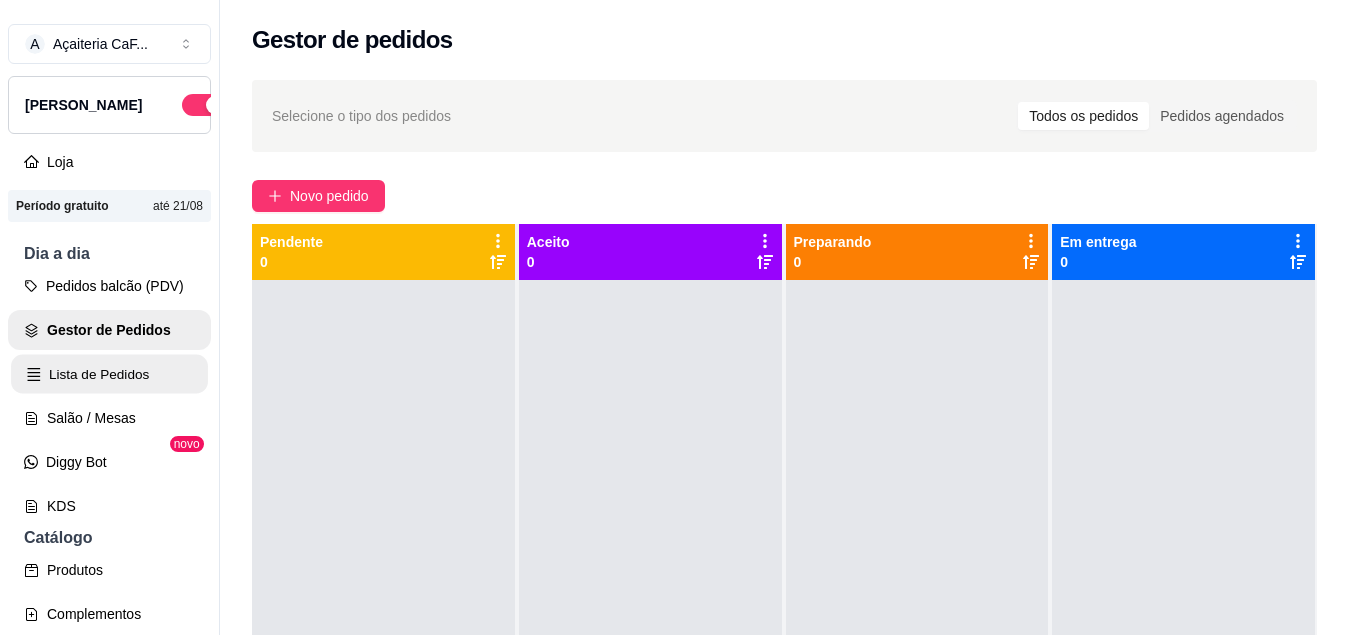 click on "Lista de Pedidos" at bounding box center [109, 374] 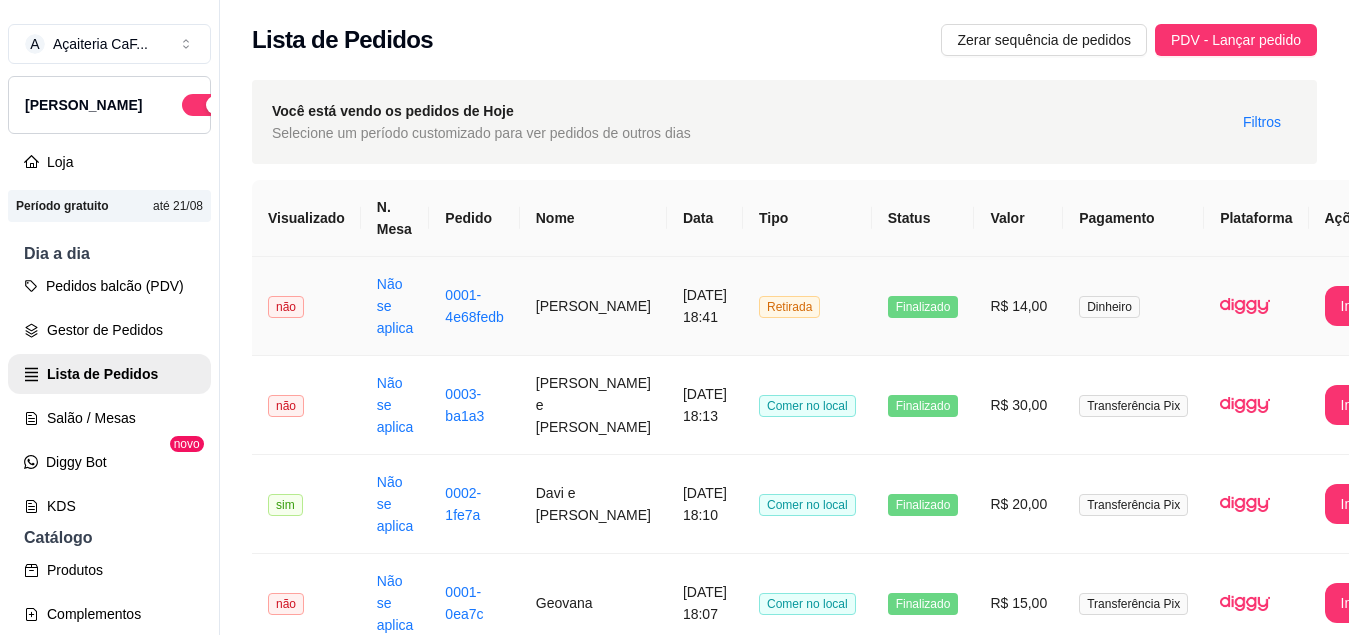scroll, scrollTop: 31, scrollLeft: 0, axis: vertical 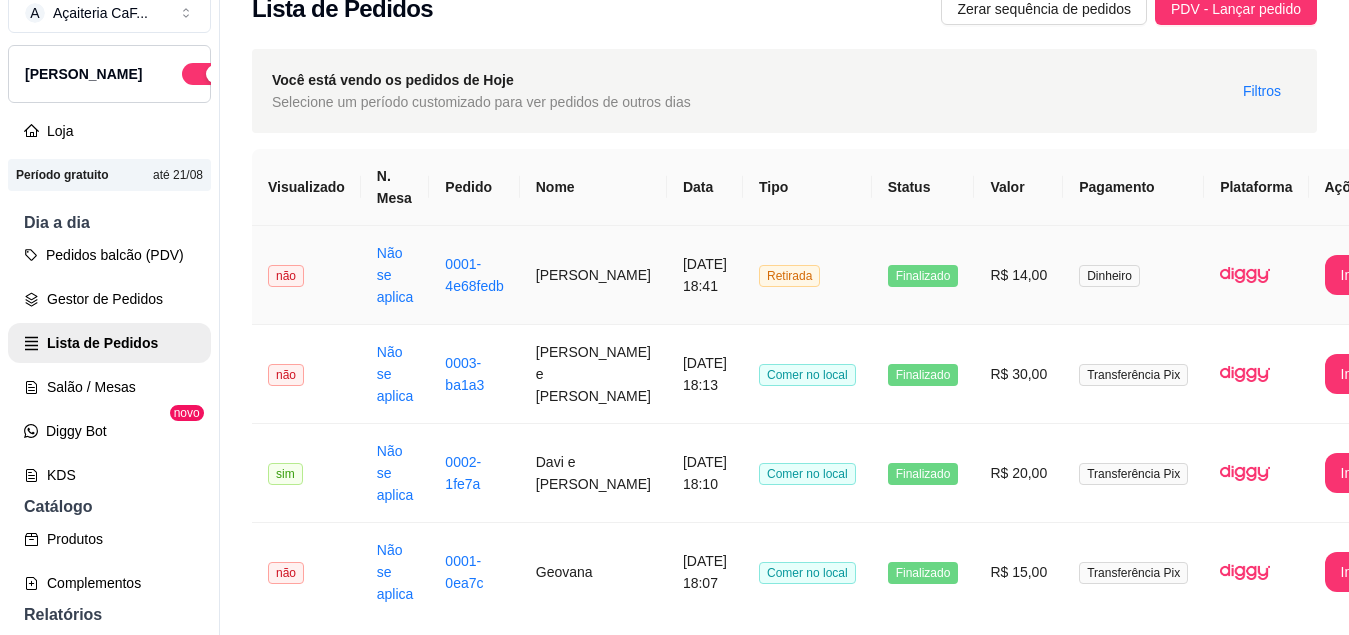 click on "23/07/2025 às 18:41" at bounding box center (705, 275) 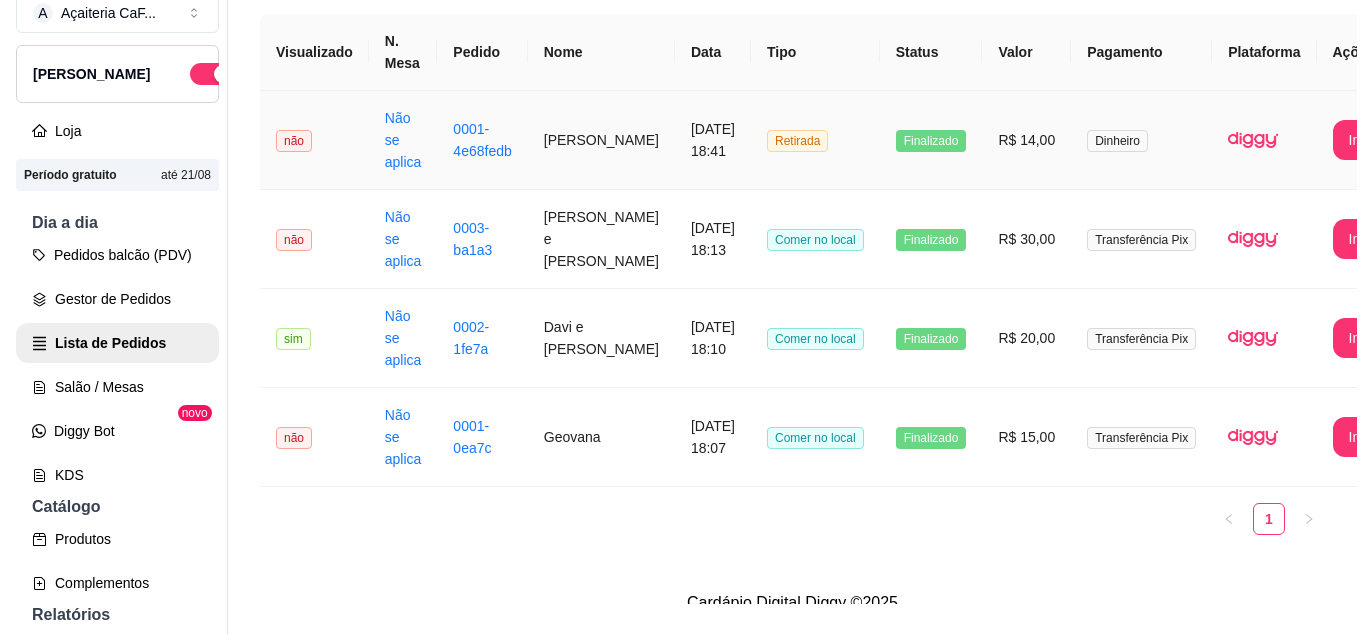 scroll, scrollTop: 0, scrollLeft: 0, axis: both 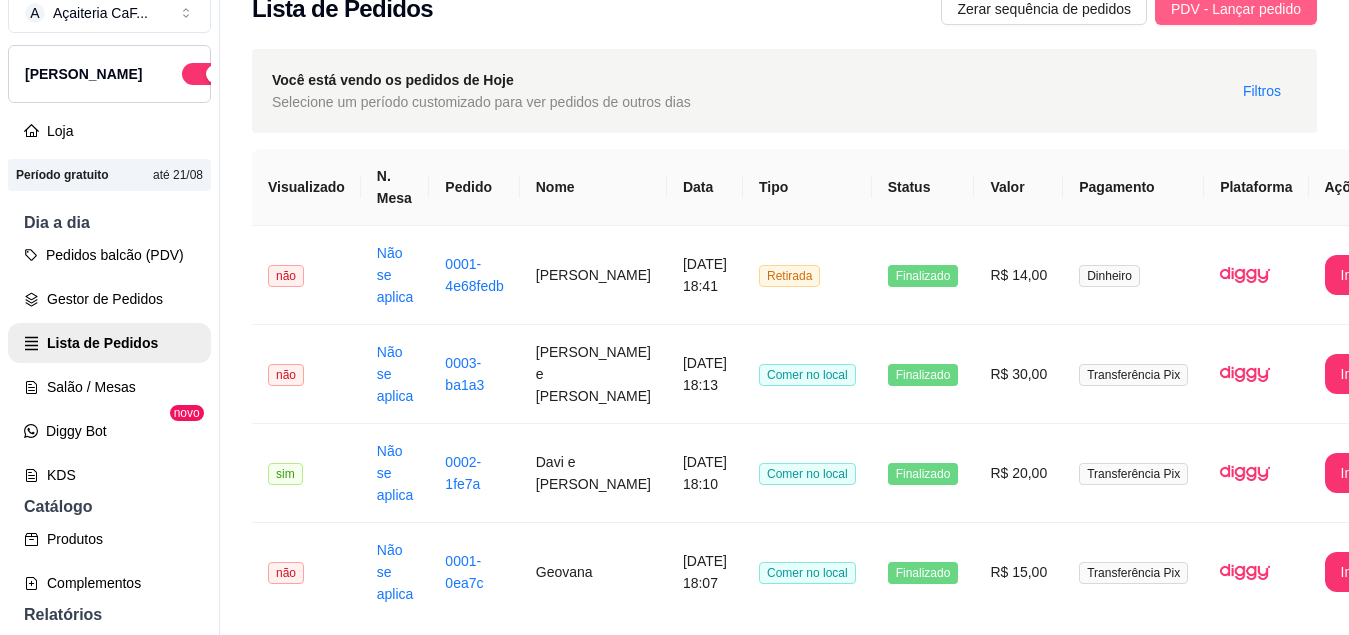 click on "PDV - Lançar pedido" at bounding box center [1236, 9] 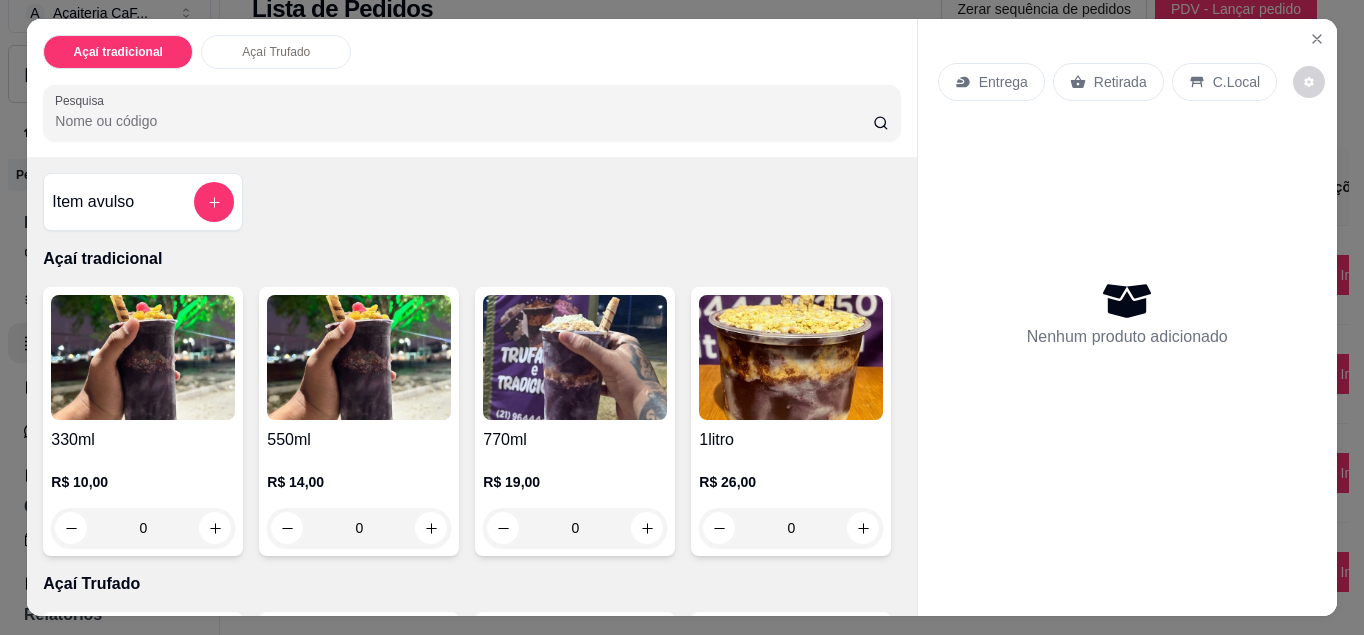 click on "0" at bounding box center [143, 528] 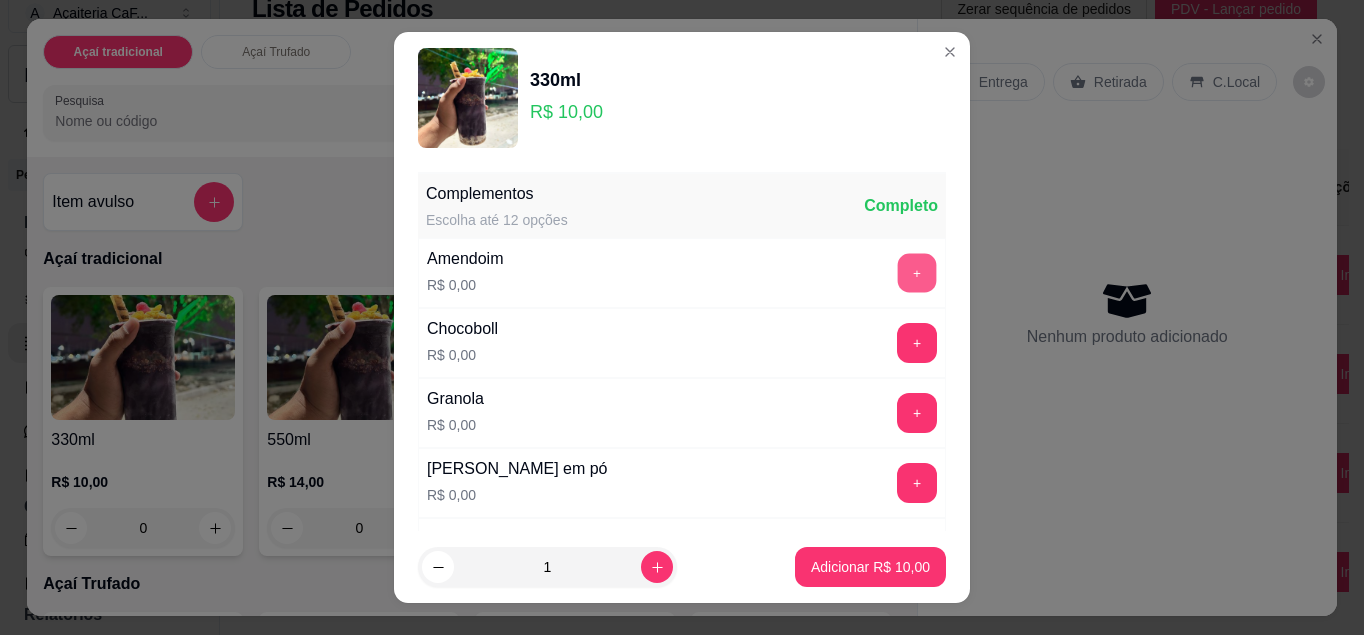 click on "+" at bounding box center (917, 272) 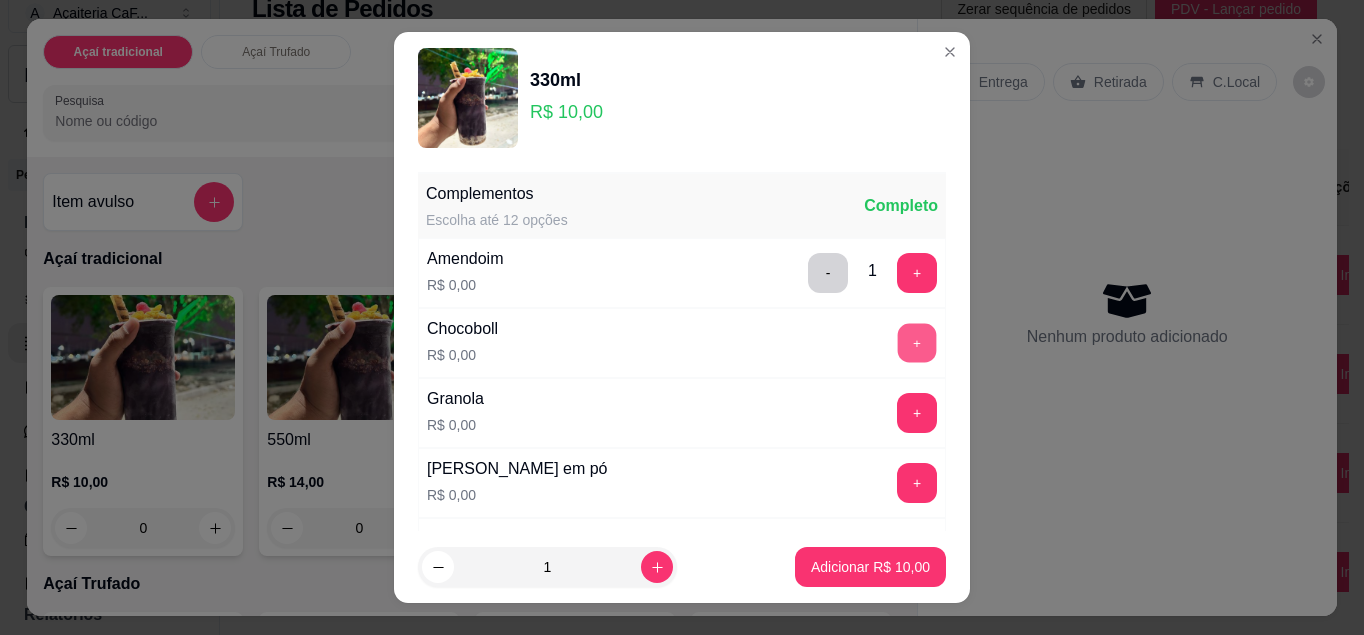 click on "+" at bounding box center (917, 342) 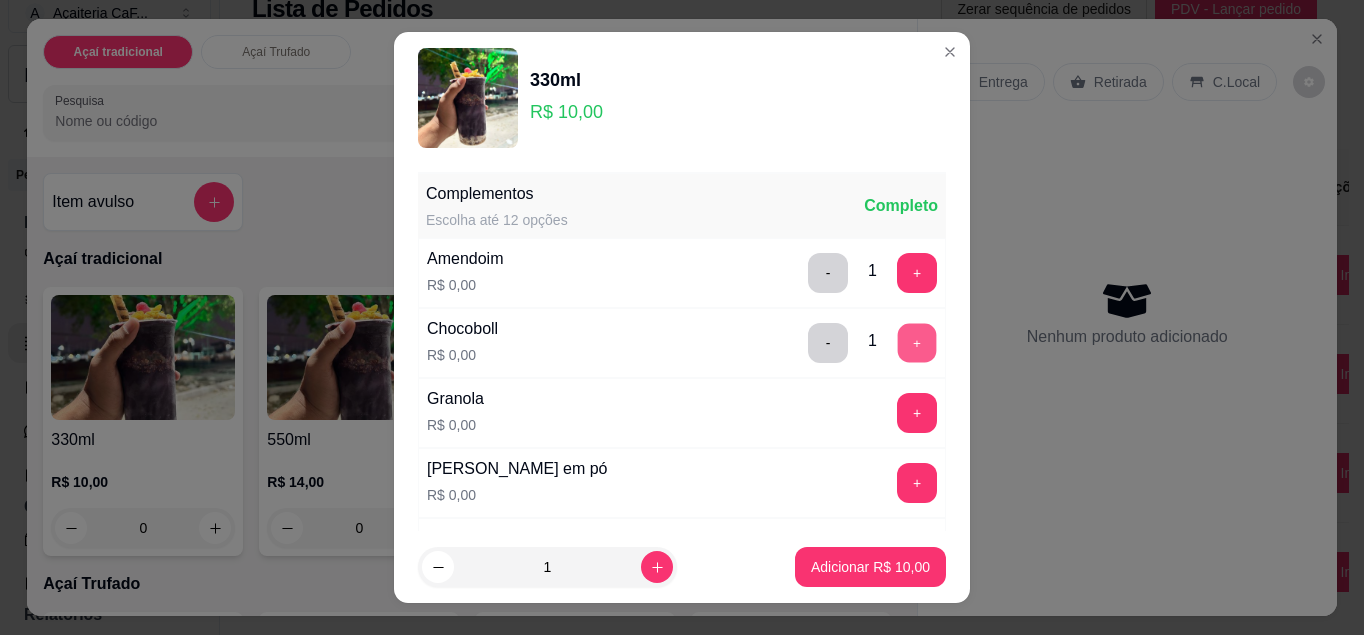 click on "+" at bounding box center [917, 342] 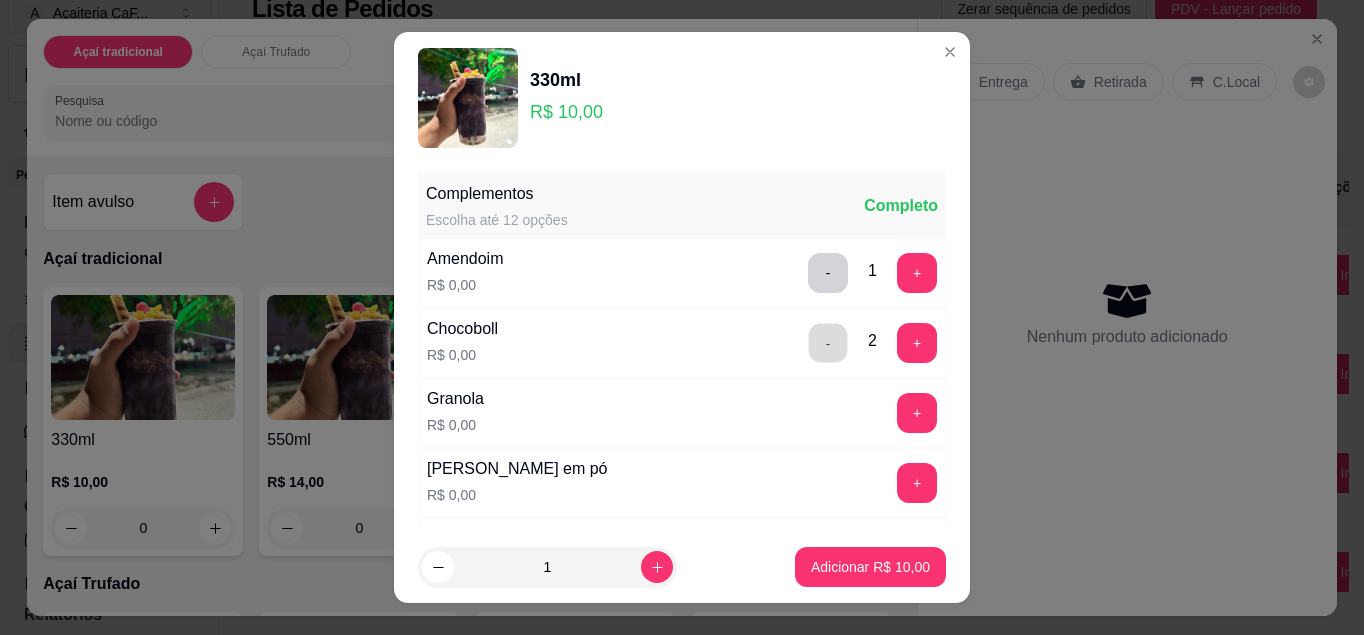 click on "-" at bounding box center [828, 342] 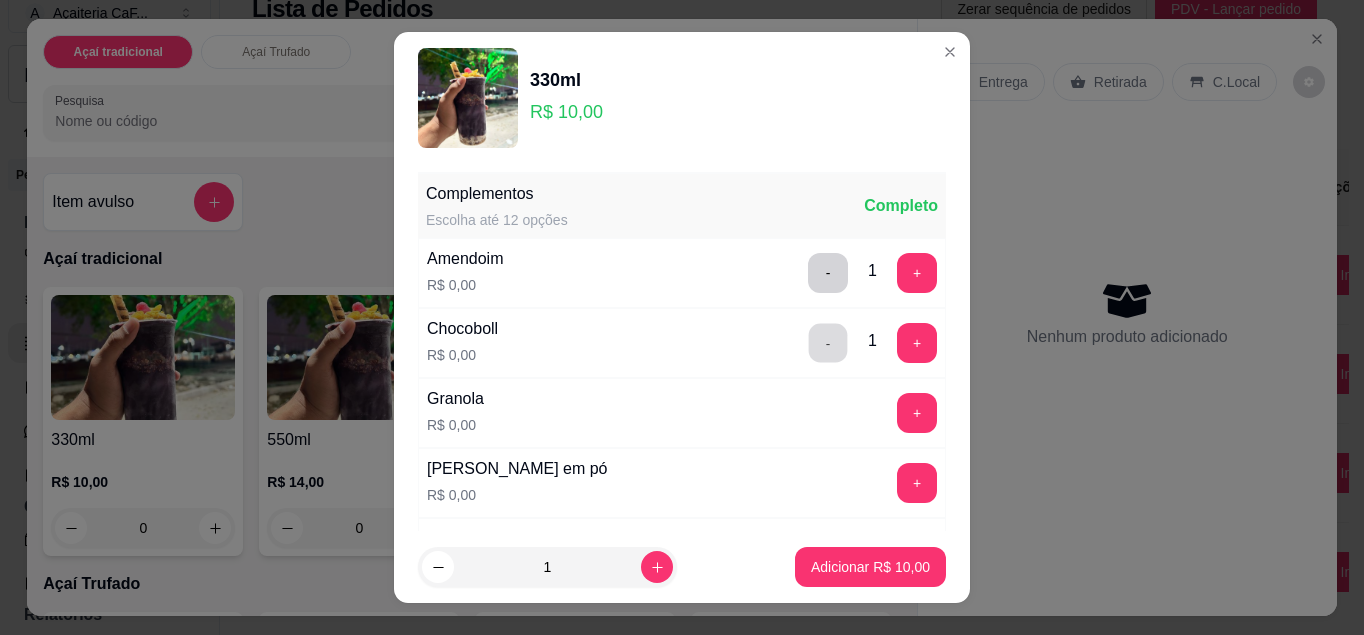 click on "-" at bounding box center [828, 342] 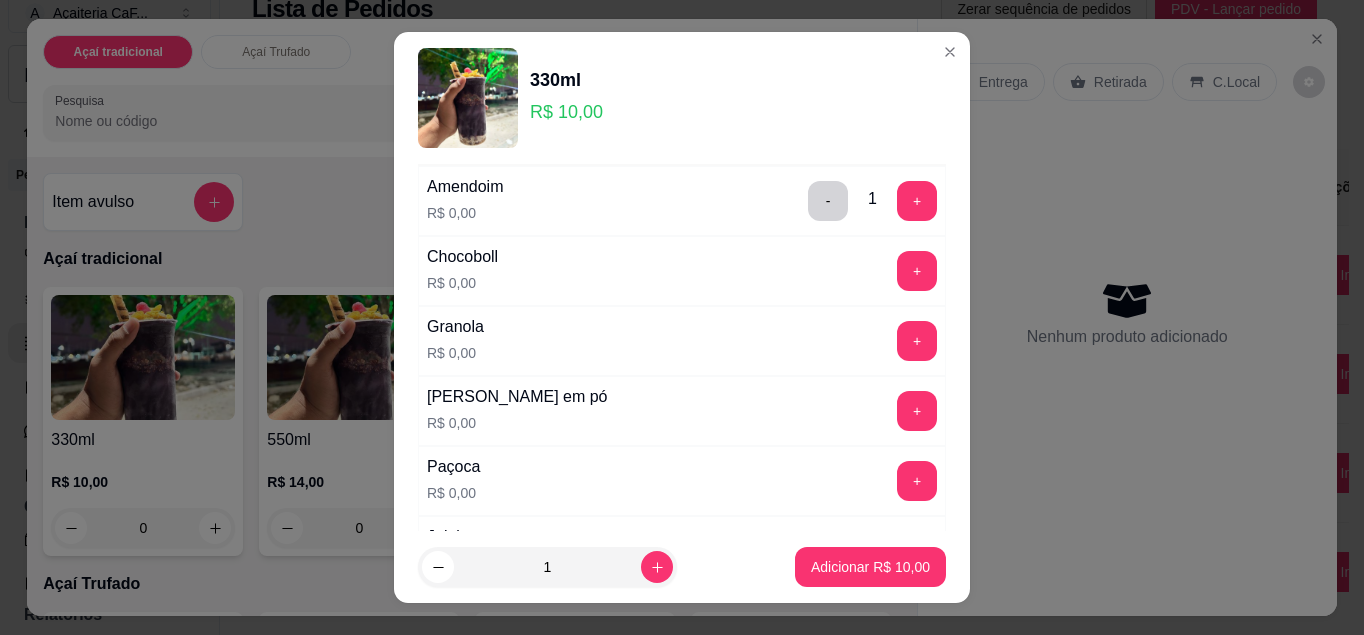scroll, scrollTop: 74, scrollLeft: 0, axis: vertical 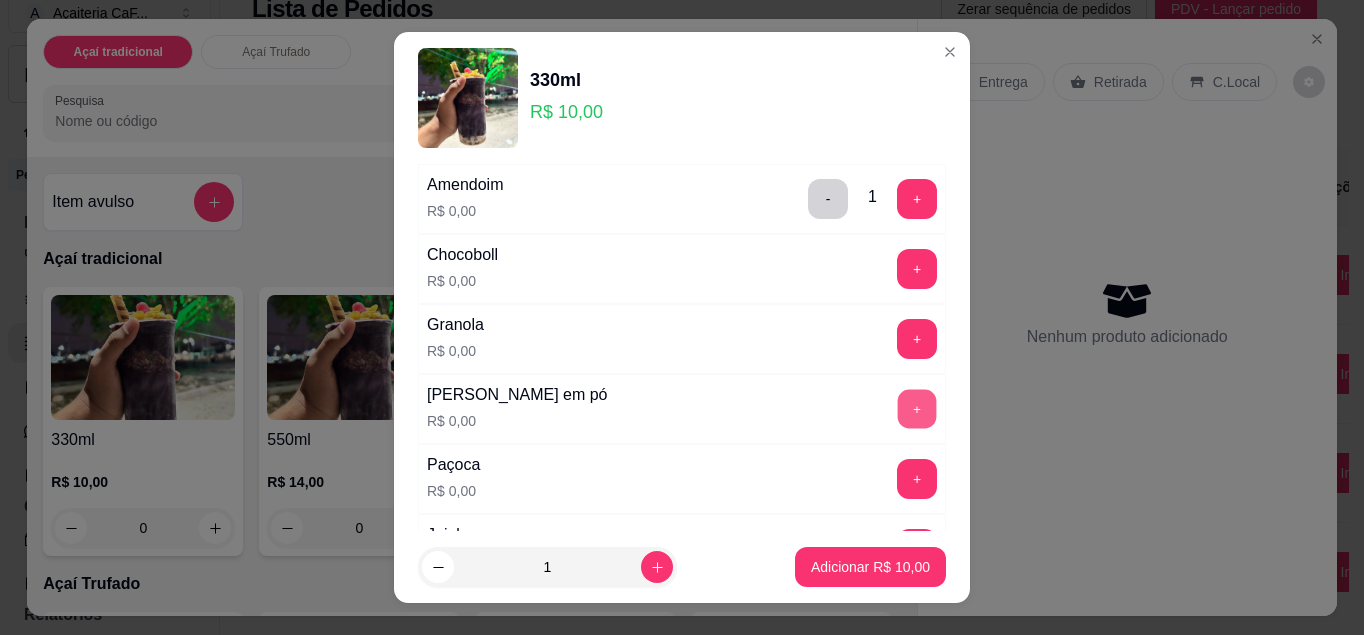 click on "+" at bounding box center [917, 408] 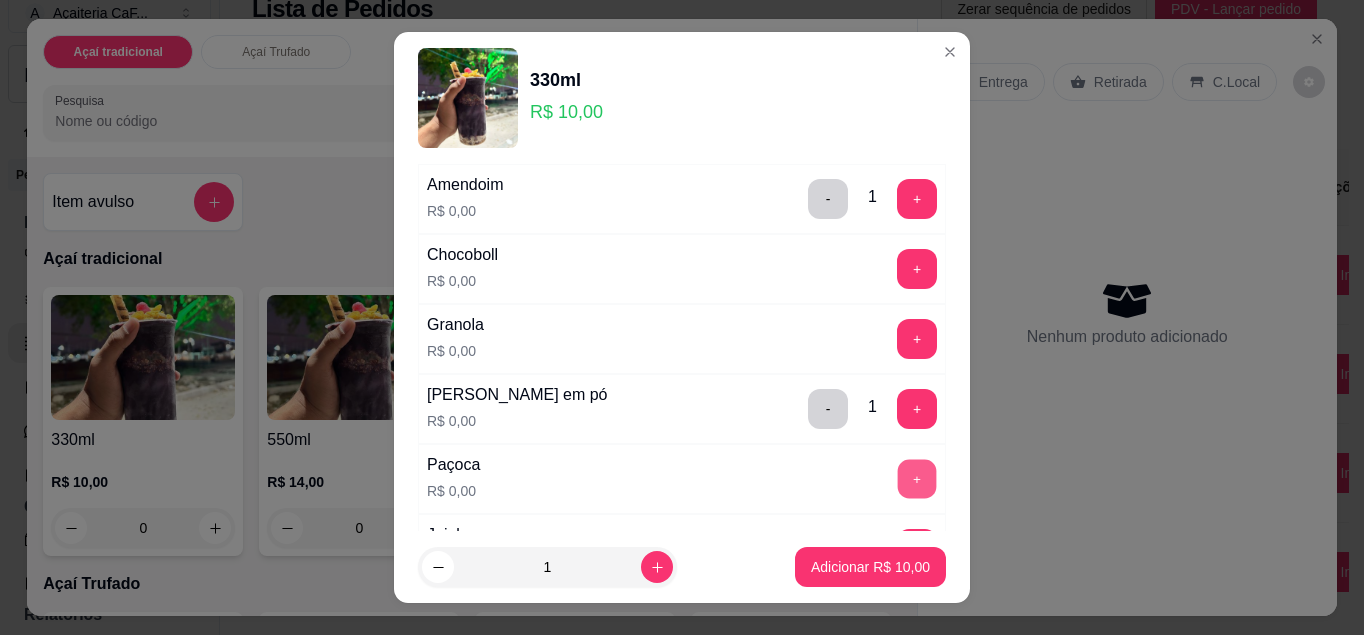 click on "+" at bounding box center (917, 478) 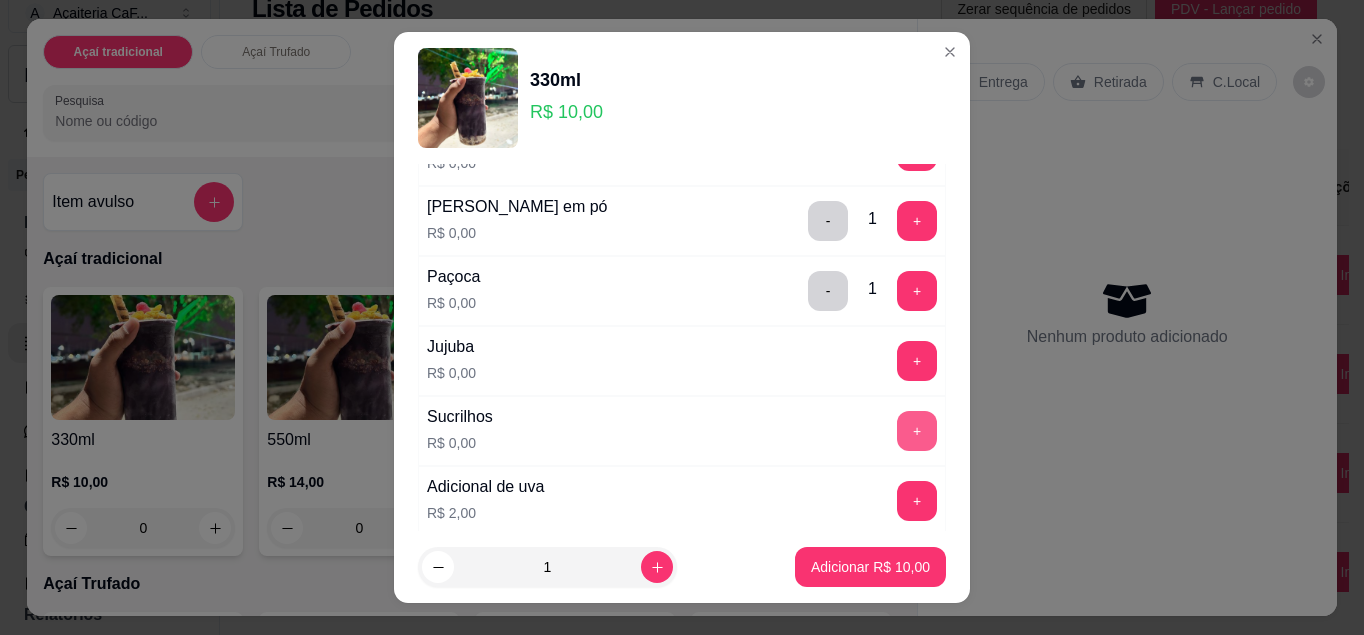 scroll, scrollTop: 263, scrollLeft: 0, axis: vertical 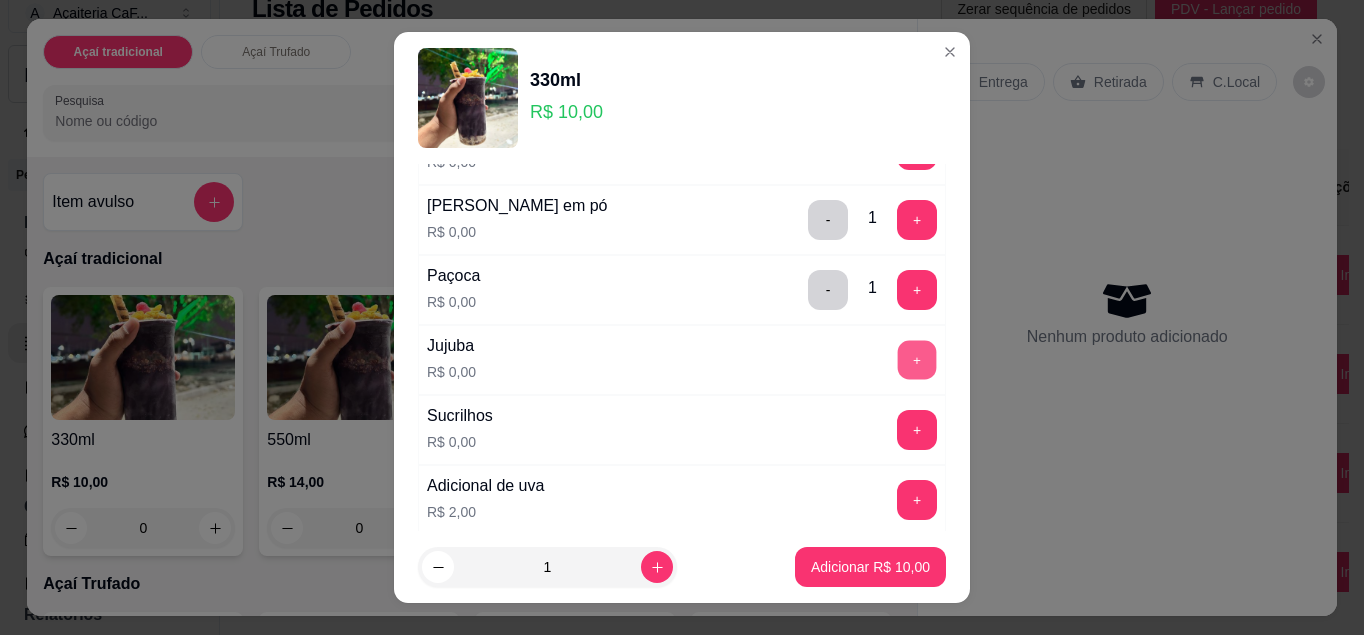 click on "+" at bounding box center (917, 359) 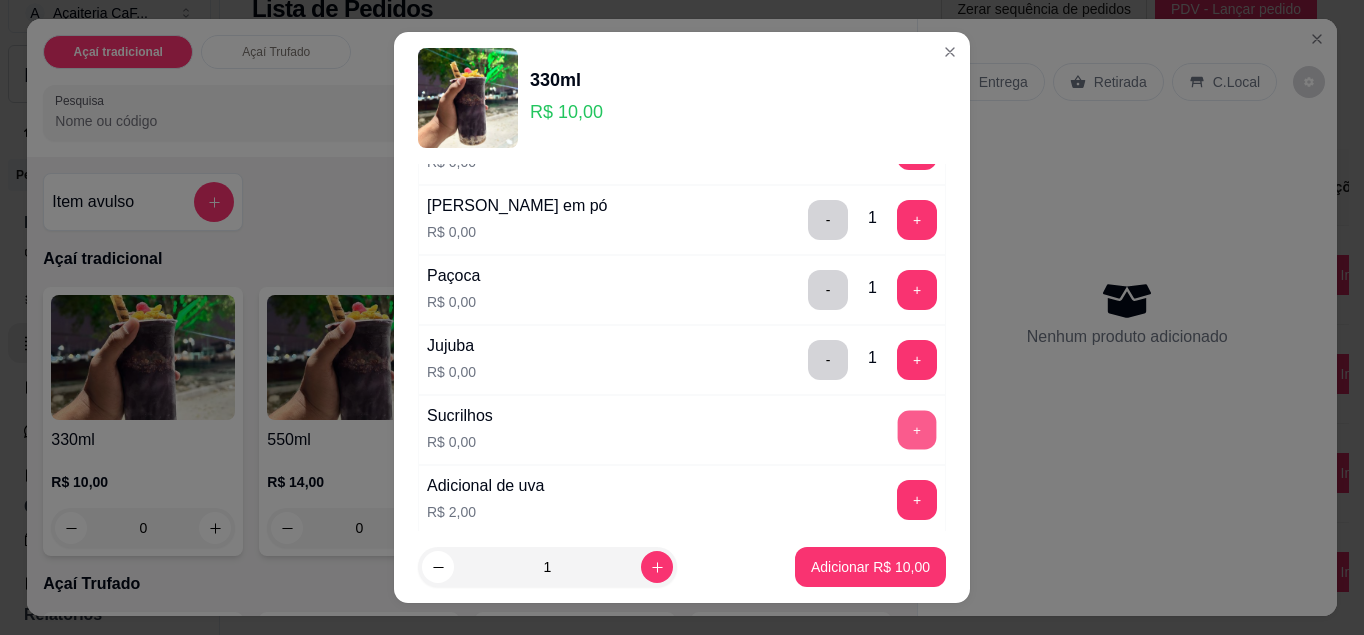 click on "+" at bounding box center (917, 429) 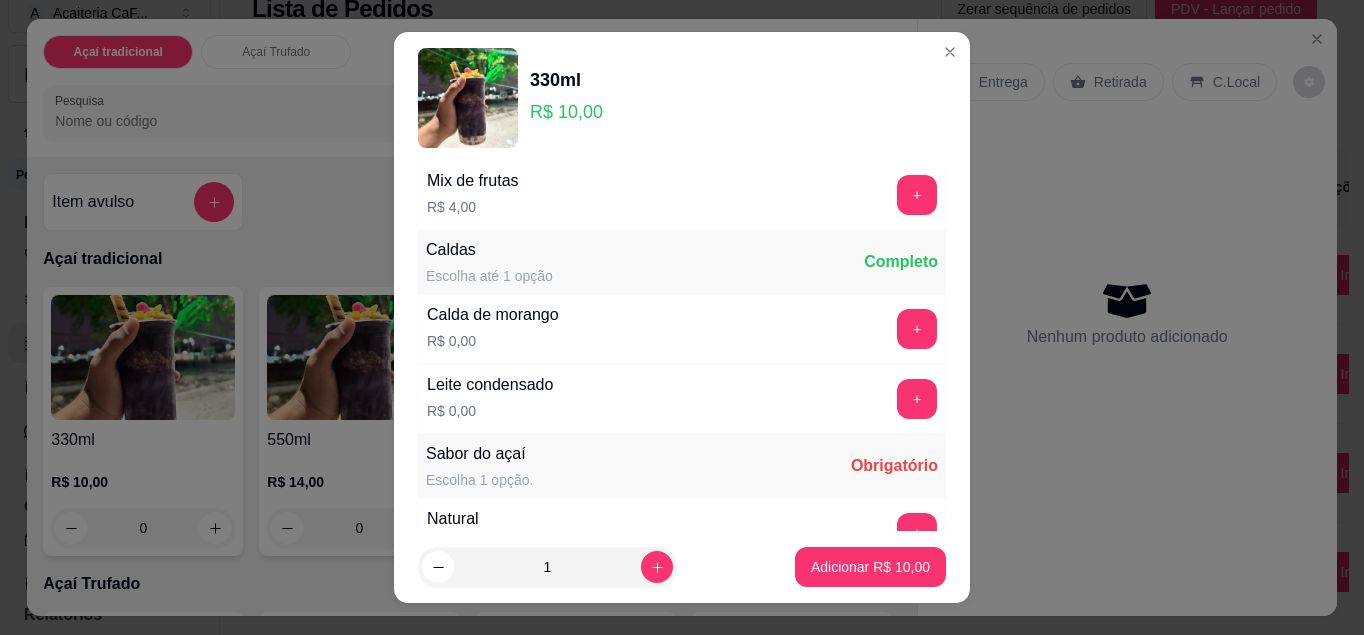 scroll, scrollTop: 849, scrollLeft: 0, axis: vertical 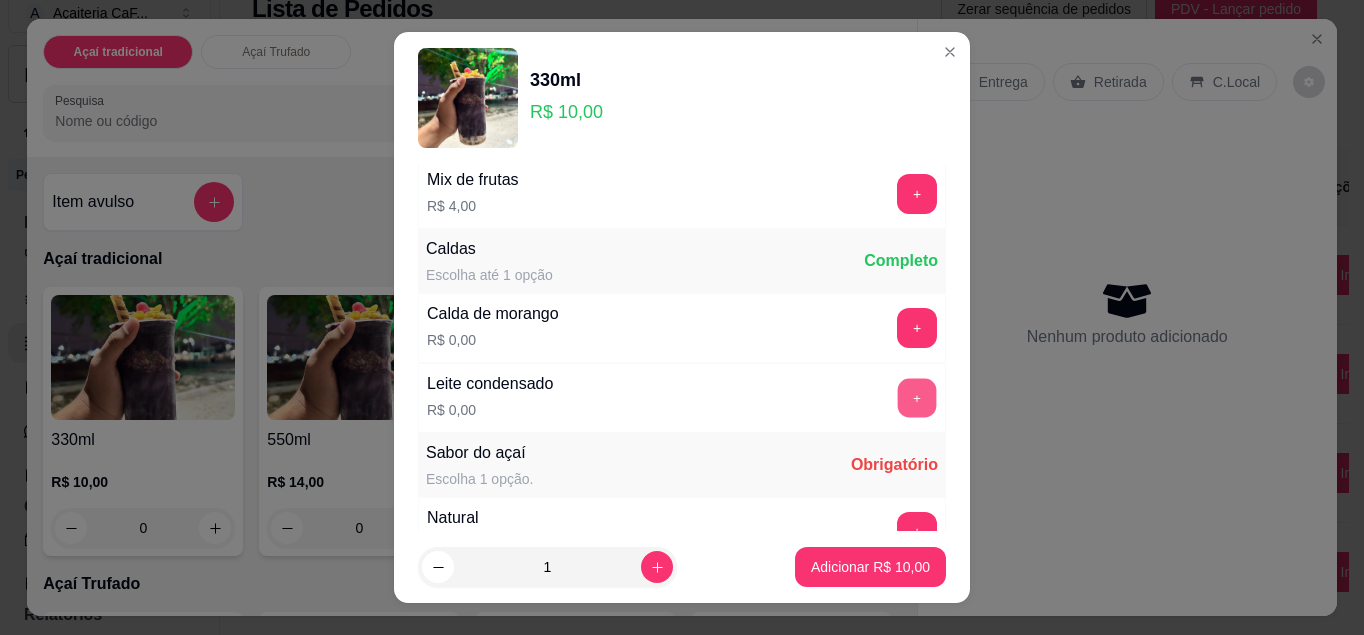 click on "+" at bounding box center (917, 397) 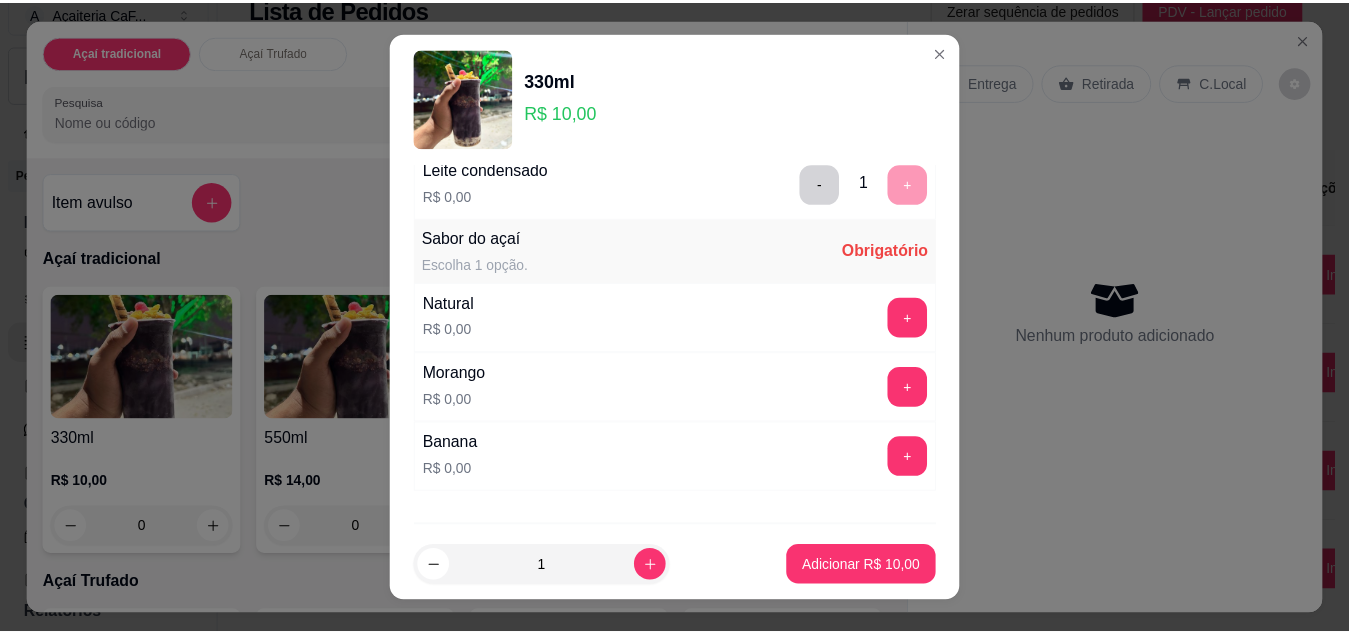 scroll, scrollTop: 1064, scrollLeft: 0, axis: vertical 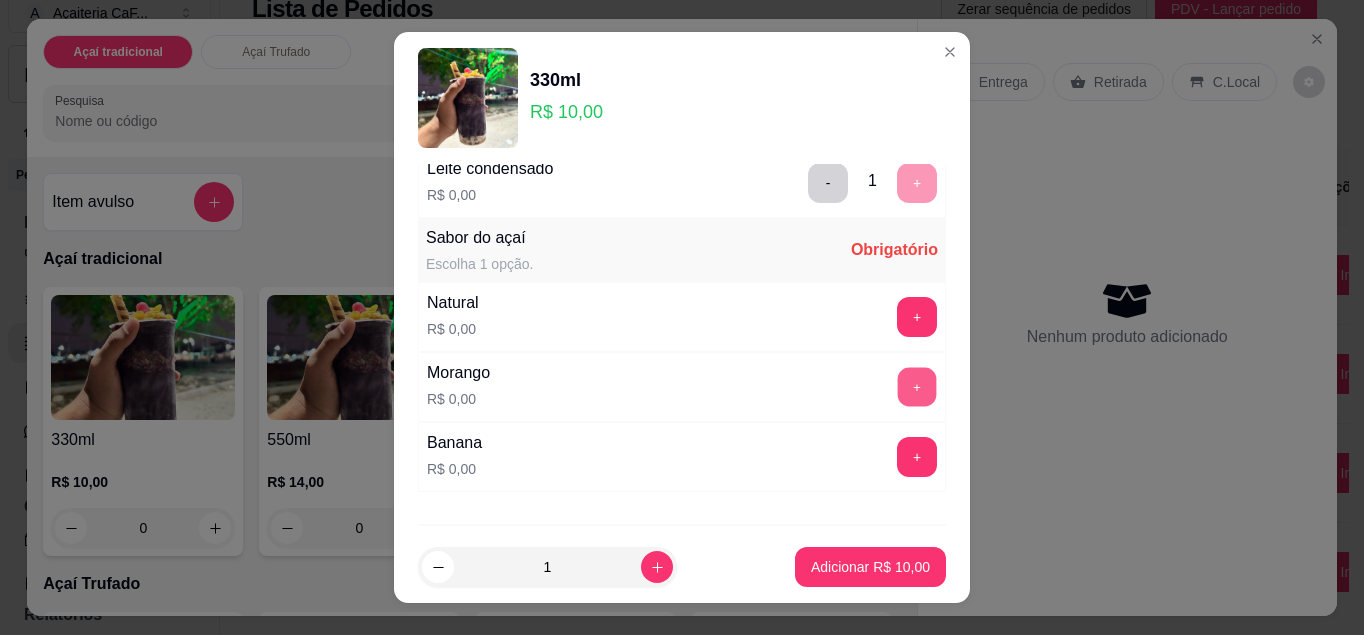 click on "+" at bounding box center [917, 386] 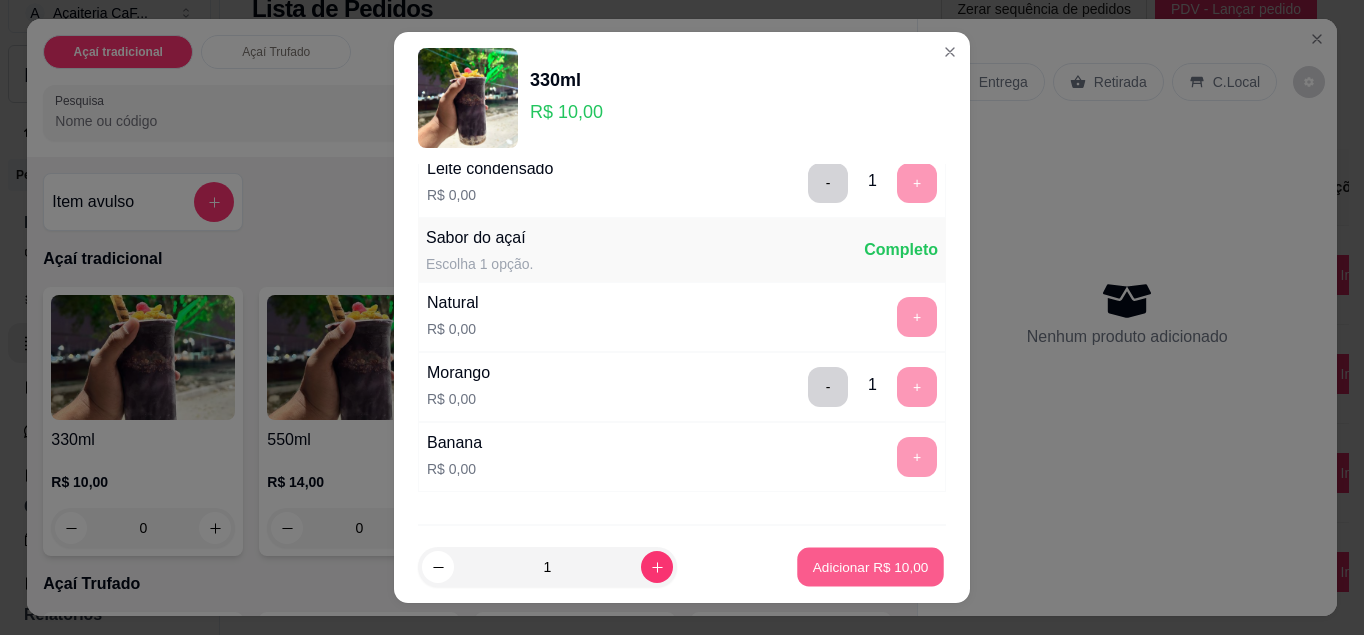 click on "Adicionar   R$ 10,00" at bounding box center [871, 567] 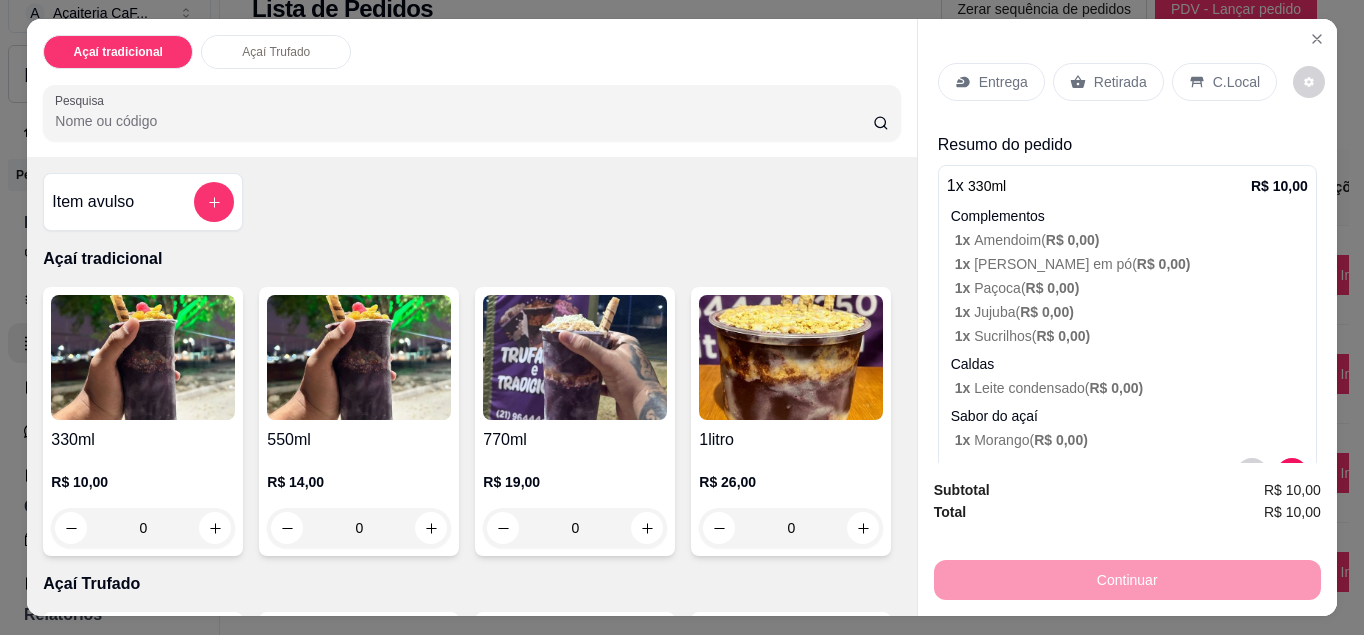 click on "C.Local" at bounding box center (1224, 82) 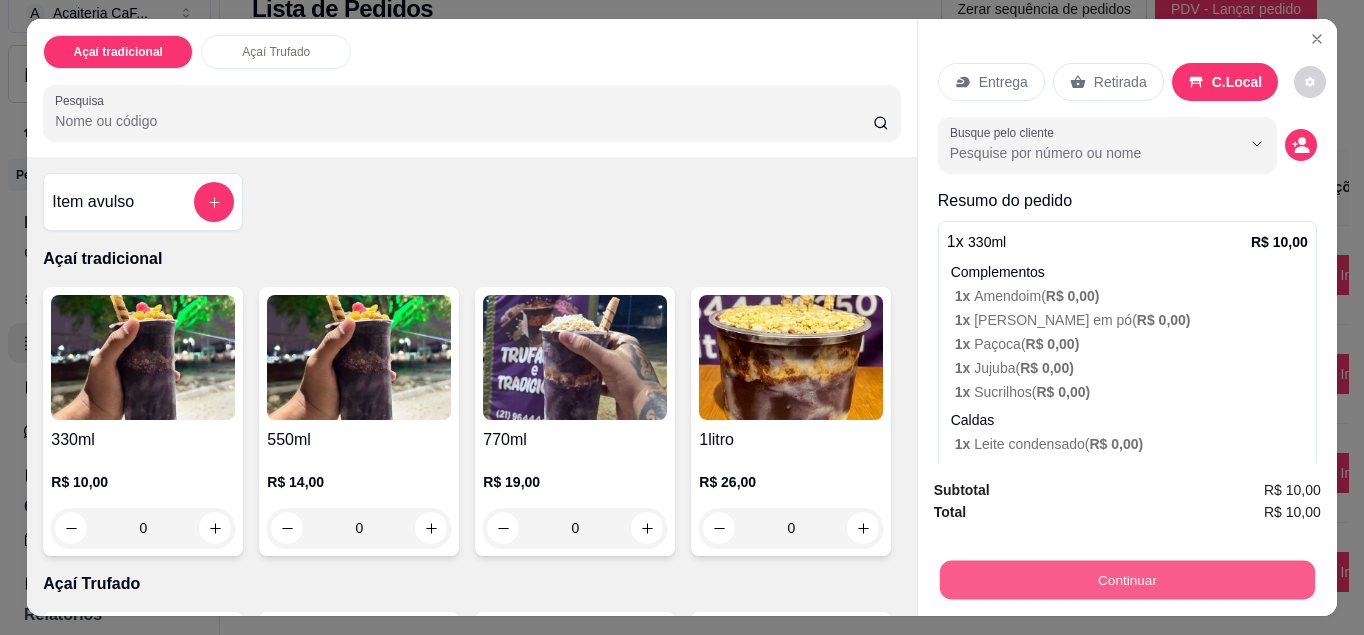 click on "Continuar" at bounding box center [1127, 580] 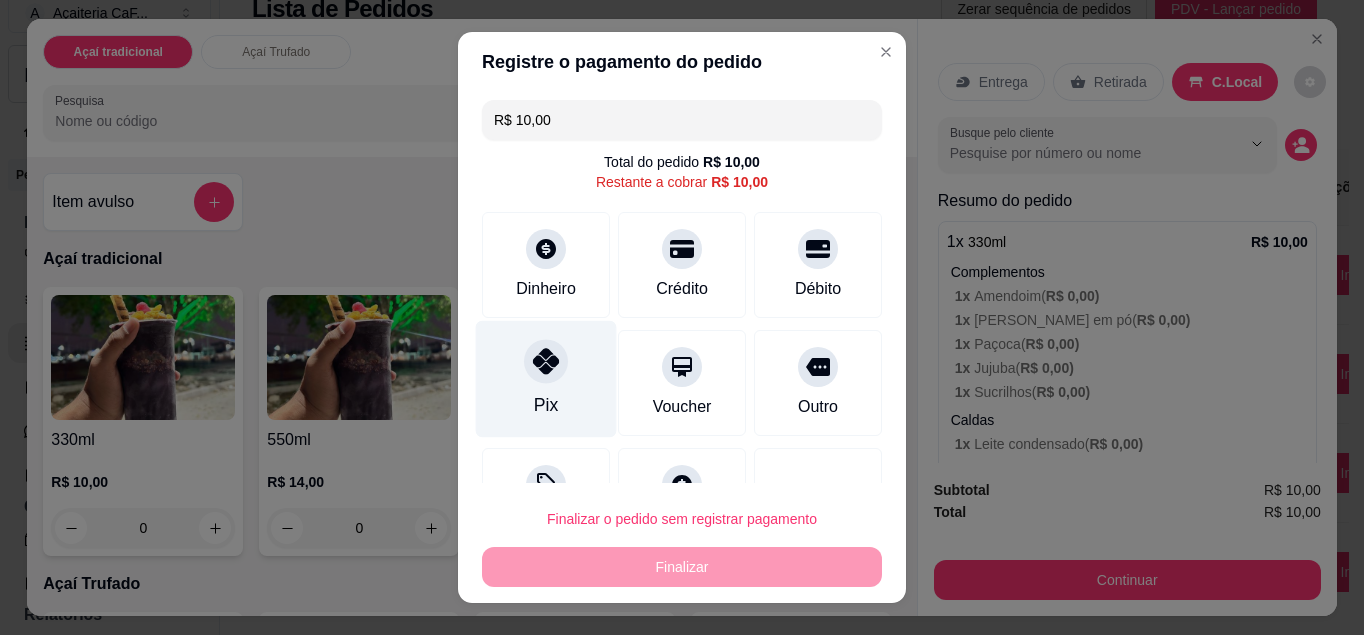 click at bounding box center [546, 361] 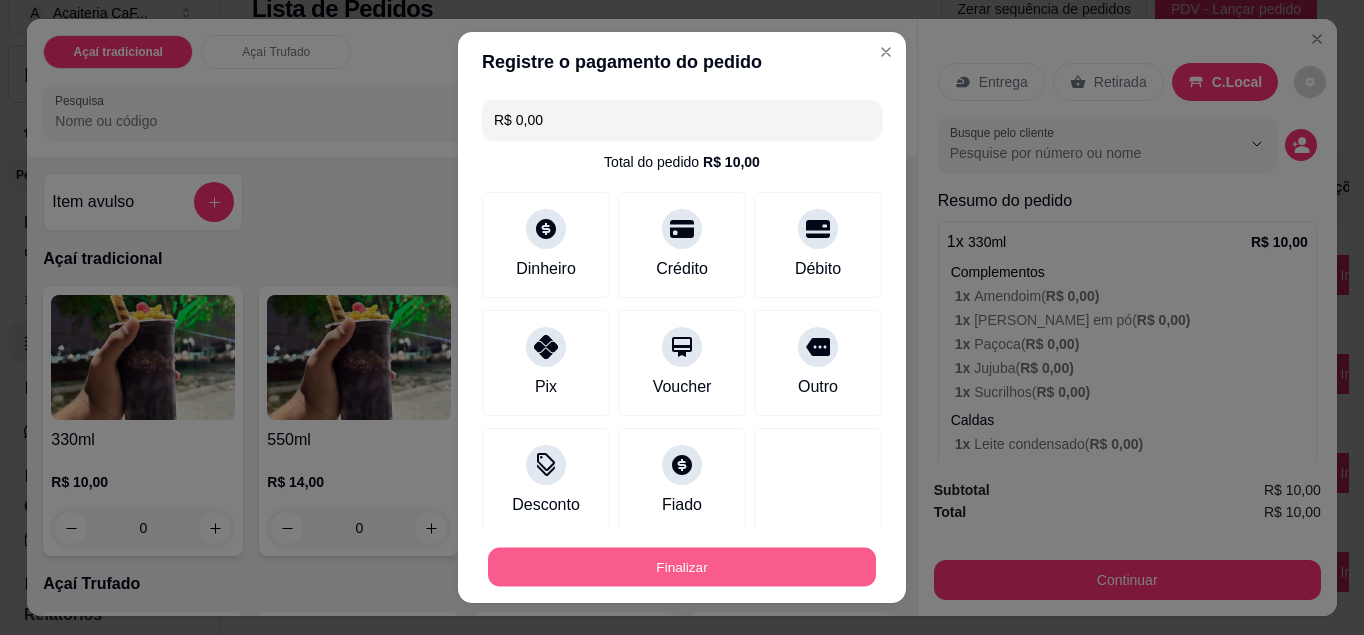 click on "Finalizar" at bounding box center [682, 567] 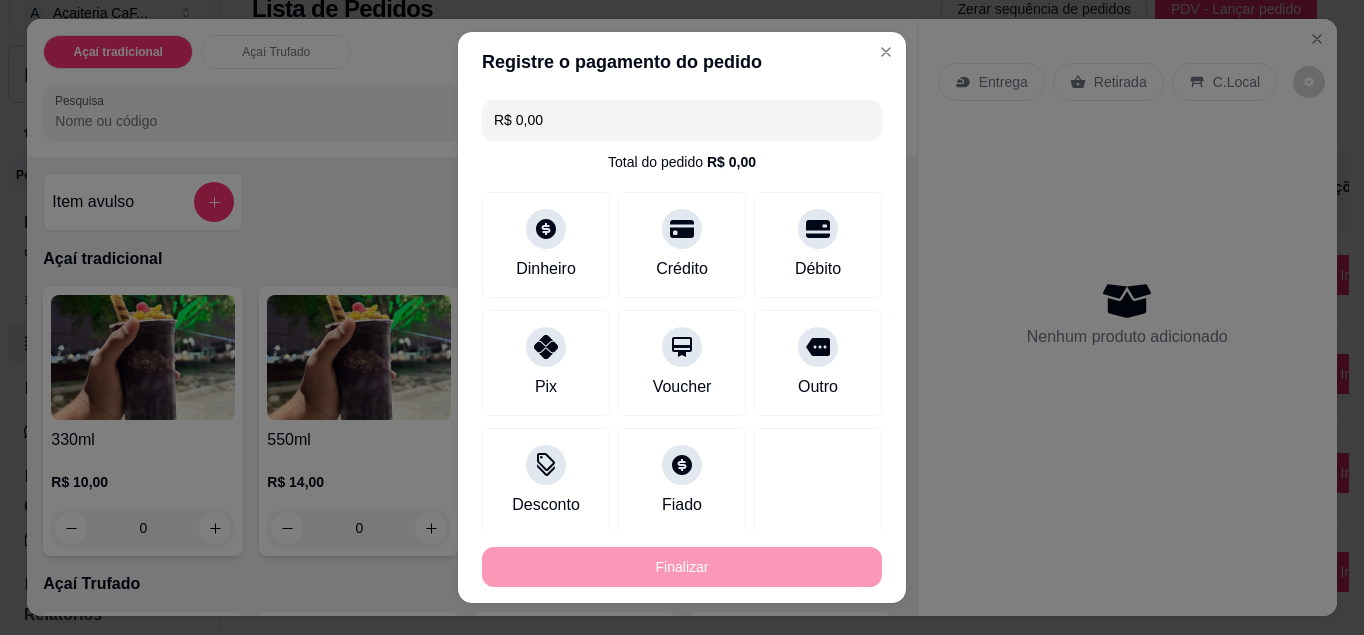 type on "-R$ 10,00" 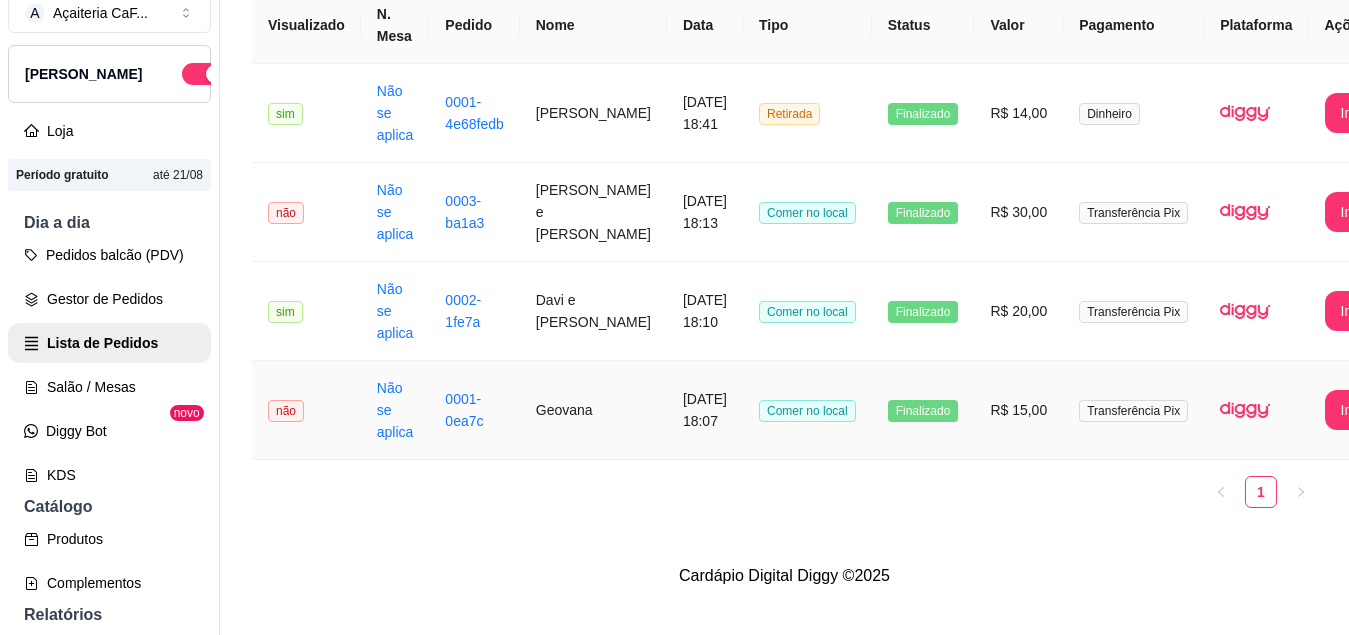 scroll, scrollTop: 0, scrollLeft: 0, axis: both 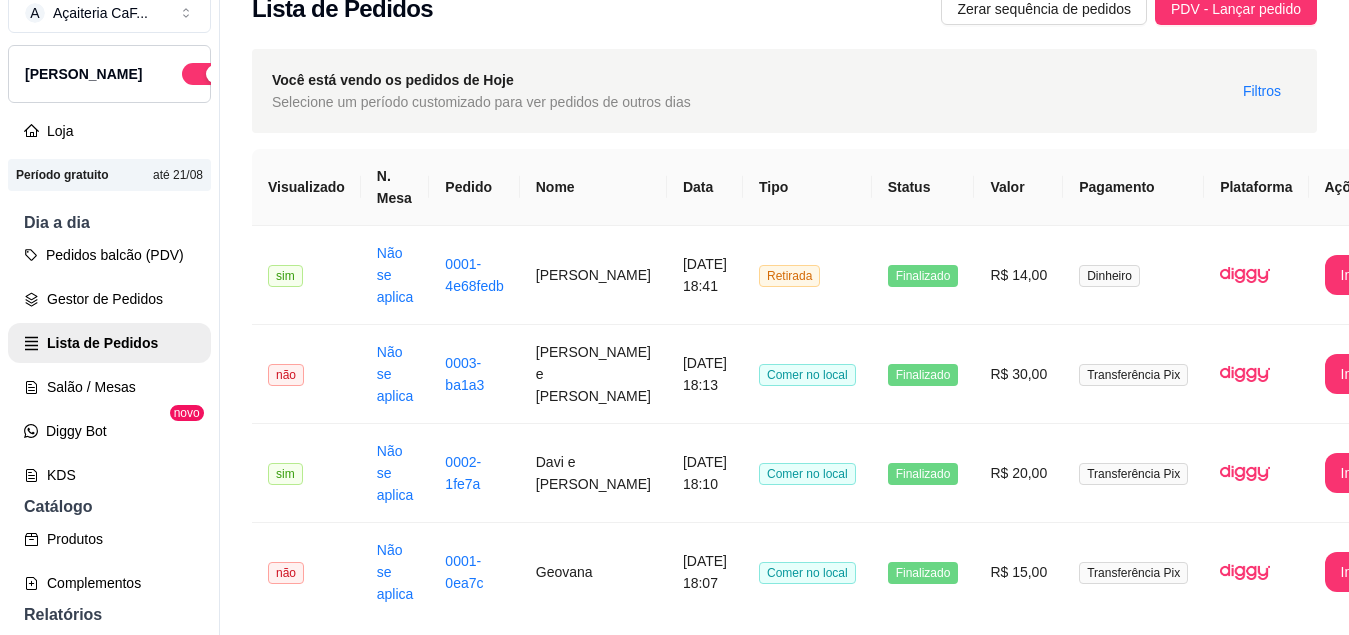 click on "Pedidos balcão (PDV) Gestor de Pedidos Lista de Pedidos Salão / Mesas Diggy Bot novo KDS" at bounding box center (109, 365) 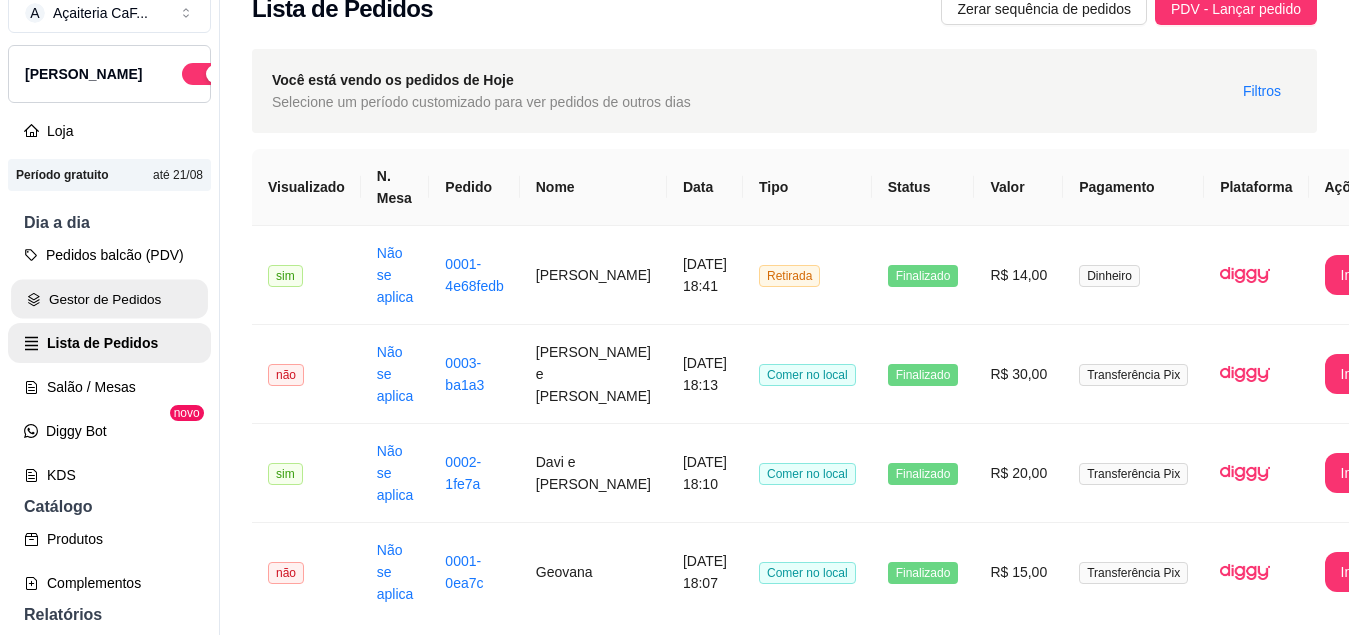 click on "Gestor de Pedidos" at bounding box center (109, 299) 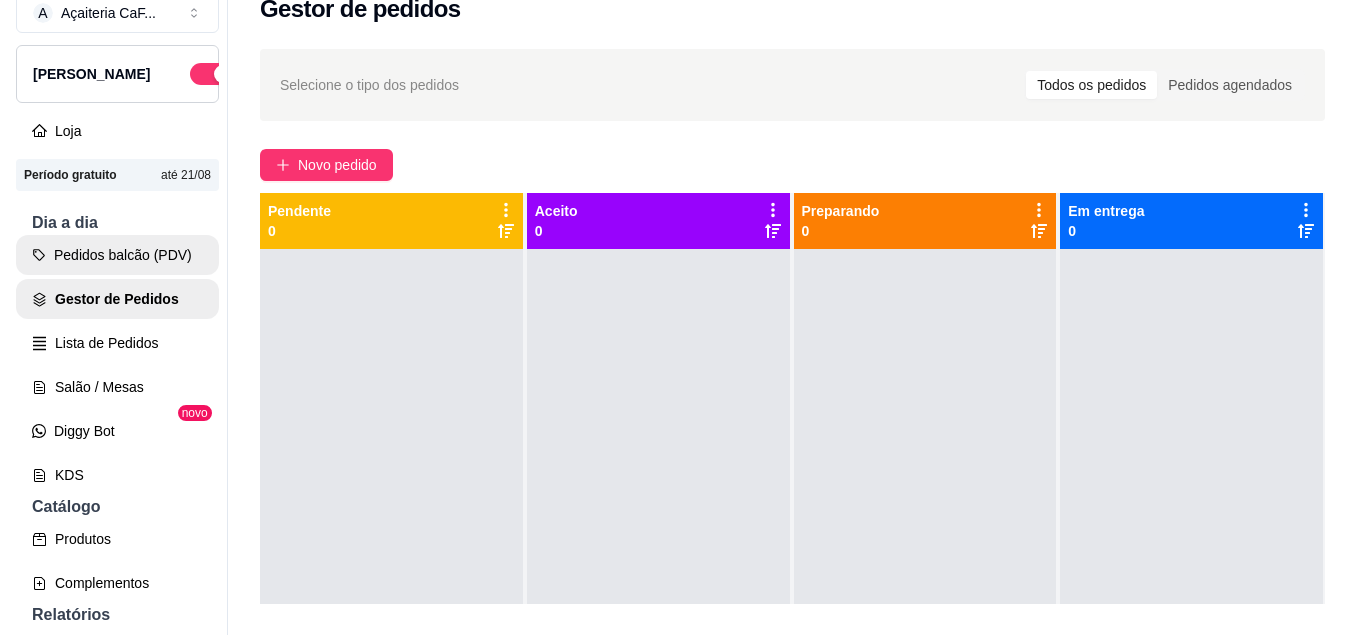 scroll, scrollTop: 0, scrollLeft: 0, axis: both 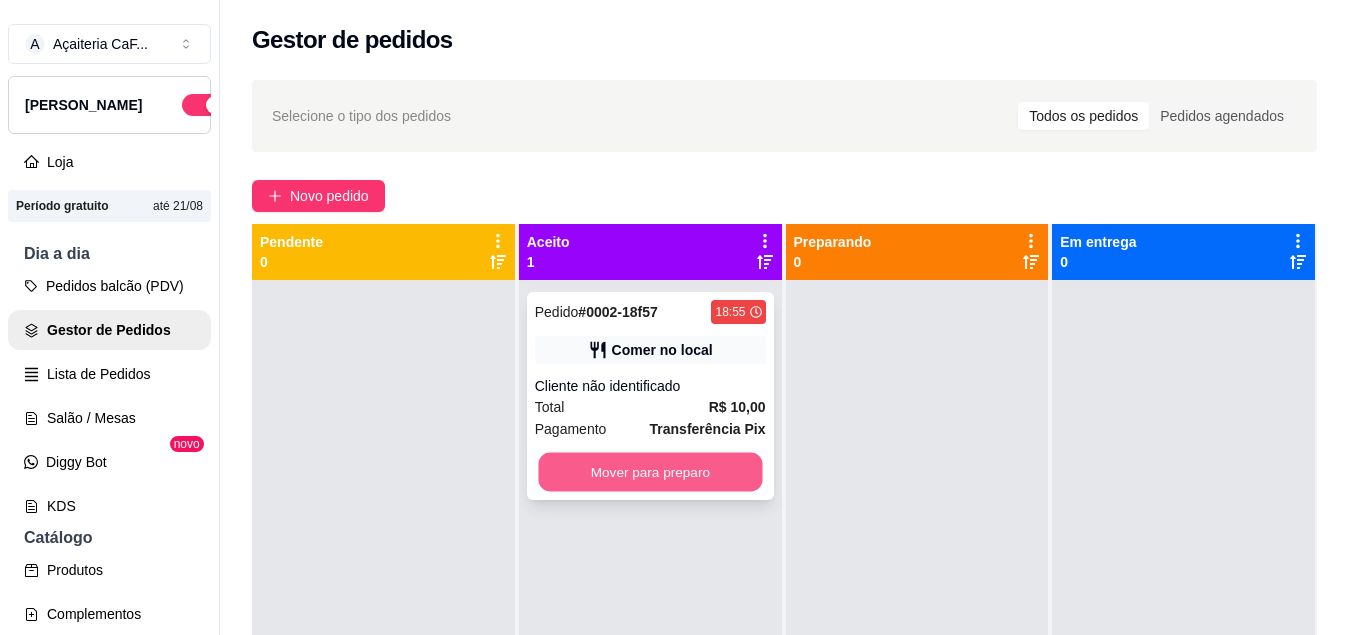 click on "Mover para preparo" at bounding box center [650, 472] 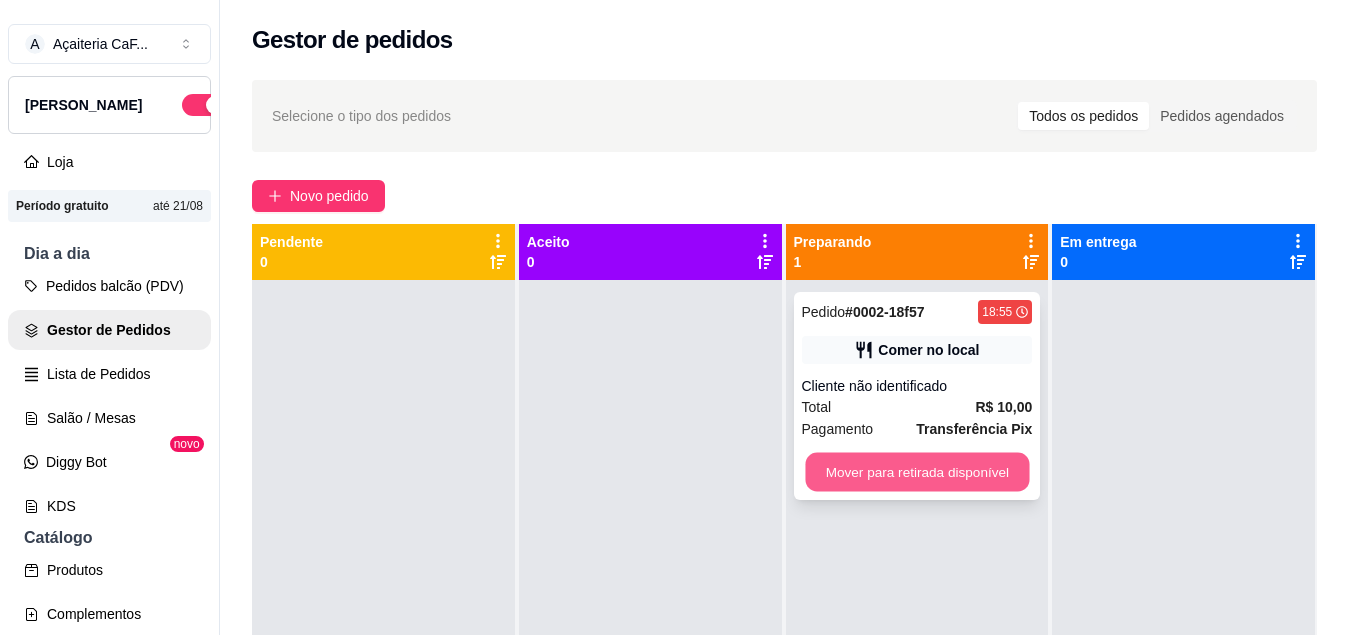 click on "Mover para retirada disponível" at bounding box center [917, 472] 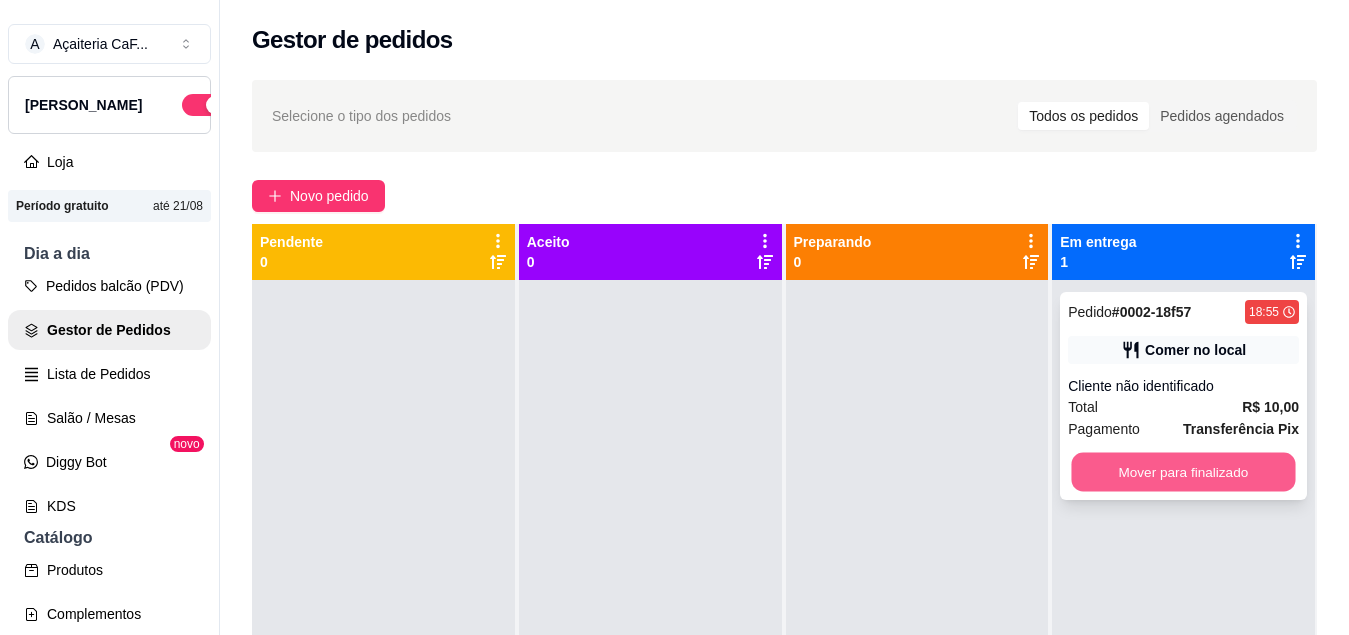 click on "Mover para finalizado" at bounding box center [1184, 472] 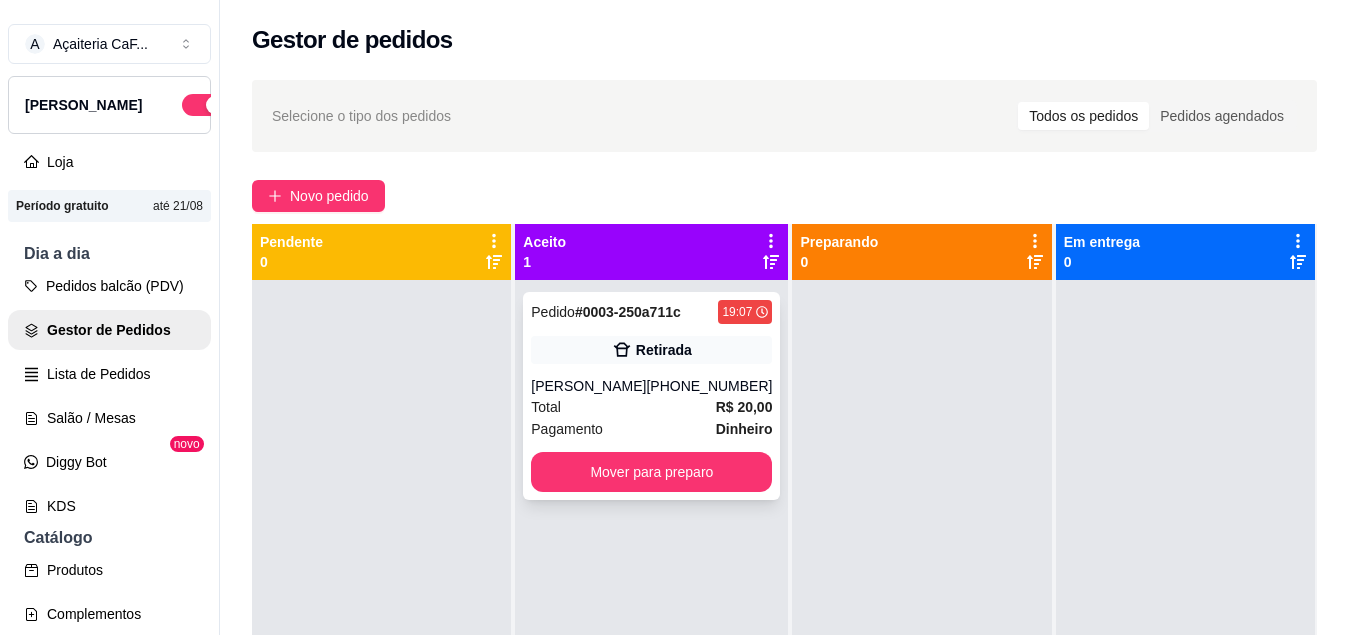 click on "Gustavo" at bounding box center (588, 386) 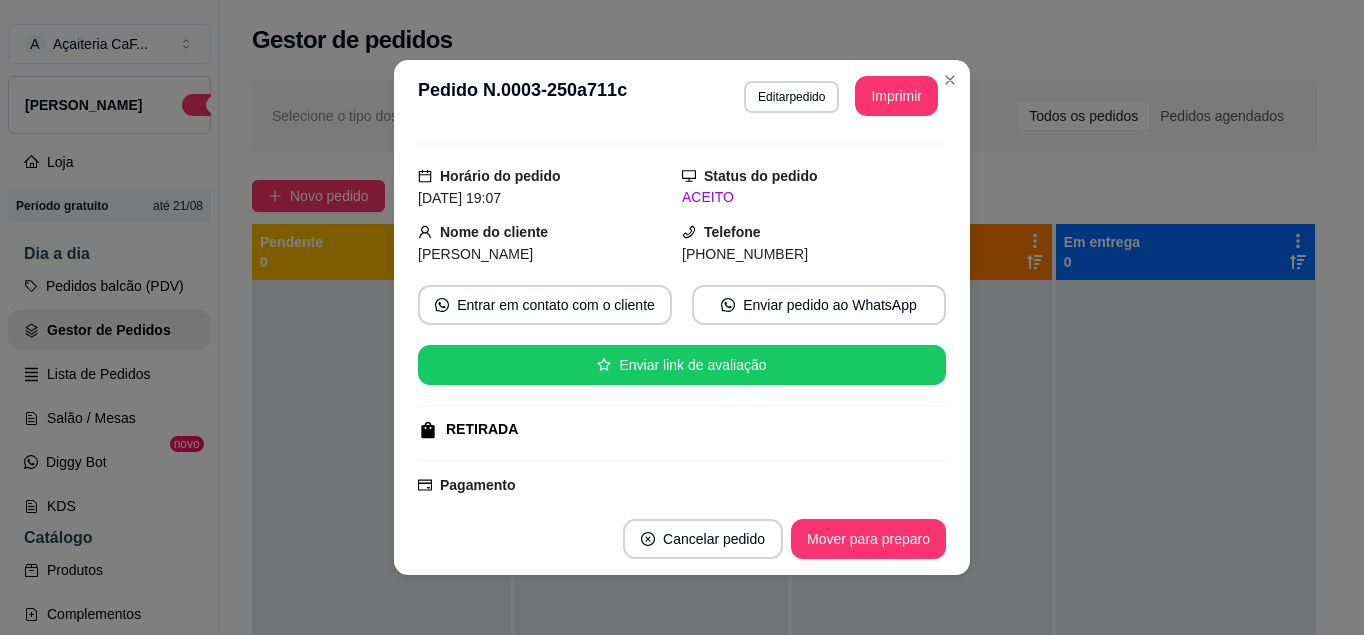 scroll, scrollTop: 43, scrollLeft: 0, axis: vertical 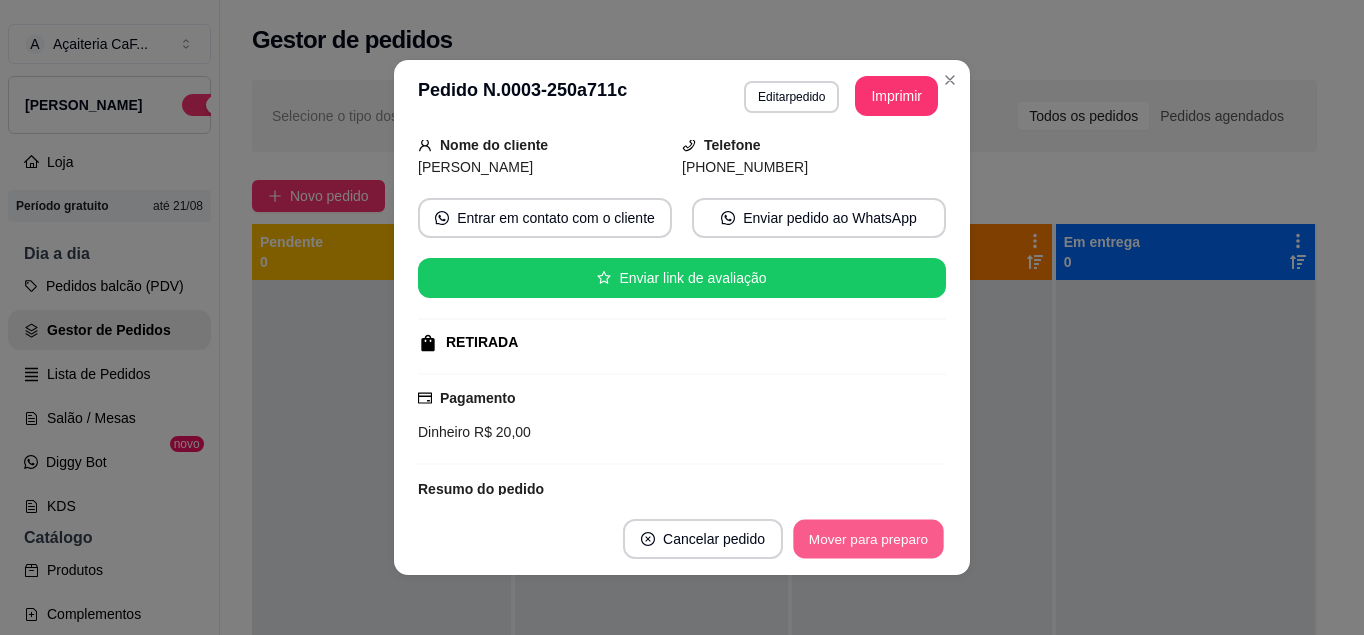 click on "Mover para preparo" at bounding box center (868, 539) 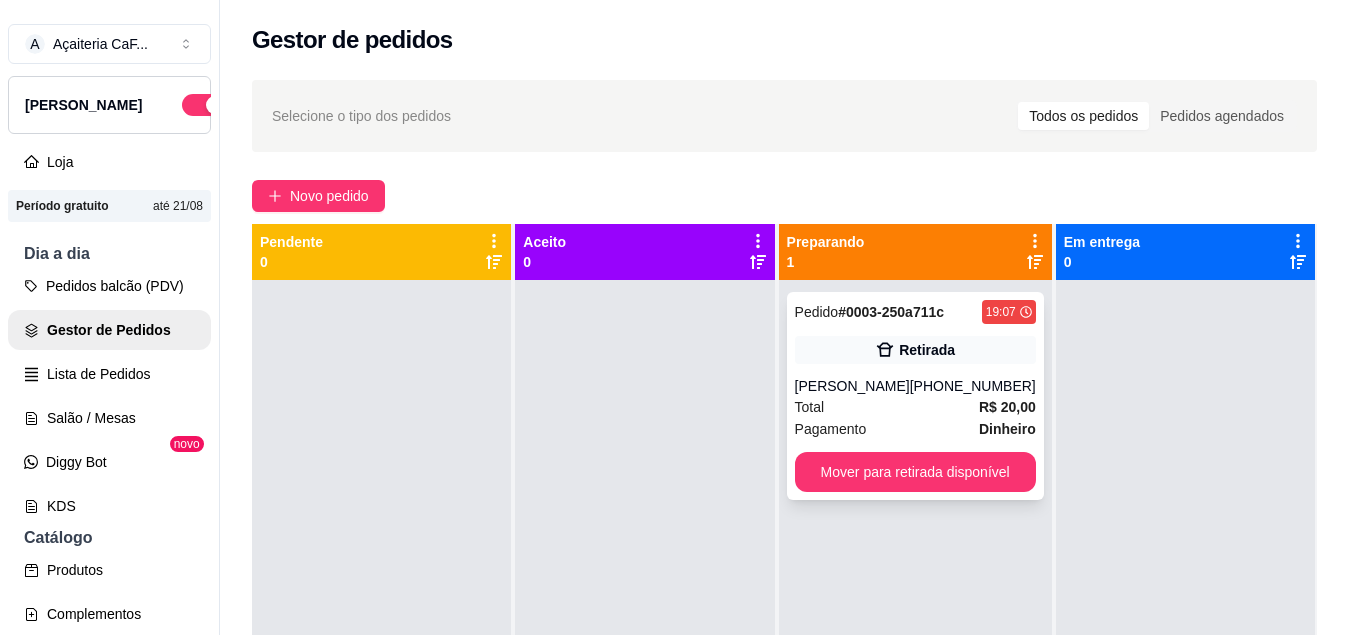 click on "Retirada" at bounding box center [927, 350] 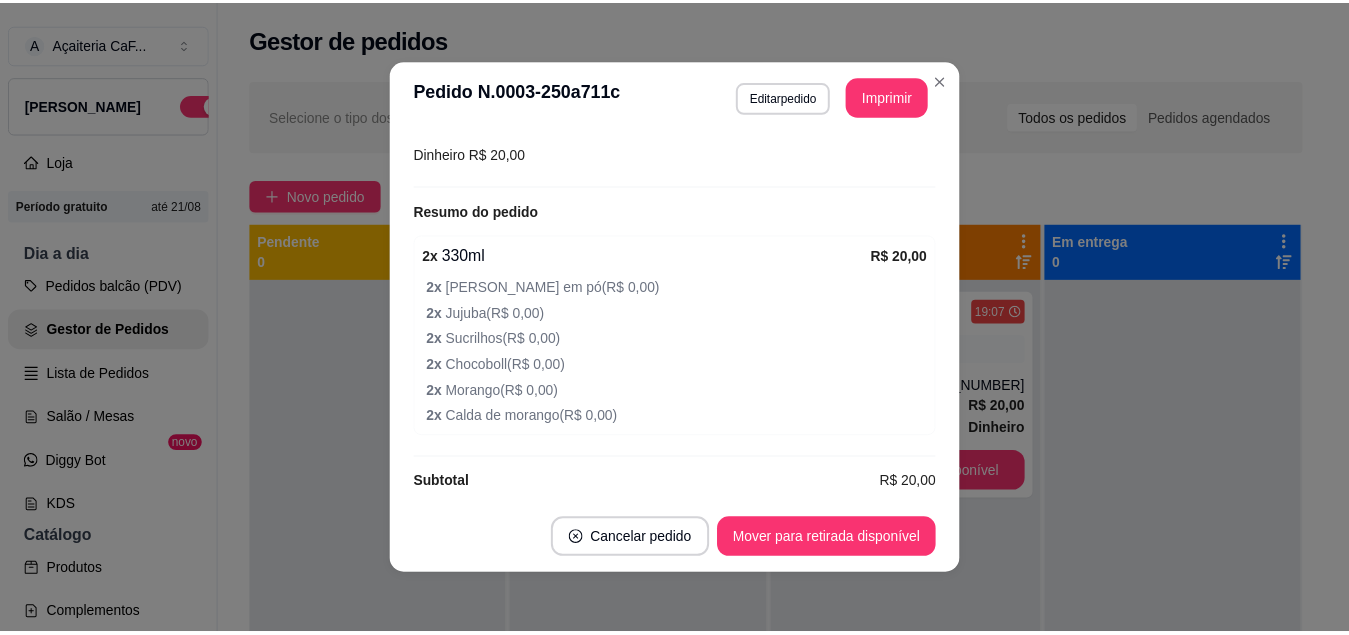 scroll, scrollTop: 407, scrollLeft: 0, axis: vertical 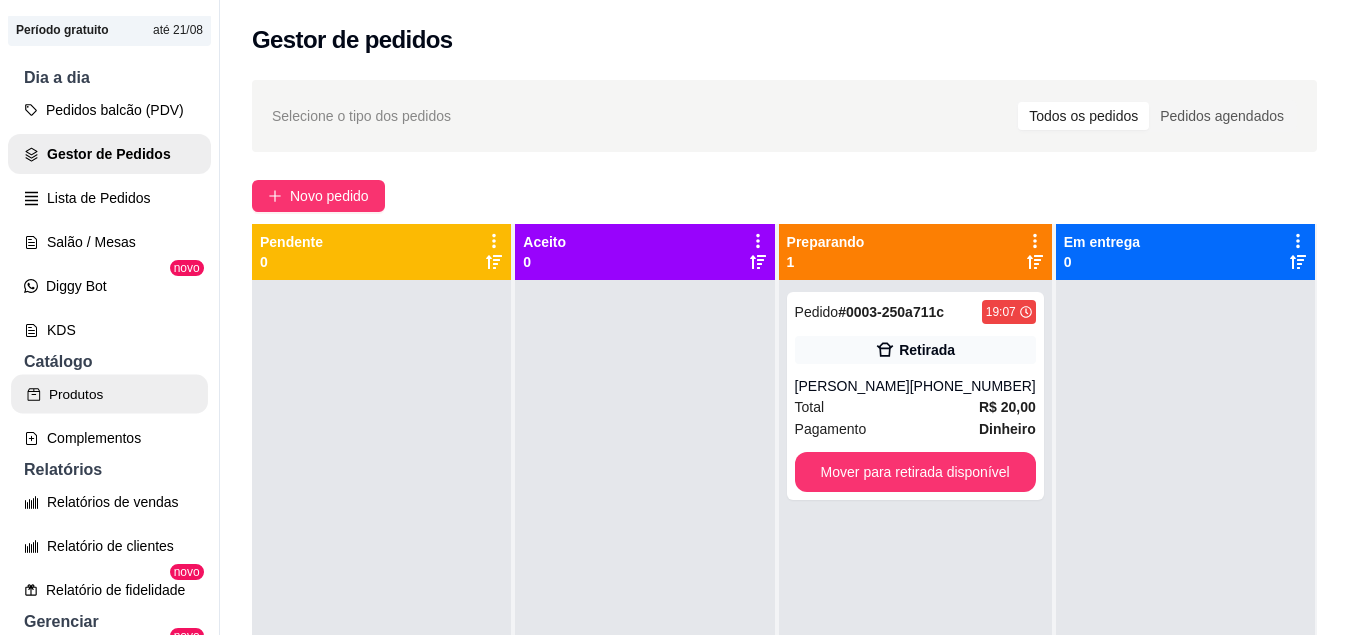 click on "Produtos" at bounding box center [109, 394] 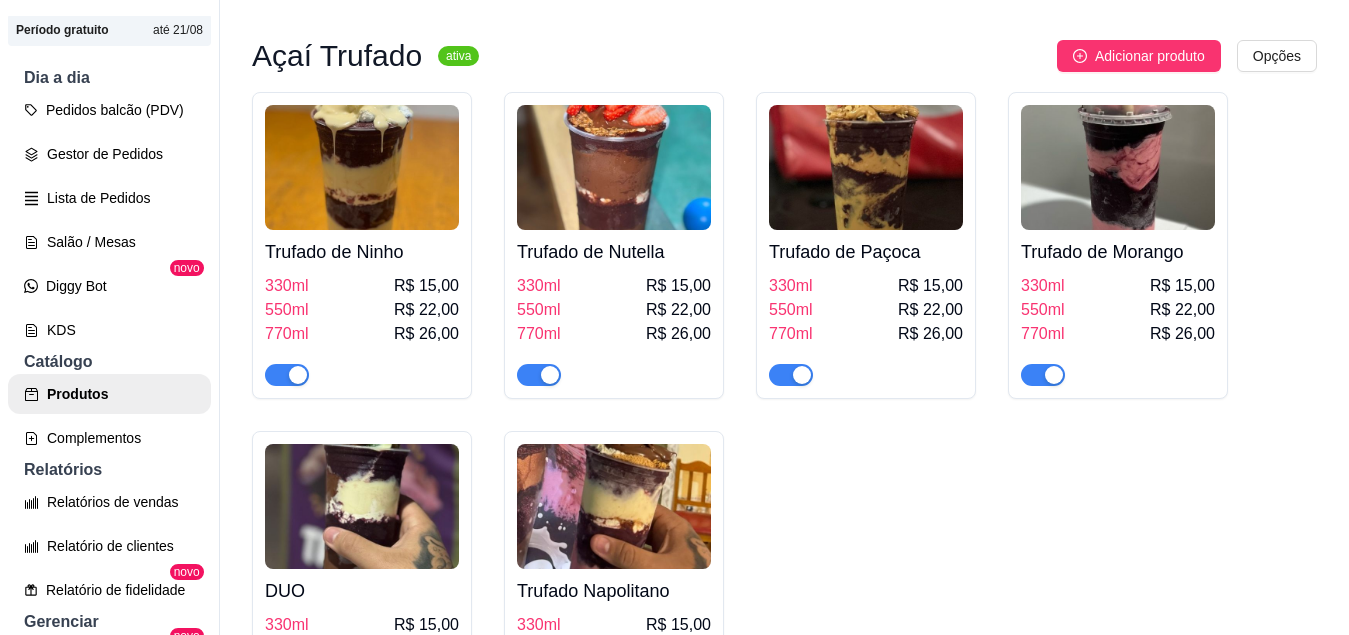 scroll, scrollTop: 534, scrollLeft: 0, axis: vertical 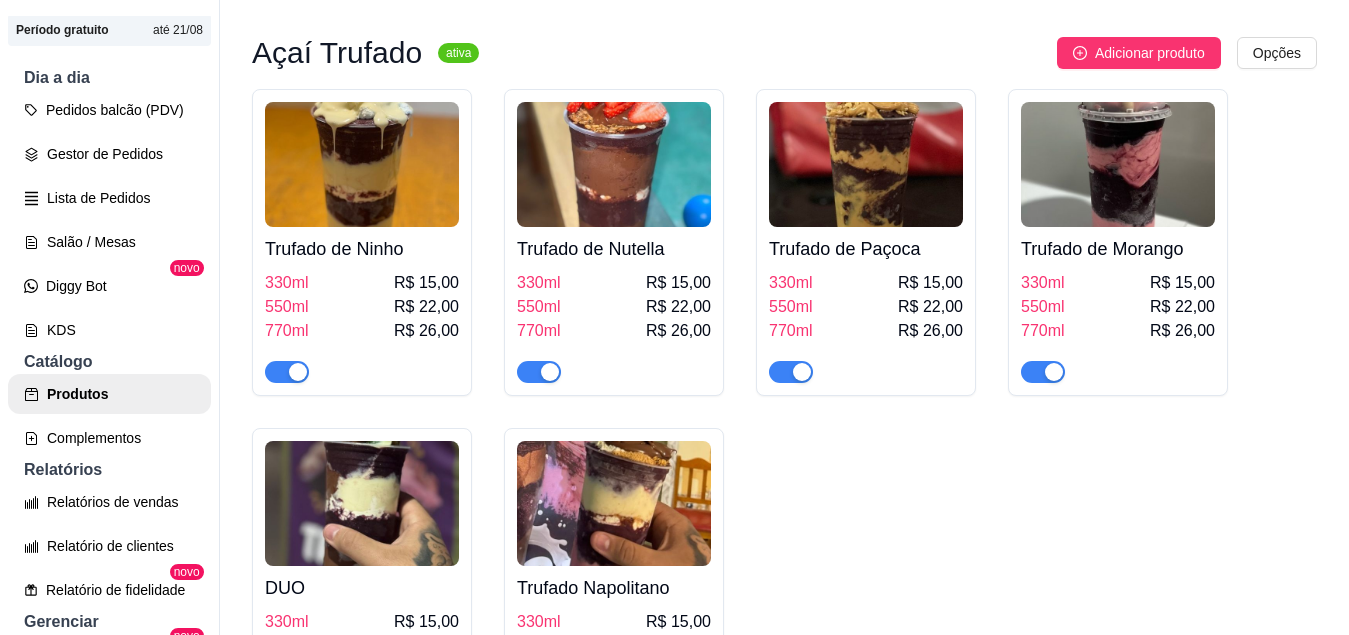 click at bounding box center [1118, 164] 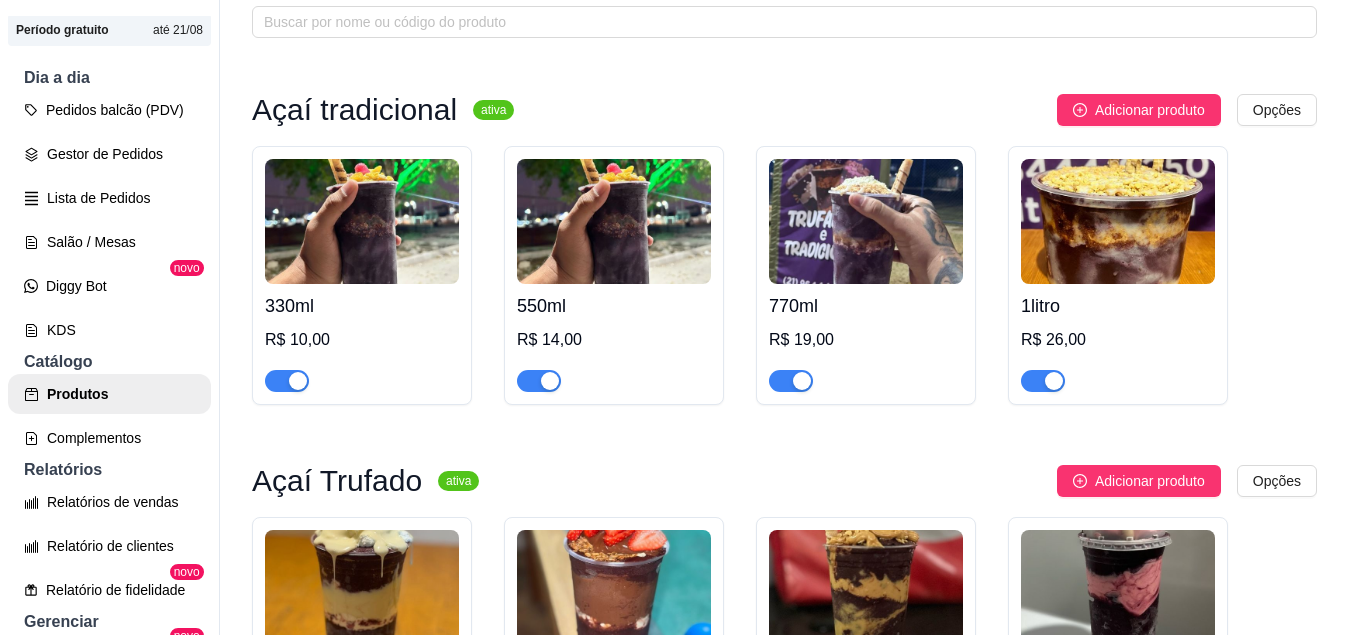 scroll, scrollTop: 0, scrollLeft: 0, axis: both 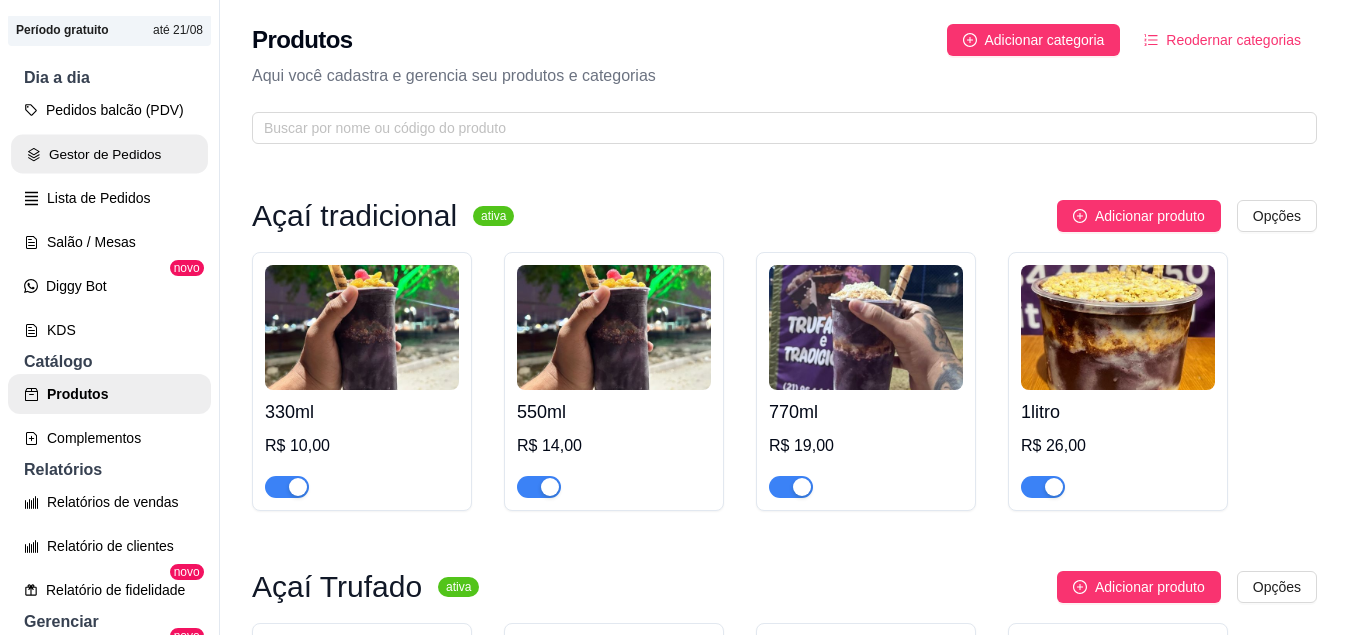 click on "Gestor de Pedidos" at bounding box center (109, 154) 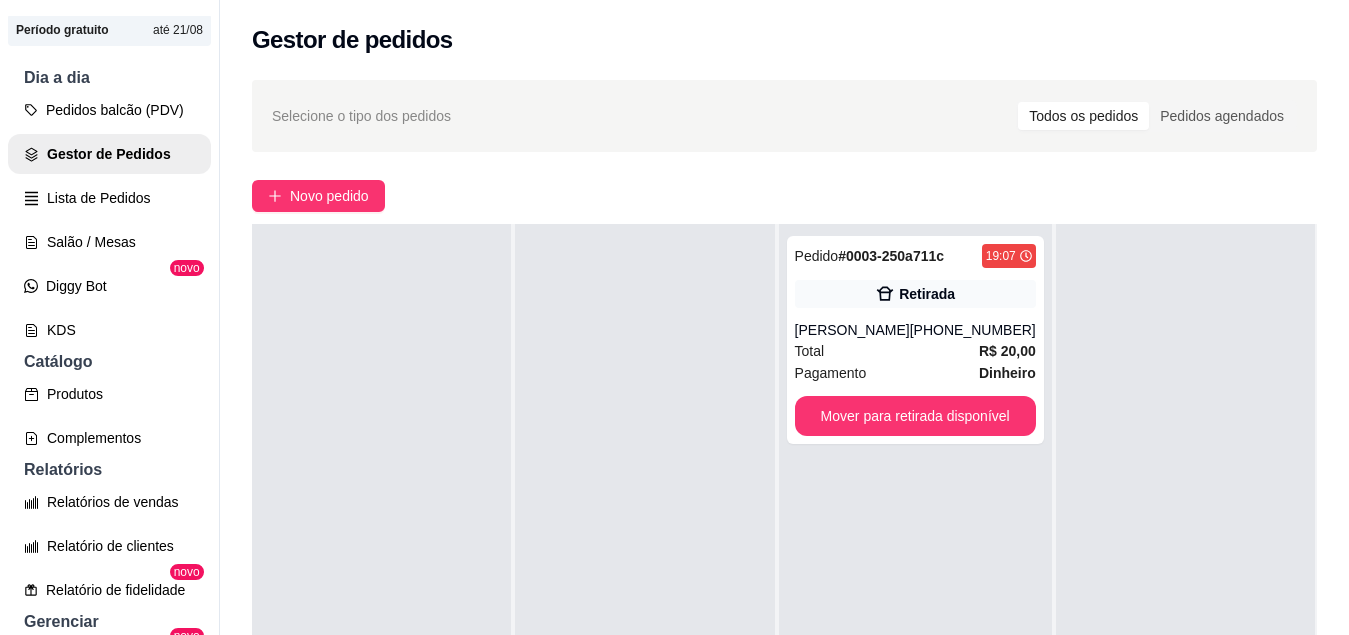 scroll, scrollTop: 0, scrollLeft: 0, axis: both 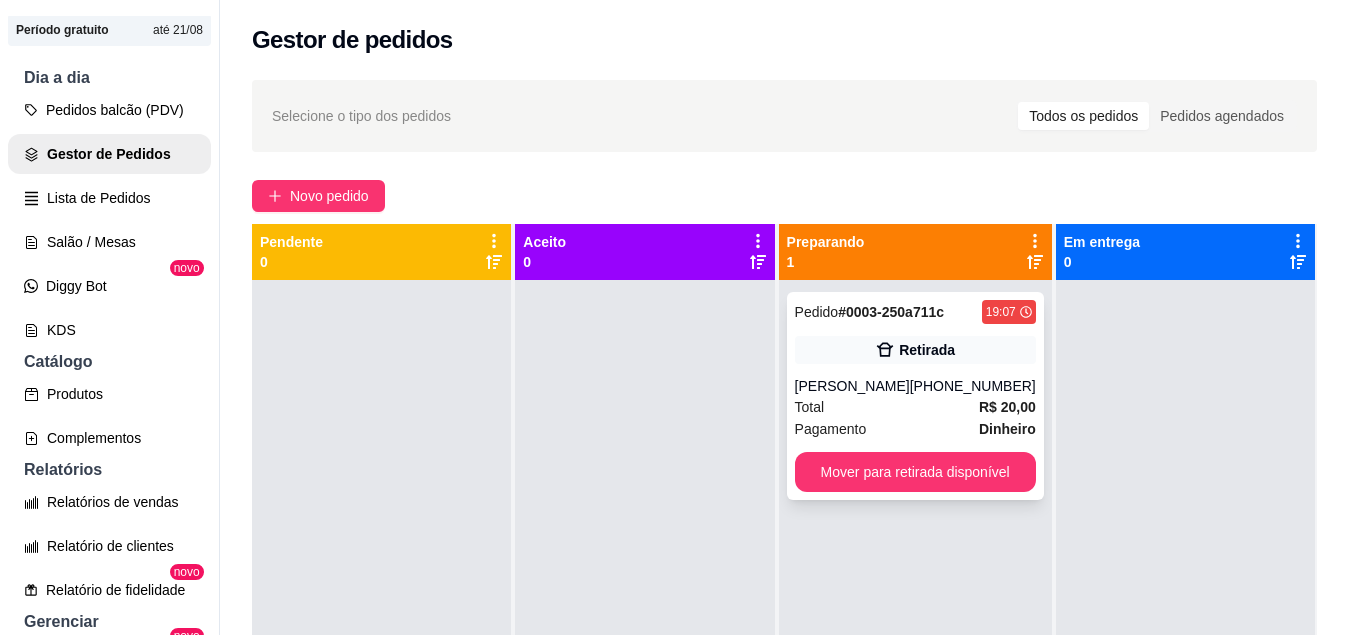 click on "Pedido  # 0003-250a711c 19:07 Retirada Gustavo  (21) 97934-1332 Total R$ 20,00 Pagamento Dinheiro Mover para retirada disponível" at bounding box center [915, 396] 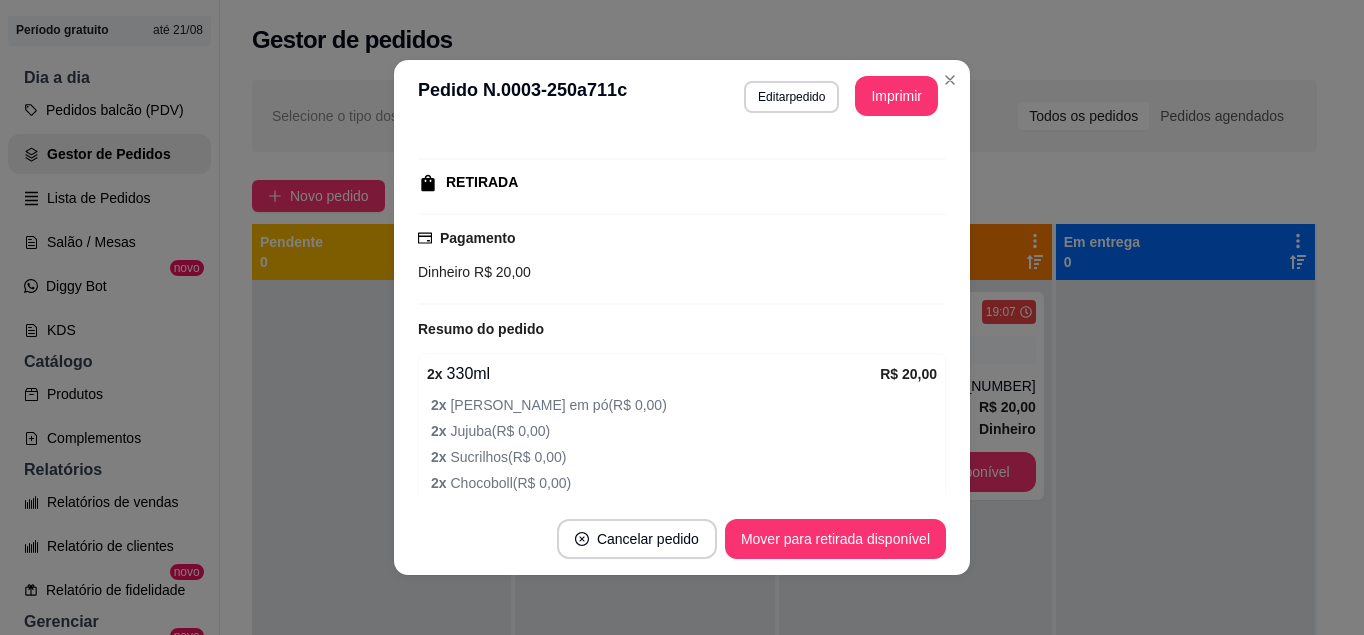 scroll, scrollTop: 0, scrollLeft: 0, axis: both 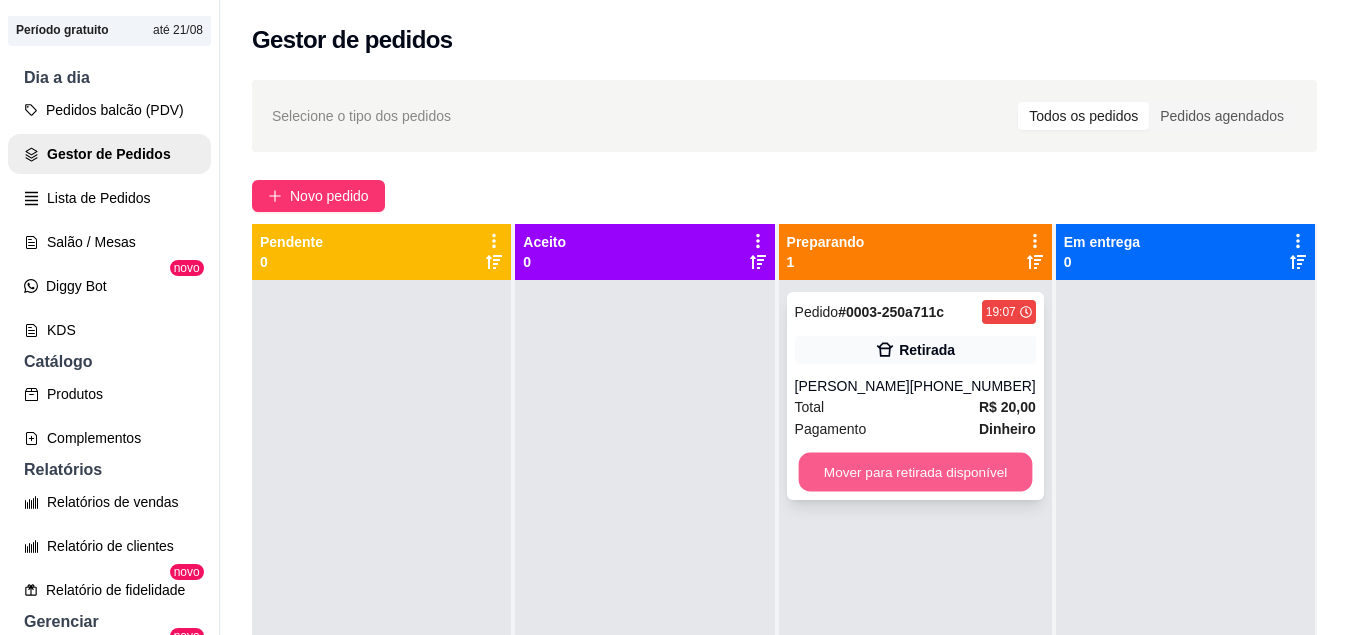 click on "Mover para retirada disponível" at bounding box center [915, 472] 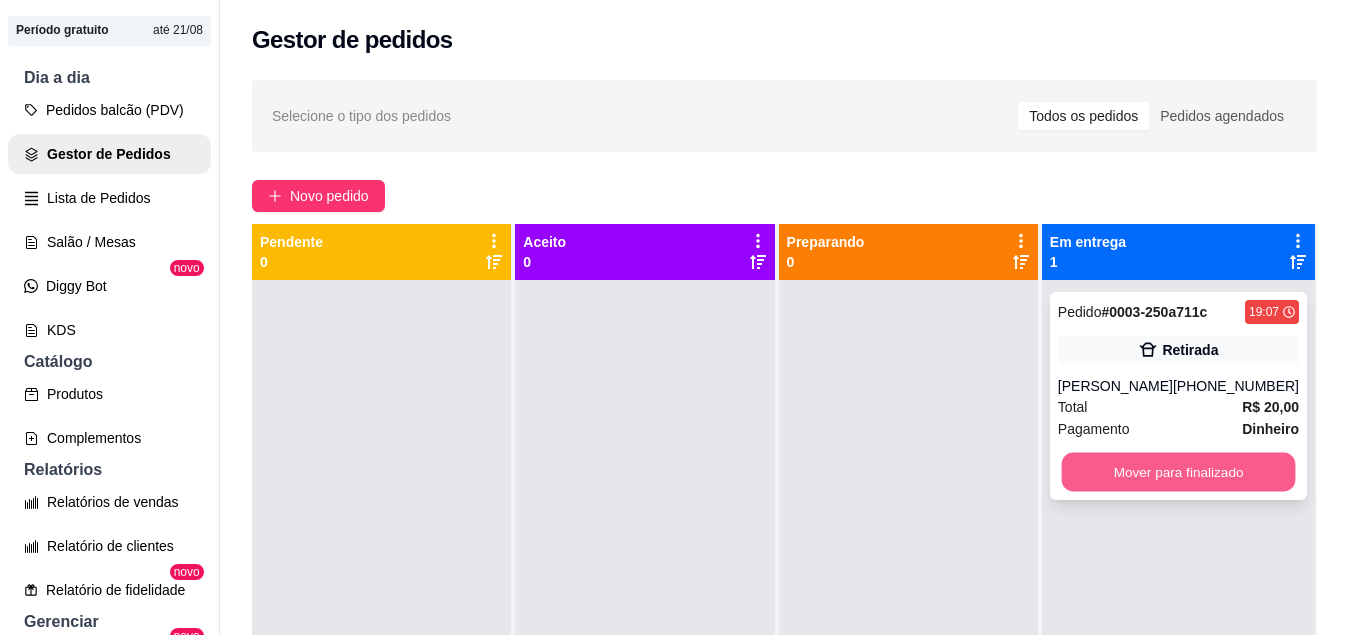click on "Mover para finalizado" at bounding box center (1178, 472) 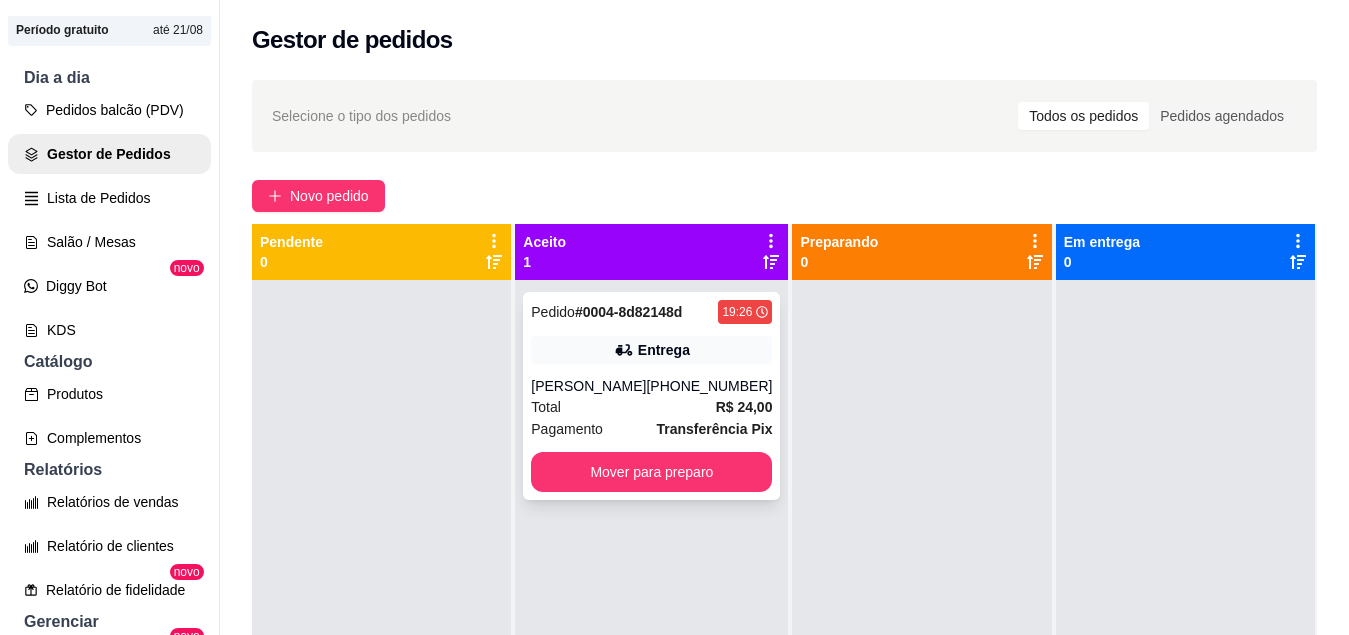 click on "(21) 98362-7145" at bounding box center [709, 386] 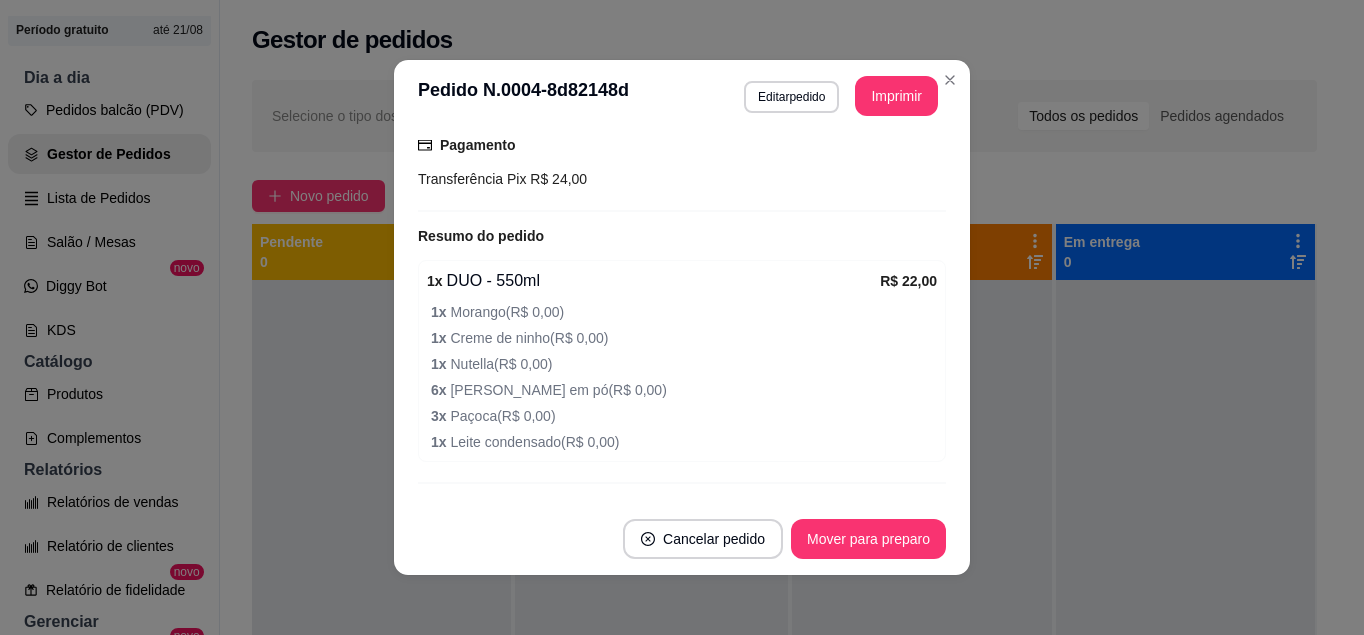 scroll, scrollTop: 582, scrollLeft: 0, axis: vertical 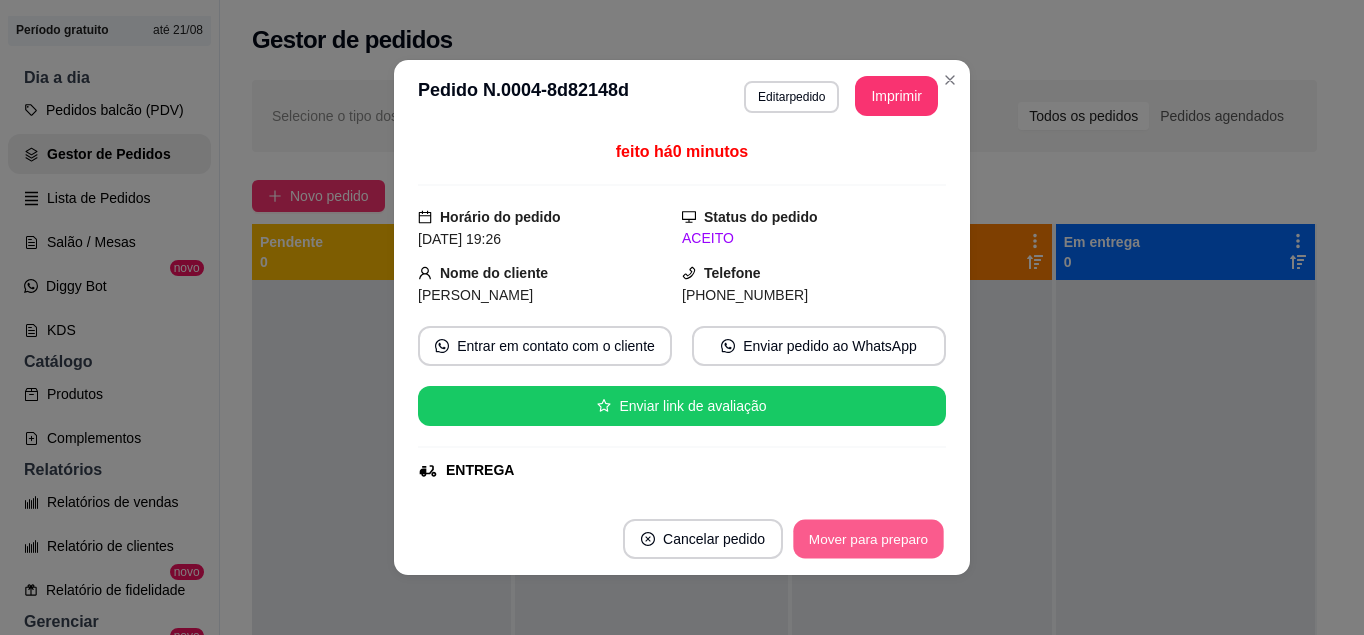 click on "Mover para preparo" at bounding box center [868, 539] 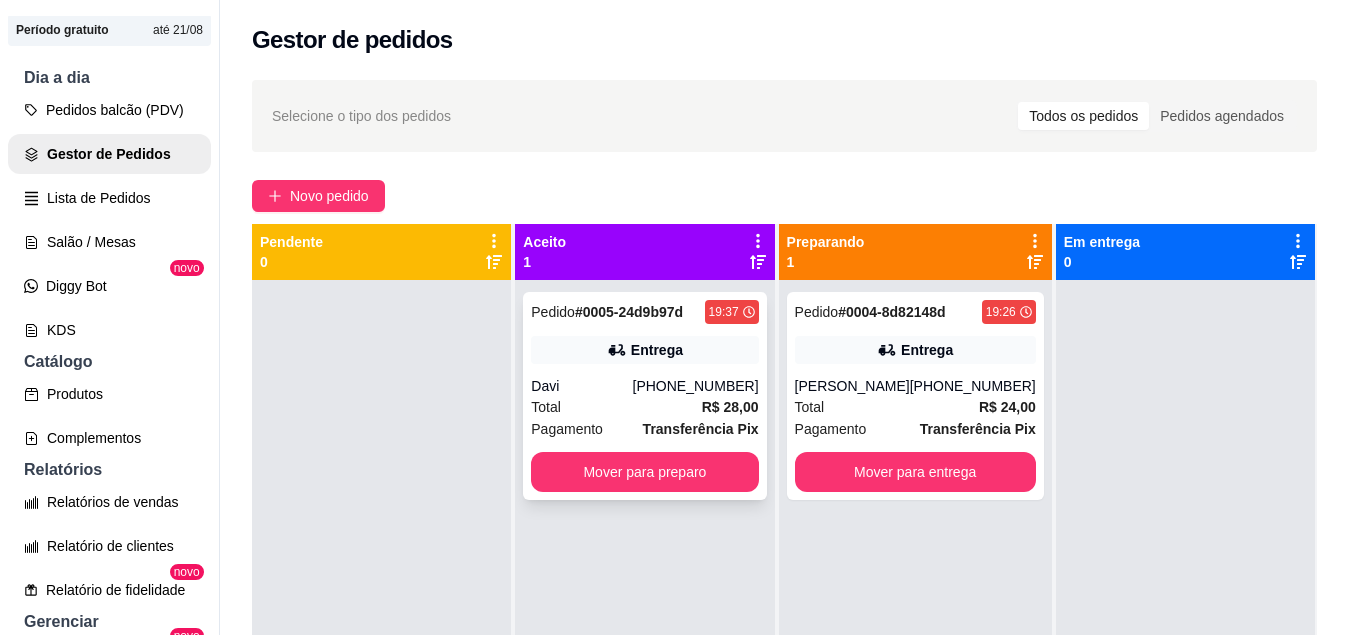 click on "Pedido  # 0005-24d9b97d 19:37 Entrega Davi (21) 98288-7448 Total R$ 28,00 Pagamento Transferência Pix Mover para preparo" at bounding box center [644, 396] 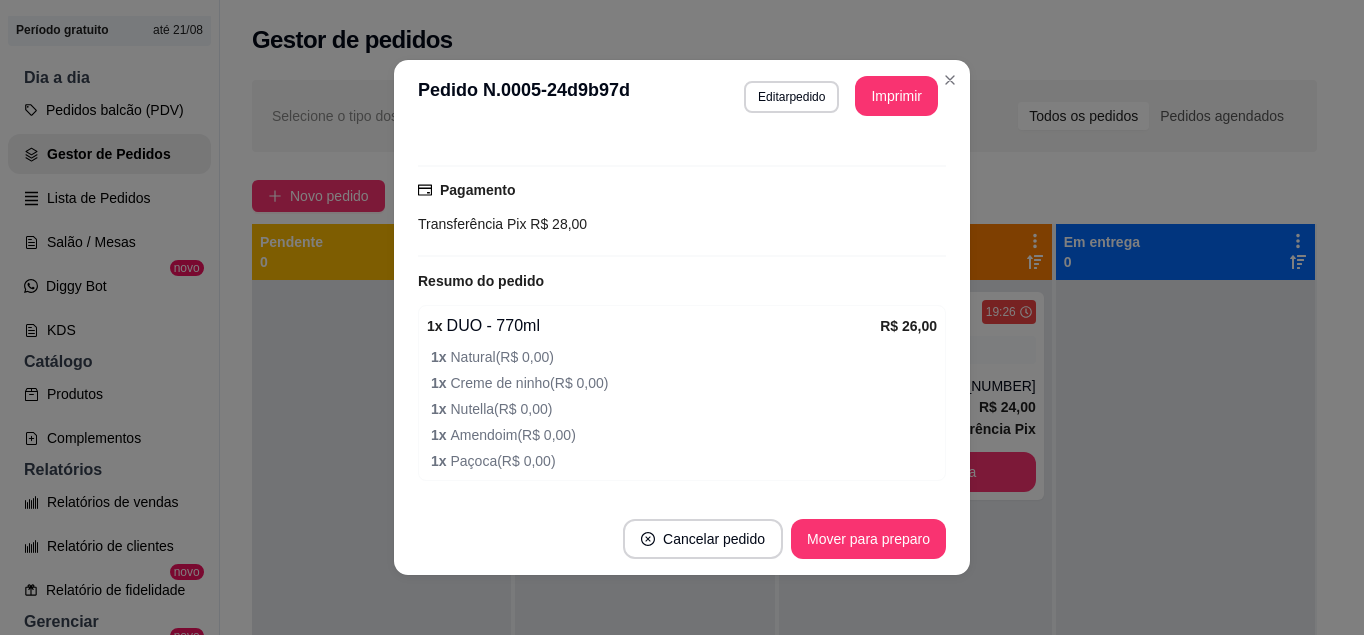 scroll, scrollTop: 556, scrollLeft: 0, axis: vertical 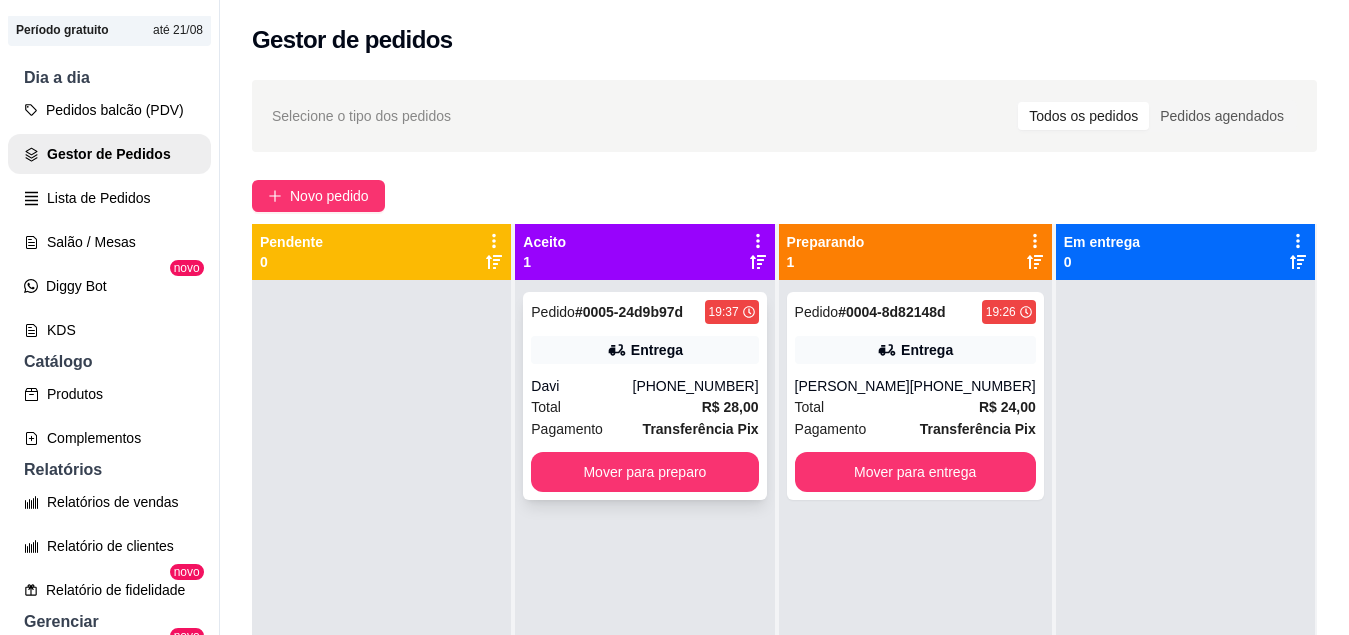 click on "Pedido  # 0005-24d9b97d 19:37 Entrega Davi (21) 98288-7448 Total R$ 28,00 Pagamento Transferência Pix Mover para preparo" at bounding box center (644, 396) 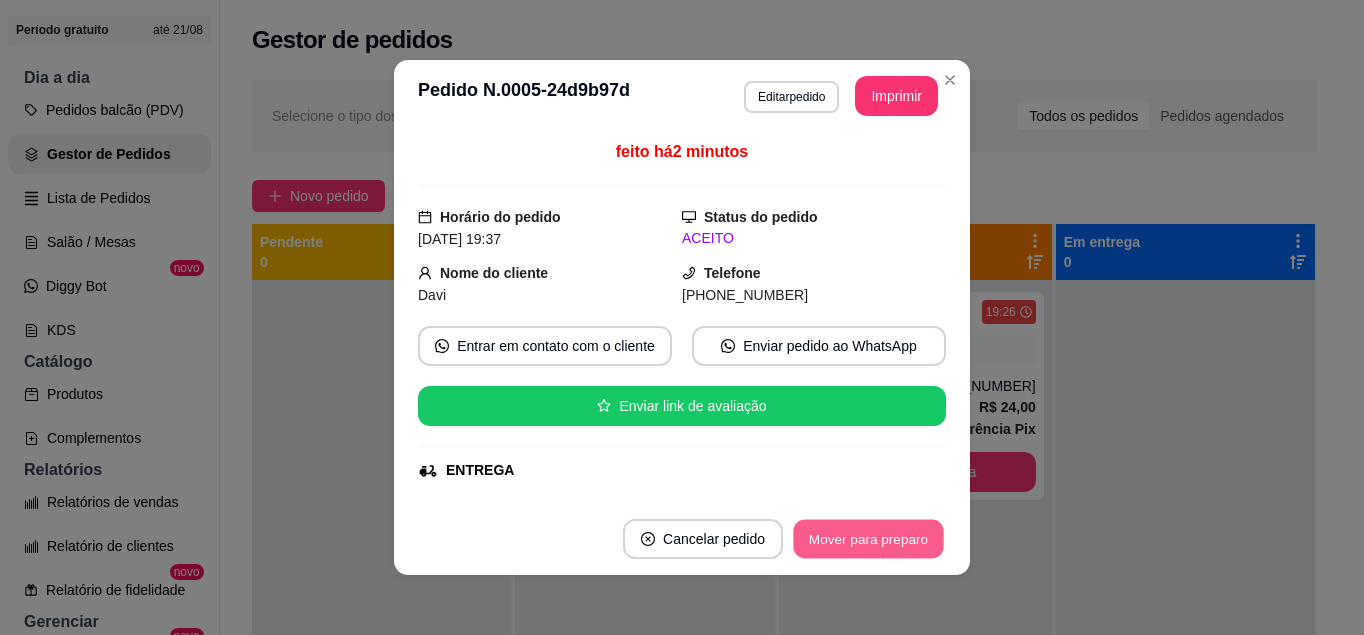 click on "Mover para preparo" at bounding box center (868, 539) 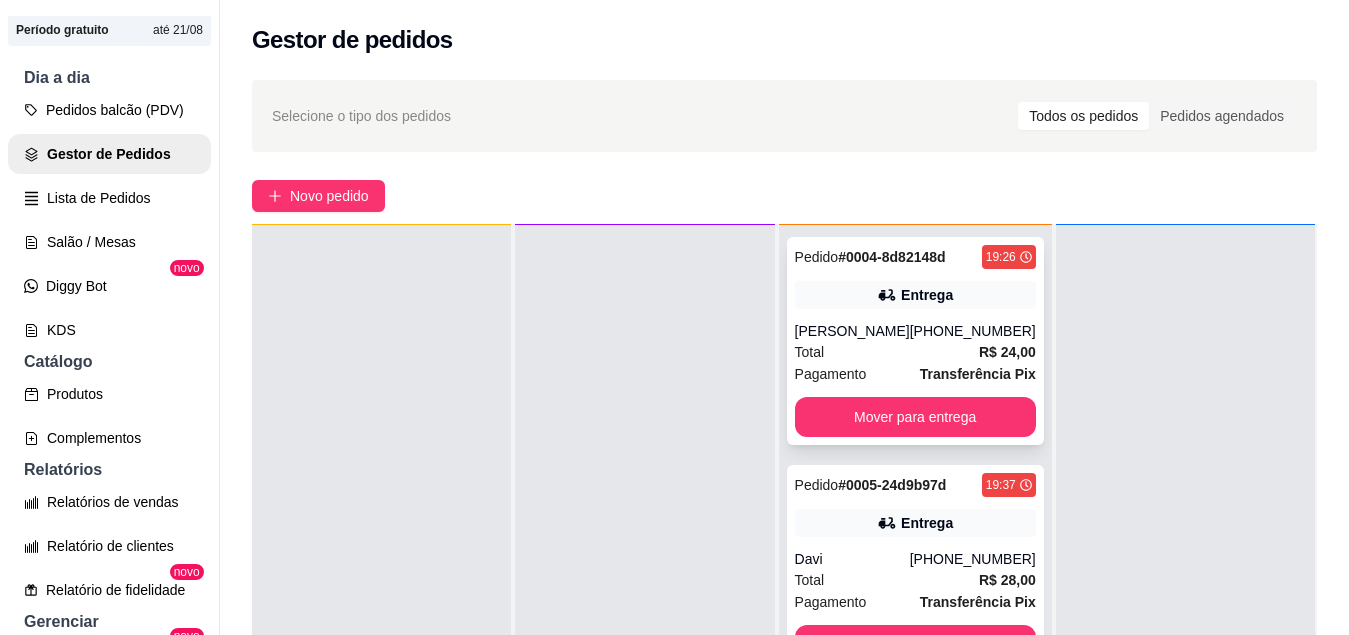 scroll, scrollTop: 56, scrollLeft: 0, axis: vertical 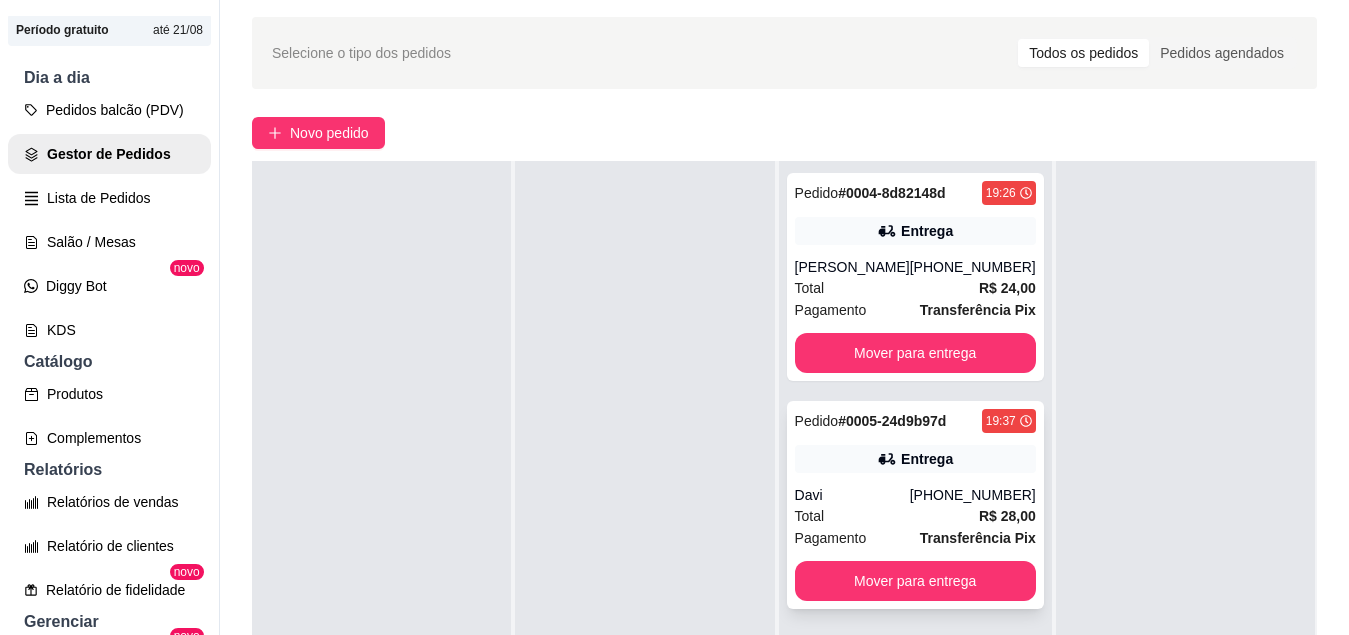 click on "Davi" at bounding box center (852, 495) 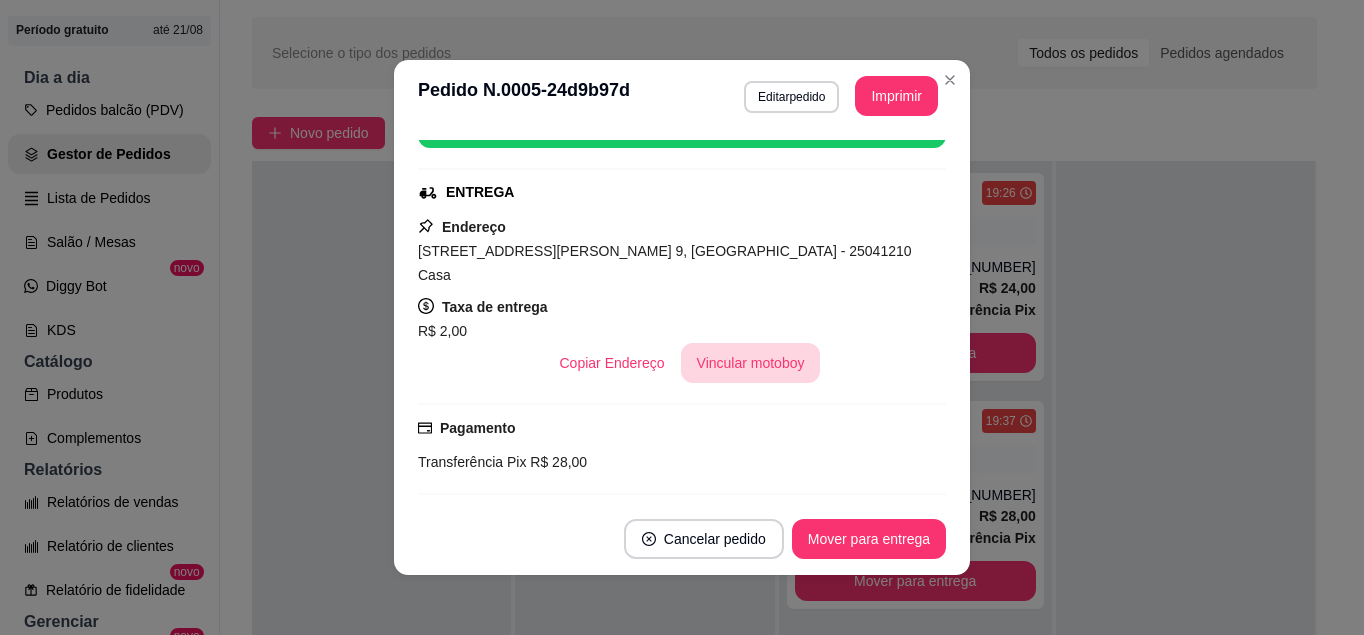 scroll, scrollTop: 298, scrollLeft: 0, axis: vertical 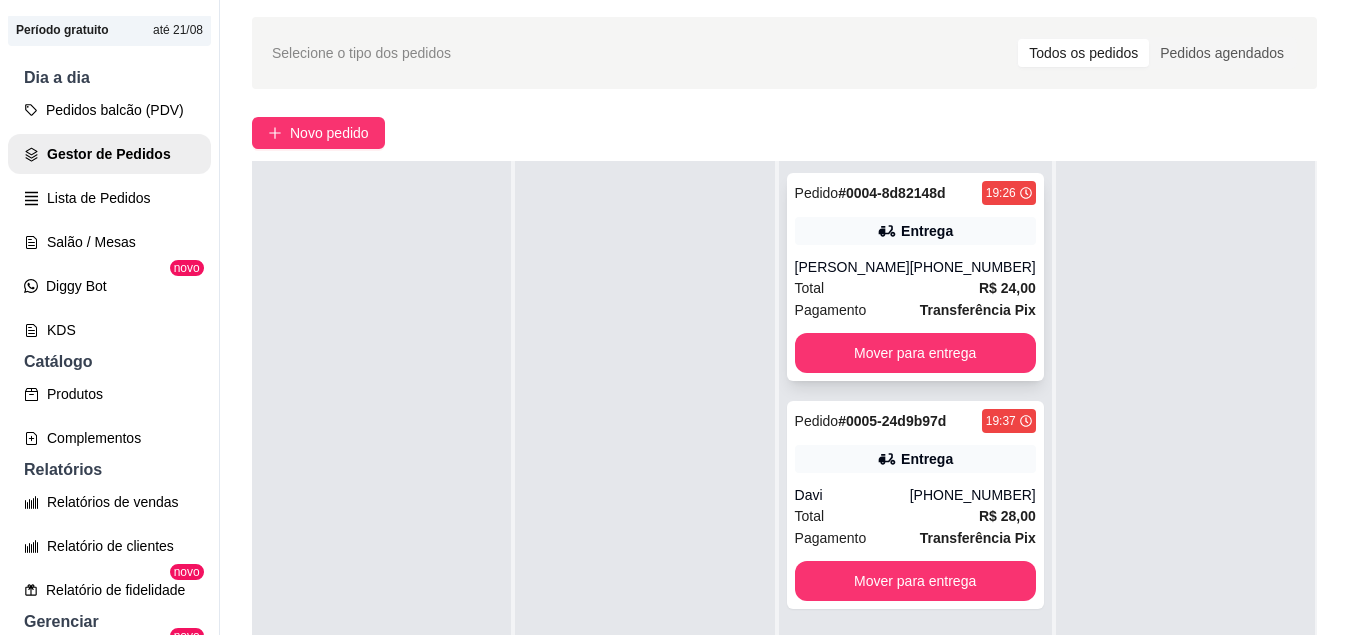 click on "Sara" at bounding box center (852, 267) 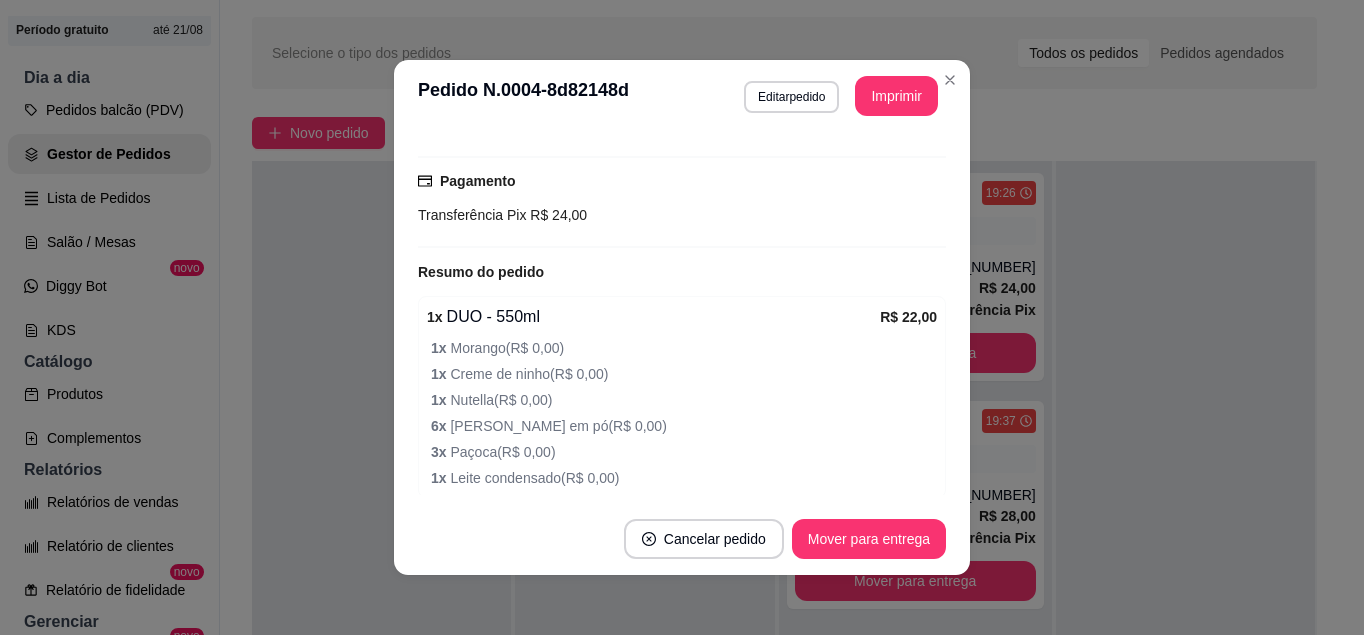 scroll, scrollTop: 582, scrollLeft: 0, axis: vertical 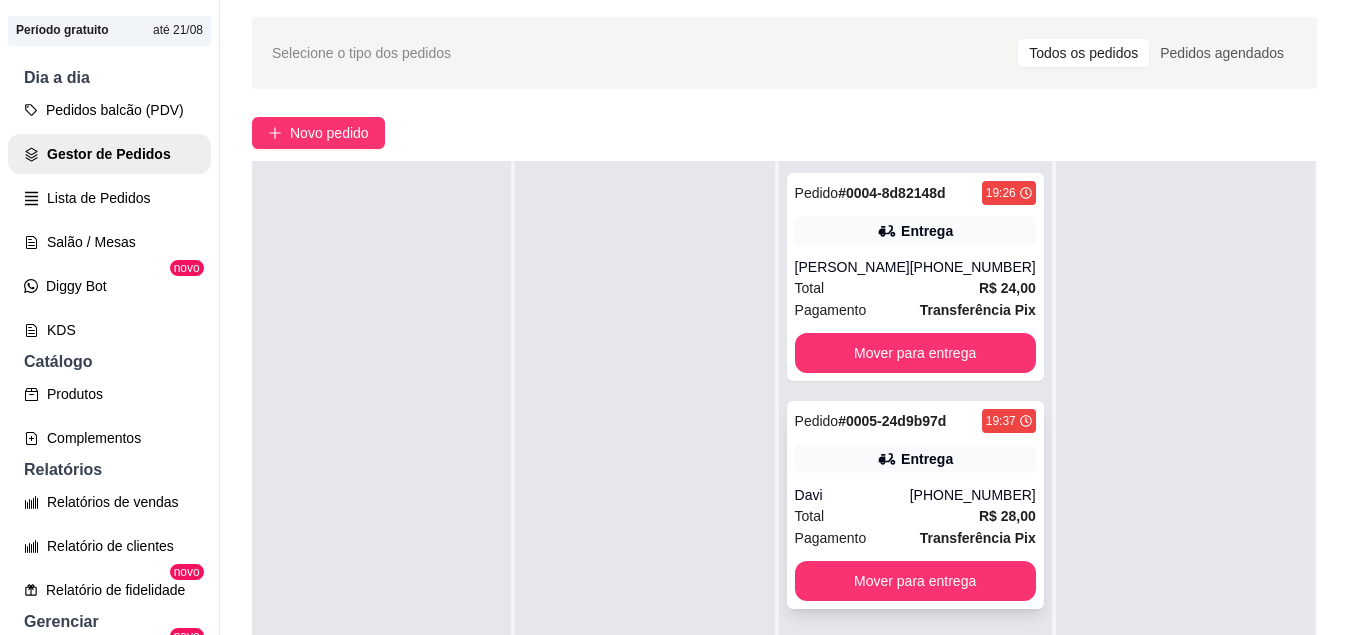 click on "Davi" at bounding box center [852, 495] 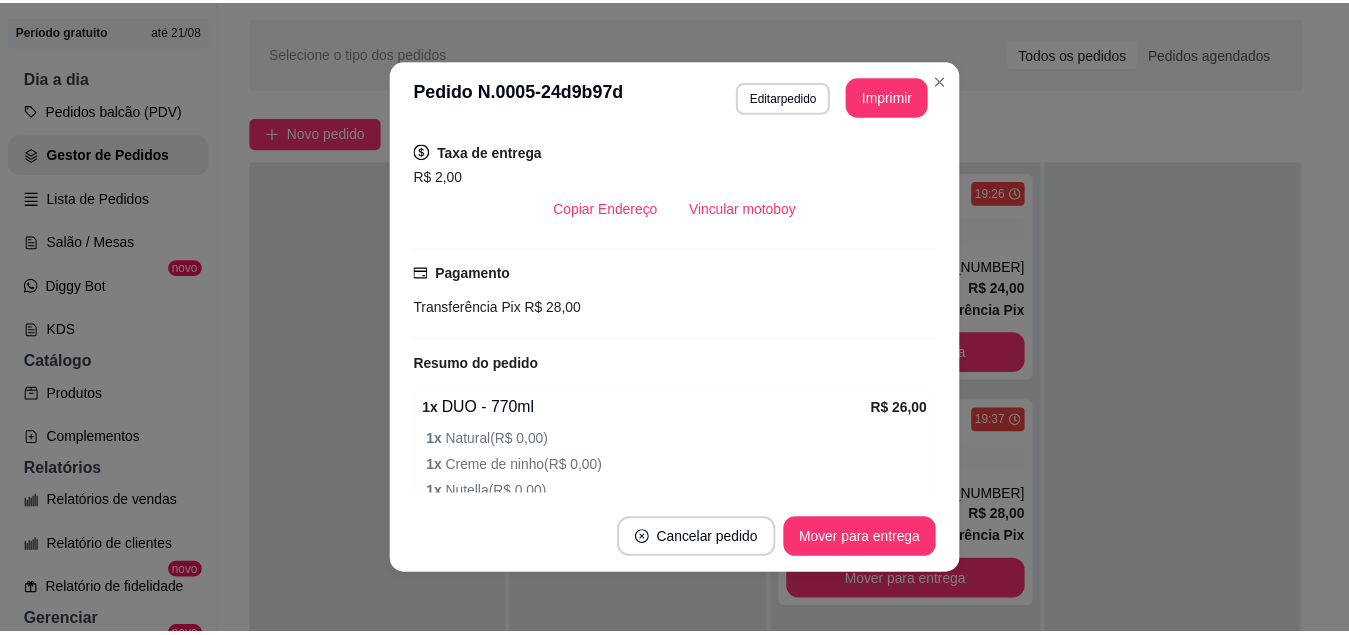 scroll, scrollTop: 556, scrollLeft: 0, axis: vertical 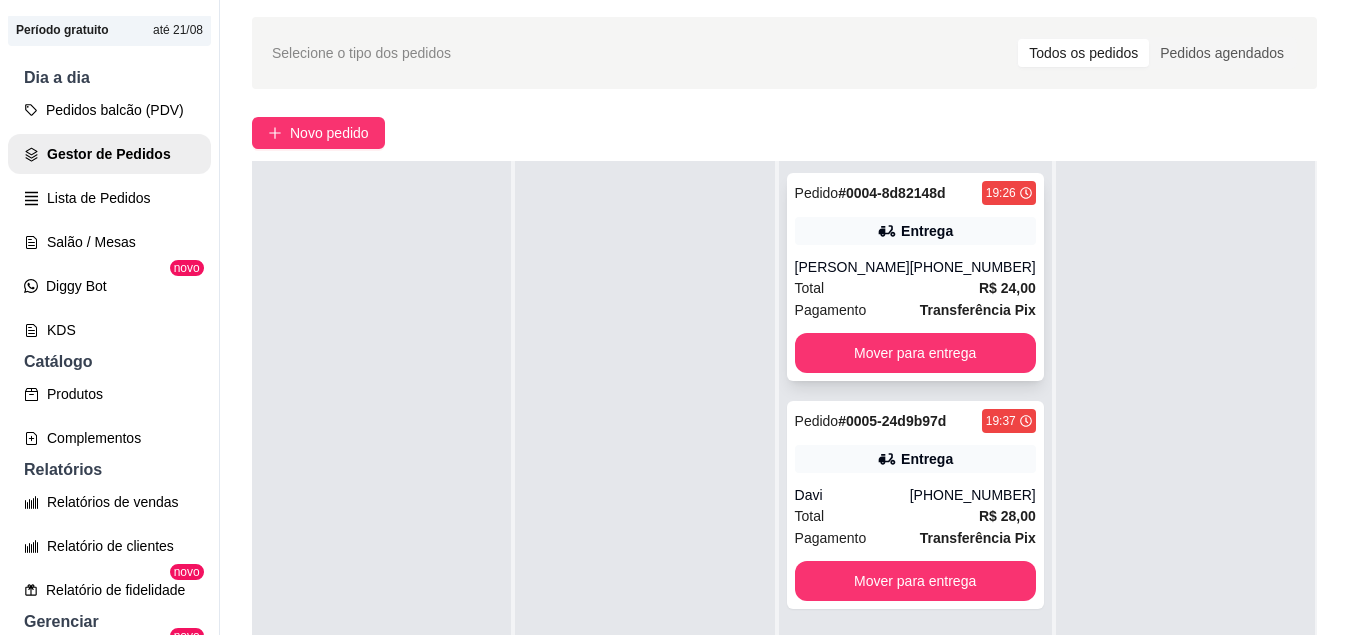 click on "Total R$ 24,00" at bounding box center [915, 288] 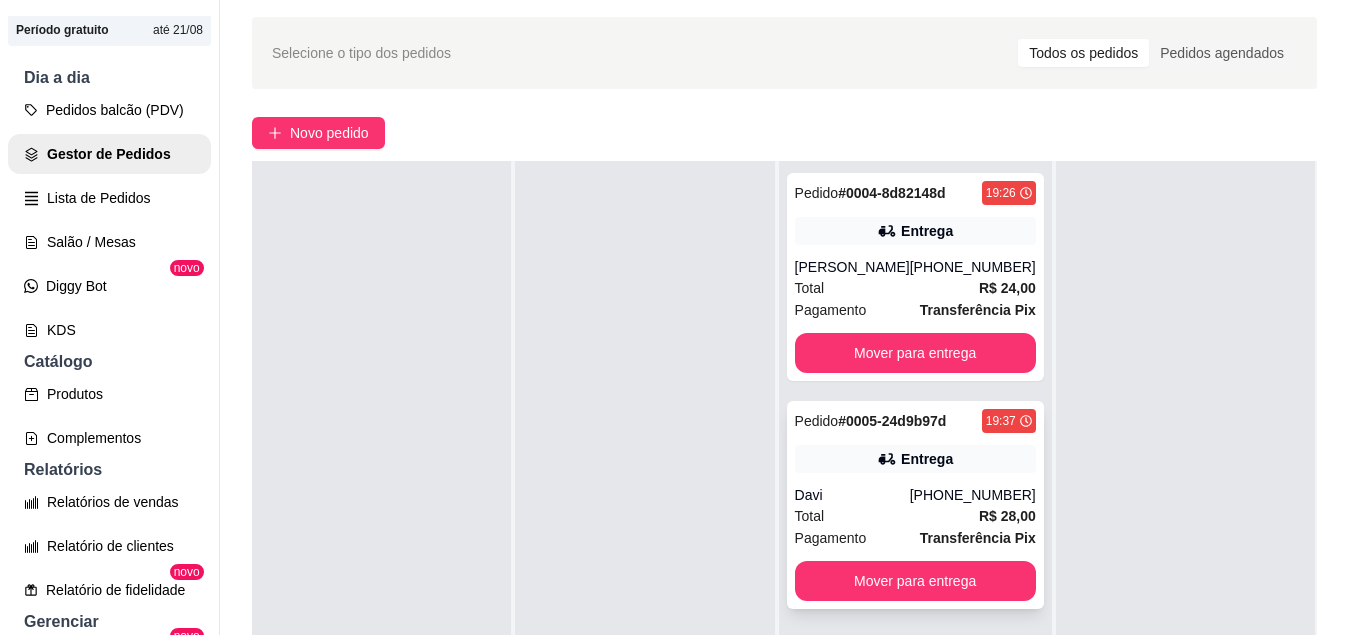 click on "Pedido  # 0005-24d9b97d" at bounding box center (871, 421) 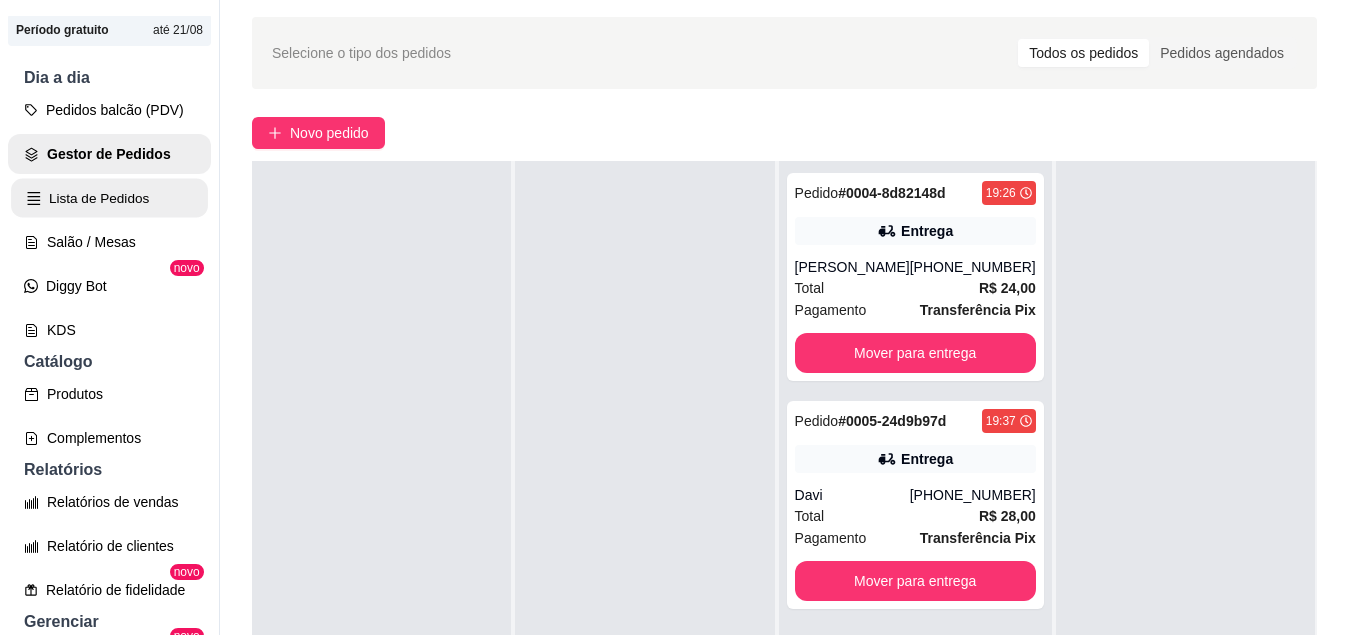 click on "Lista de Pedidos" at bounding box center (109, 198) 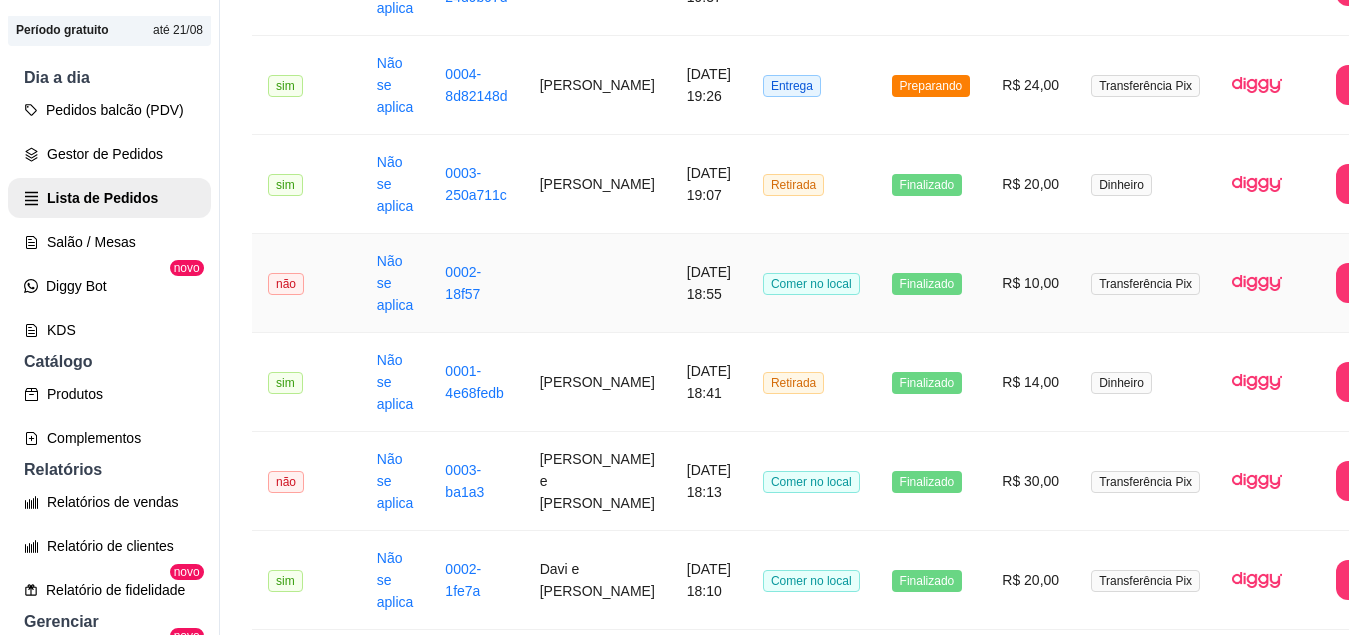 scroll, scrollTop: 595, scrollLeft: 0, axis: vertical 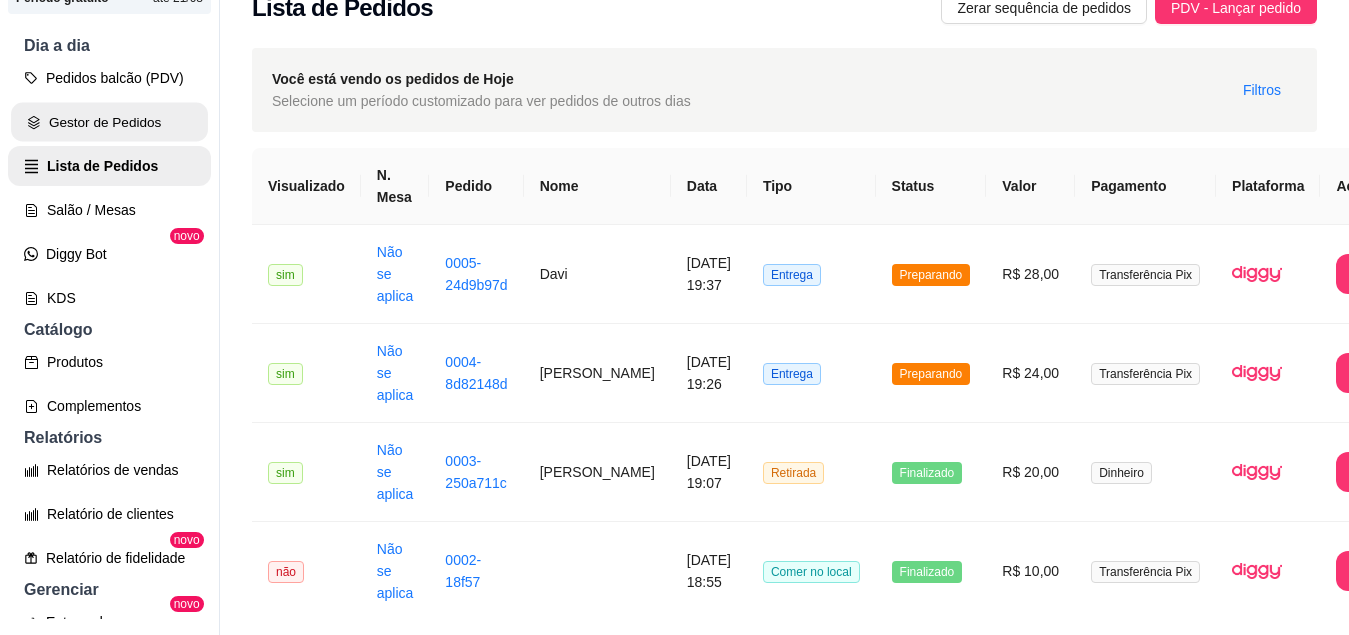 click on "Gestor de Pedidos" at bounding box center (109, 122) 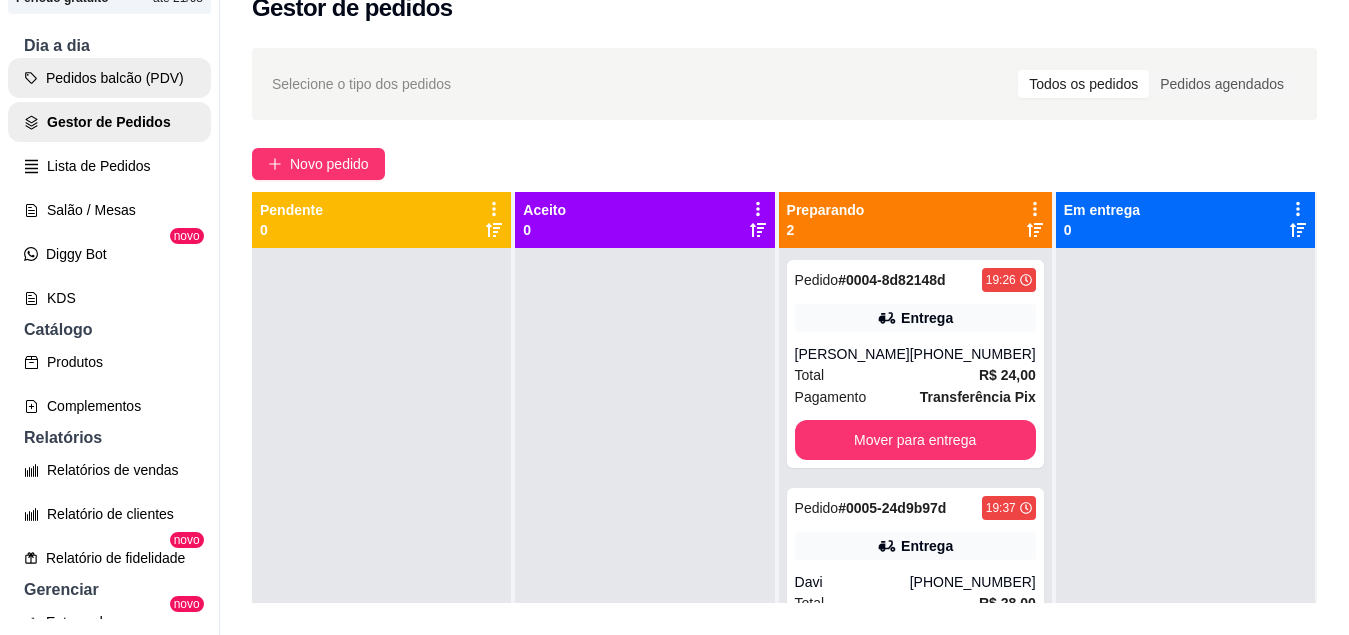 scroll, scrollTop: 0, scrollLeft: 0, axis: both 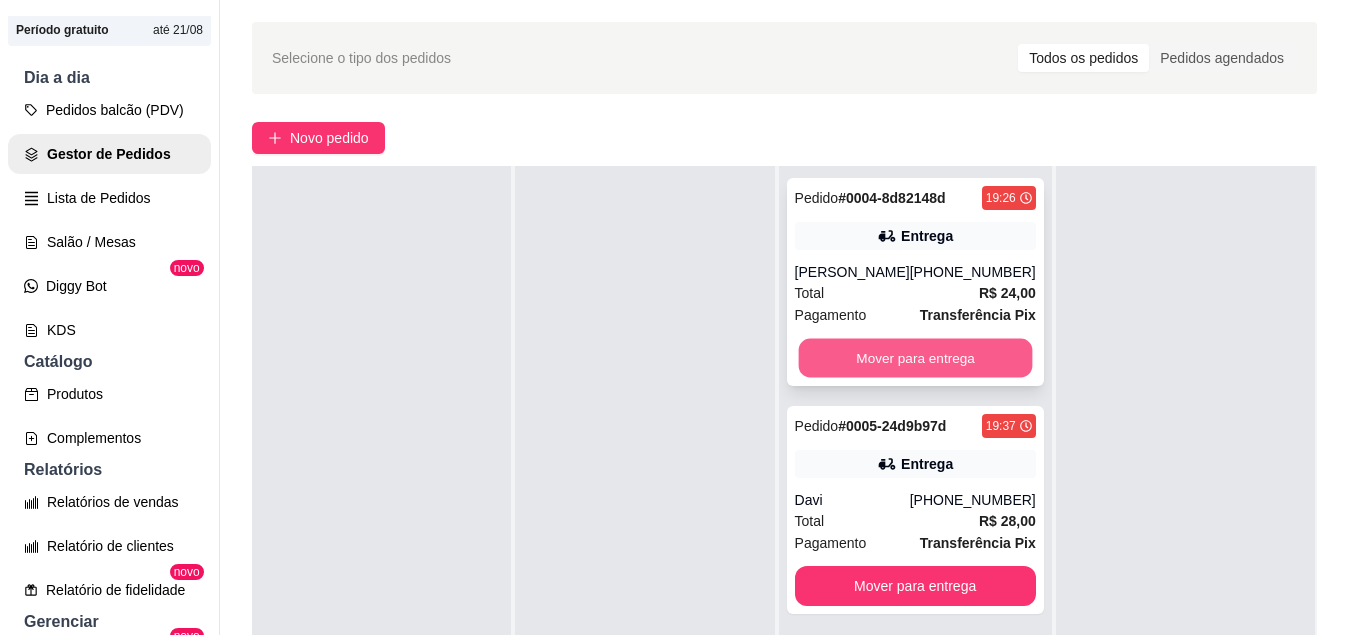 click on "Mover para entrega" at bounding box center (915, 358) 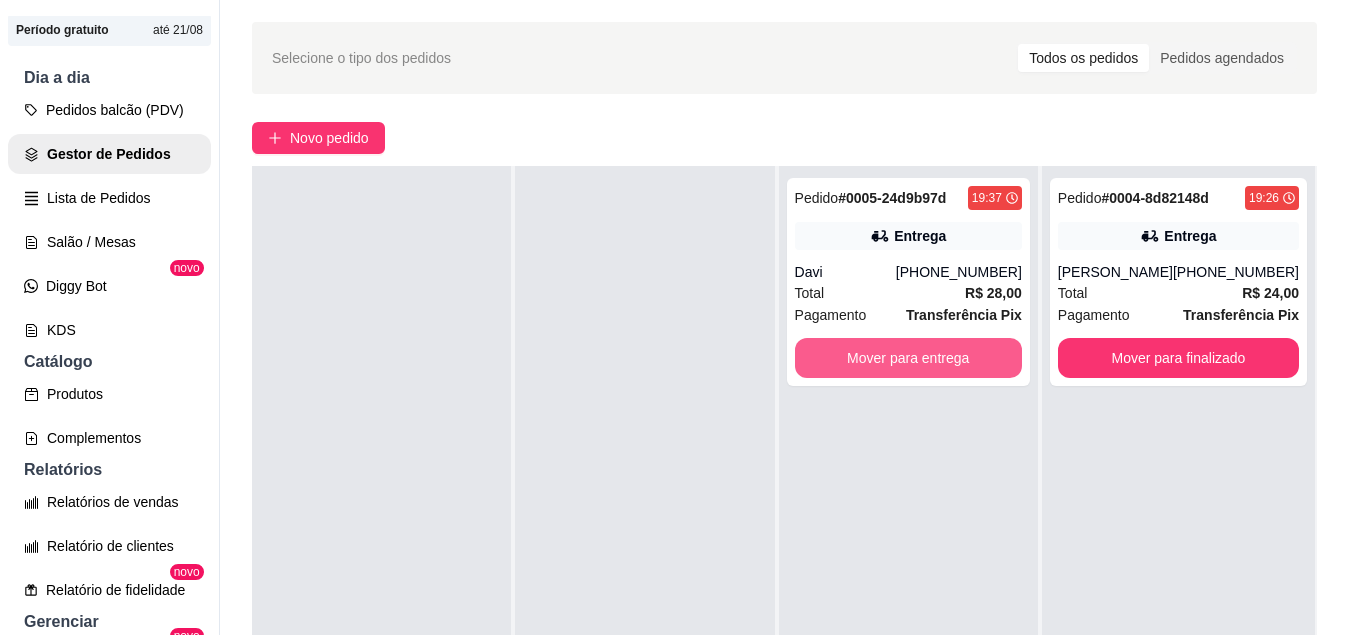 click on "Mover para entrega" at bounding box center (908, 358) 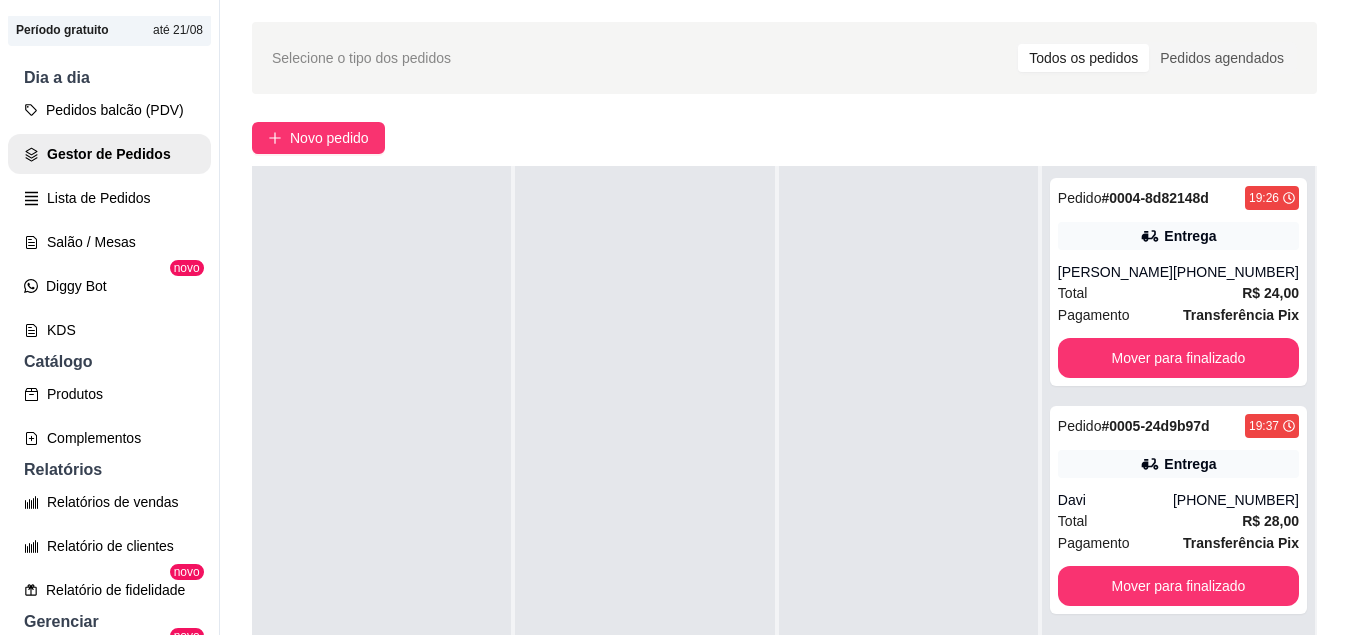 scroll, scrollTop: 0, scrollLeft: 0, axis: both 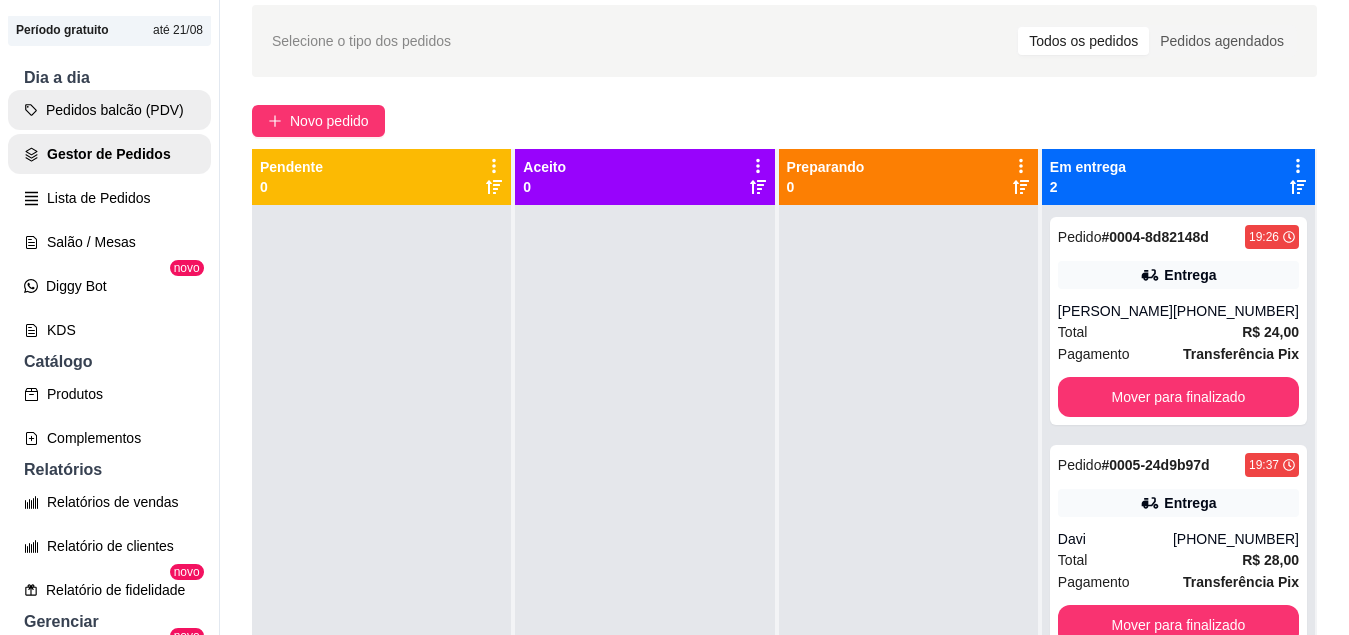 click on "Pedidos balcão (PDV)" at bounding box center [109, 110] 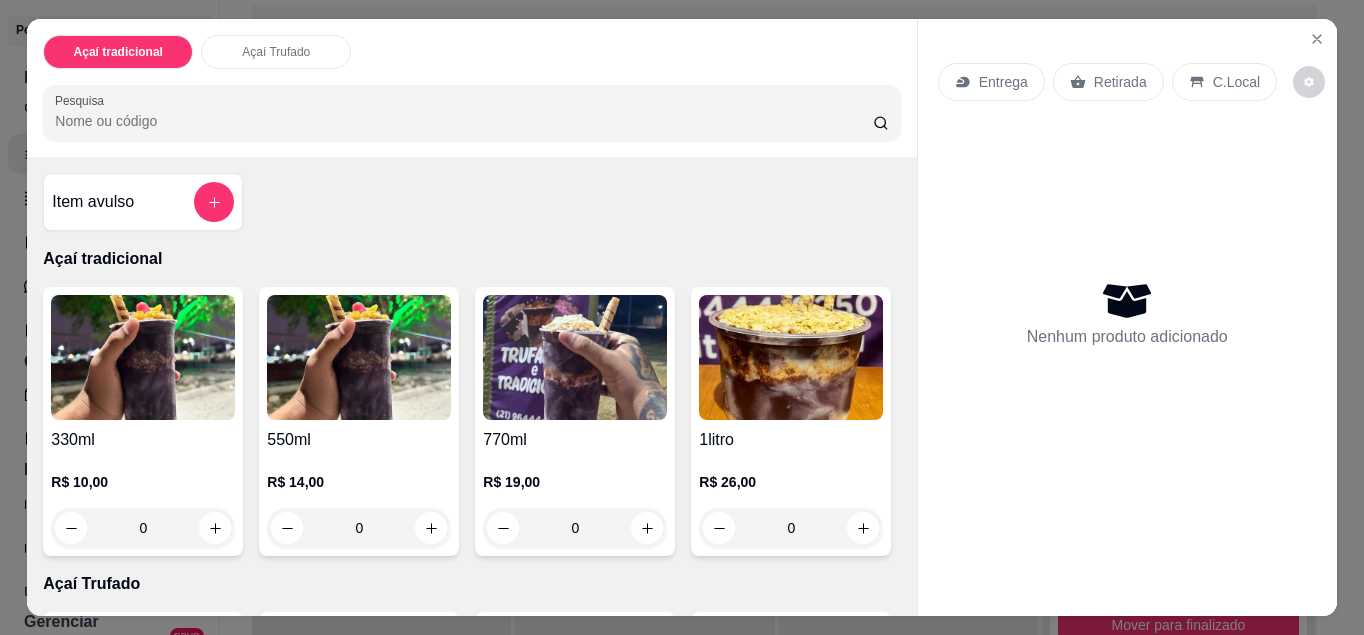 click on "C.Local" at bounding box center (1236, 82) 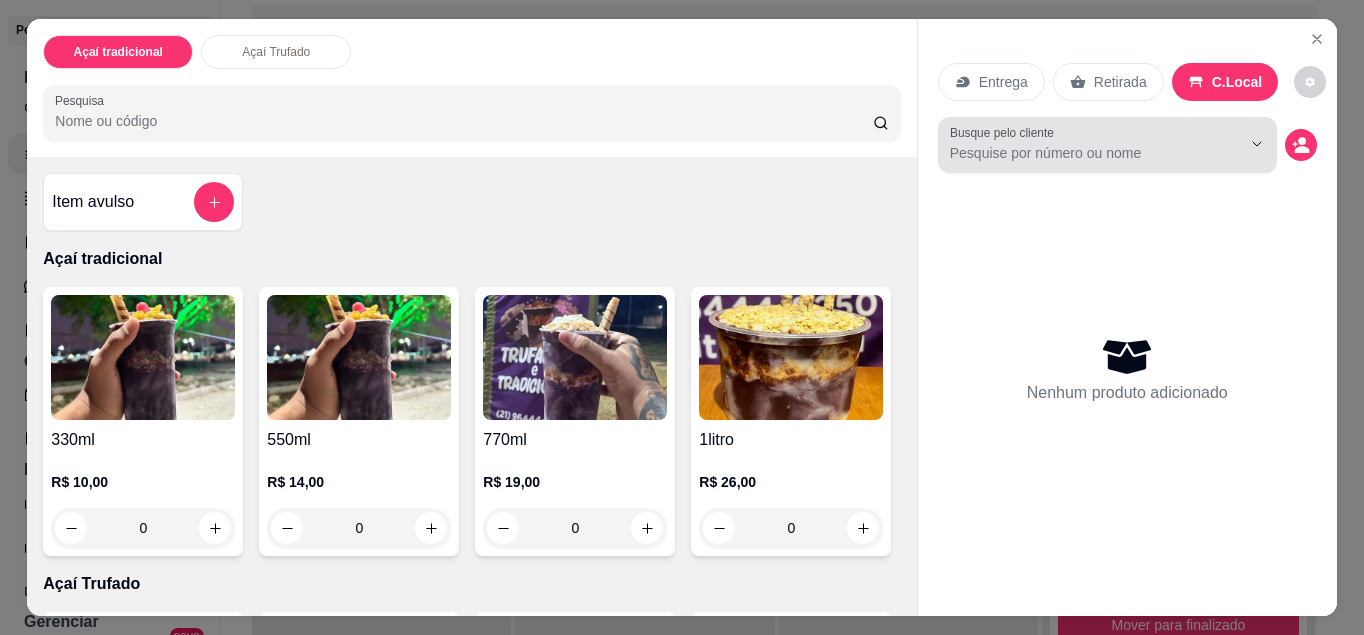 click on "Busque pelo cliente" at bounding box center (1107, 145) 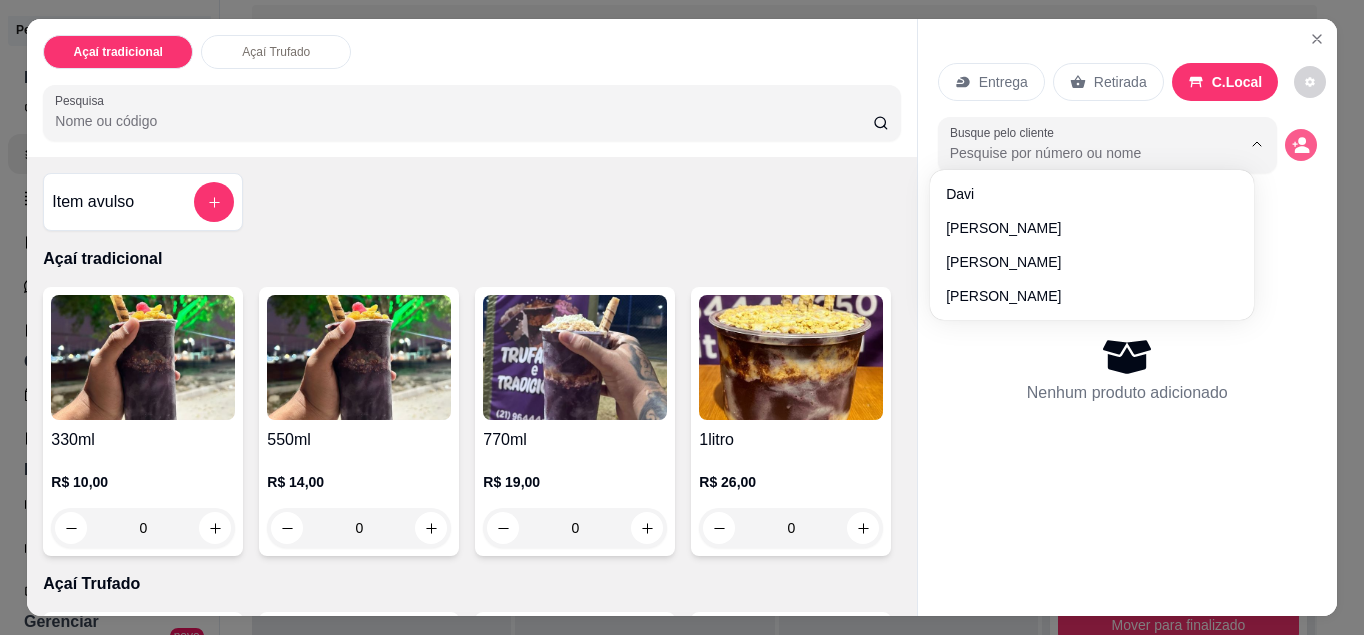 click 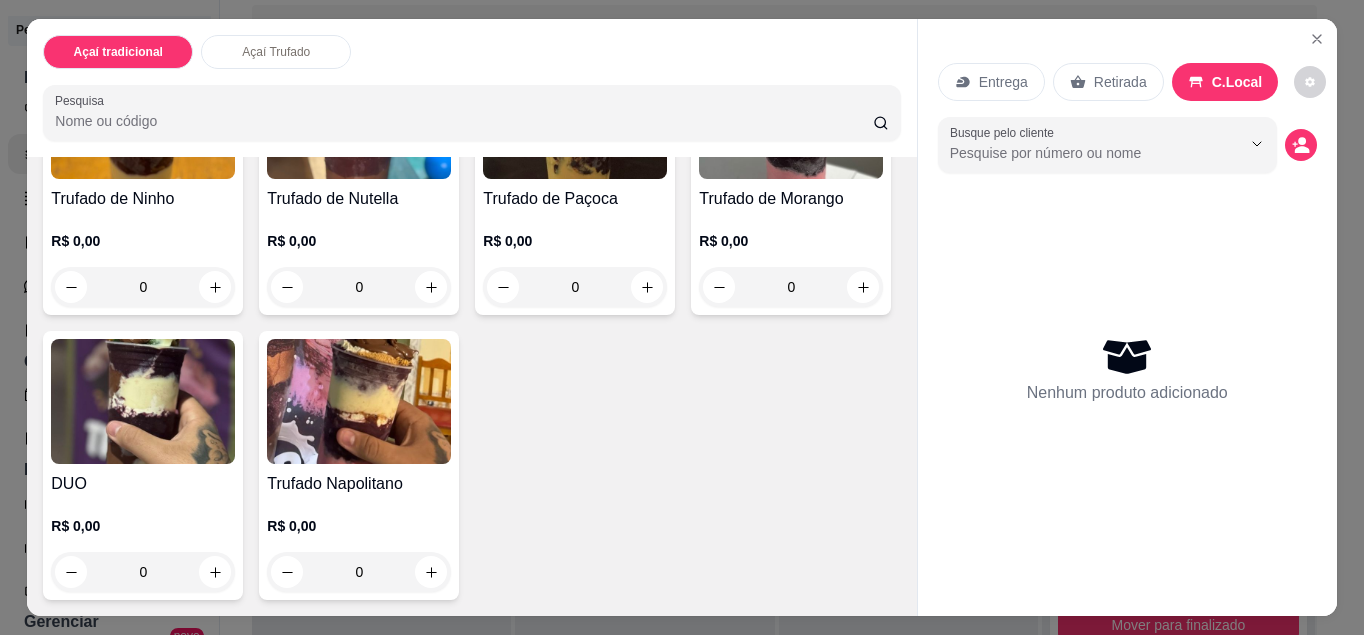 scroll, scrollTop: 851, scrollLeft: 0, axis: vertical 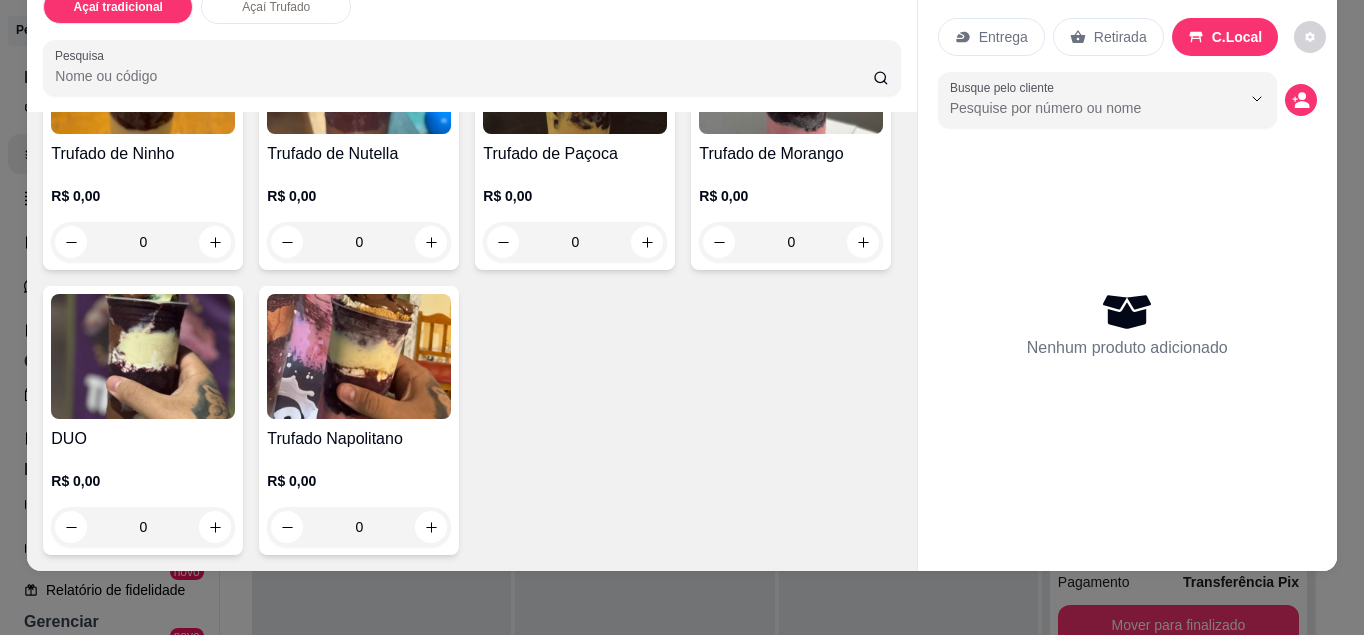 click on "0" at bounding box center (143, 527) 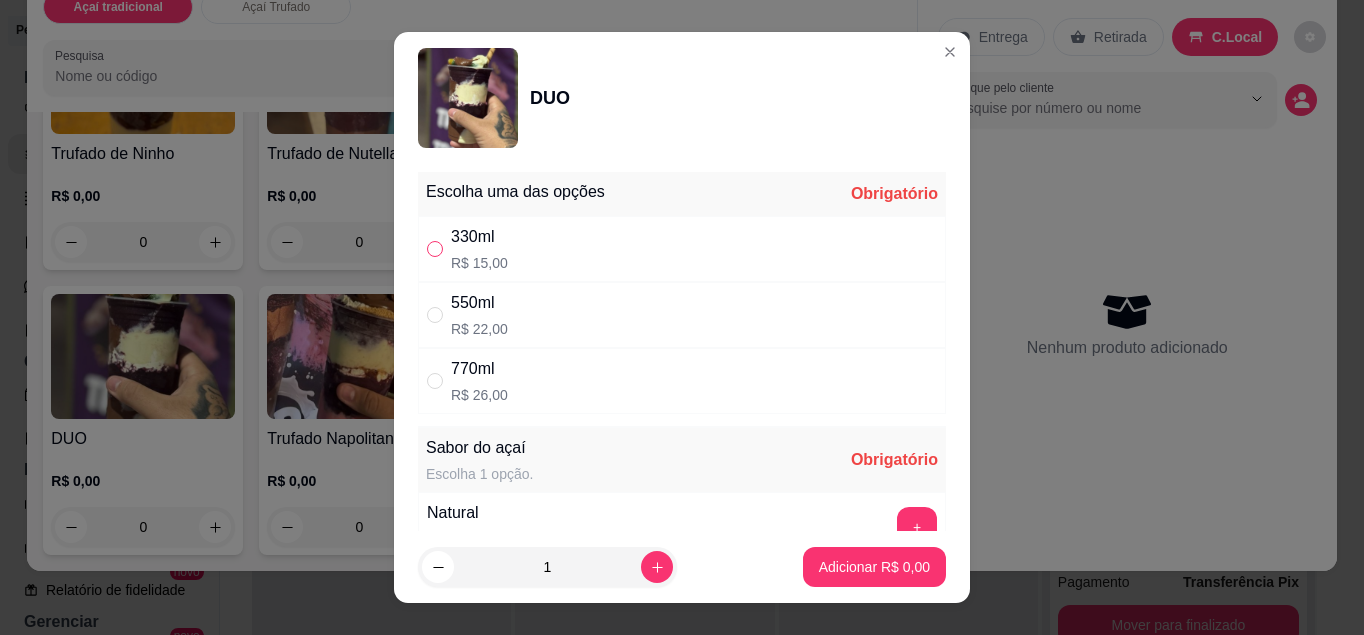 click at bounding box center [435, 249] 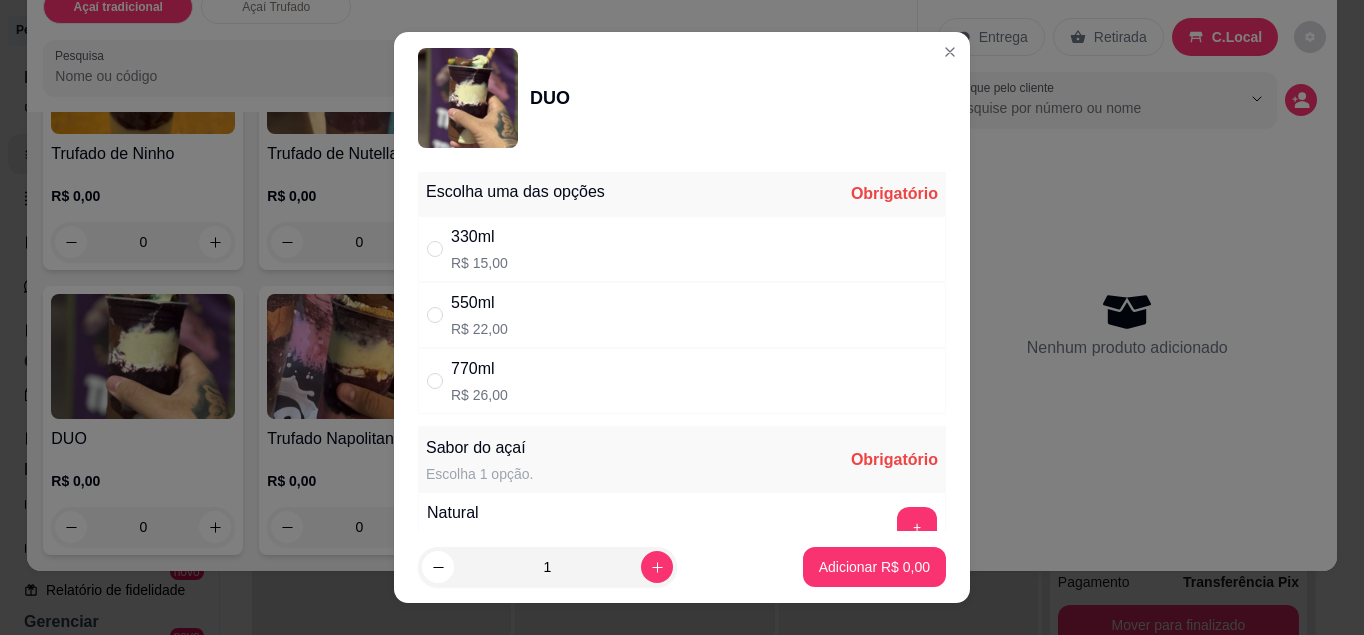 click on "330ml R$ 15,00" at bounding box center [682, 249] 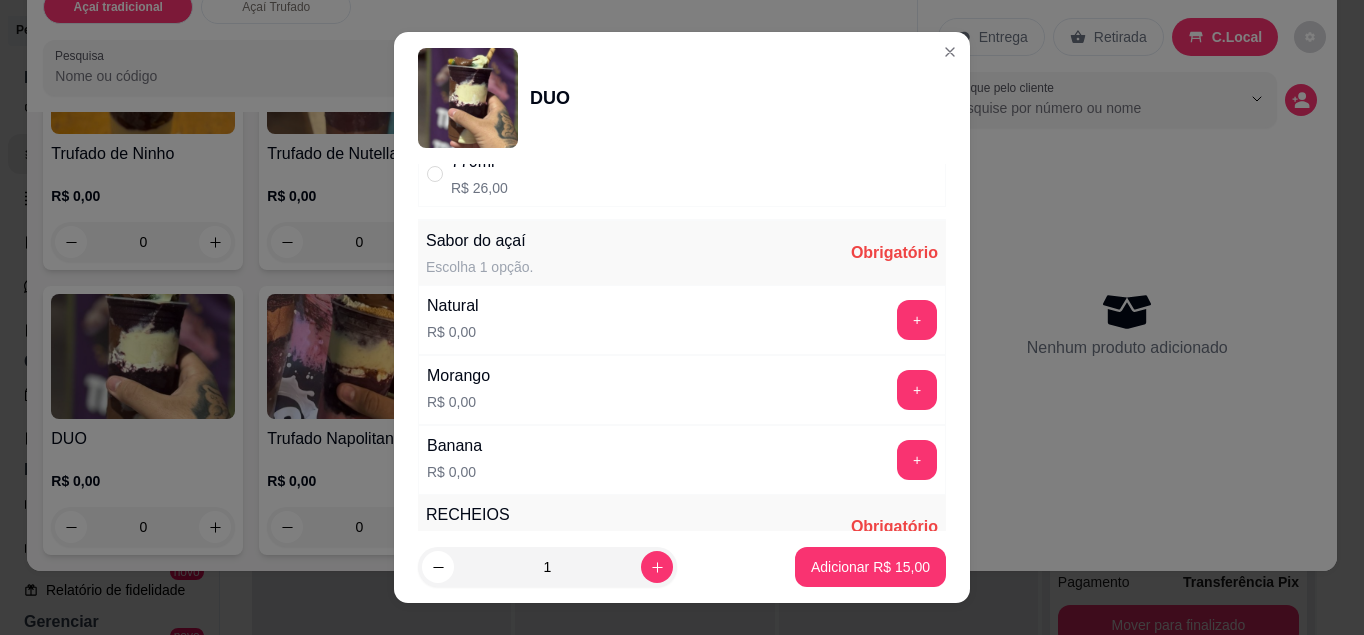scroll, scrollTop: 208, scrollLeft: 0, axis: vertical 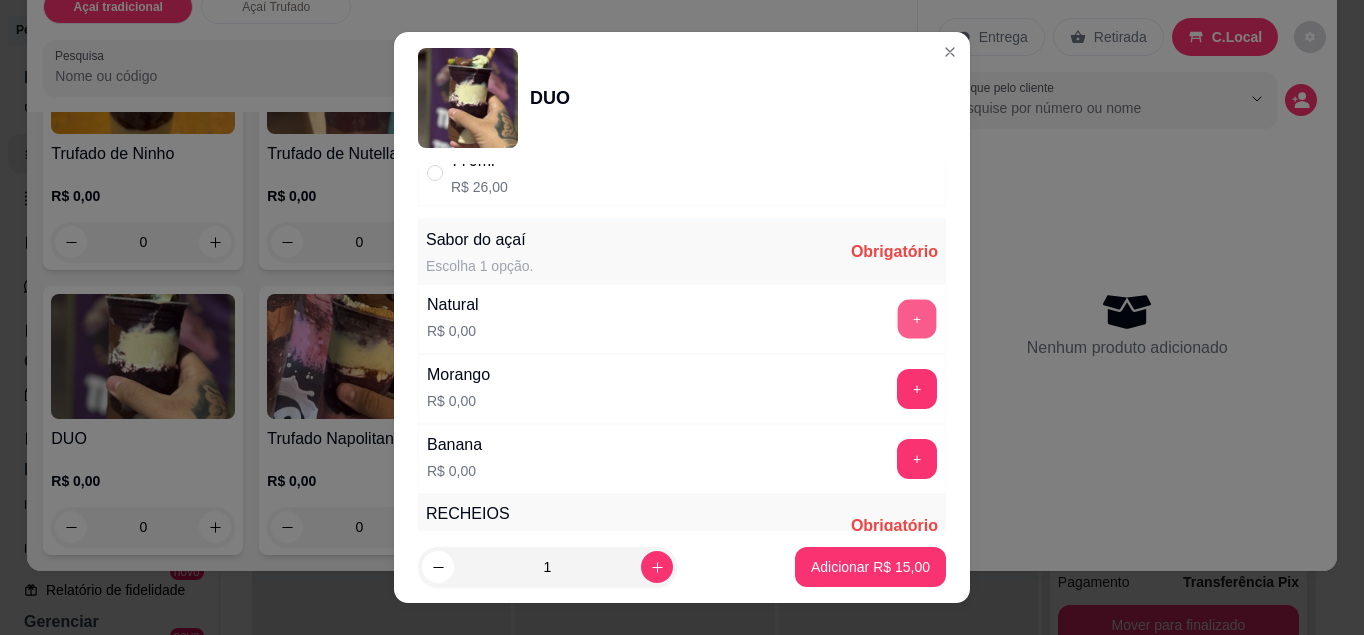 click on "+" at bounding box center (917, 318) 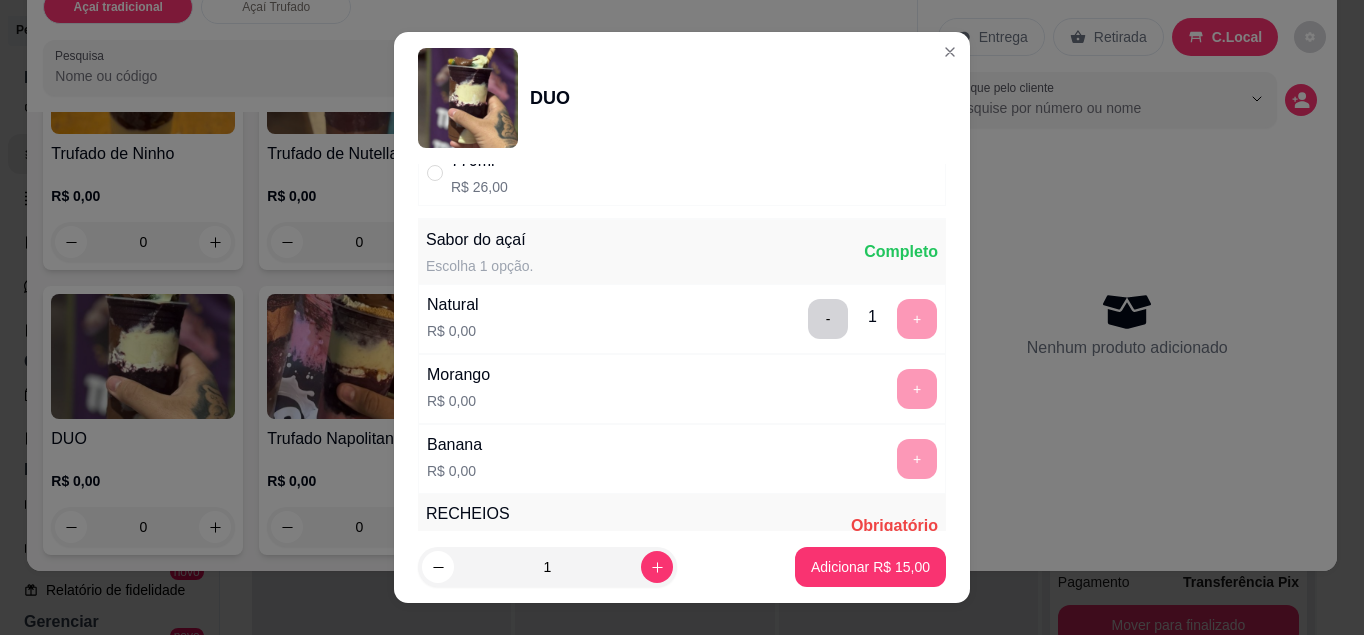 scroll, scrollTop: 249, scrollLeft: 0, axis: vertical 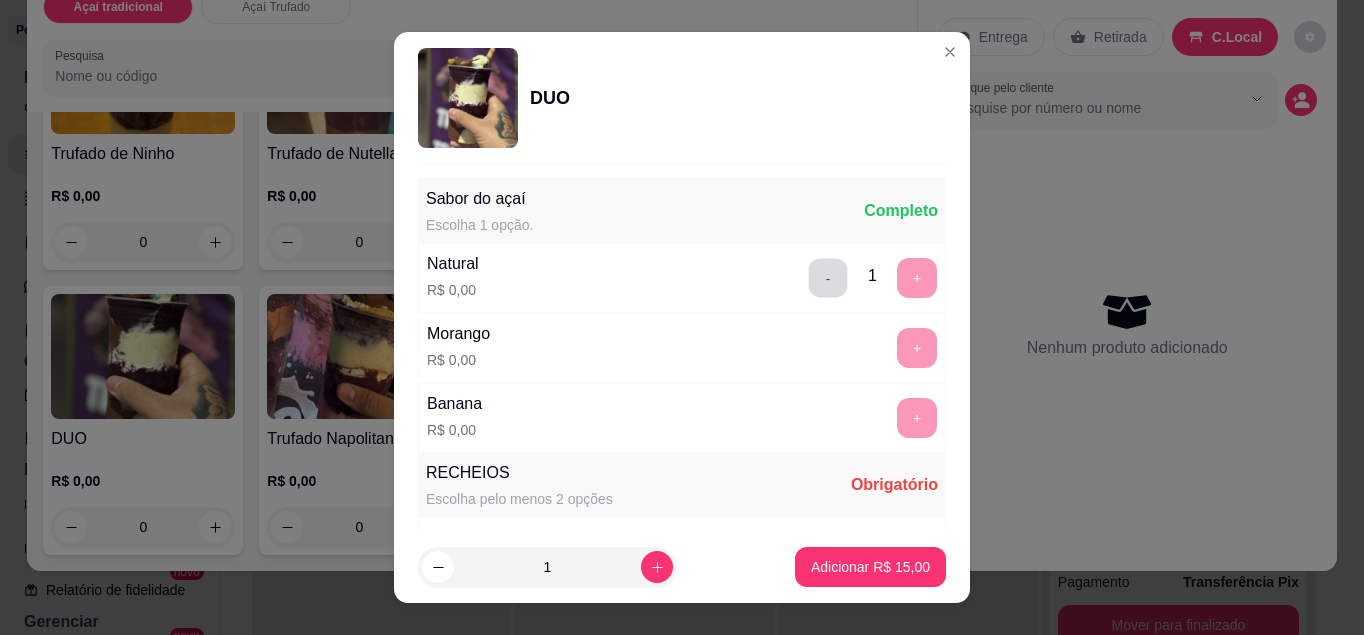 click on "-" at bounding box center (828, 277) 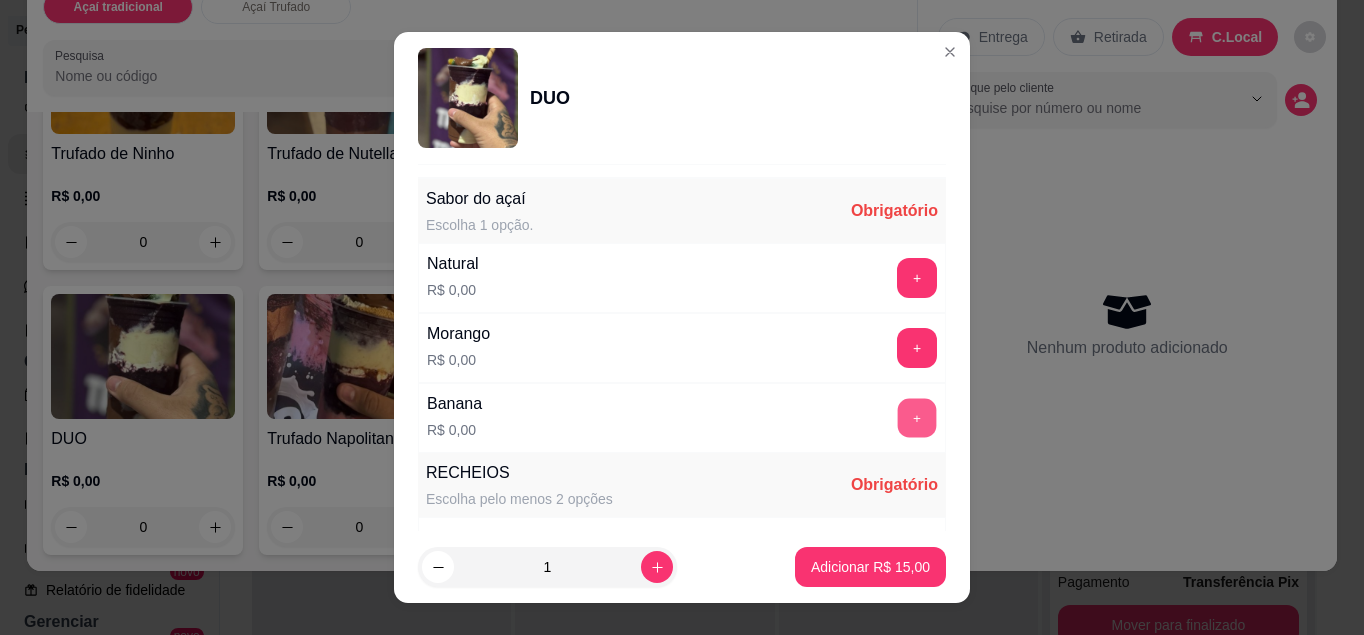 click on "+" at bounding box center (917, 417) 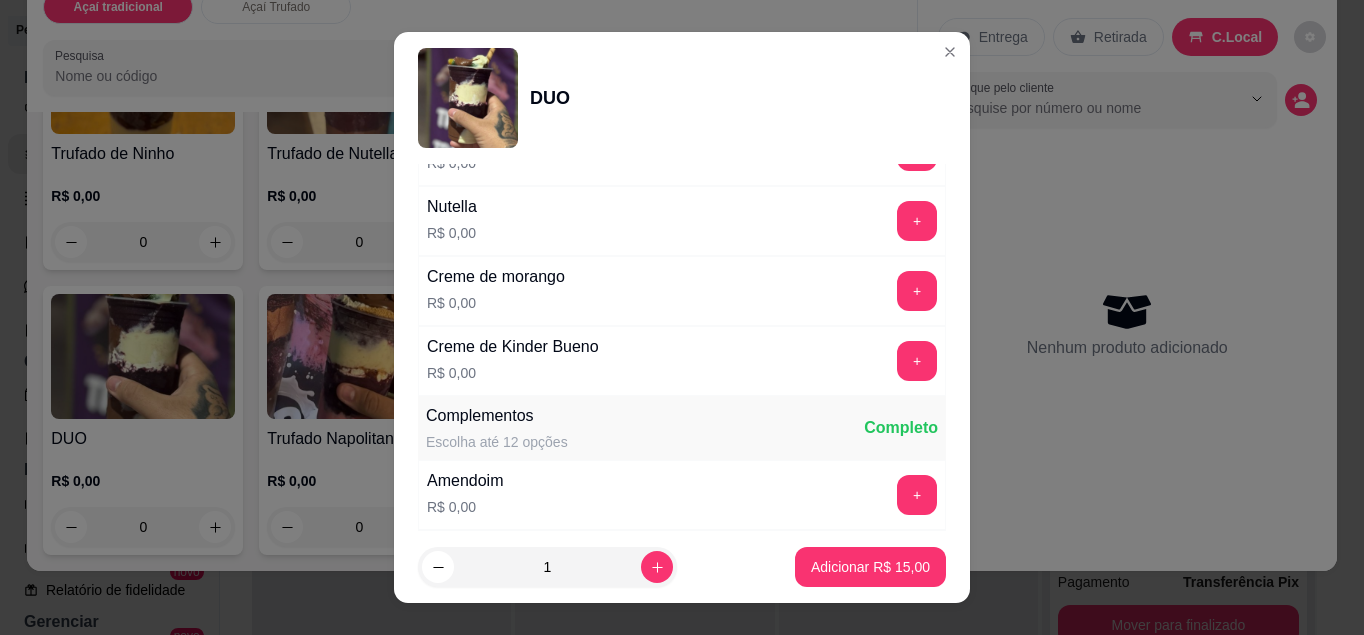 scroll, scrollTop: 726, scrollLeft: 0, axis: vertical 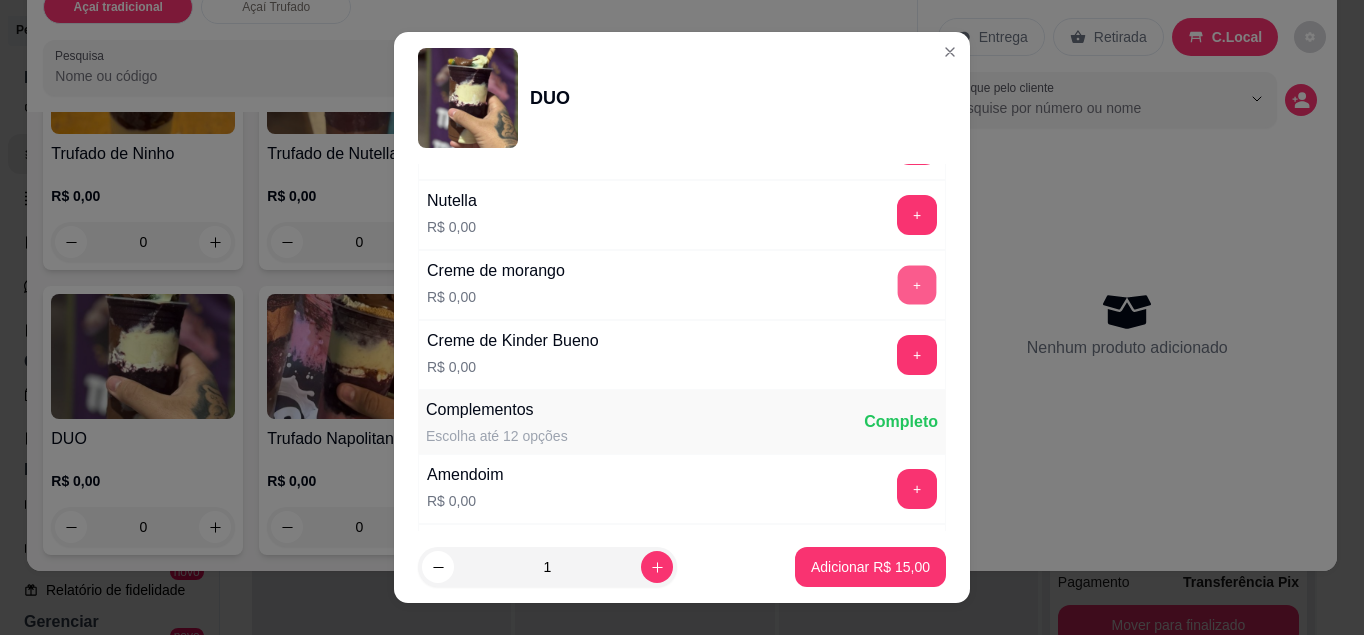 click on "+" at bounding box center [917, 284] 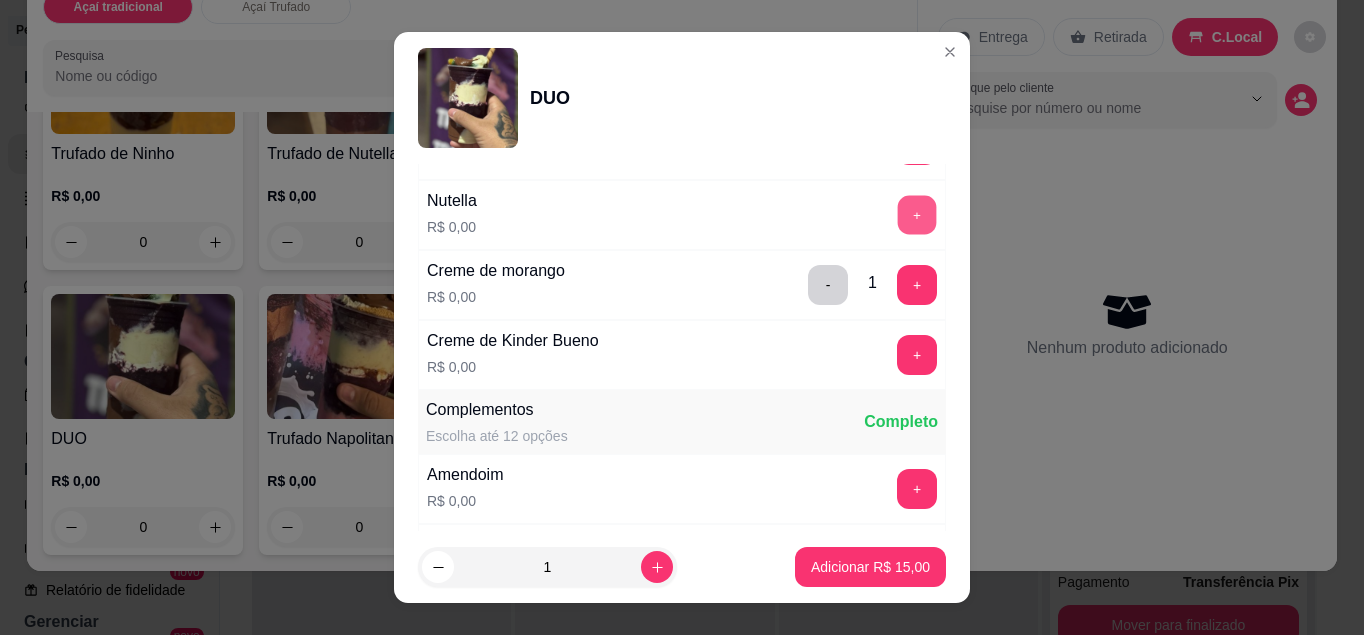 click on "+" at bounding box center [917, 214] 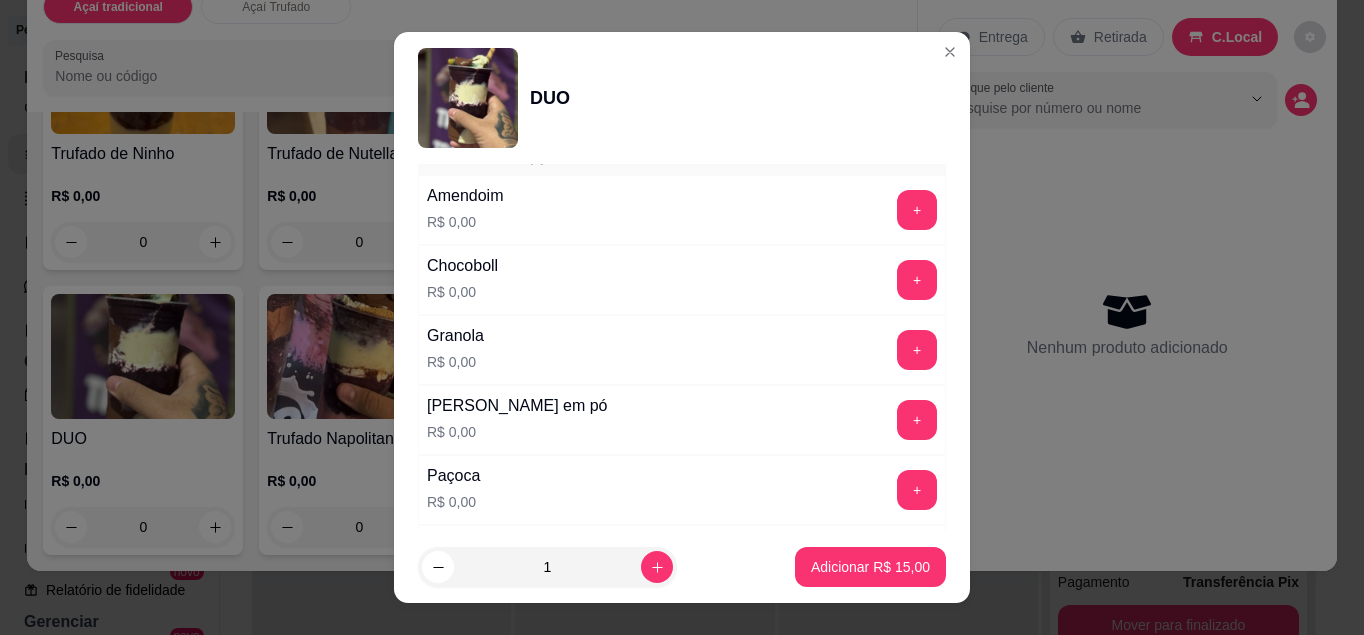 scroll, scrollTop: 1006, scrollLeft: 0, axis: vertical 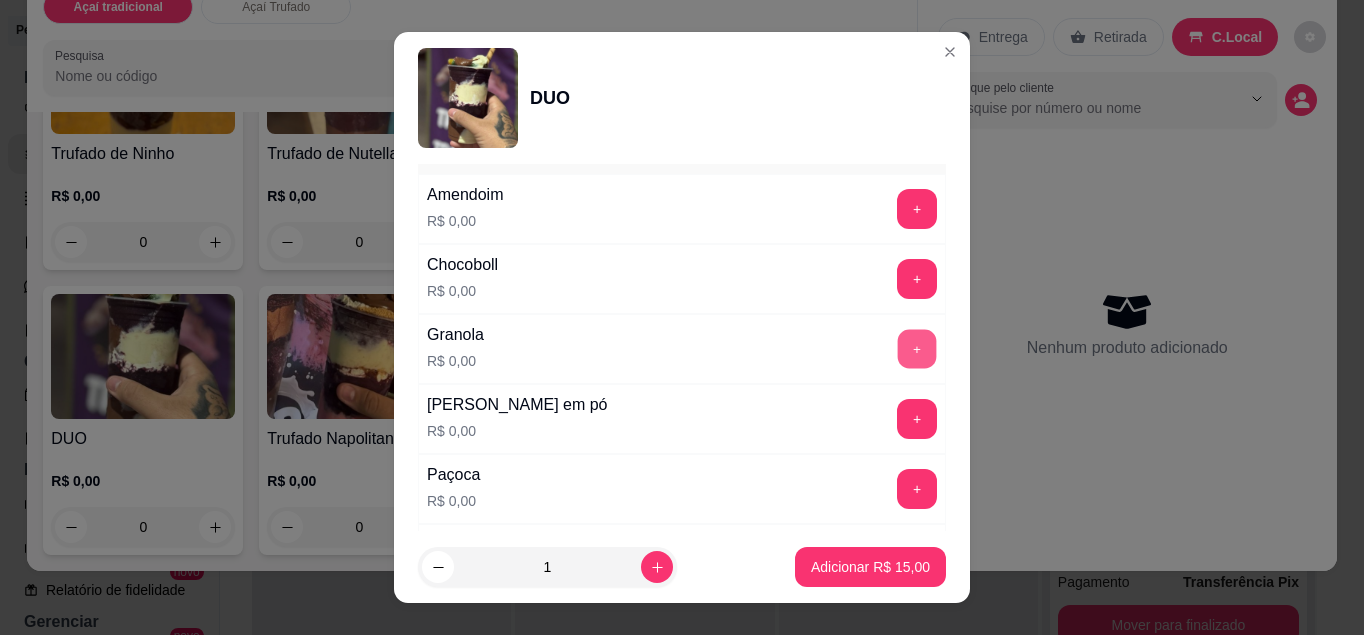 click on "+" at bounding box center [917, 348] 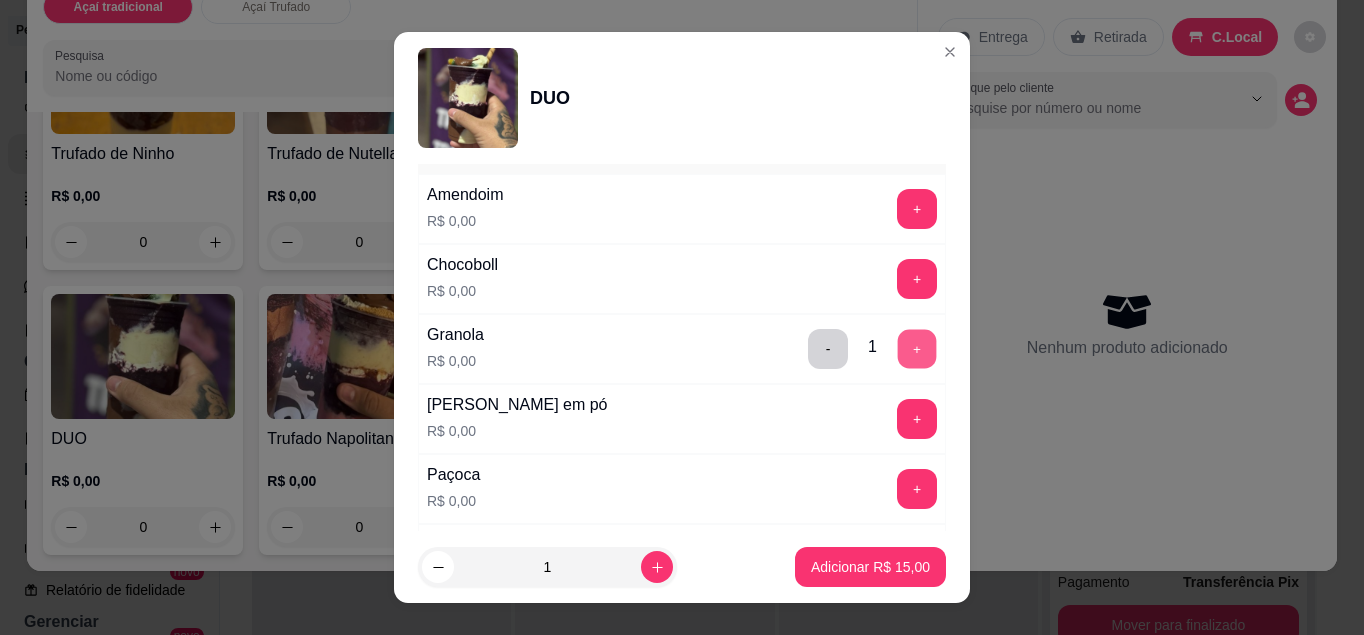 click on "+" at bounding box center [917, 348] 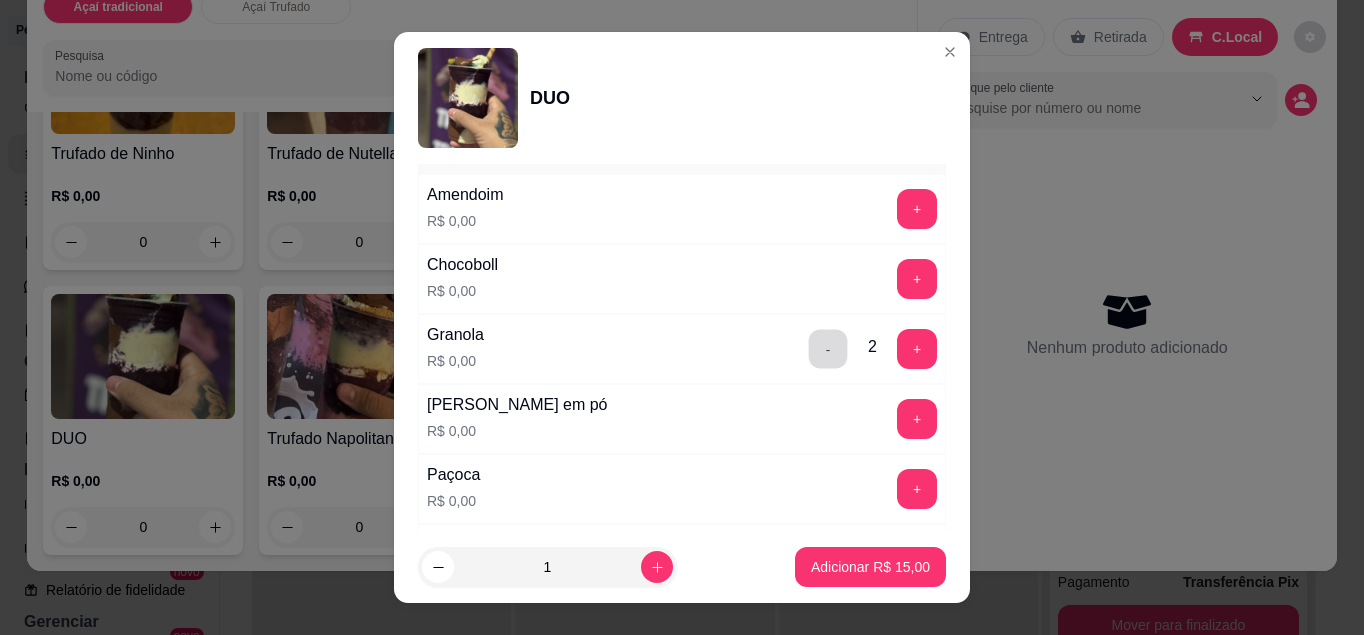 click on "-" at bounding box center [828, 348] 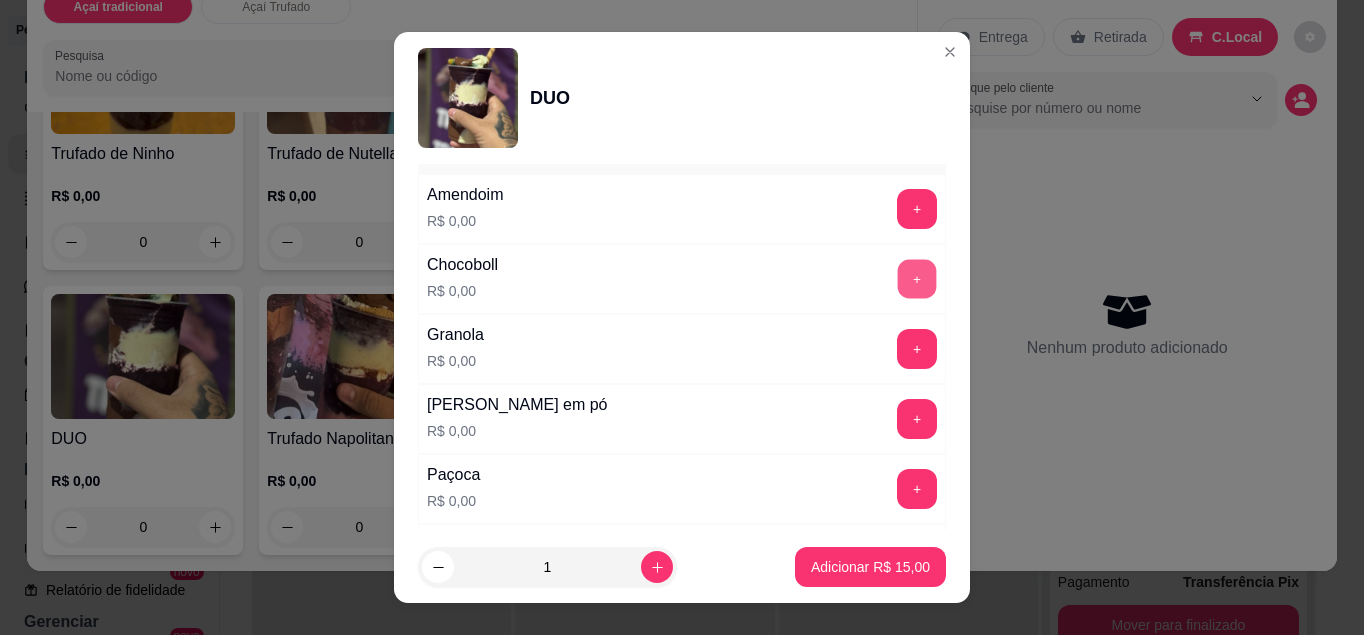 click on "+" at bounding box center [917, 278] 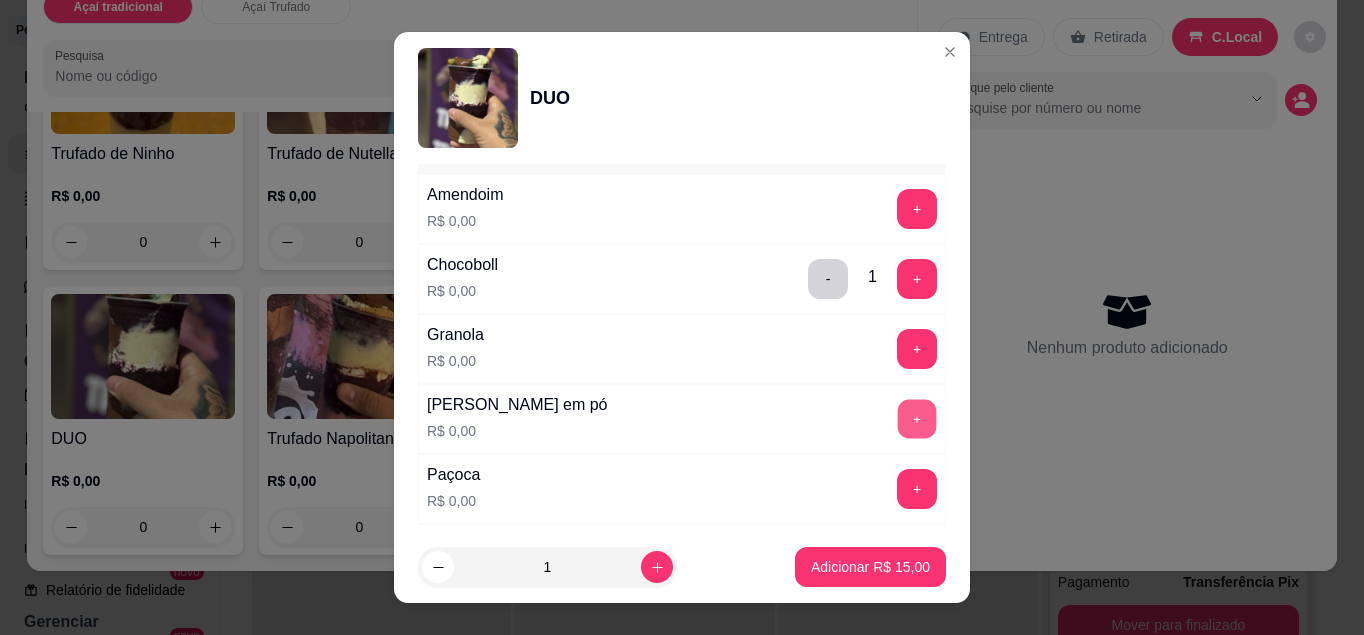 click on "+" at bounding box center (917, 418) 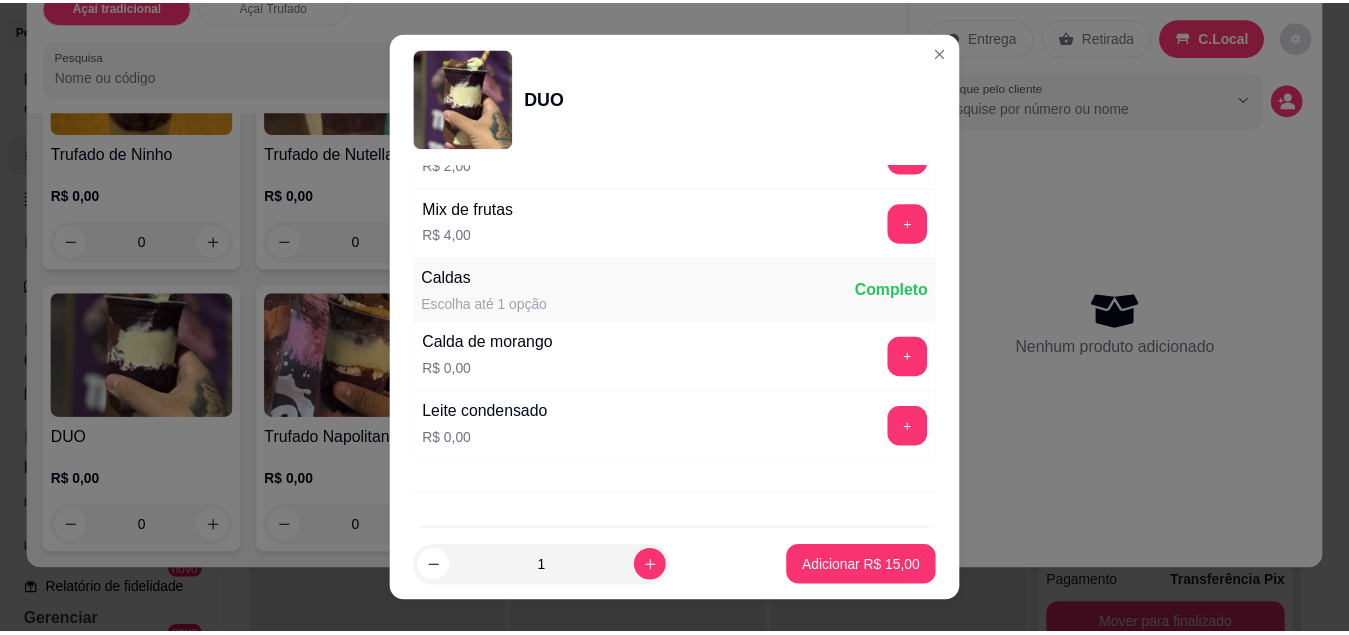 scroll, scrollTop: 1765, scrollLeft: 0, axis: vertical 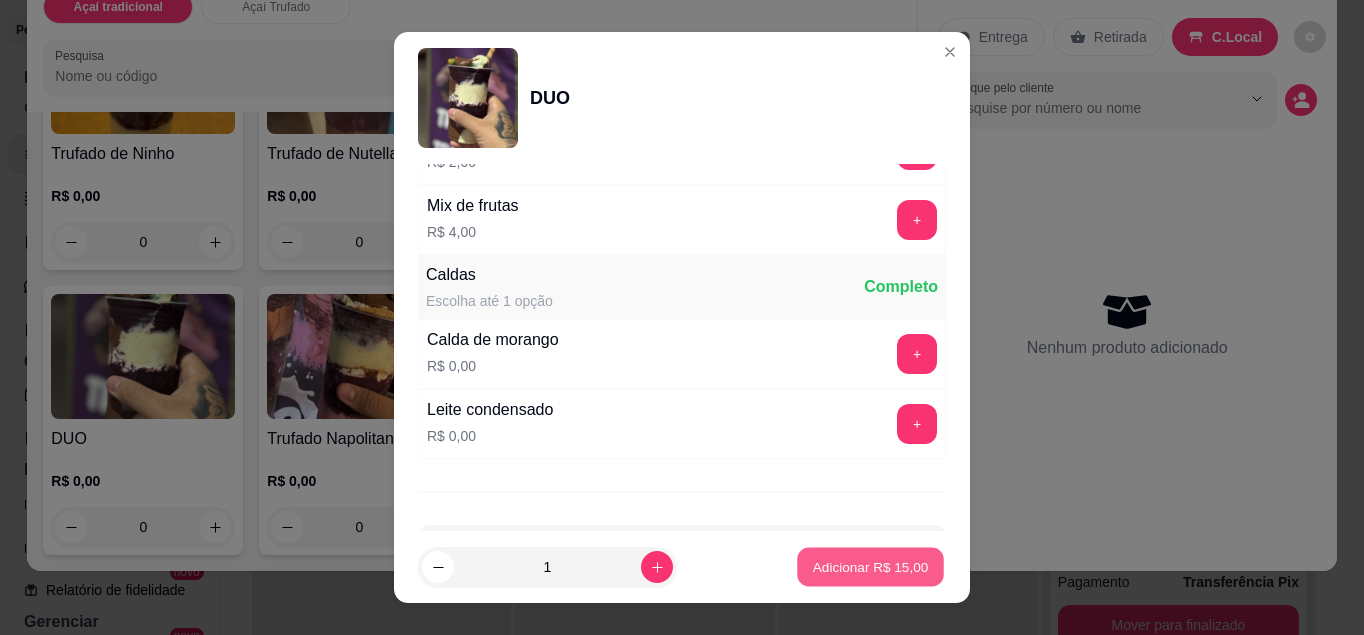 click on "Adicionar   R$ 15,00" at bounding box center (871, 567) 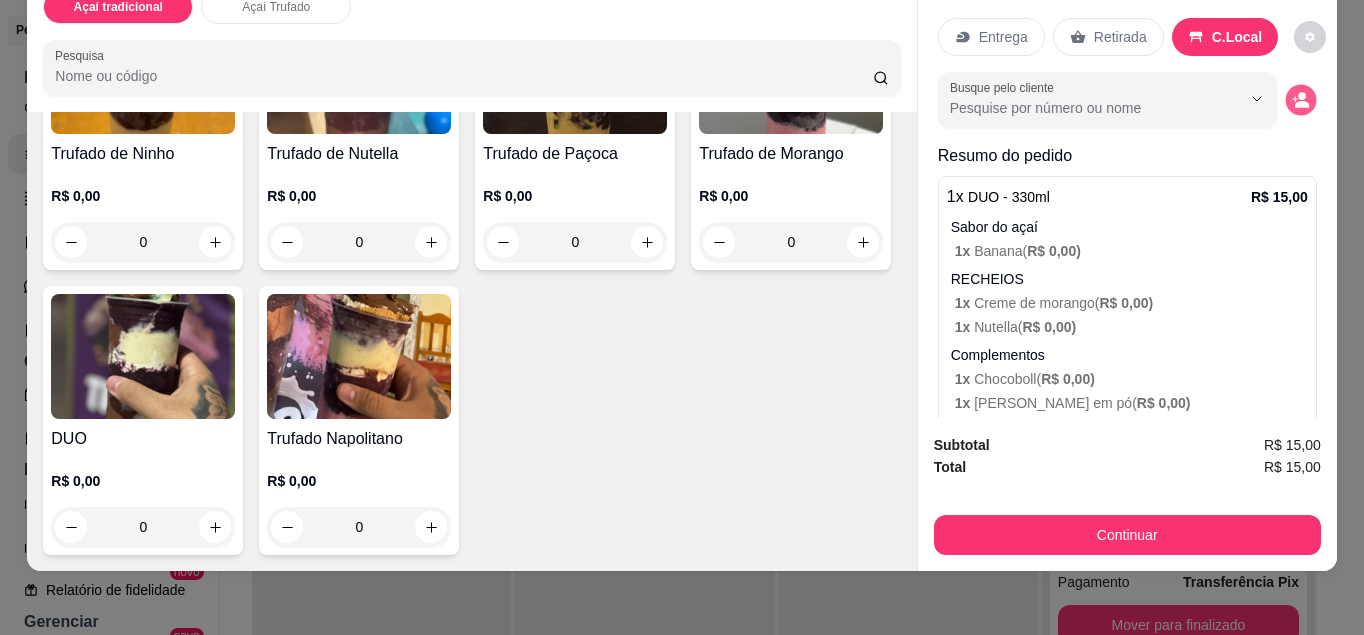 click 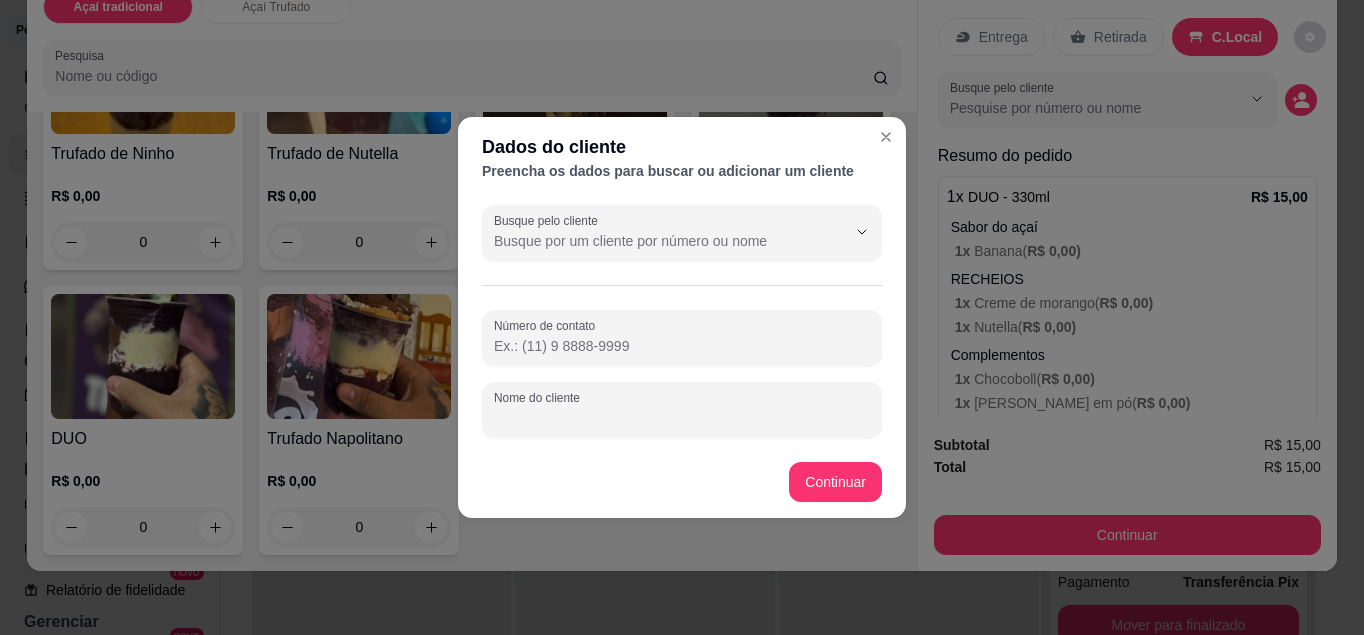 click on "Nome do cliente" at bounding box center (682, 418) 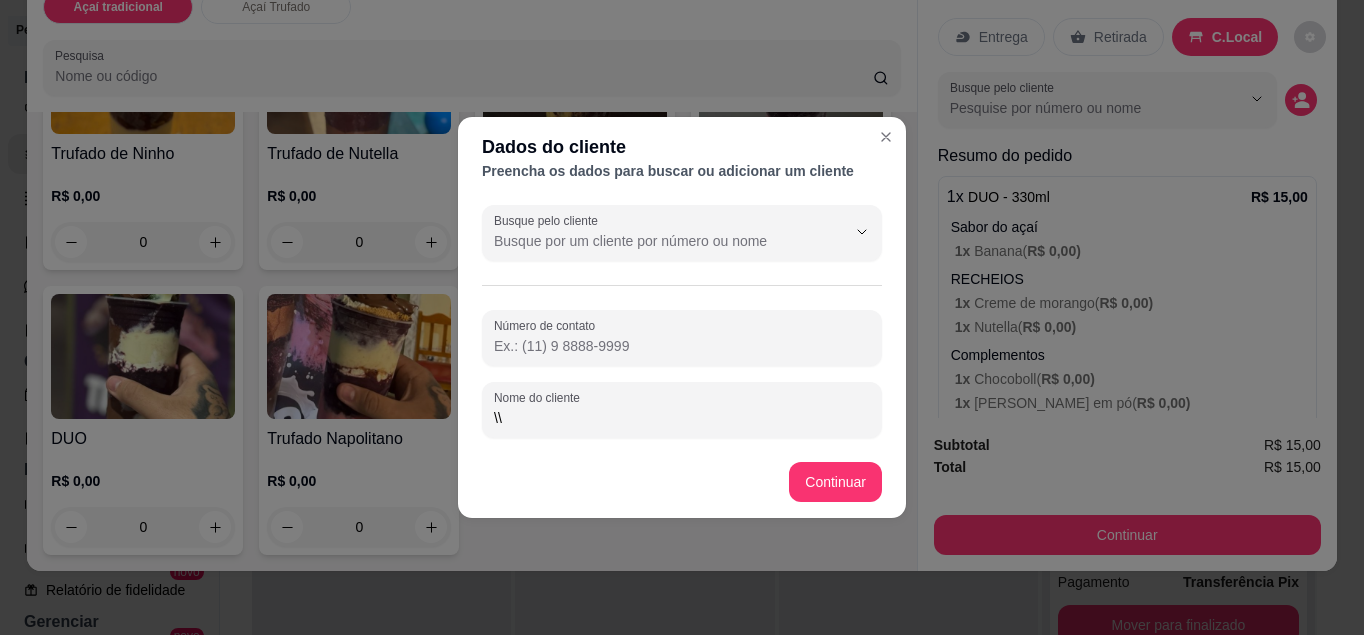 type on "\" 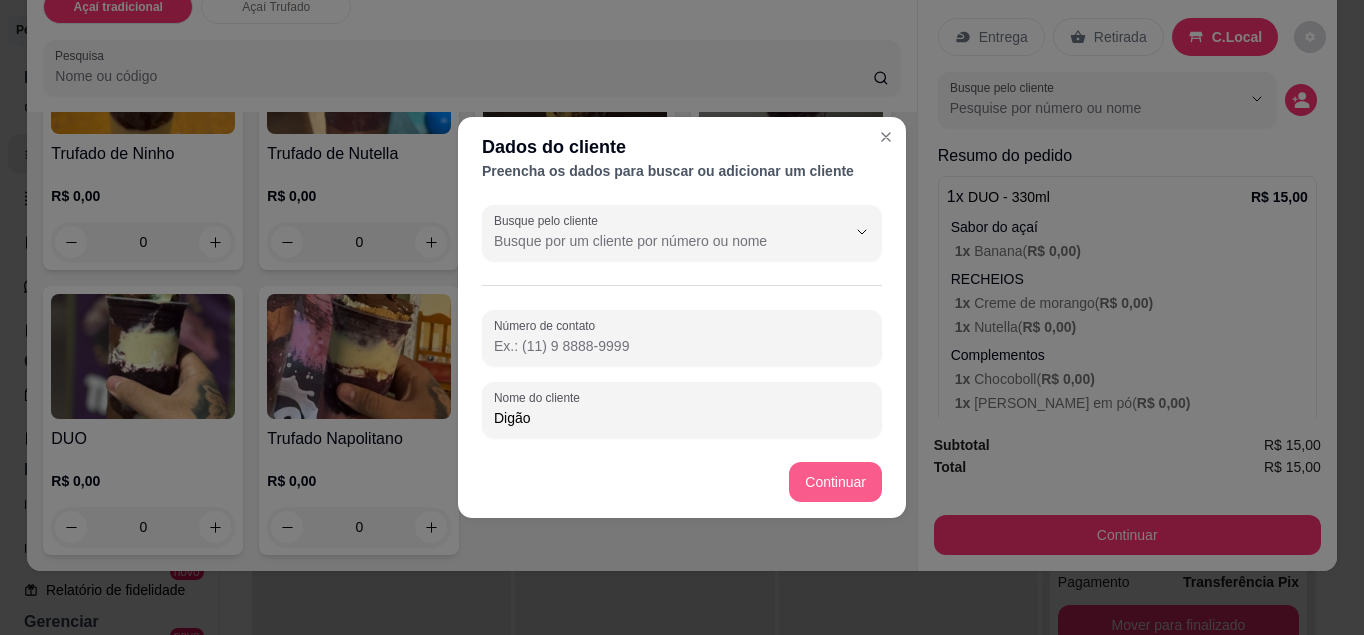 type on "Digão" 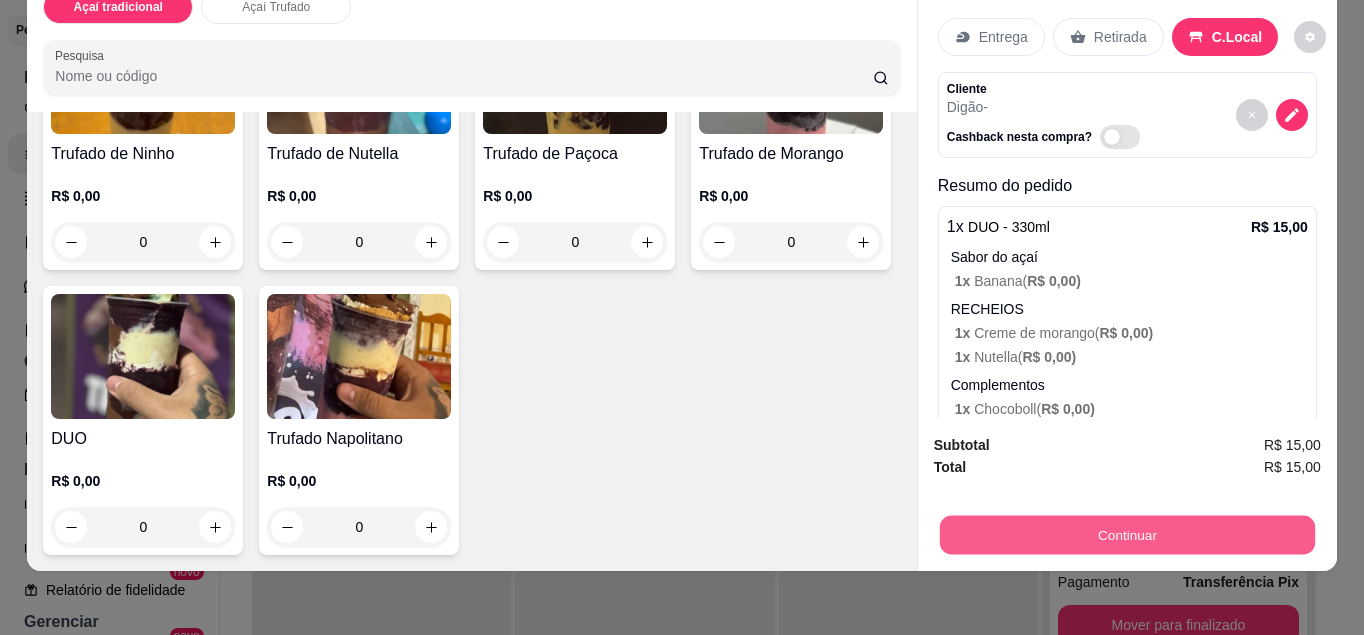 click on "Continuar" at bounding box center [1127, 535] 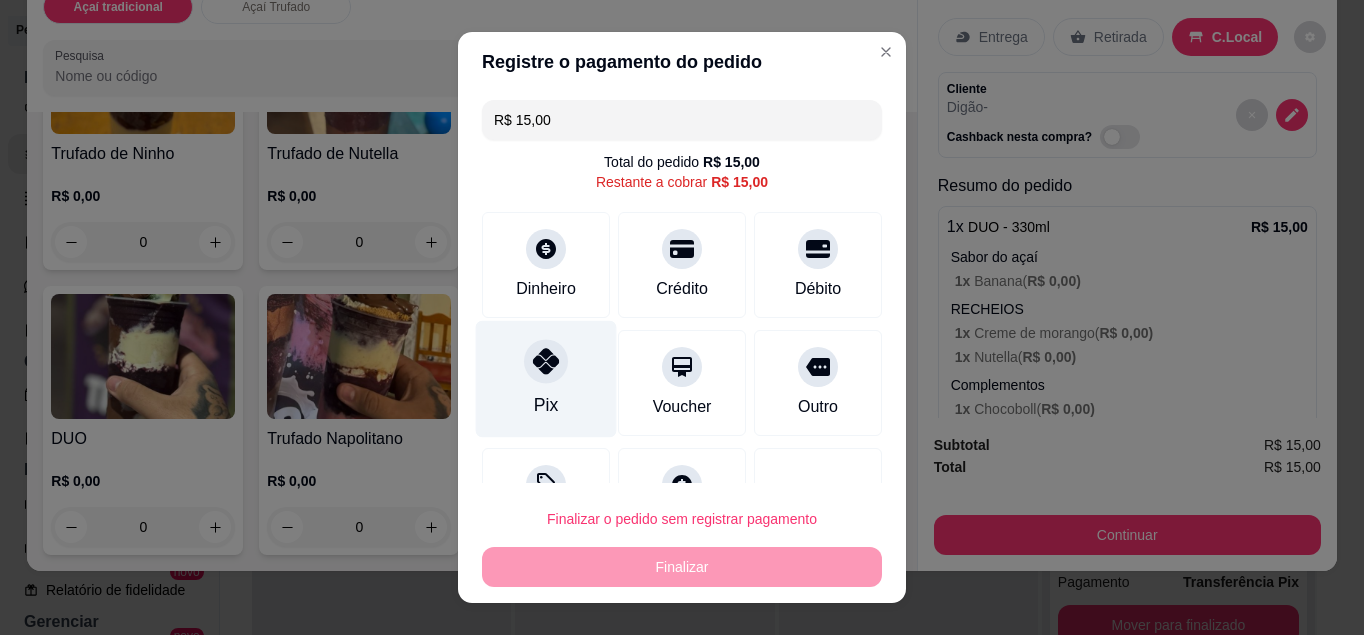 click at bounding box center (546, 361) 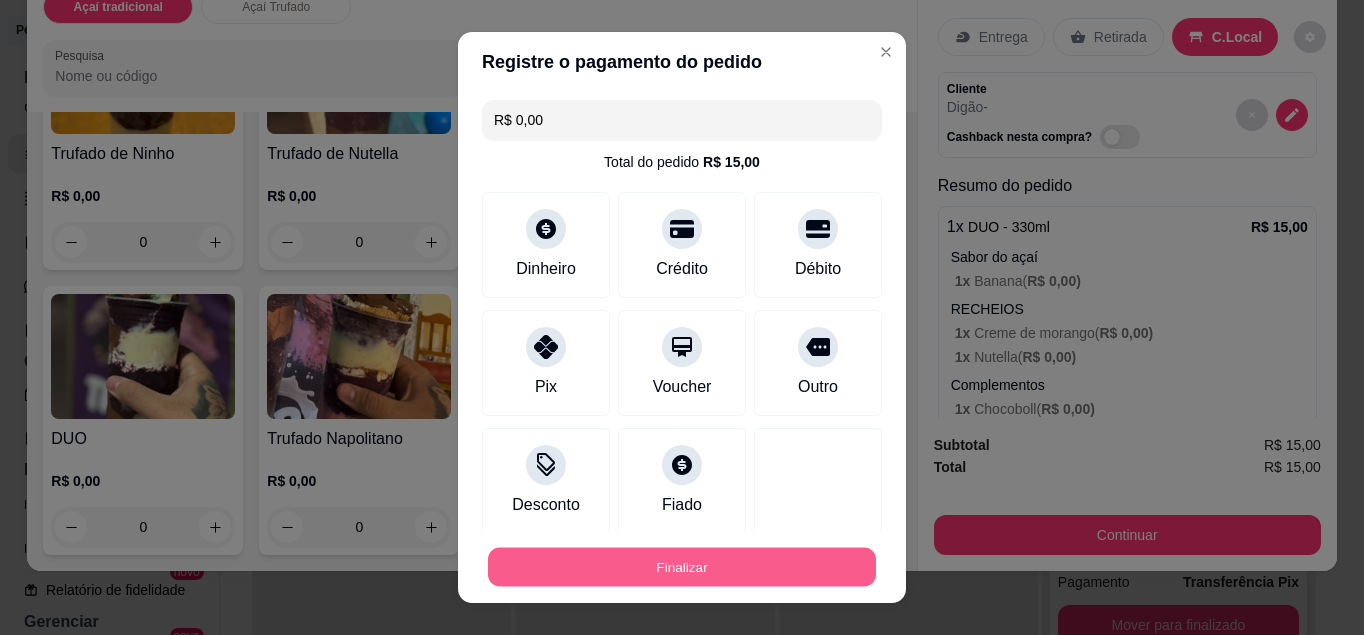 click on "Finalizar" at bounding box center [682, 567] 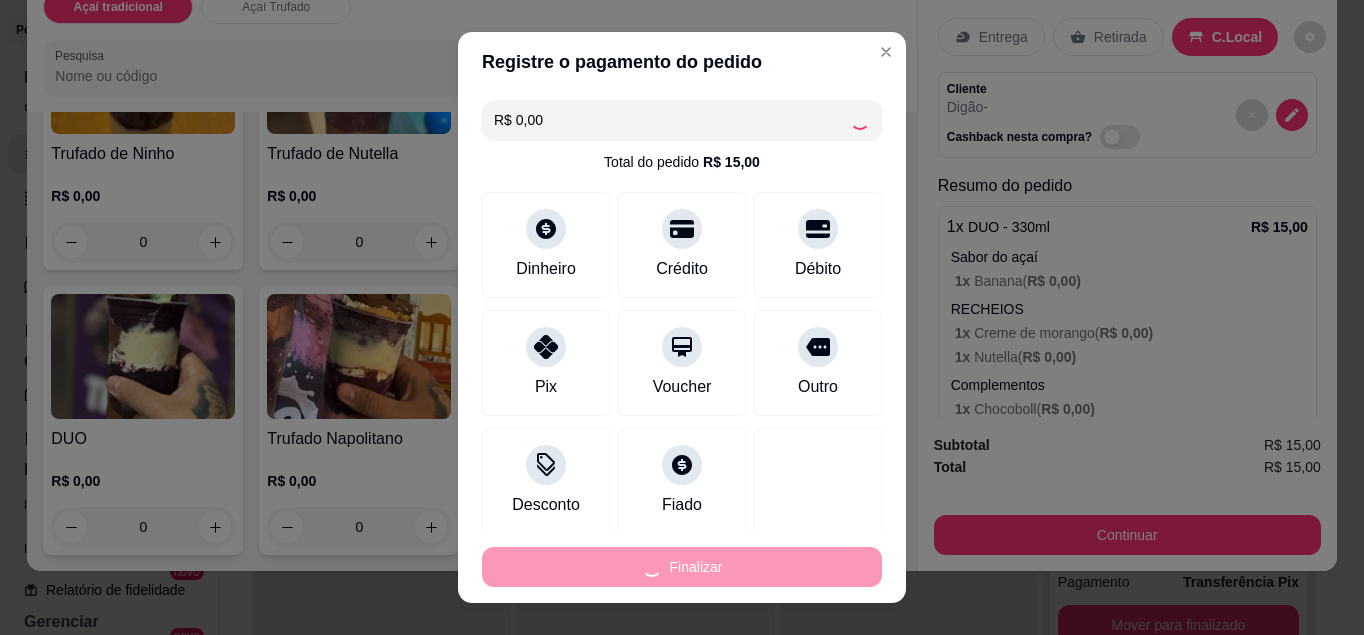 type on "-R$ 15,00" 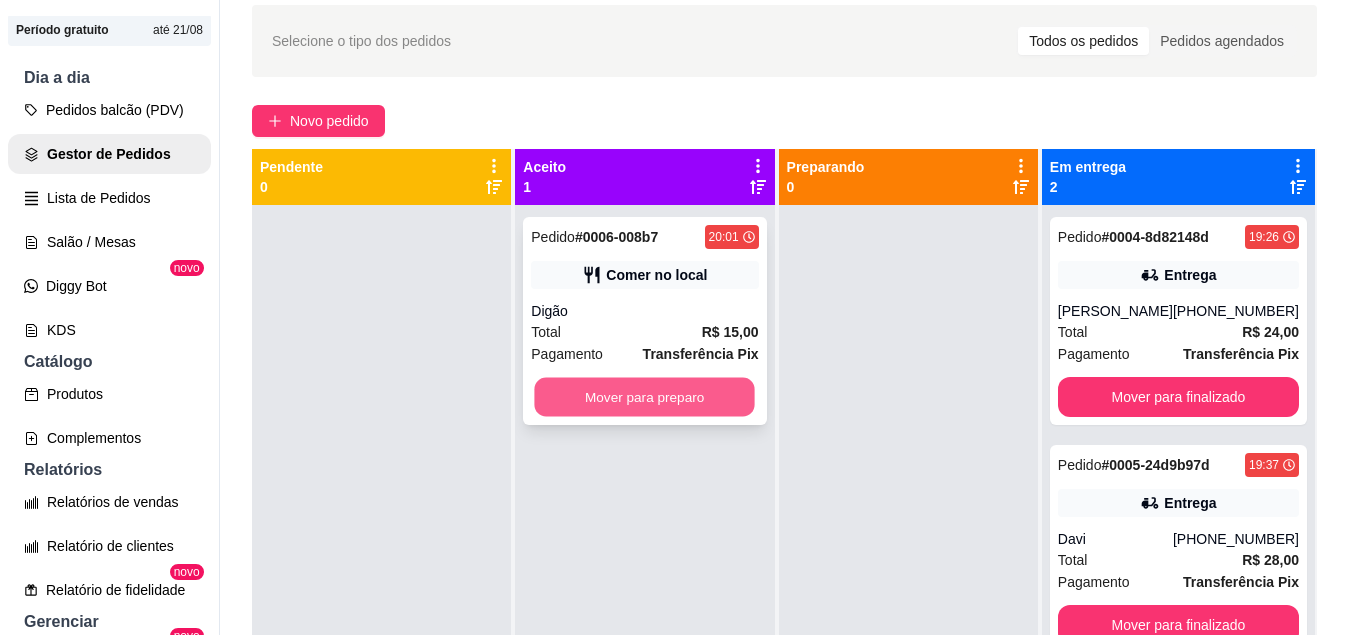 click on "Mover para preparo" at bounding box center [645, 397] 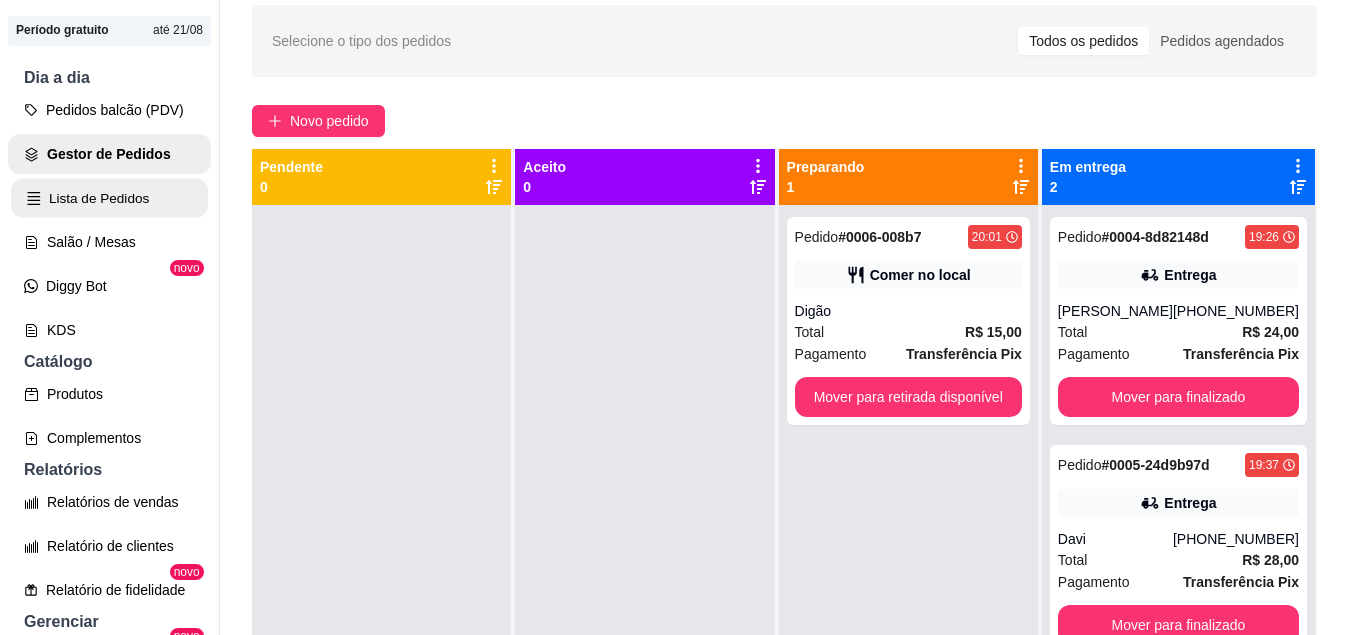 click on "Lista de Pedidos" at bounding box center (109, 198) 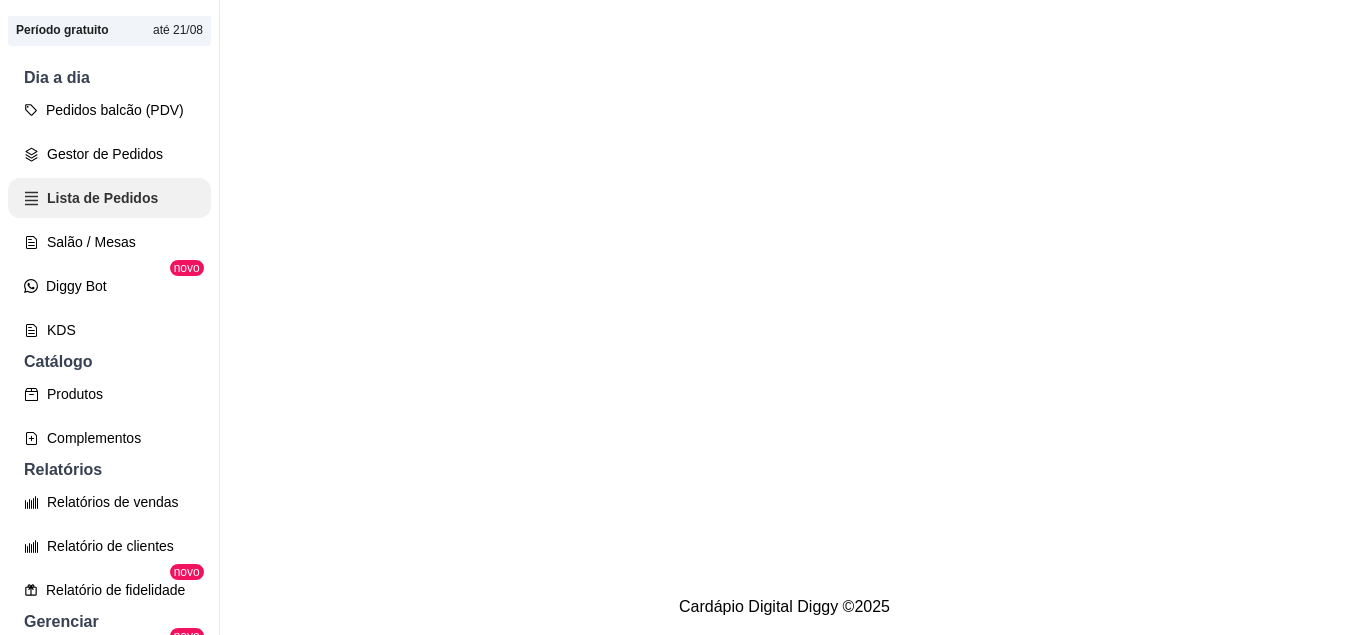 scroll, scrollTop: 0, scrollLeft: 0, axis: both 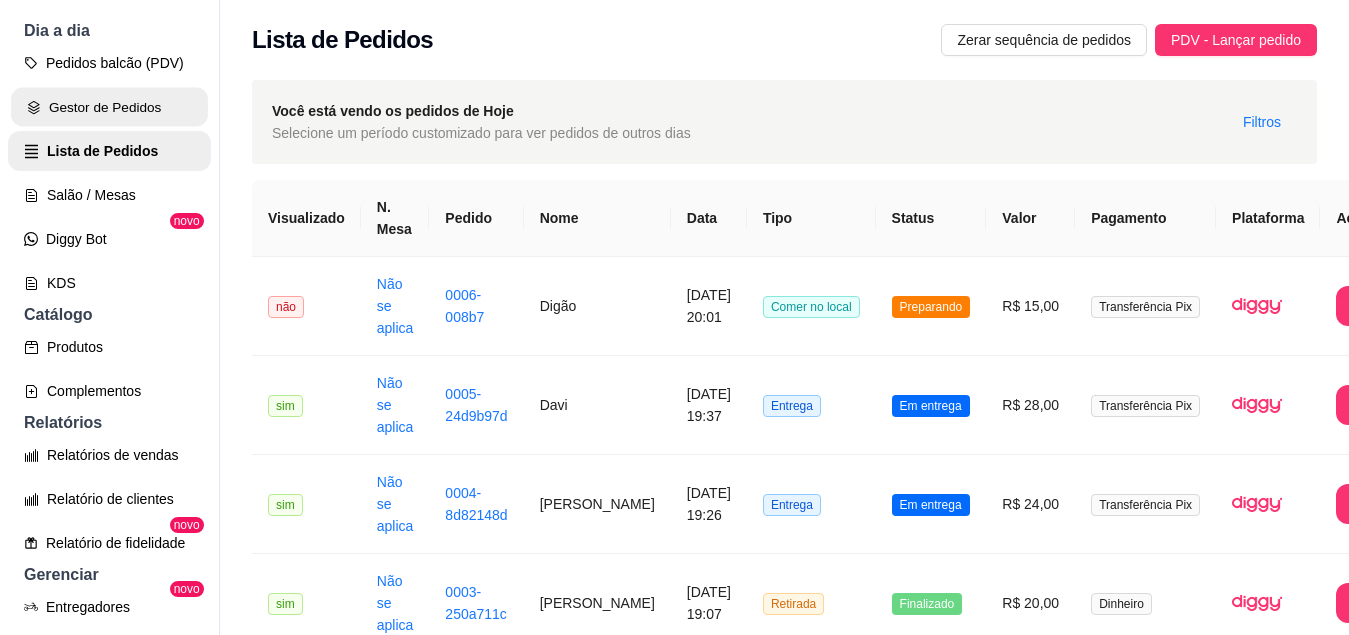 click on "Gestor de Pedidos" at bounding box center [109, 107] 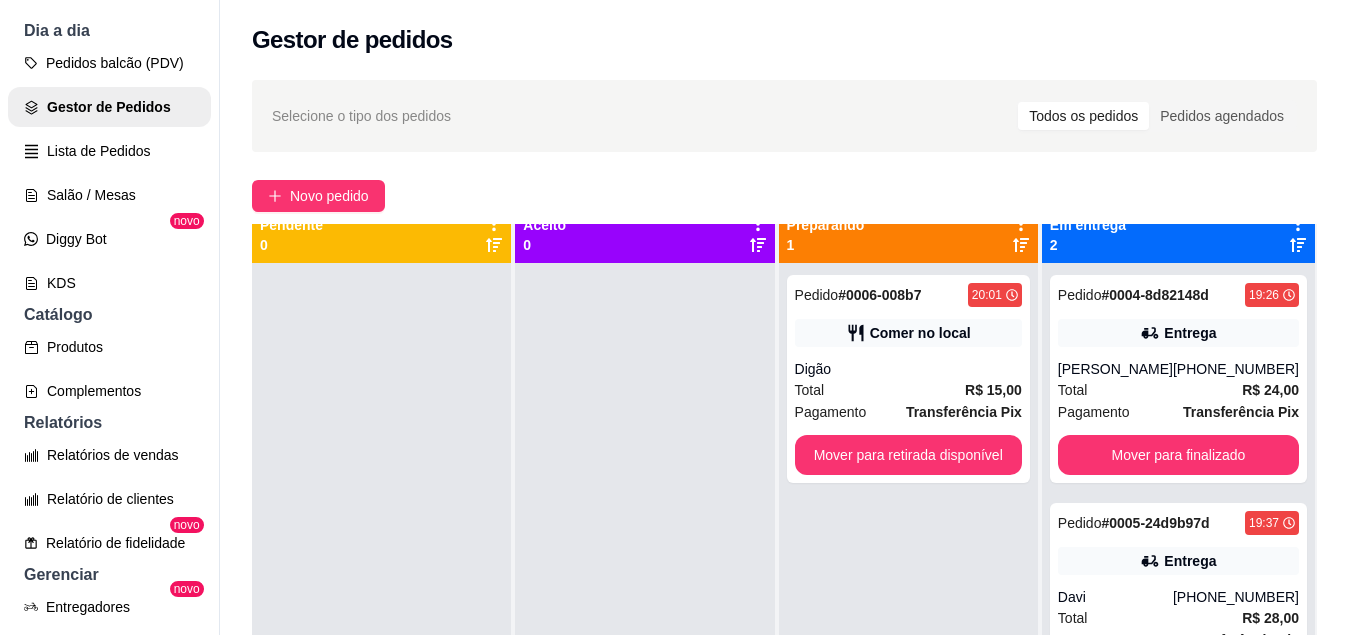 scroll, scrollTop: 0, scrollLeft: 0, axis: both 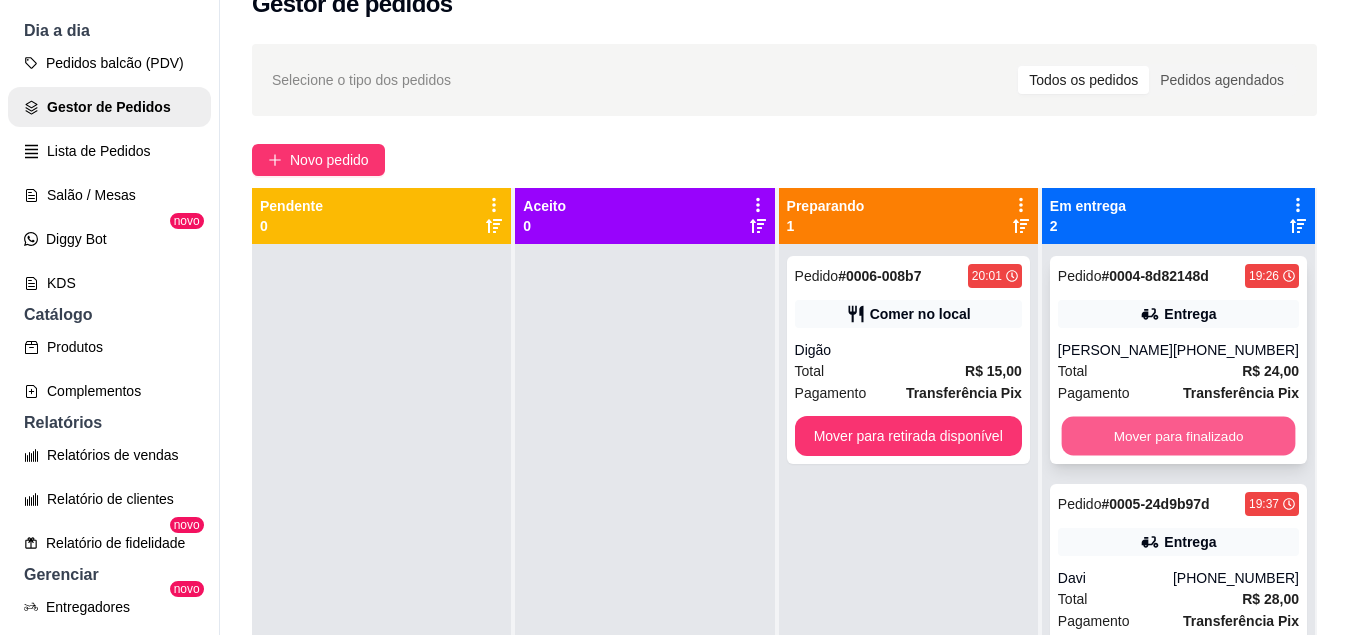click on "Mover para finalizado" at bounding box center [1178, 436] 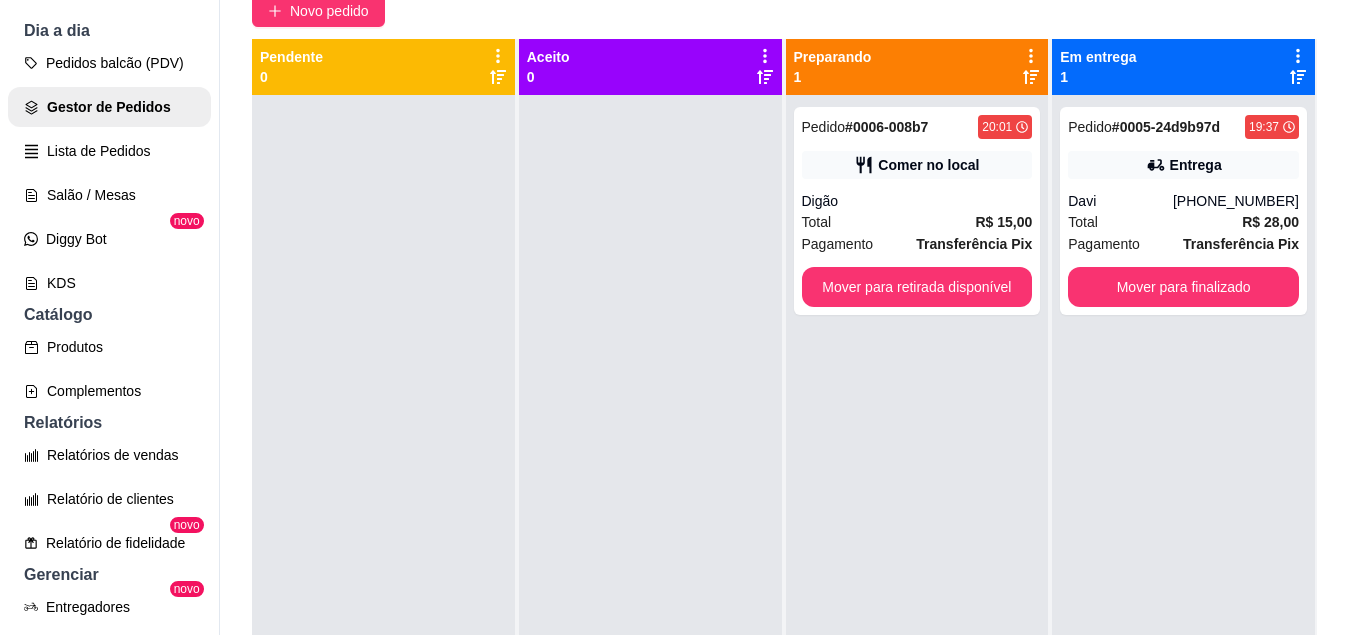 scroll, scrollTop: 182, scrollLeft: 0, axis: vertical 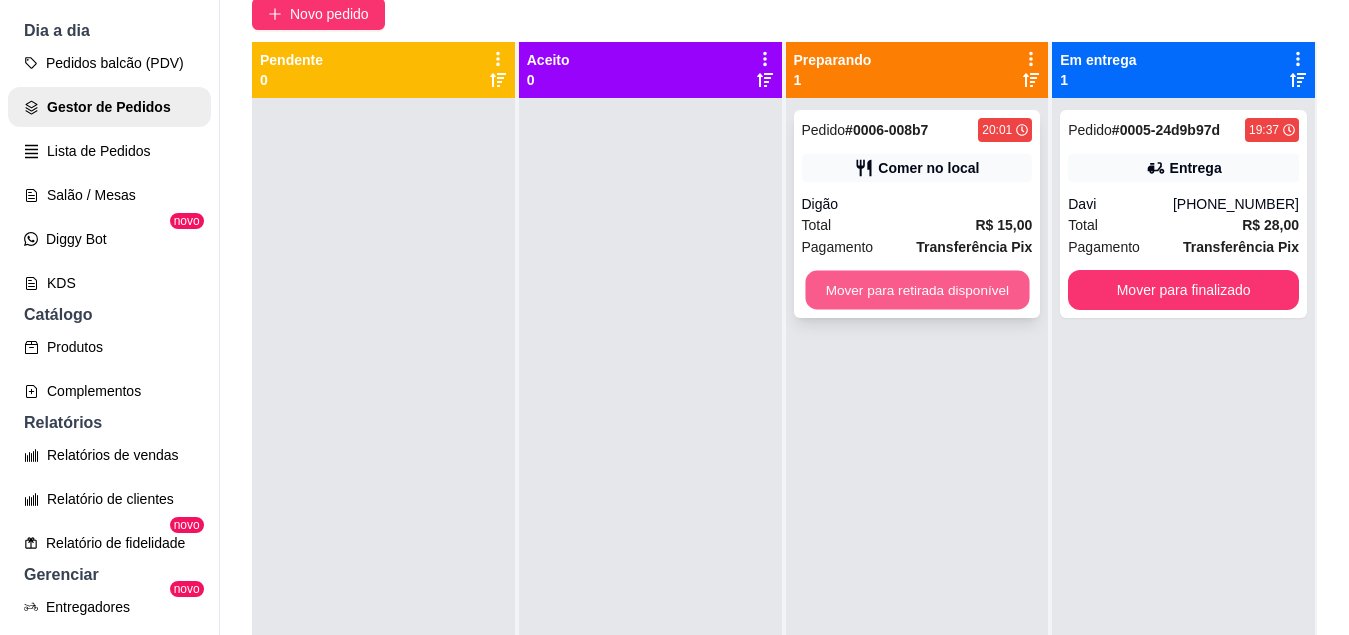 click on "Mover para retirada disponível" at bounding box center [917, 290] 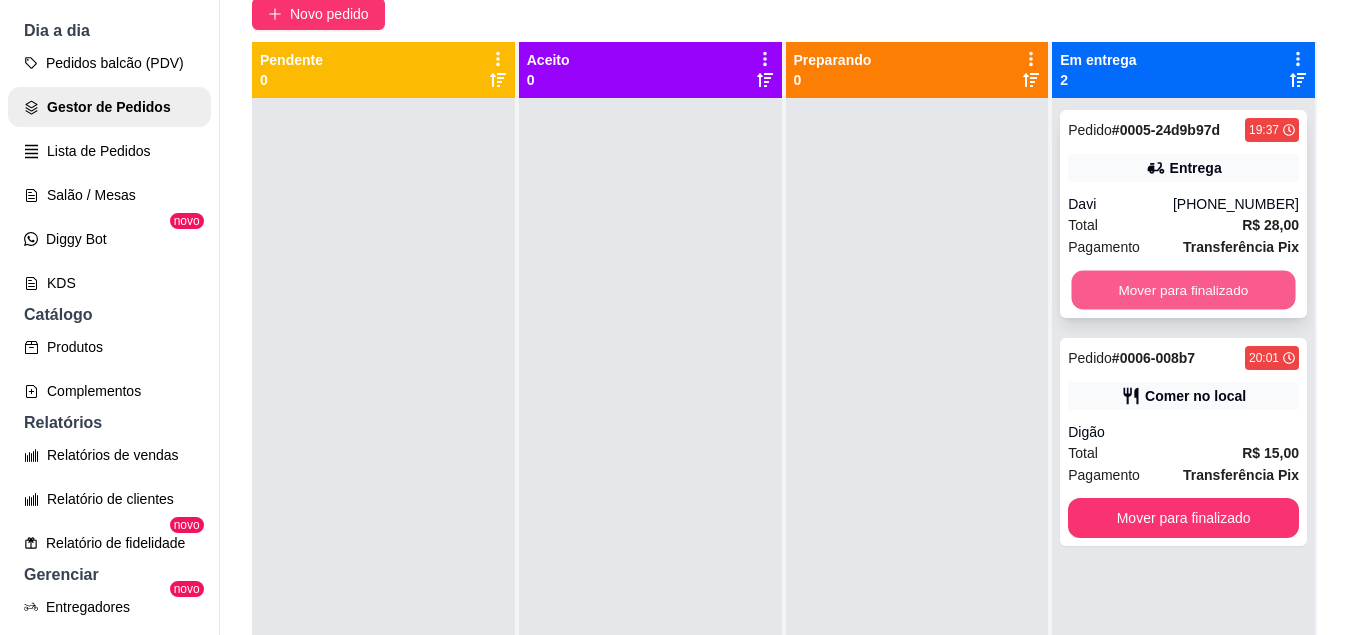 click on "Mover para finalizado" at bounding box center [1184, 290] 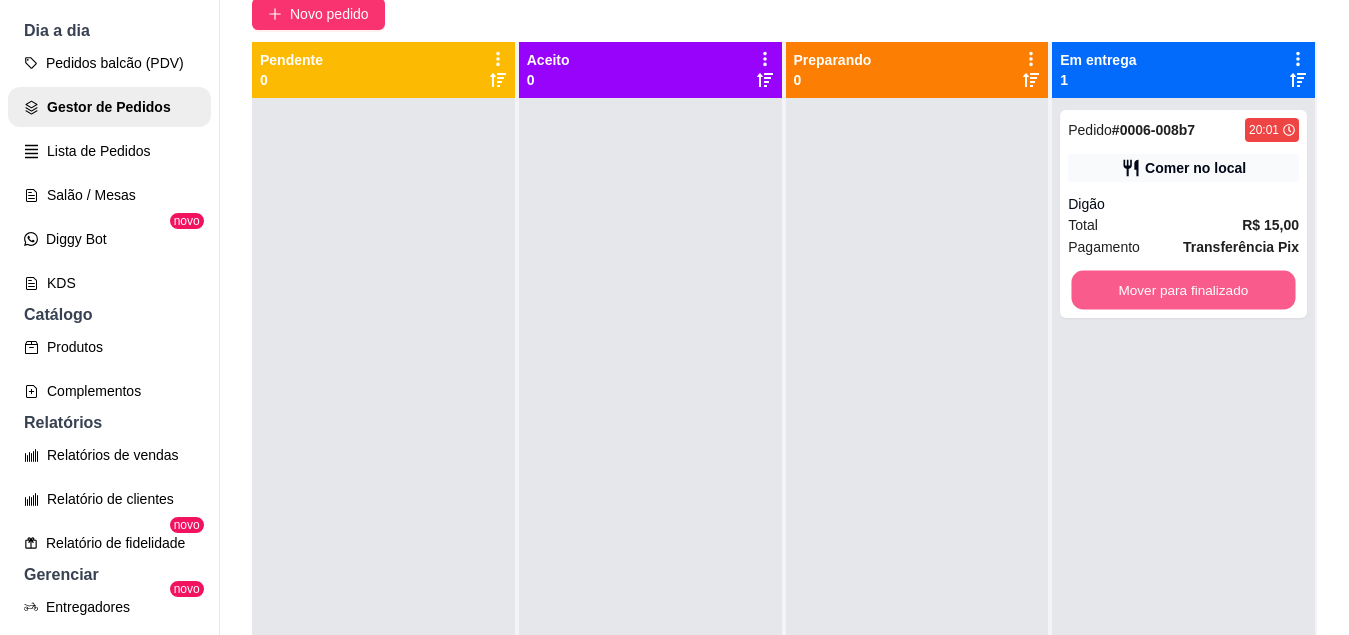 click on "Mover para finalizado" at bounding box center [1184, 290] 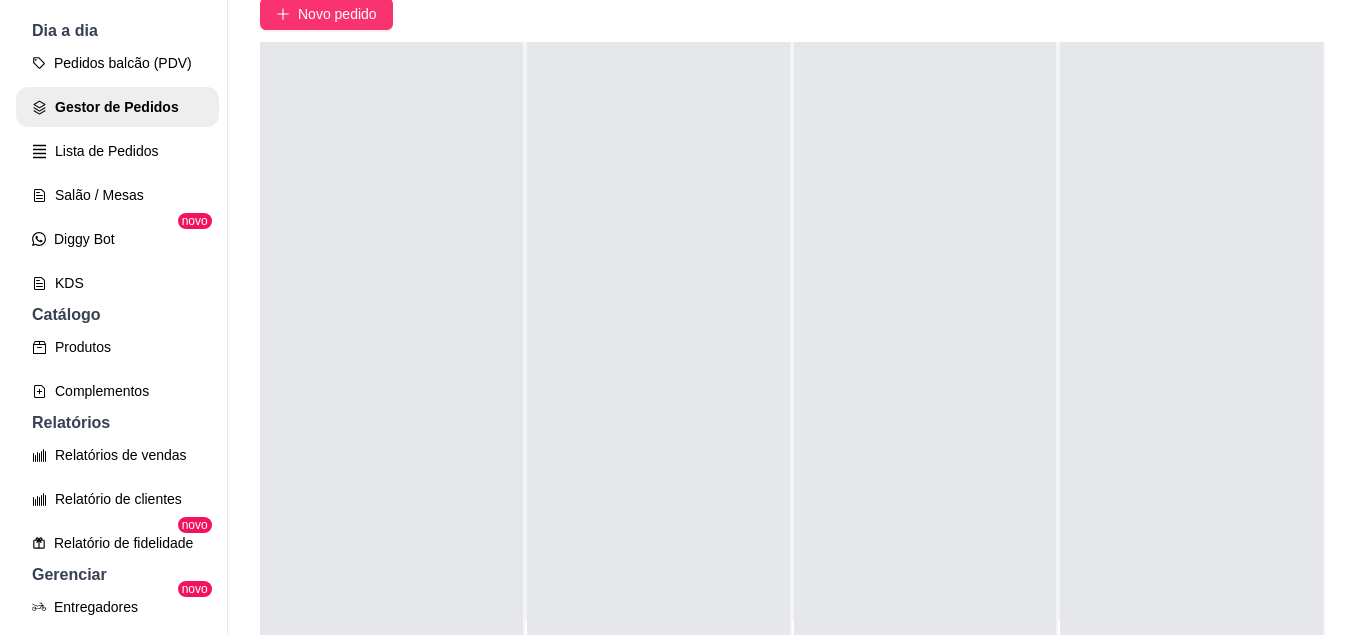 scroll, scrollTop: 0, scrollLeft: 0, axis: both 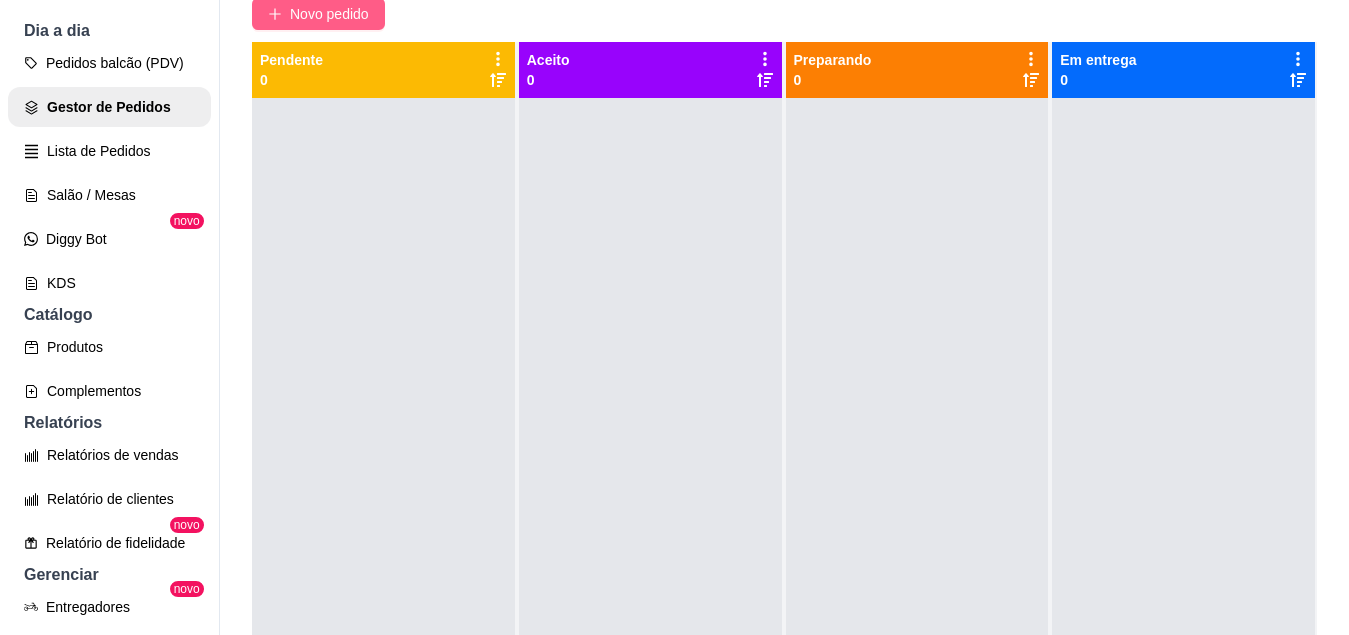 click on "Novo pedido" at bounding box center [329, 14] 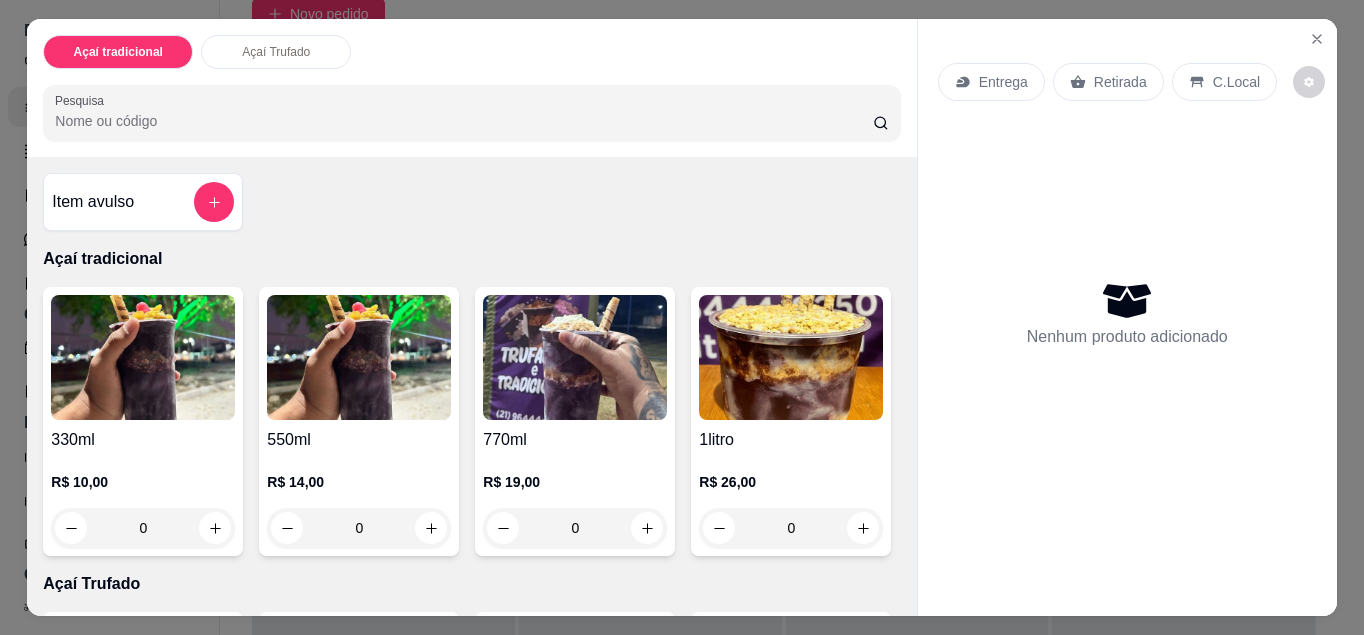 click on "C.Local" at bounding box center (1224, 82) 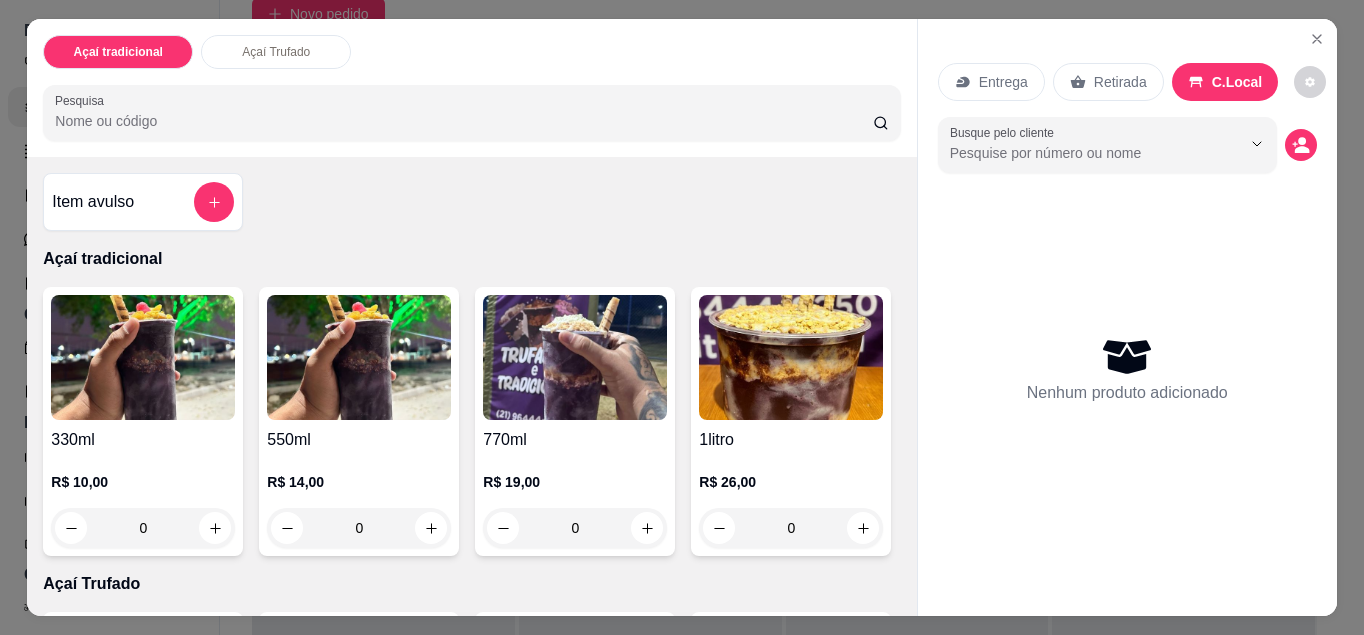 click on "0" at bounding box center [143, 528] 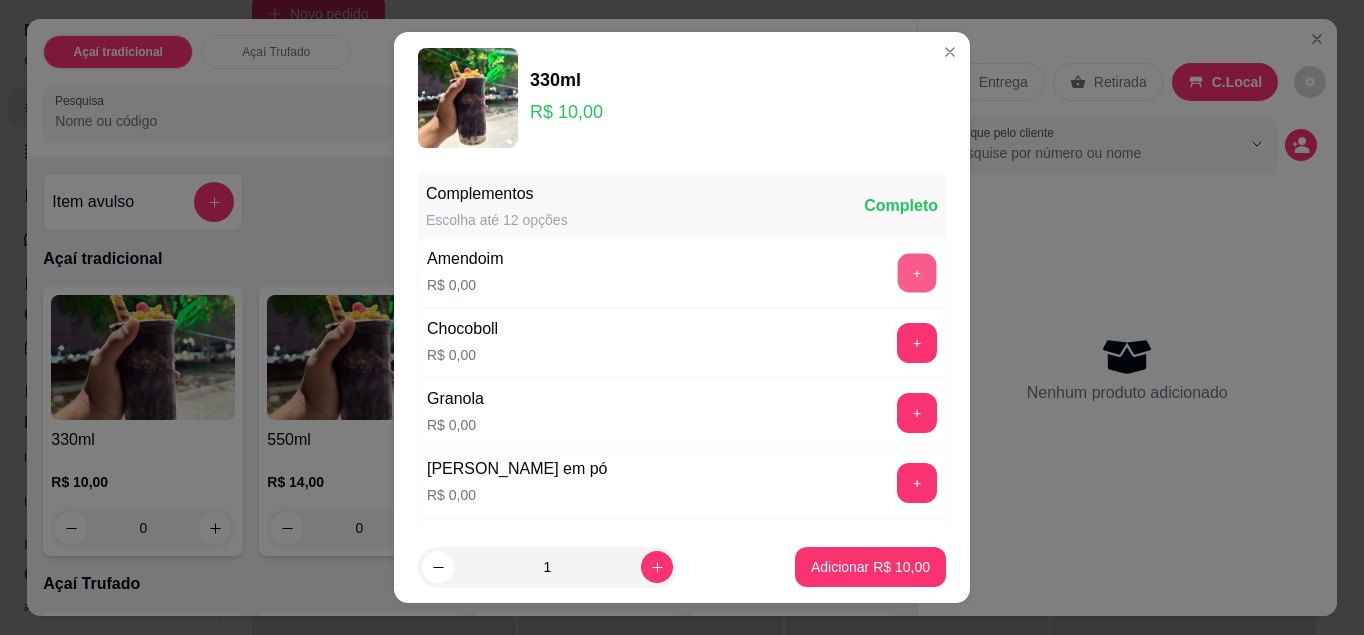 click on "+" at bounding box center (917, 272) 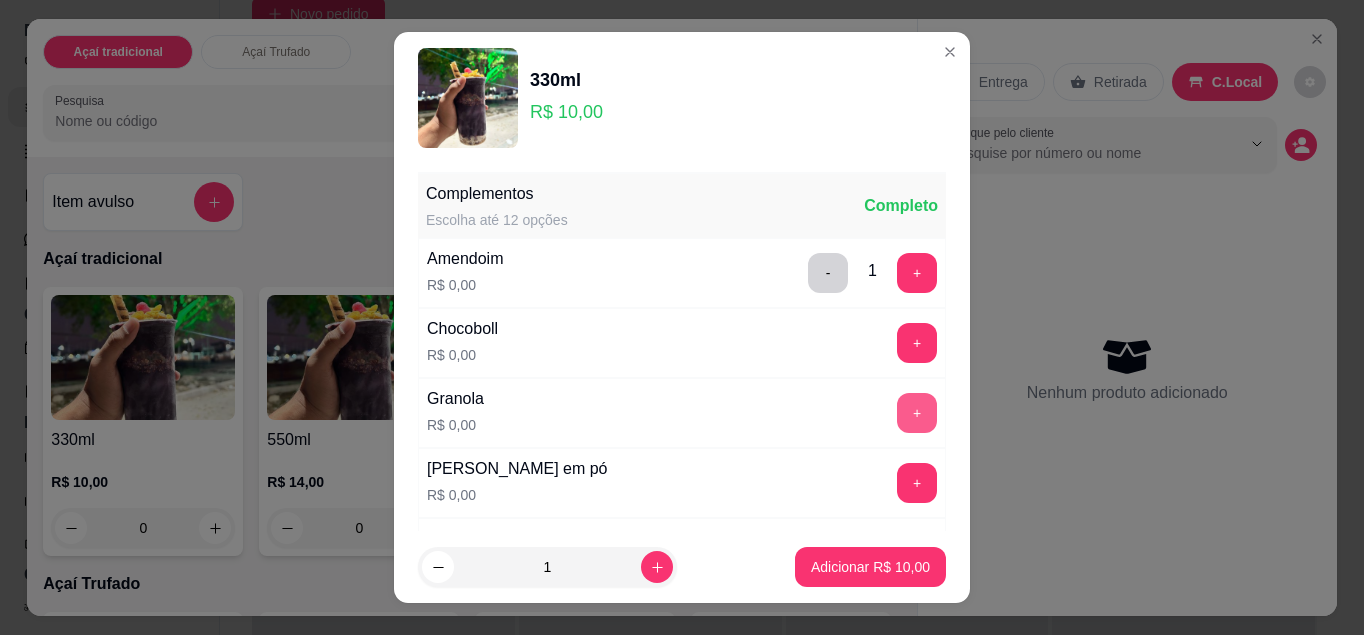 click on "+" at bounding box center [917, 413] 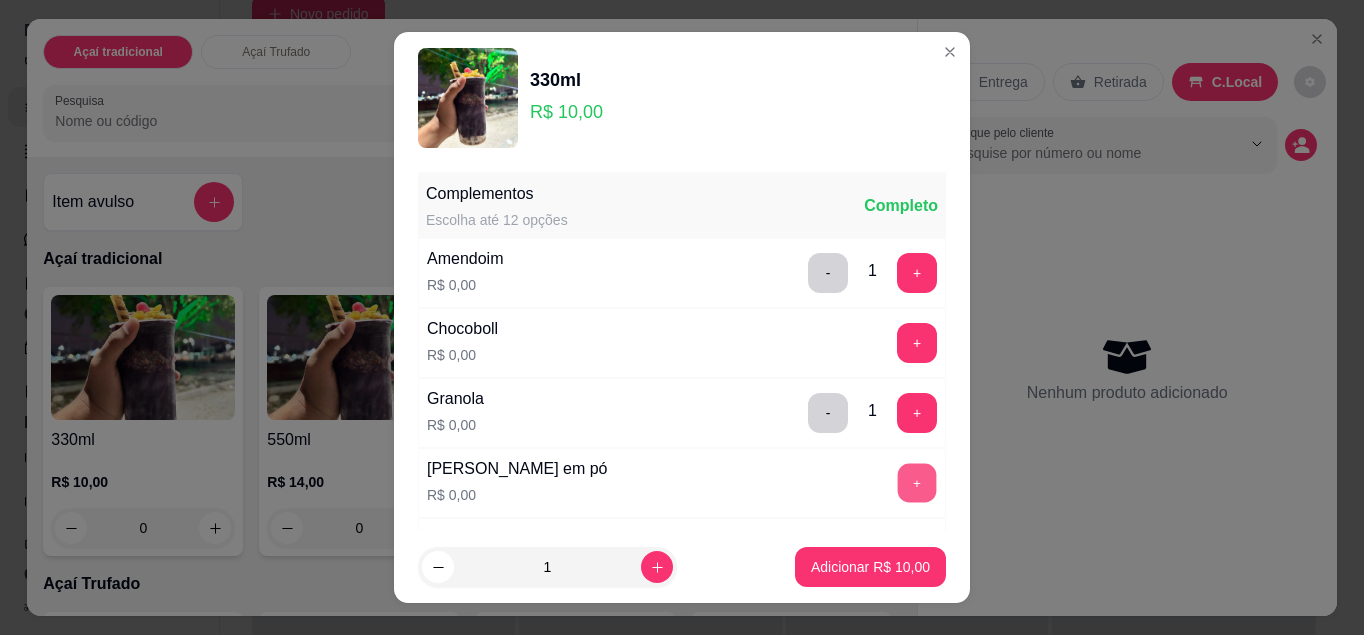 click on "+" at bounding box center [917, 482] 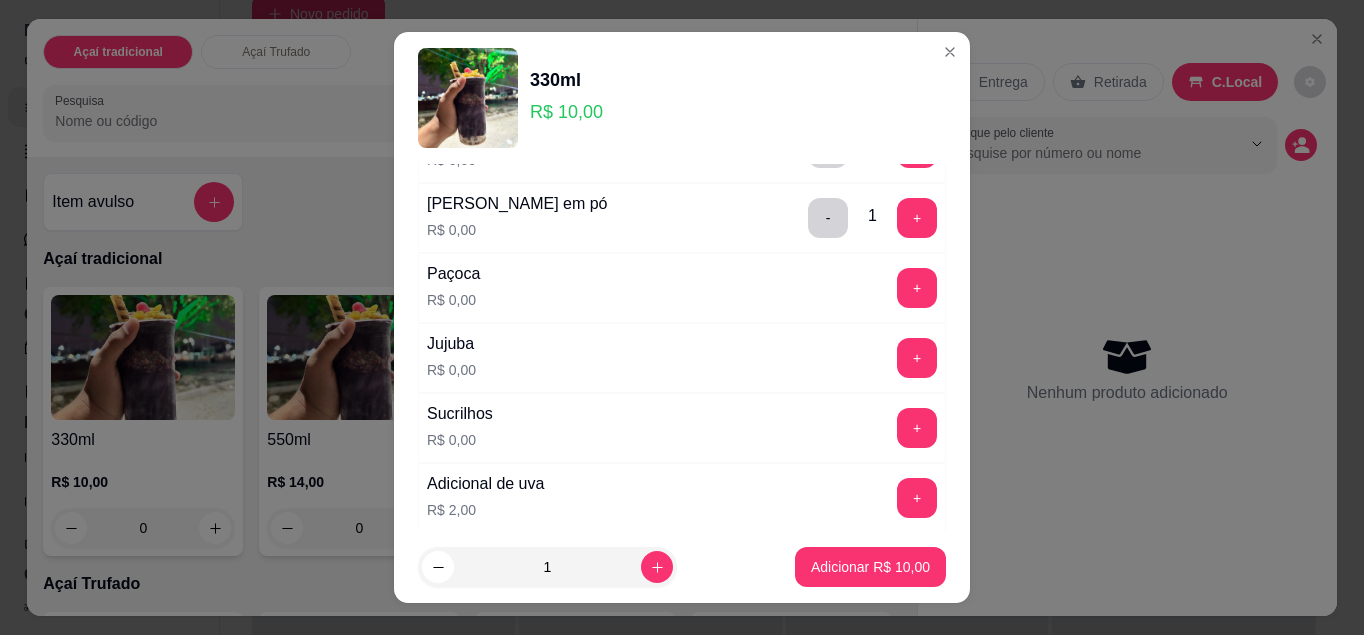 scroll, scrollTop: 263, scrollLeft: 0, axis: vertical 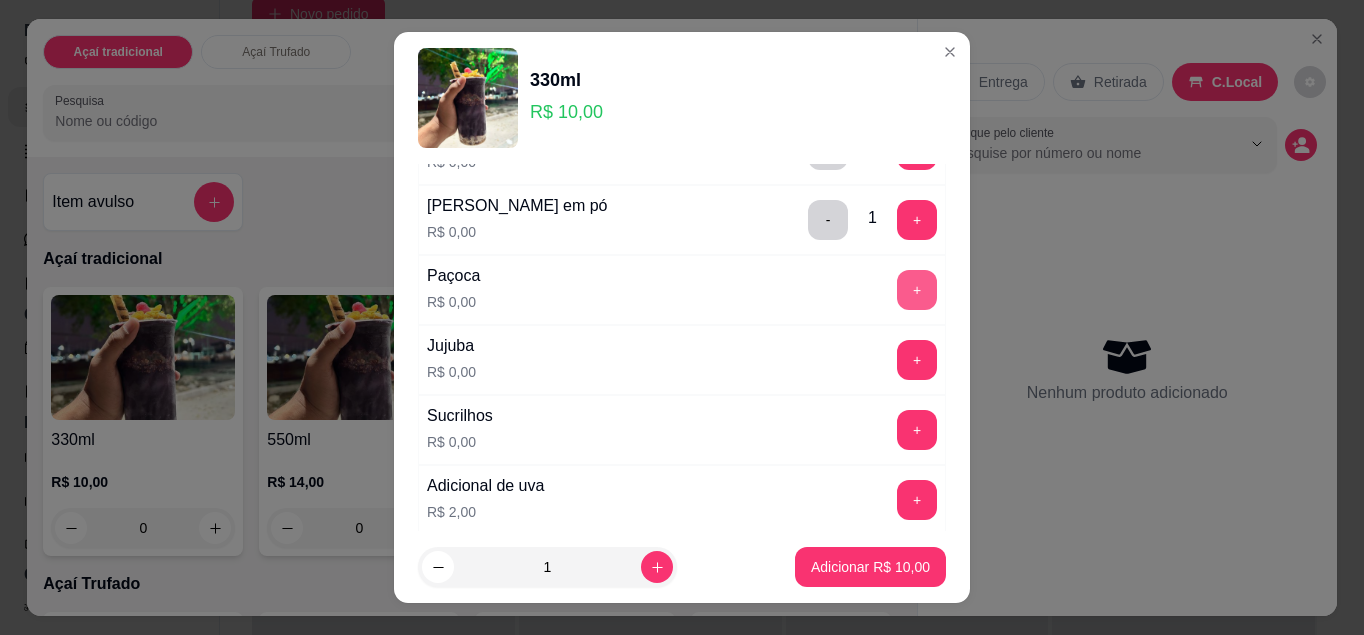click on "+" at bounding box center [917, 290] 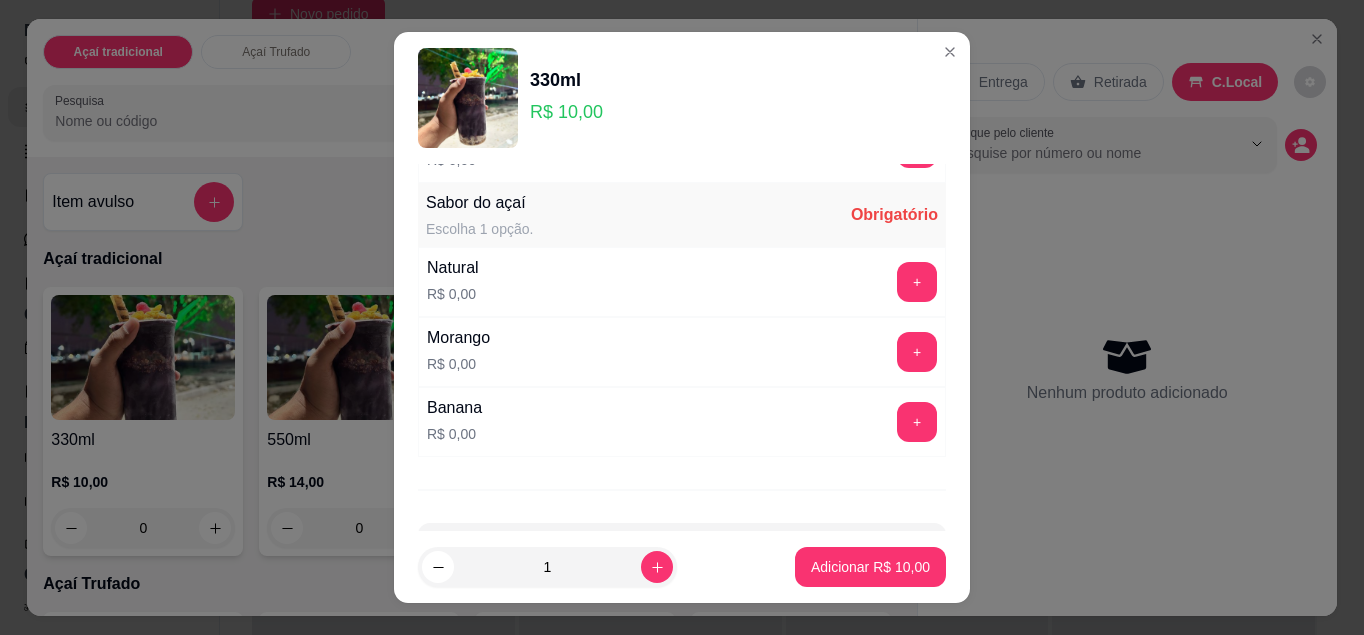 scroll, scrollTop: 1100, scrollLeft: 0, axis: vertical 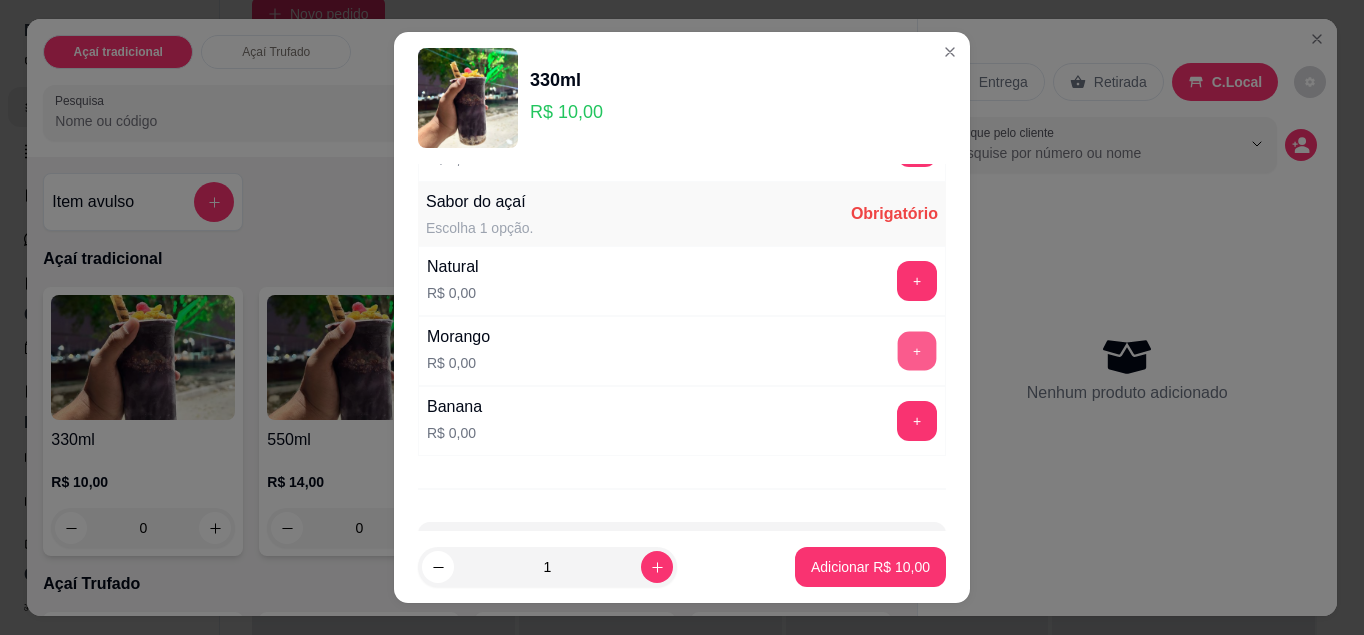 click on "+" at bounding box center [917, 350] 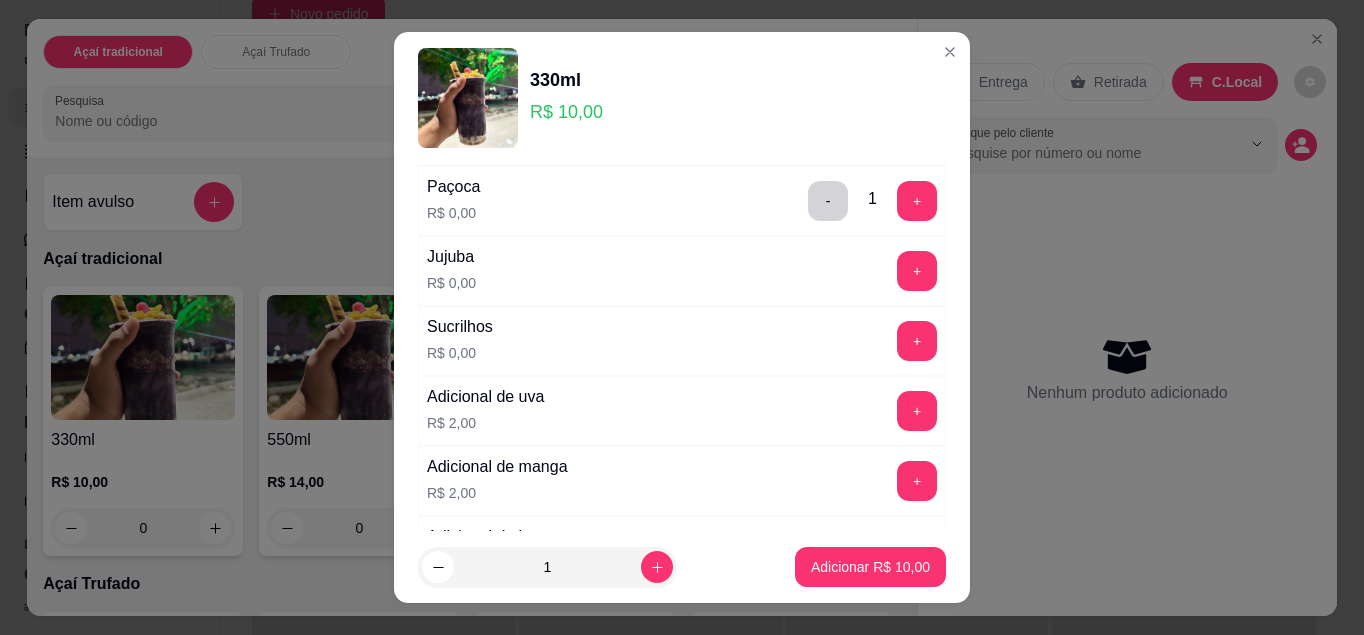 scroll, scrollTop: 0, scrollLeft: 0, axis: both 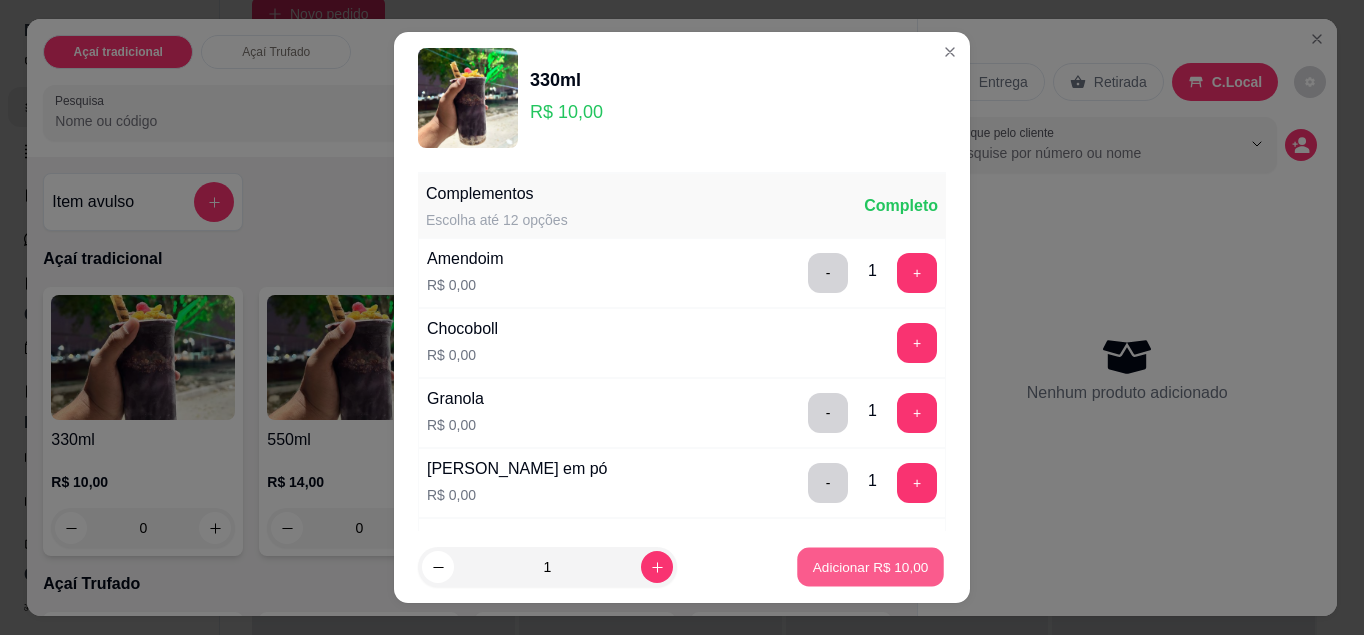 click on "Adicionar   R$ 10,00" at bounding box center [871, 567] 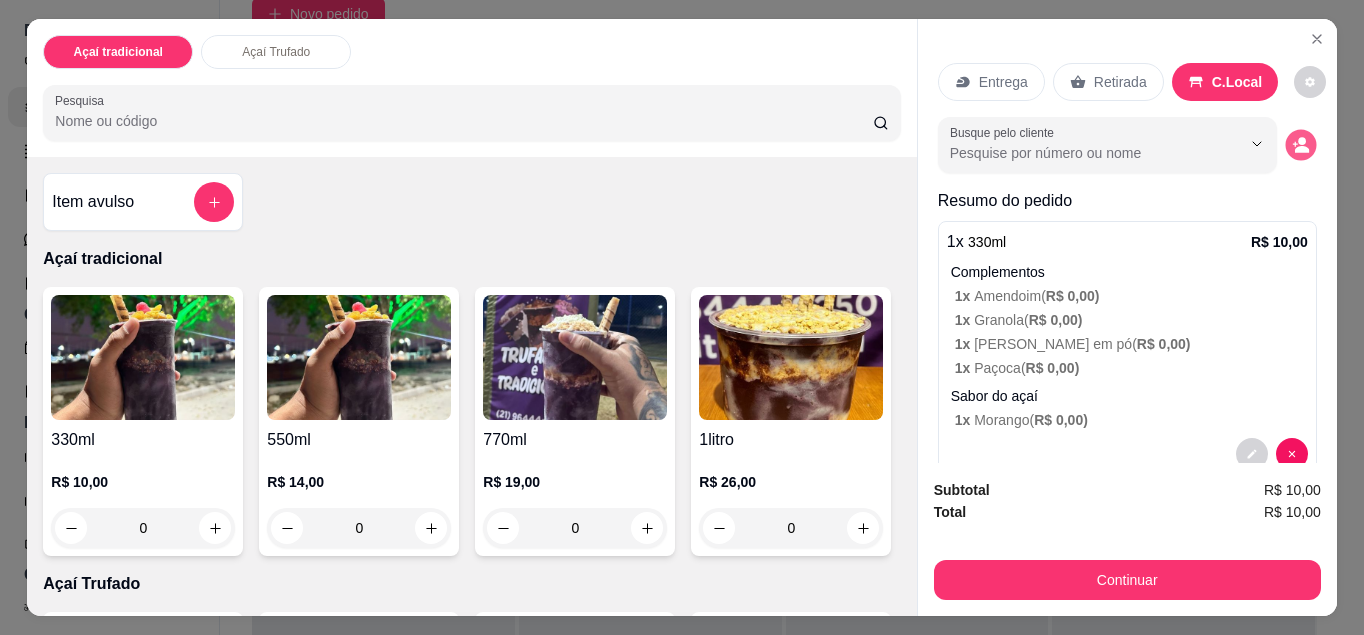 click 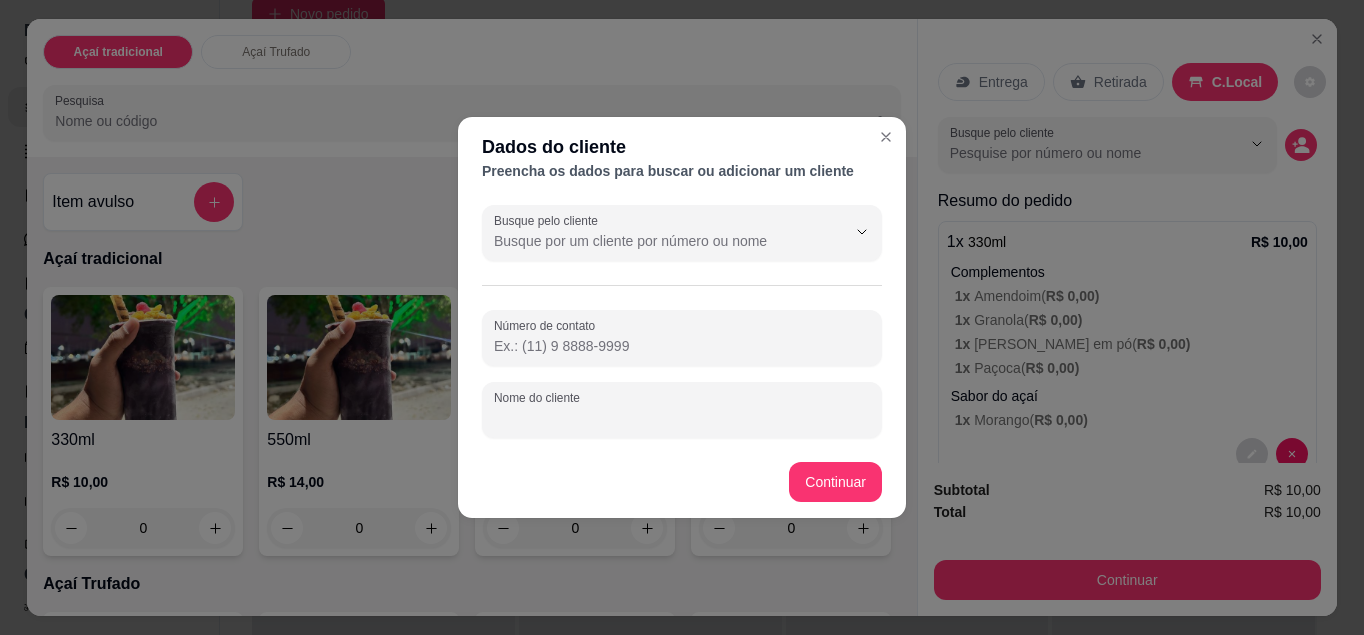 click on "Nome do cliente" at bounding box center [682, 418] 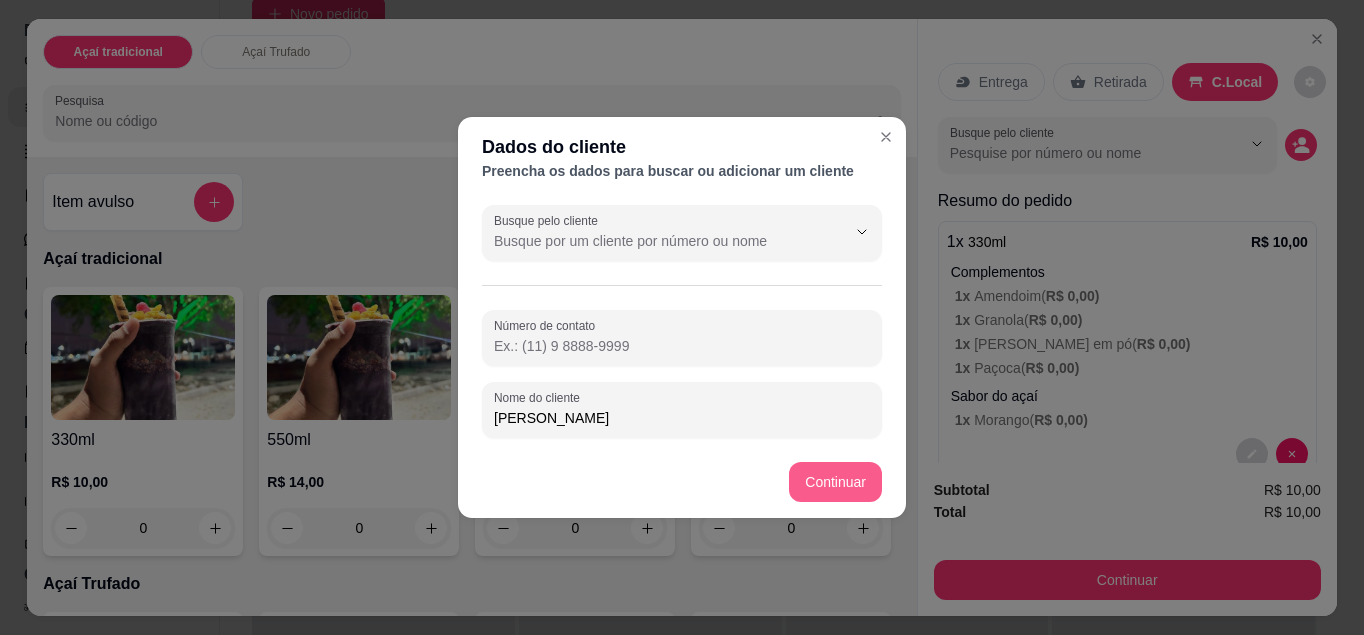 type on "Daniel" 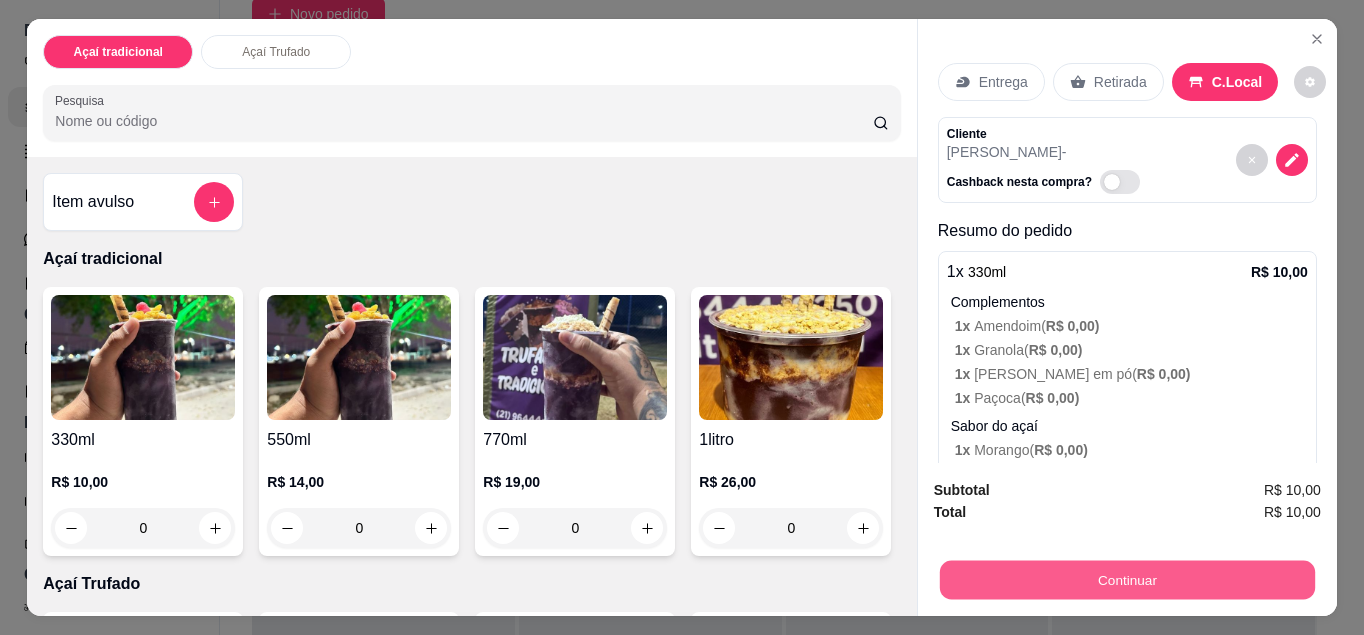 click on "Continuar" at bounding box center [1127, 580] 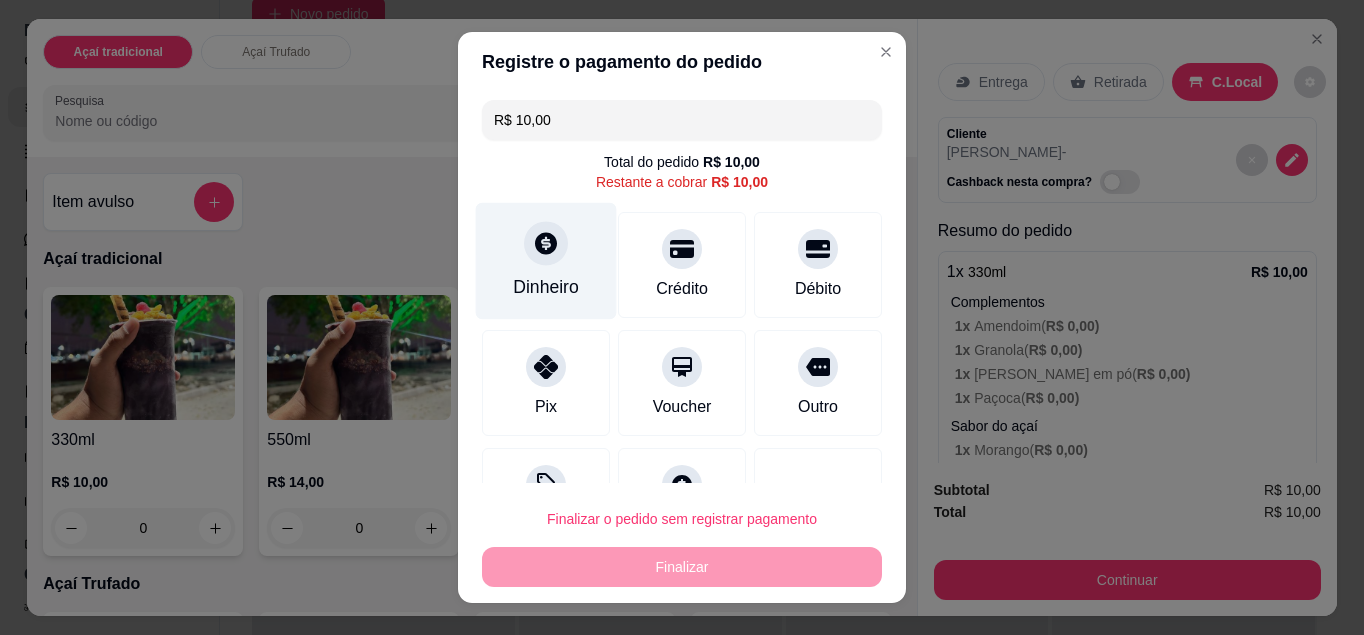 click 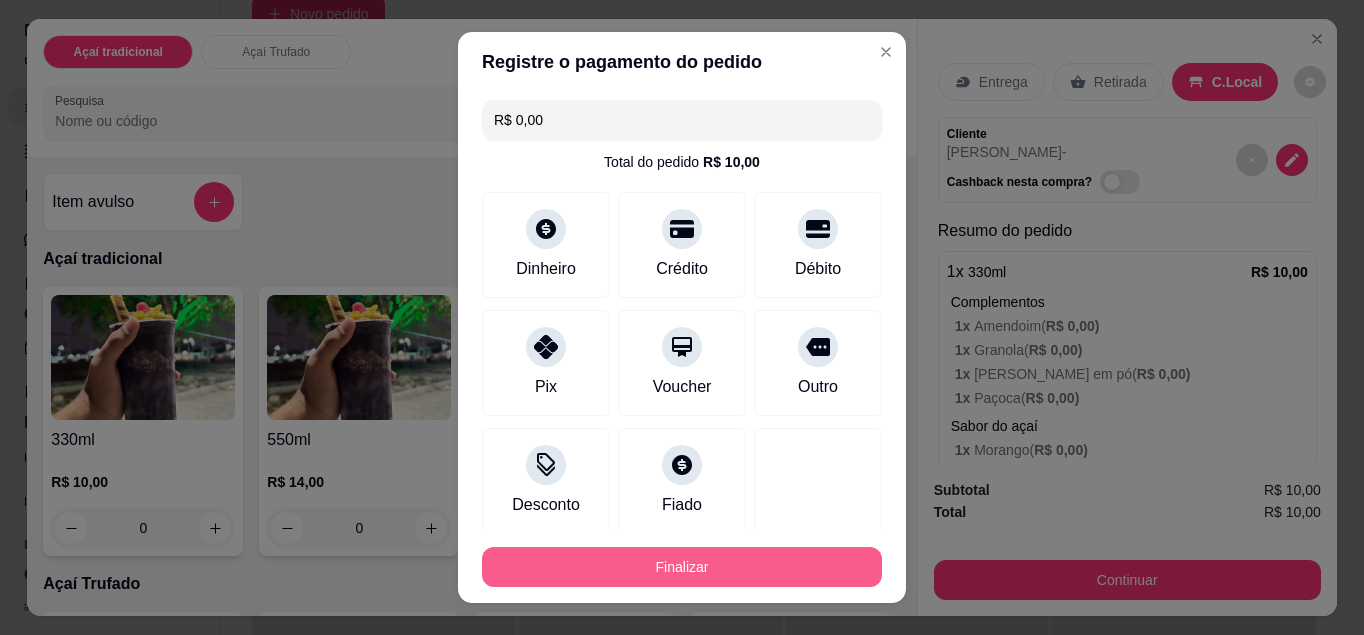 click on "Finalizar" at bounding box center (682, 567) 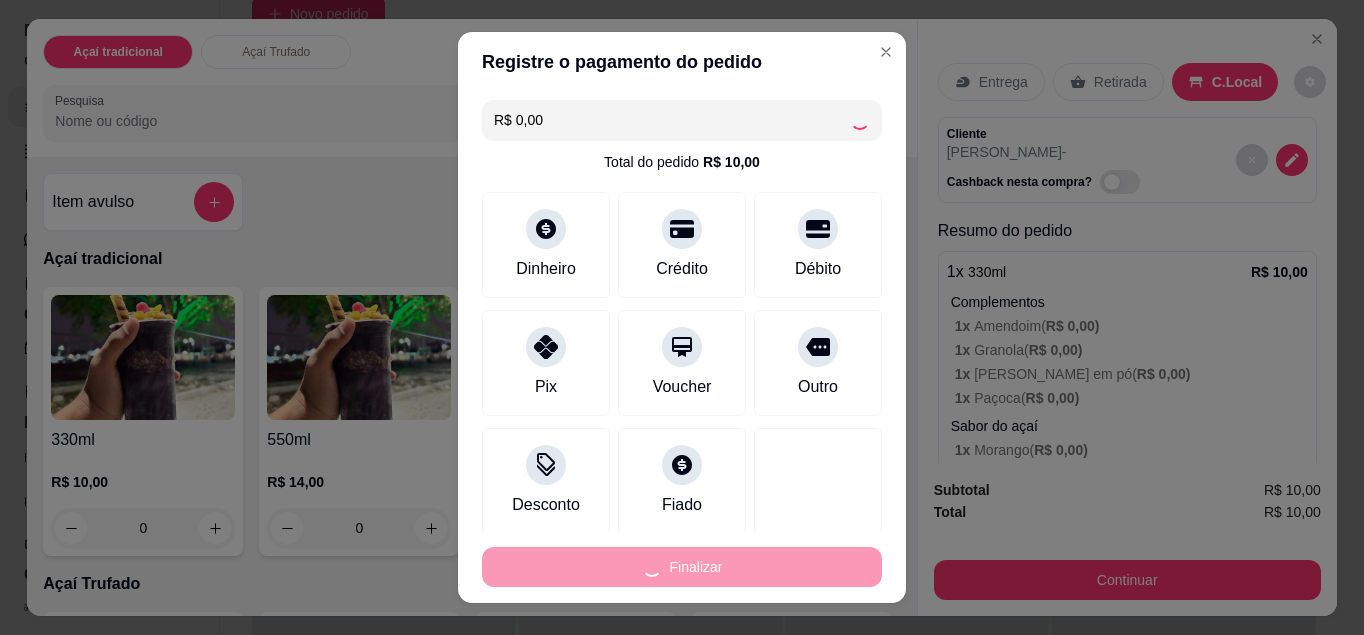 type on "-R$ 10,00" 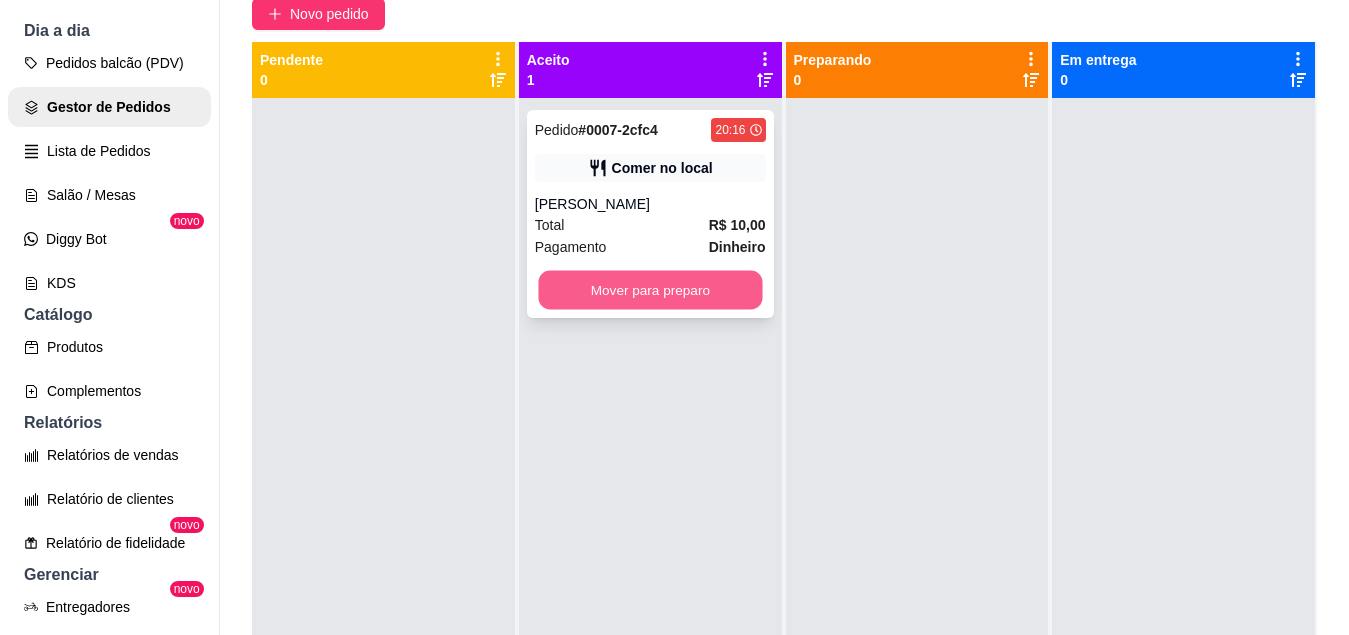 click on "Mover para preparo" at bounding box center [650, 290] 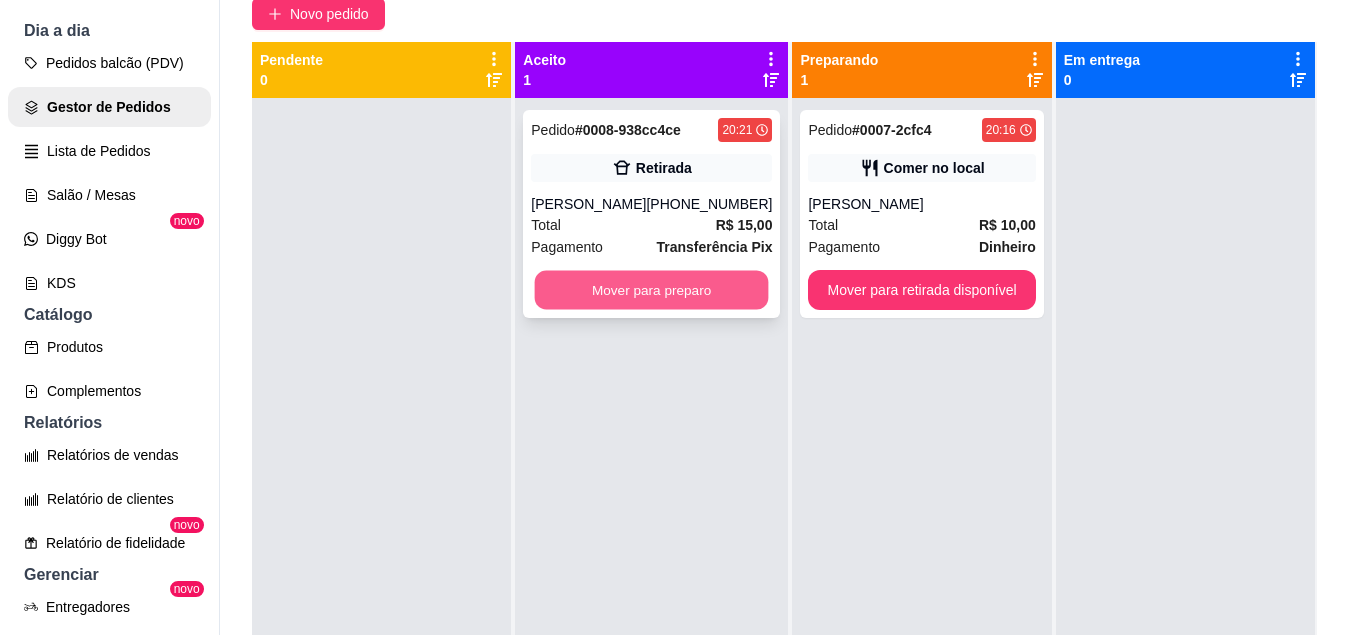 click on "Mover para preparo" at bounding box center (652, 290) 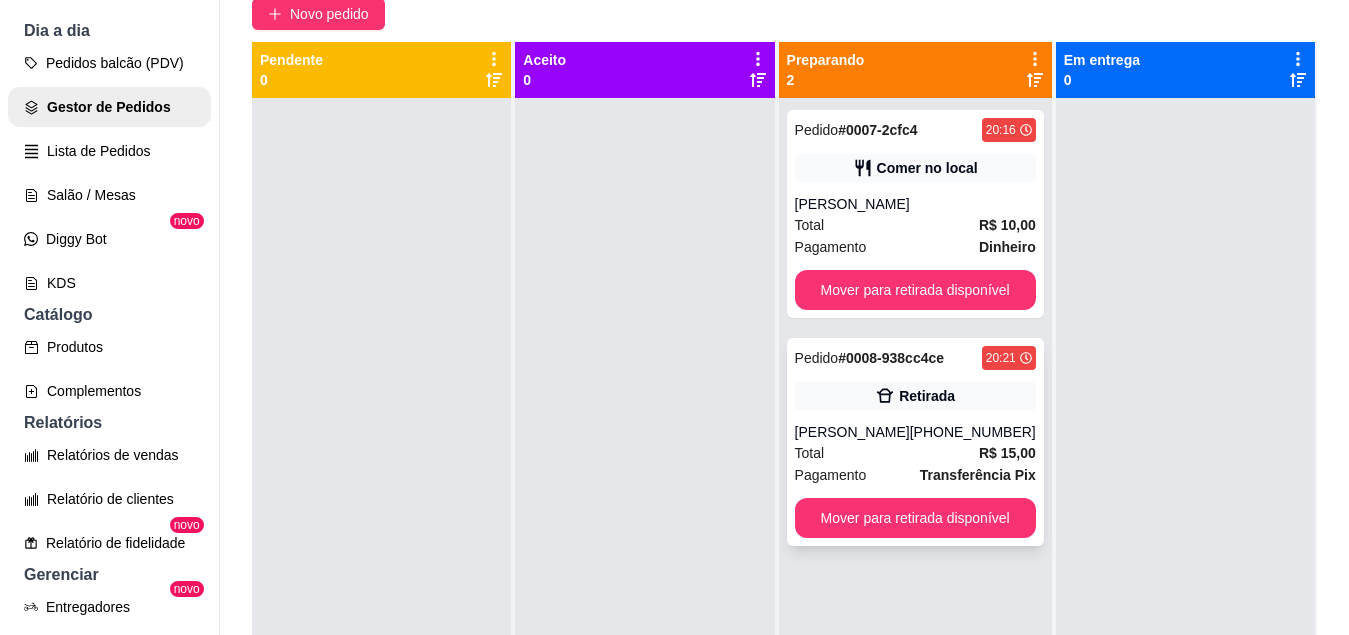 click on "Pedido  # 0008-938cc4ce 20:21 Retirada Sabrina (21) 96429-5860 Total R$ 15,00 Pagamento Transferência Pix Mover para retirada disponível" at bounding box center (915, 442) 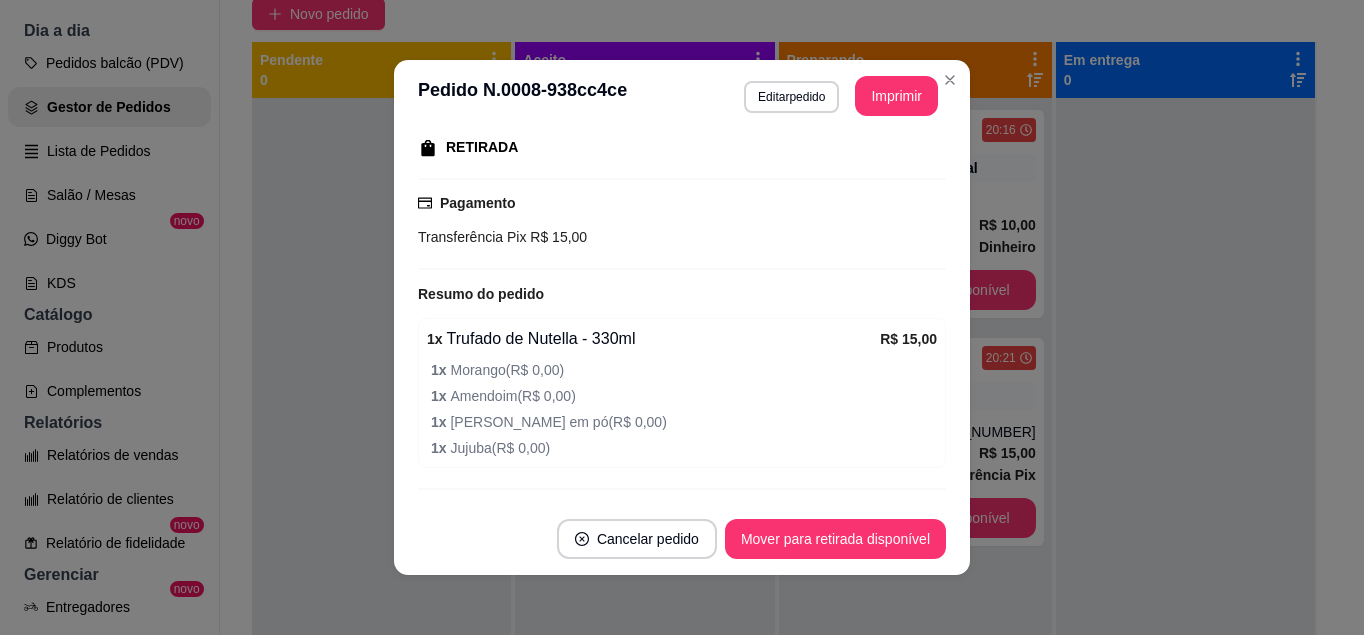 scroll, scrollTop: 374, scrollLeft: 0, axis: vertical 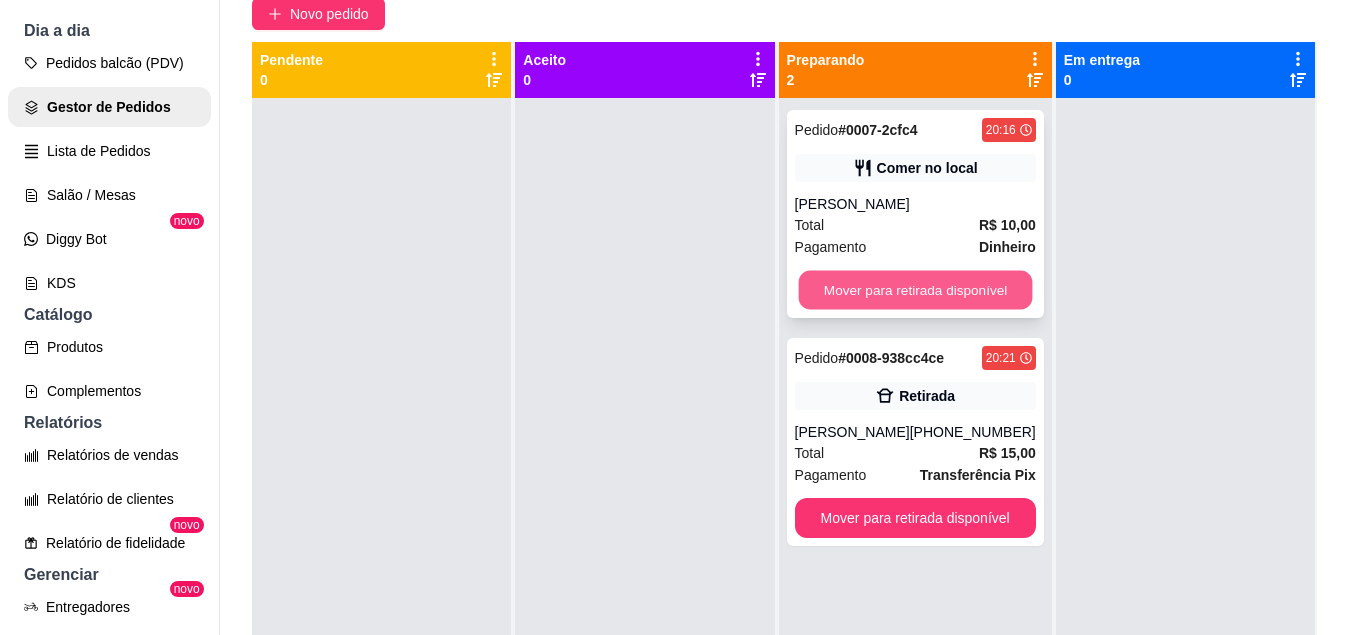 click on "Mover para retirada disponível" at bounding box center (915, 290) 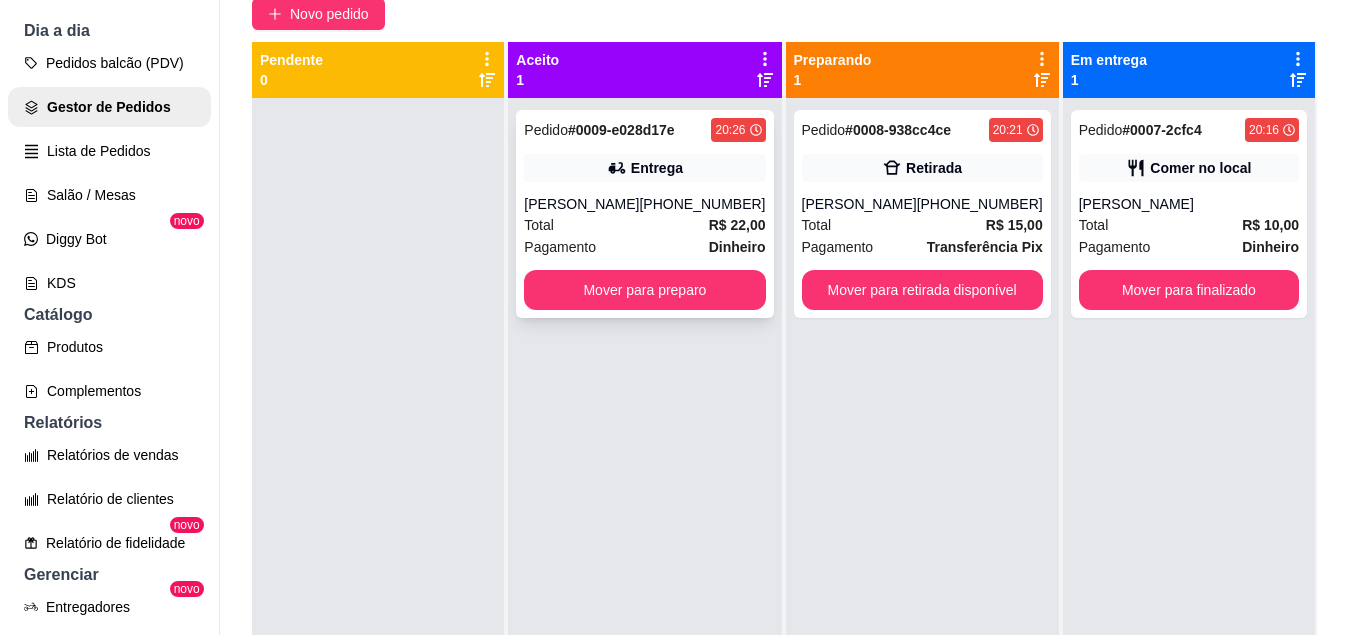 click on "Total R$ 22,00" at bounding box center (644, 225) 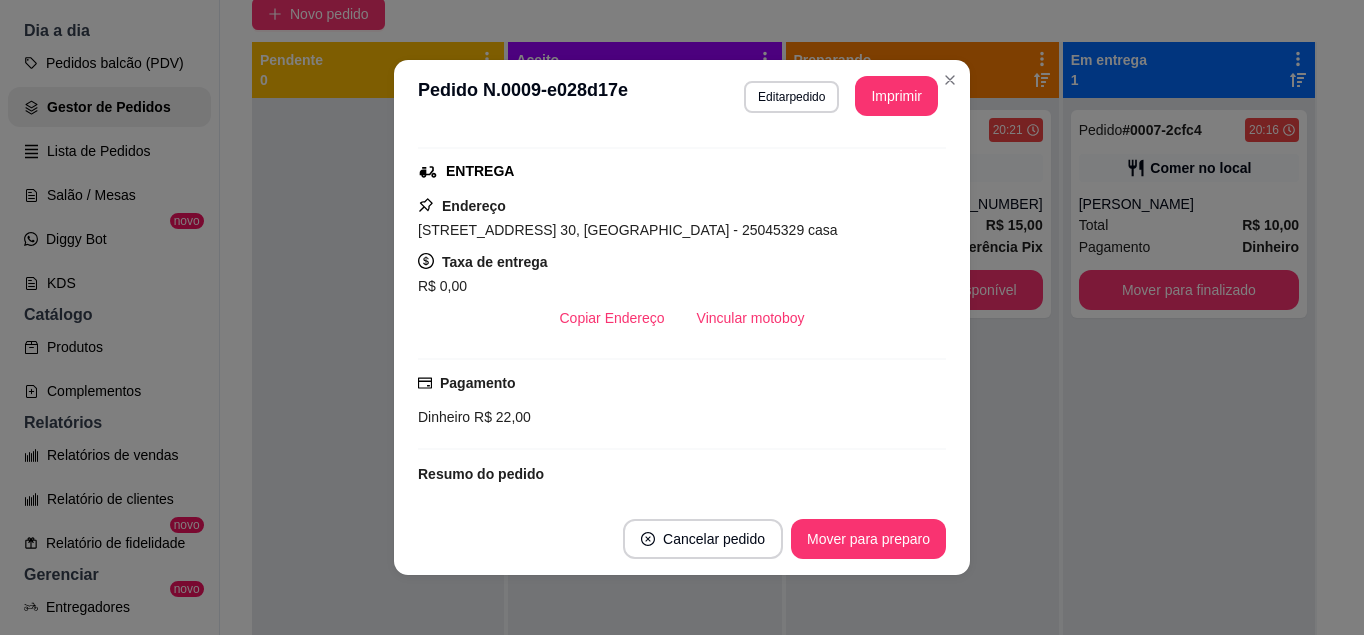 scroll, scrollTop: 582, scrollLeft: 0, axis: vertical 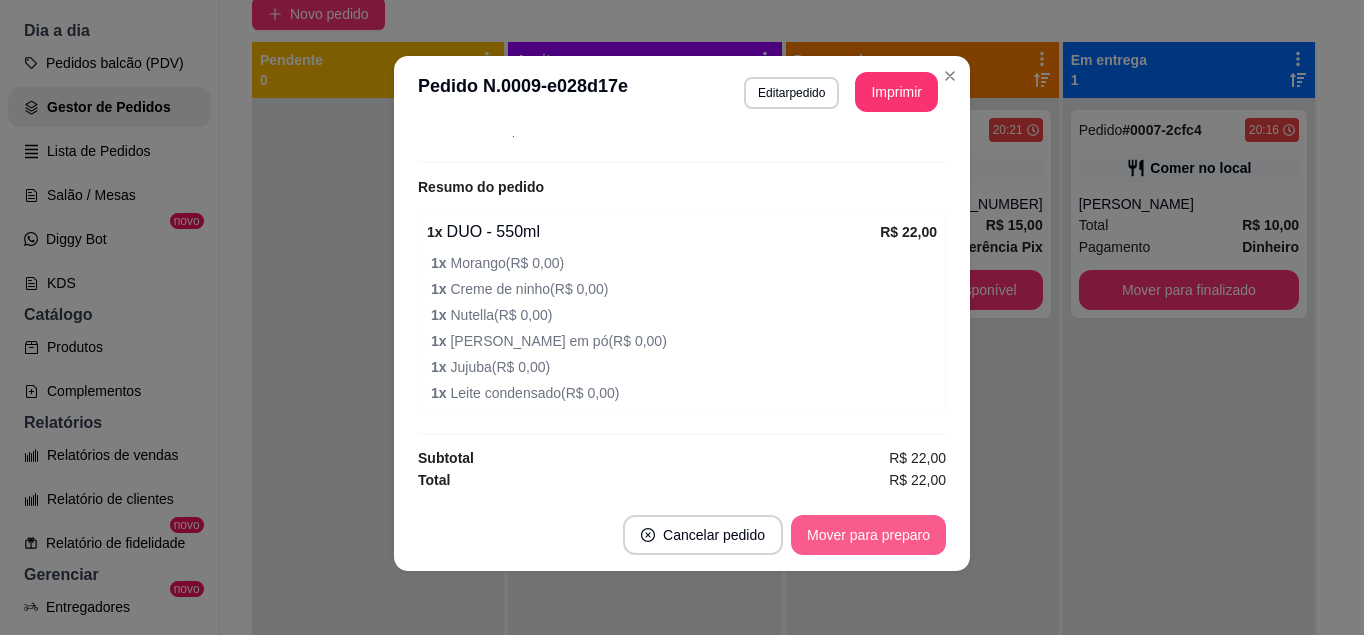 click on "Mover para preparo" at bounding box center (868, 535) 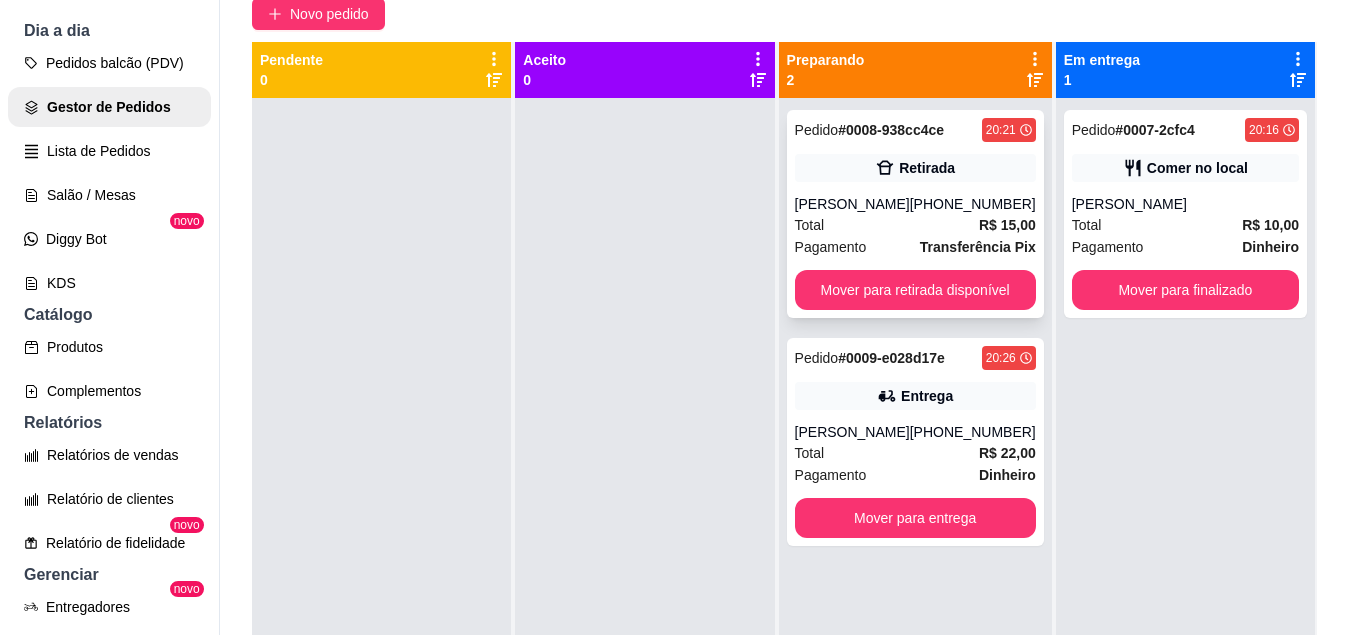 click on "Pagamento Transferência Pix" at bounding box center (915, 247) 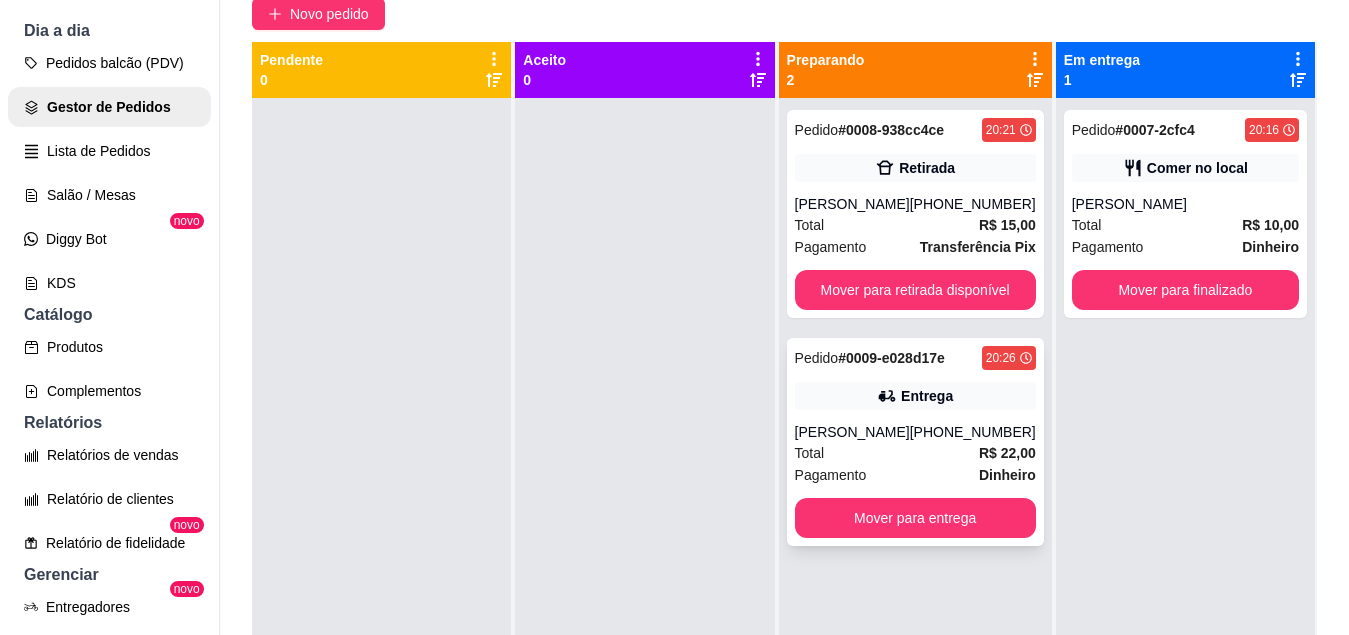 click 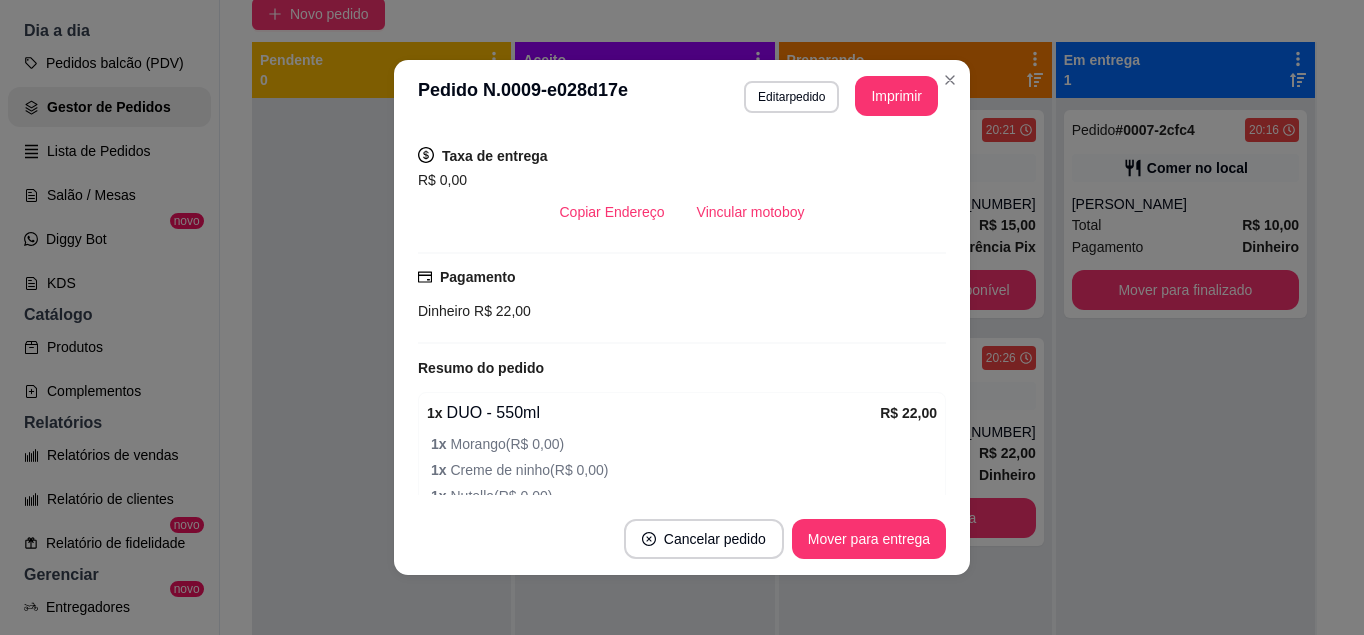 scroll, scrollTop: 0, scrollLeft: 0, axis: both 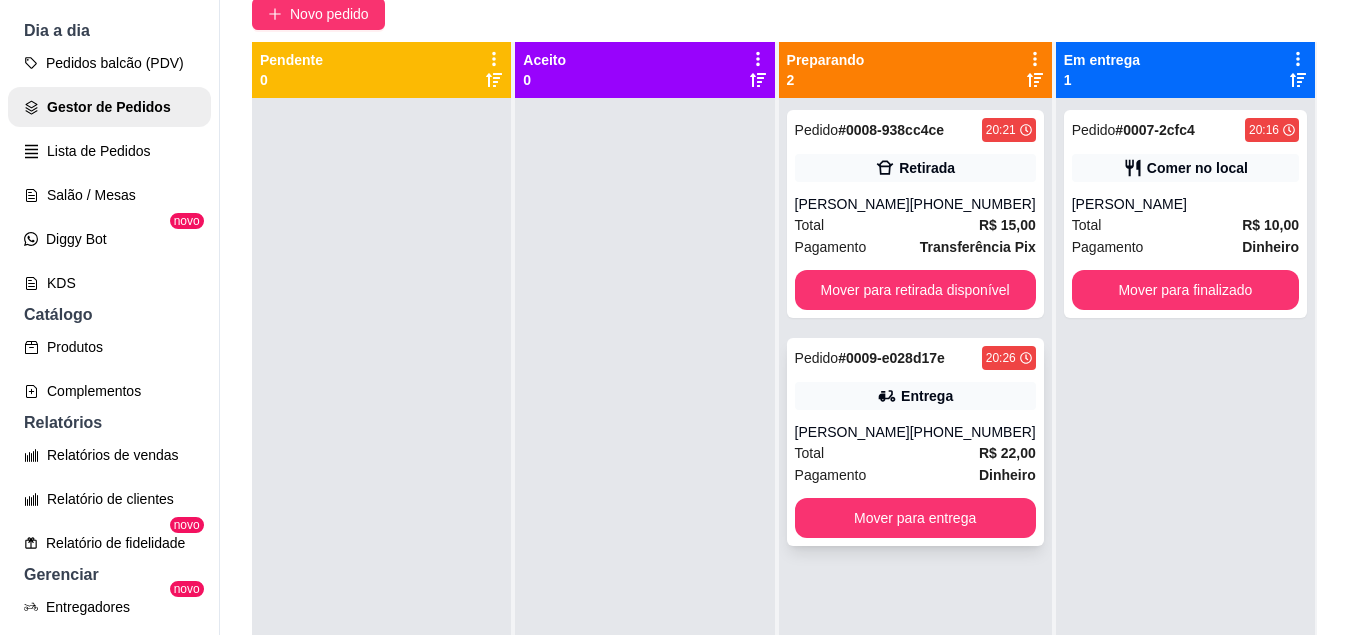 click on "Pagamento Dinheiro" at bounding box center (915, 475) 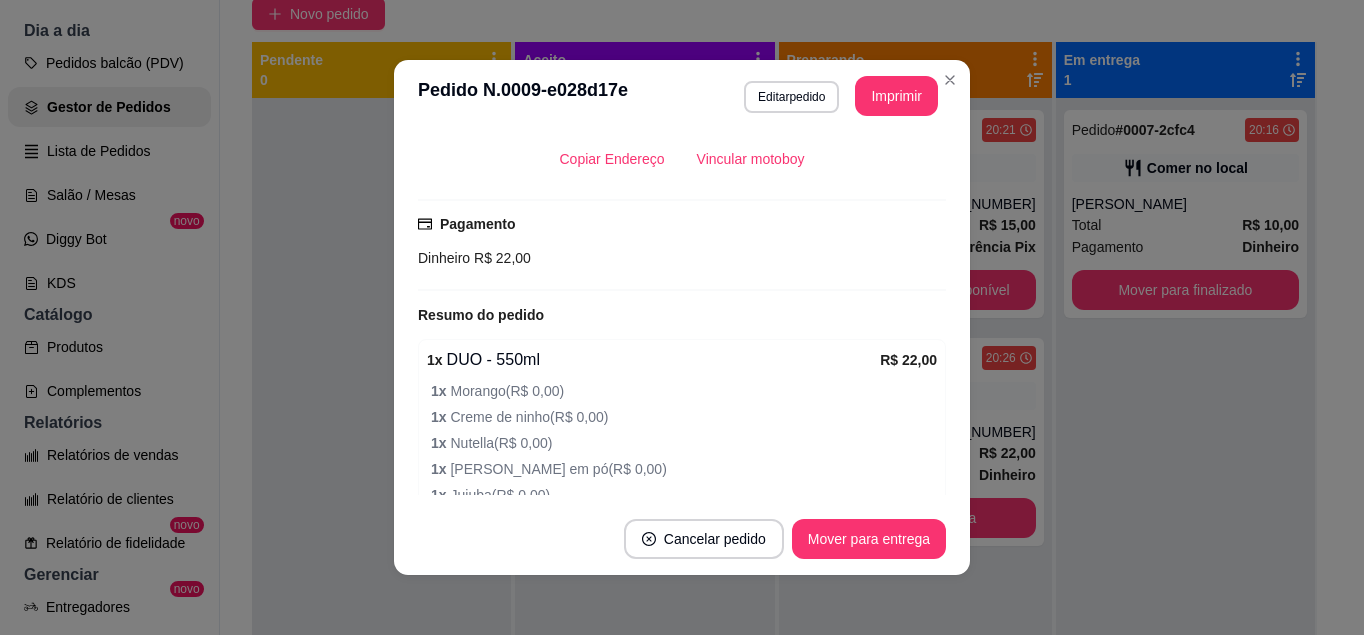 scroll, scrollTop: 0, scrollLeft: 0, axis: both 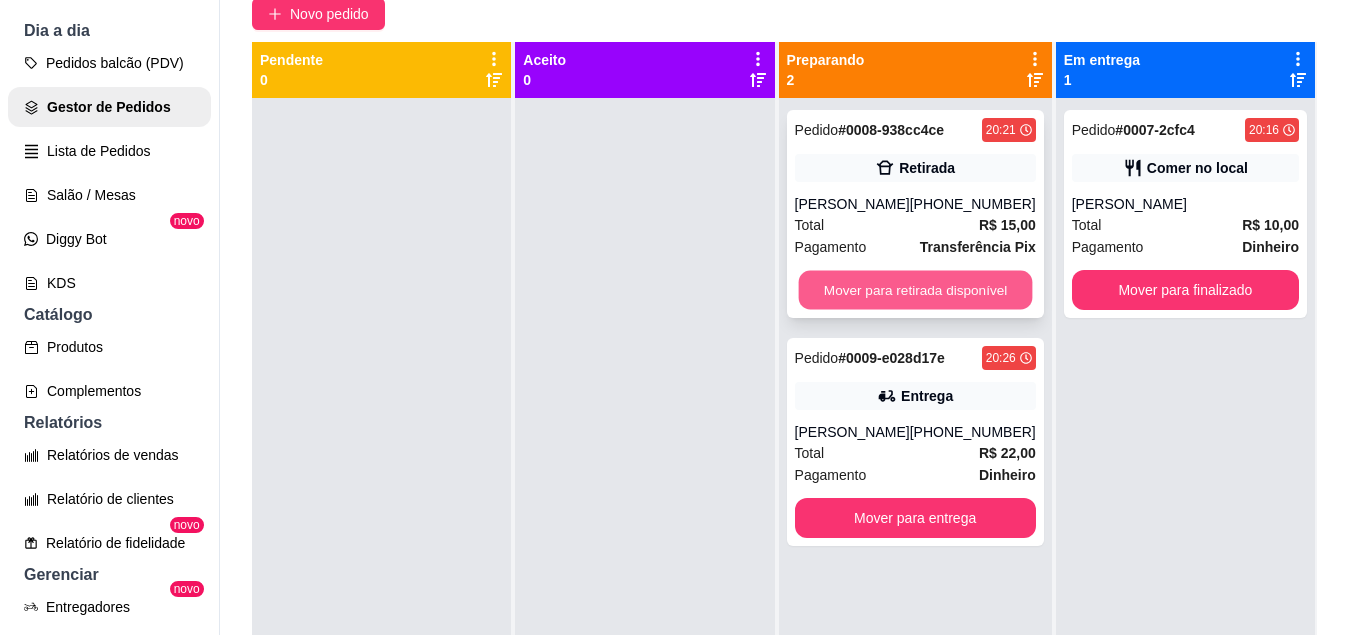 click on "Mover para retirada disponível" at bounding box center (915, 290) 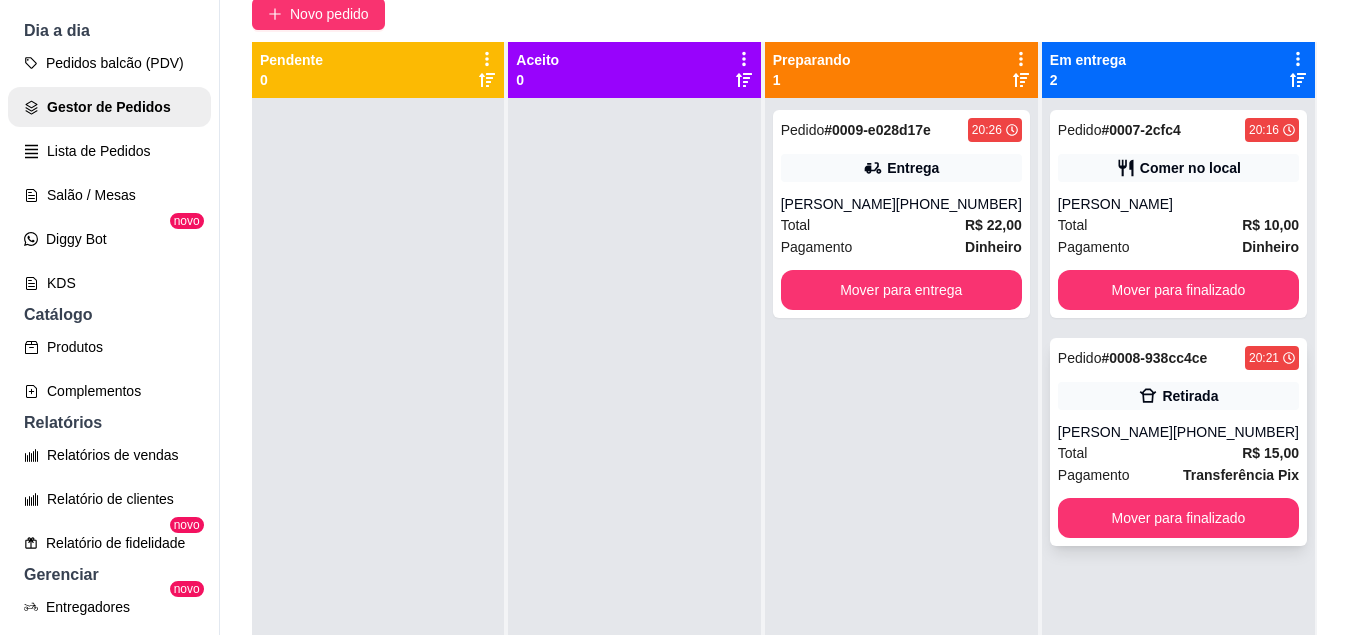 click on "Pedido  # 0008-938cc4ce 20:21 Retirada Sabrina (21) 96429-5860 Total R$ 15,00 Pagamento Transferência Pix Mover para finalizado" at bounding box center (1178, 442) 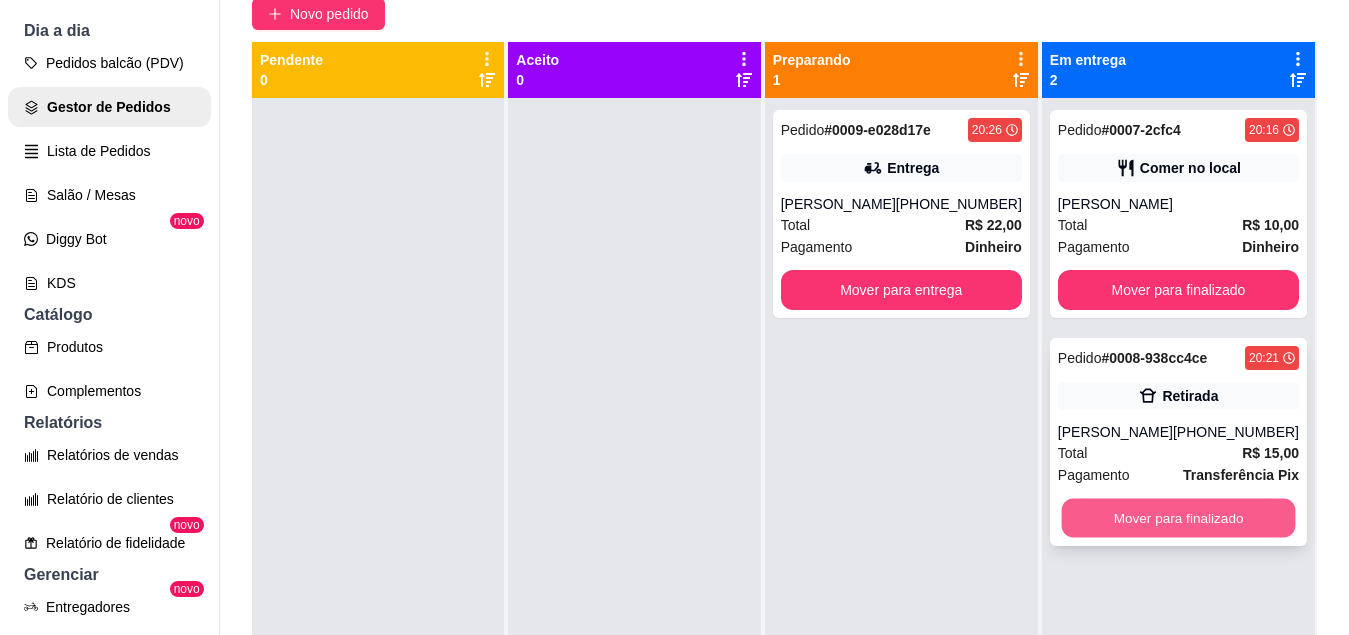 click on "Mover para finalizado" at bounding box center (1178, 518) 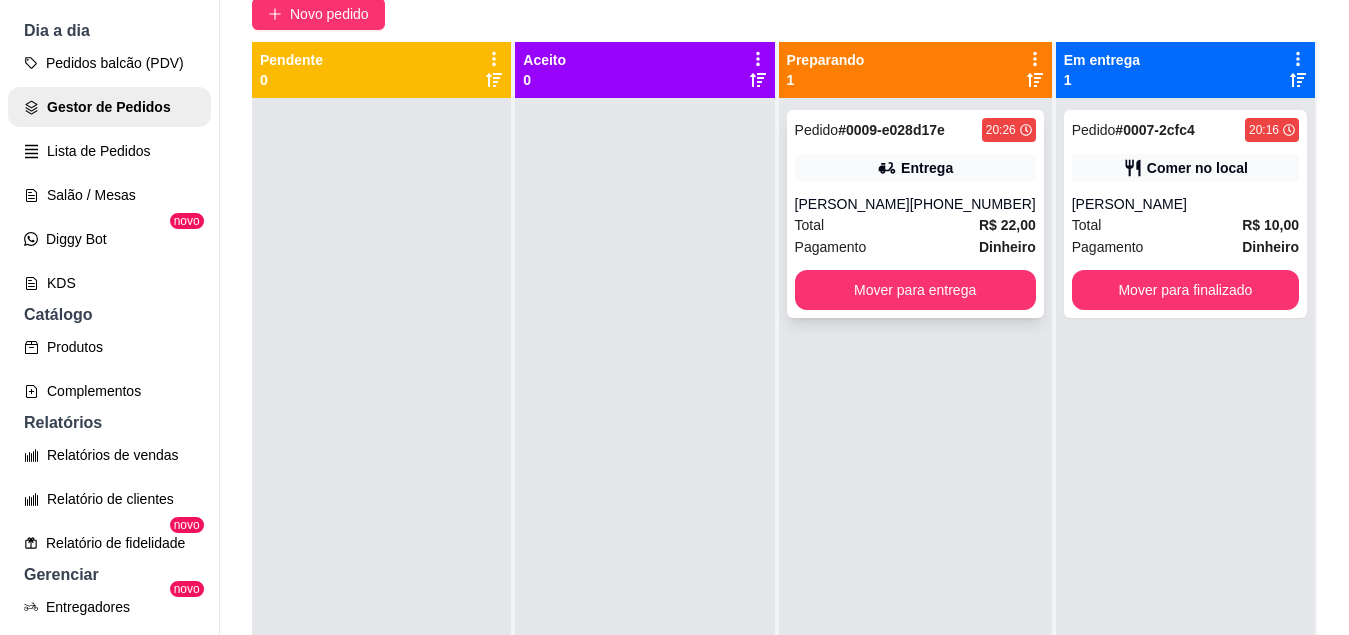 click on "Joao Pedro" at bounding box center (852, 204) 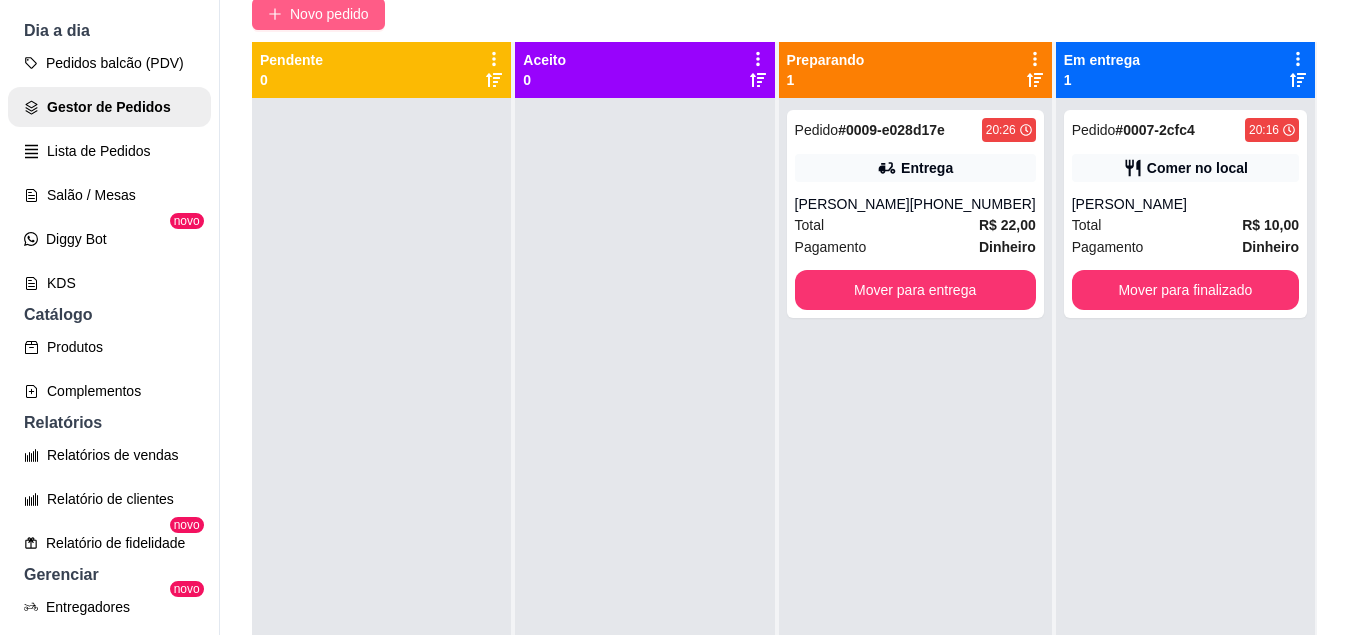 click on "Novo pedido" at bounding box center (329, 14) 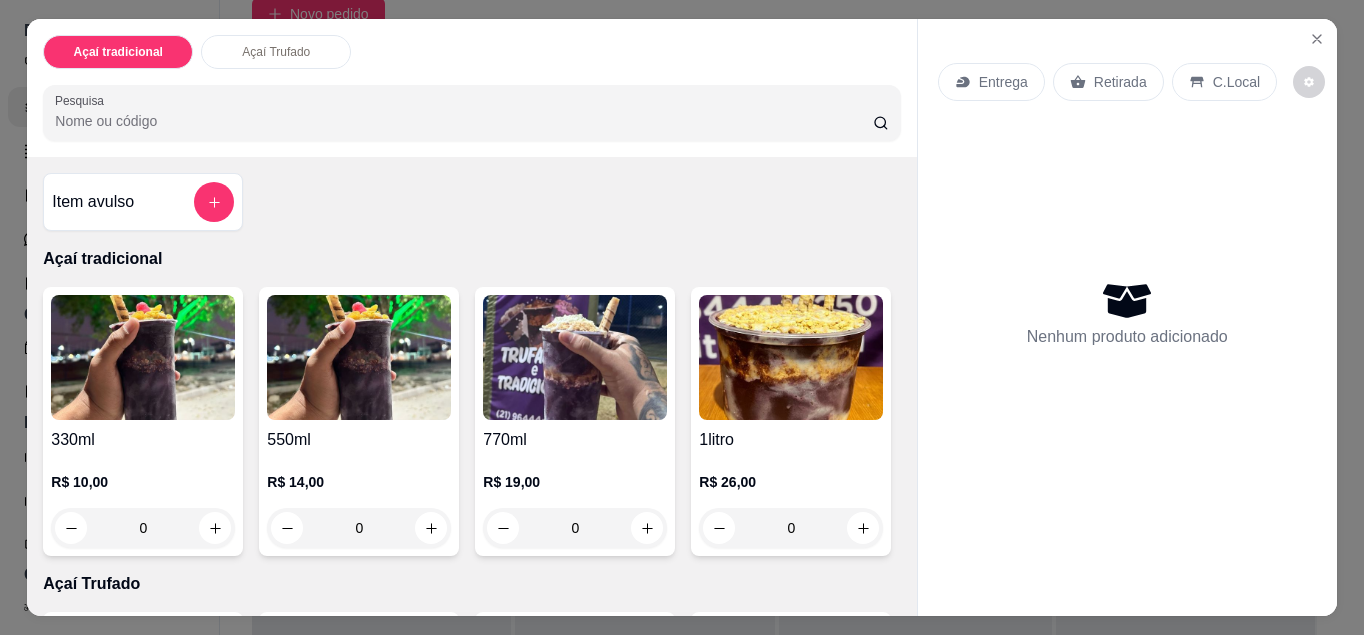 click on "Entrega" at bounding box center [1003, 82] 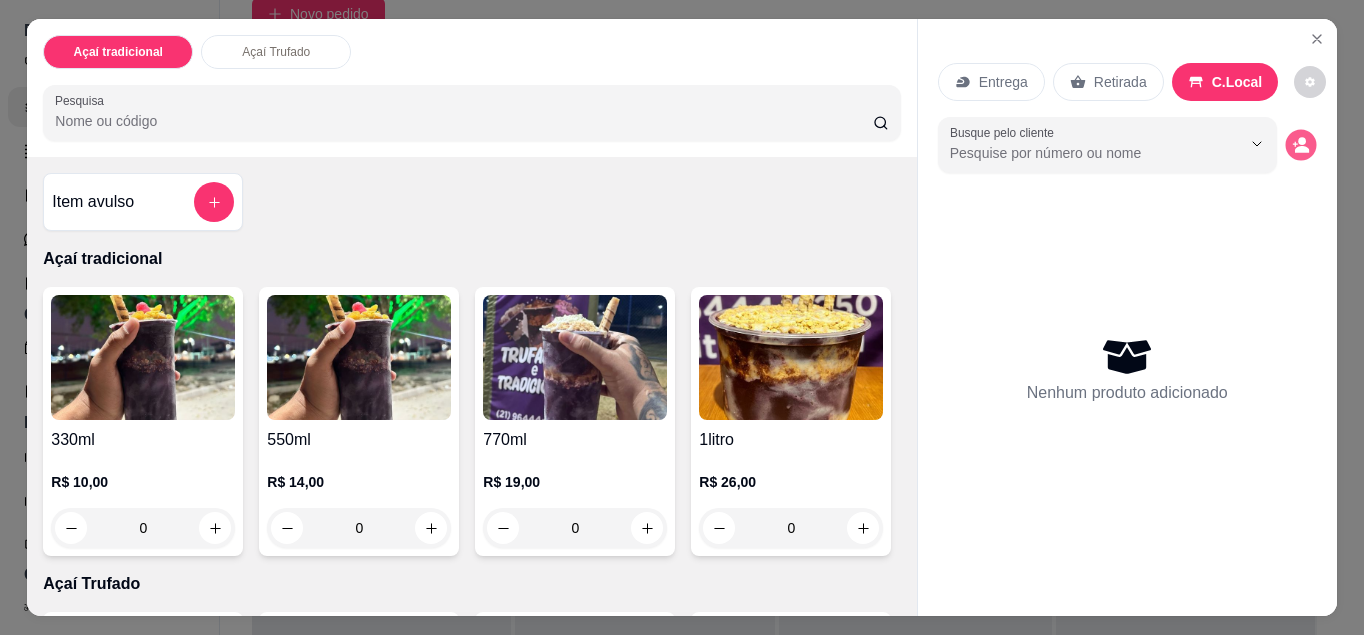 click at bounding box center [1300, 145] 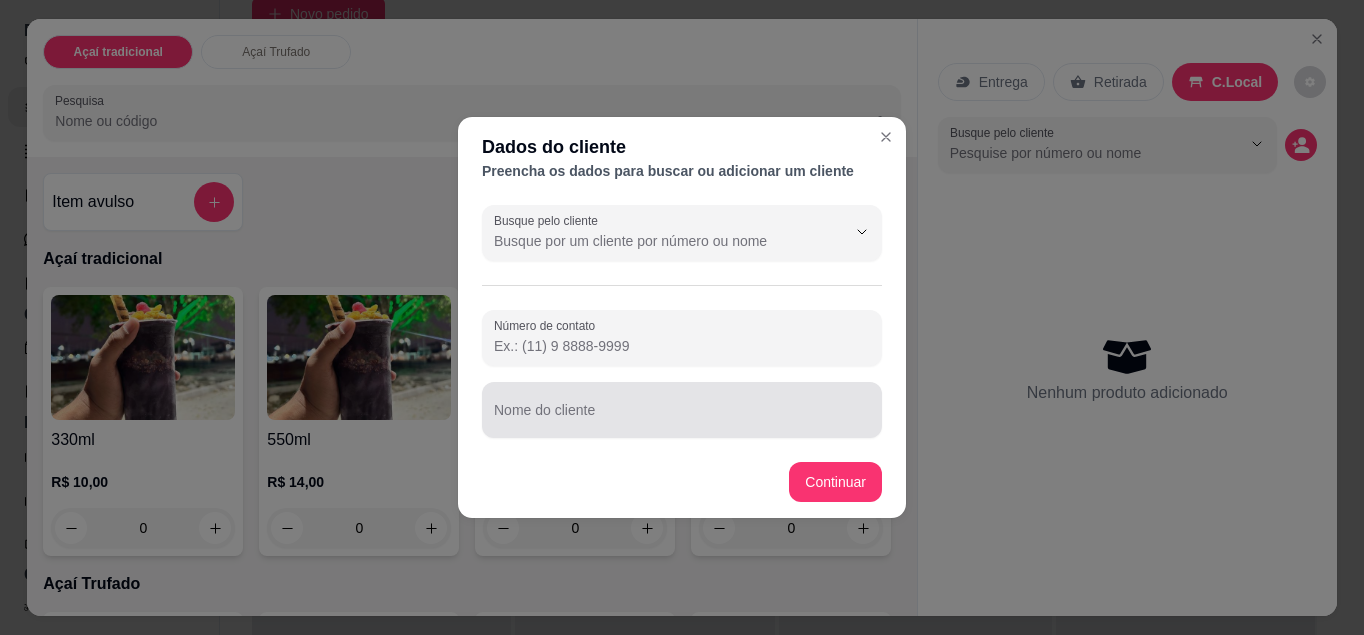 click at bounding box center (682, 410) 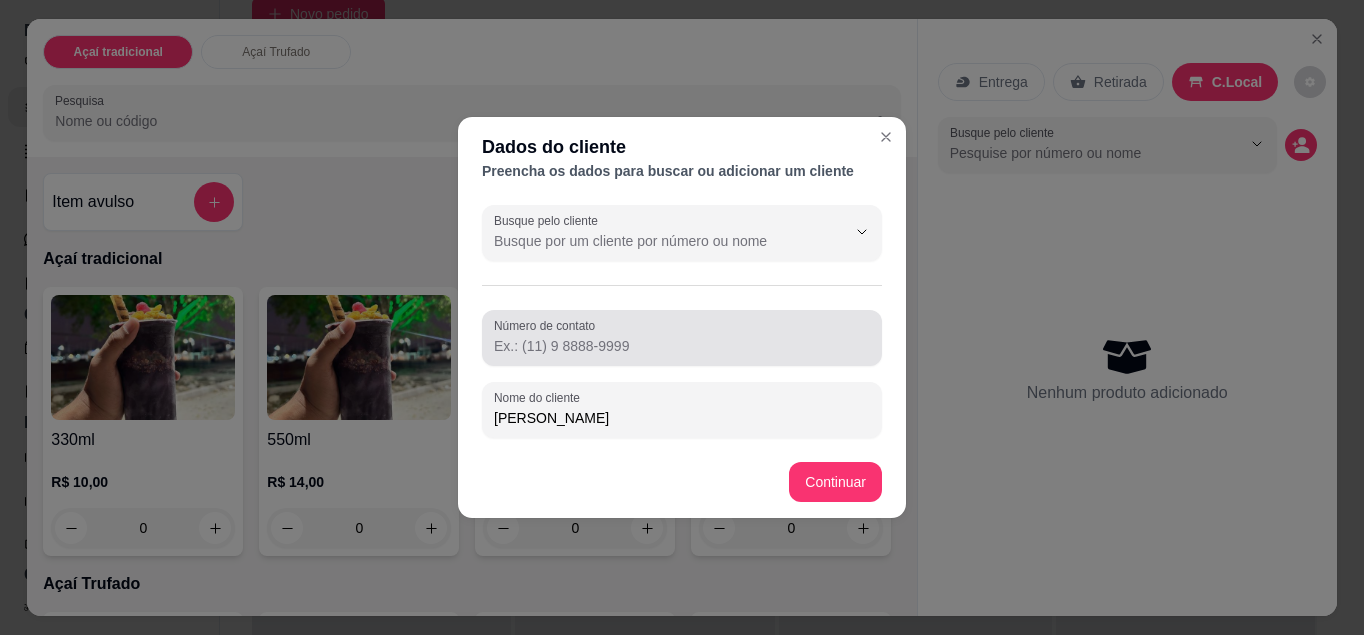 type on "Sabrina" 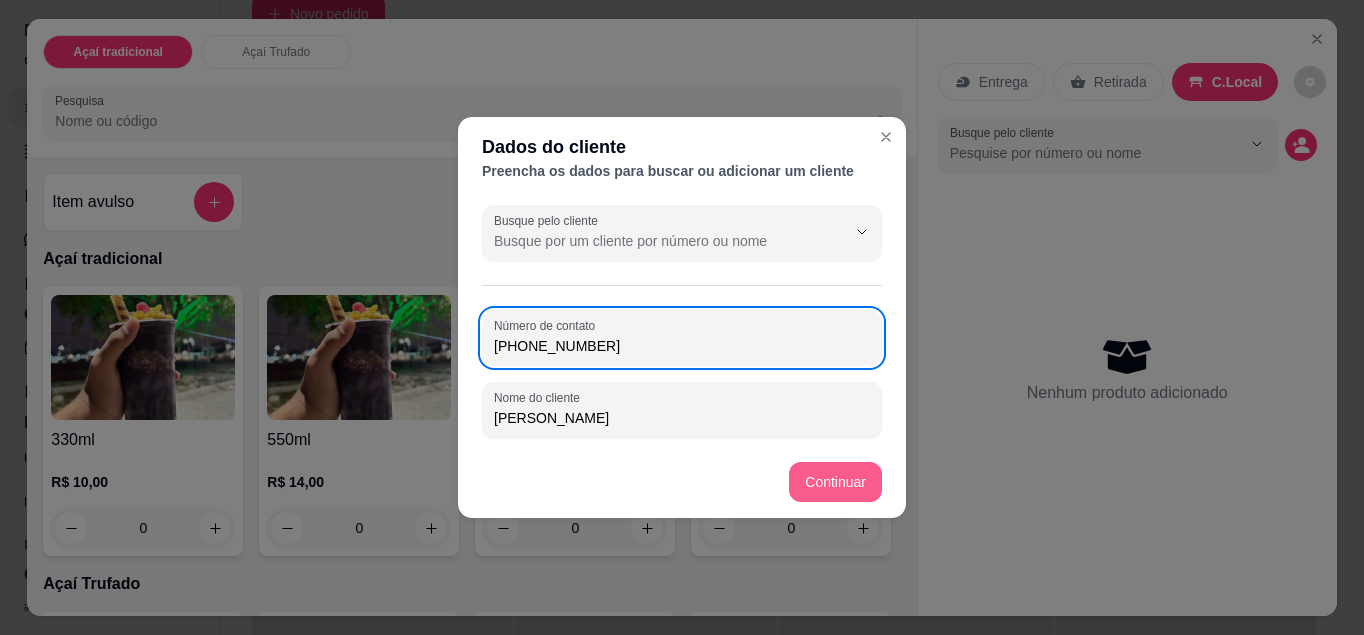 type on "(21) 96429-5860" 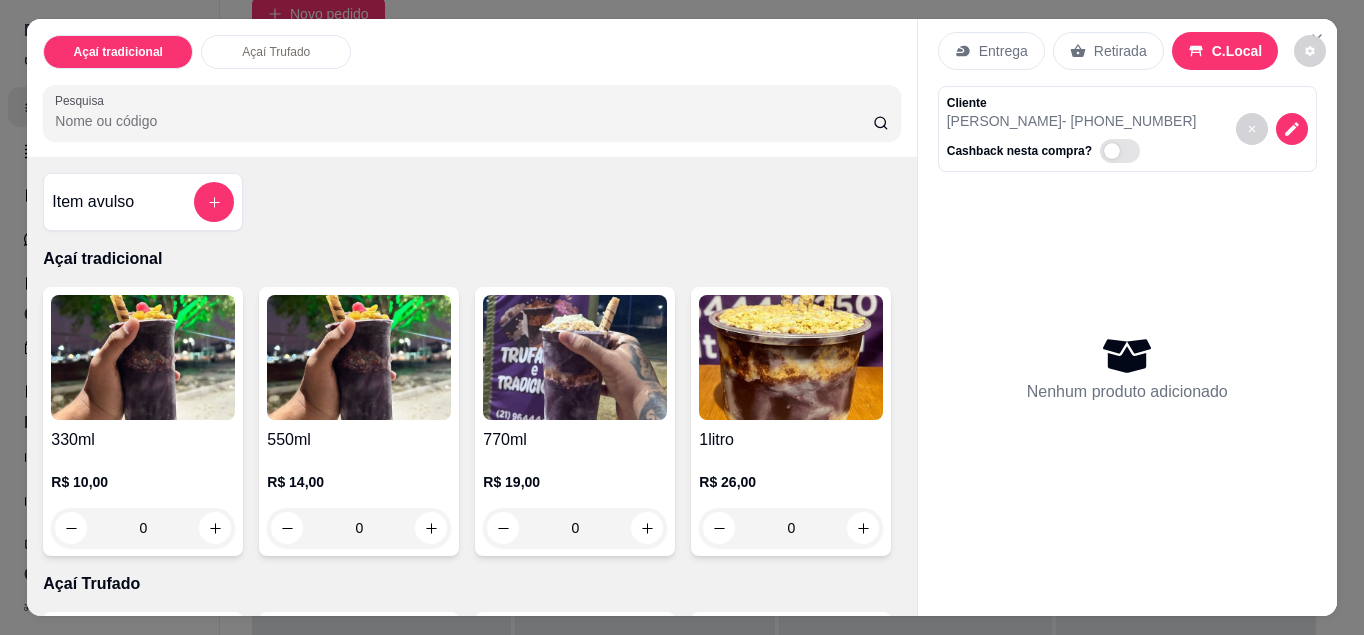 scroll, scrollTop: 0, scrollLeft: 0, axis: both 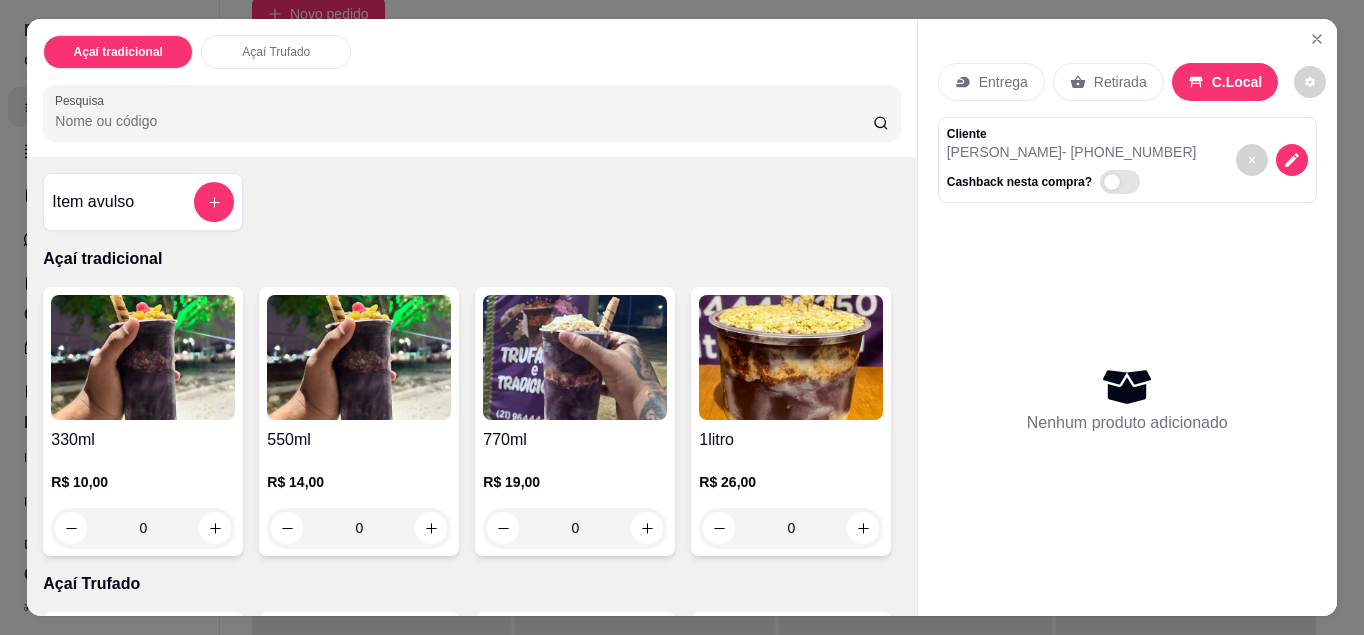 click on "0" at bounding box center [143, 528] 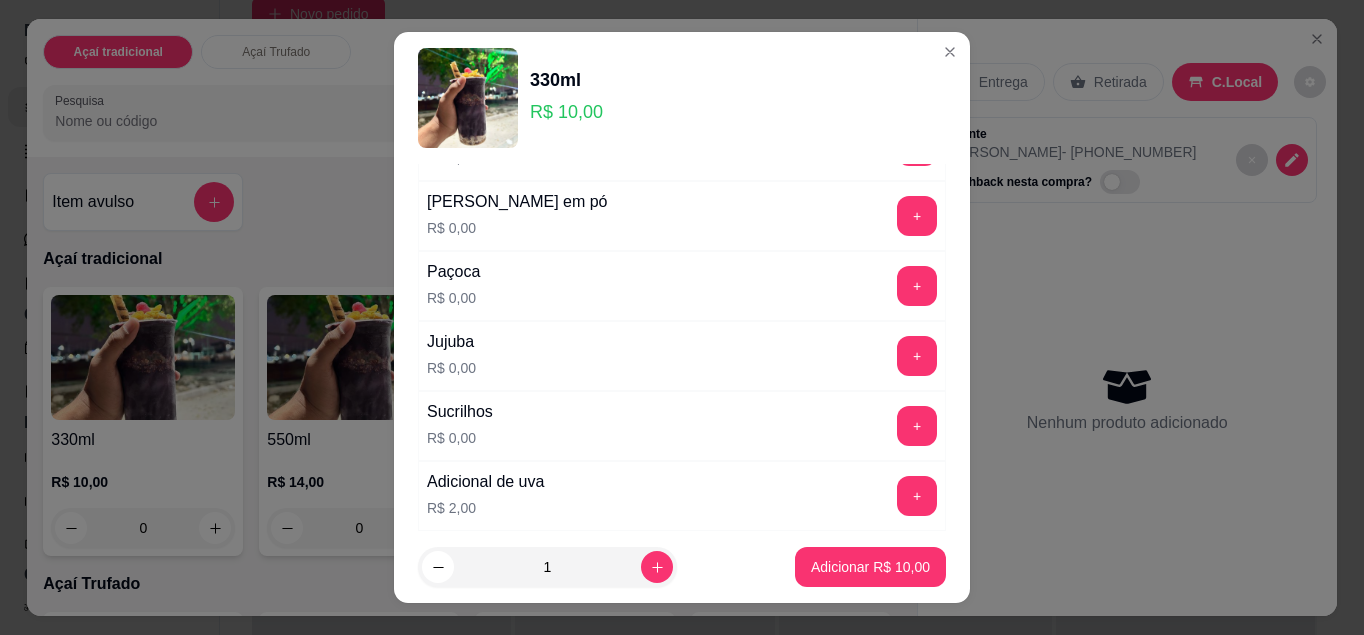 scroll, scrollTop: 281, scrollLeft: 0, axis: vertical 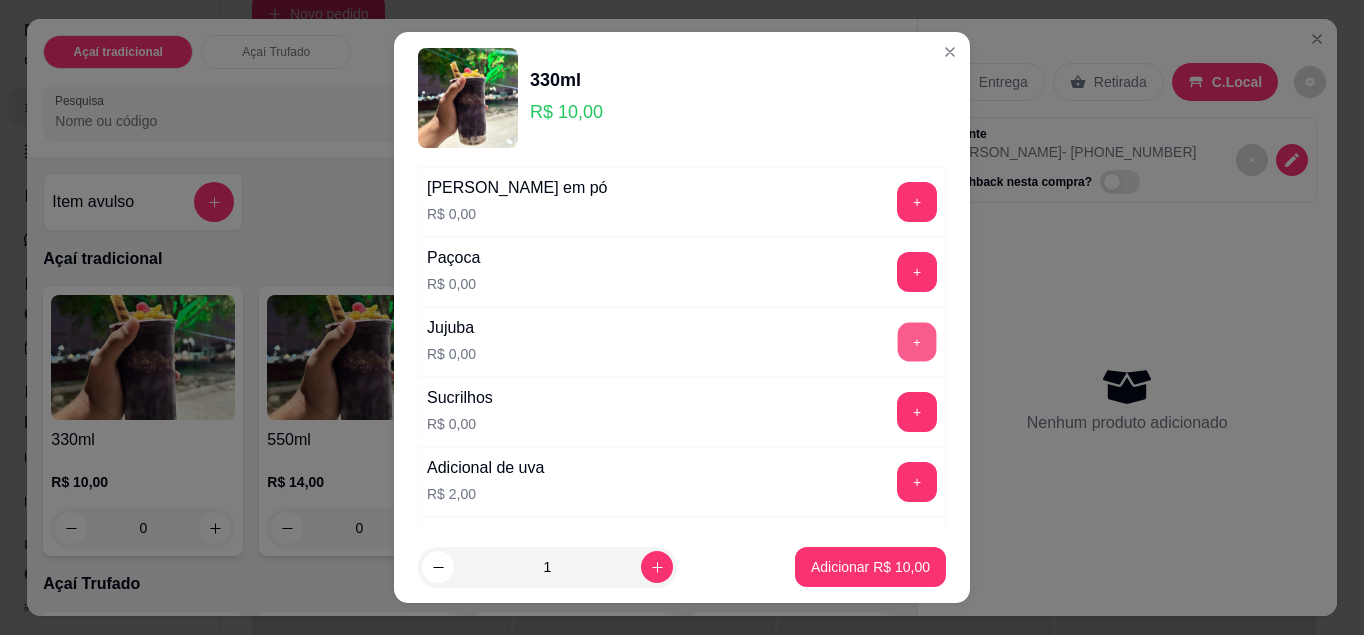 click on "+" at bounding box center (917, 341) 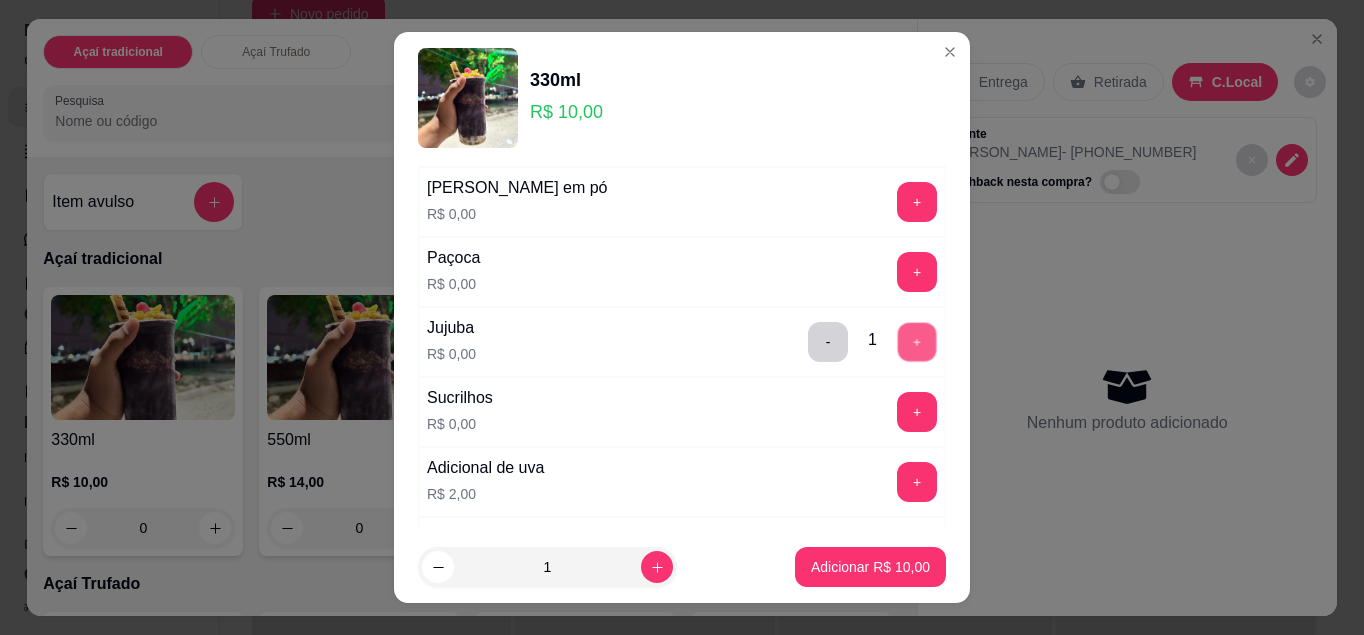 click on "+" at bounding box center (917, 341) 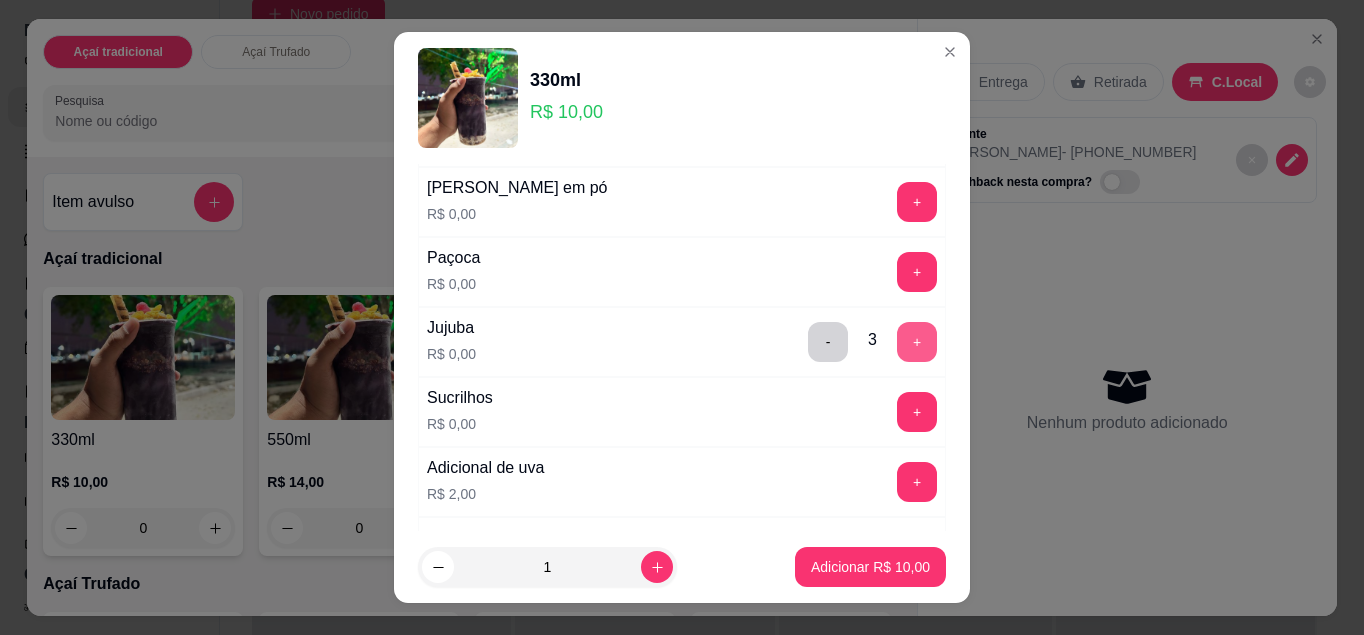 click on "+" at bounding box center [917, 342] 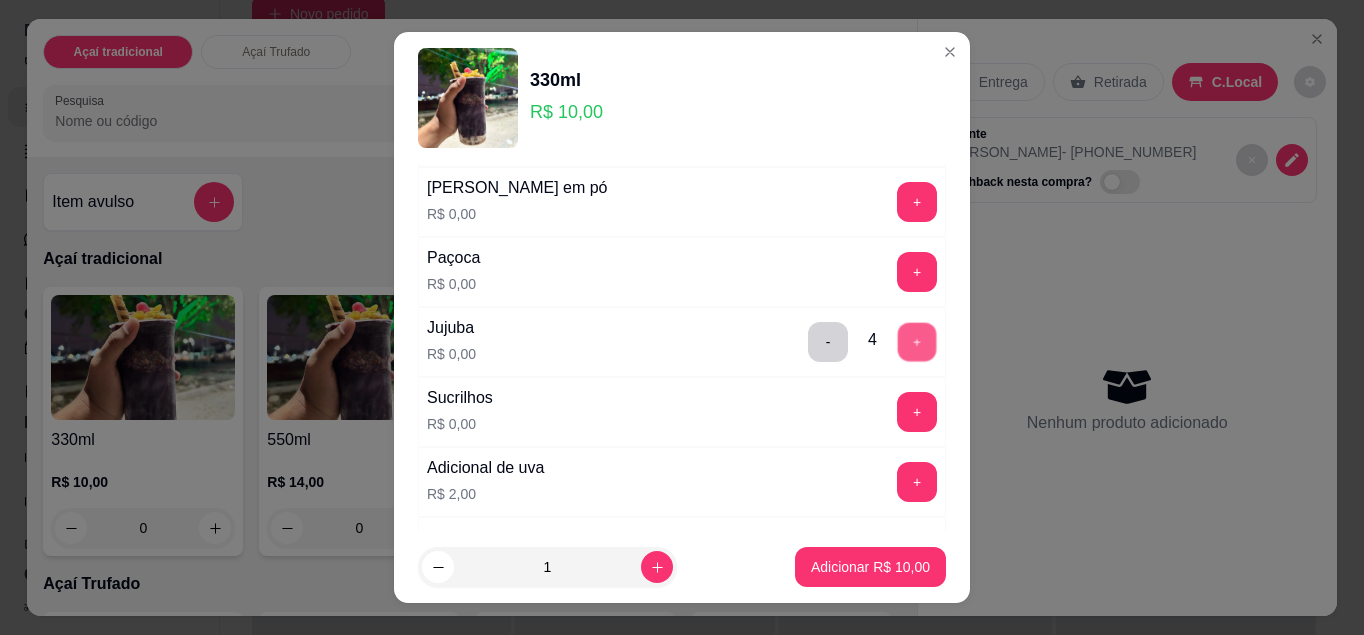 click on "+" at bounding box center [917, 341] 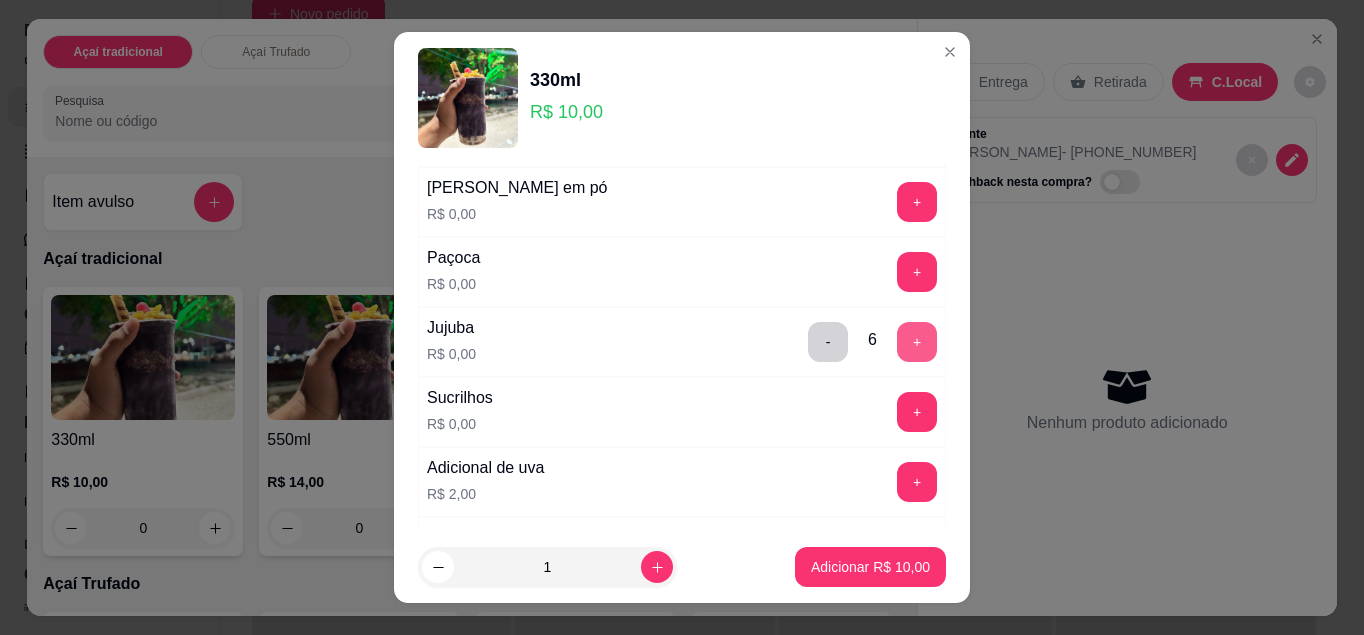 click on "+" at bounding box center (917, 342) 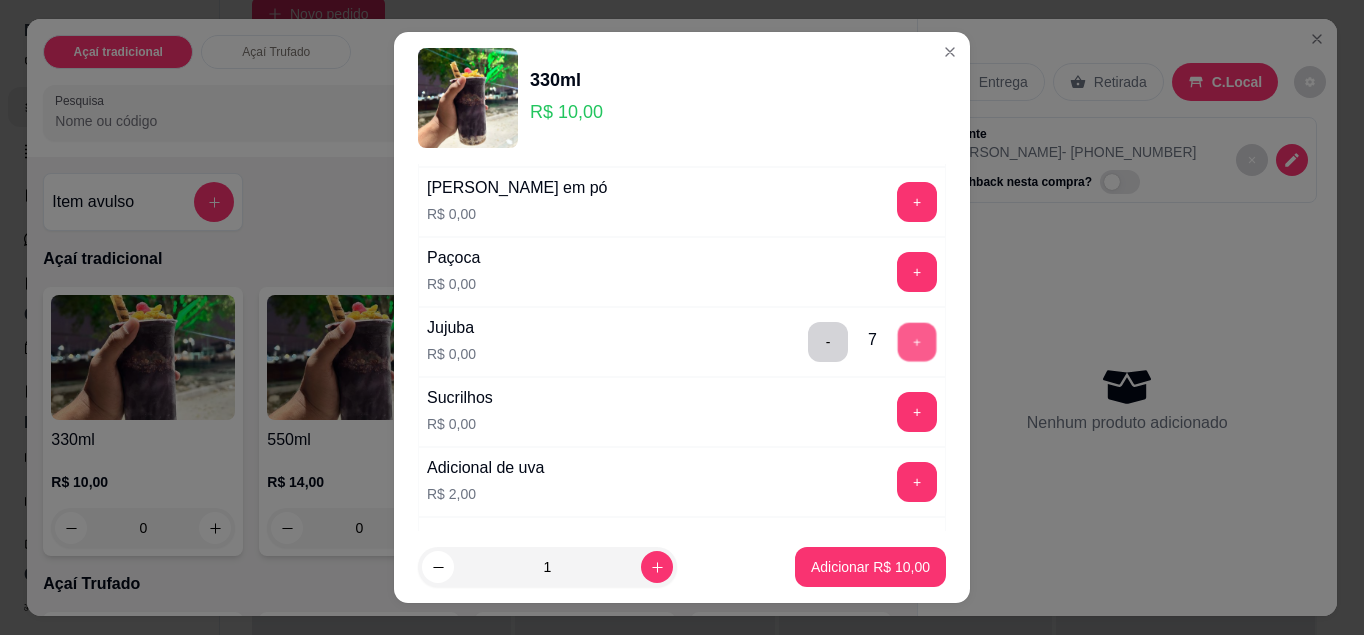 click on "+" at bounding box center [917, 341] 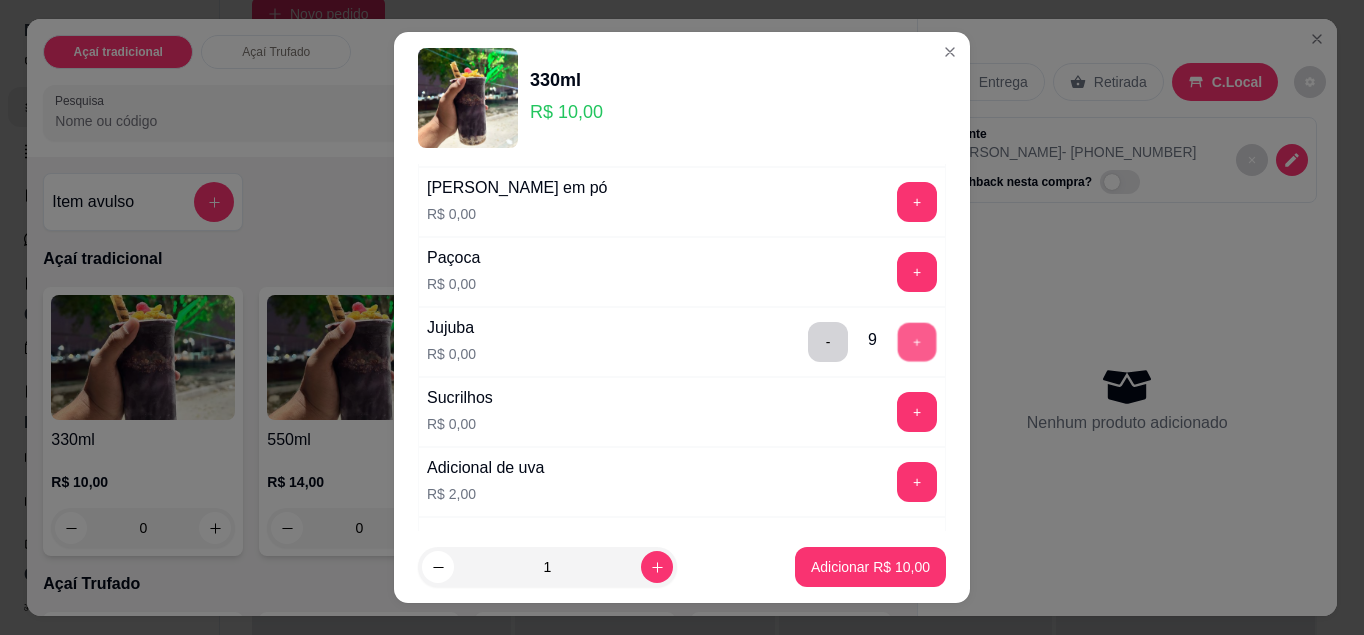 click on "+" at bounding box center (917, 341) 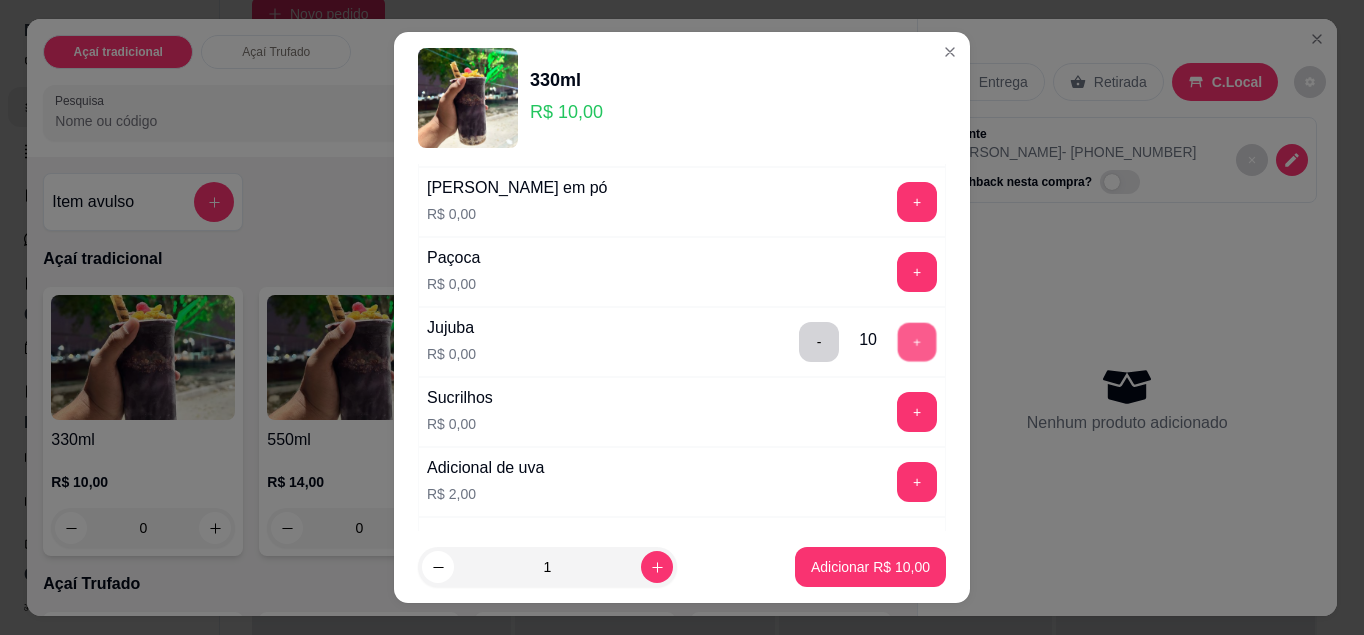 click on "+" at bounding box center (917, 341) 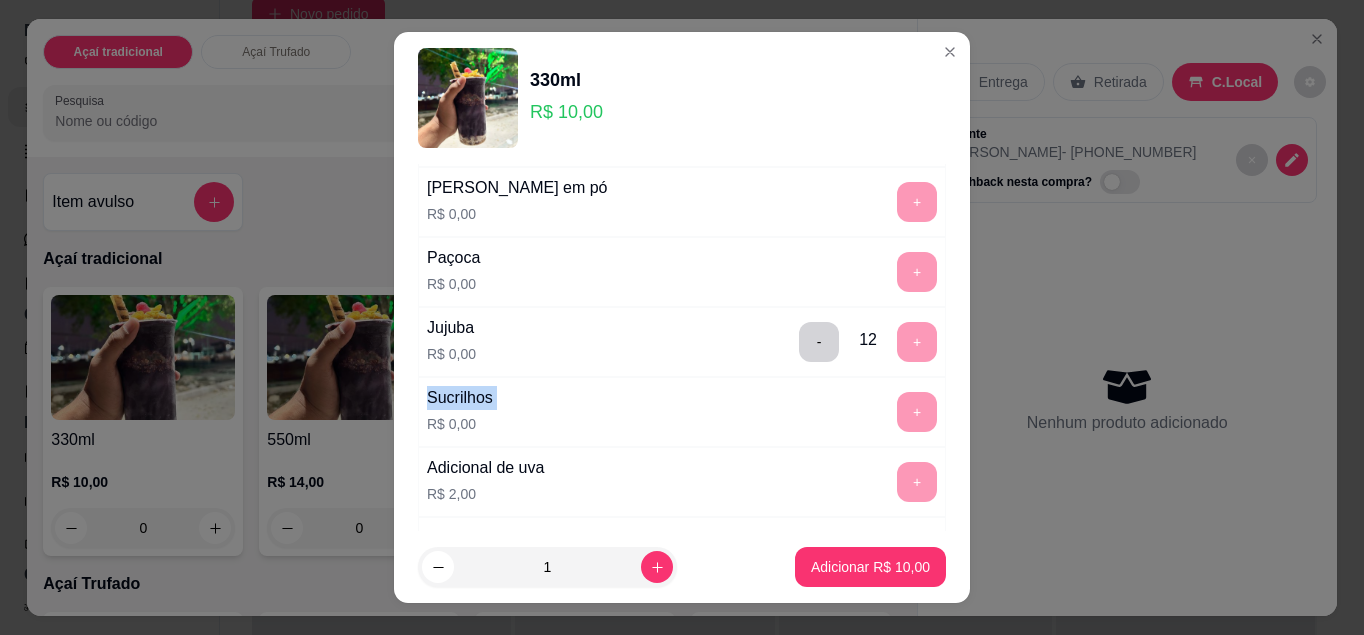 click on "- 12 +" at bounding box center (868, 342) 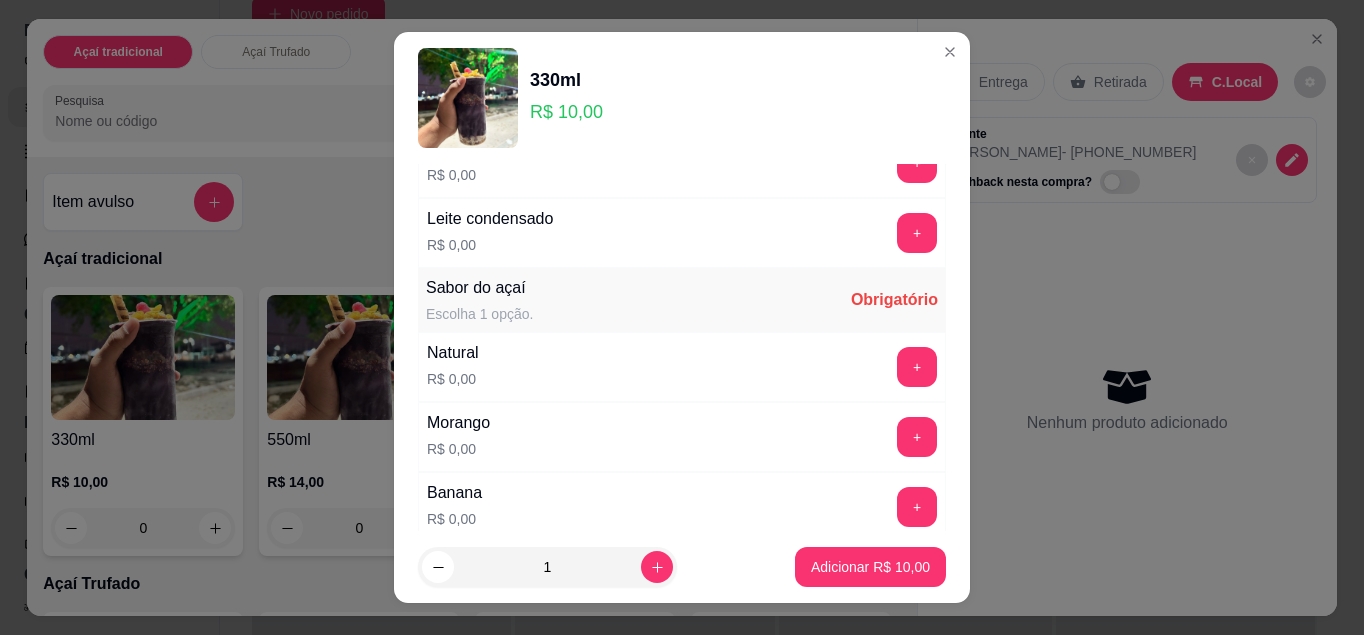 scroll, scrollTop: 1096, scrollLeft: 0, axis: vertical 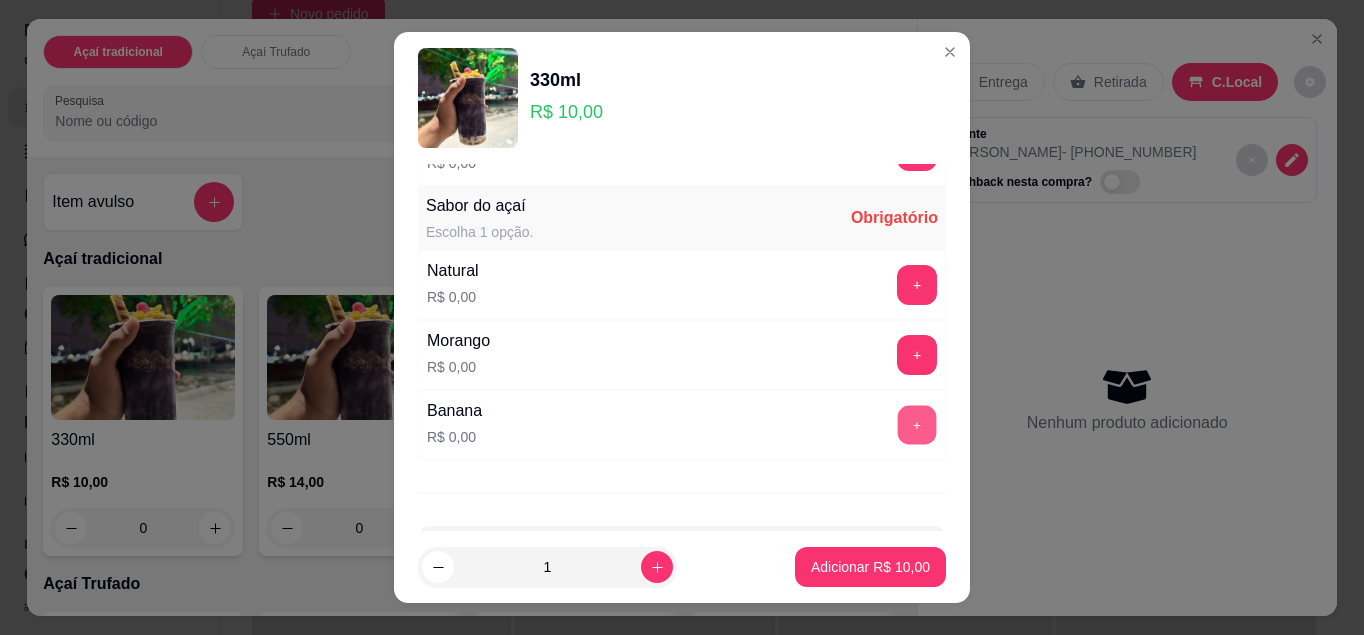 click on "+" at bounding box center [917, 424] 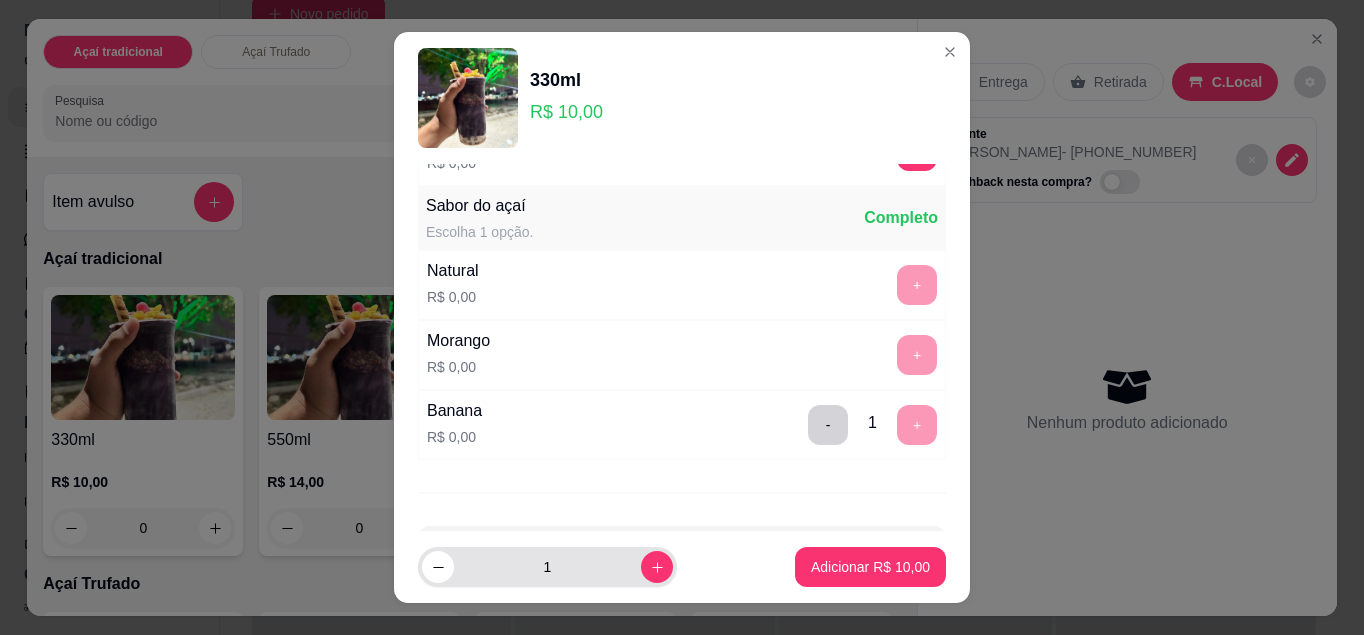 click on "1" at bounding box center (547, 567) 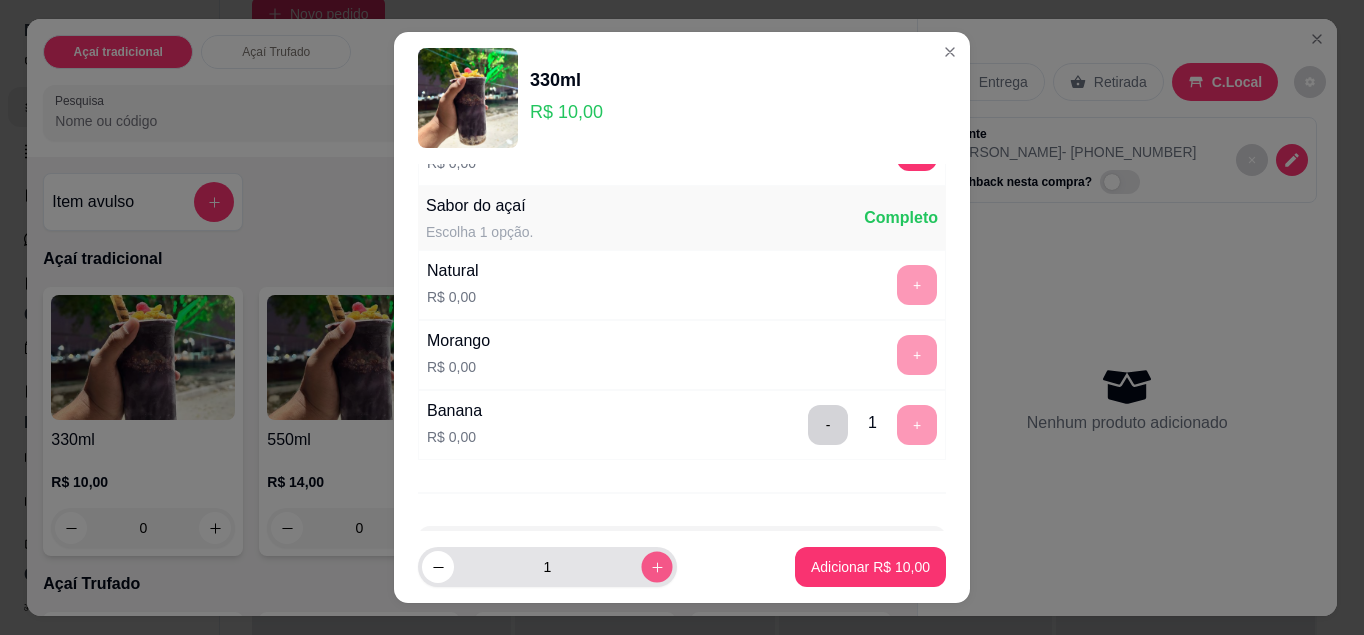 click 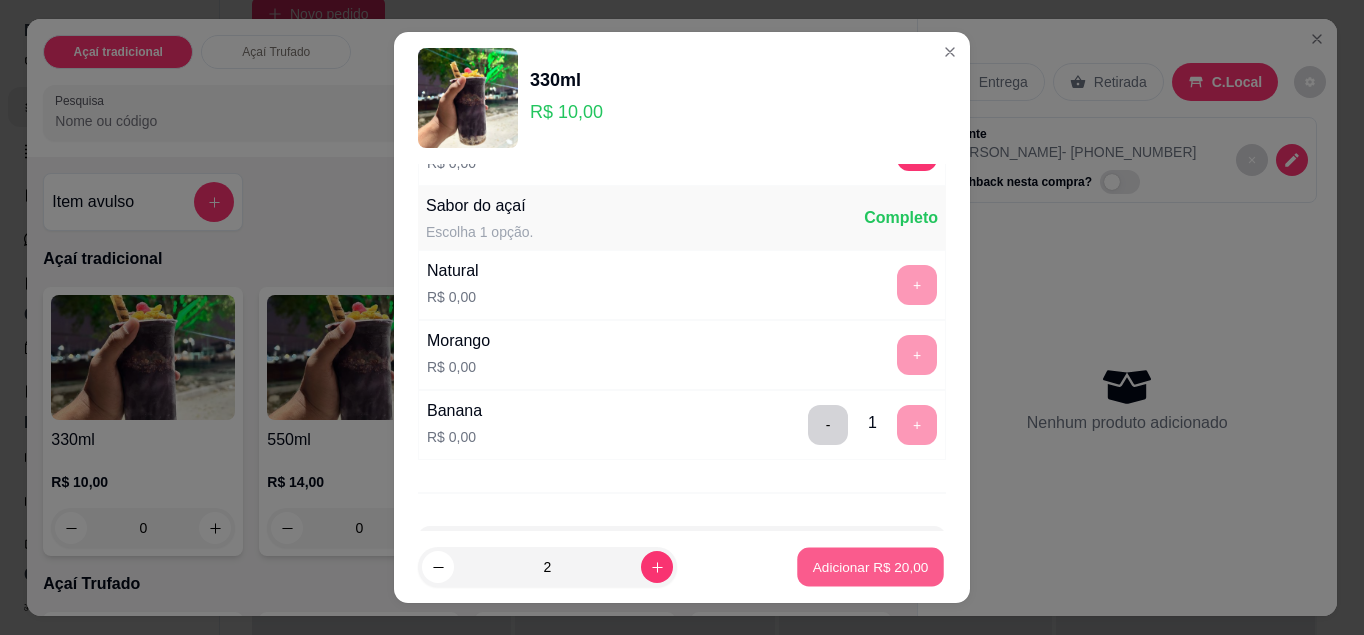 click on "Adicionar   R$ 20,00" at bounding box center [871, 567] 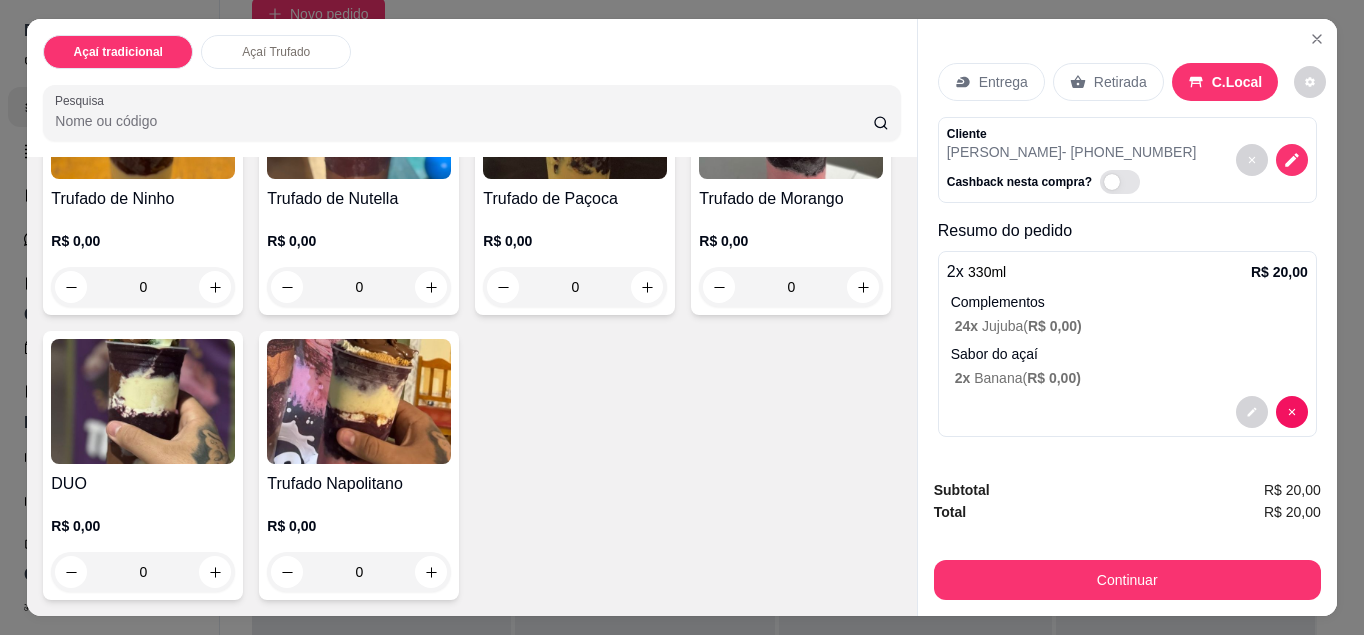 scroll, scrollTop: 851, scrollLeft: 0, axis: vertical 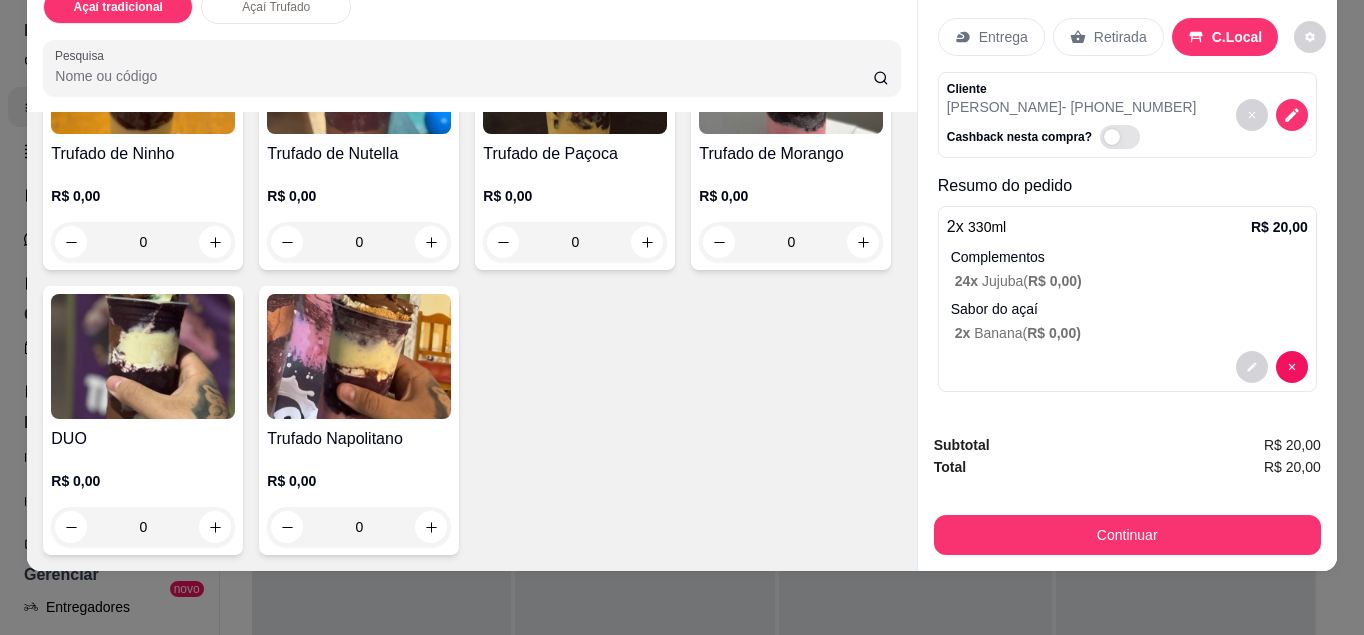 click on "0" at bounding box center (143, 527) 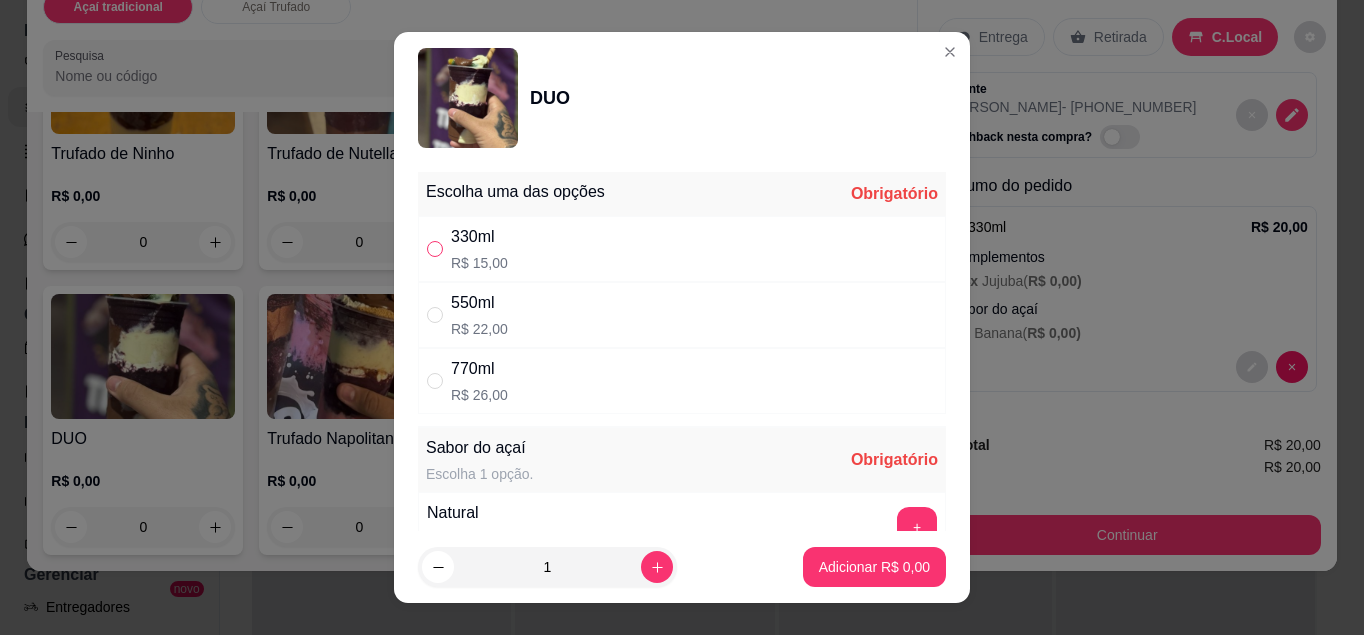 click at bounding box center [435, 249] 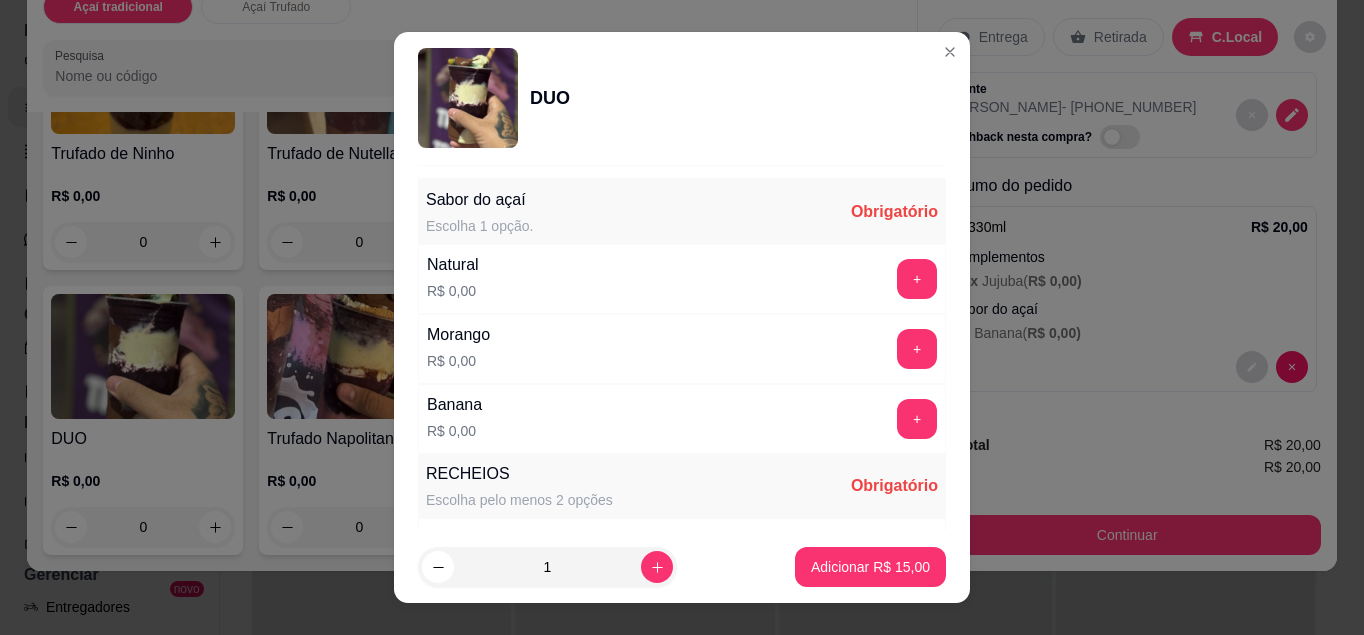 scroll, scrollTop: 250, scrollLeft: 0, axis: vertical 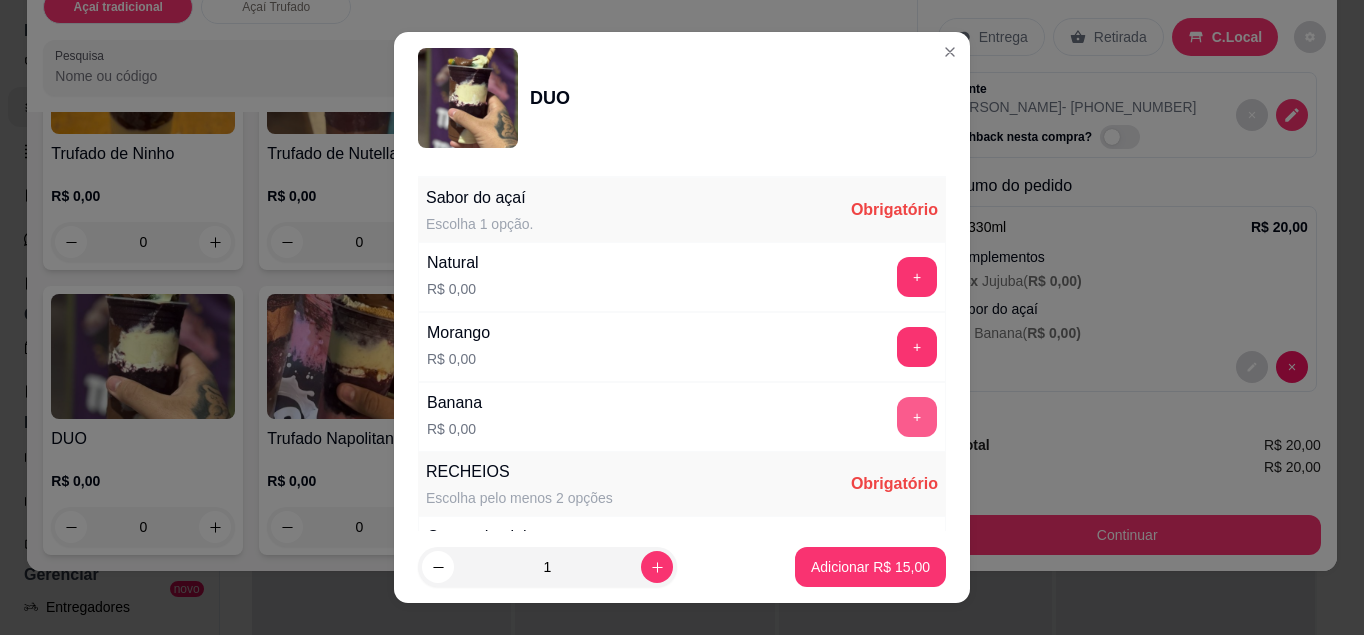 click on "+" at bounding box center (917, 417) 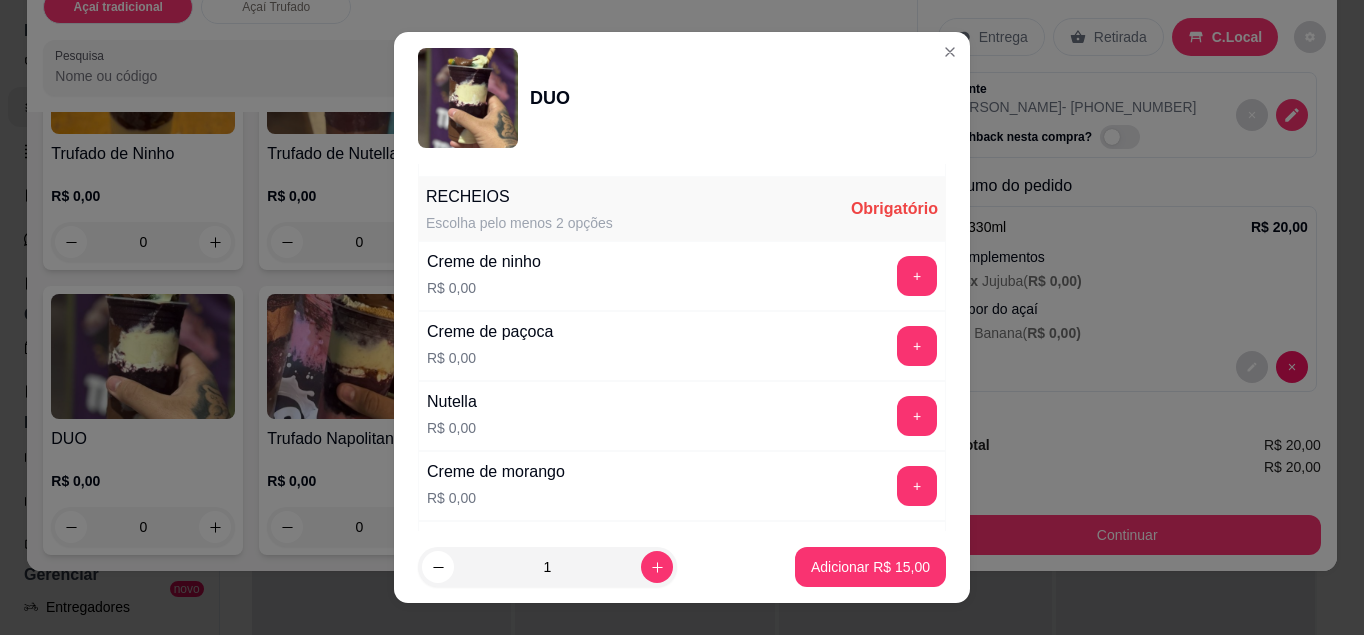 scroll, scrollTop: 526, scrollLeft: 0, axis: vertical 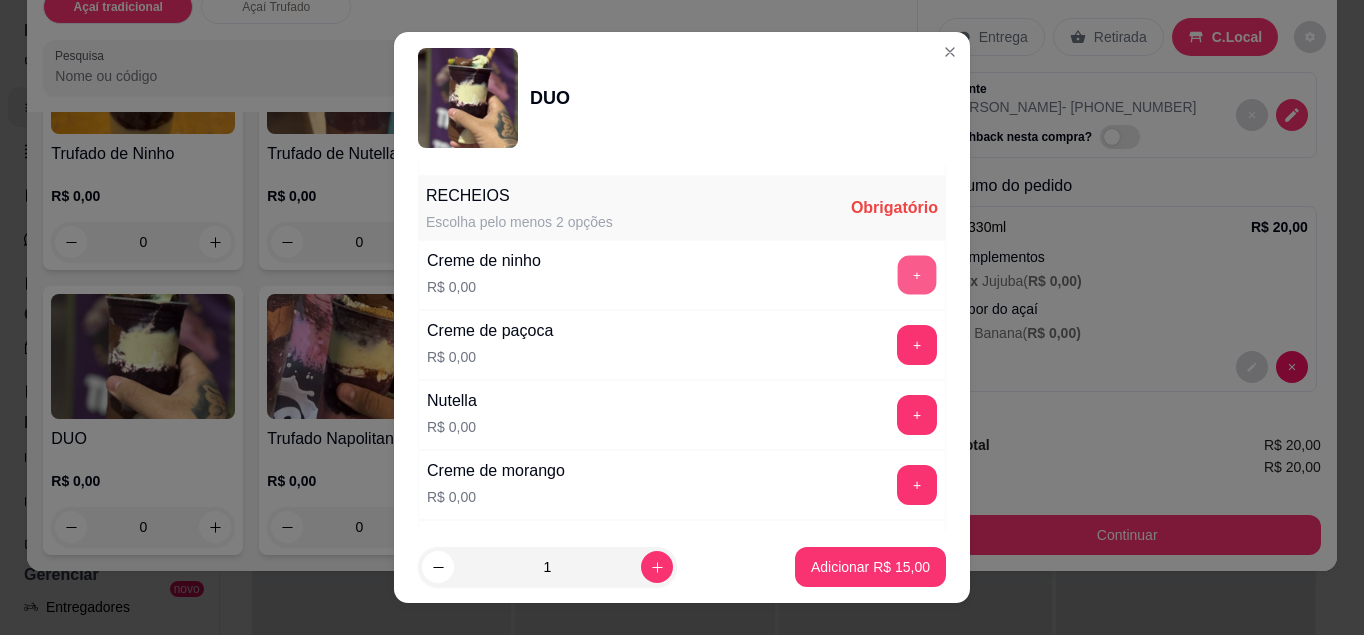 click on "+" at bounding box center [917, 274] 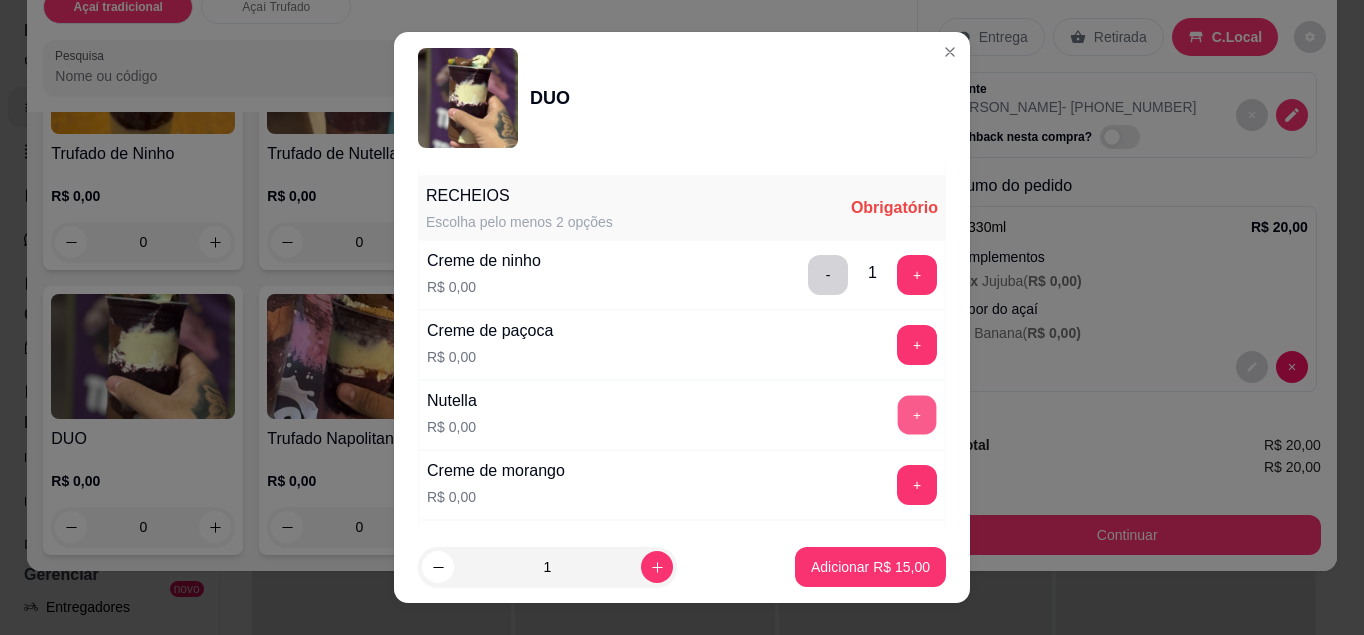 click on "+" at bounding box center [917, 414] 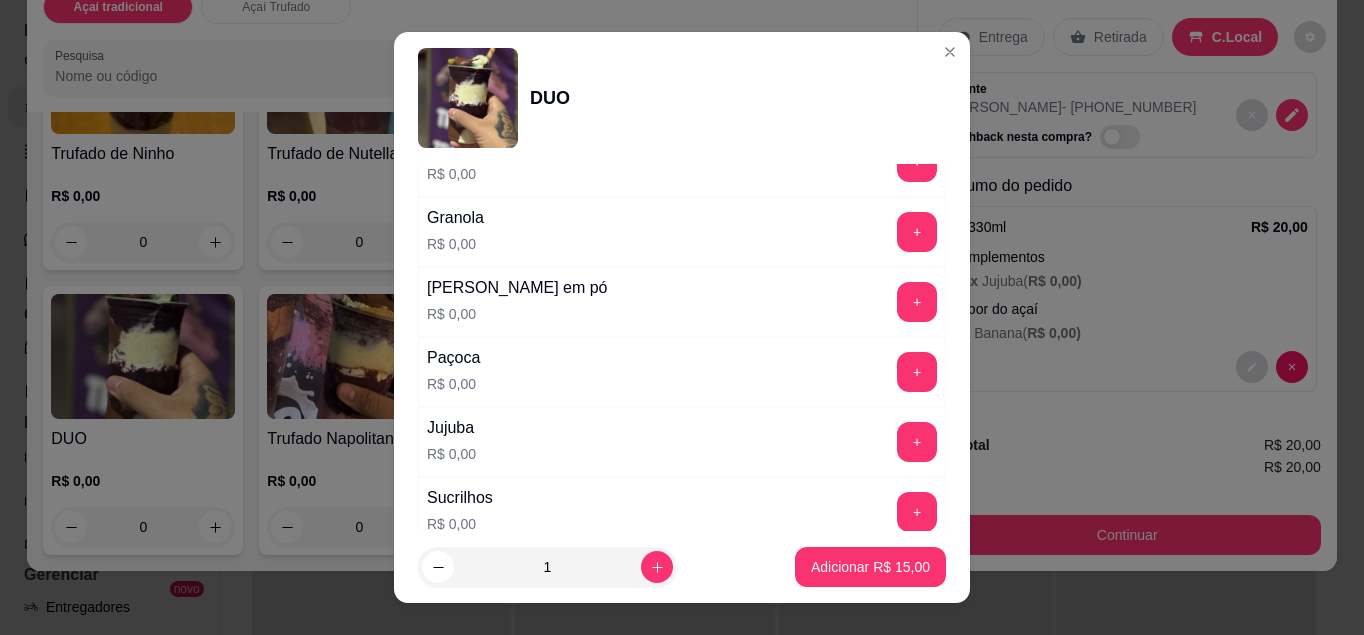 scroll, scrollTop: 1114, scrollLeft: 0, axis: vertical 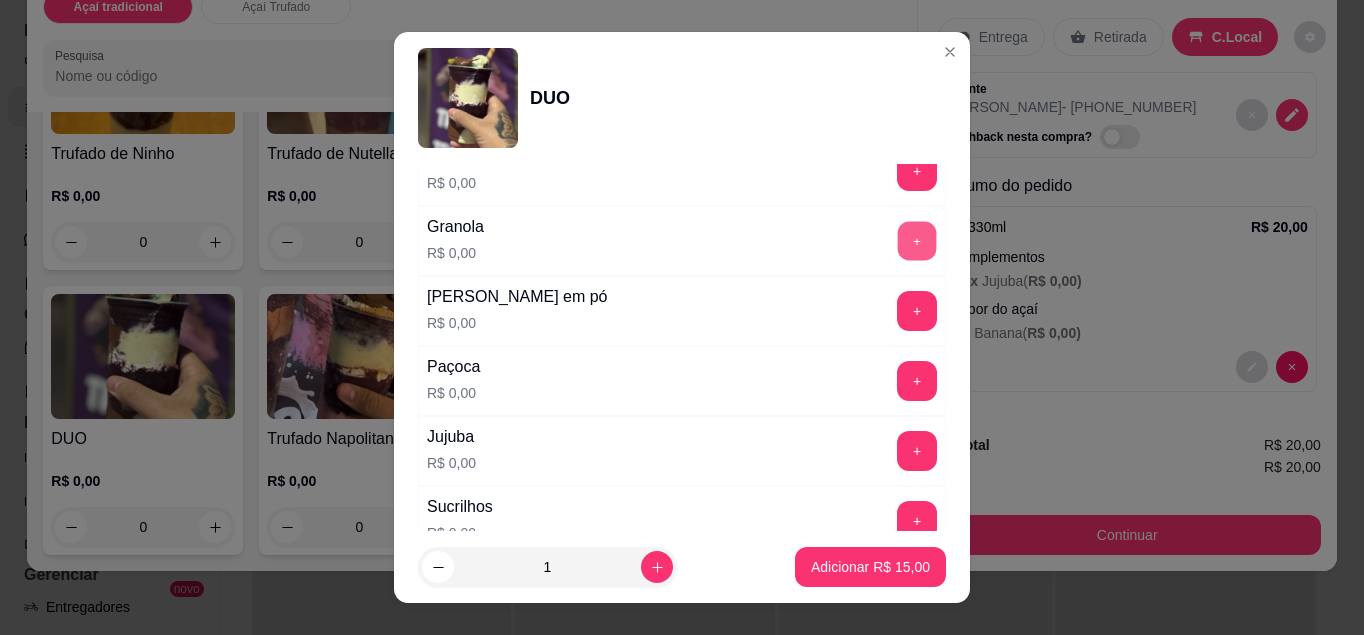 click on "+" at bounding box center (917, 240) 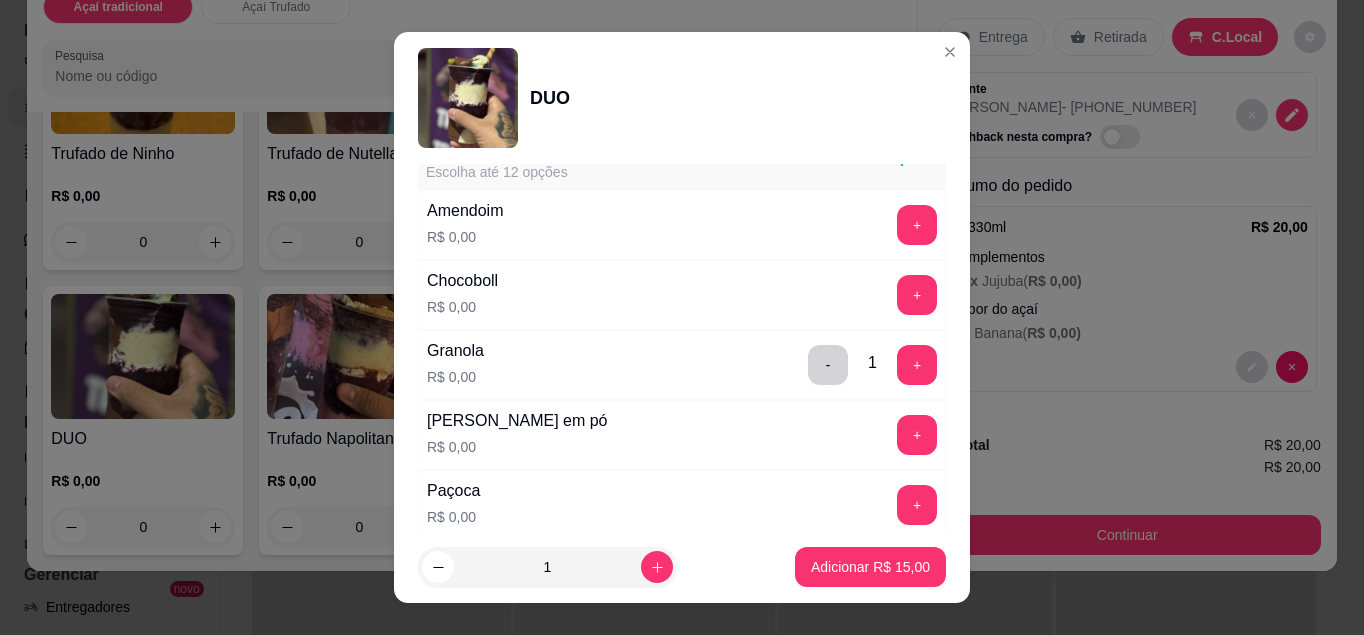 scroll, scrollTop: 989, scrollLeft: 0, axis: vertical 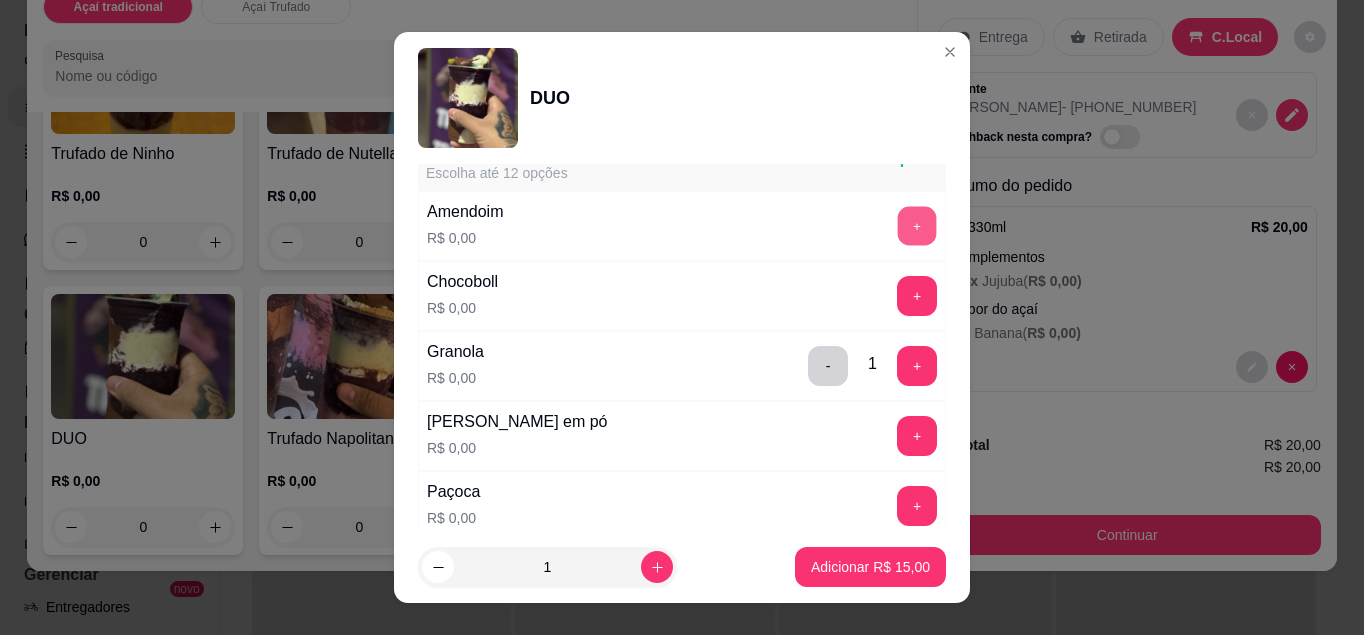 click on "+" at bounding box center [917, 225] 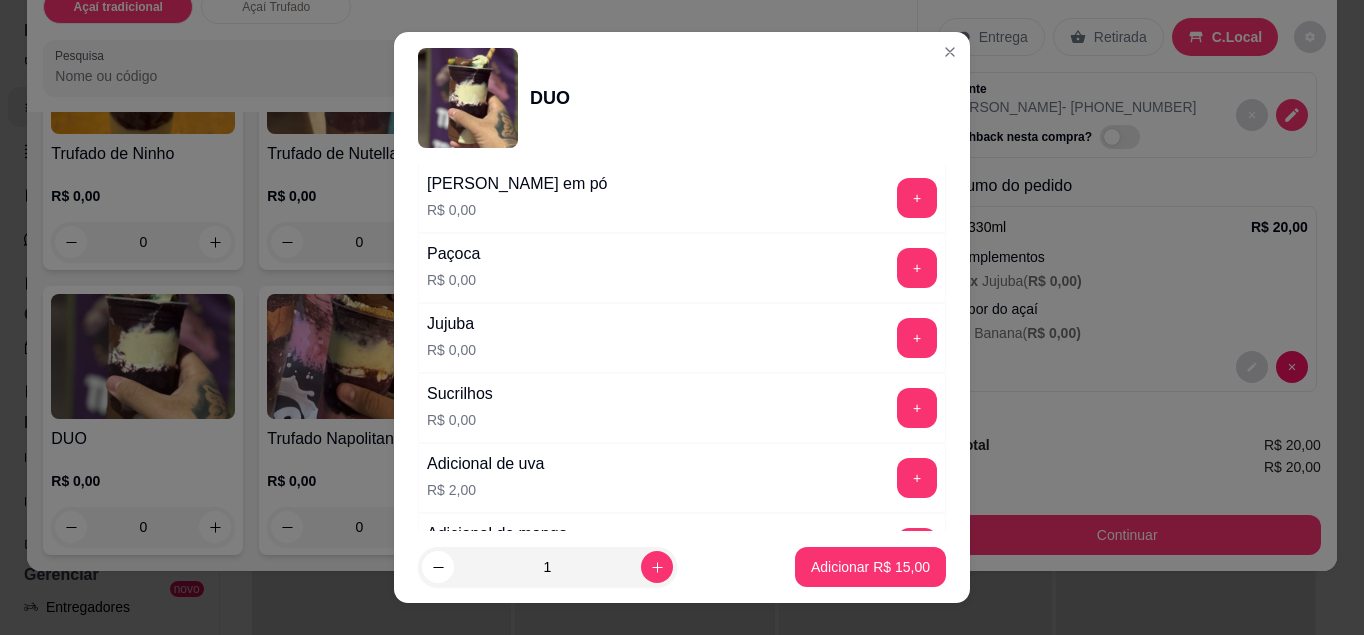 scroll, scrollTop: 1236, scrollLeft: 0, axis: vertical 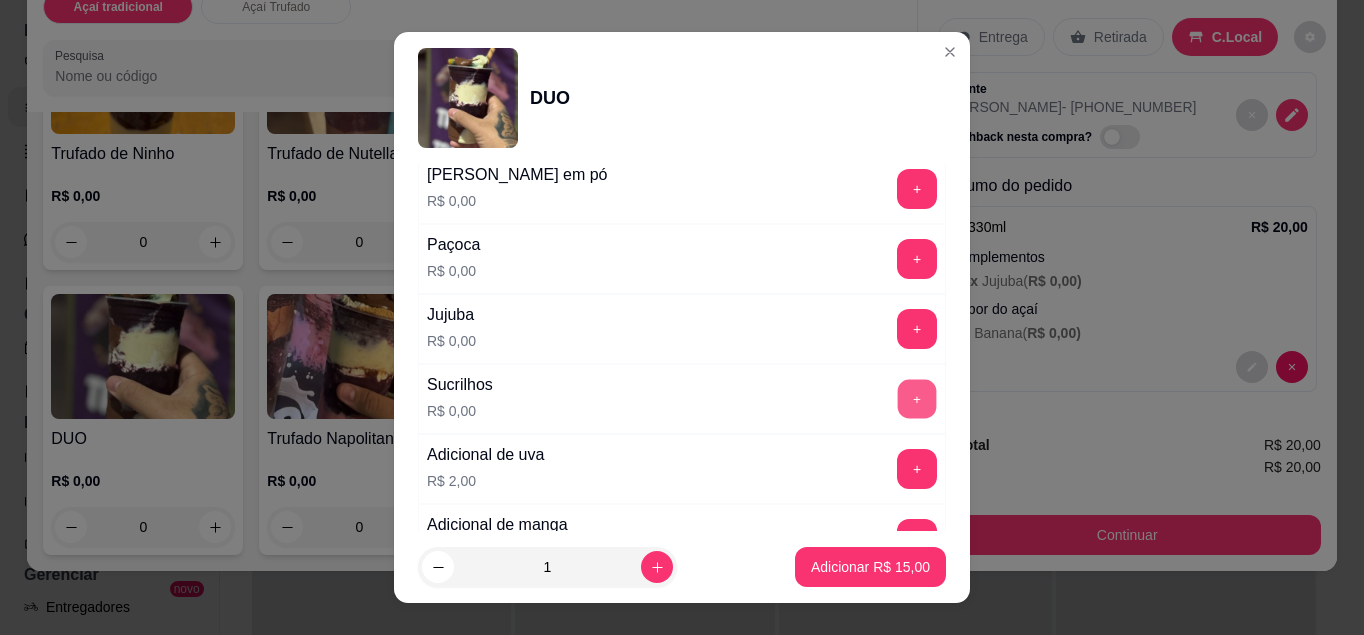 click on "+" at bounding box center (917, 398) 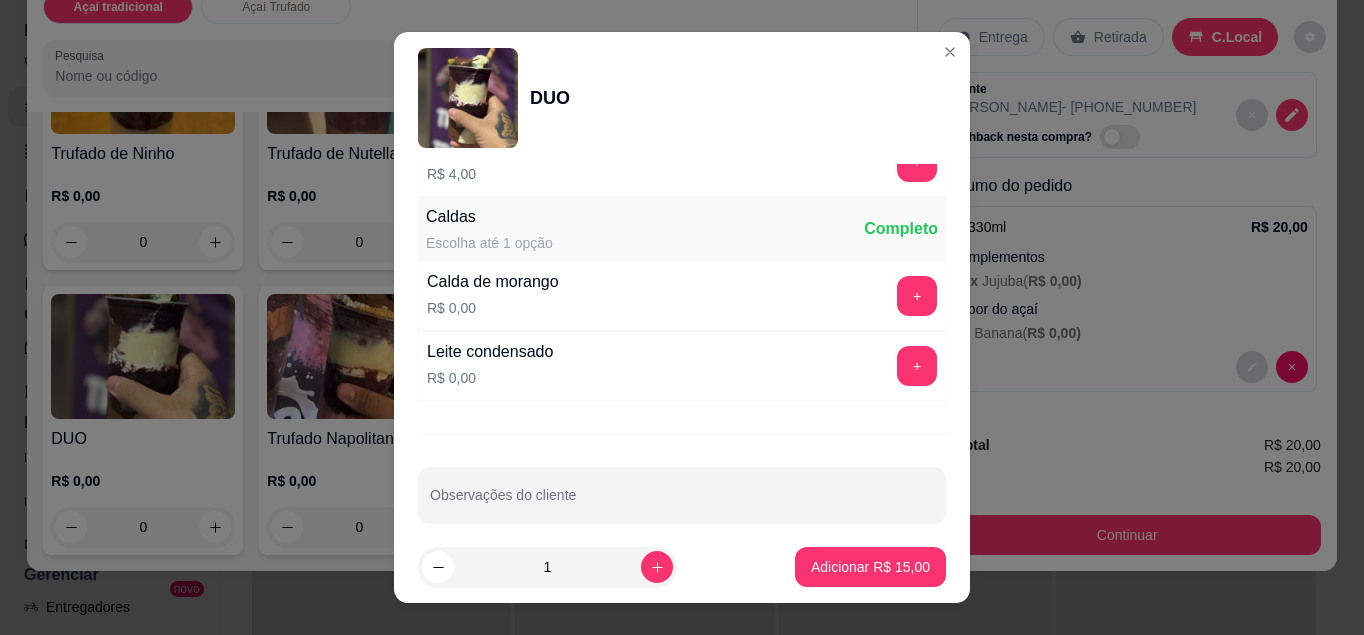 scroll, scrollTop: 1842, scrollLeft: 0, axis: vertical 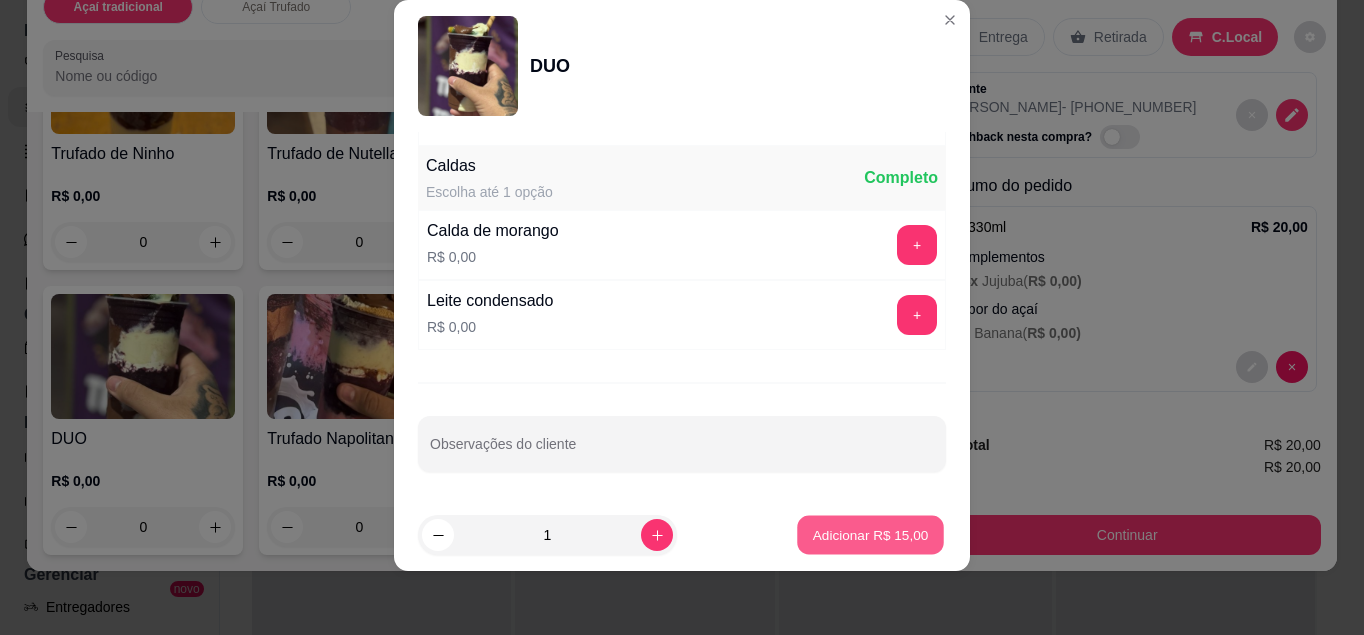 click on "Adicionar   R$ 15,00" at bounding box center [871, 535] 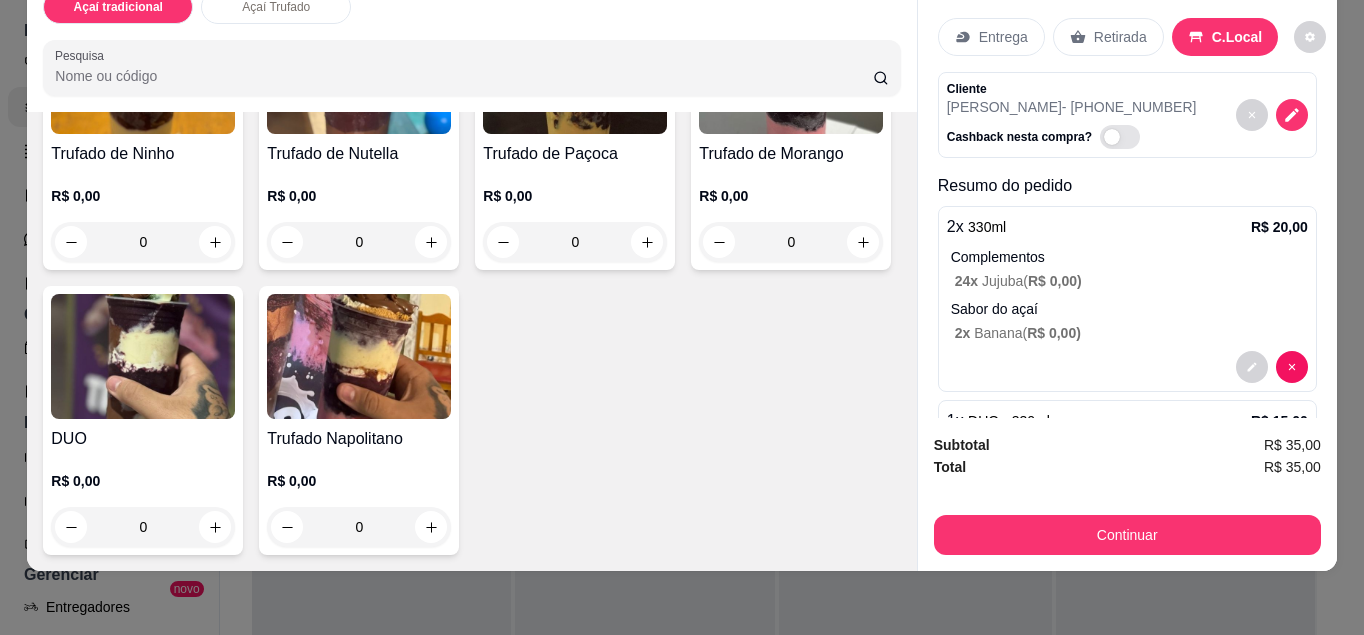 scroll, scrollTop: 0, scrollLeft: 0, axis: both 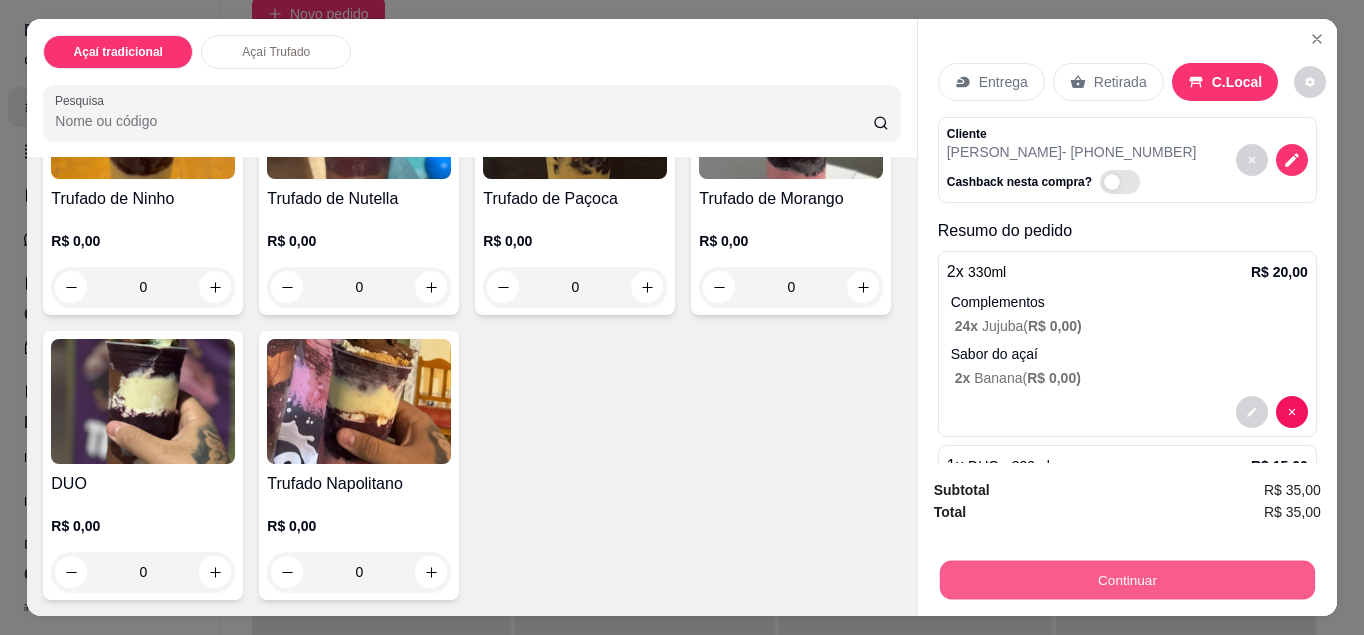 click on "Continuar" at bounding box center (1127, 580) 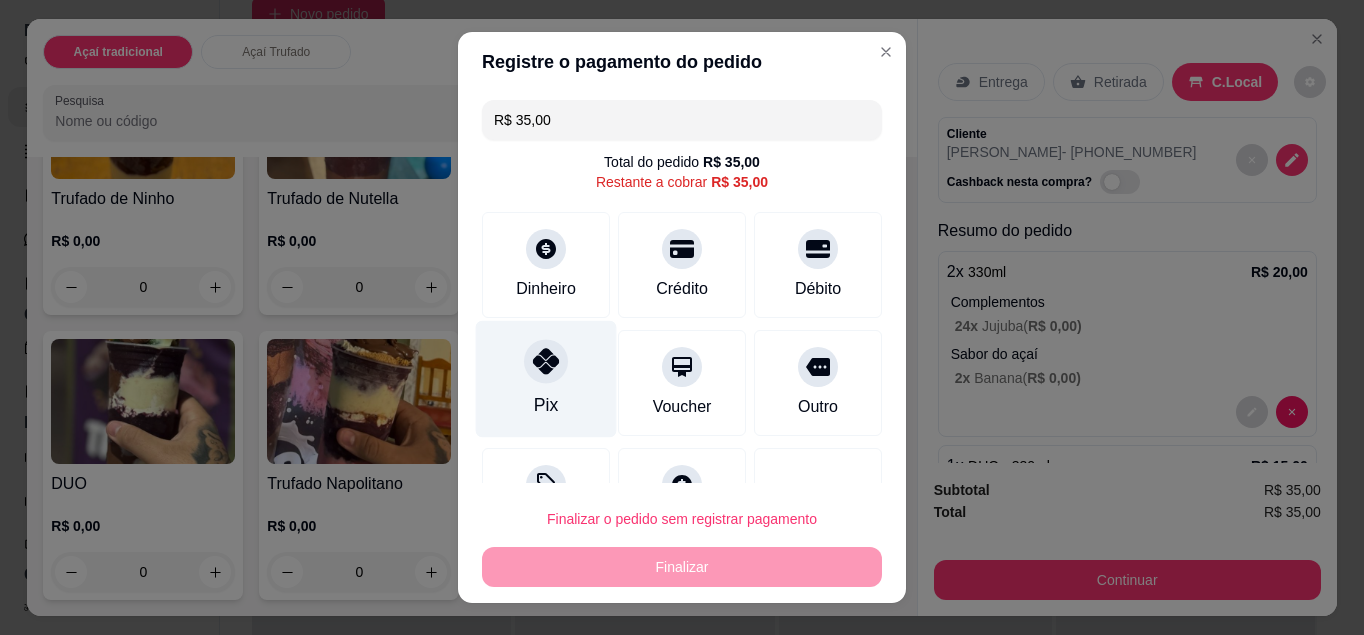 click 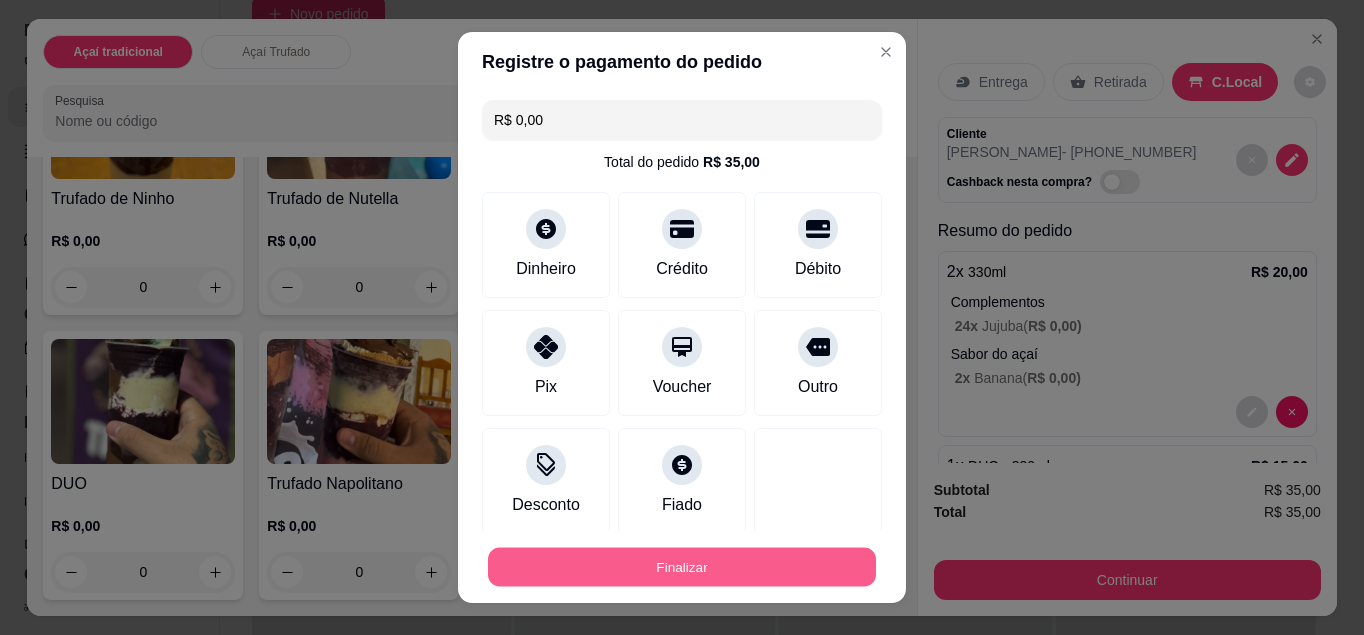 click on "Finalizar" at bounding box center [682, 567] 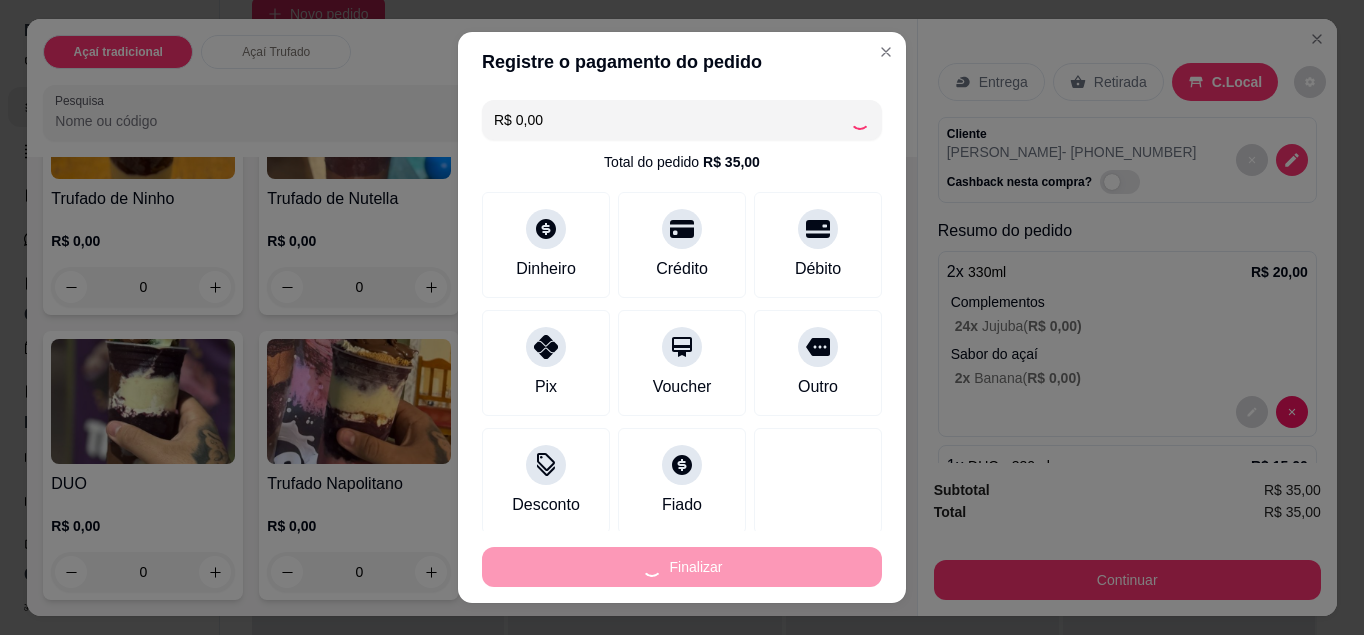 type on "-R$ 35,00" 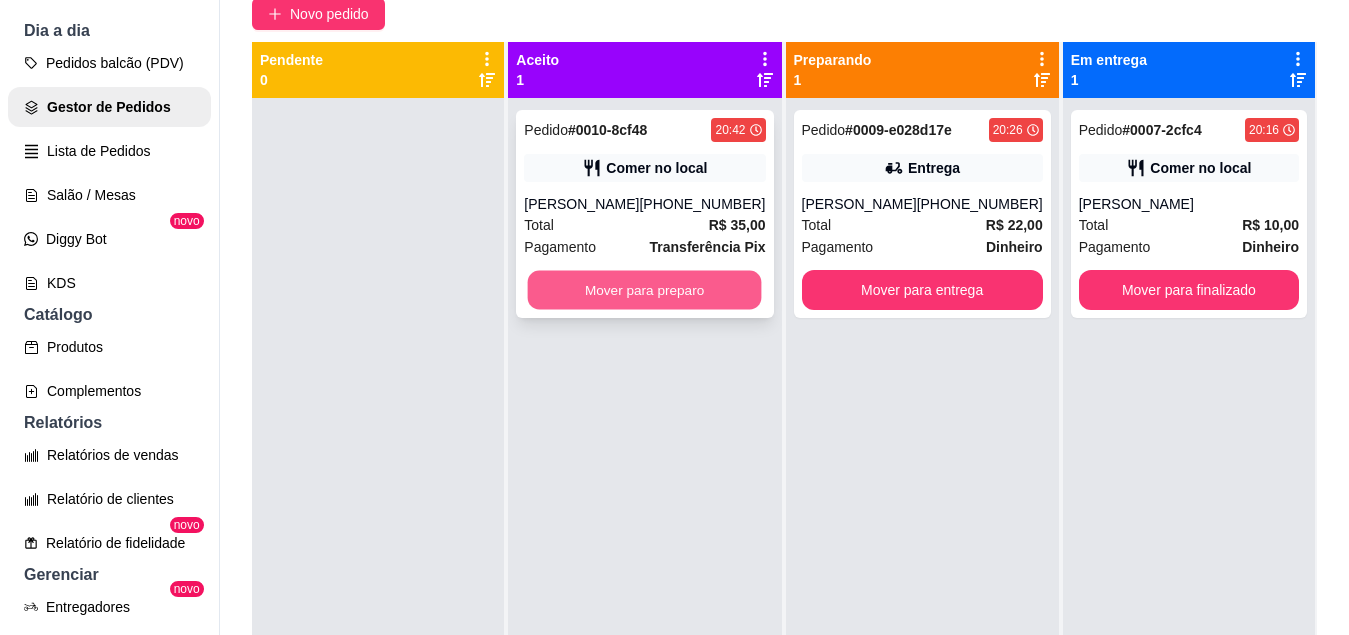 click on "Mover para preparo" at bounding box center (645, 290) 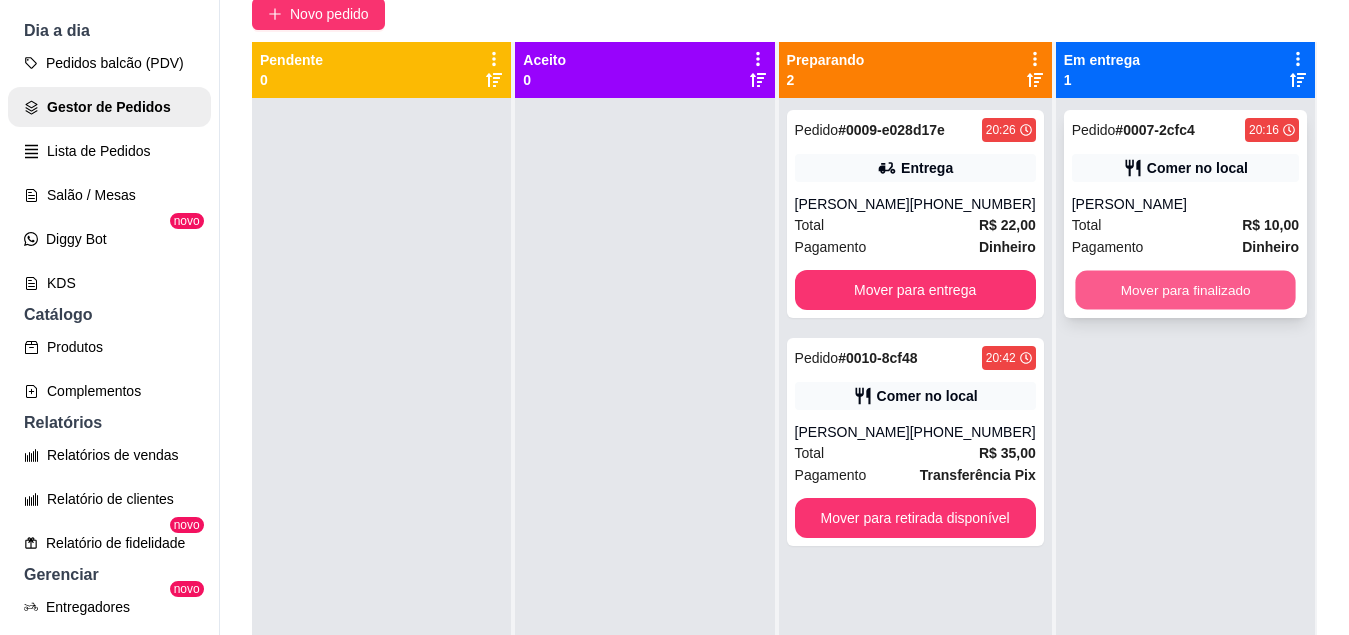 click on "Mover para finalizado" at bounding box center (1185, 290) 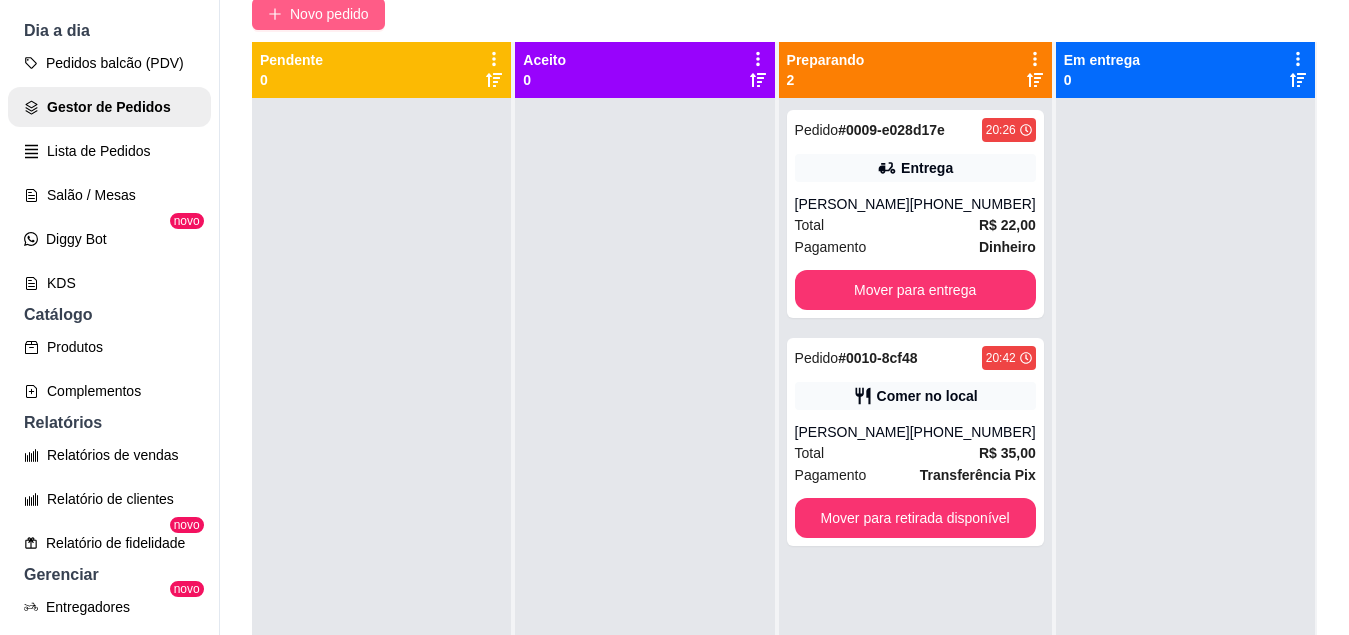 click on "Novo pedido" at bounding box center [329, 14] 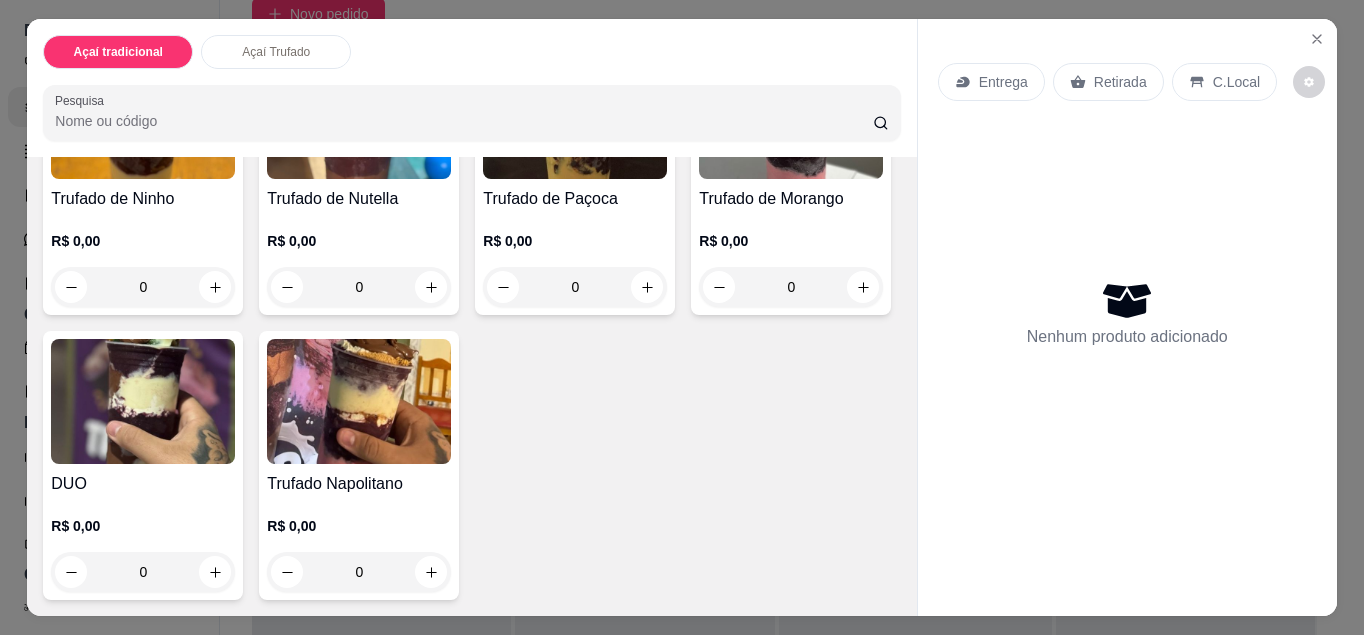scroll, scrollTop: 851, scrollLeft: 0, axis: vertical 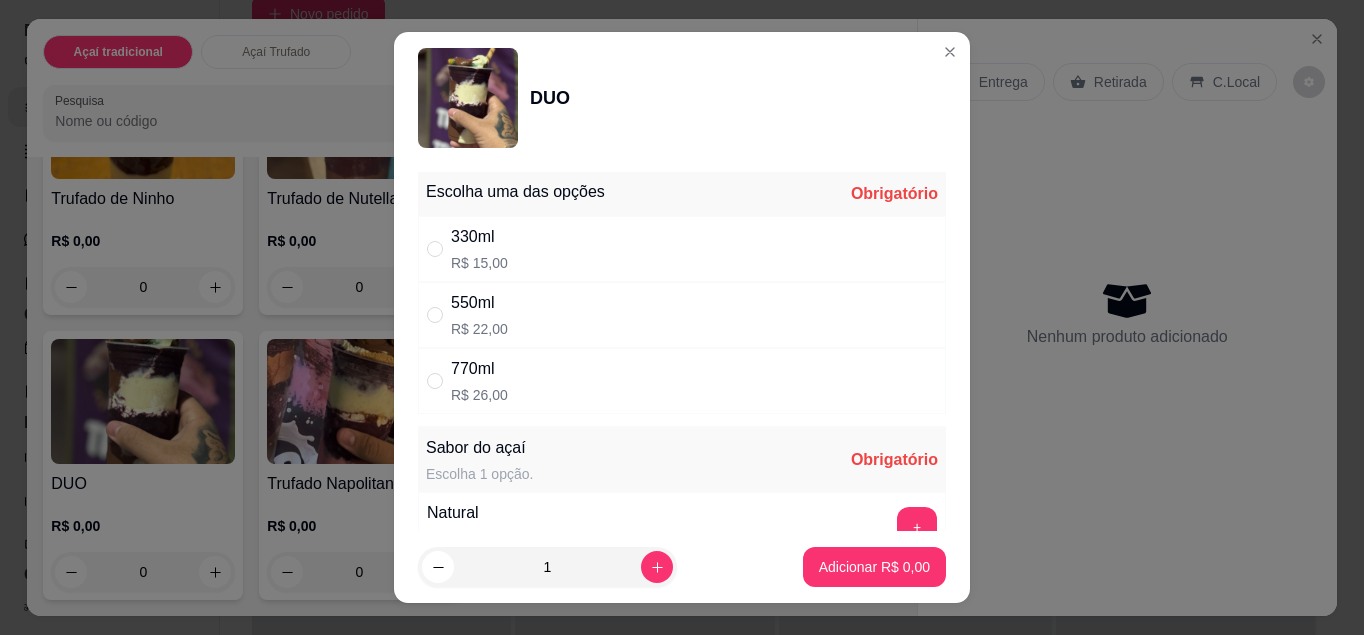 click on "330ml R$ 15,00" at bounding box center [682, 249] 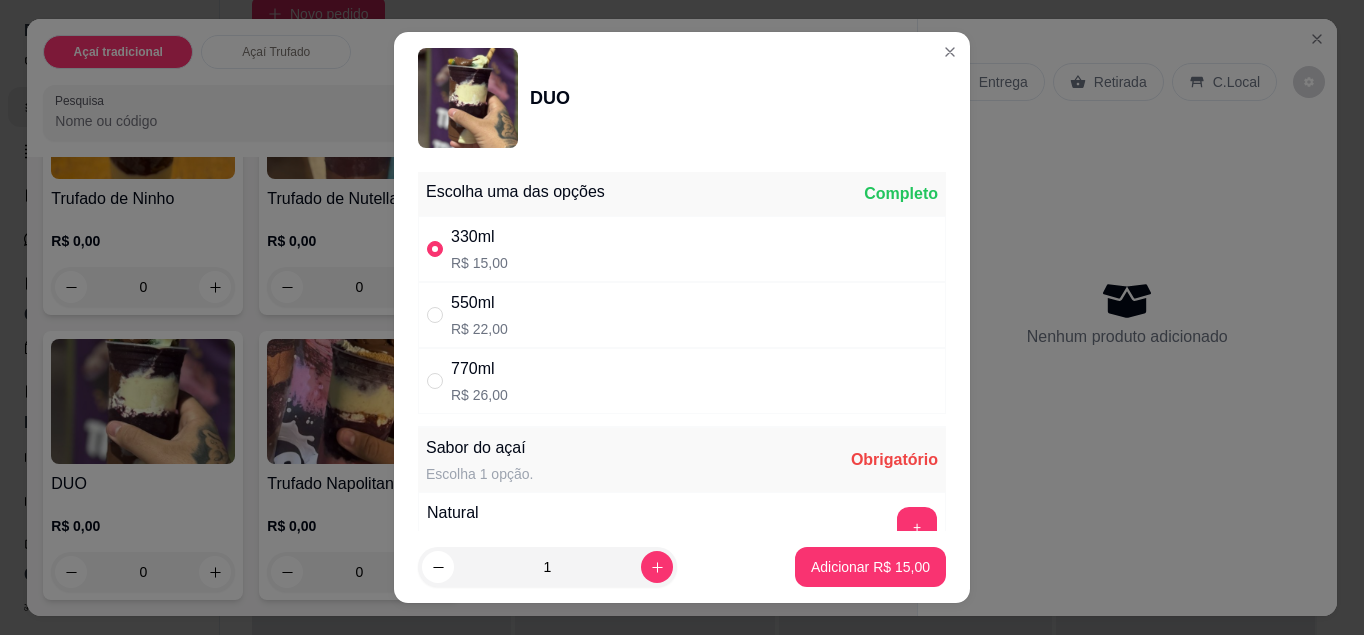 click on "550ml R$ 22,00" at bounding box center (682, 315) 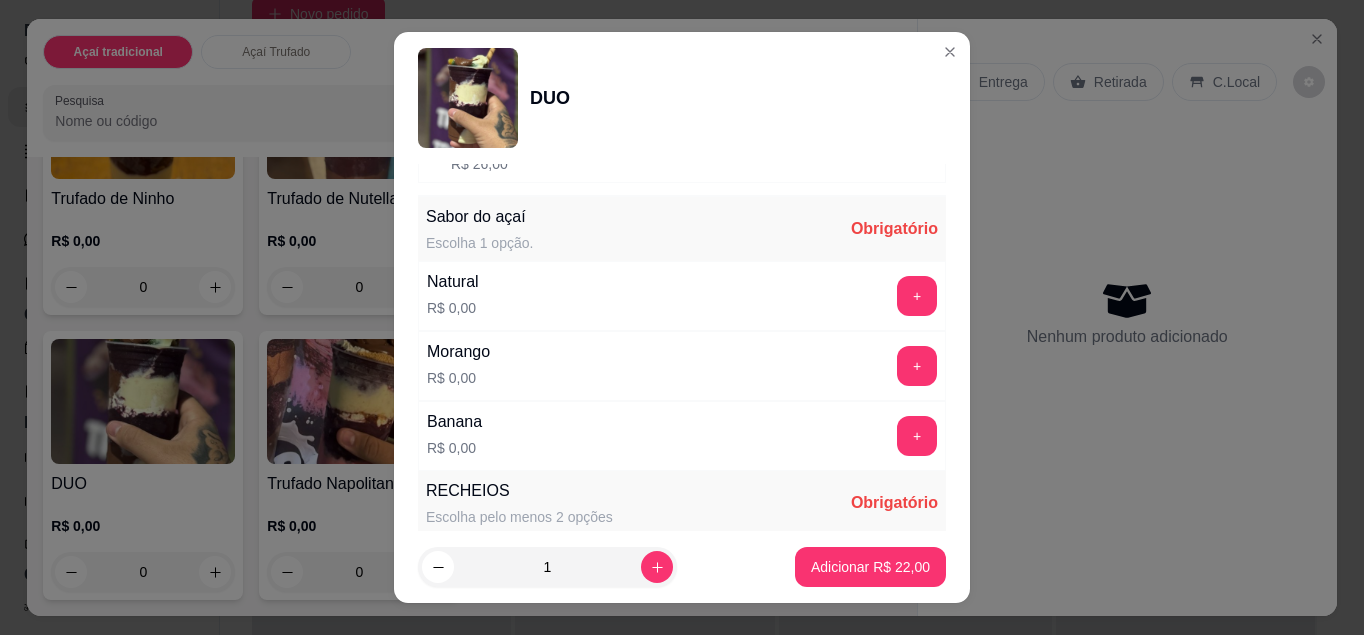 scroll, scrollTop: 232, scrollLeft: 0, axis: vertical 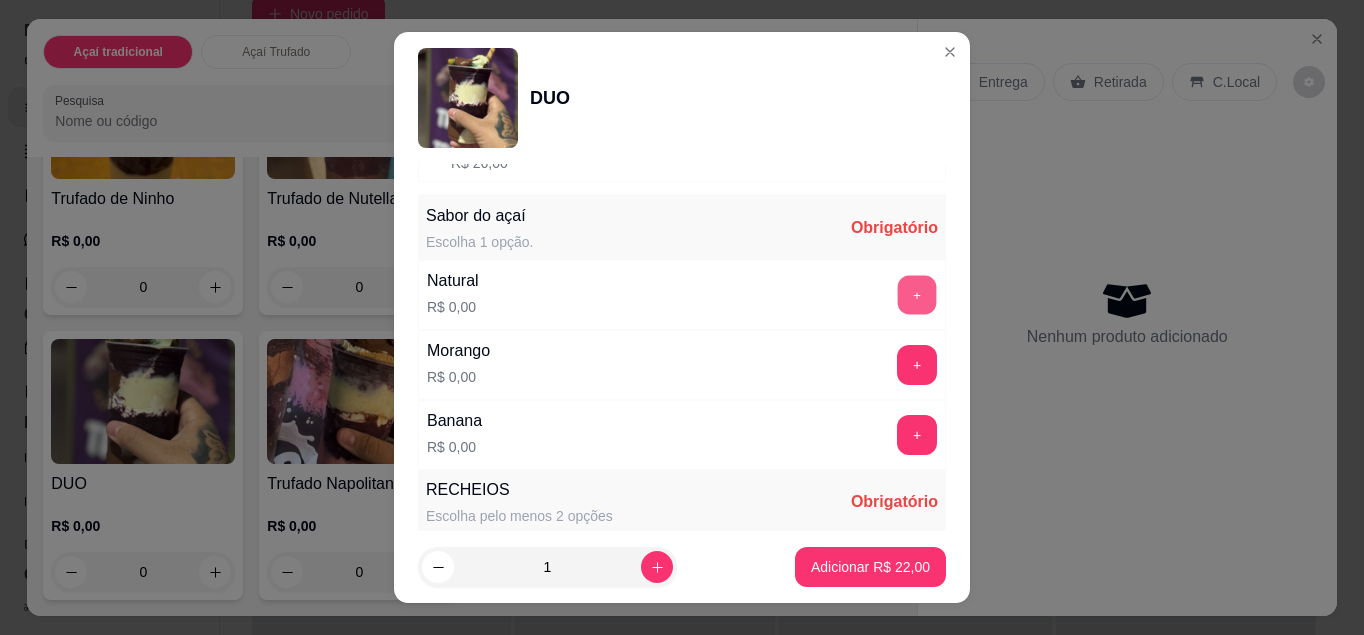 click on "+" at bounding box center [917, 294] 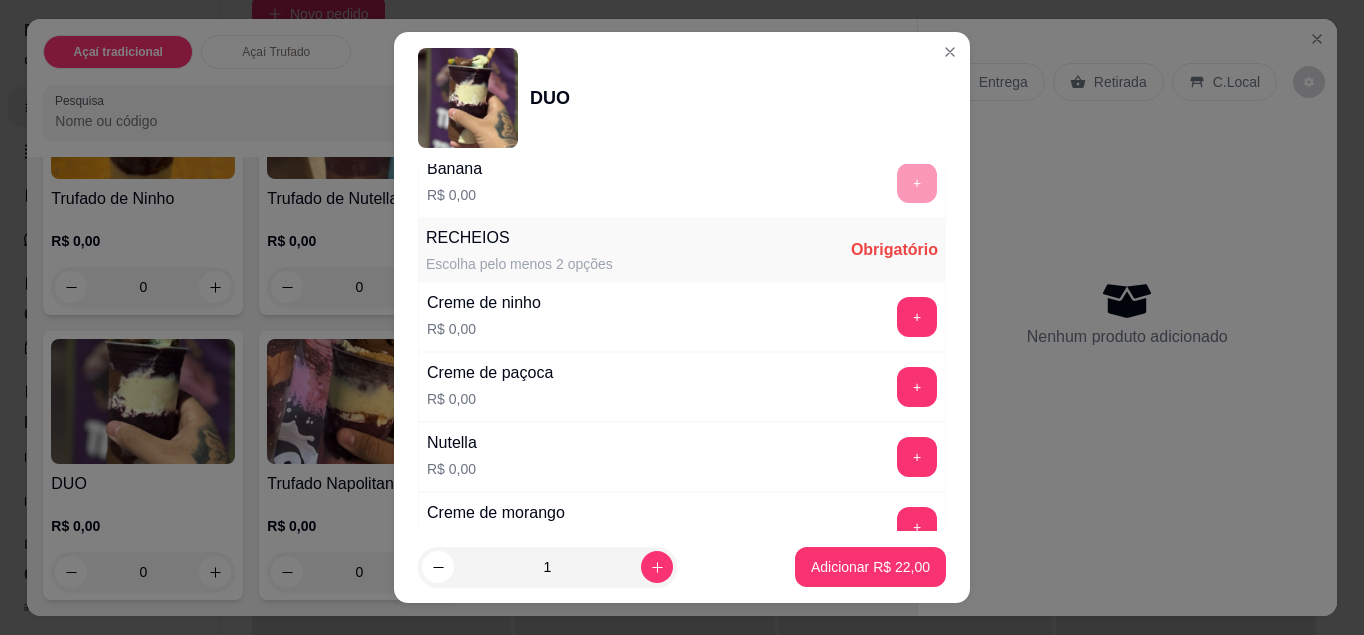 scroll, scrollTop: 485, scrollLeft: 0, axis: vertical 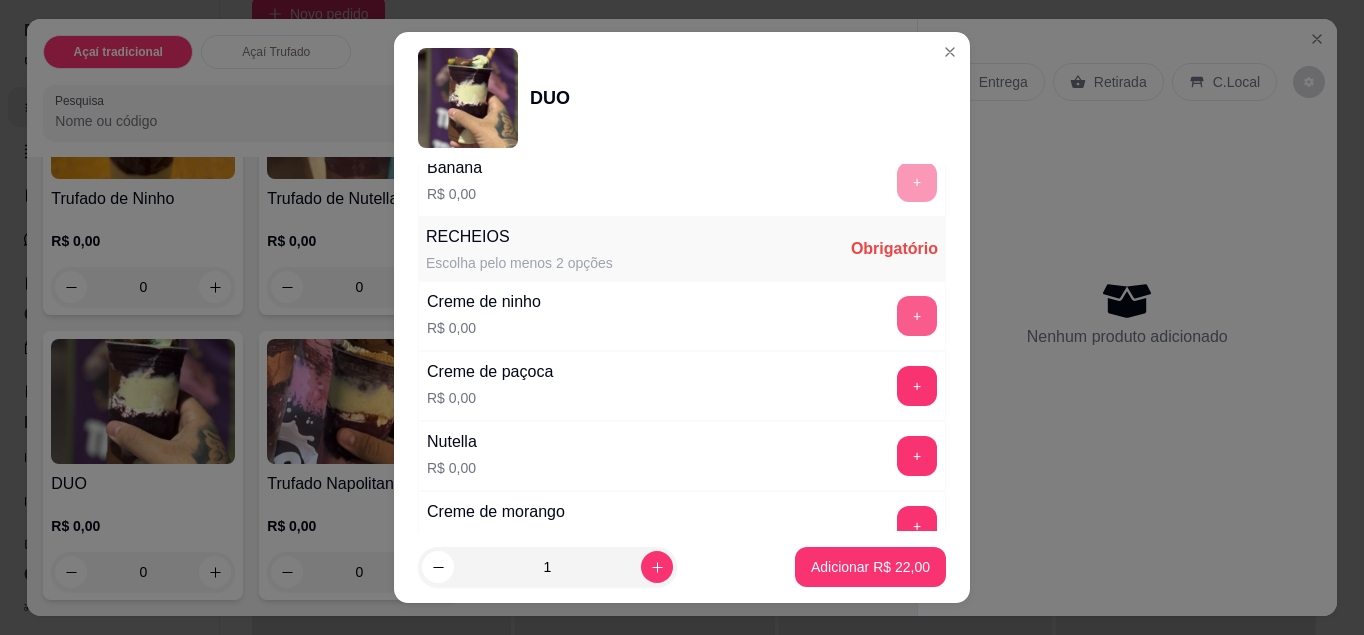 click on "+" at bounding box center [917, 316] 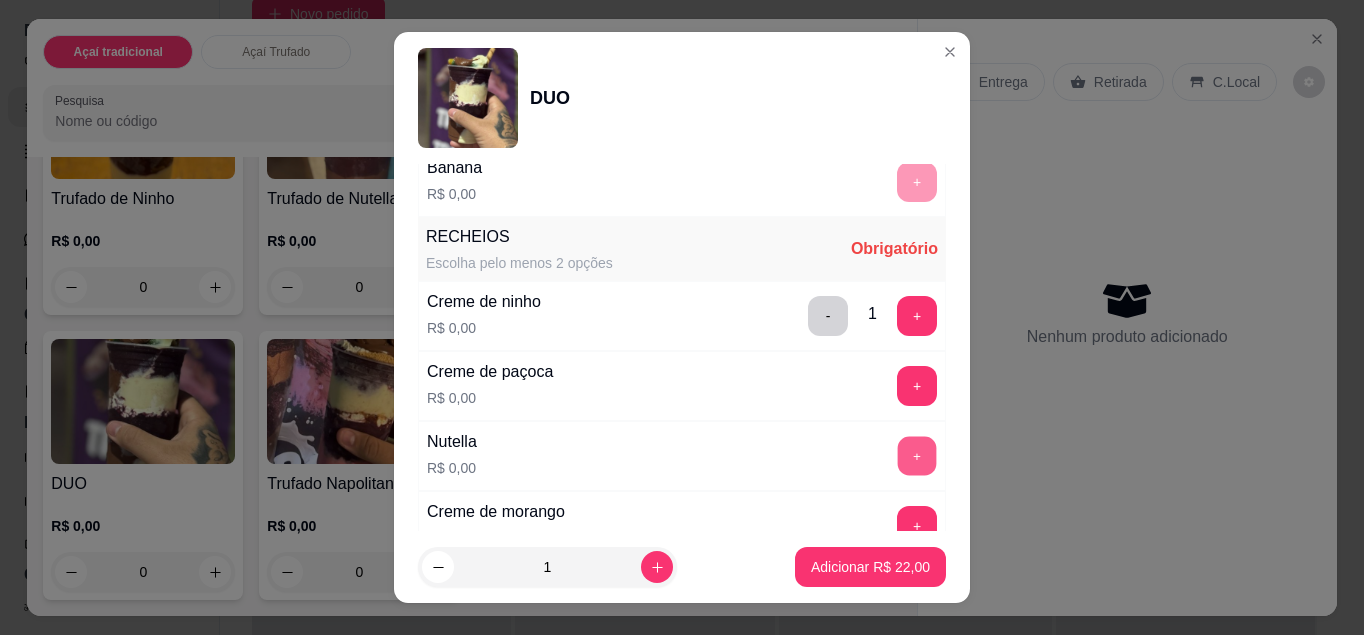 click on "+" at bounding box center (917, 455) 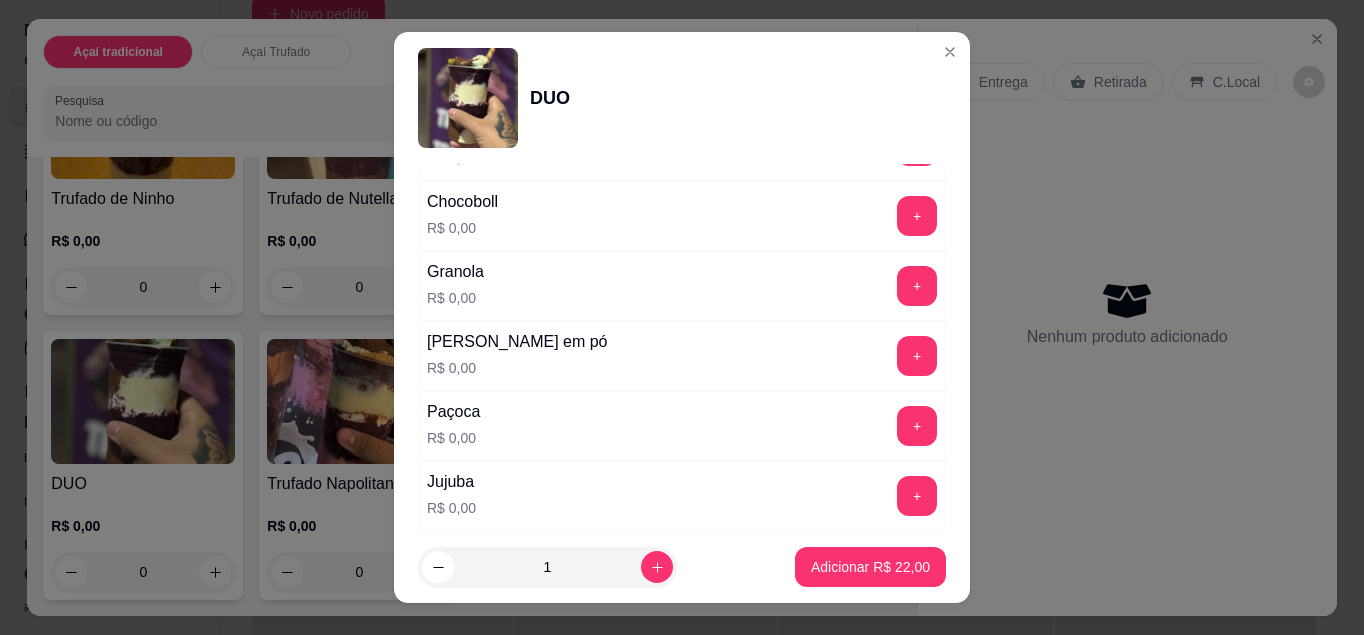 scroll, scrollTop: 1107, scrollLeft: 0, axis: vertical 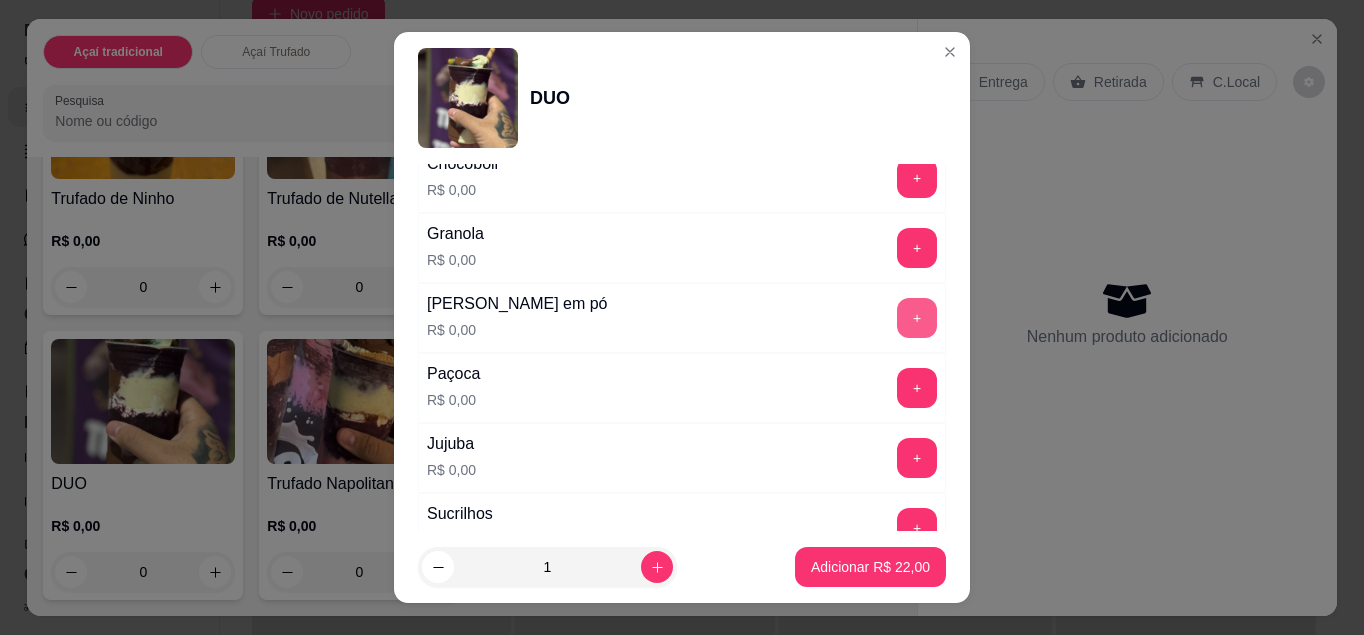 click on "+" at bounding box center [917, 318] 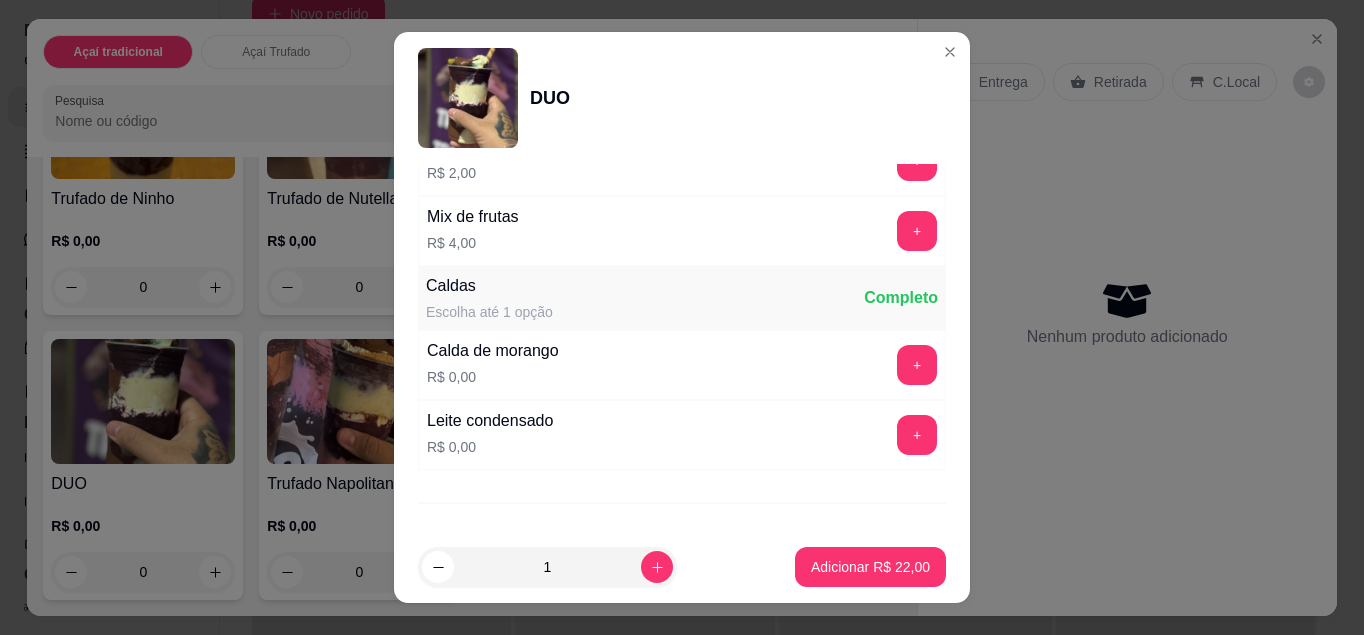 scroll, scrollTop: 1757, scrollLeft: 0, axis: vertical 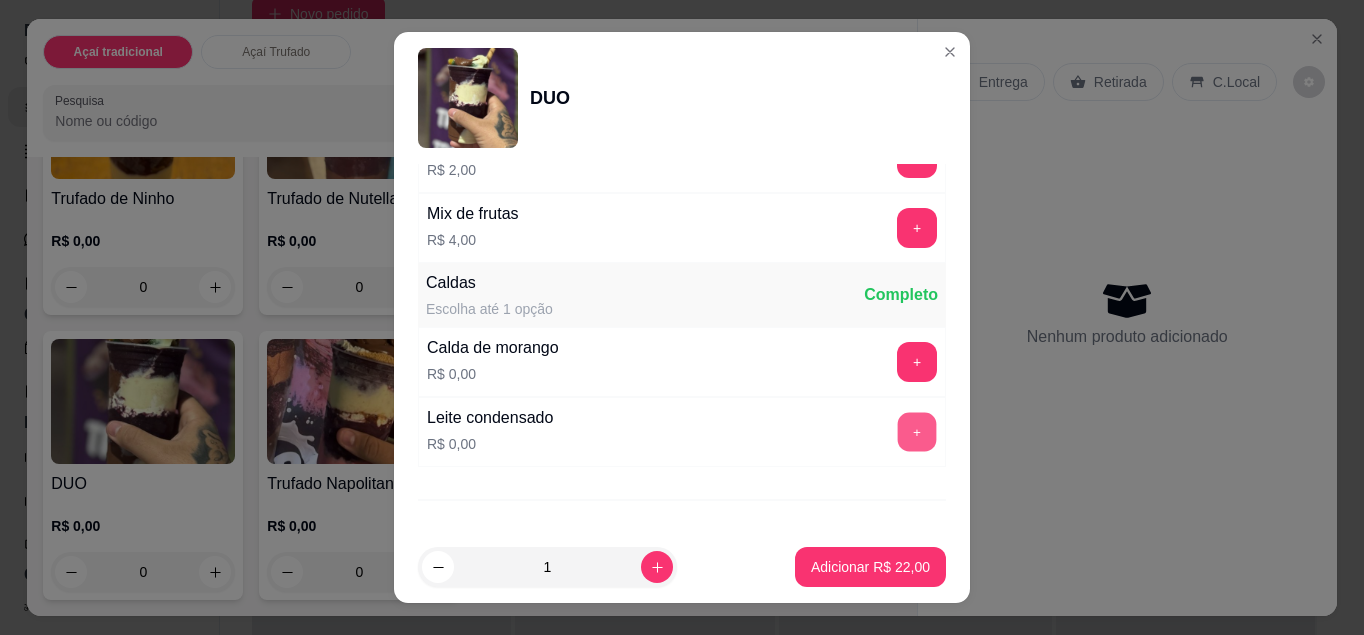 click on "+" at bounding box center [917, 431] 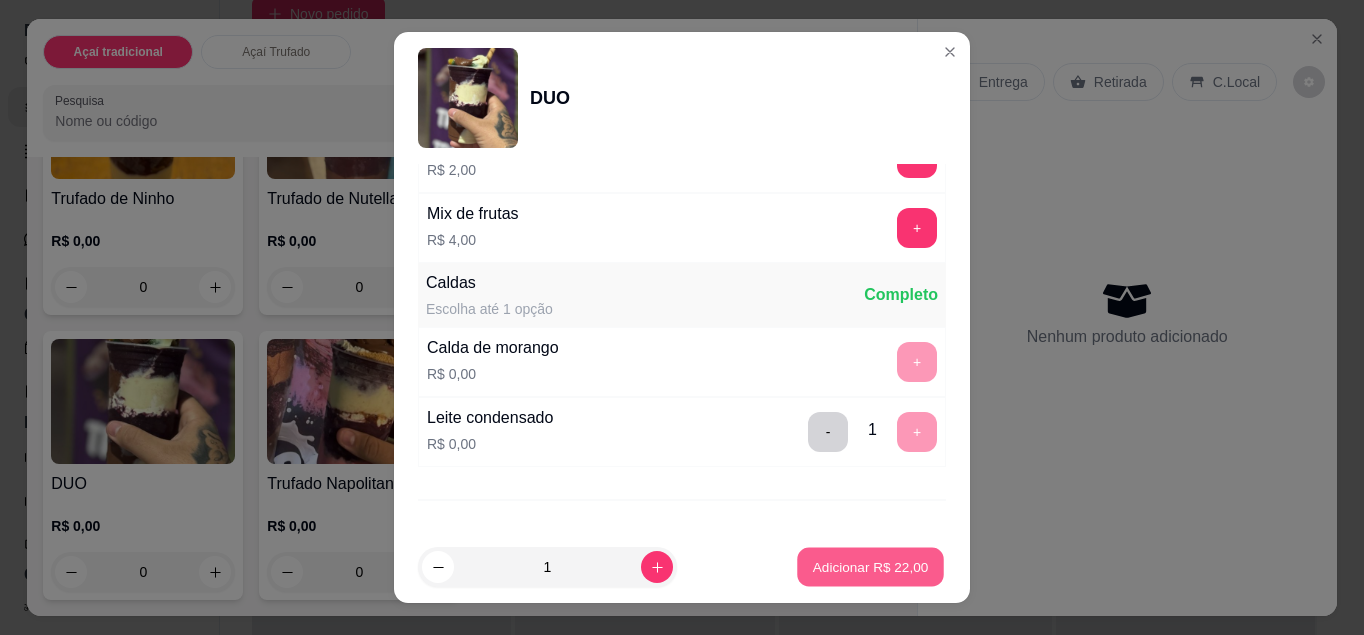 click on "Adicionar   R$ 22,00" at bounding box center (870, 567) 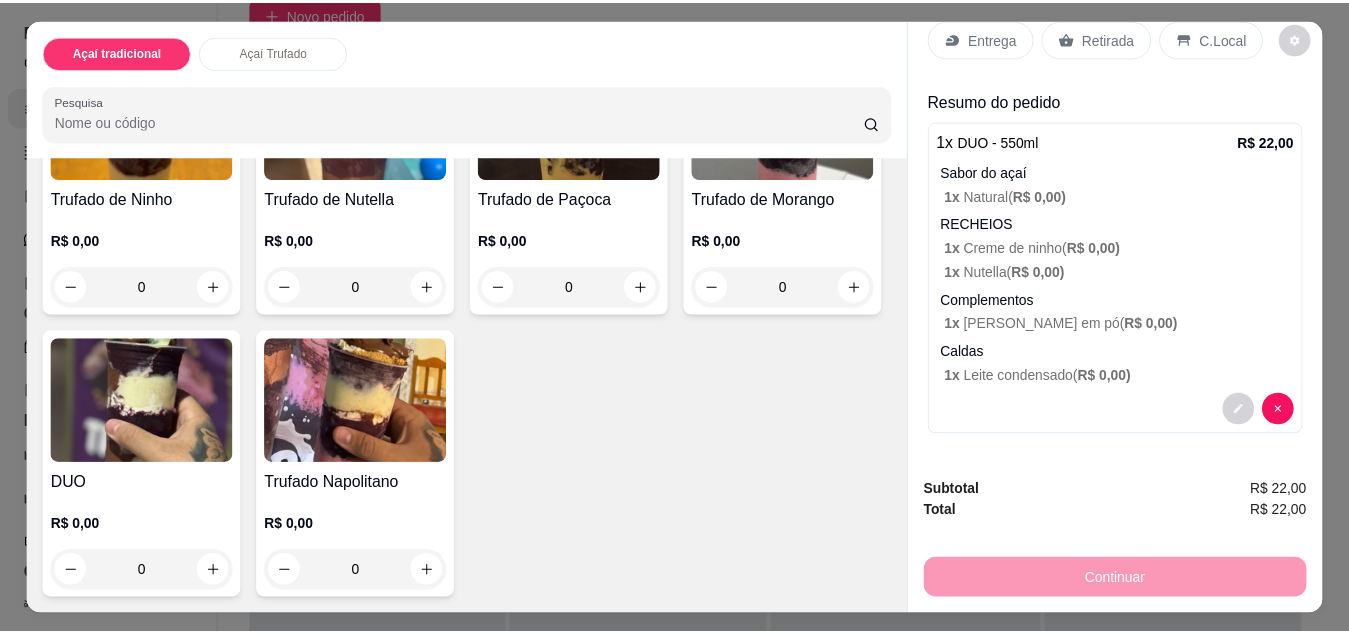 scroll, scrollTop: 0, scrollLeft: 0, axis: both 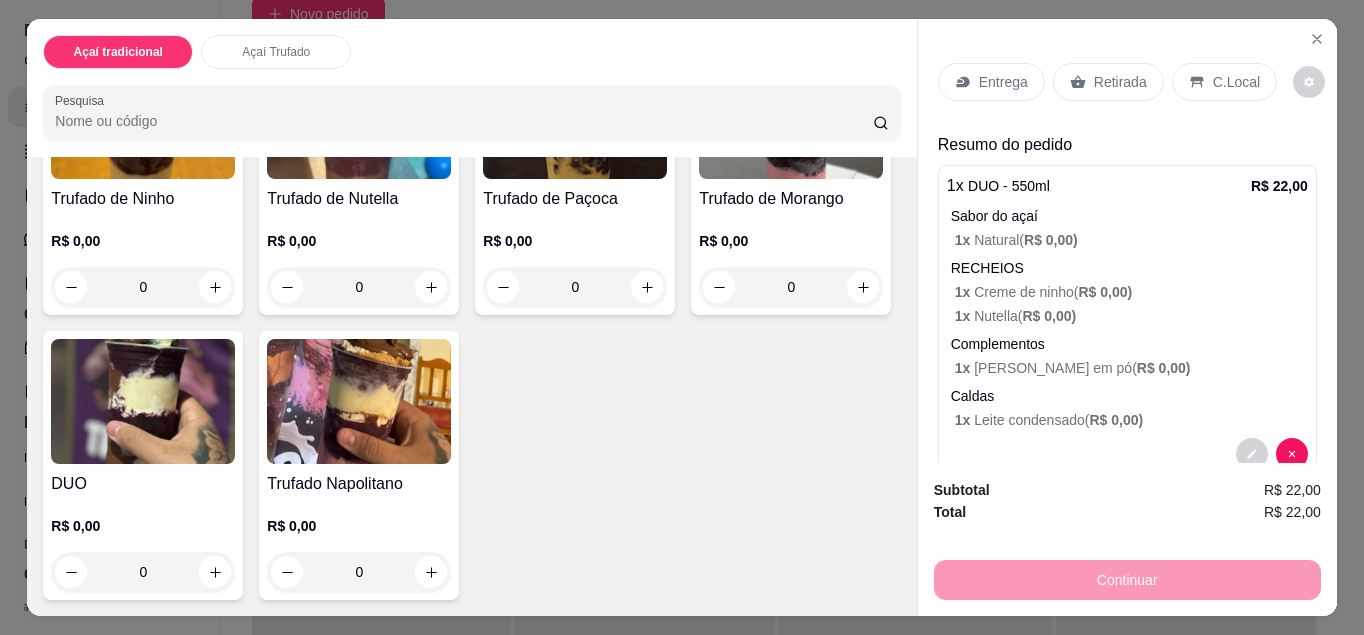 click on "C.Local" at bounding box center (1236, 82) 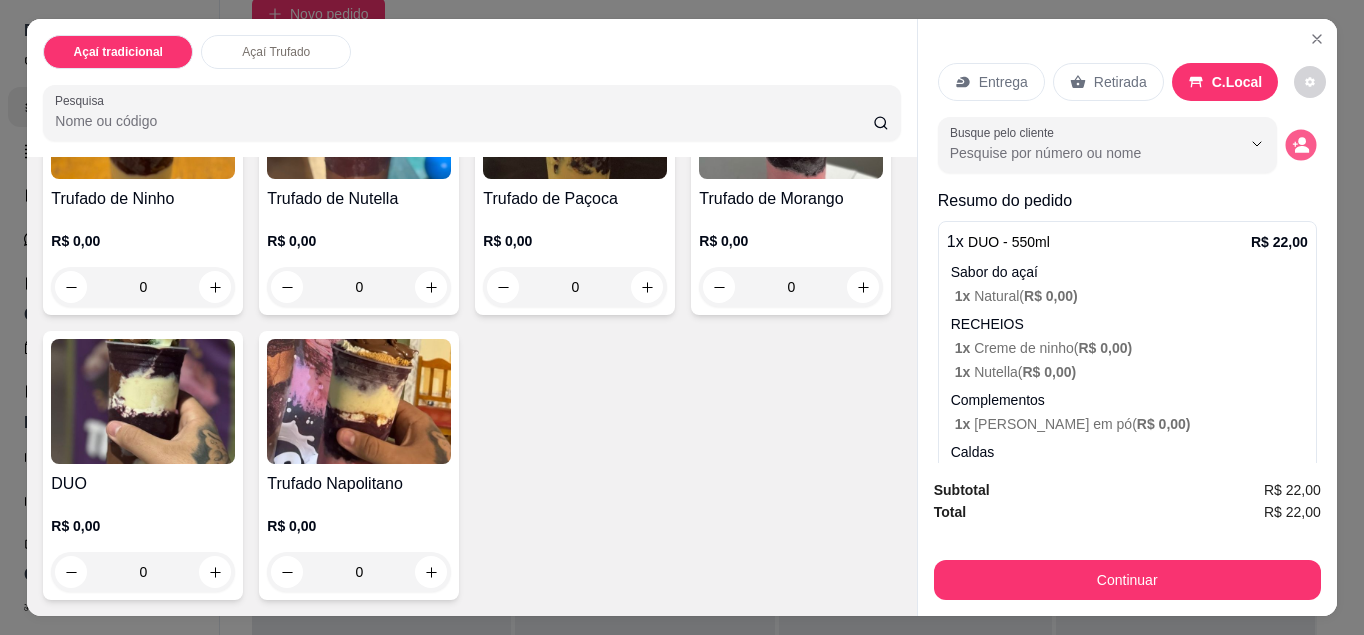click 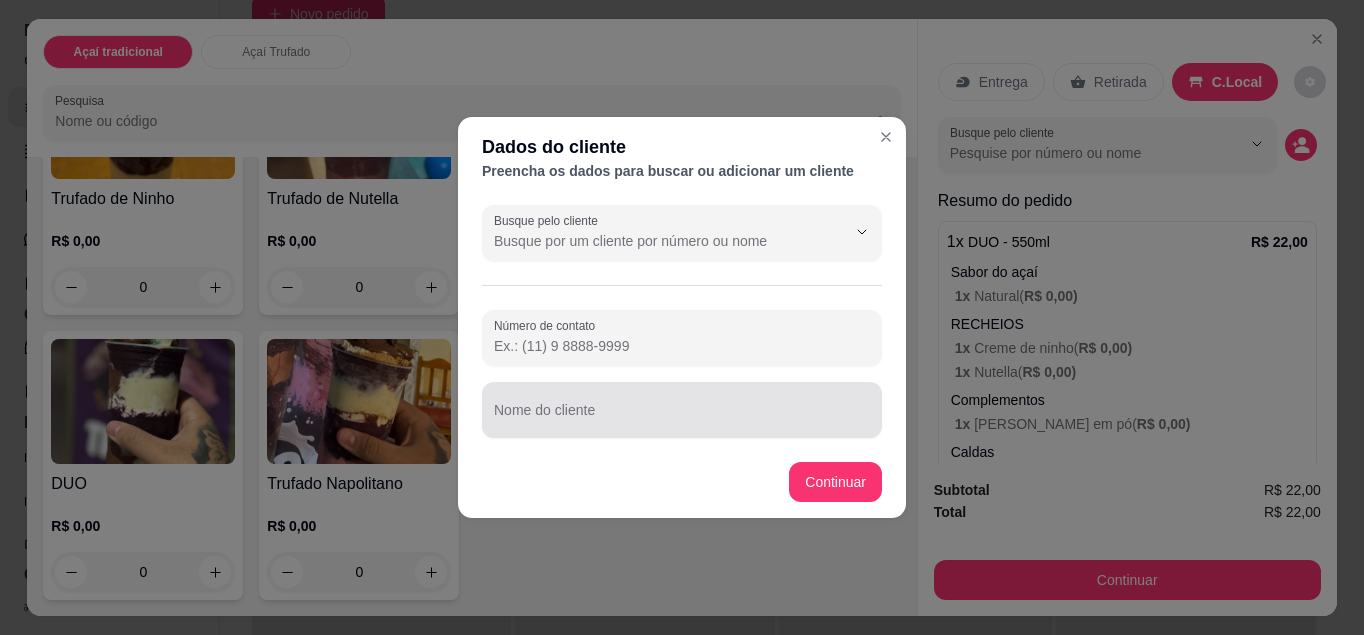click on "Nome do cliente" at bounding box center [682, 418] 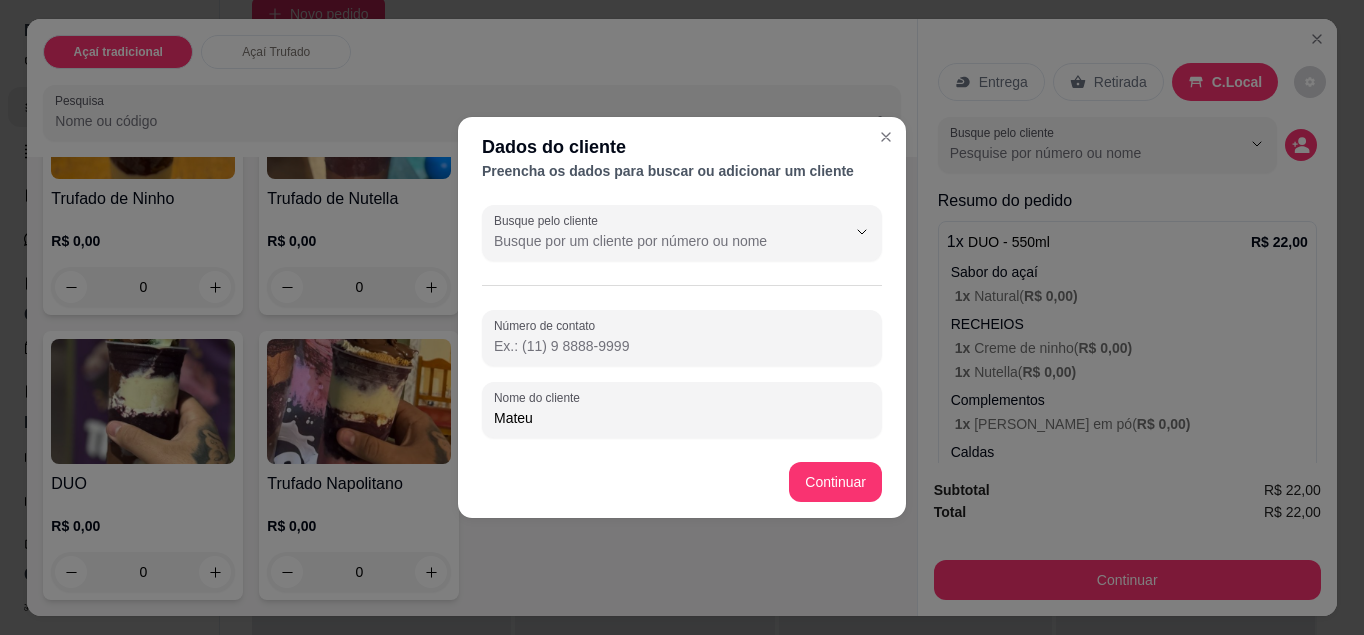 type on "Mateus" 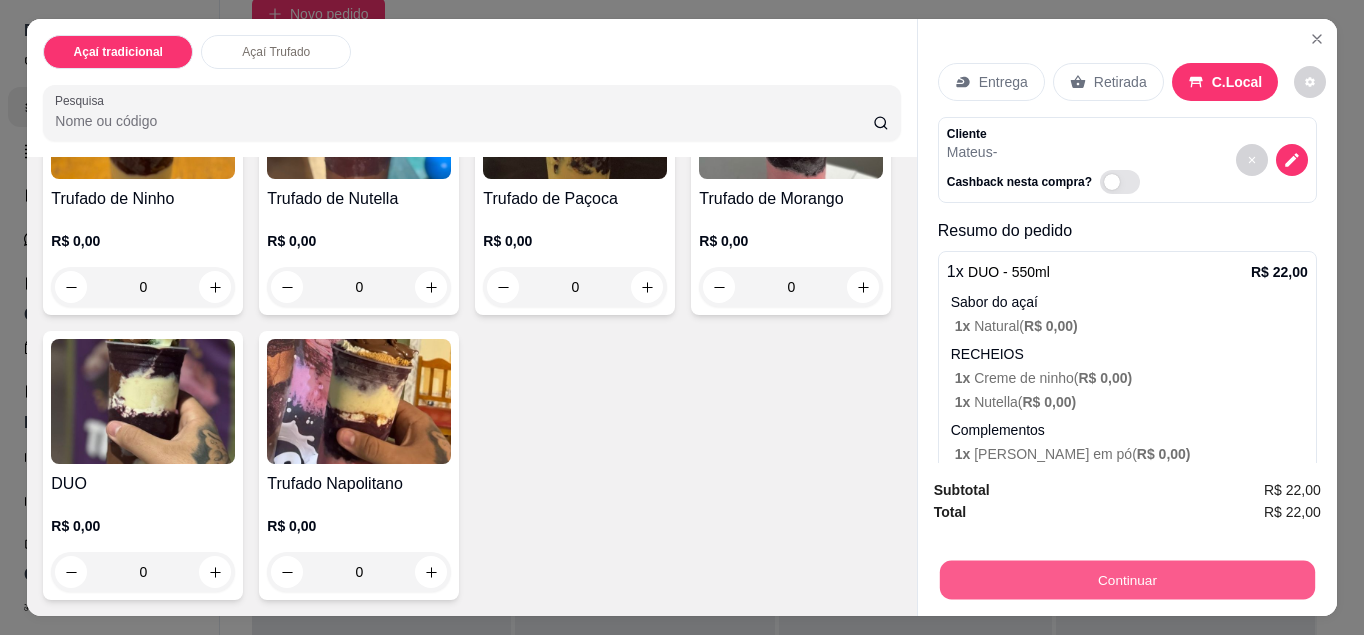 click on "Continuar" at bounding box center (1127, 580) 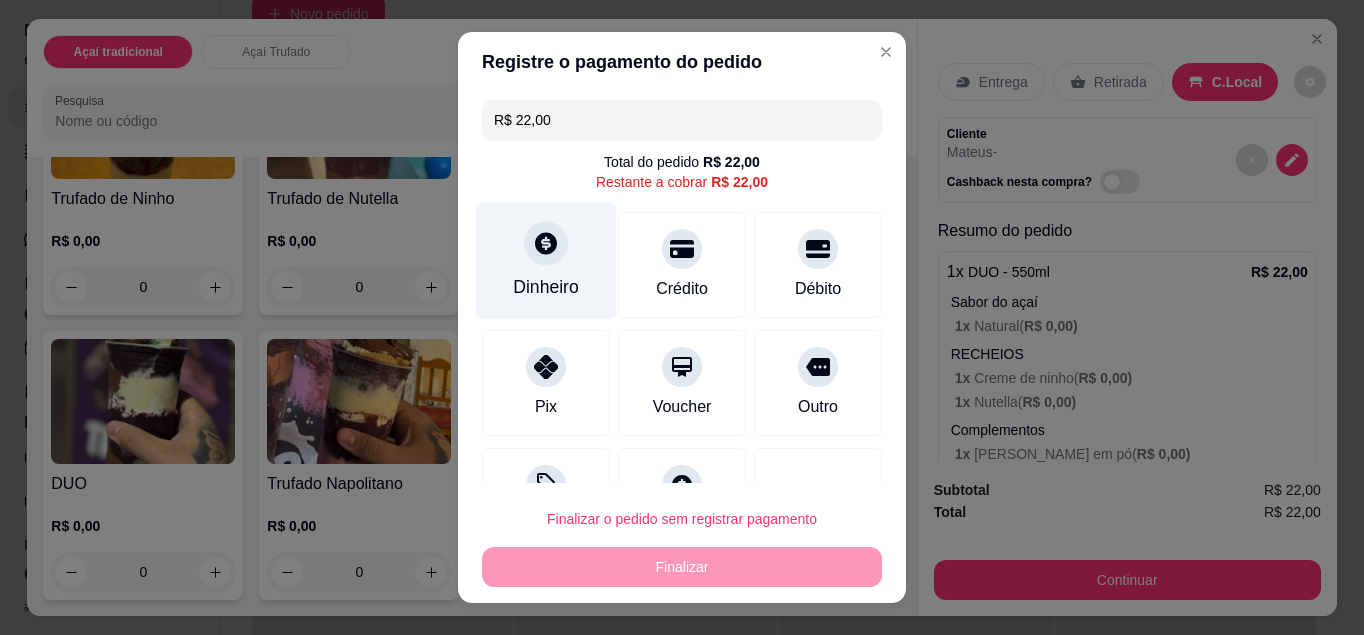 click on "Dinheiro" at bounding box center (546, 287) 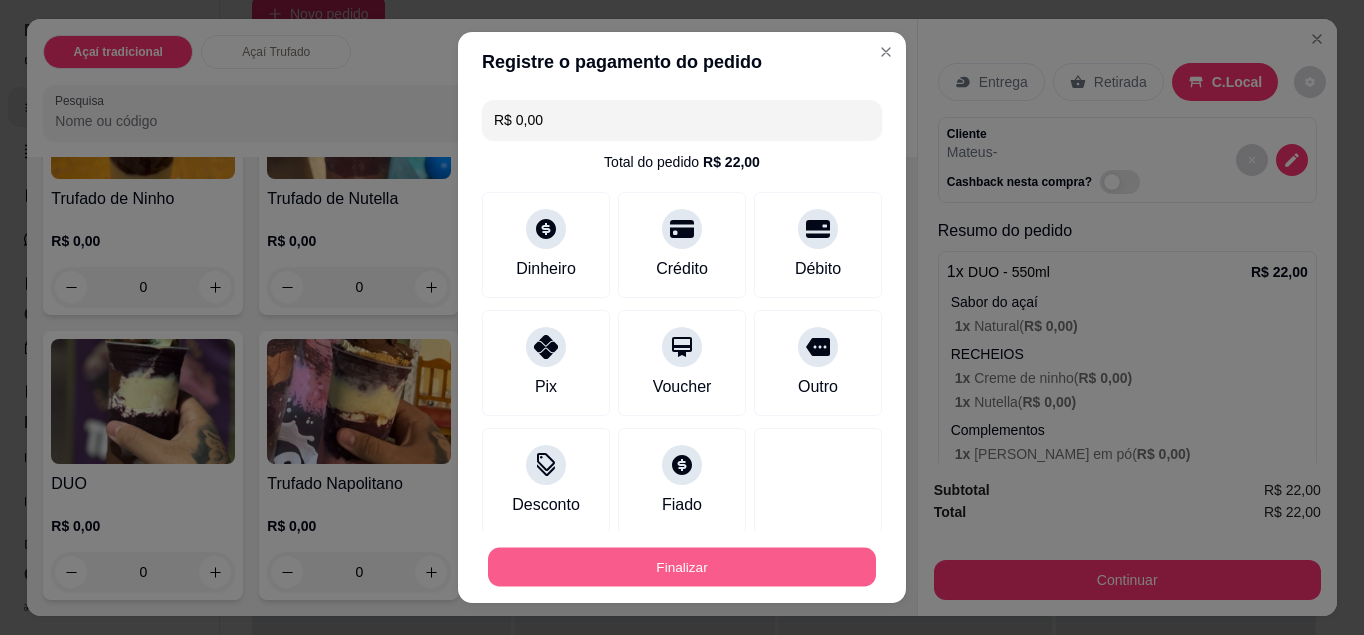 click on "Finalizar" at bounding box center [682, 567] 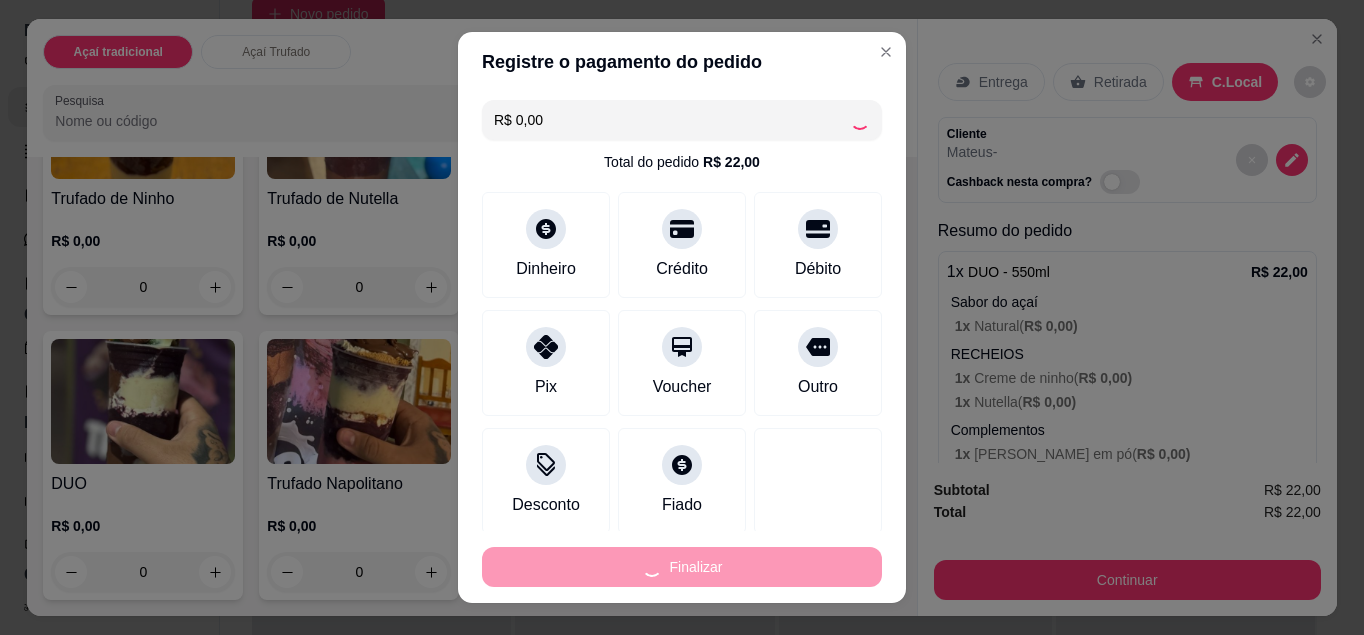 type on "-R$ 22,00" 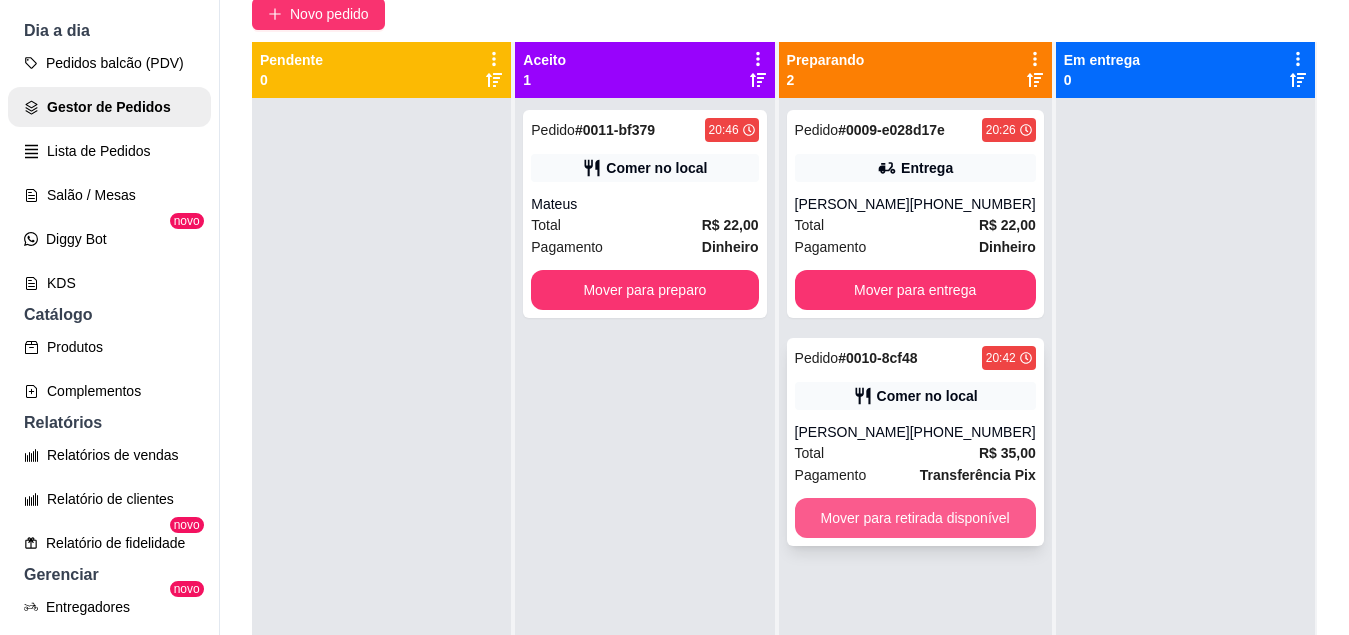 click on "Mover para retirada disponível" at bounding box center (915, 518) 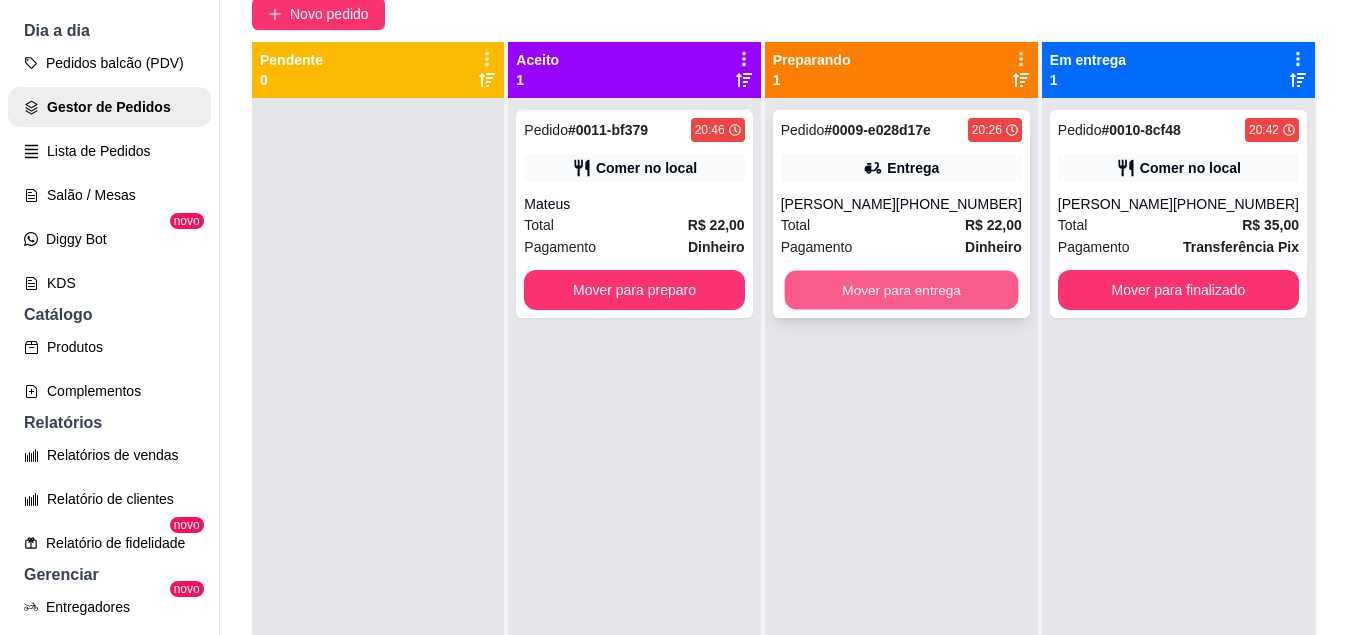 click on "Mover para entrega" at bounding box center (901, 290) 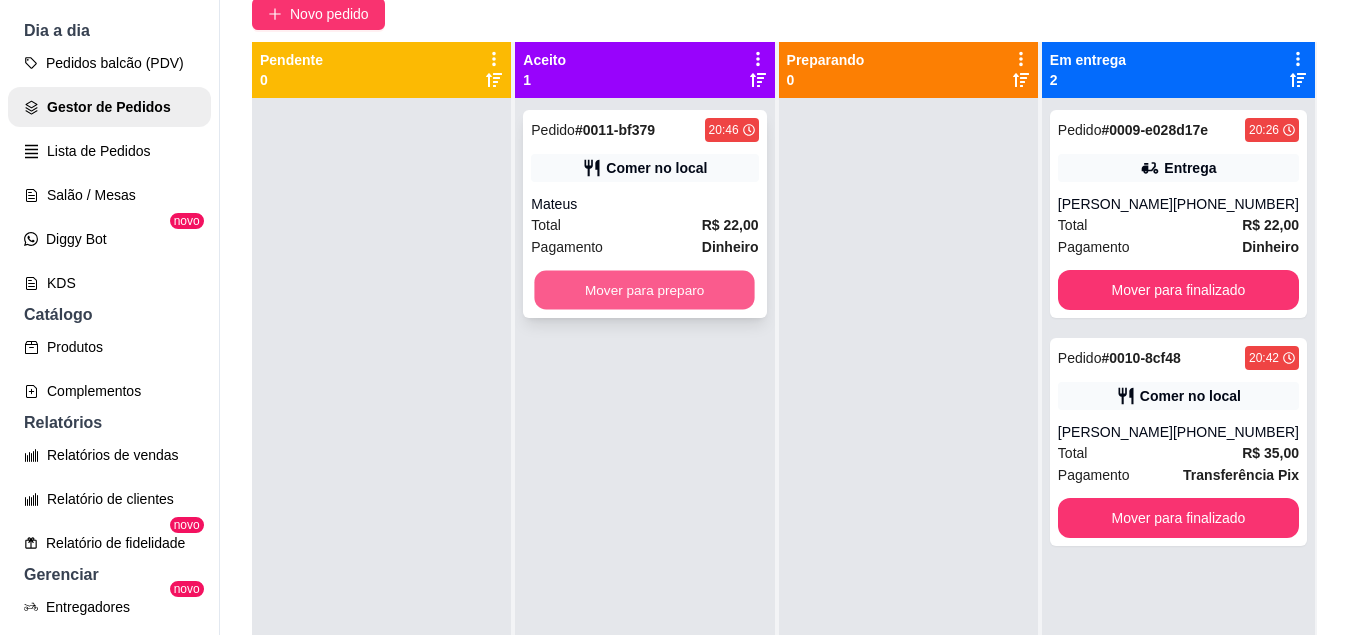 click on "Mover para preparo" at bounding box center (645, 290) 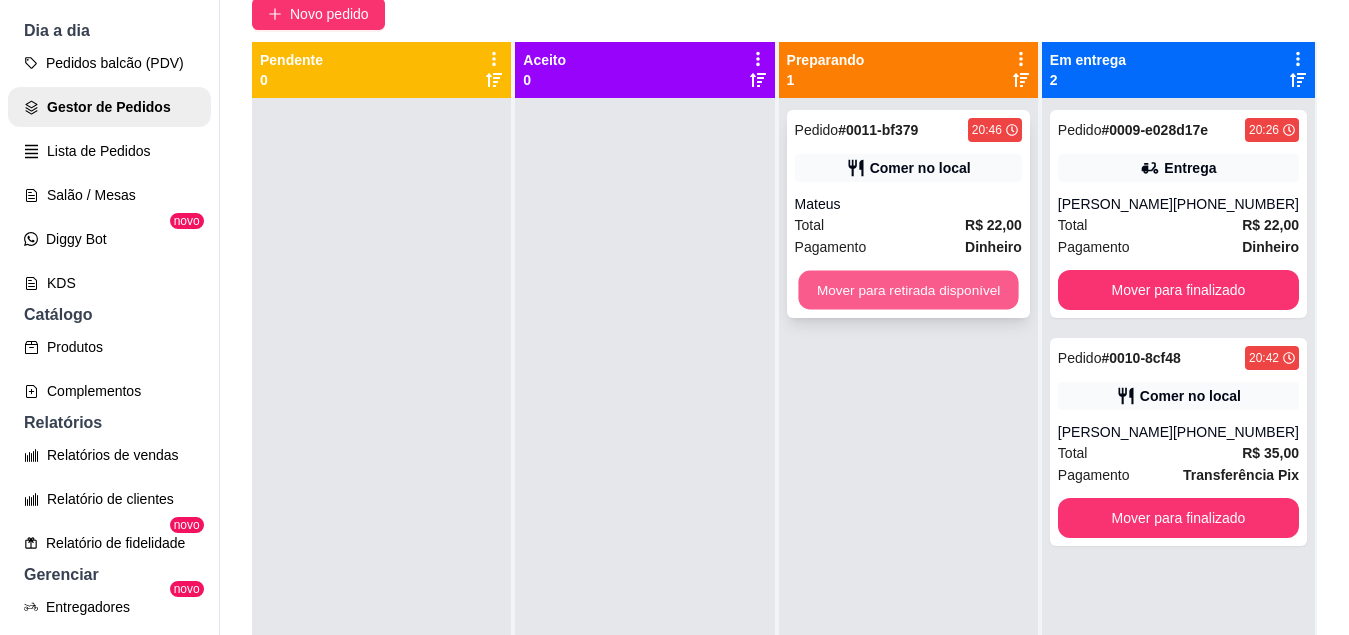 click on "Mover para retirada disponível" at bounding box center (908, 290) 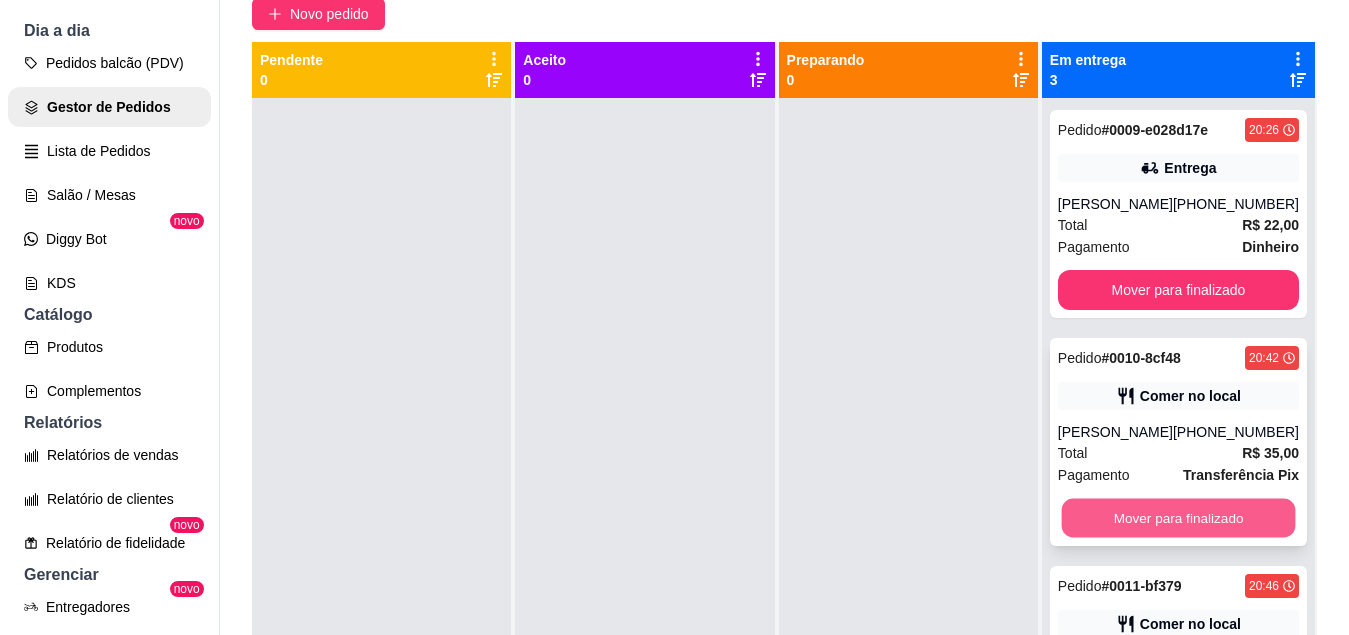 click on "Mover para finalizado" at bounding box center (1178, 518) 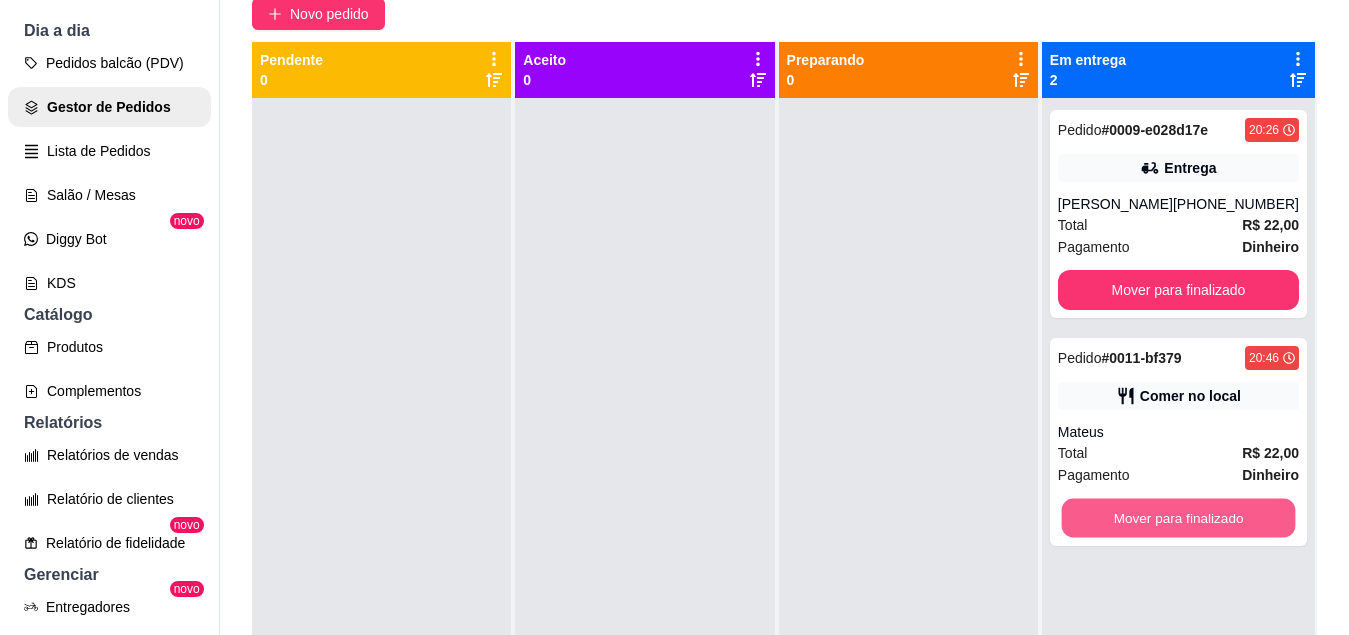 click on "Mover para finalizado" at bounding box center (1178, 518) 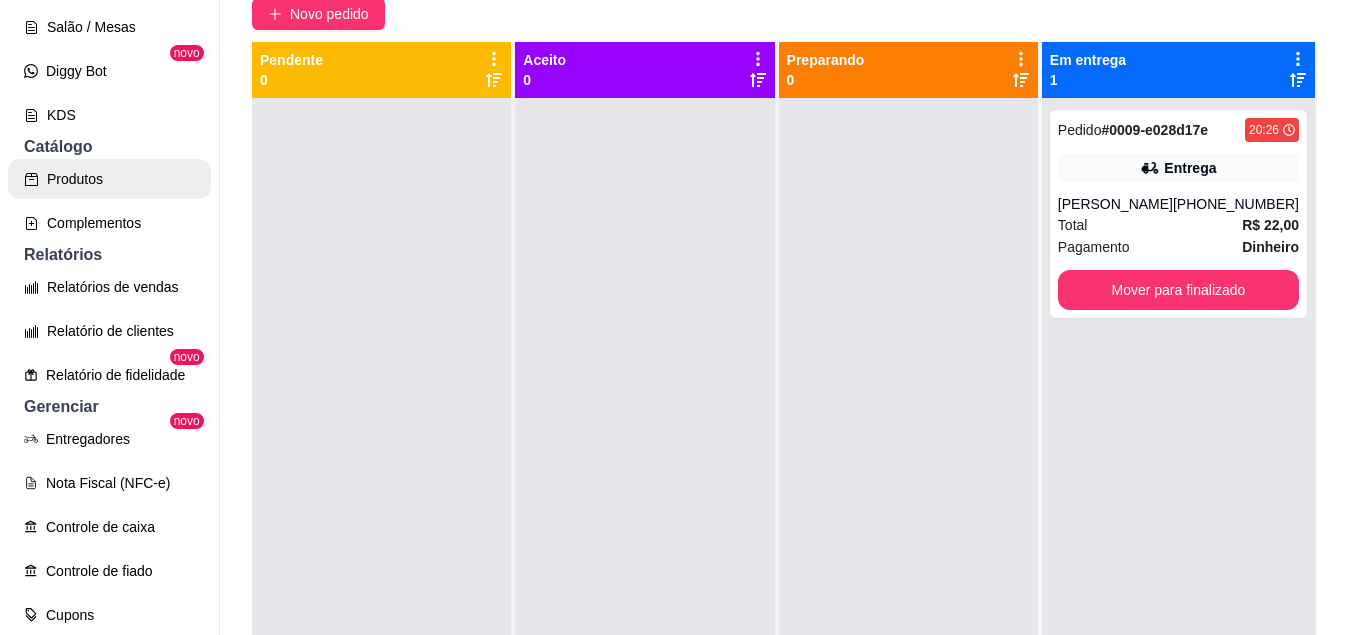 scroll, scrollTop: 392, scrollLeft: 0, axis: vertical 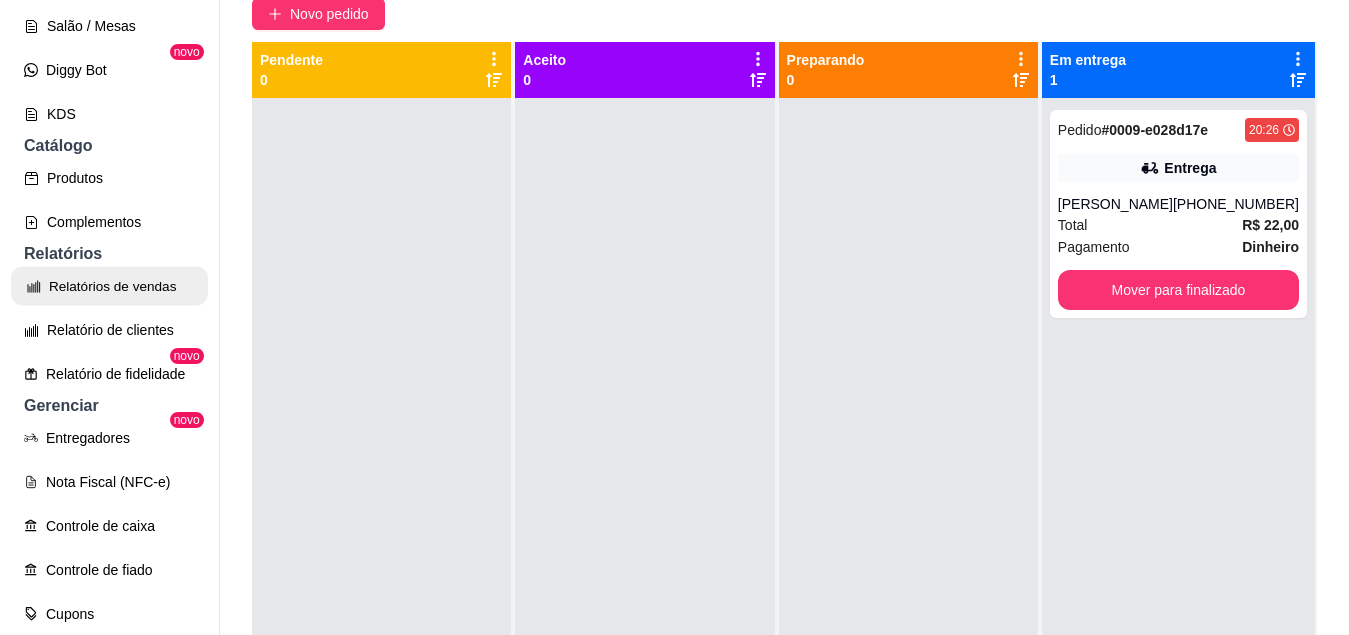 click on "Relatórios de vendas" at bounding box center [109, 286] 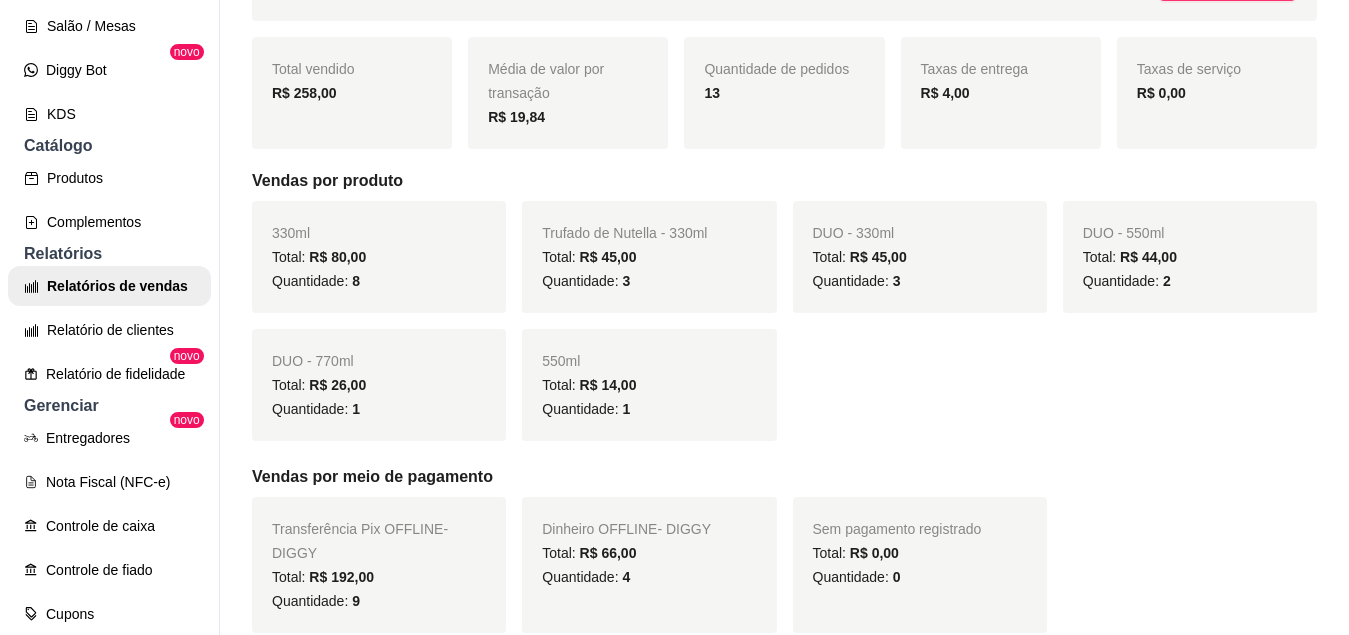 scroll, scrollTop: 0, scrollLeft: 0, axis: both 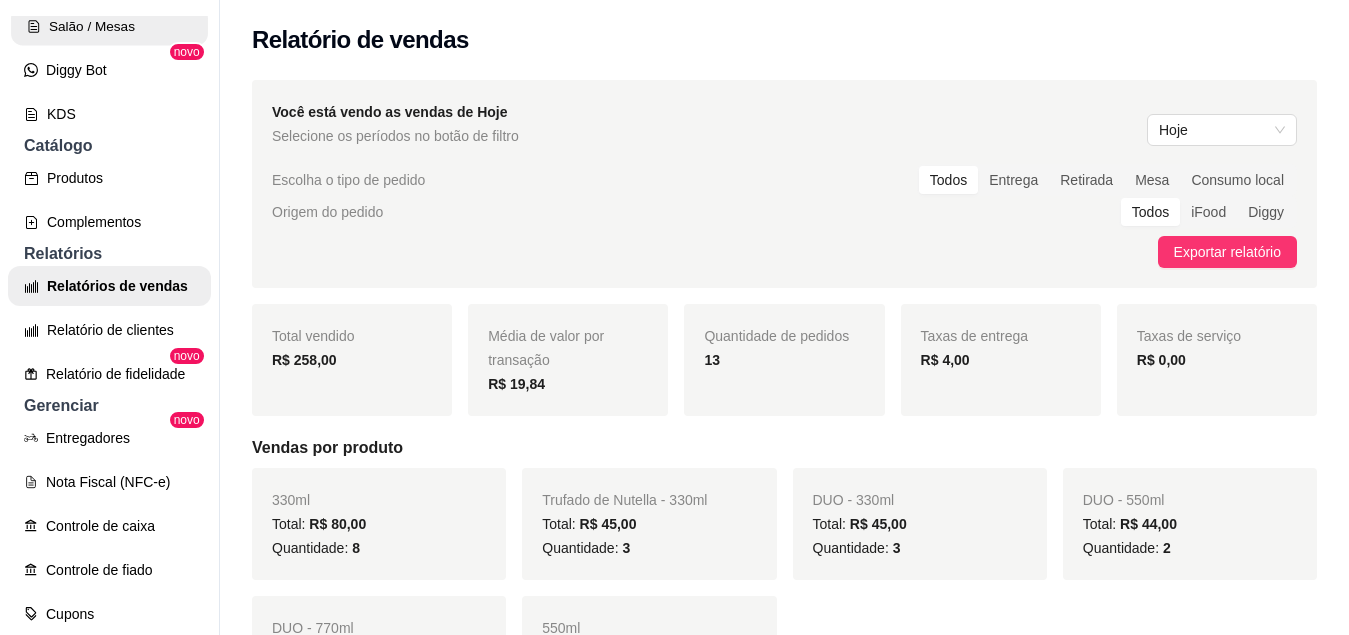click on "Salão / Mesas" at bounding box center [109, 26] 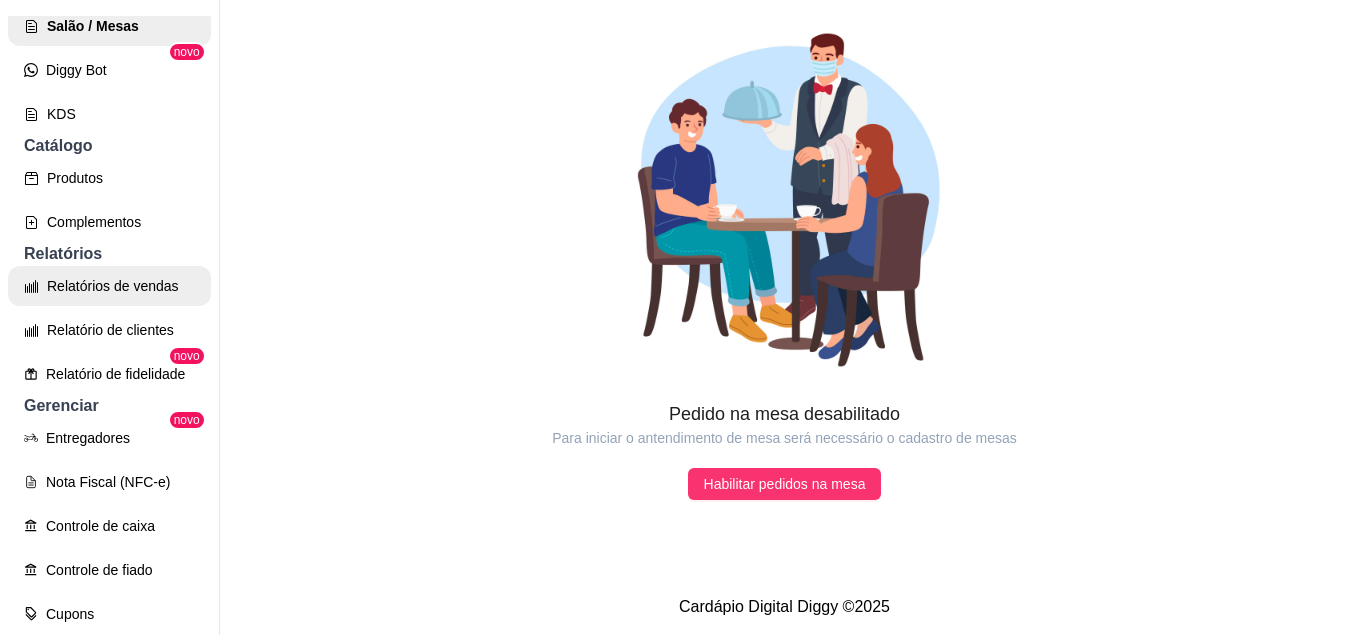 click on "Relatórios de vendas" at bounding box center [109, 286] 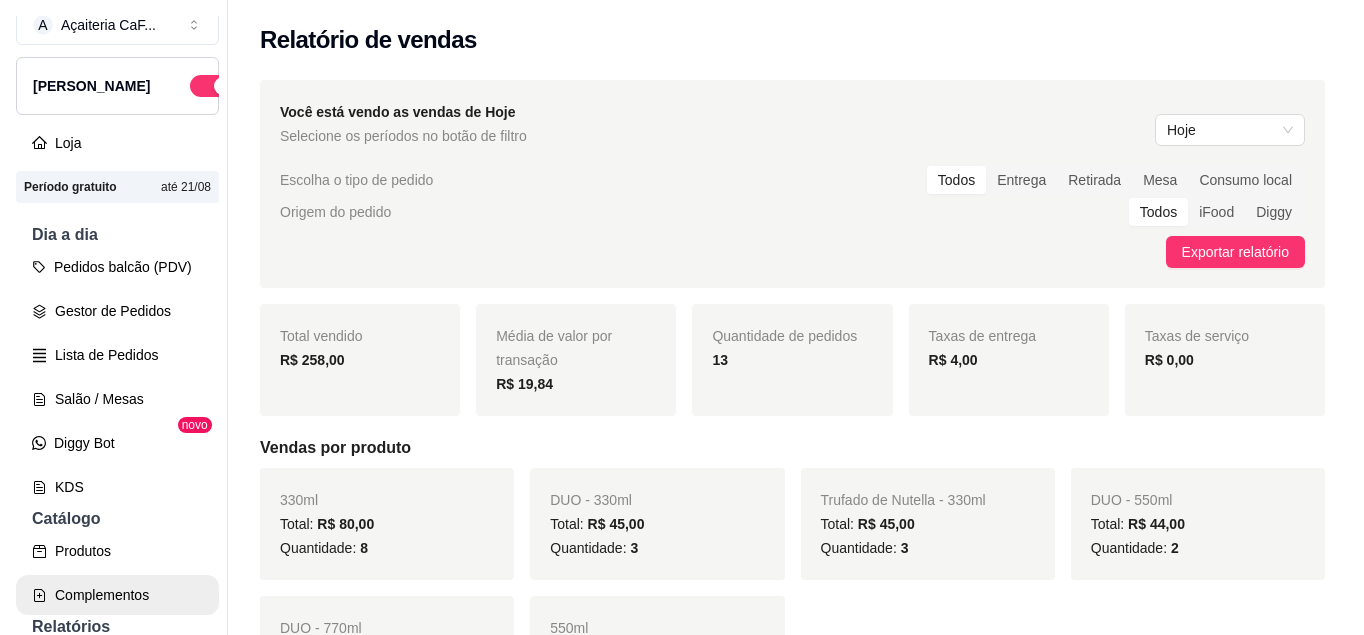 scroll, scrollTop: 0, scrollLeft: 0, axis: both 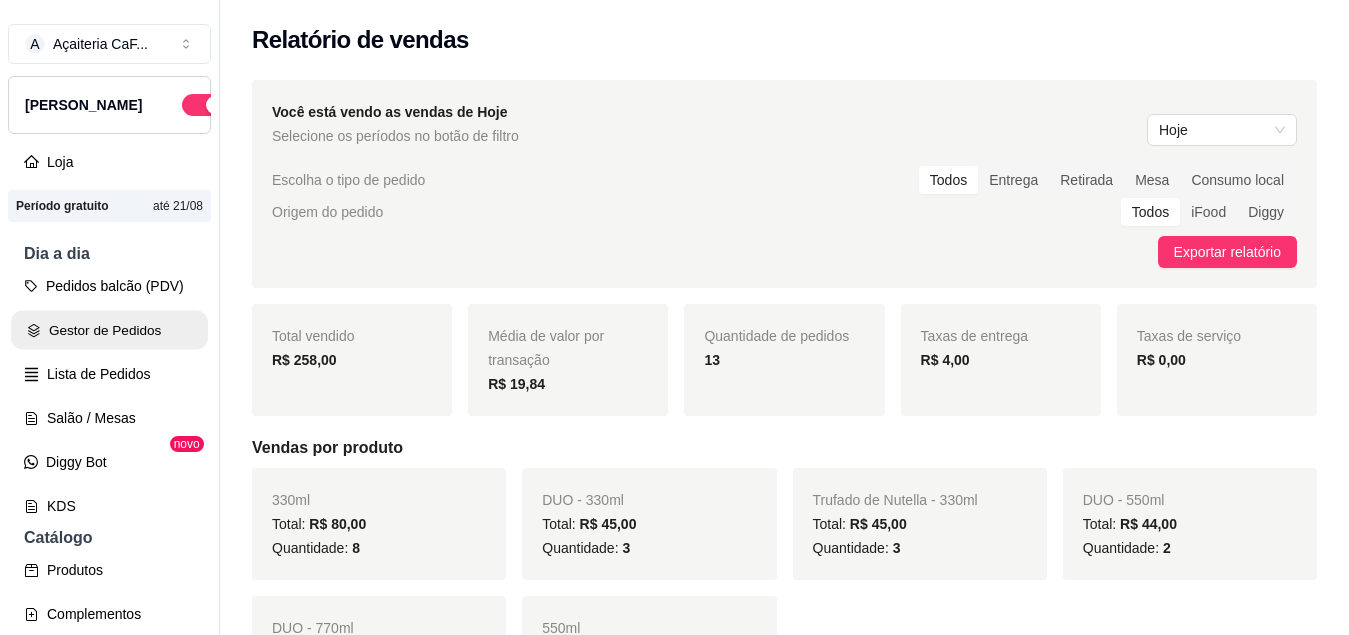 click on "Gestor de Pedidos" at bounding box center (109, 330) 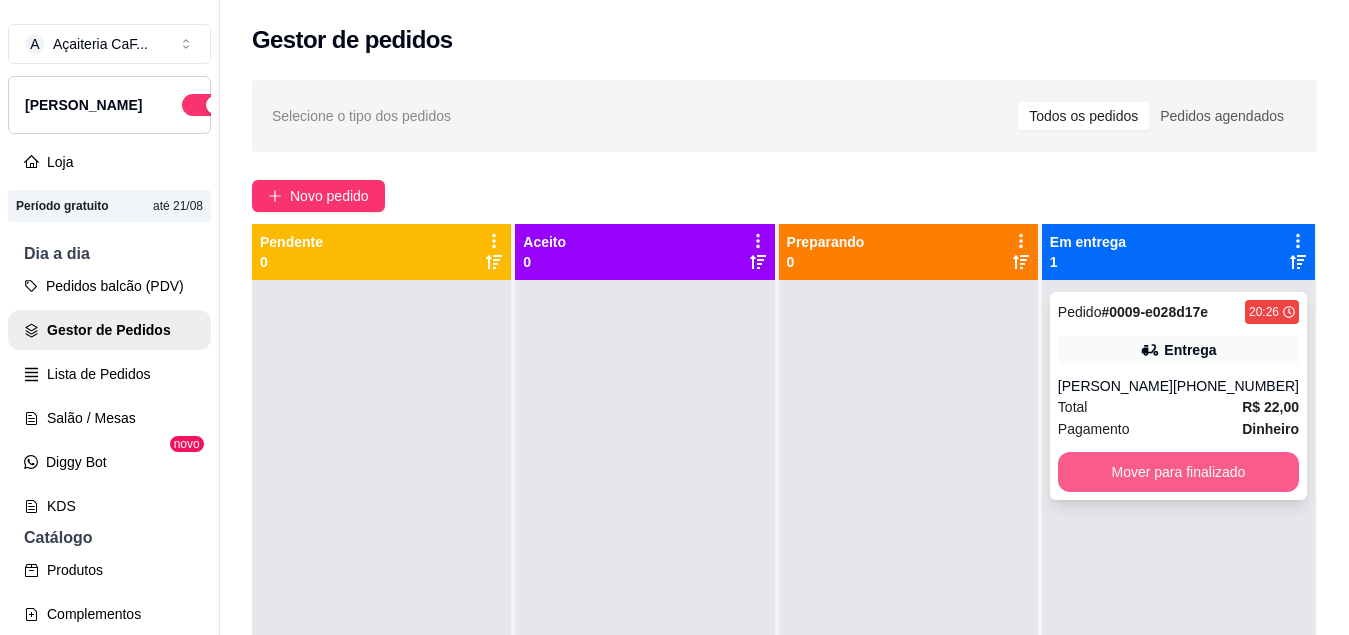 click on "Mover para finalizado" at bounding box center [1178, 472] 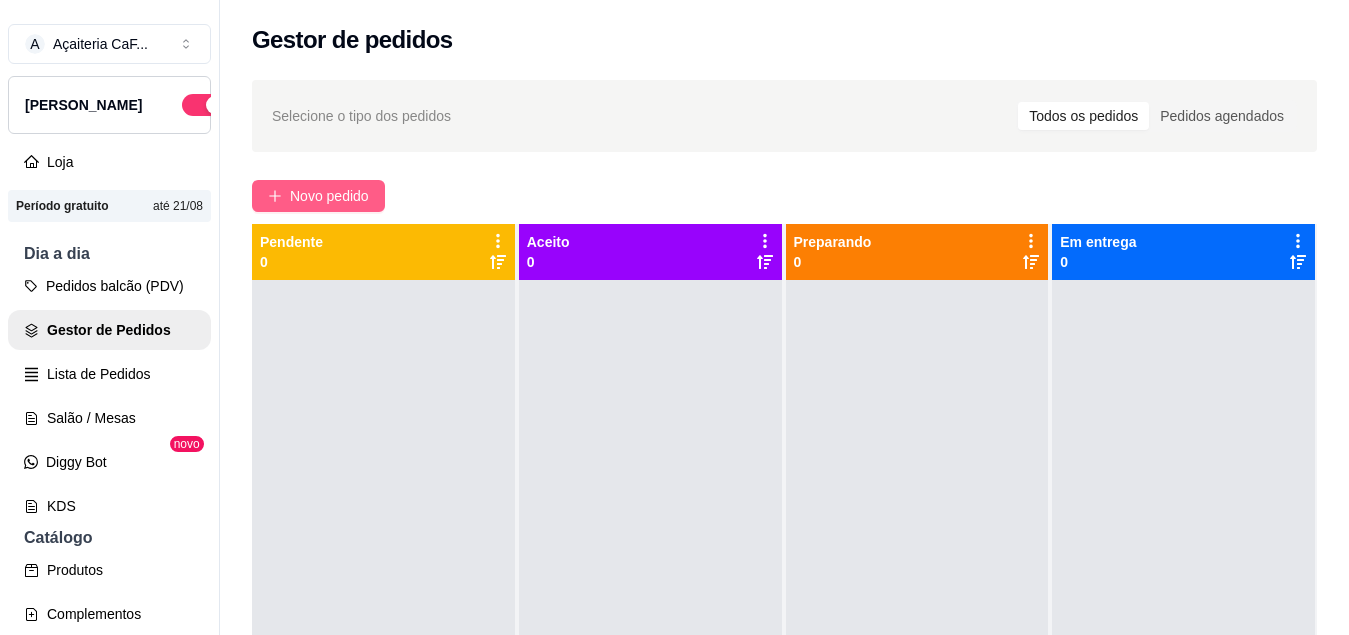 click on "Novo pedido" at bounding box center [329, 196] 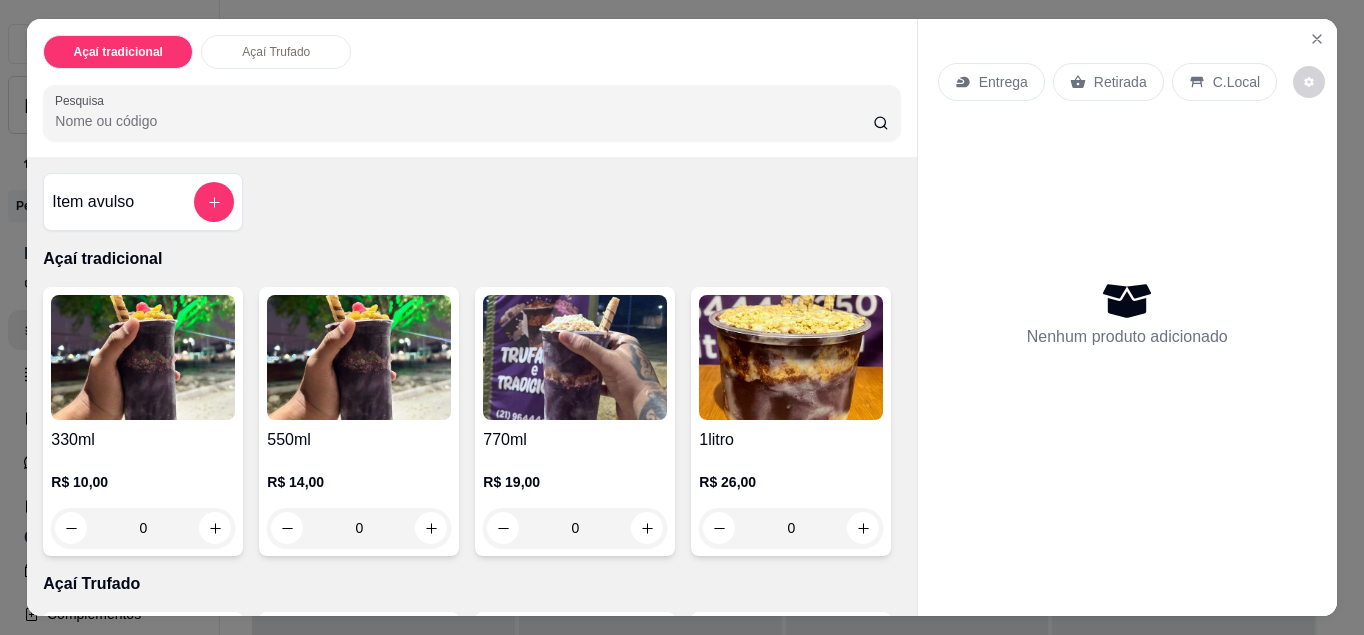 click on "C.Local" at bounding box center (1236, 82) 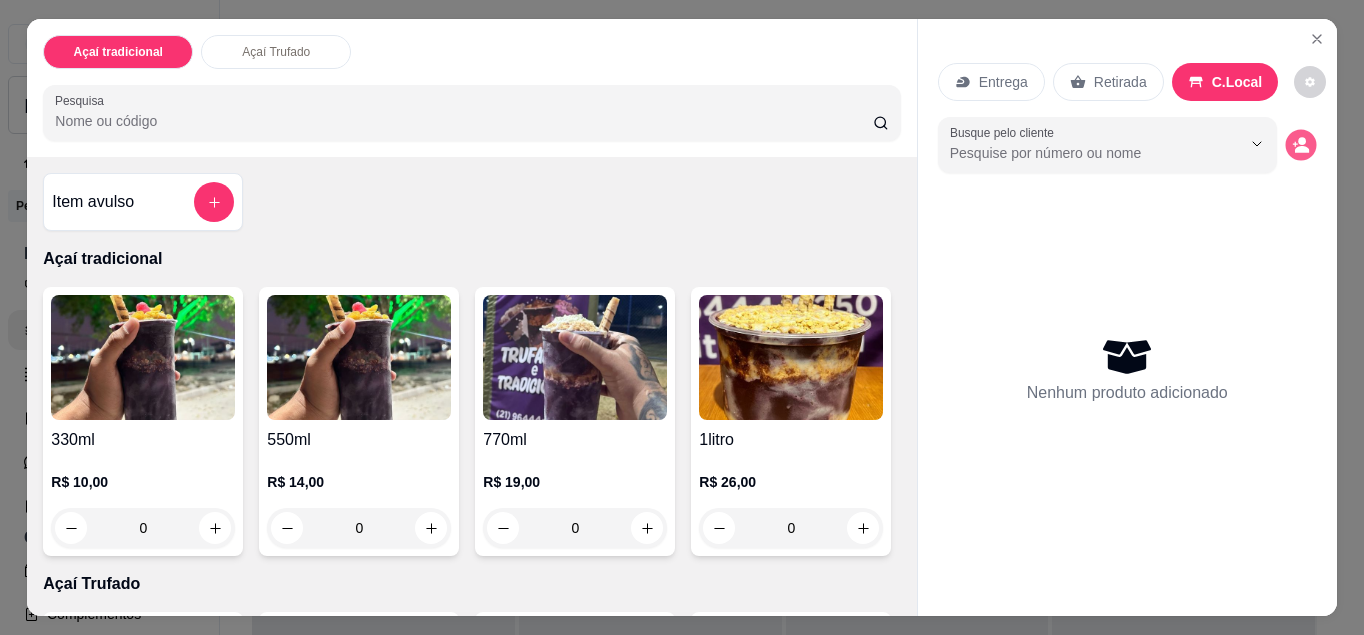 click 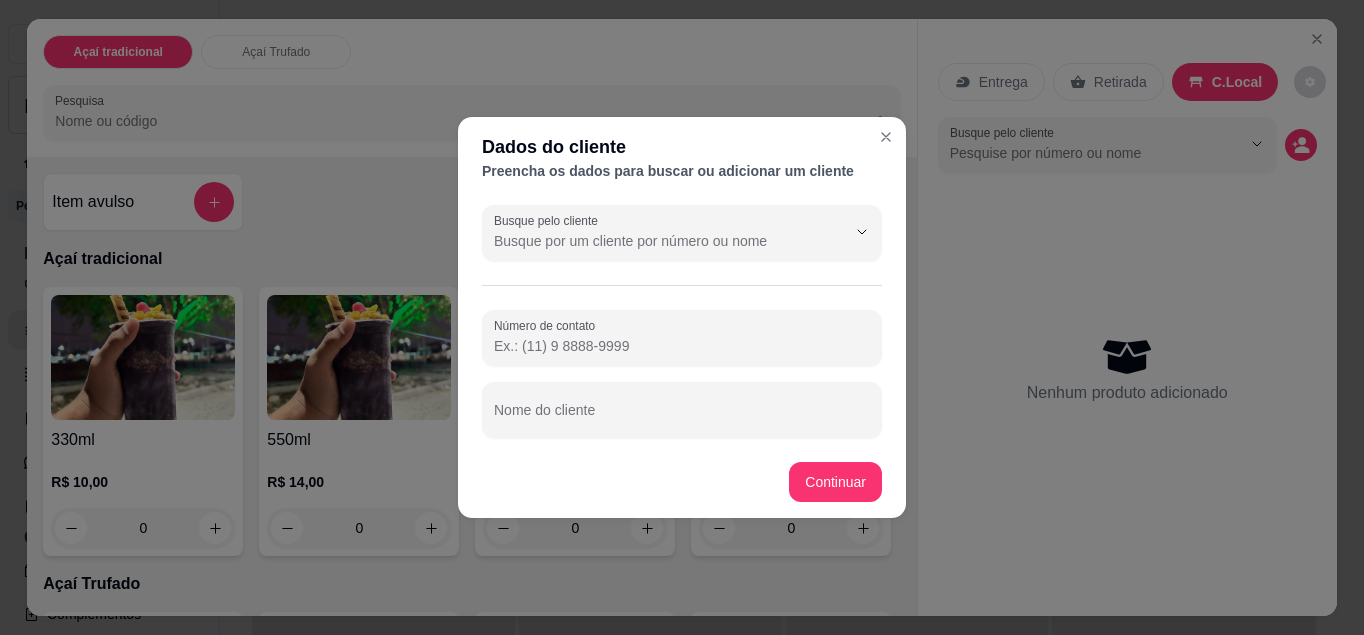 click on "Número de contato" at bounding box center (682, 346) 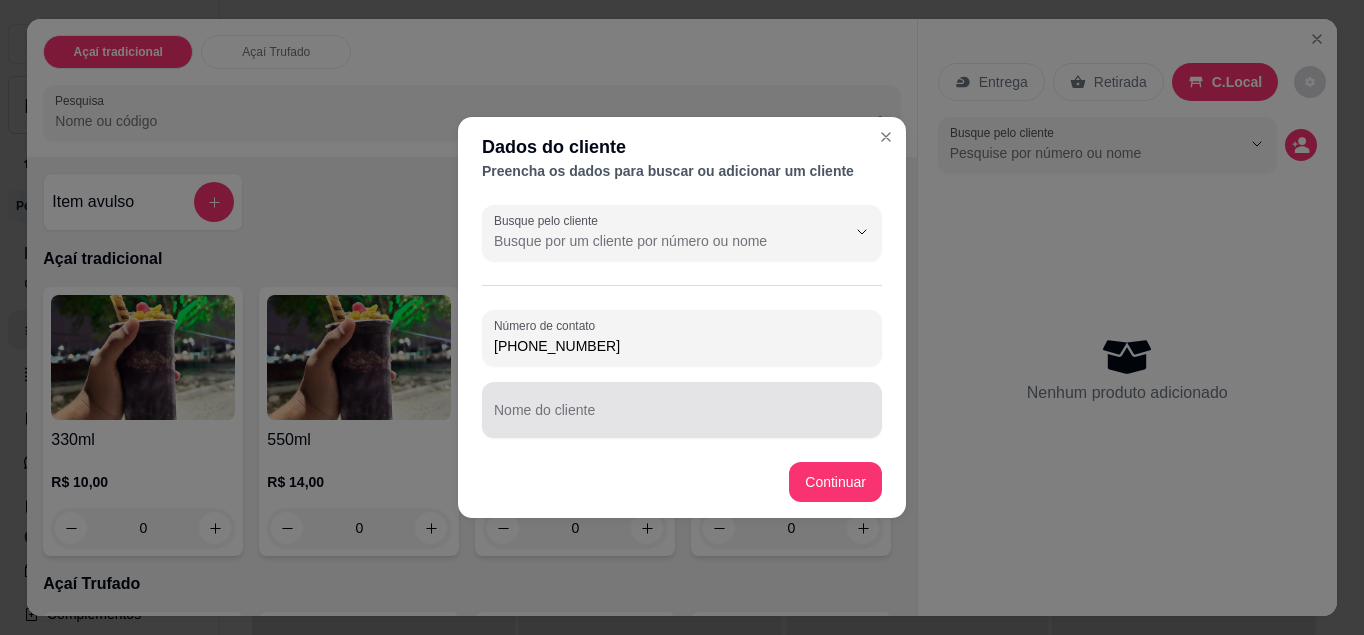 type on "(21) 96898-6115" 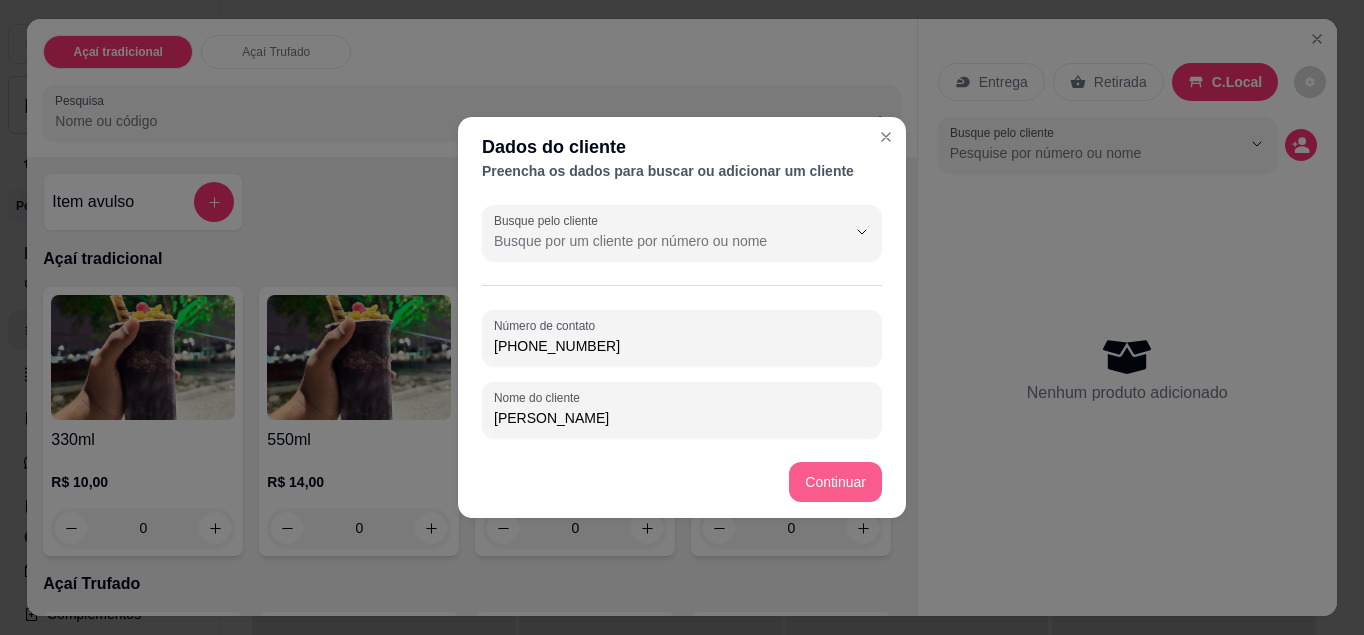 type on "Julia" 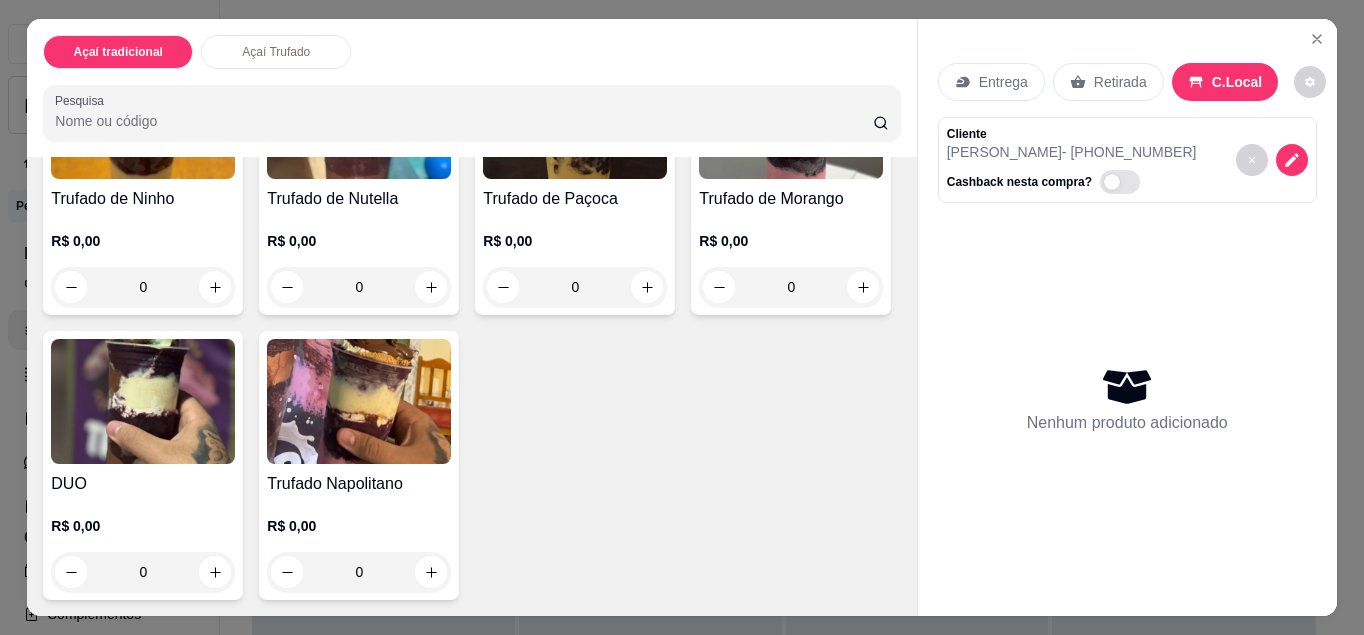 scroll, scrollTop: 849, scrollLeft: 0, axis: vertical 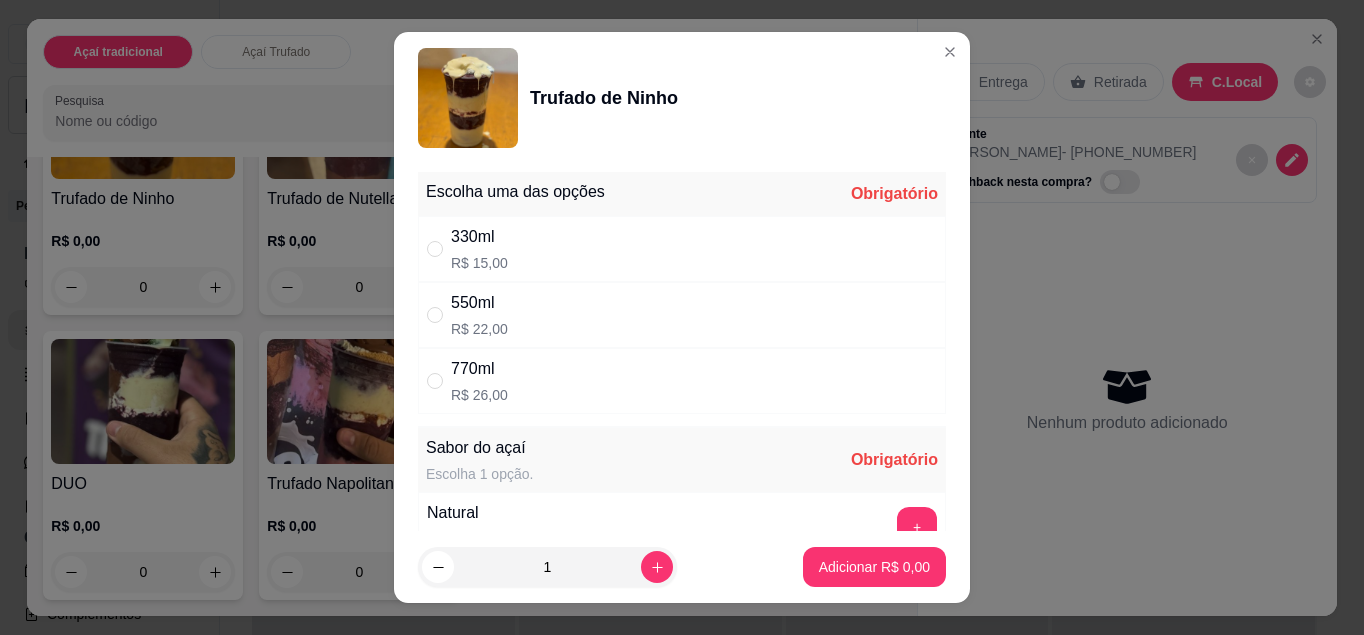 click on "R$ 15,00" at bounding box center (479, 263) 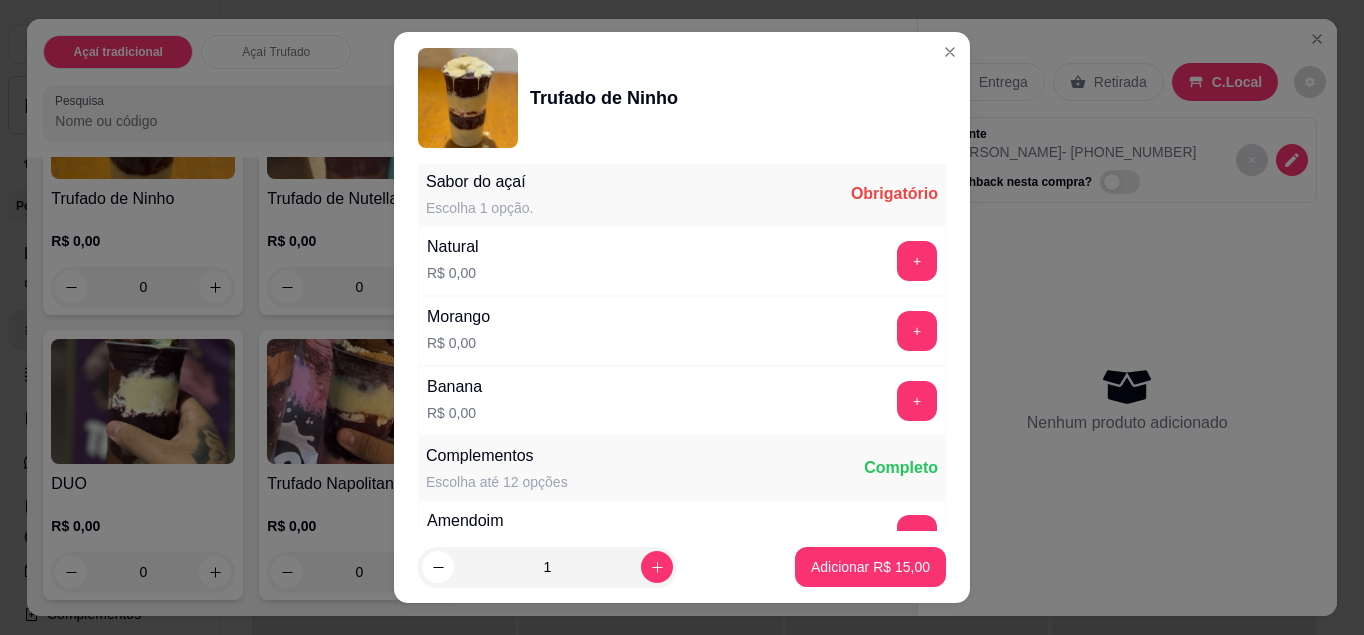 scroll, scrollTop: 267, scrollLeft: 0, axis: vertical 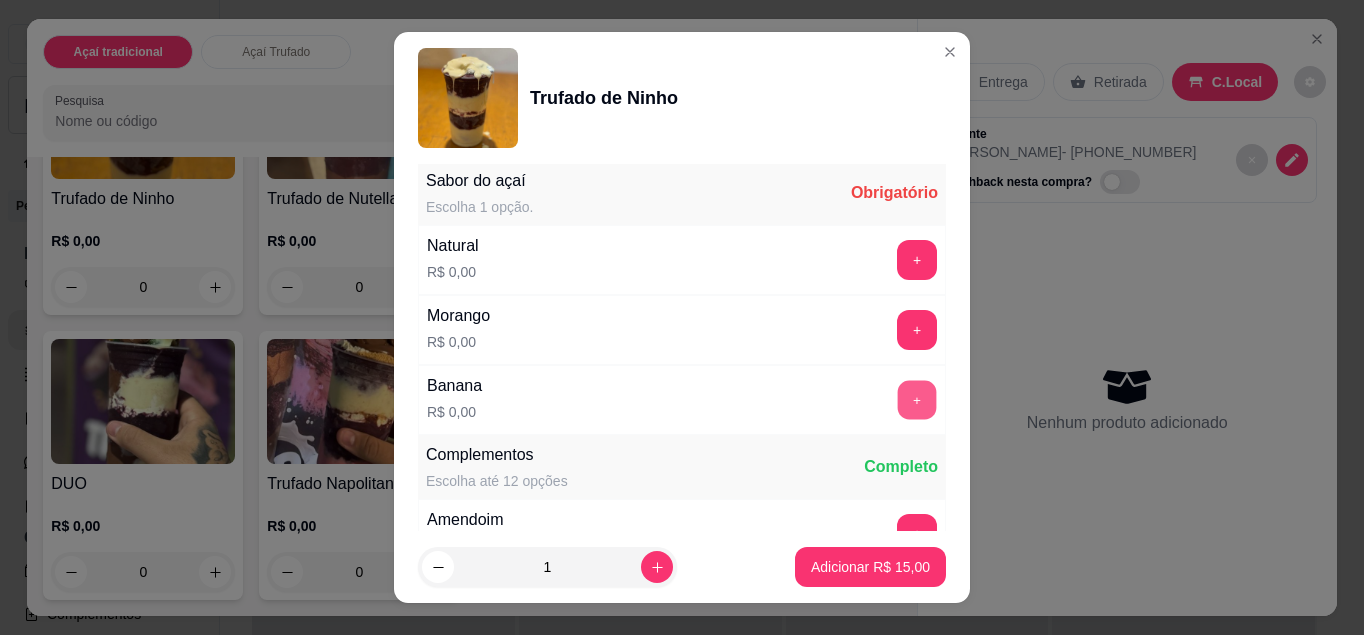 click on "+" at bounding box center (917, 399) 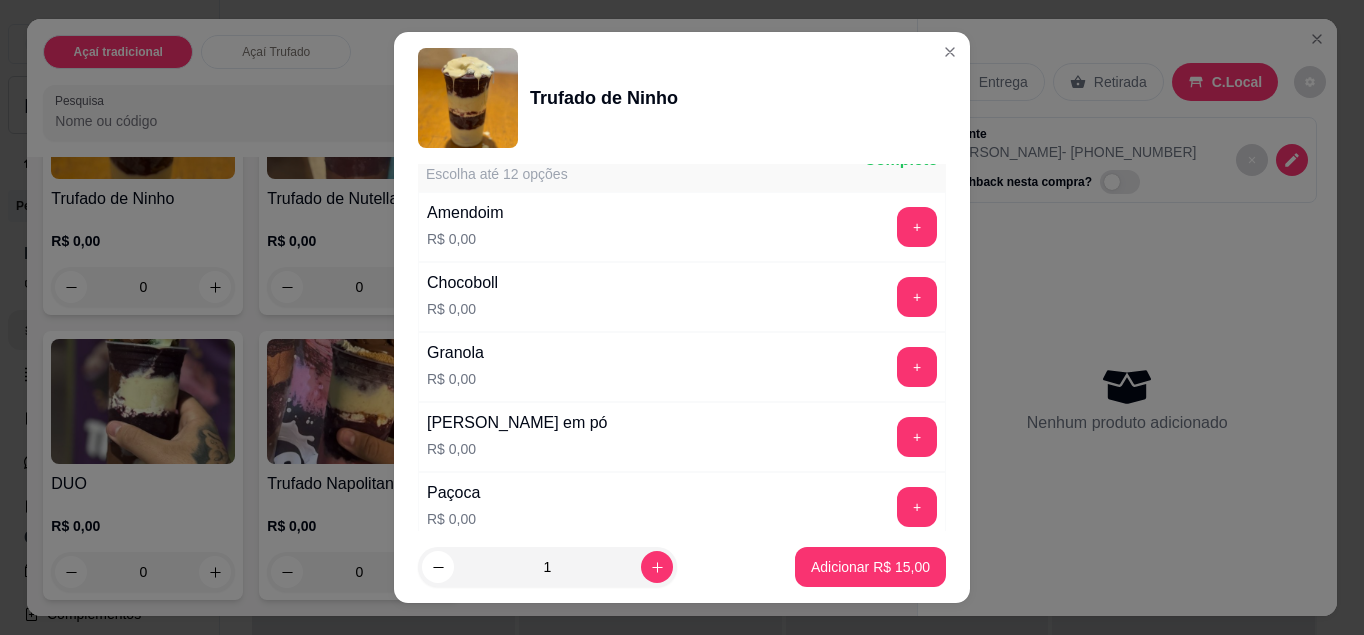 scroll, scrollTop: 575, scrollLeft: 0, axis: vertical 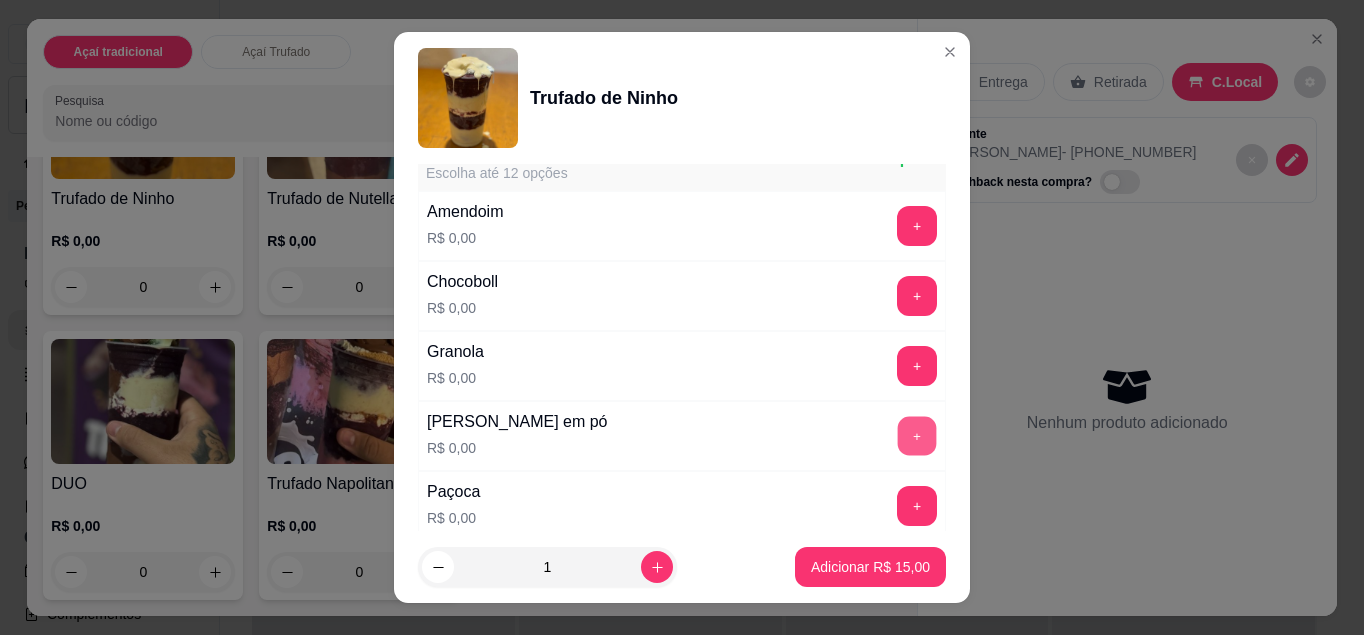 click on "+" at bounding box center [917, 435] 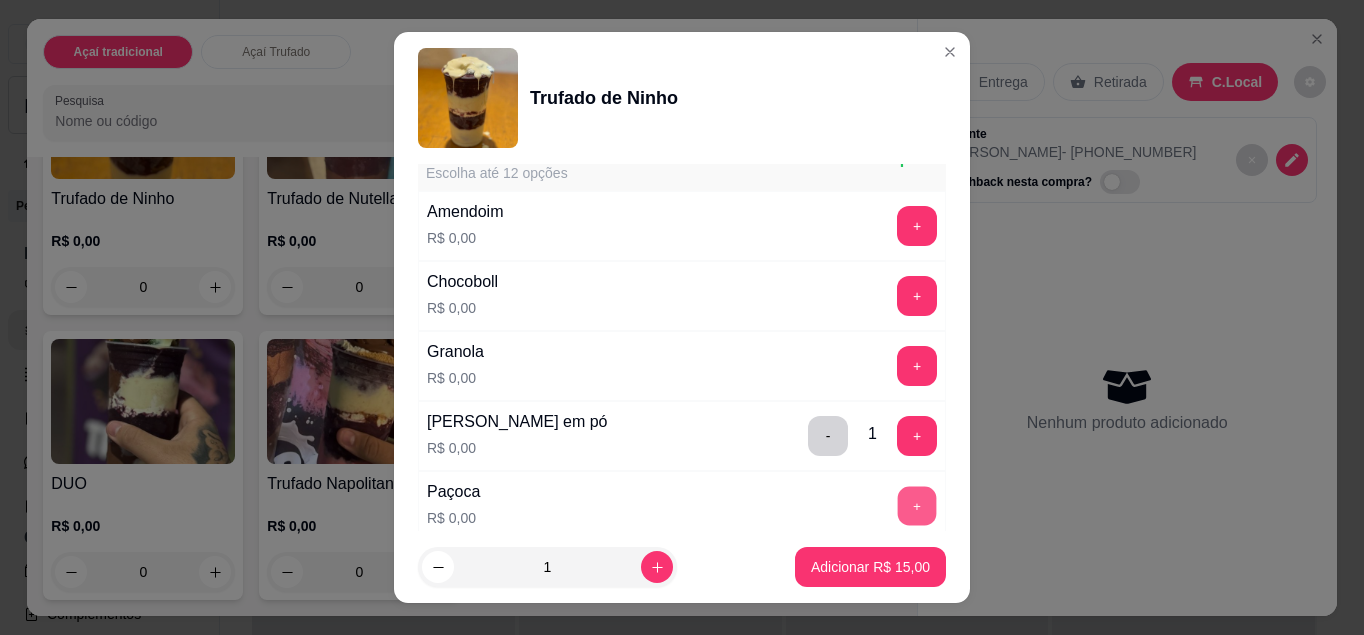 click on "+" at bounding box center [917, 505] 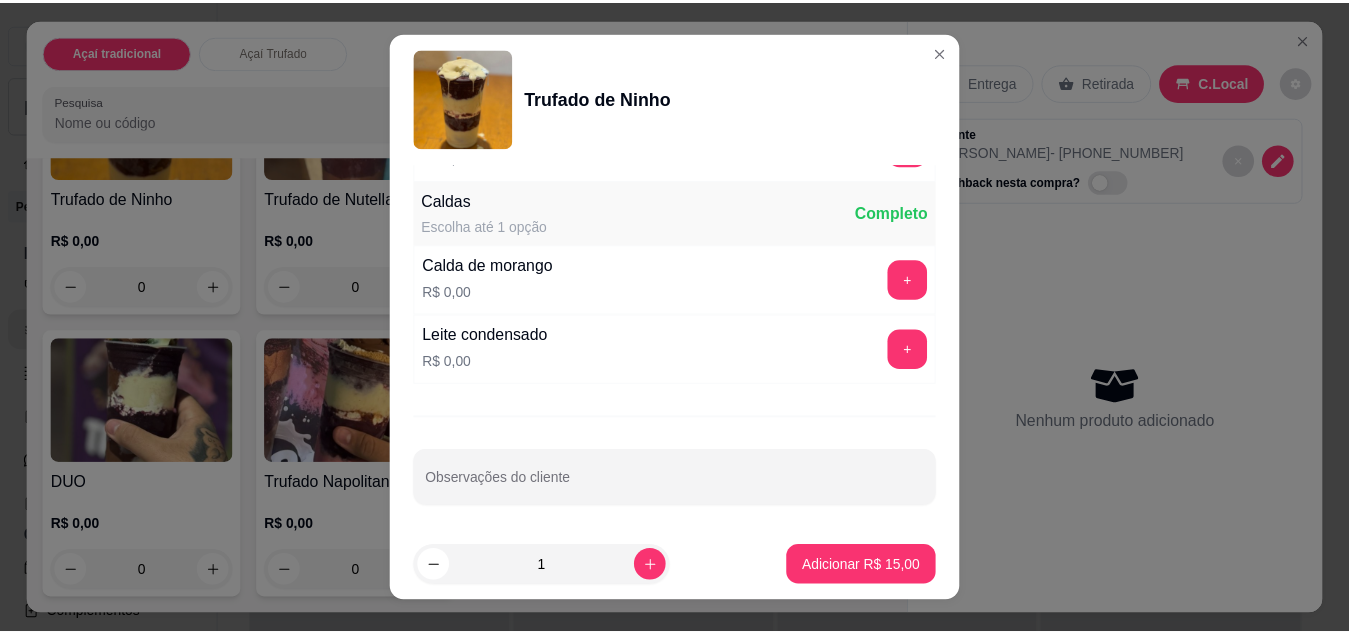 scroll, scrollTop: 1428, scrollLeft: 0, axis: vertical 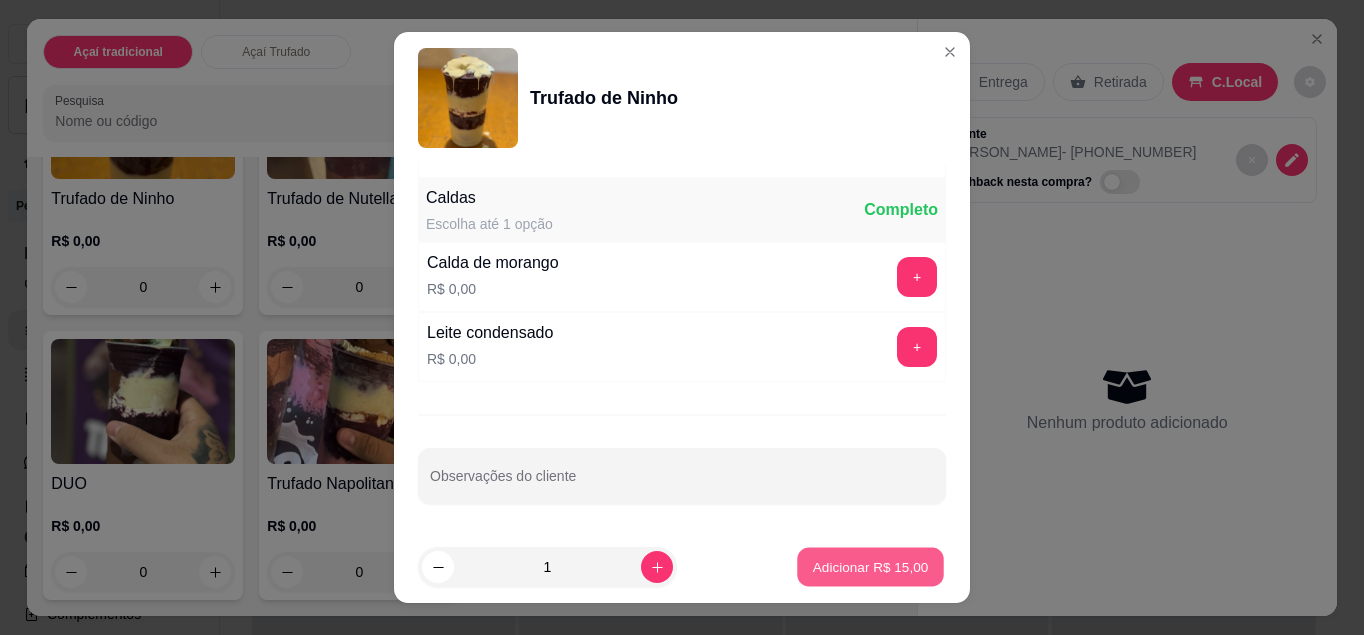 click on "Adicionar   R$ 15,00" at bounding box center [870, 567] 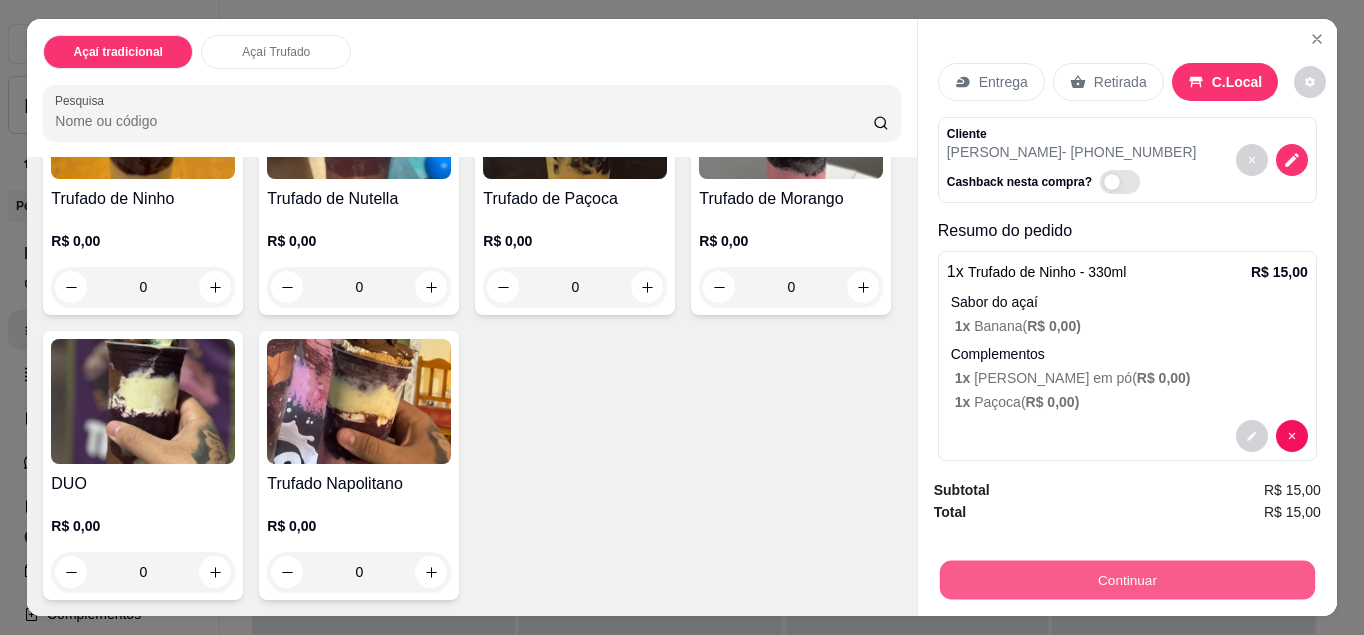 click on "Continuar" at bounding box center [1127, 580] 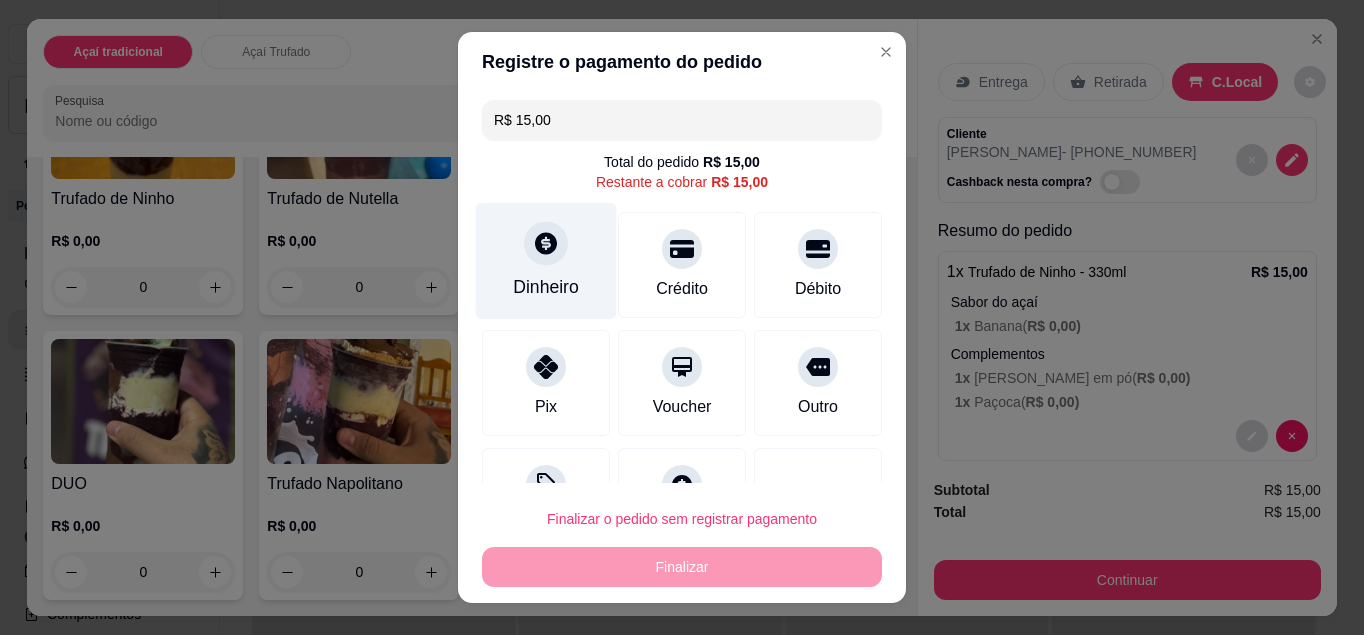 click at bounding box center (546, 243) 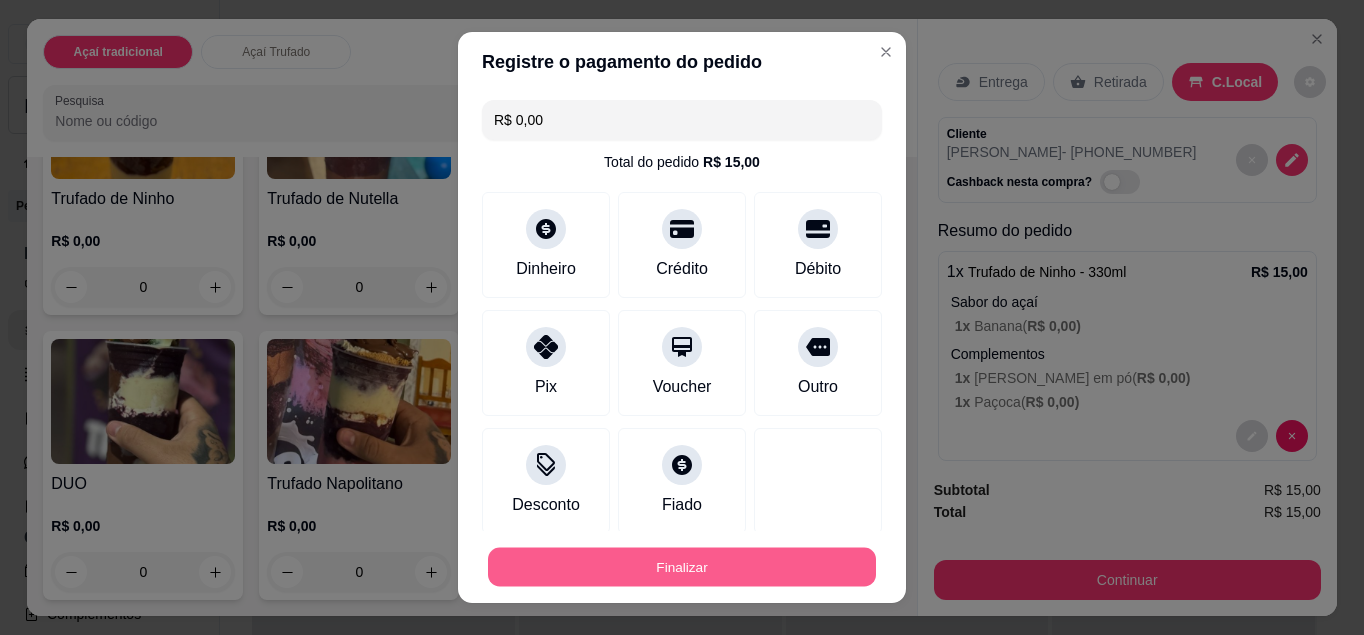click on "Finalizar" at bounding box center [682, 567] 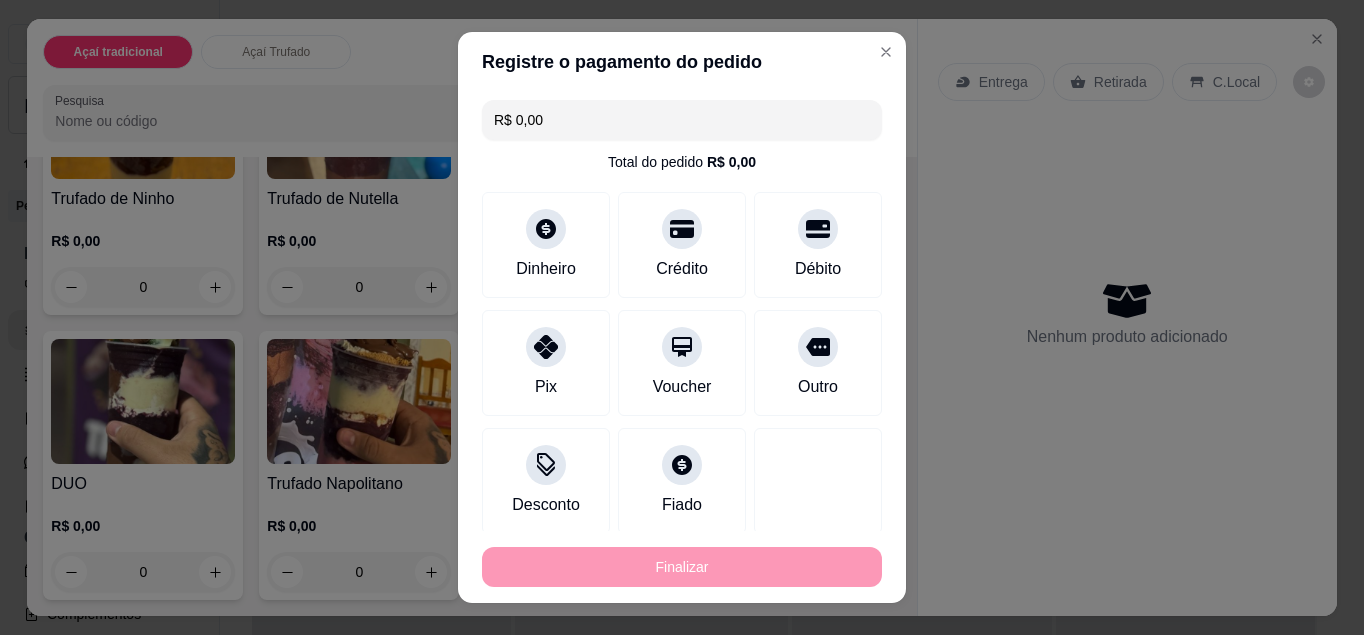 type on "-R$ 15,00" 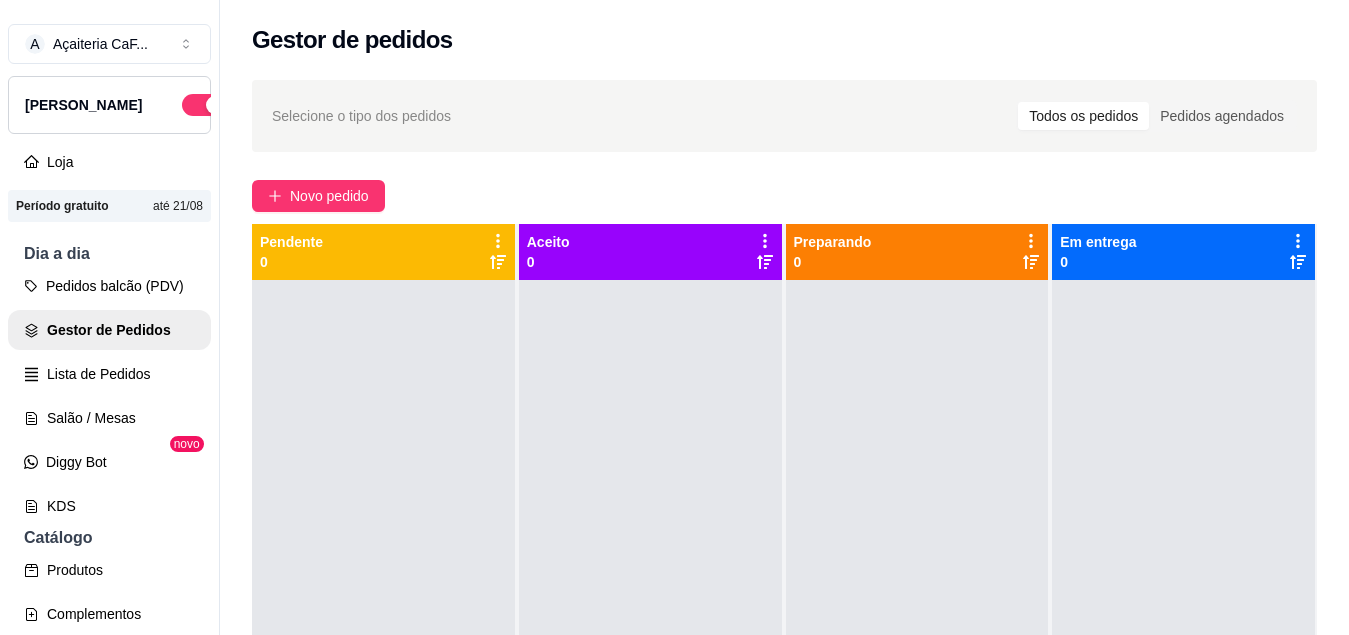 scroll, scrollTop: 32, scrollLeft: 0, axis: vertical 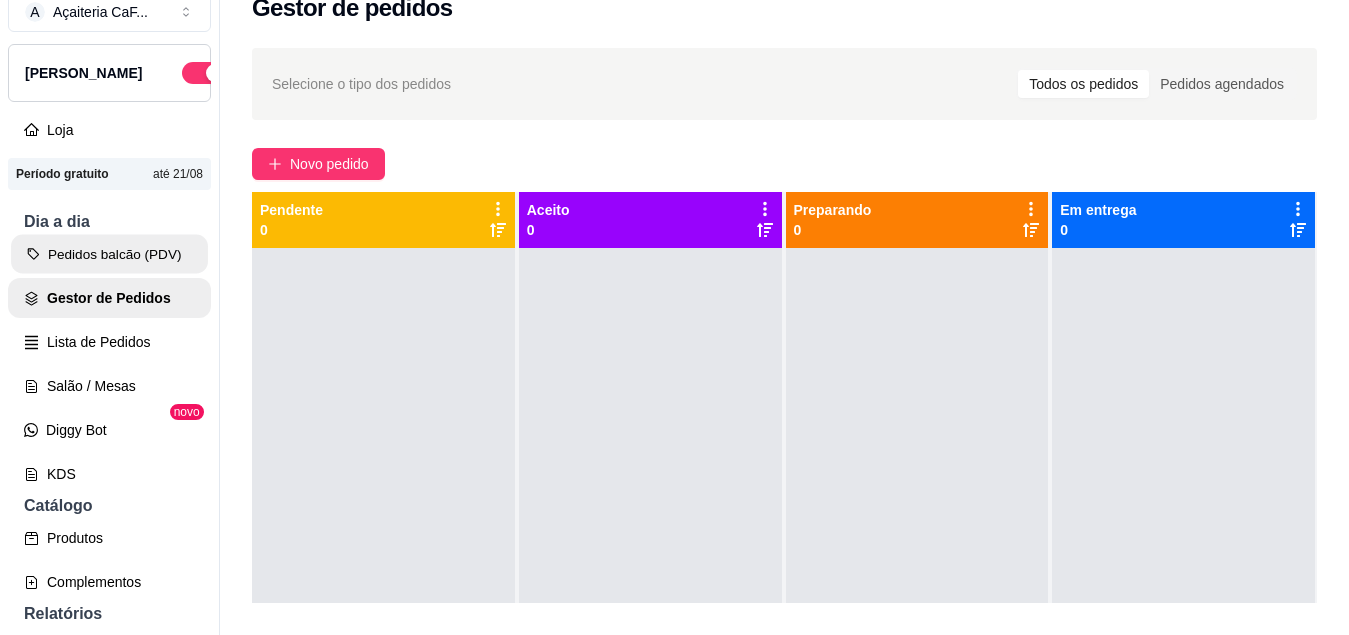 click on "Pedidos balcão (PDV)" at bounding box center [109, 254] 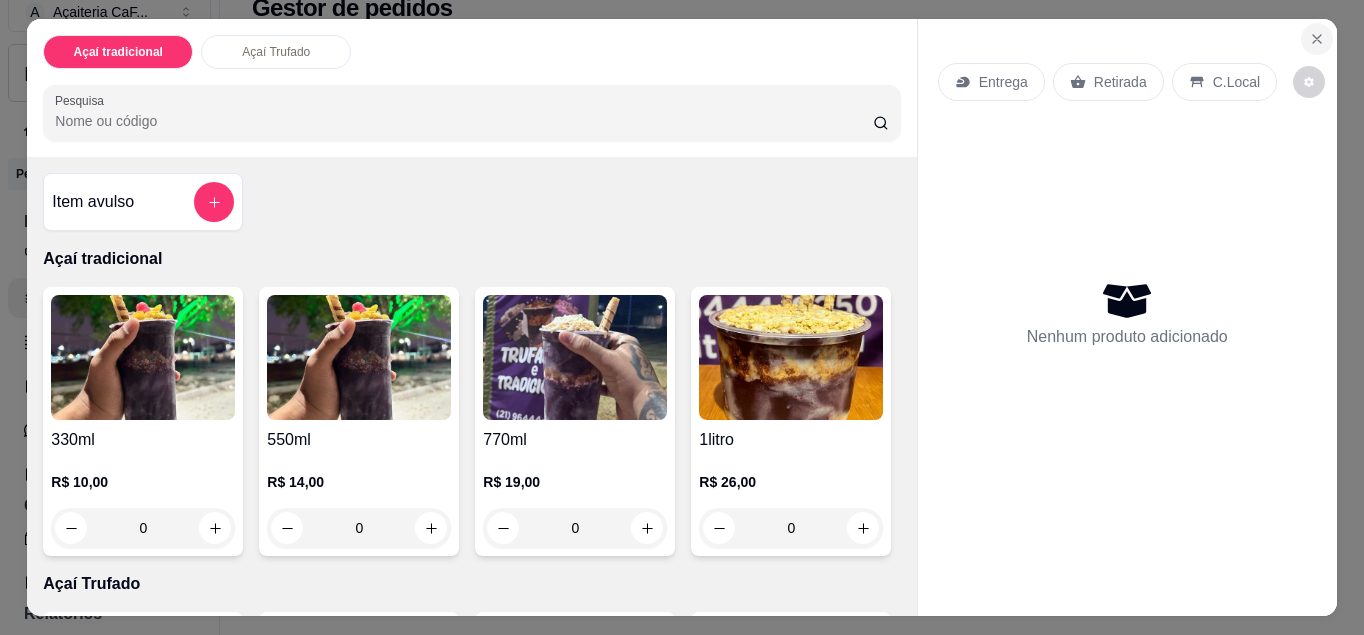 click 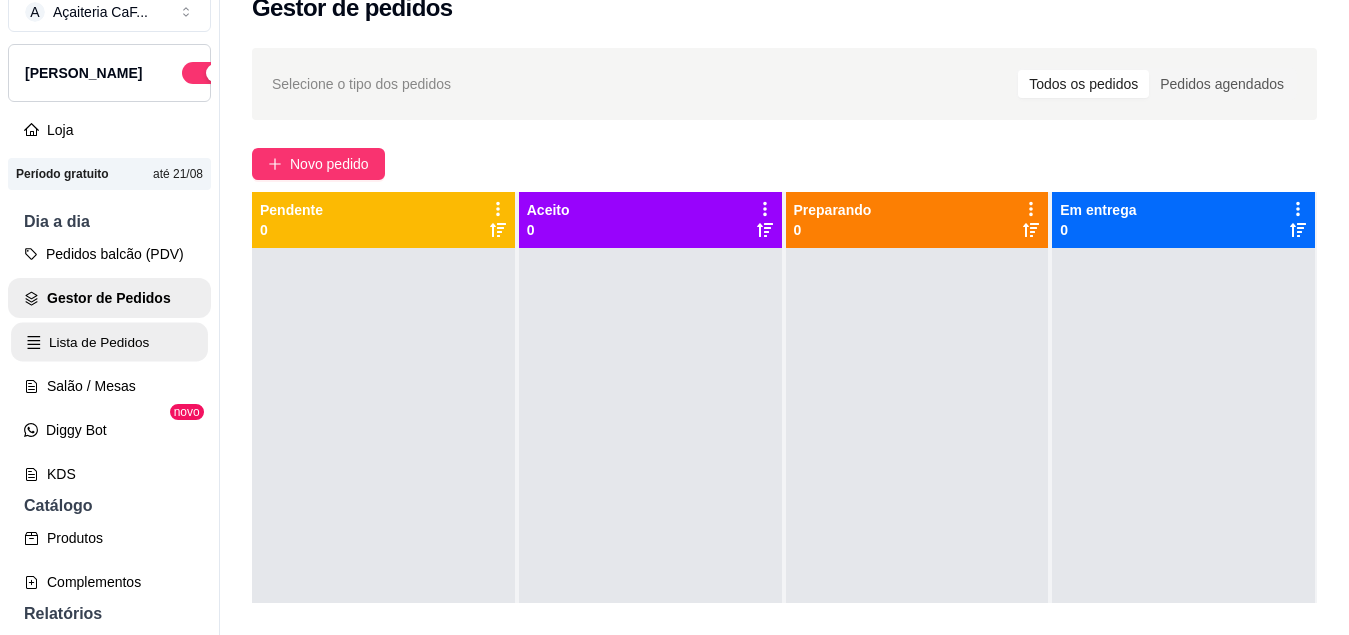 click on "Lista de Pedidos" at bounding box center [109, 342] 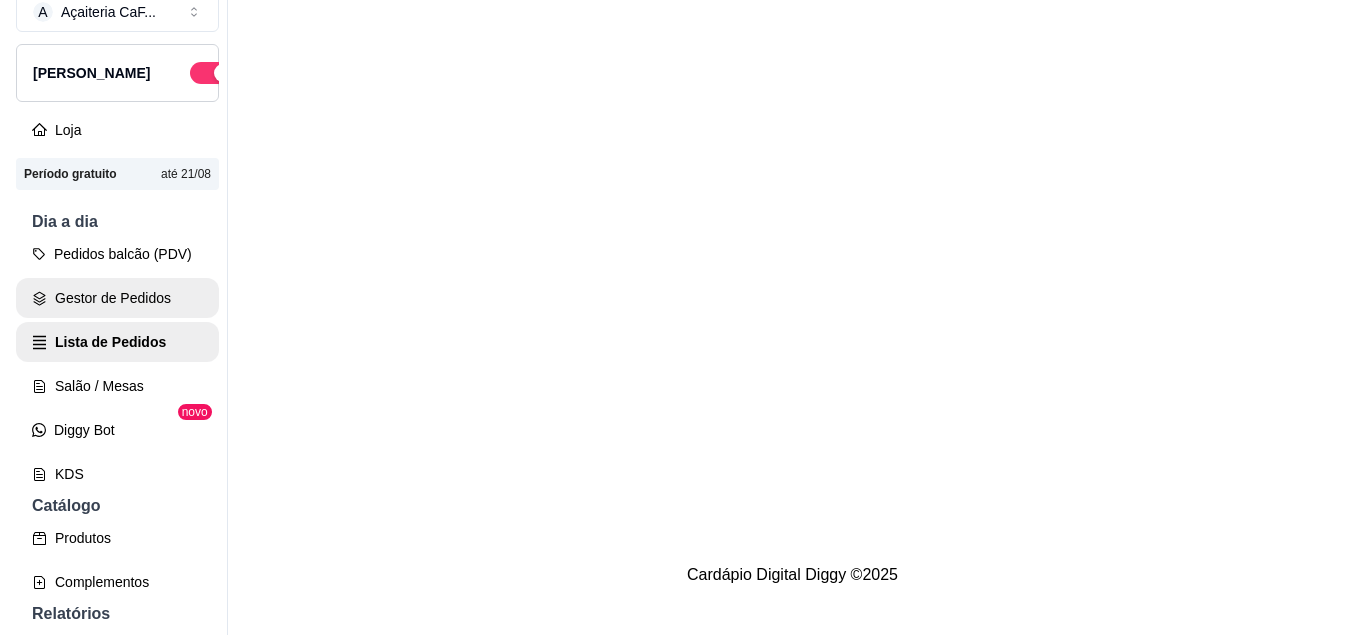 scroll, scrollTop: 0, scrollLeft: 0, axis: both 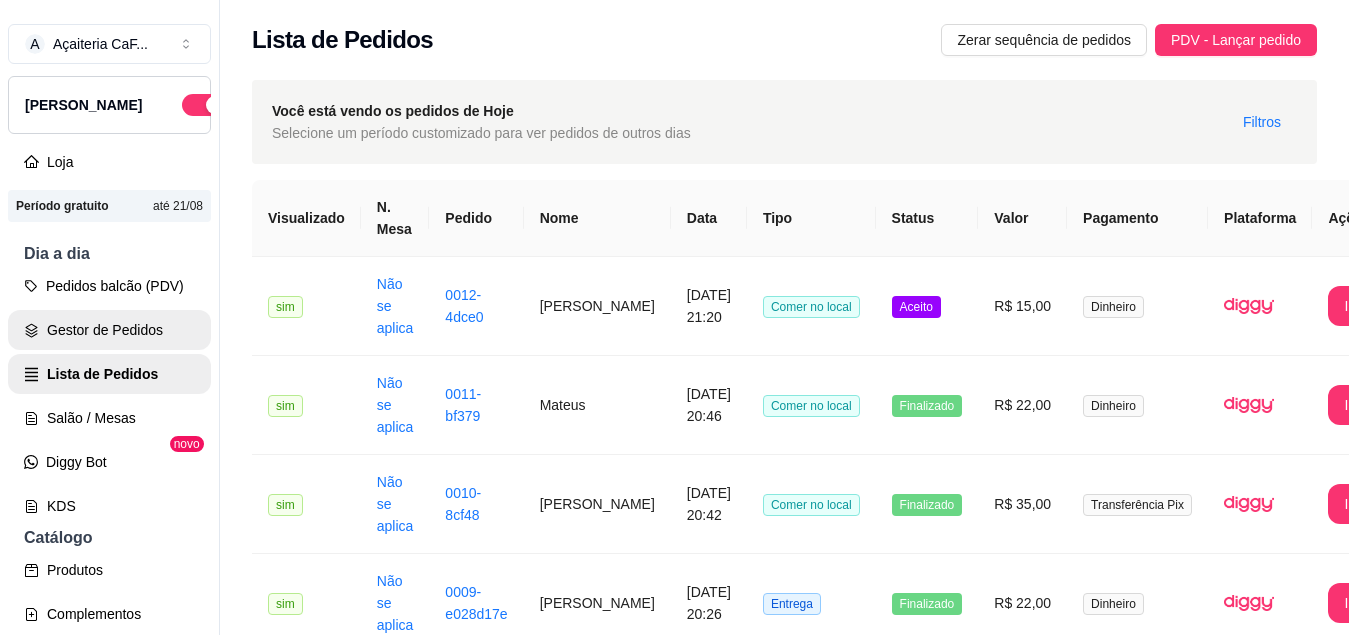 click on "Gestor de Pedidos" at bounding box center [109, 330] 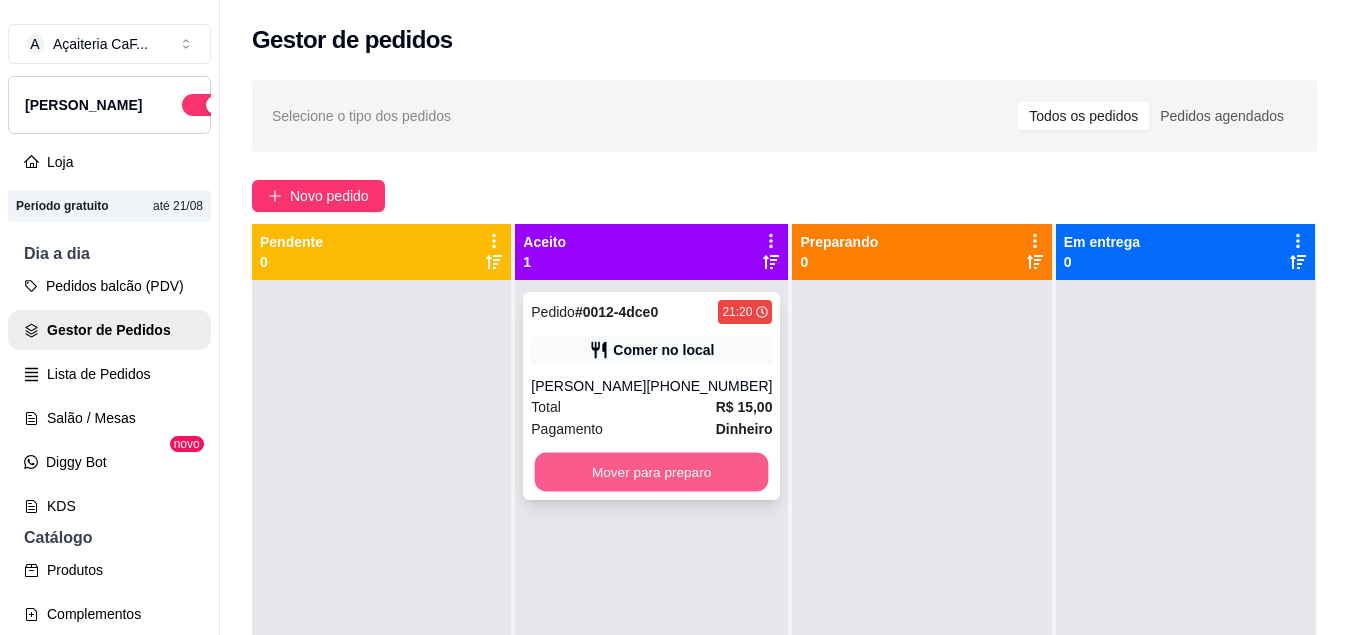 click on "Mover para preparo" at bounding box center (652, 472) 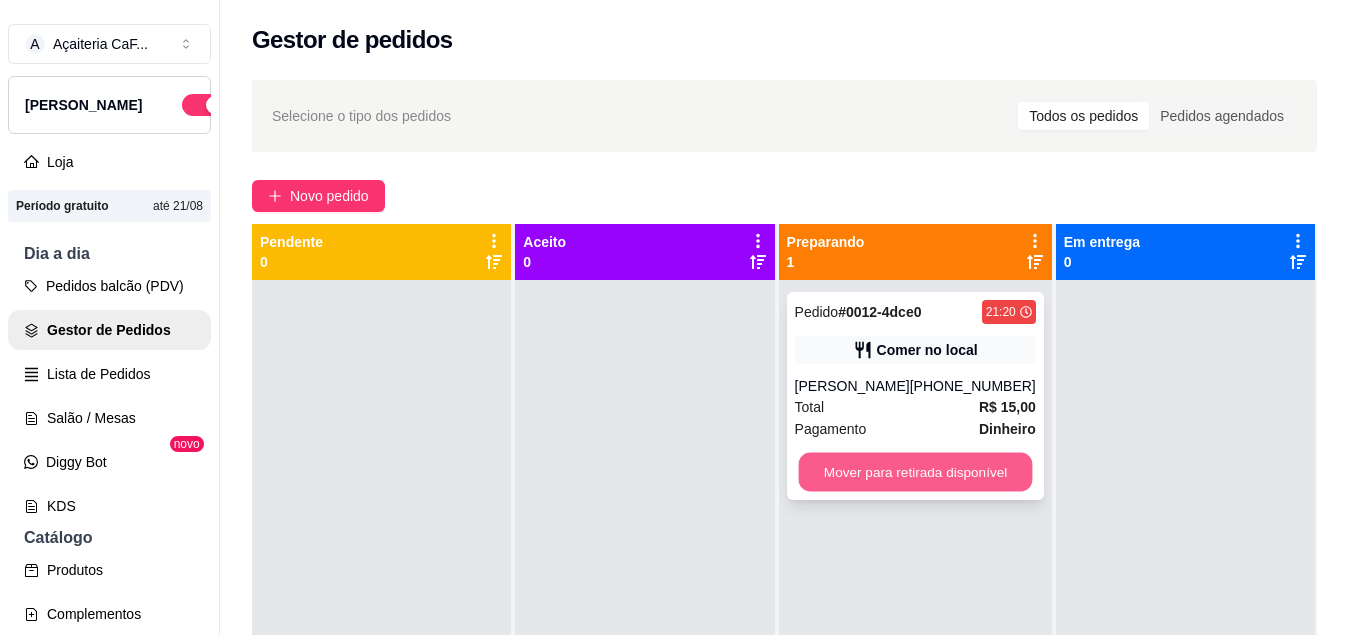 click on "Mover para retirada disponível" at bounding box center (915, 472) 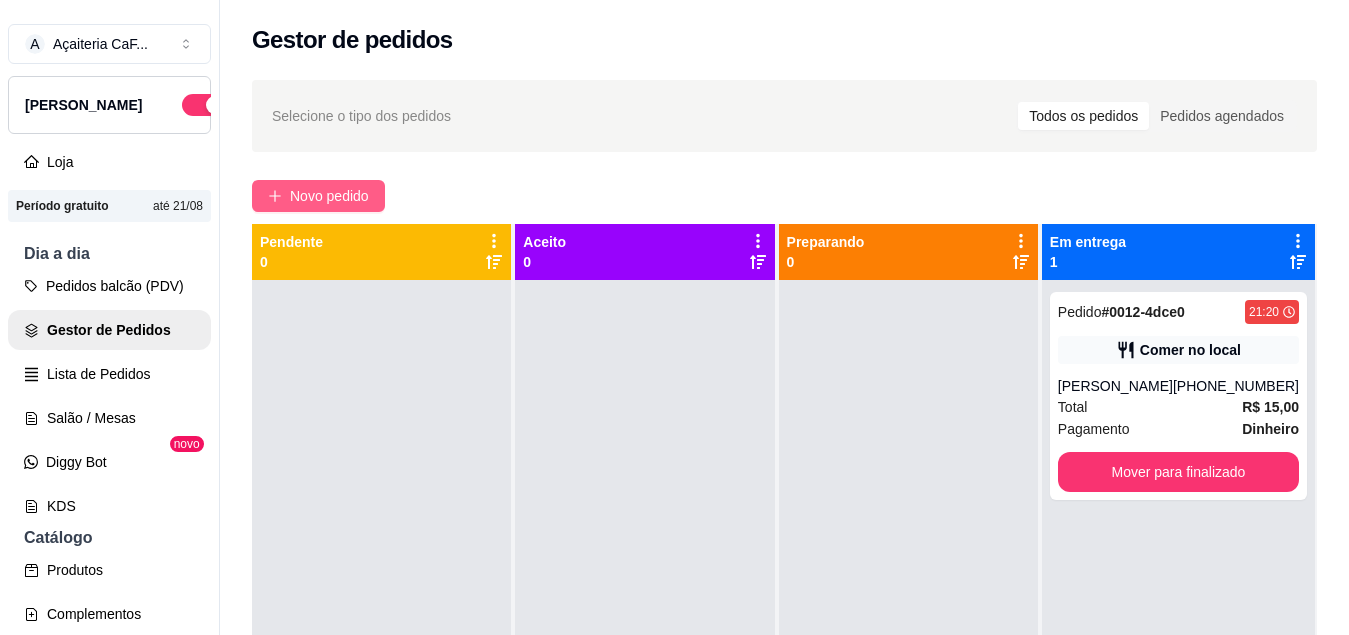 click on "Novo pedido" at bounding box center [329, 196] 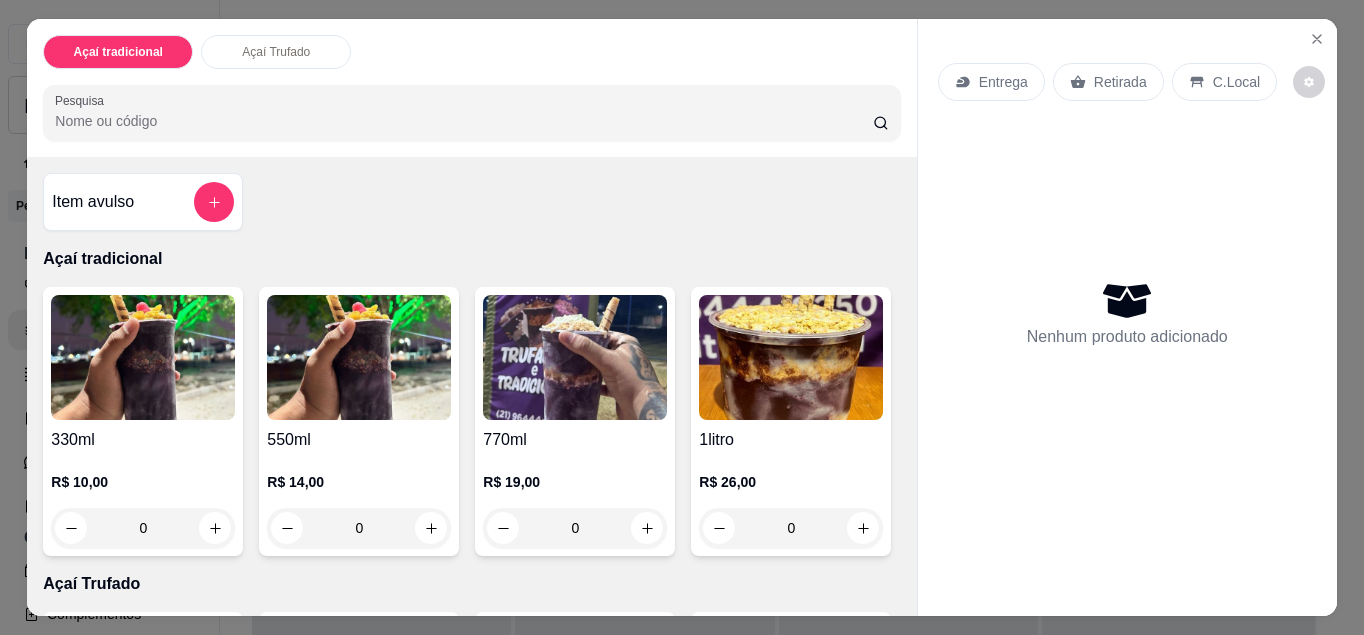 click on "0" at bounding box center [143, 528] 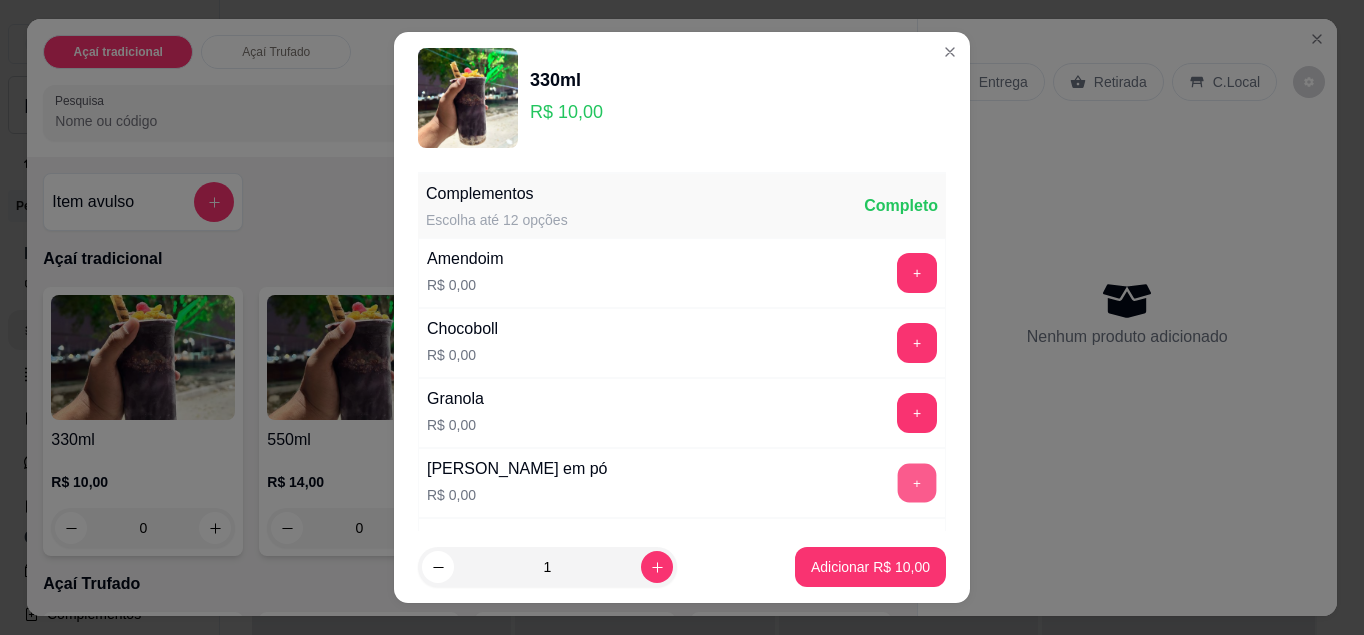 click on "+" at bounding box center [917, 482] 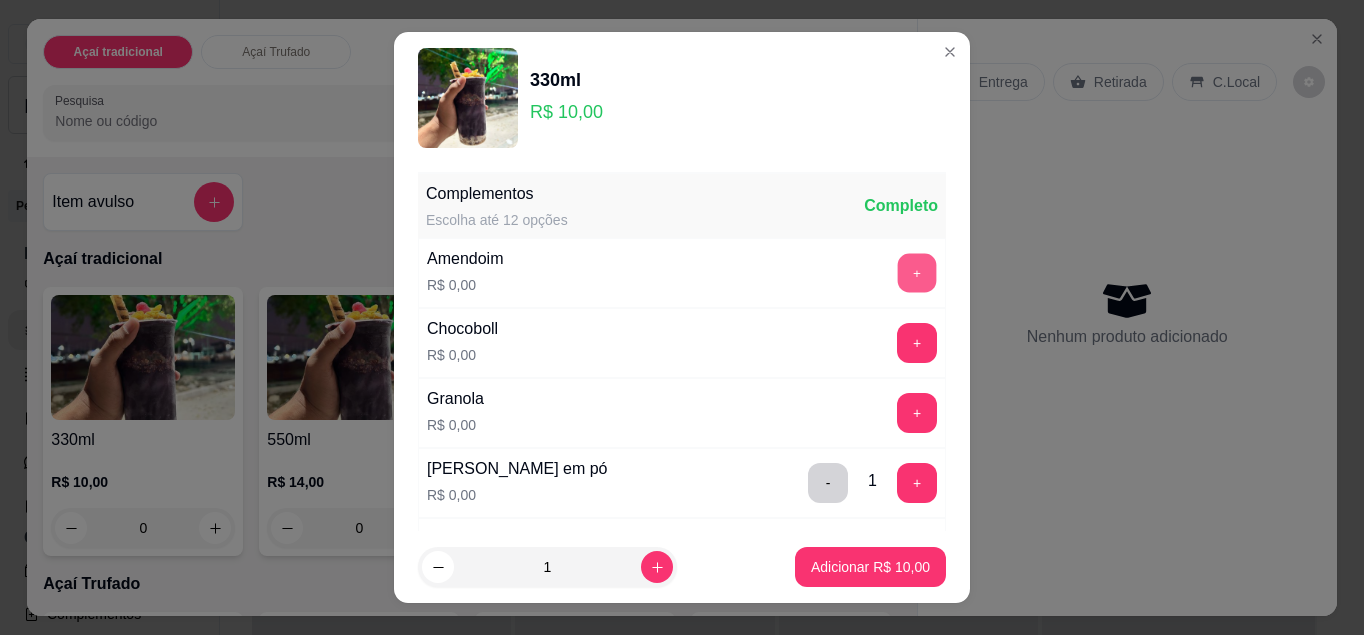 click on "+" at bounding box center [917, 272] 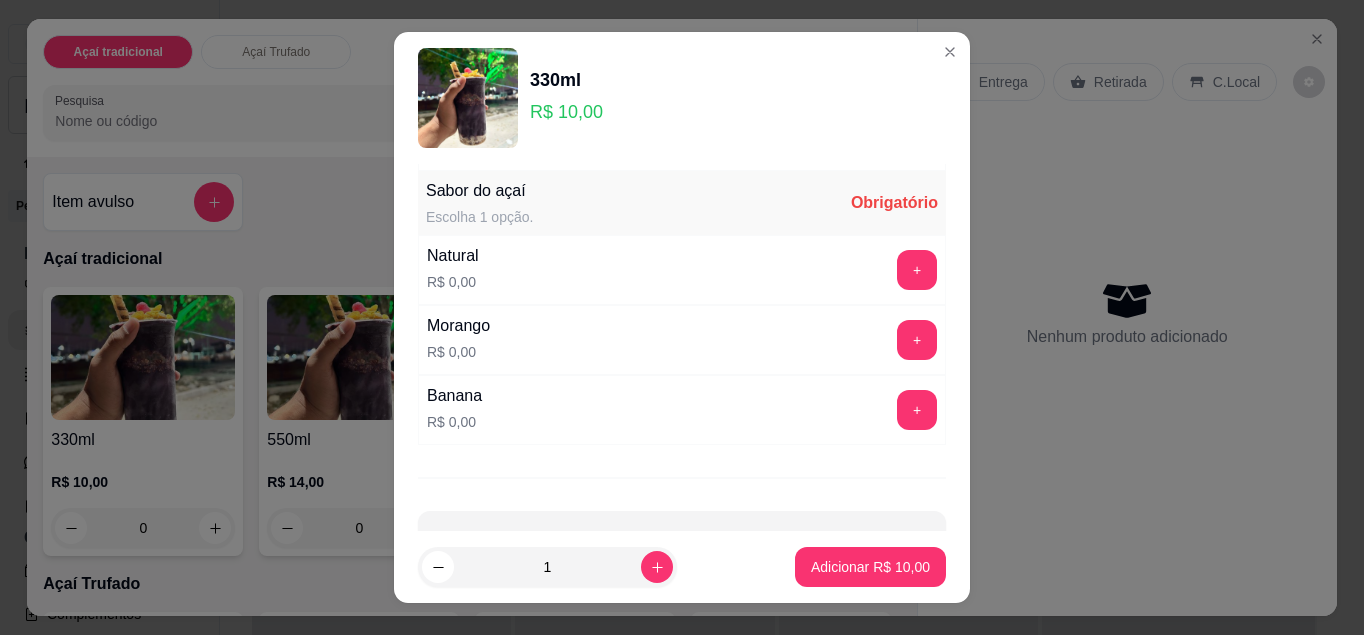 scroll, scrollTop: 1114, scrollLeft: 0, axis: vertical 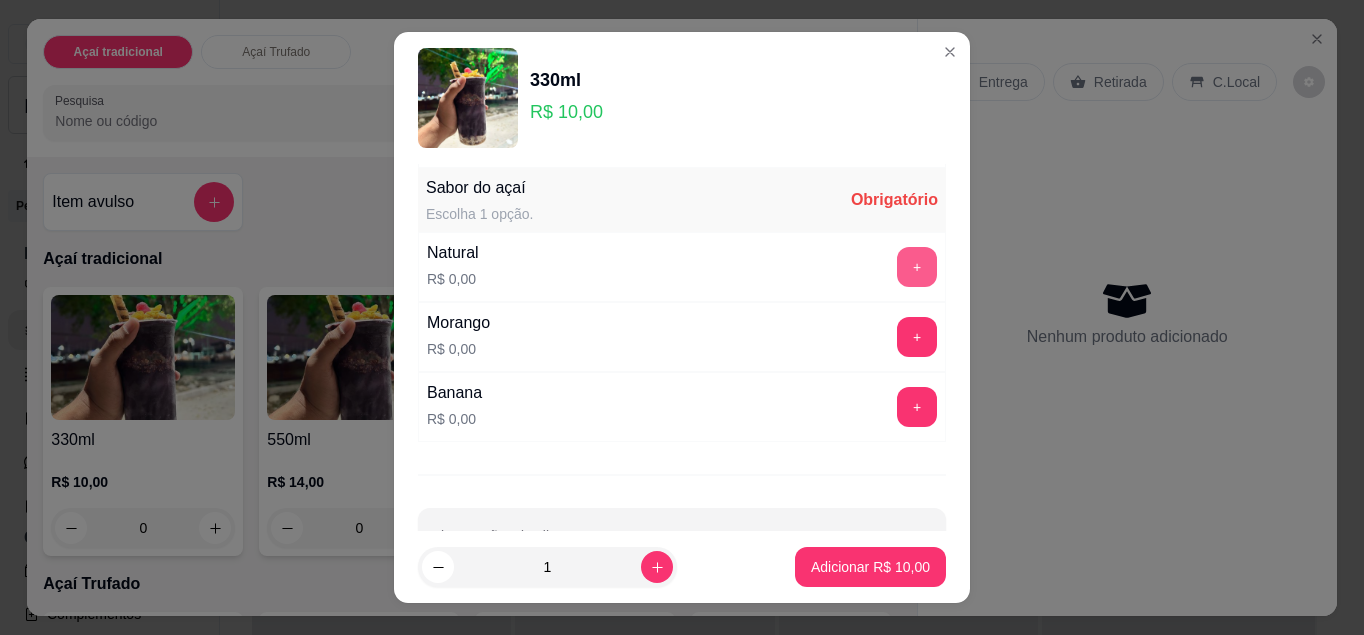 click on "+" at bounding box center [917, 267] 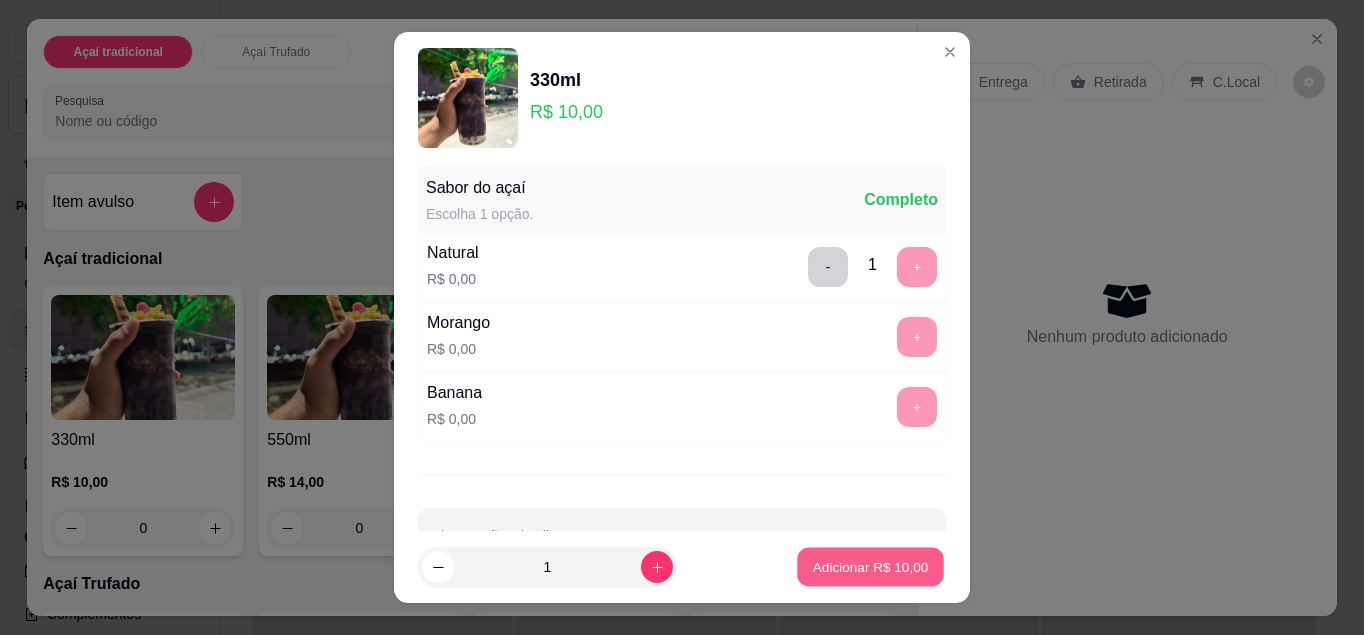 click on "Adicionar   R$ 10,00" at bounding box center (871, 567) 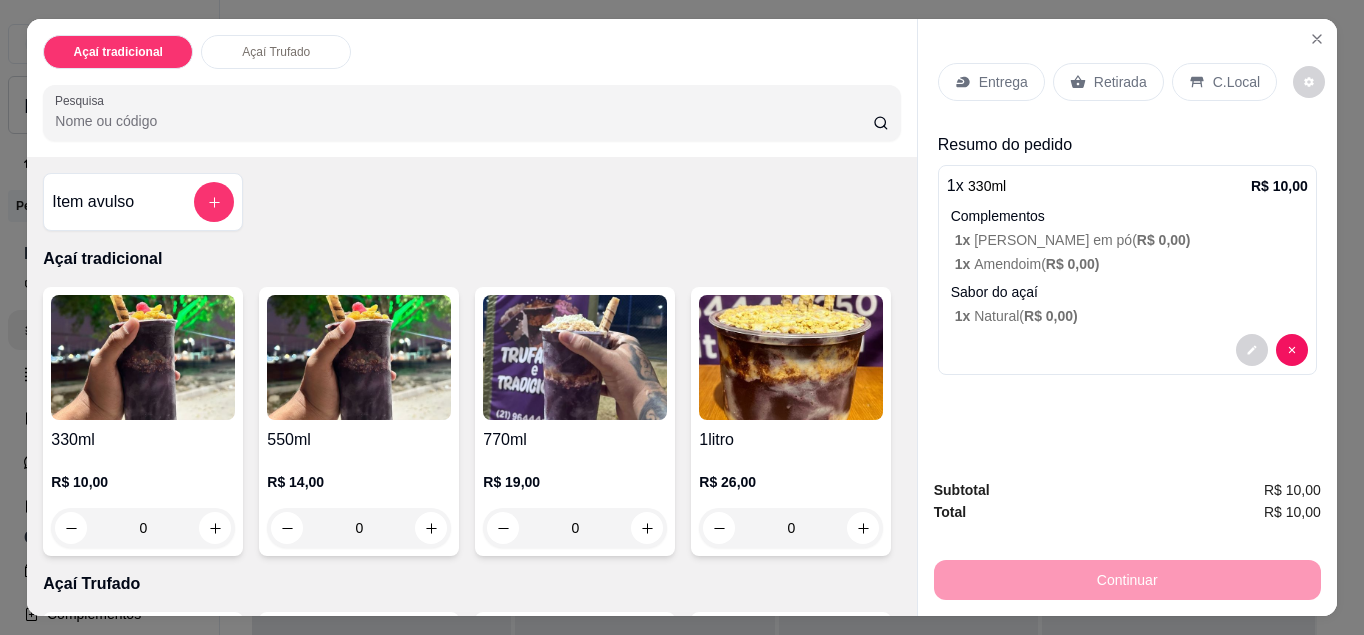 click on "C.Local" at bounding box center (1224, 82) 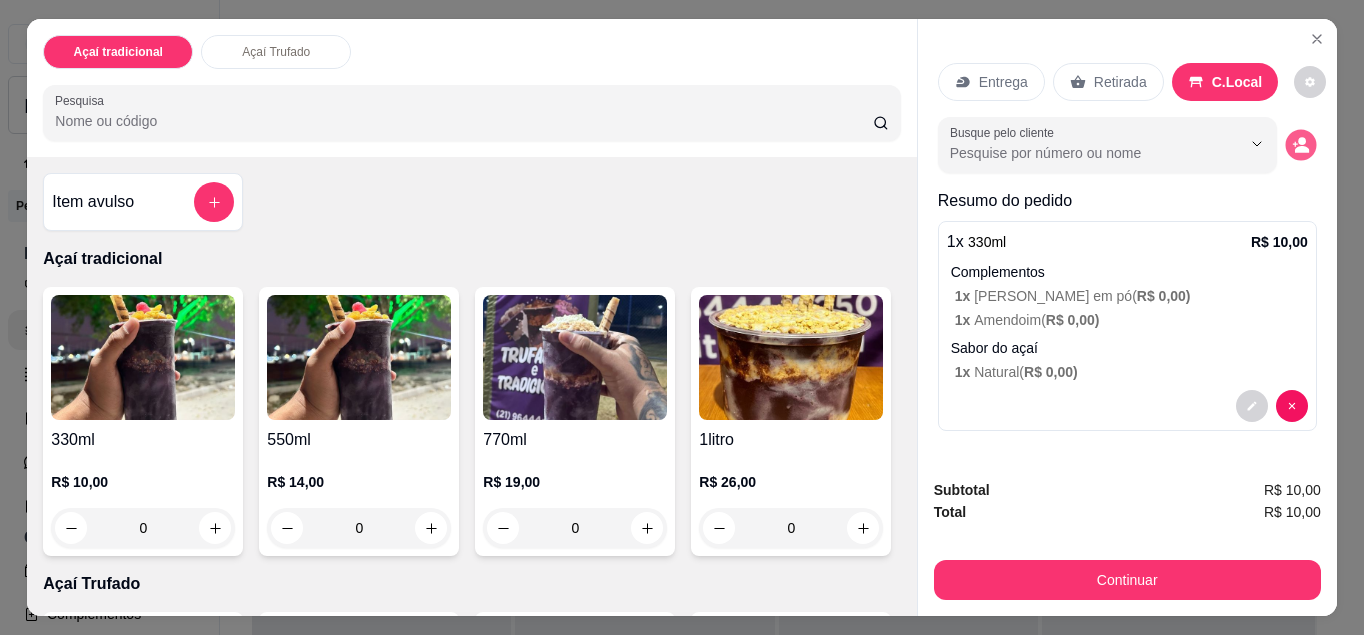 click 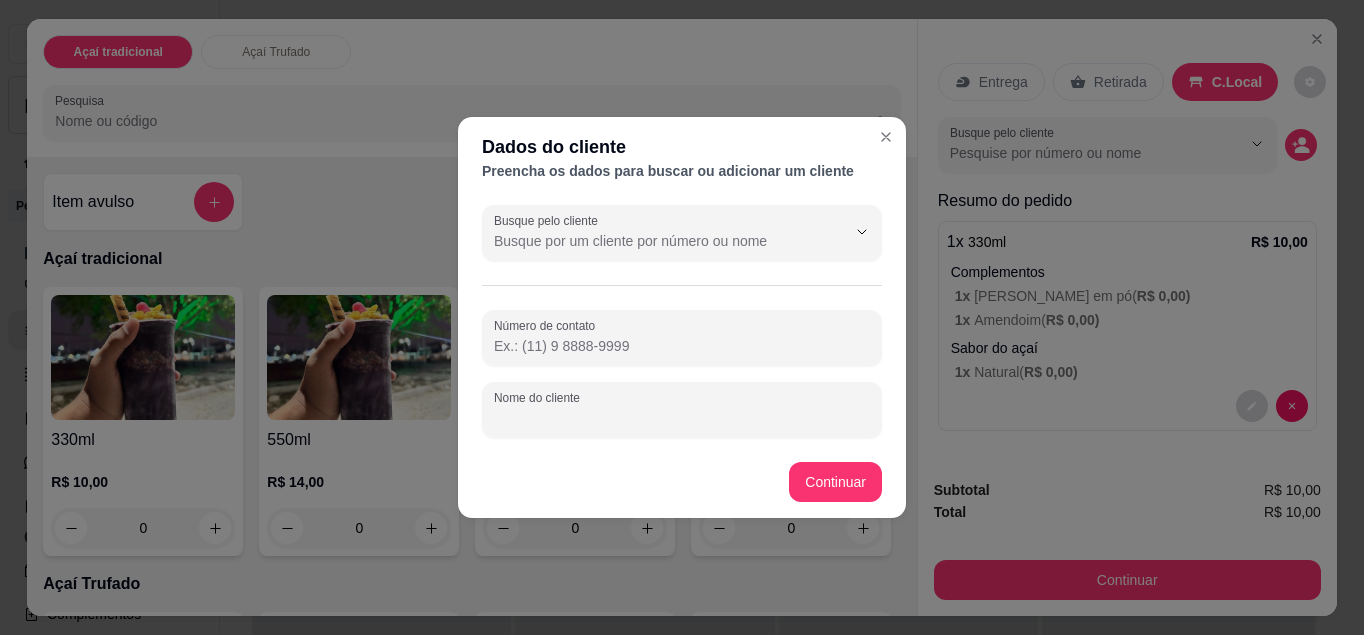 click on "Nome do cliente" at bounding box center [682, 418] 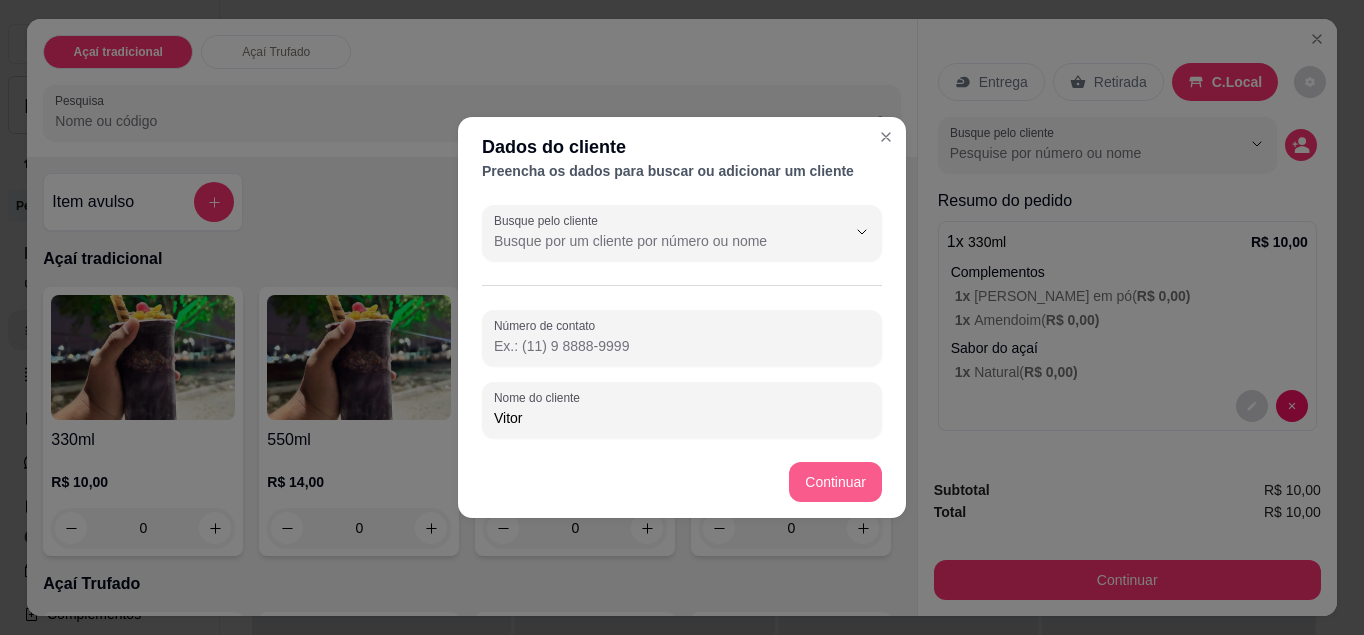 type on "Vitor" 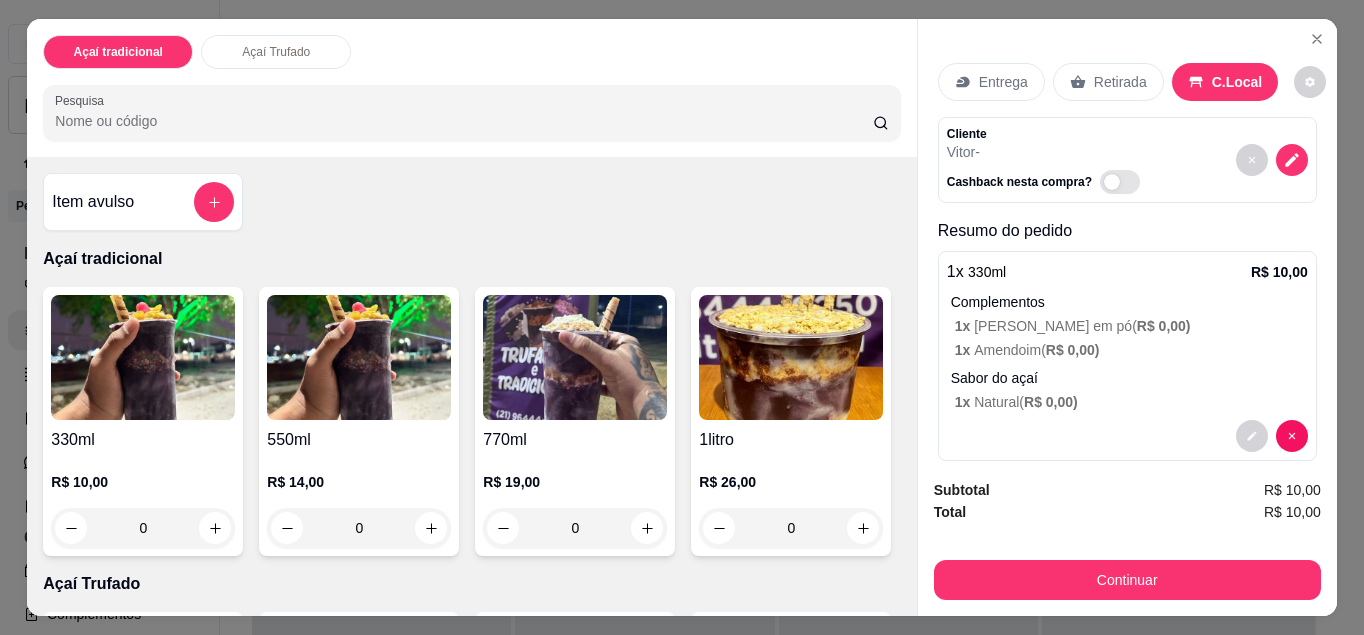 scroll, scrollTop: 26, scrollLeft: 0, axis: vertical 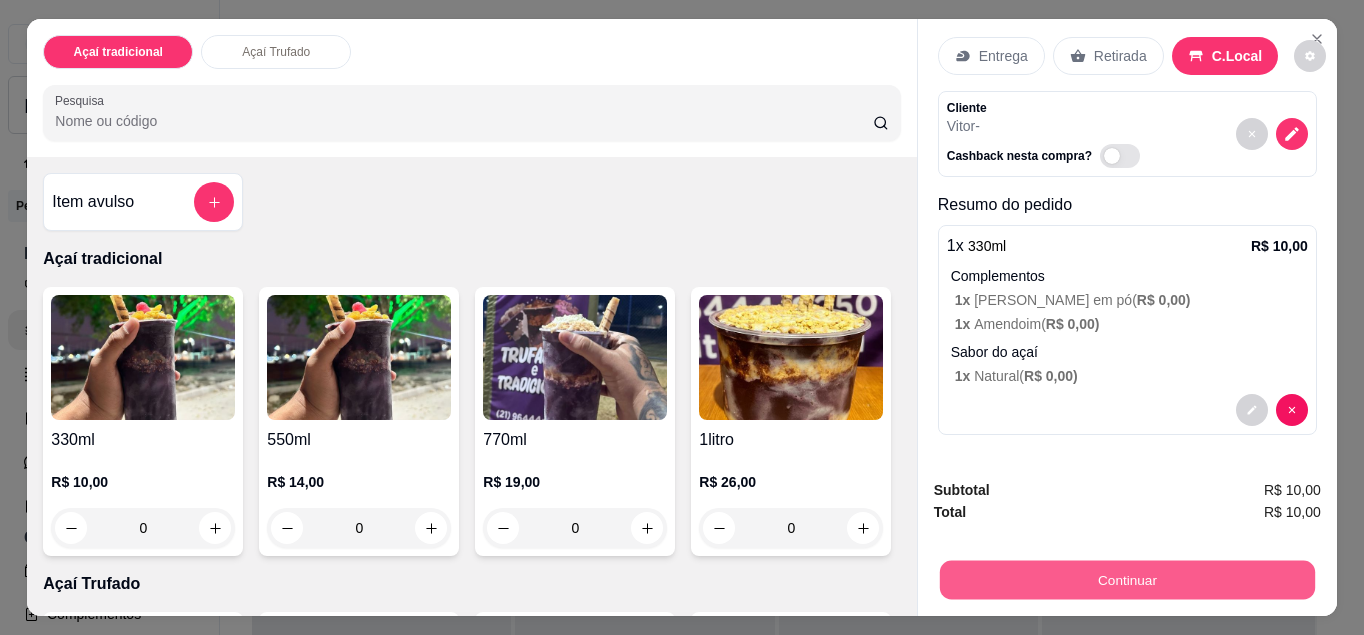 click on "Continuar" at bounding box center (1127, 580) 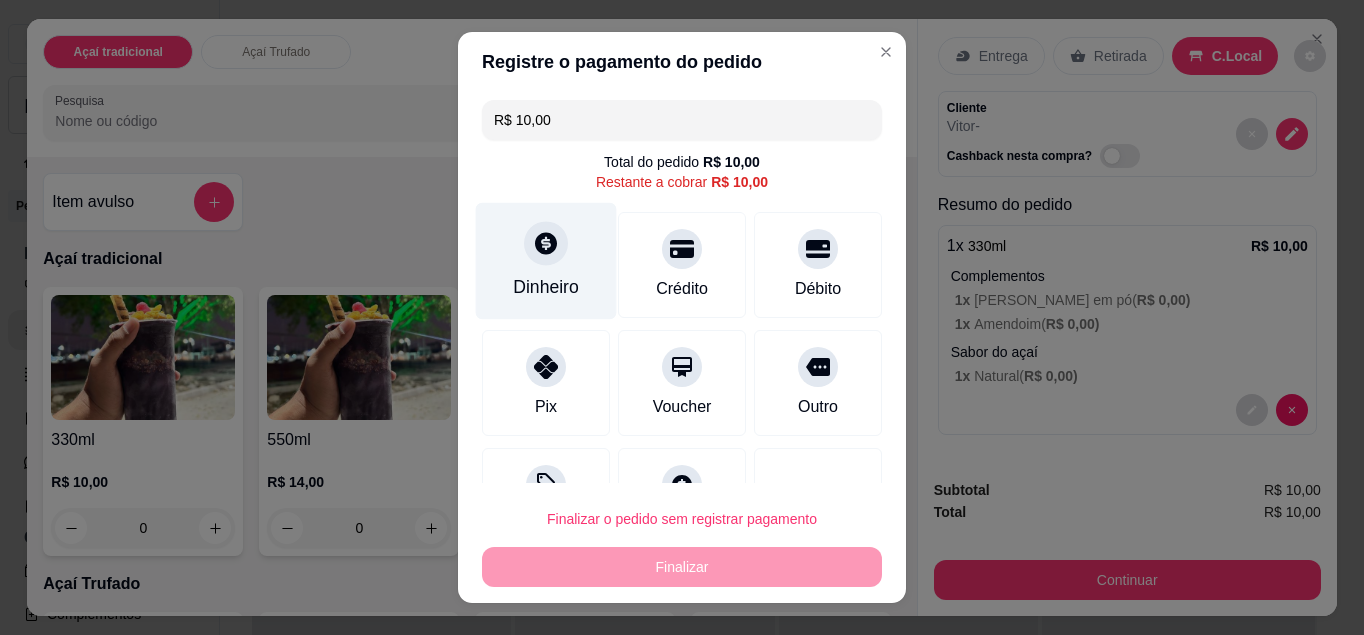 click 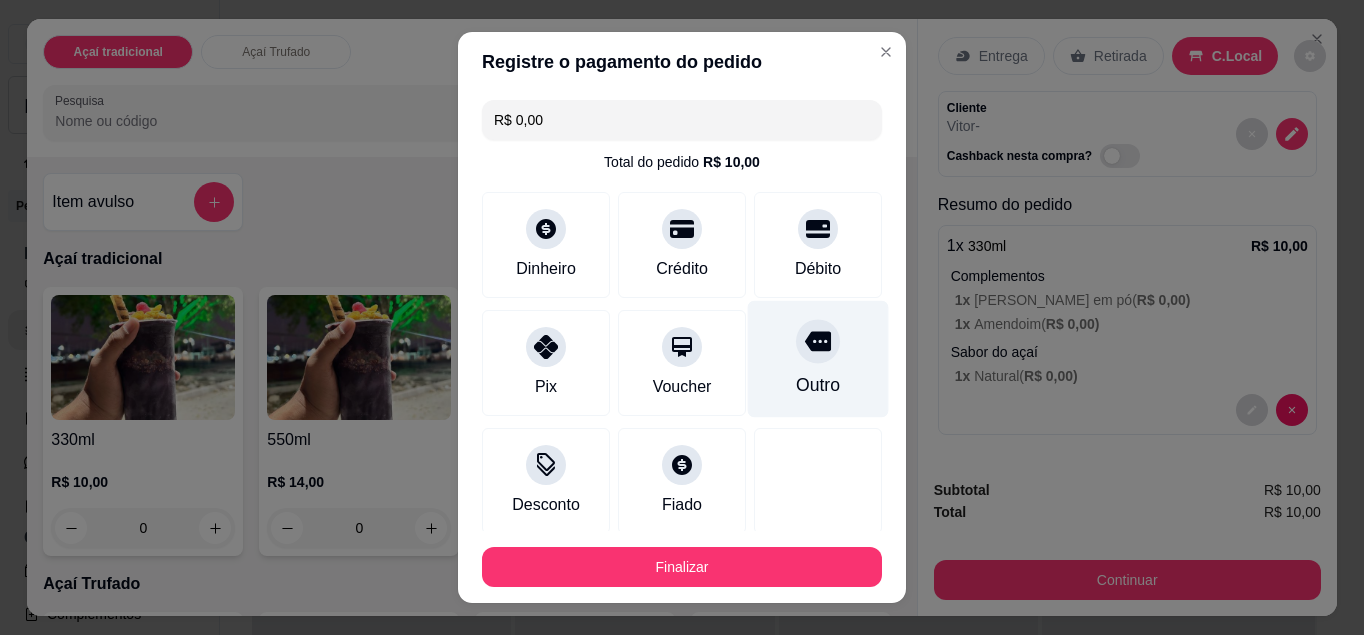 click on "Outro" at bounding box center [818, 358] 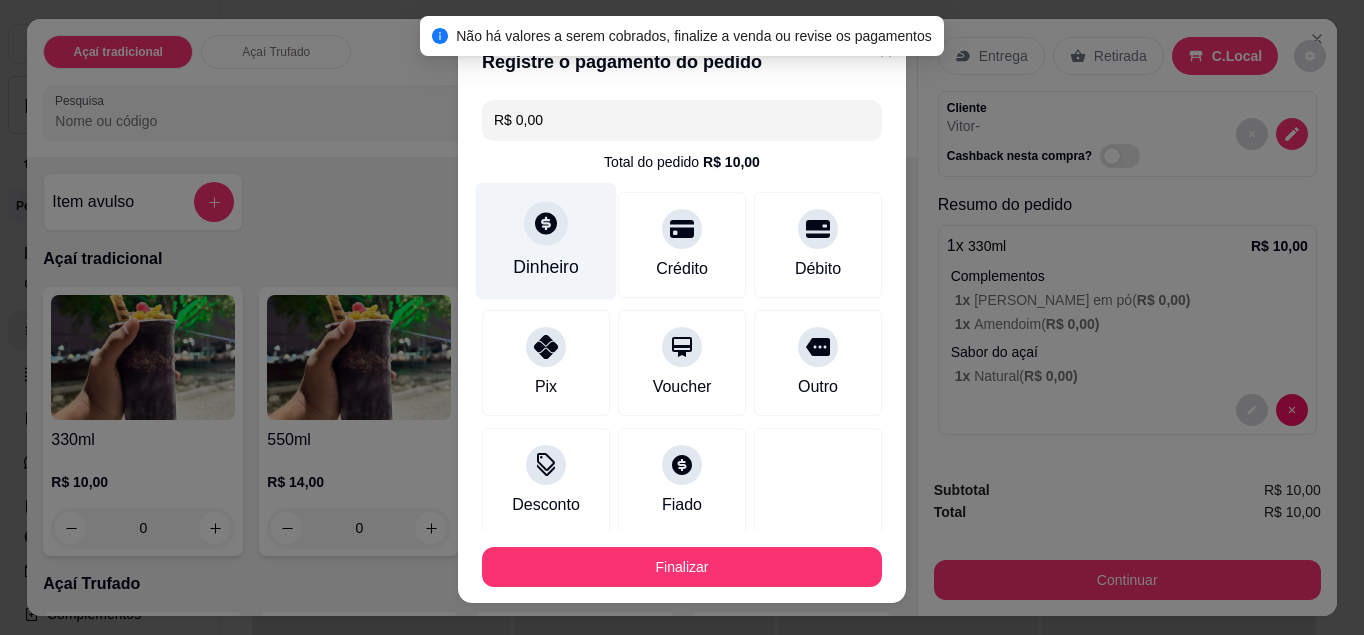 click 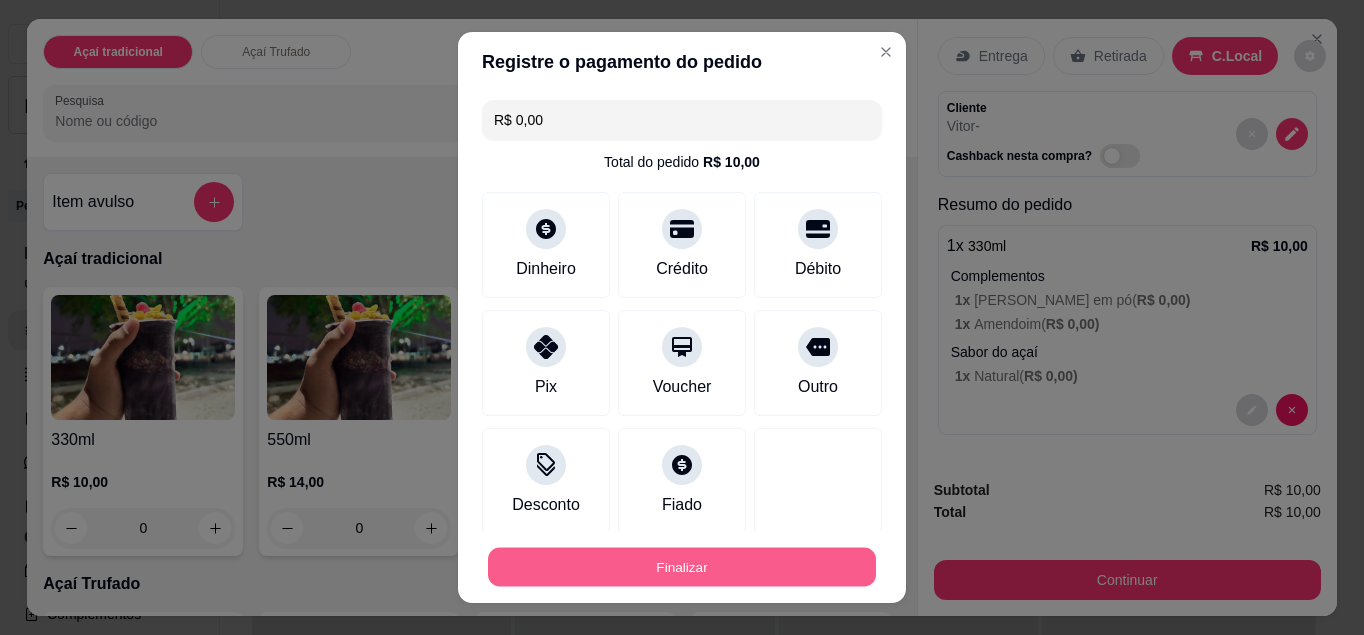 click on "Finalizar" at bounding box center [682, 567] 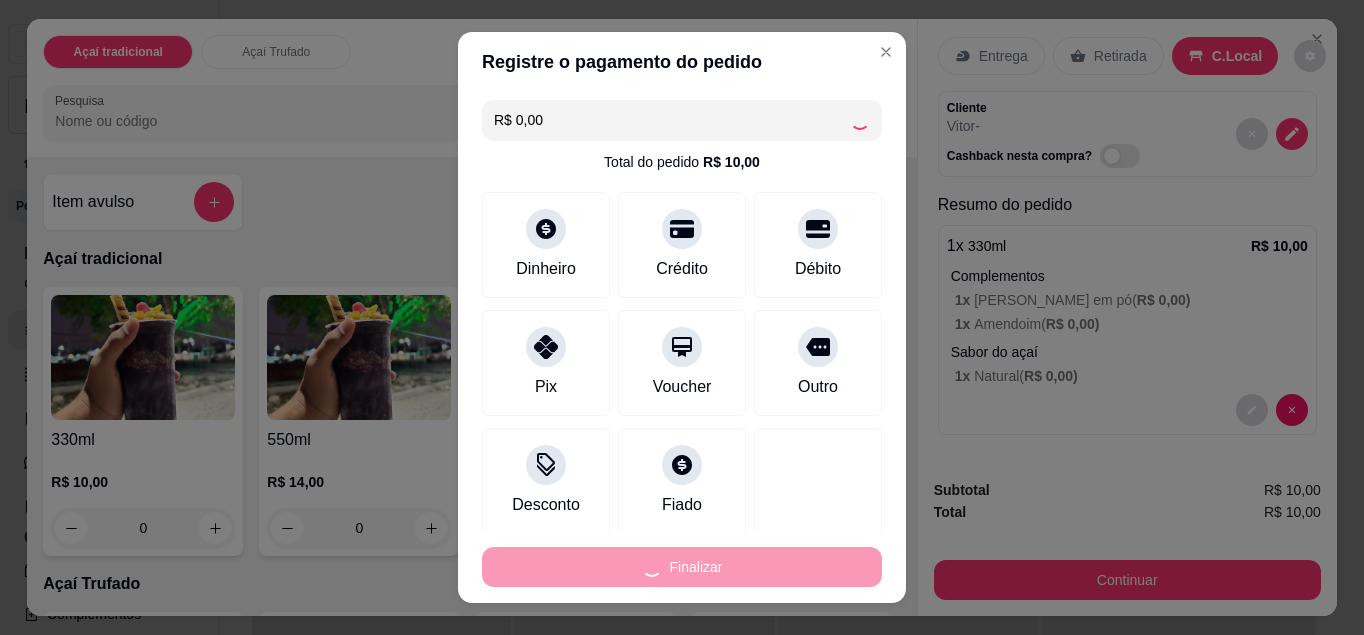 type on "-R$ 10,00" 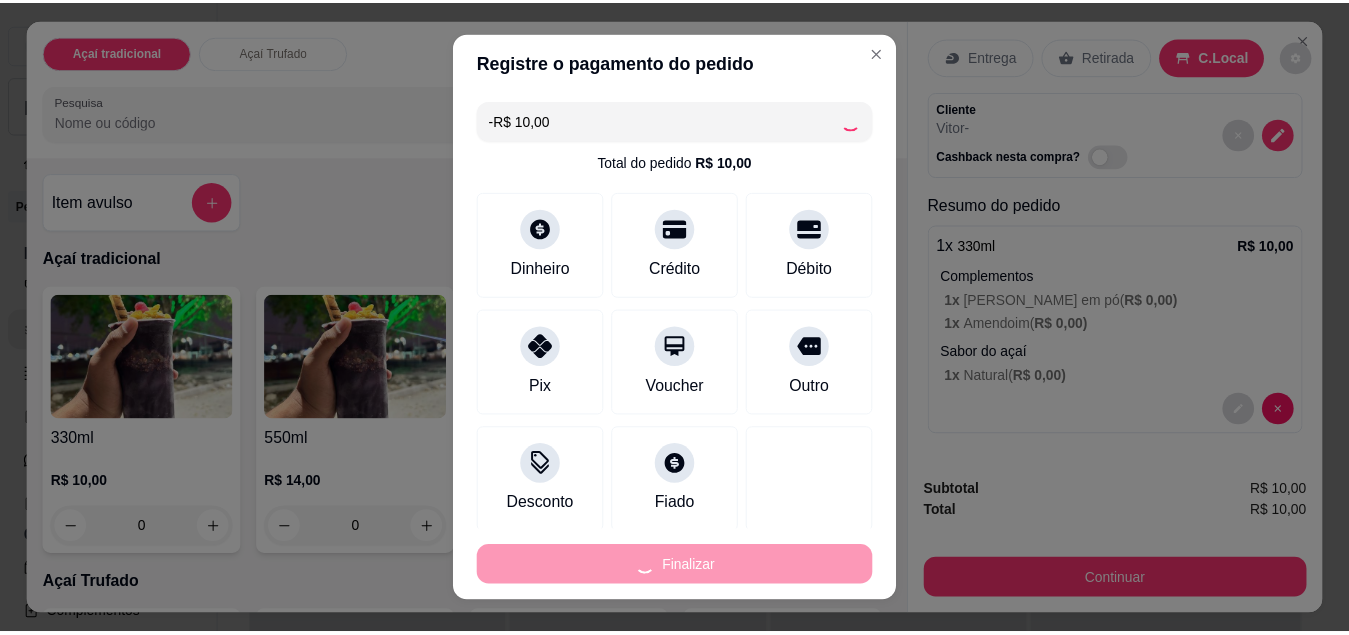 scroll, scrollTop: 0, scrollLeft: 0, axis: both 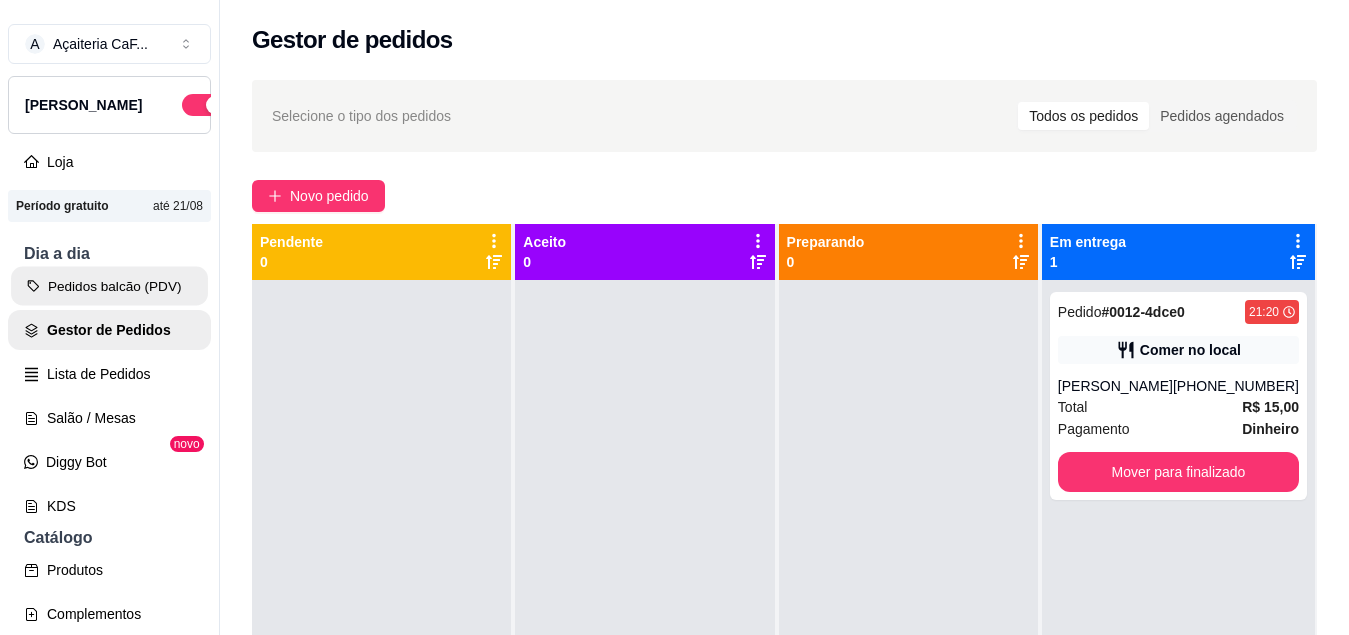 click on "Pedidos balcão (PDV)" at bounding box center [109, 286] 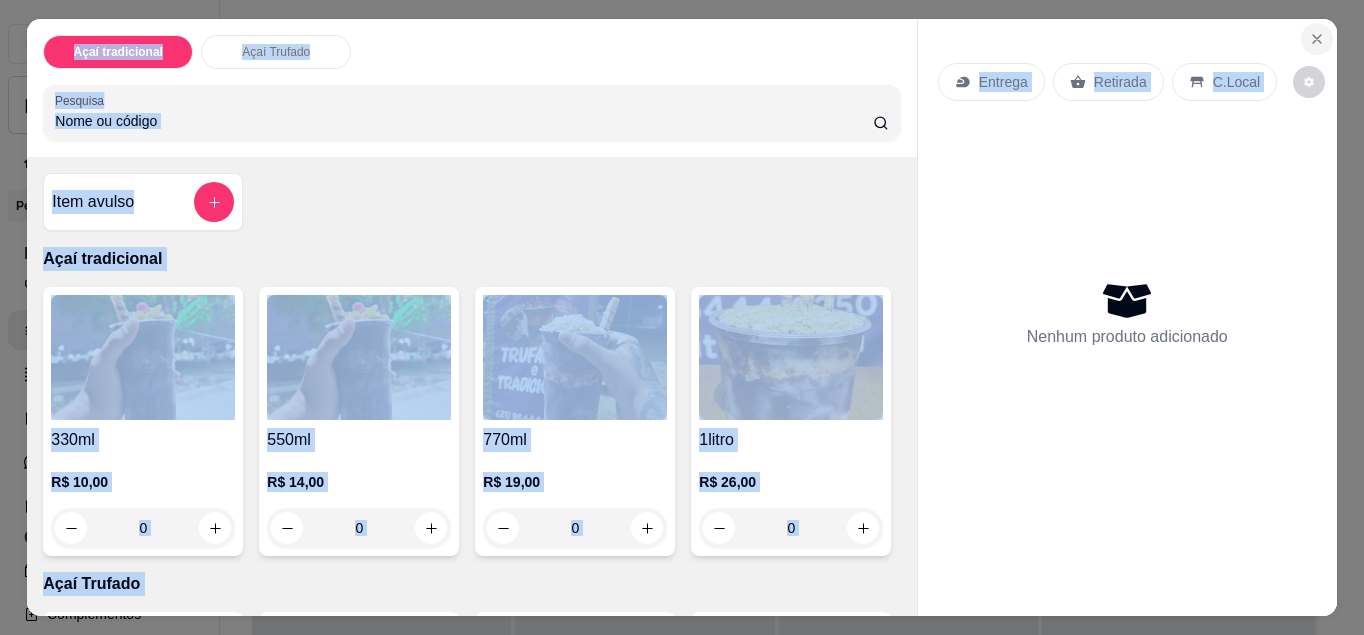 drag, startPoint x: 1320, startPoint y: 45, endPoint x: 1313, endPoint y: 37, distance: 10.630146 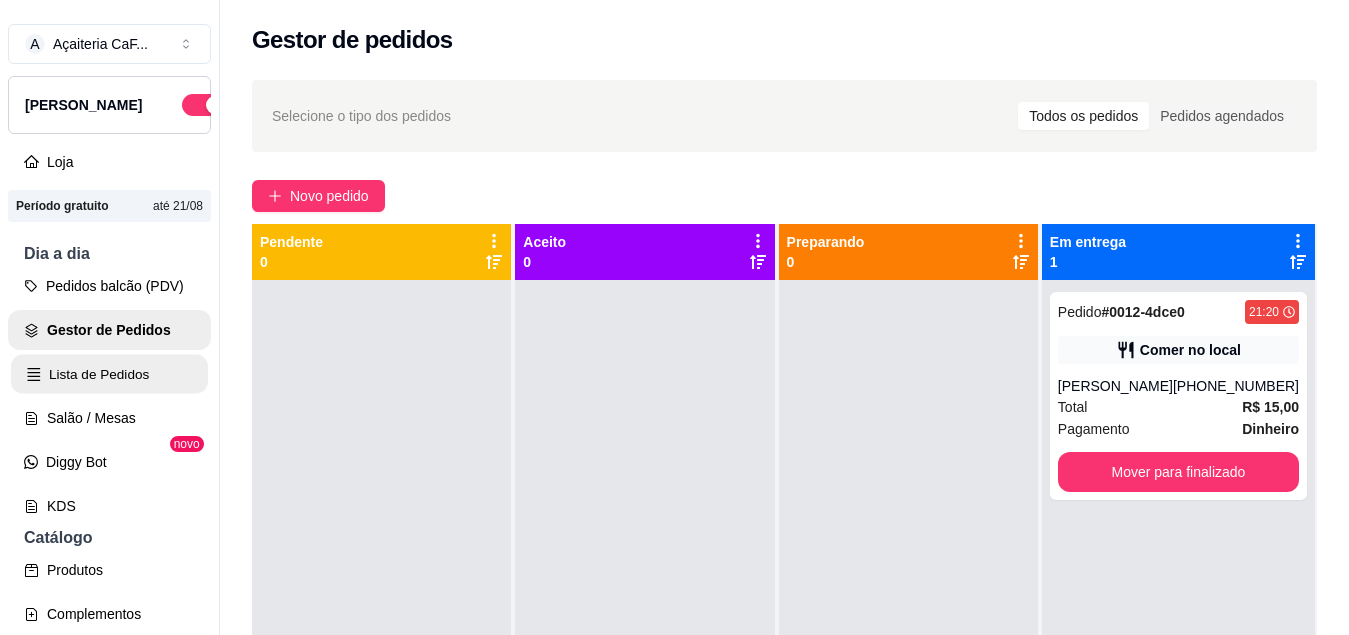 click on "Lista de Pedidos" at bounding box center (109, 374) 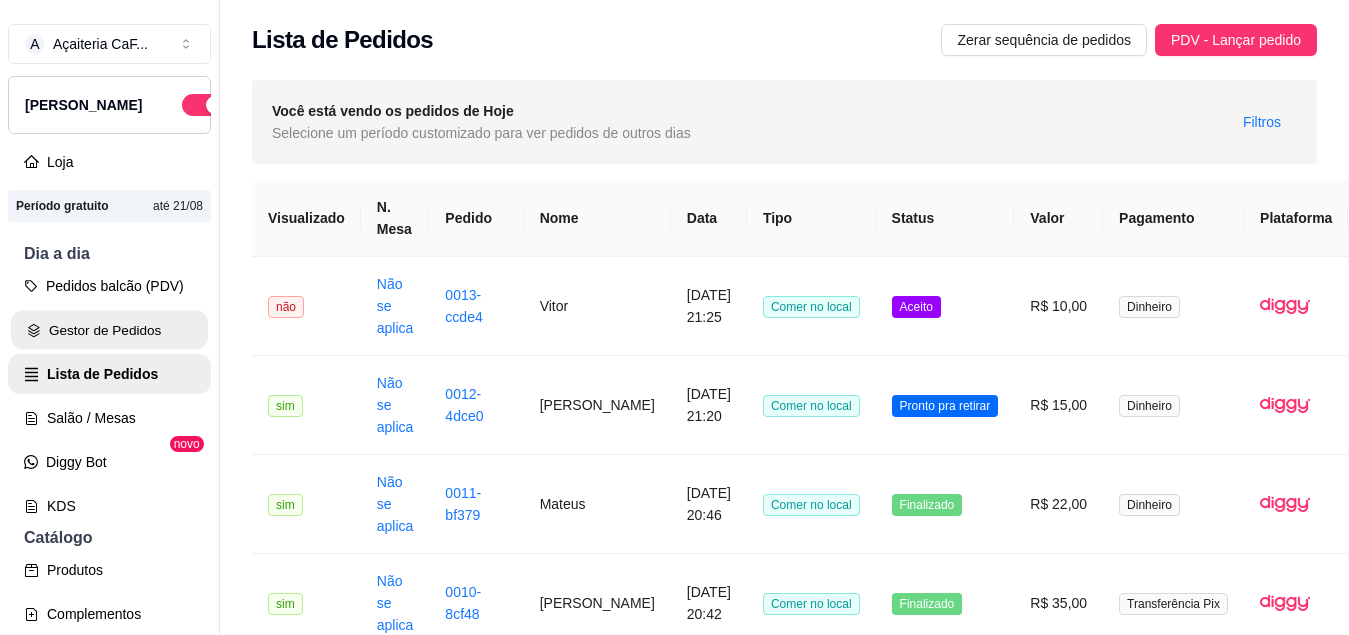 click on "Gestor de Pedidos" at bounding box center [109, 330] 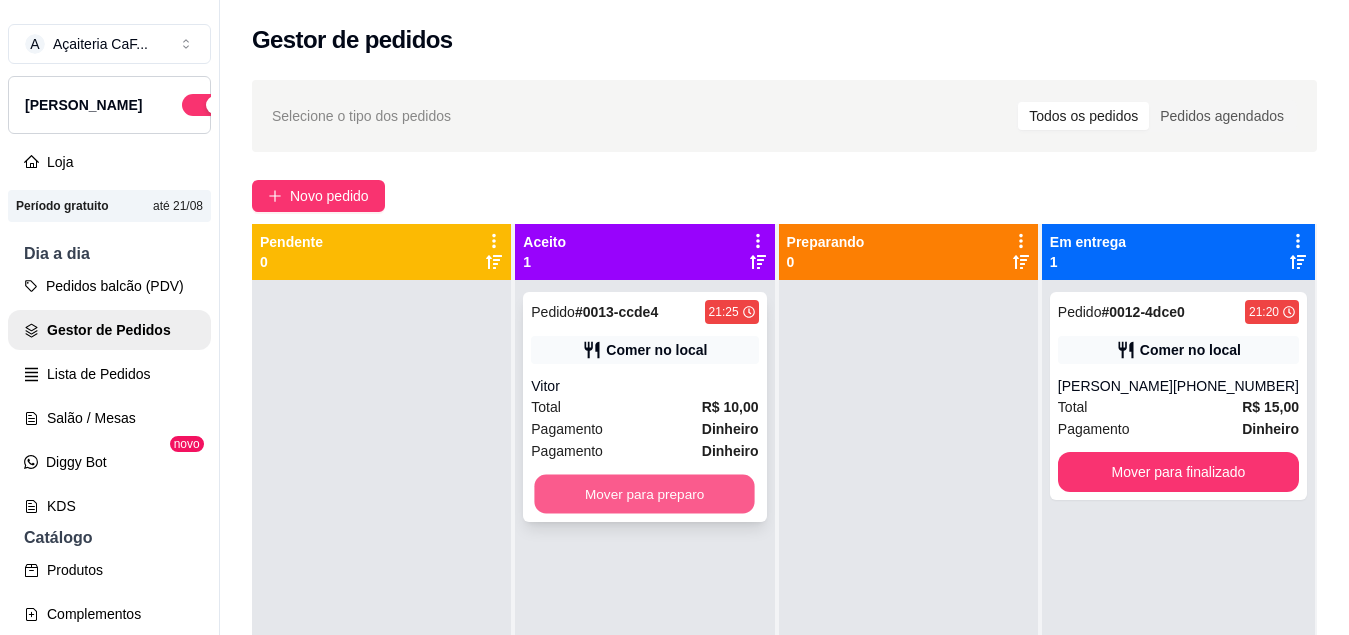 click on "Mover para preparo" at bounding box center [645, 494] 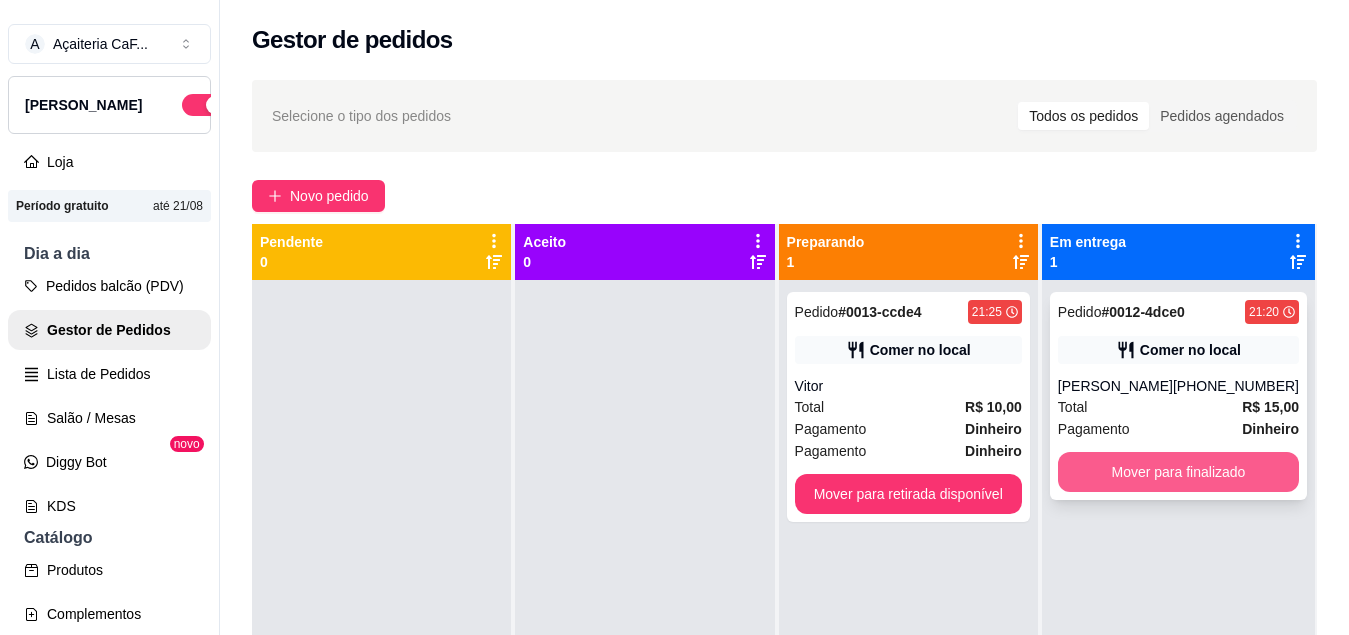 click on "Mover para finalizado" at bounding box center [1178, 472] 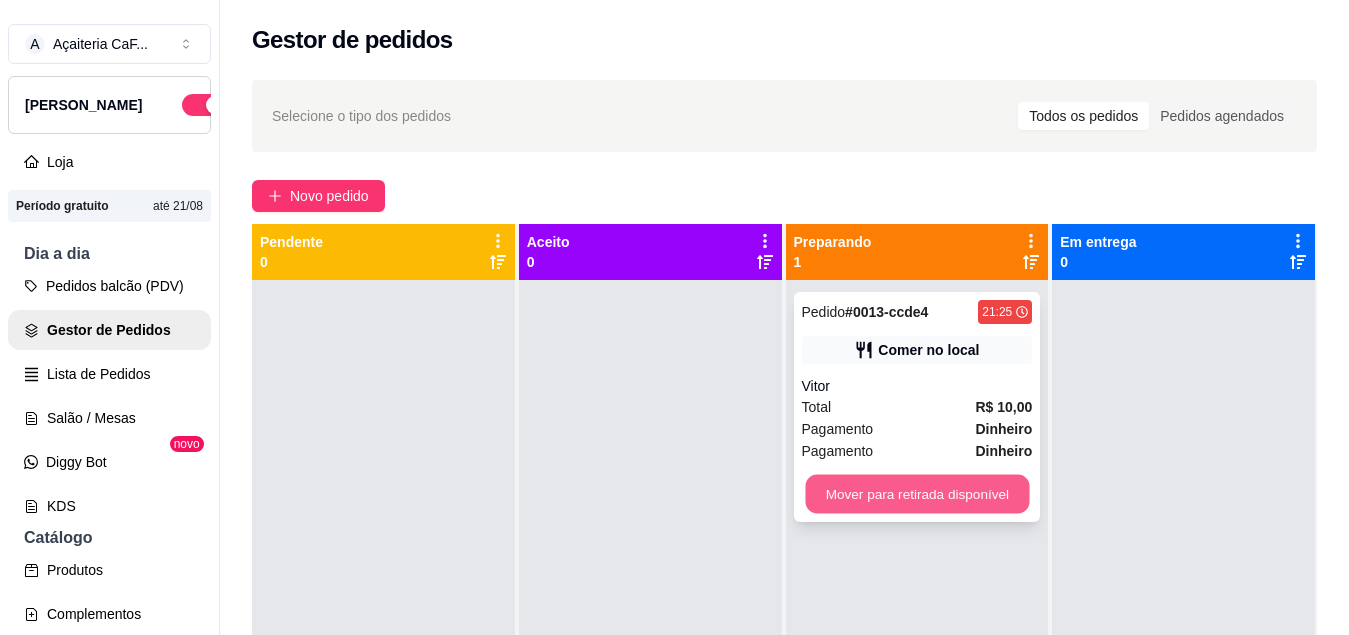 click on "Mover para retirada disponível" at bounding box center [917, 494] 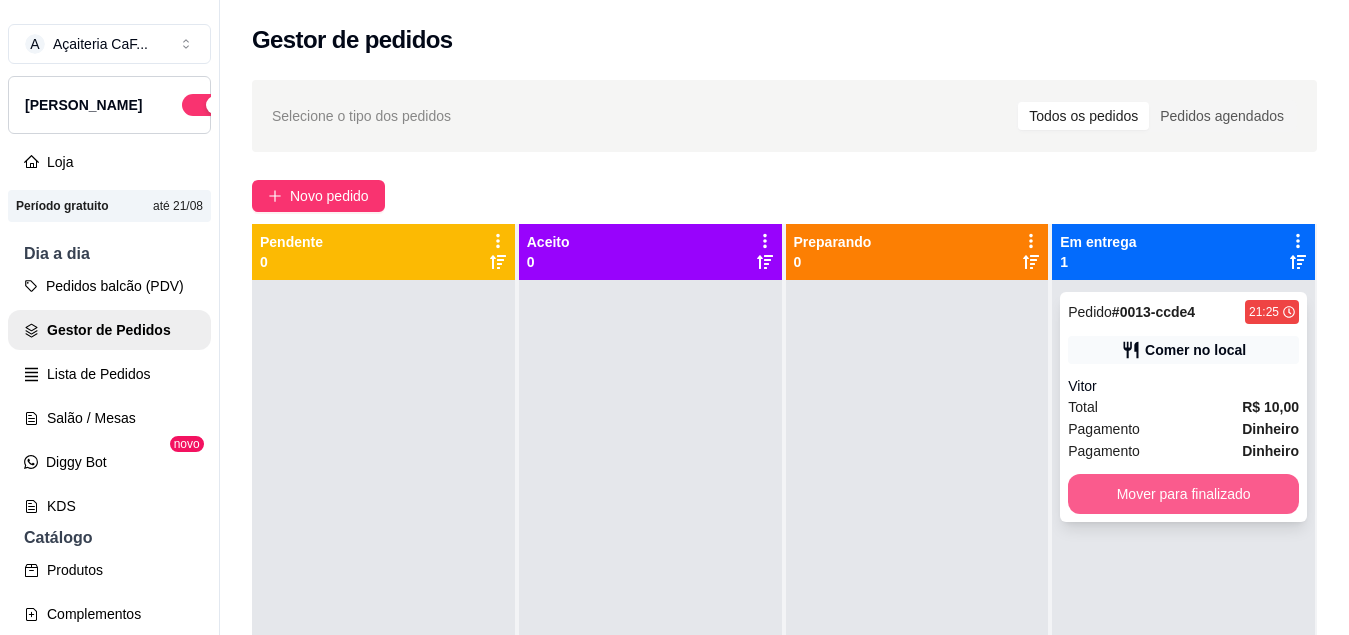 click on "Mover para finalizado" at bounding box center (1183, 494) 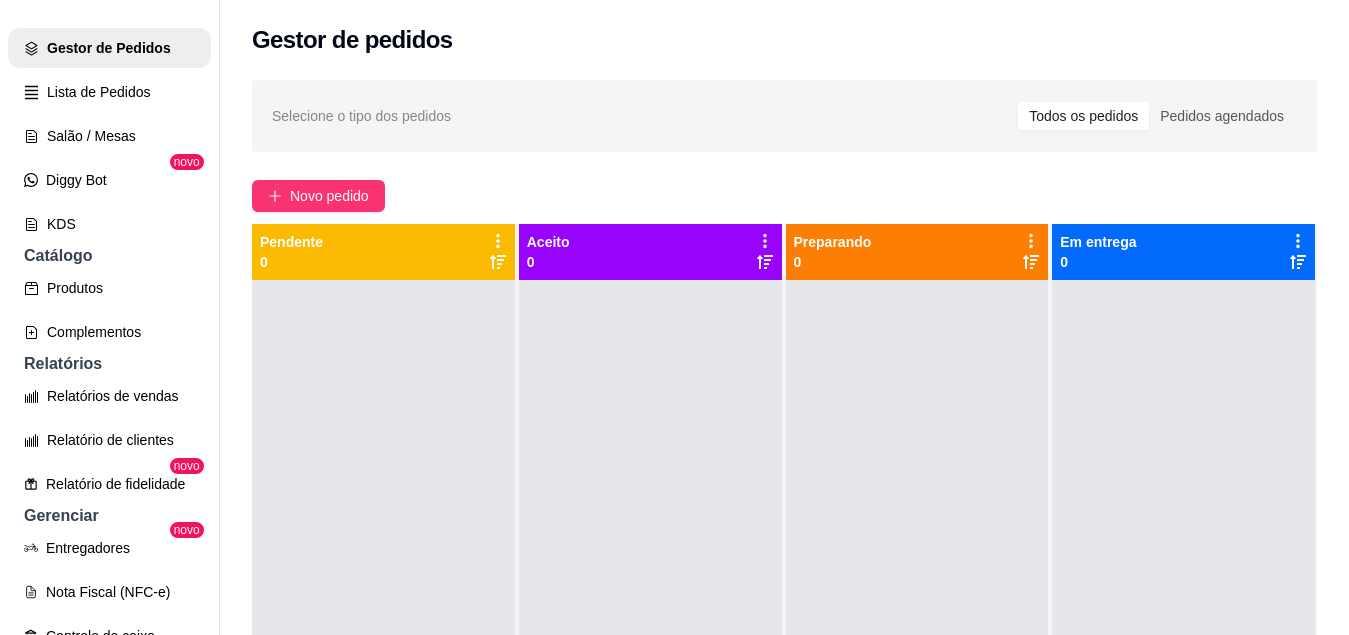 scroll, scrollTop: 283, scrollLeft: 0, axis: vertical 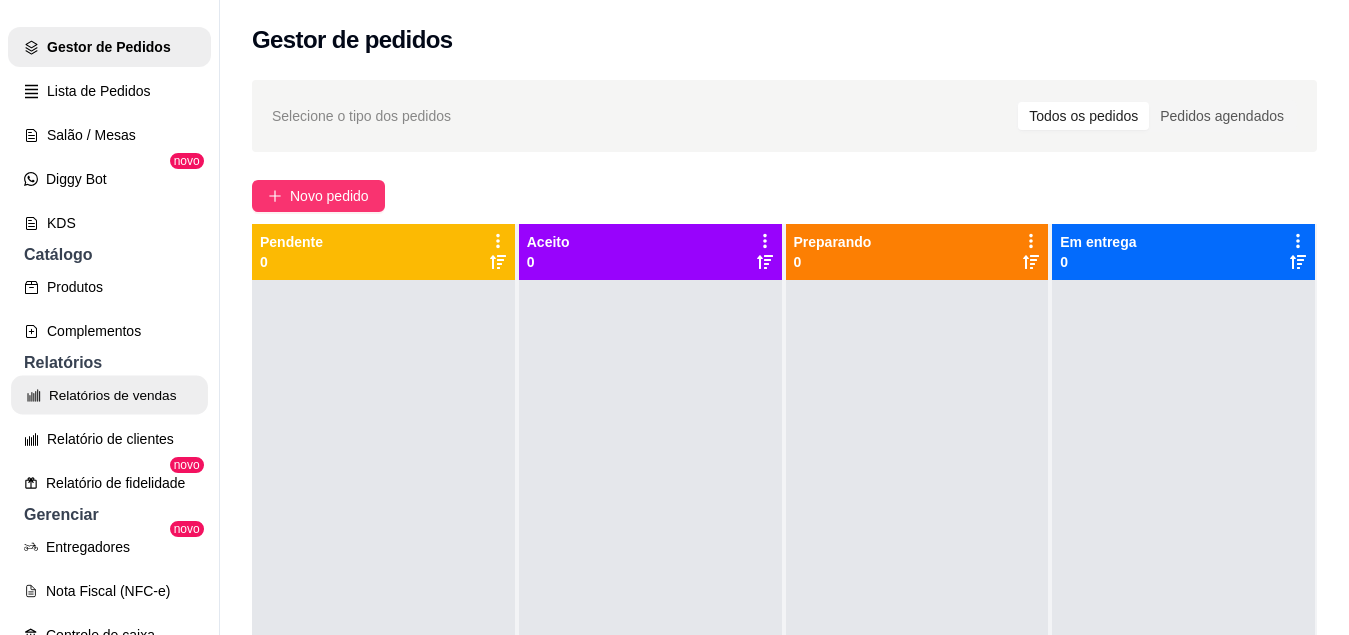 click on "Relatórios de vendas" at bounding box center [109, 395] 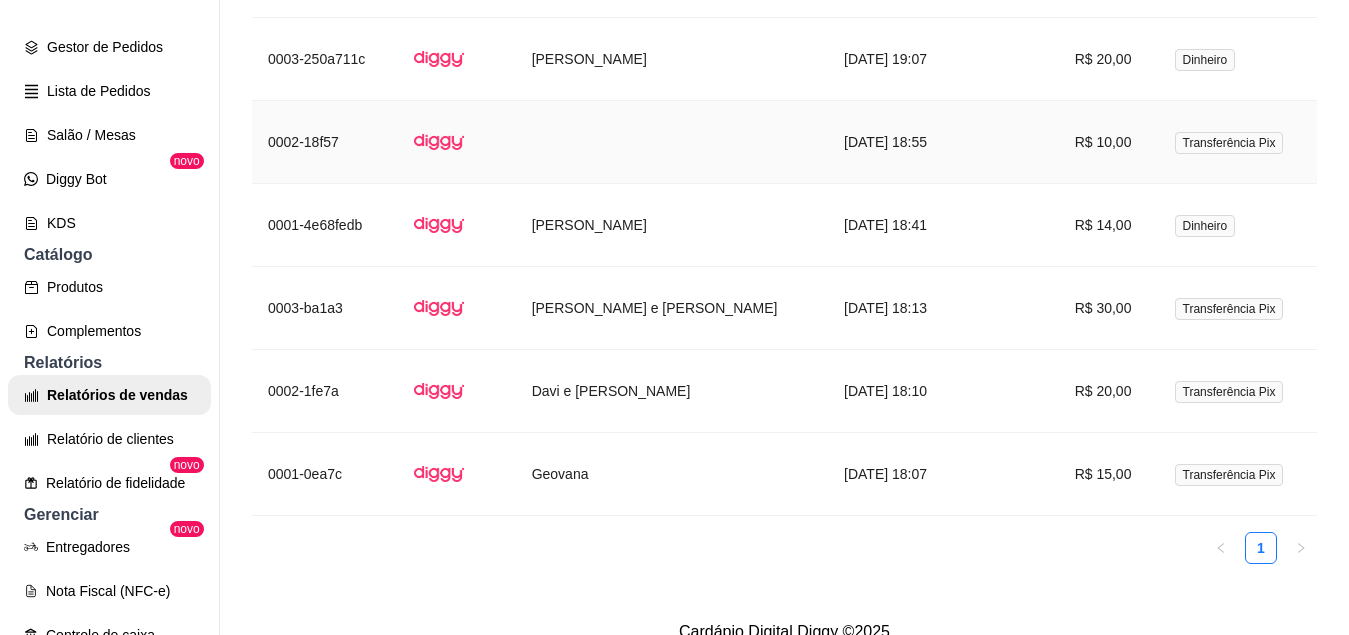 scroll, scrollTop: 1831, scrollLeft: 0, axis: vertical 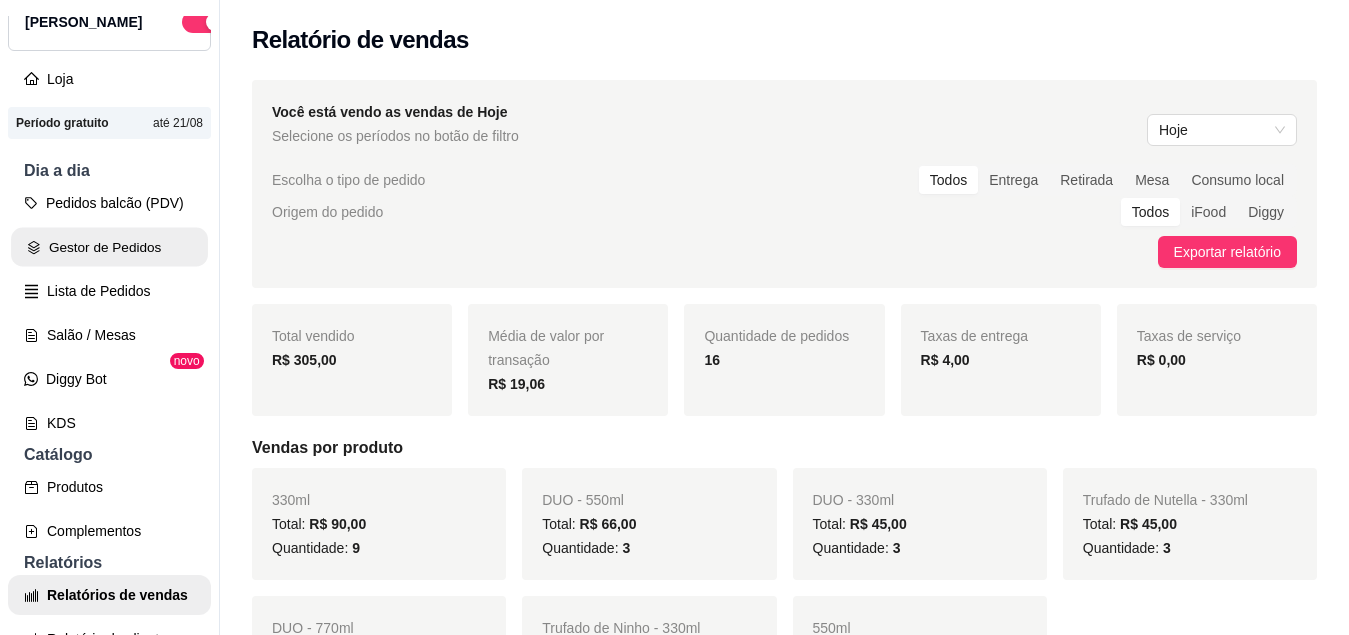 click on "Gestor de Pedidos" at bounding box center [109, 247] 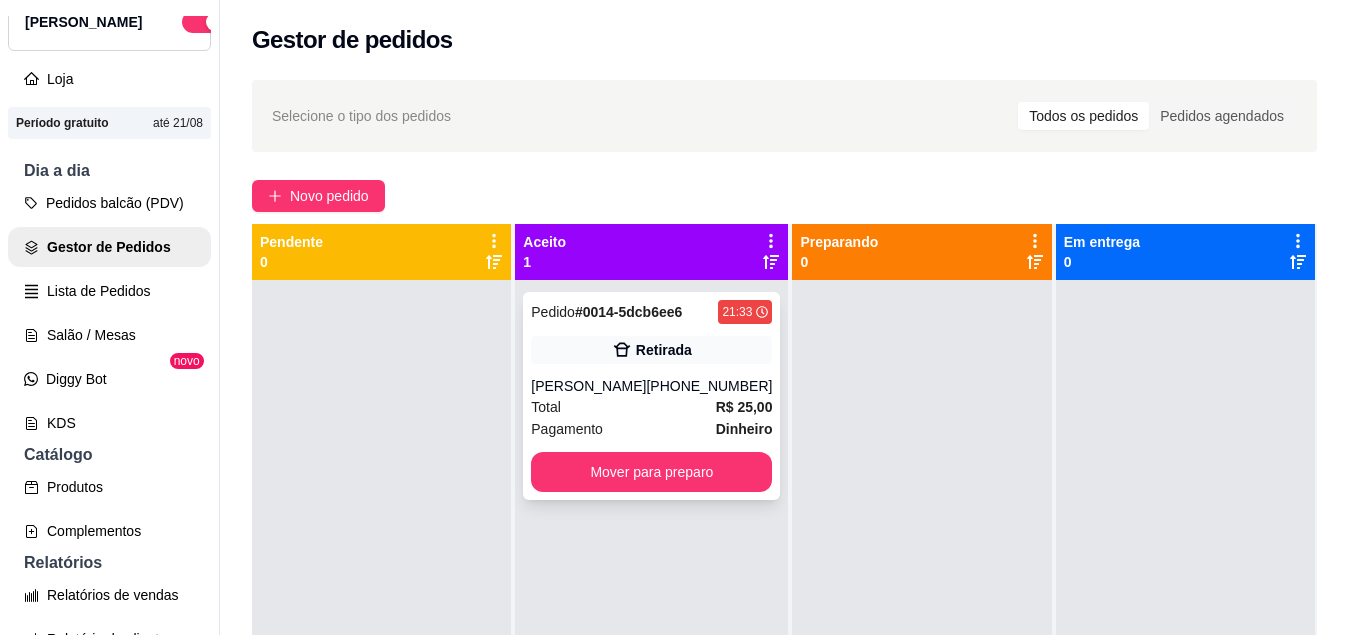 click on "Retirada" at bounding box center [651, 350] 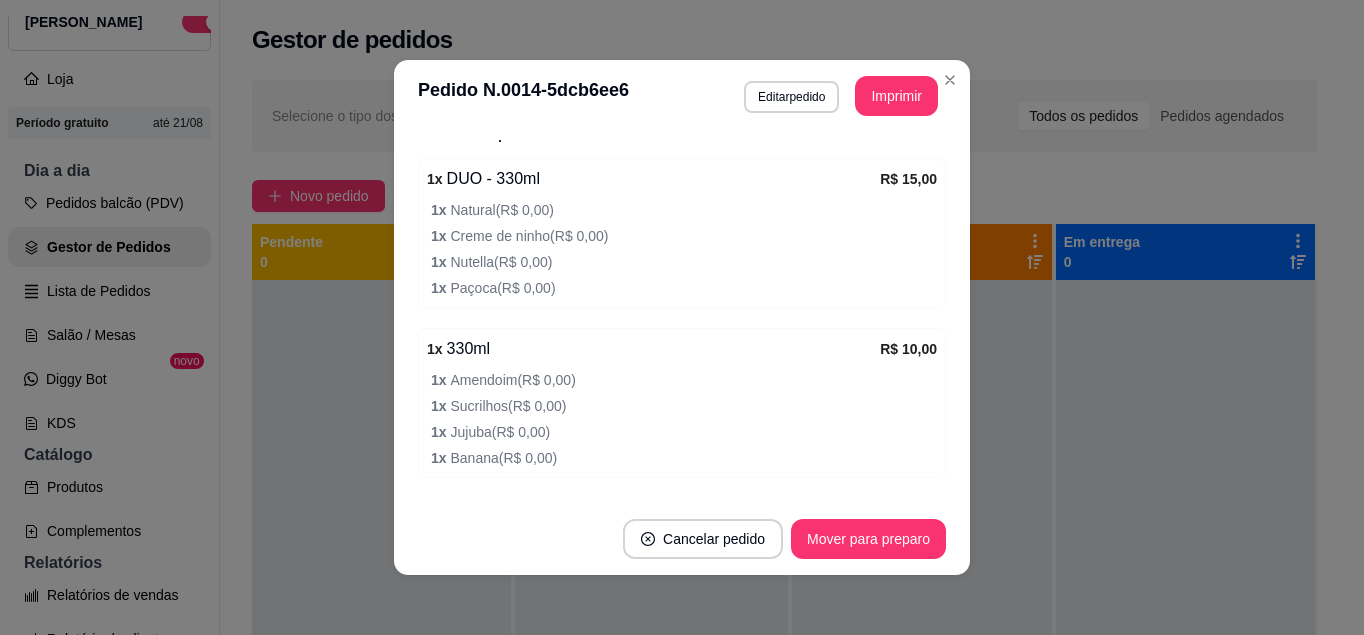 scroll, scrollTop: 486, scrollLeft: 0, axis: vertical 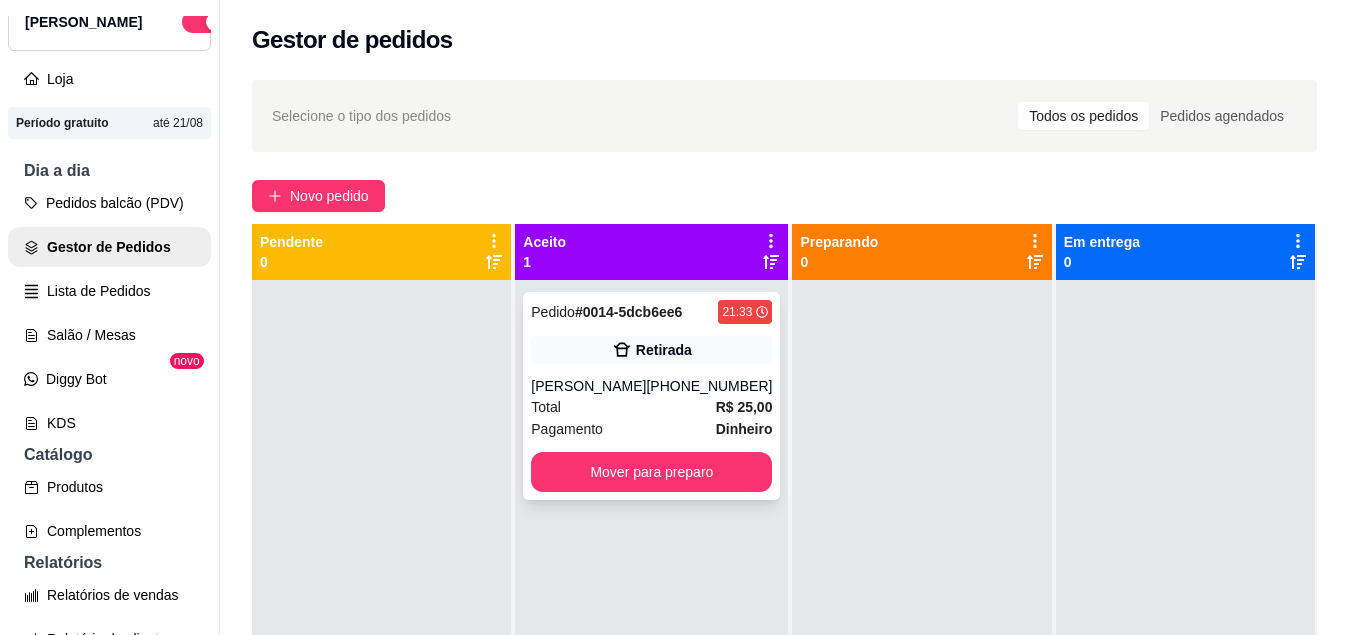 click on "Retirada" at bounding box center (651, 350) 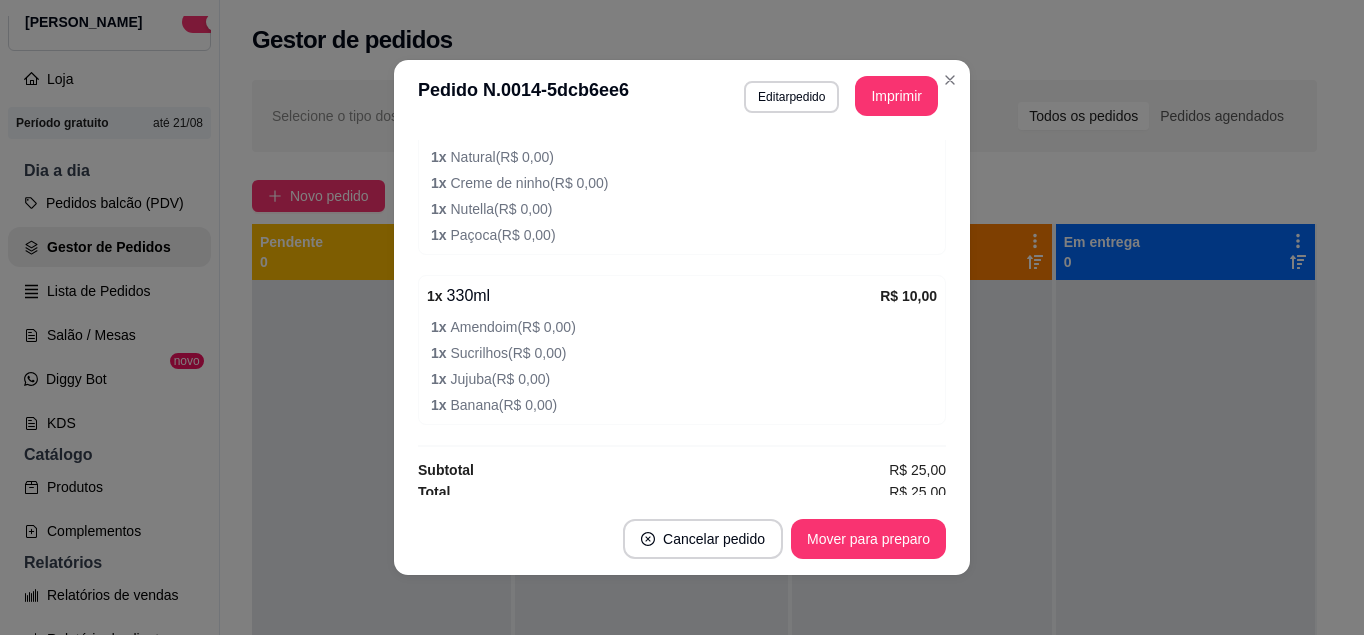 scroll, scrollTop: 544, scrollLeft: 0, axis: vertical 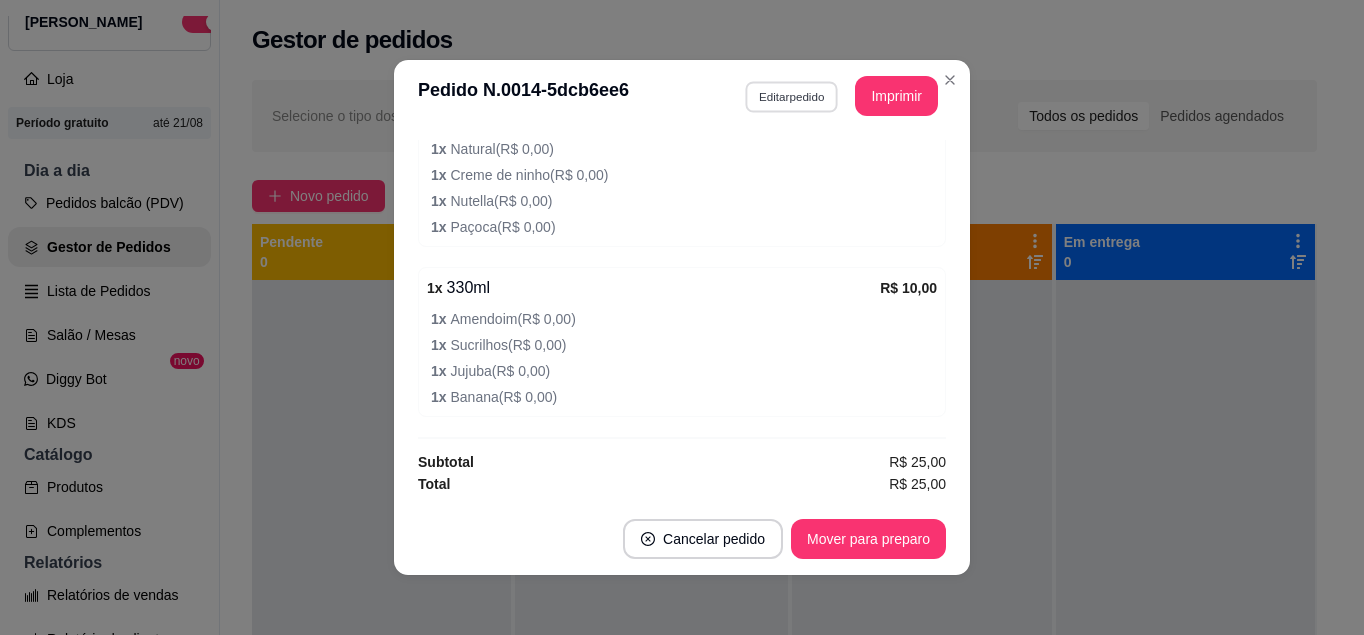 click on "Editar  pedido" at bounding box center [791, 96] 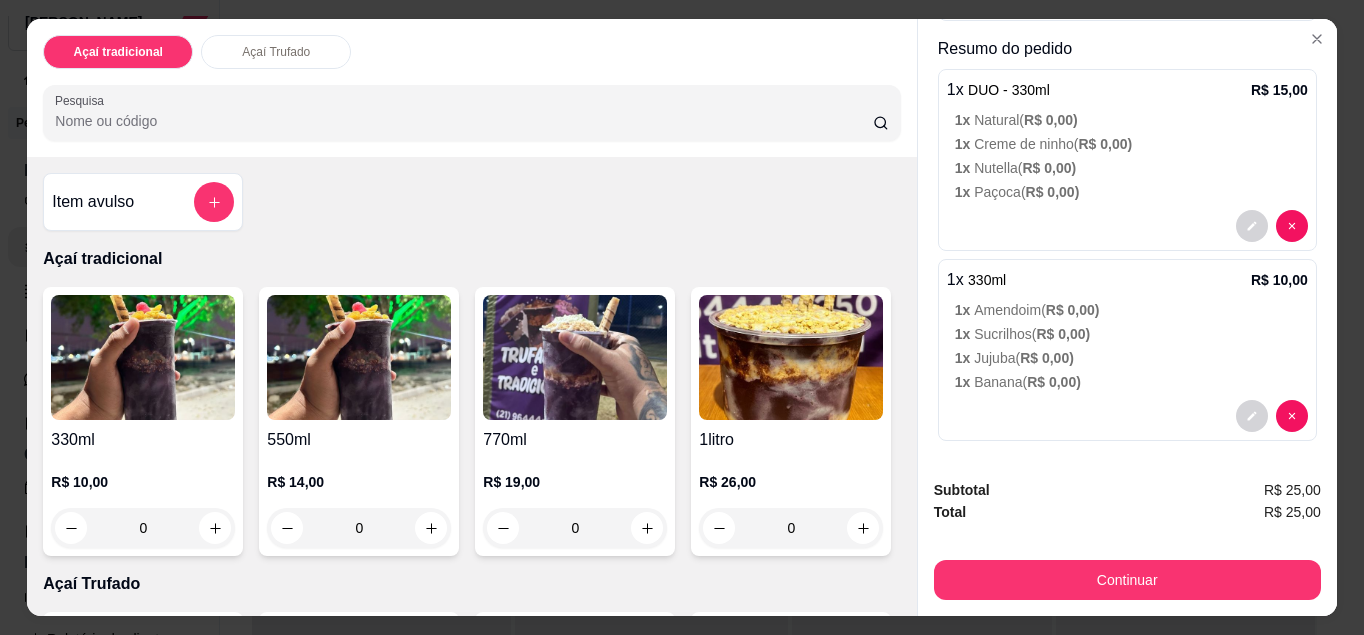 scroll, scrollTop: 185, scrollLeft: 0, axis: vertical 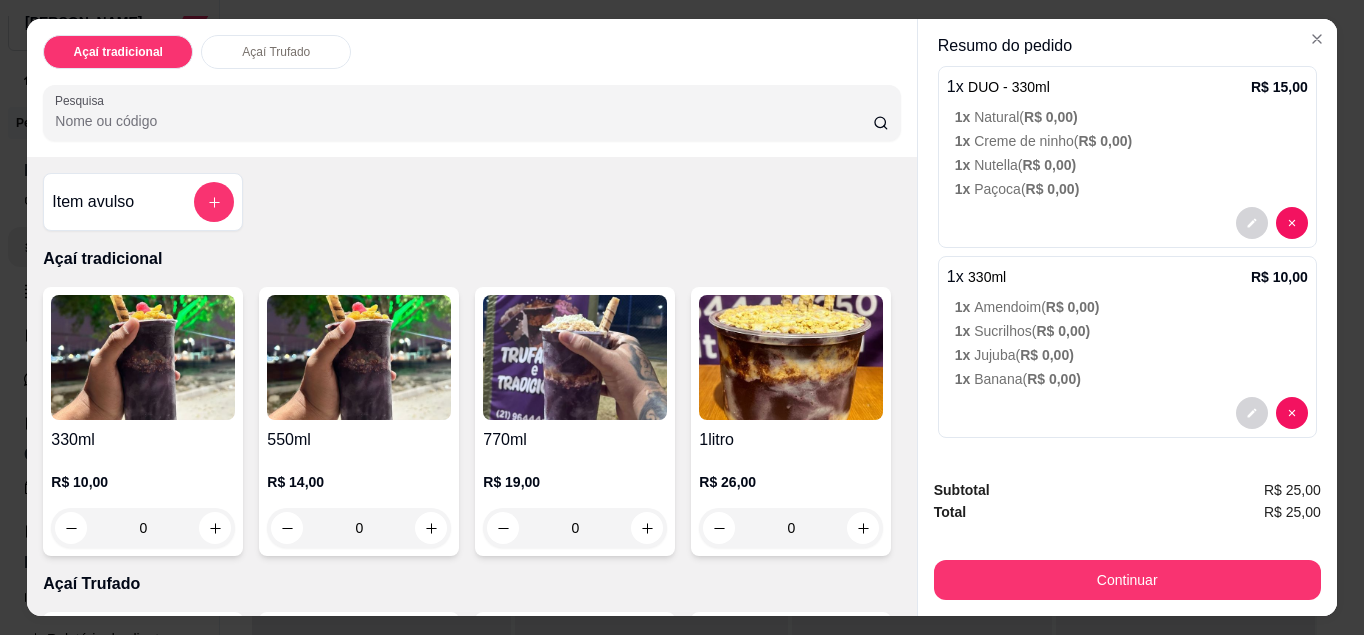 click at bounding box center (1127, 413) 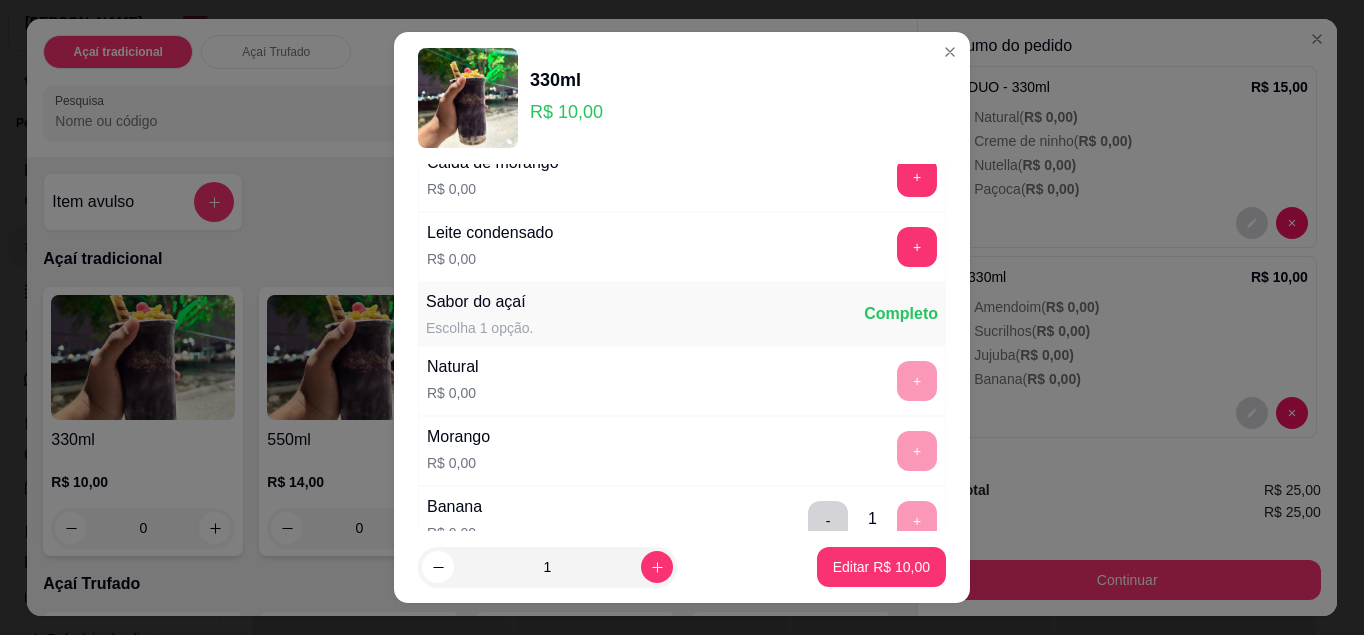 scroll, scrollTop: 1174, scrollLeft: 0, axis: vertical 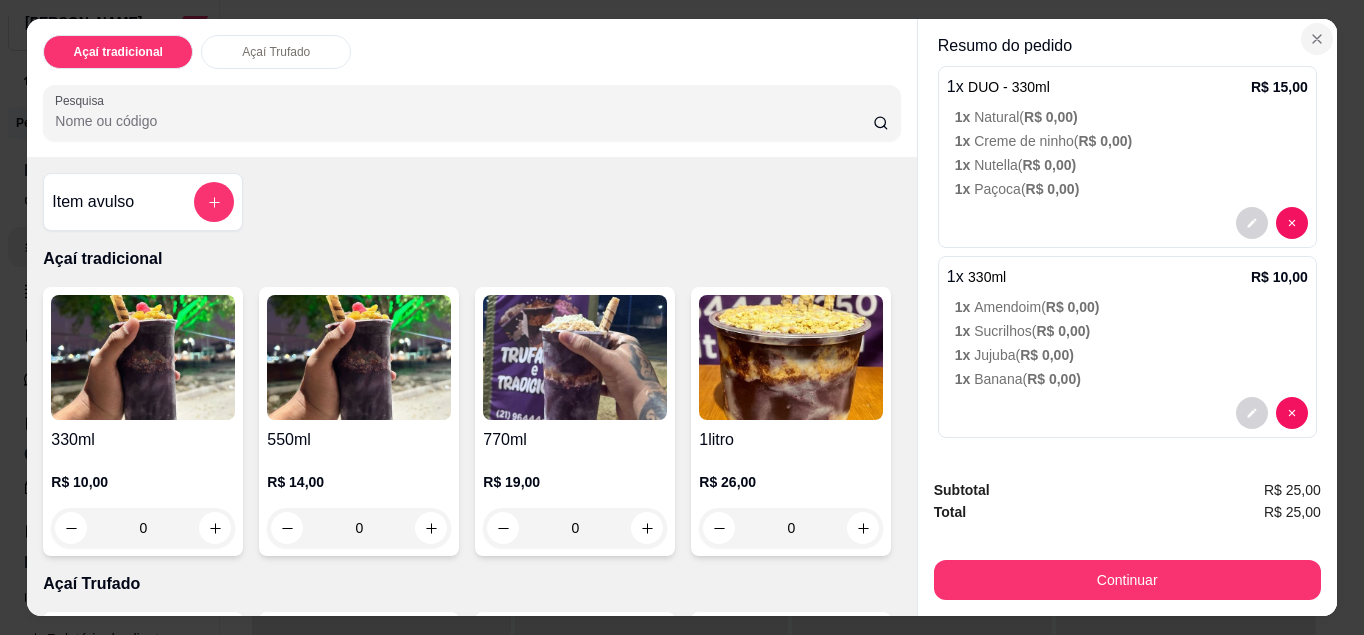 click 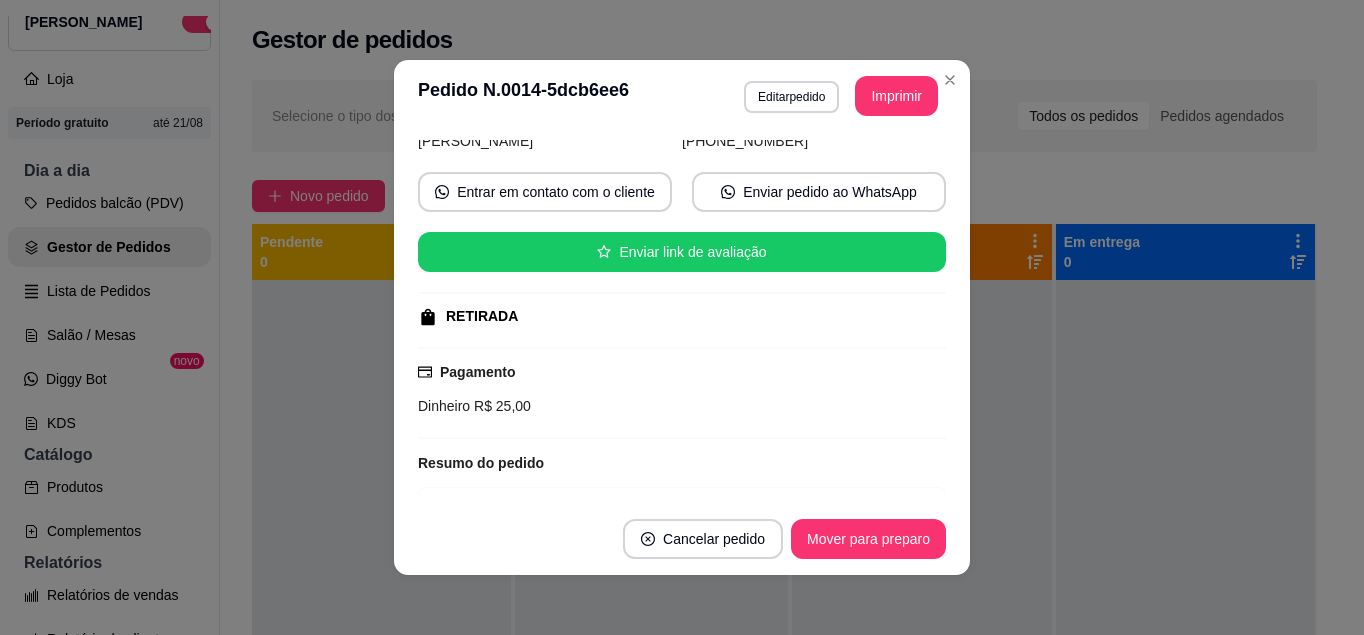 scroll, scrollTop: 149, scrollLeft: 0, axis: vertical 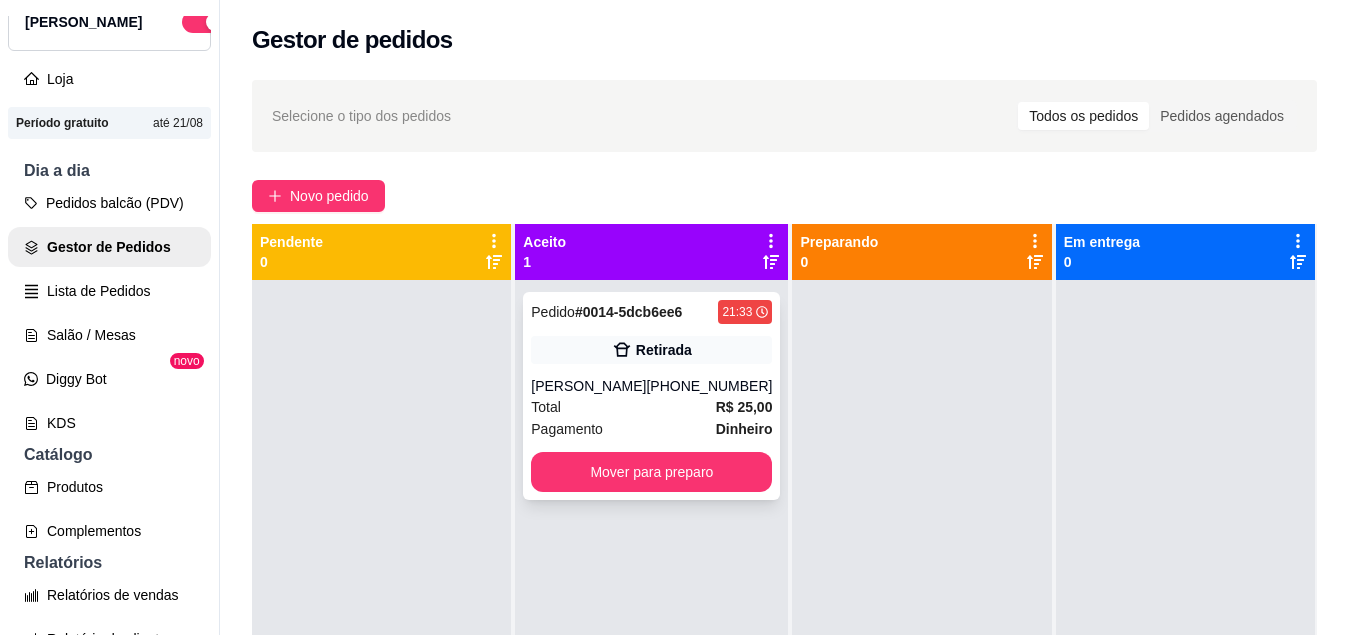 click on "Retirada" at bounding box center [664, 350] 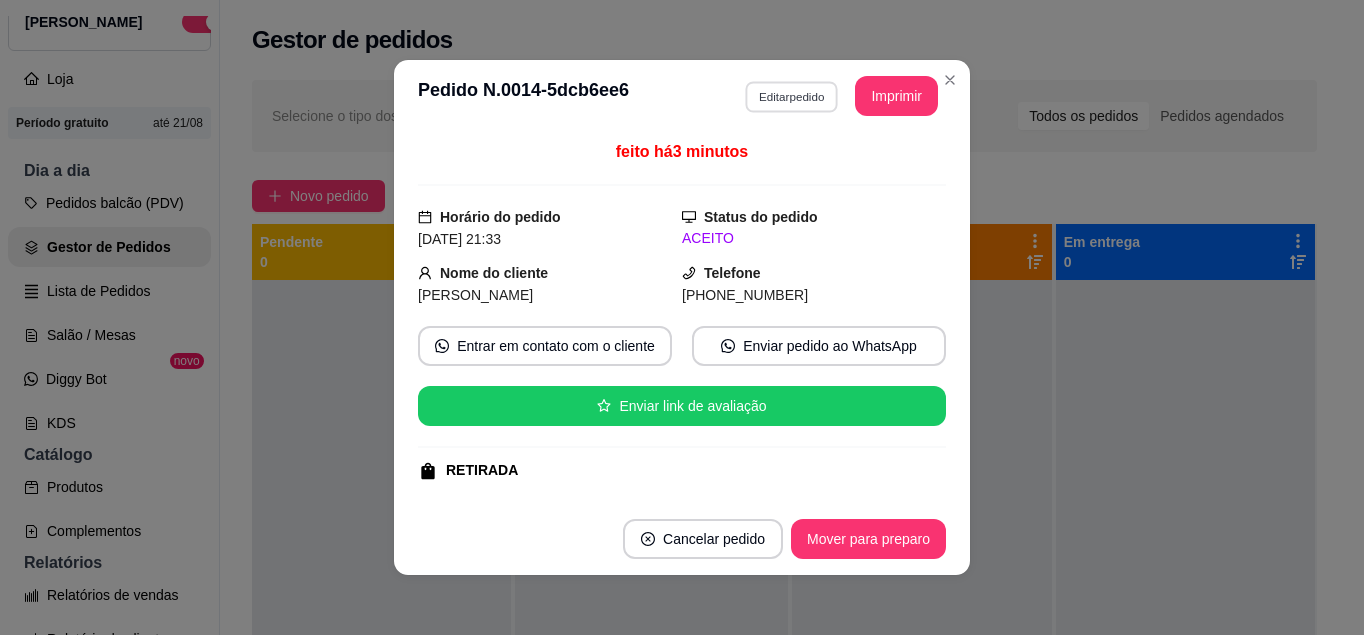 click on "Editar  pedido" at bounding box center [791, 96] 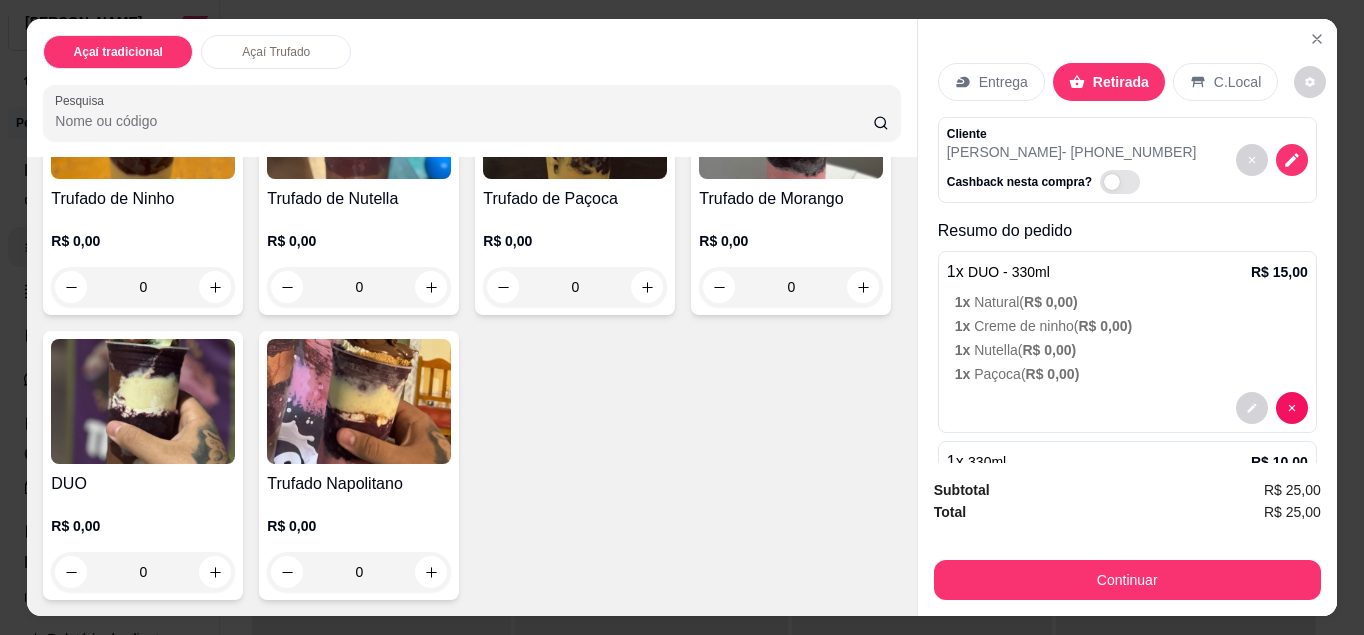 scroll, scrollTop: 723, scrollLeft: 0, axis: vertical 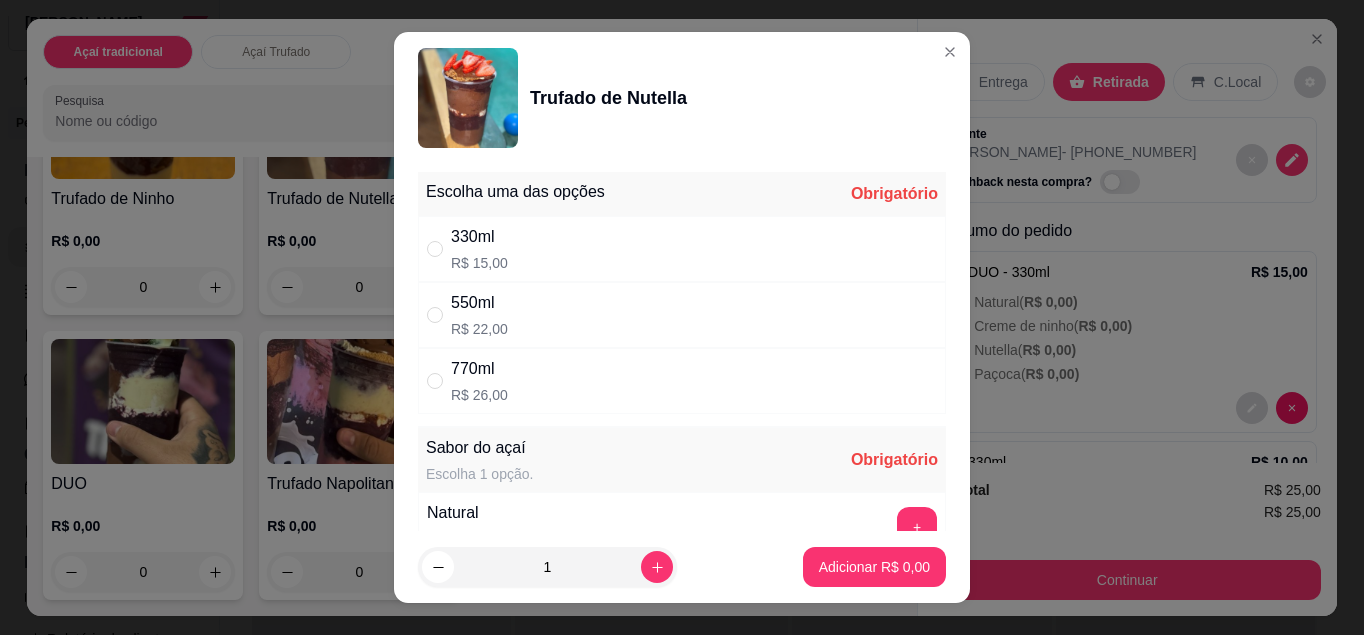 click on "330ml R$ 15,00" at bounding box center (682, 249) 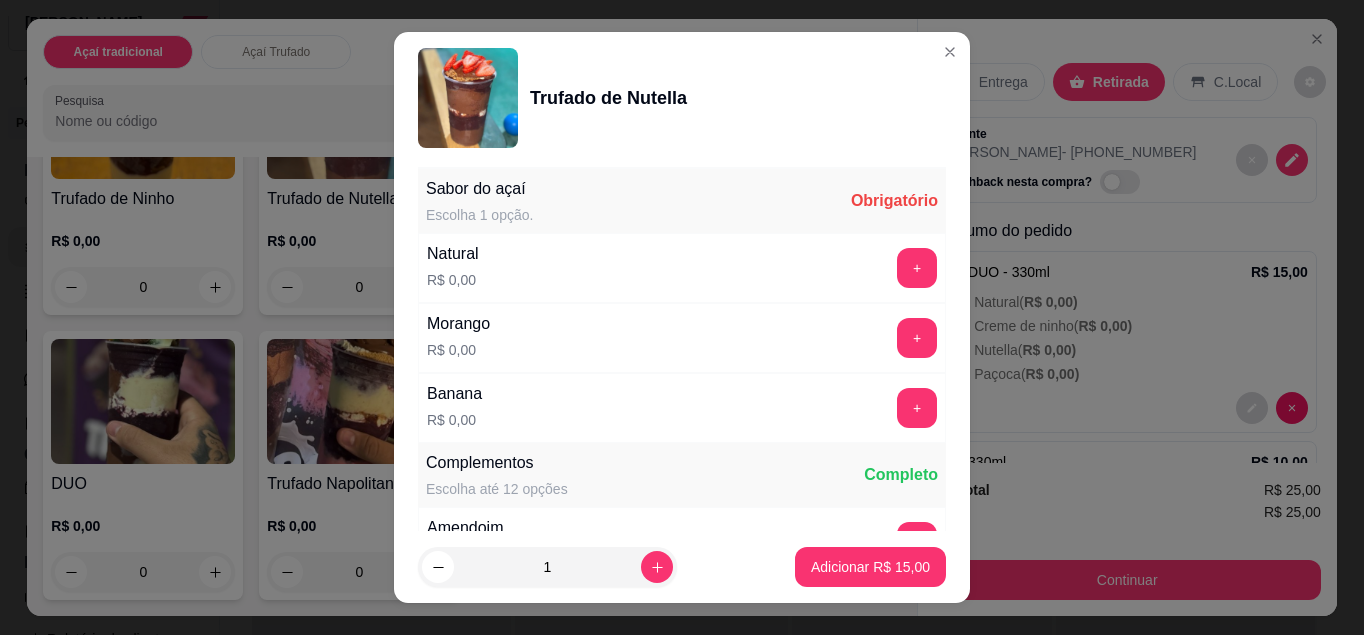 scroll, scrollTop: 268, scrollLeft: 0, axis: vertical 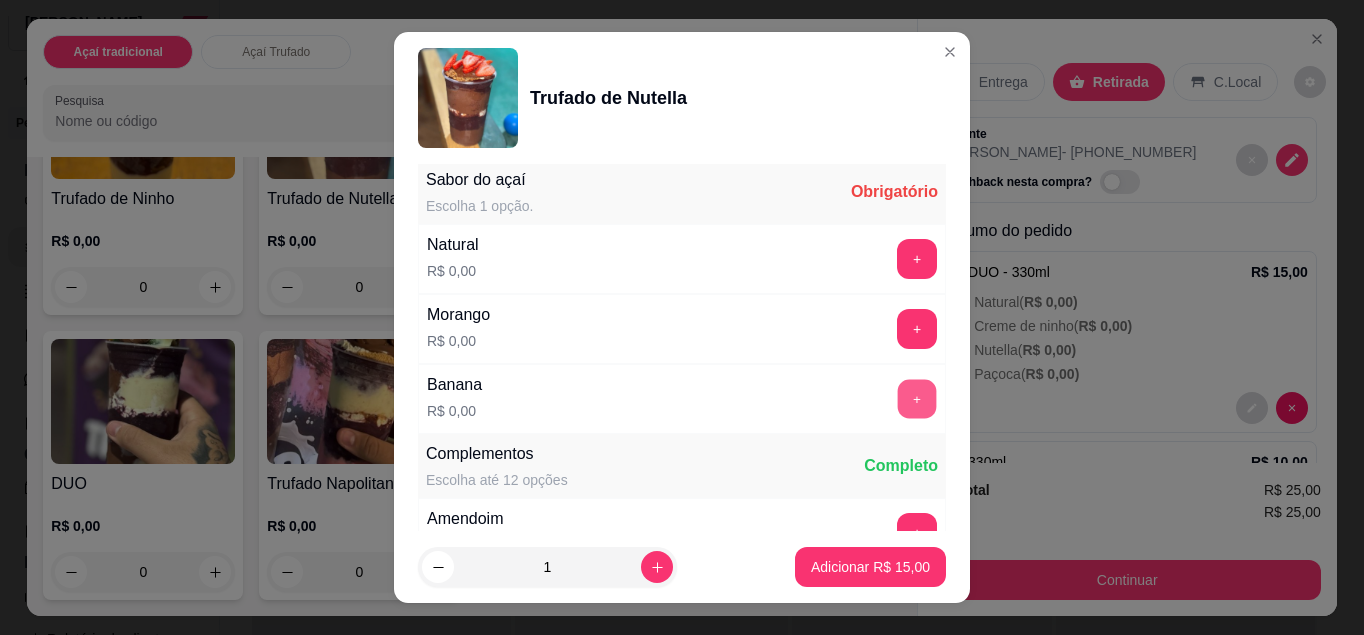 click on "+" at bounding box center [917, 398] 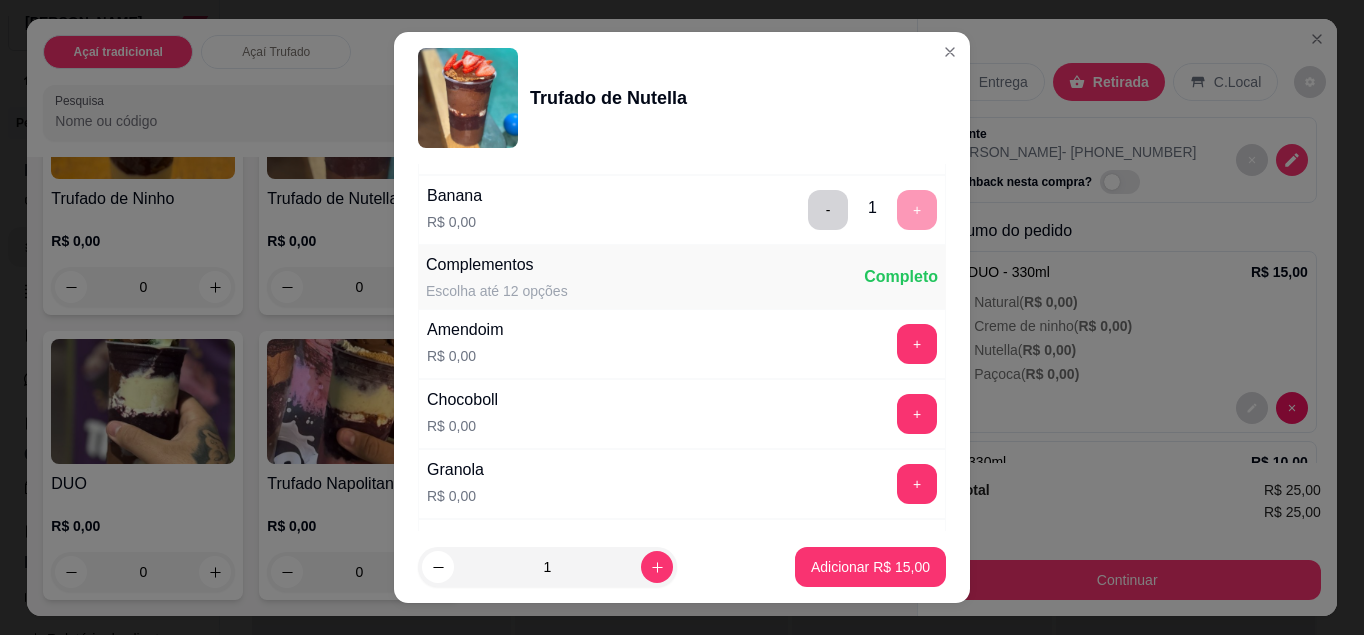 scroll, scrollTop: 526, scrollLeft: 0, axis: vertical 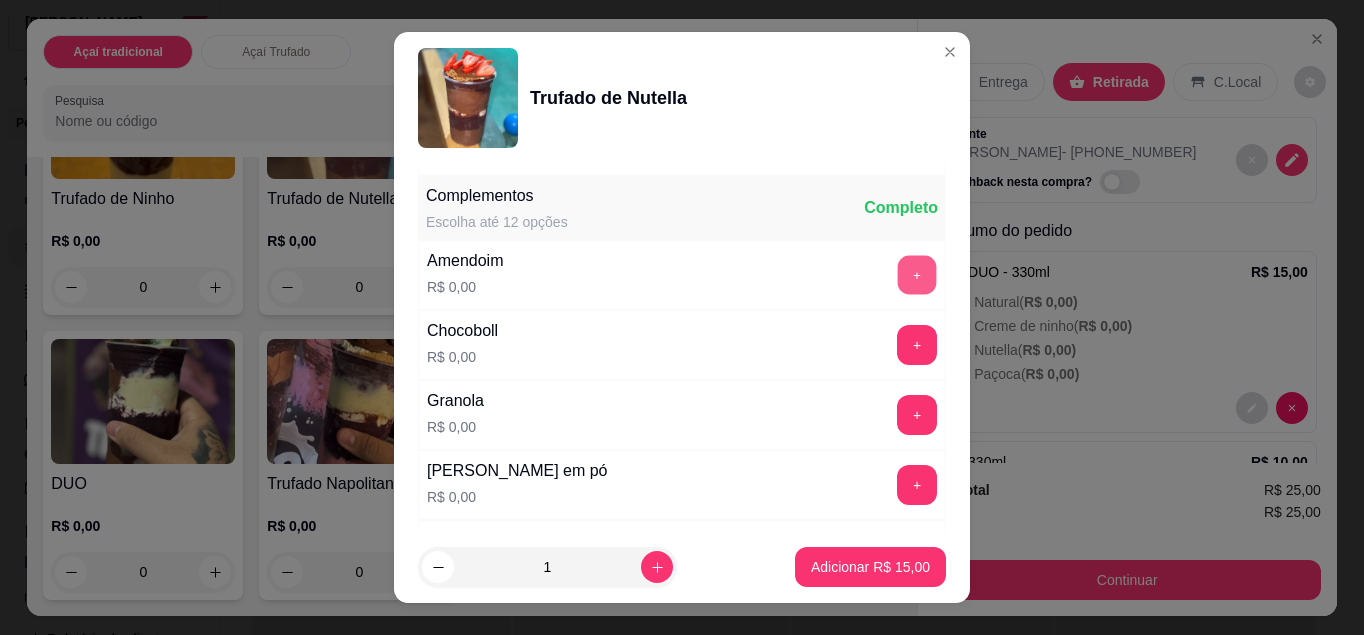 click on "+" at bounding box center [917, 274] 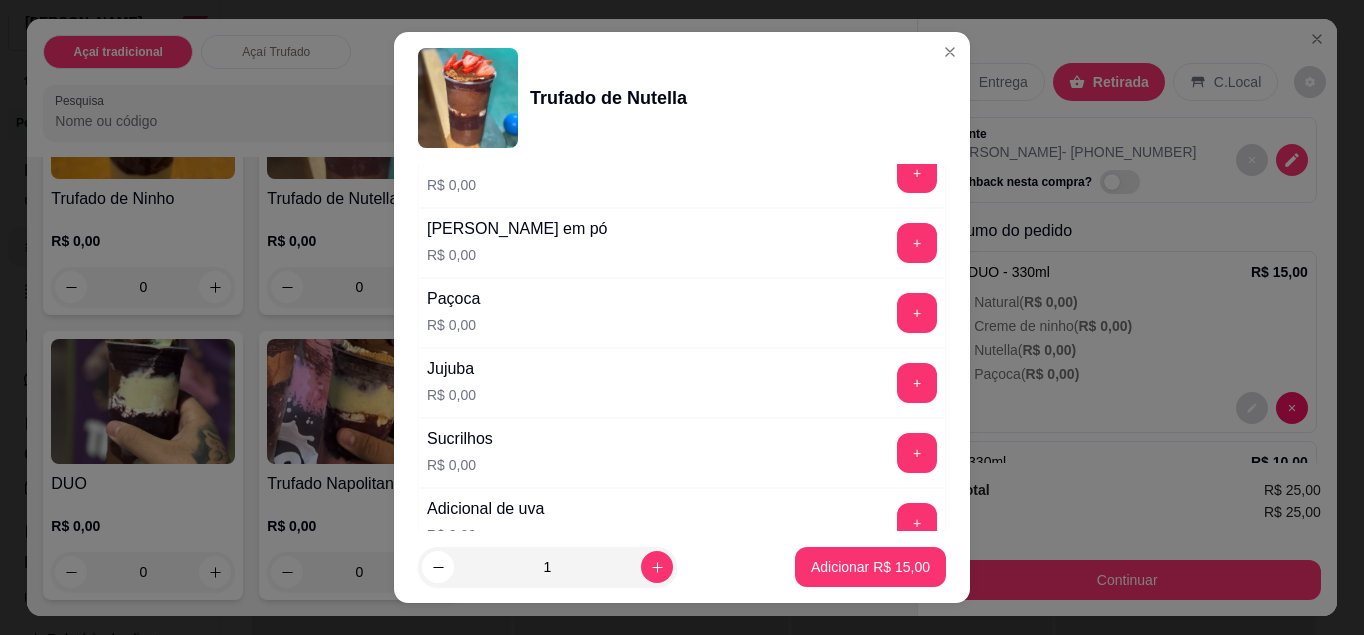 scroll, scrollTop: 769, scrollLeft: 0, axis: vertical 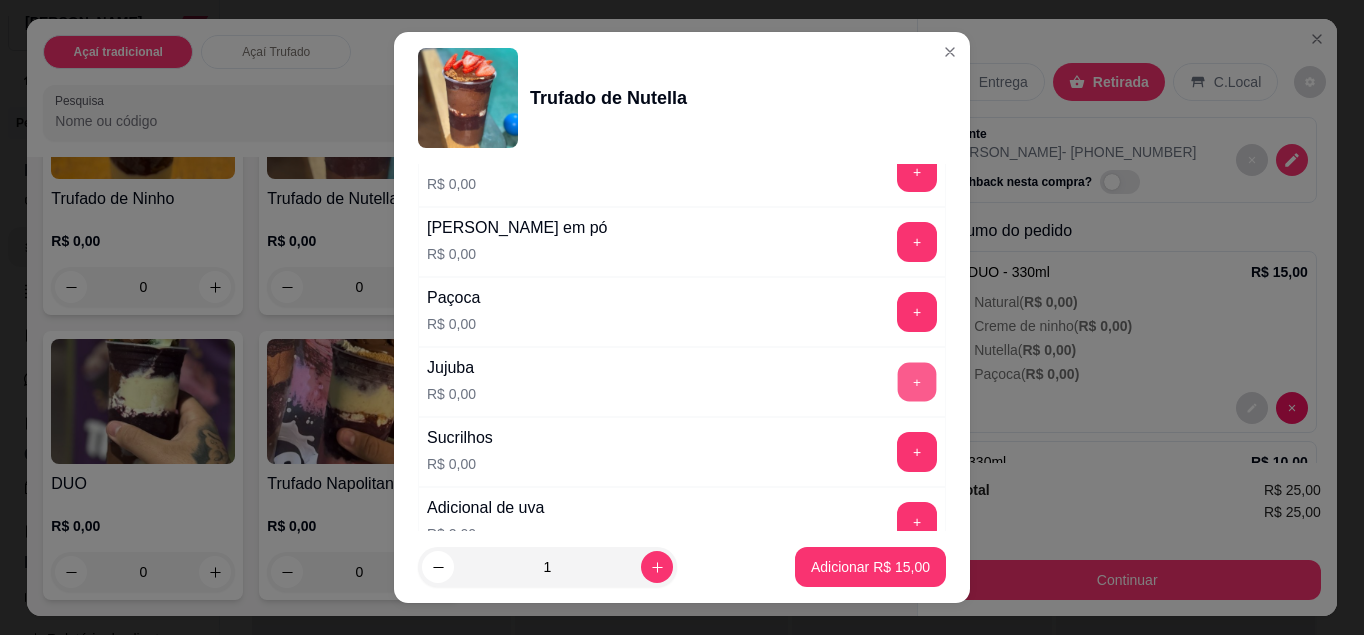 click on "+" at bounding box center [917, 381] 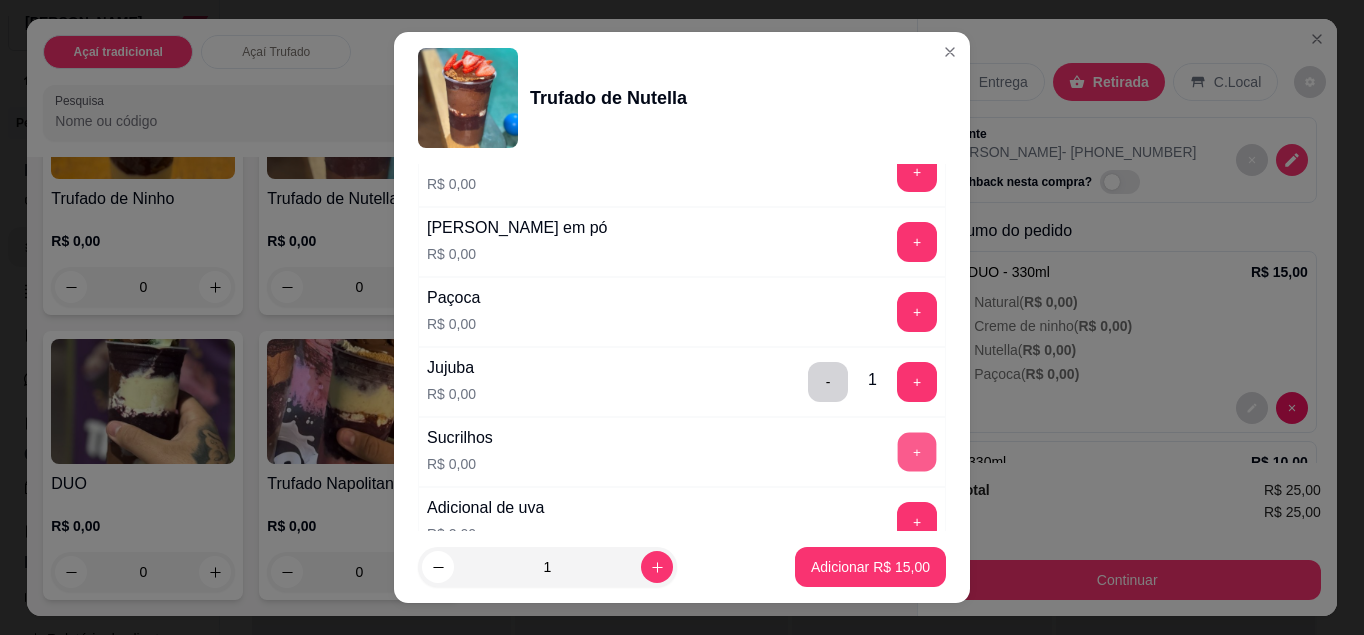 click on "+" at bounding box center [917, 451] 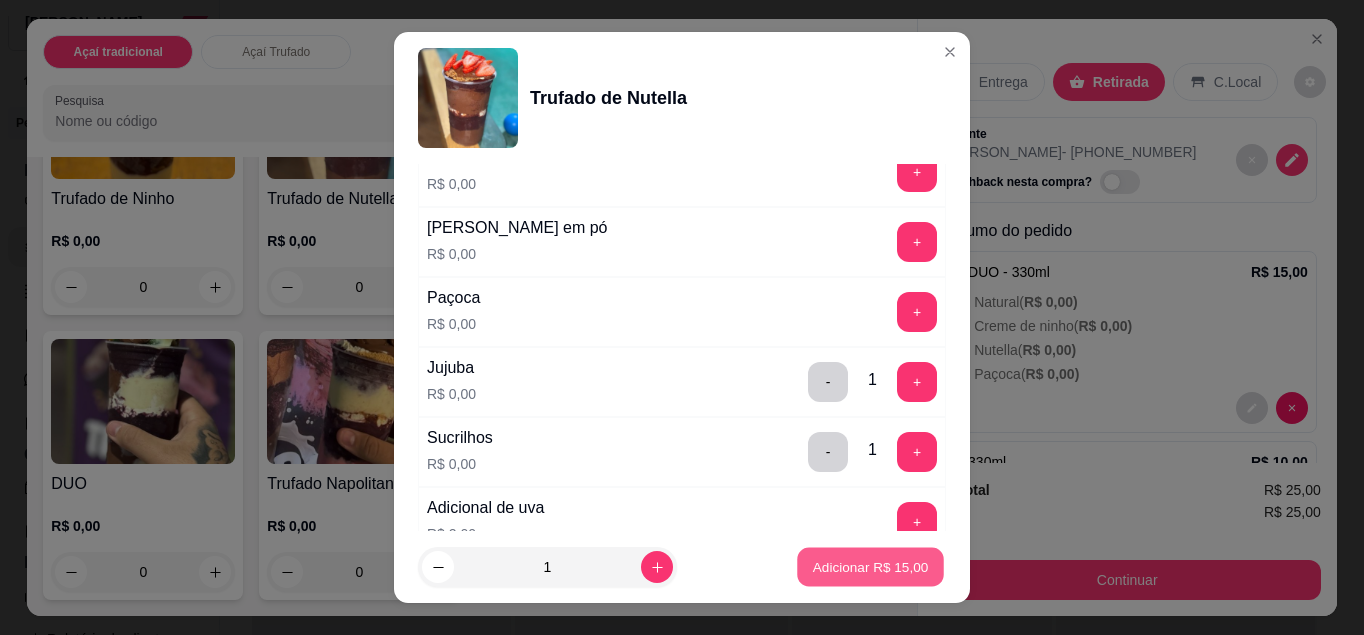 click on "Adicionar   R$ 15,00" at bounding box center (871, 567) 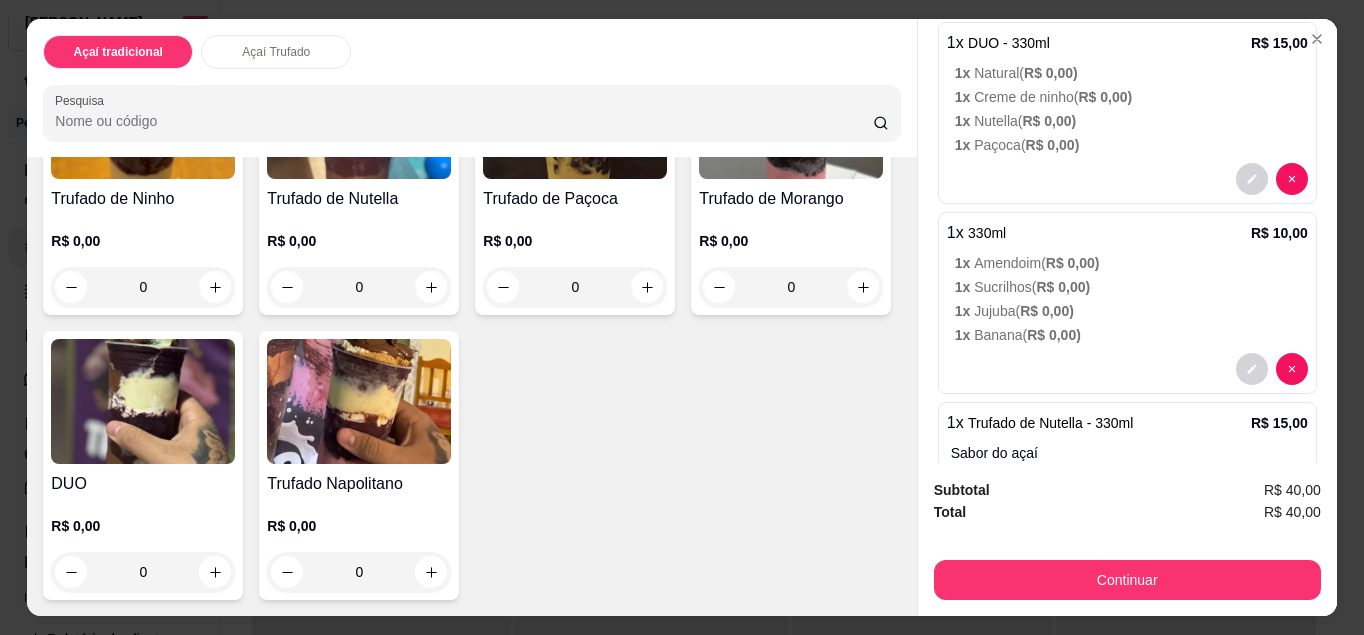 scroll, scrollTop: 234, scrollLeft: 0, axis: vertical 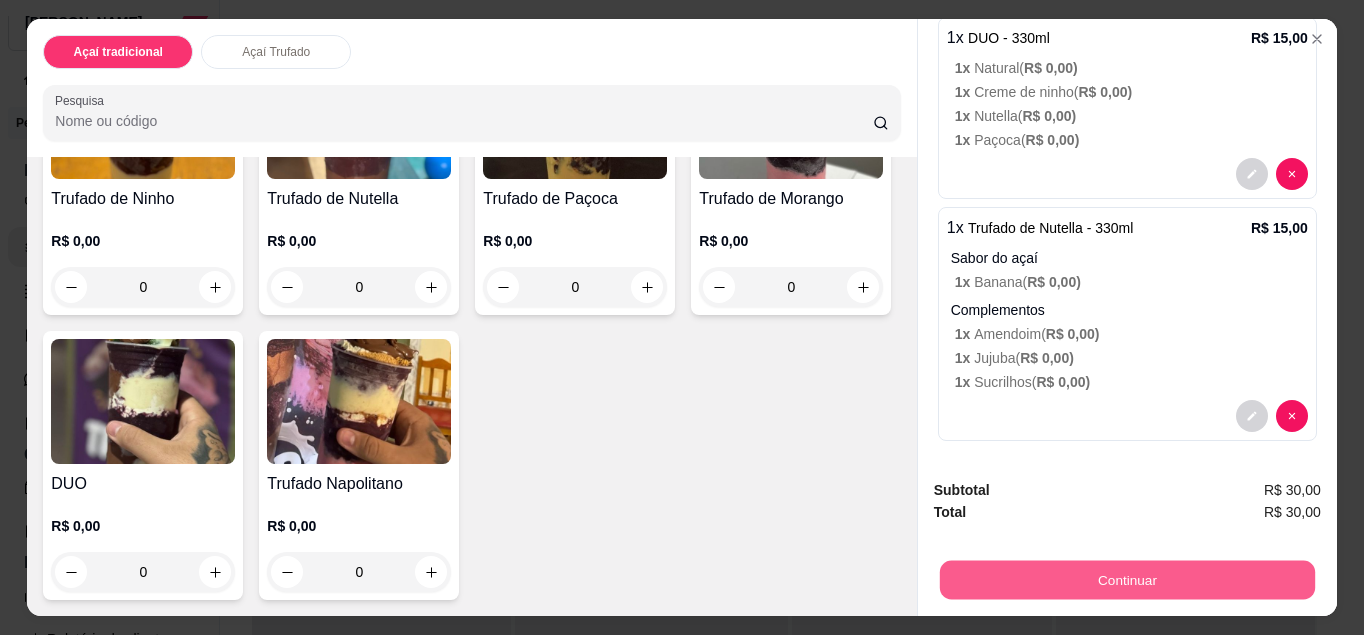 click on "Continuar" at bounding box center [1127, 580] 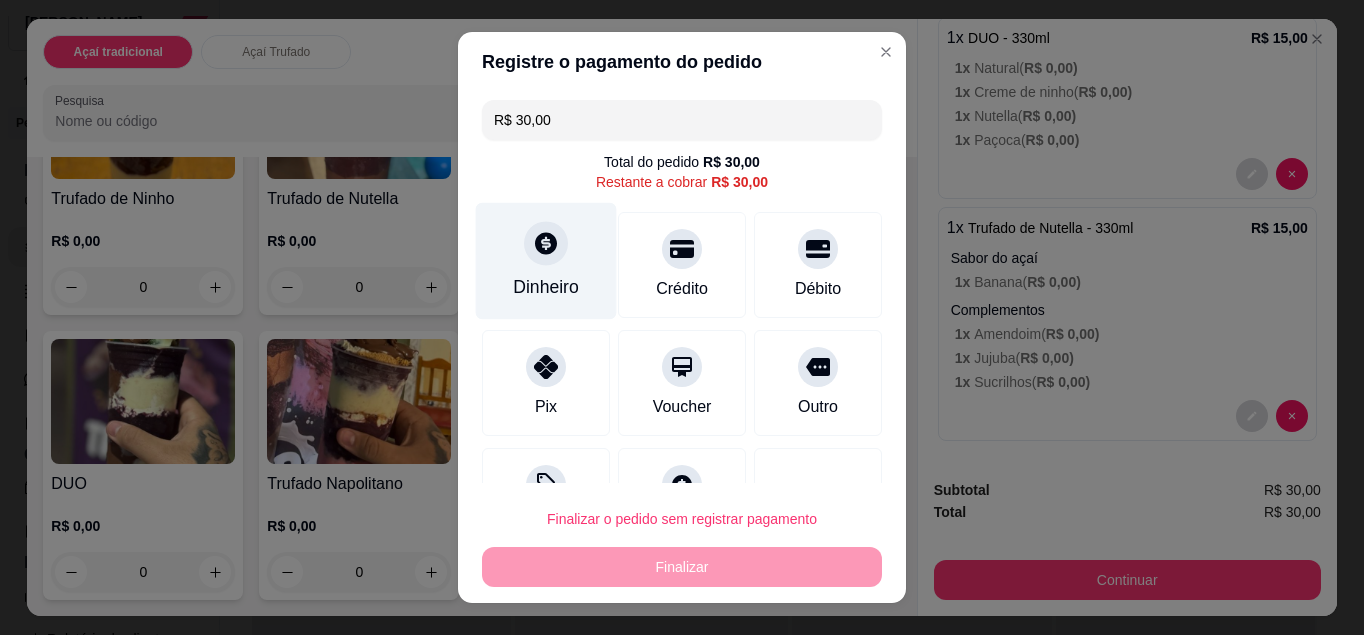 click on "Dinheiro" at bounding box center [546, 260] 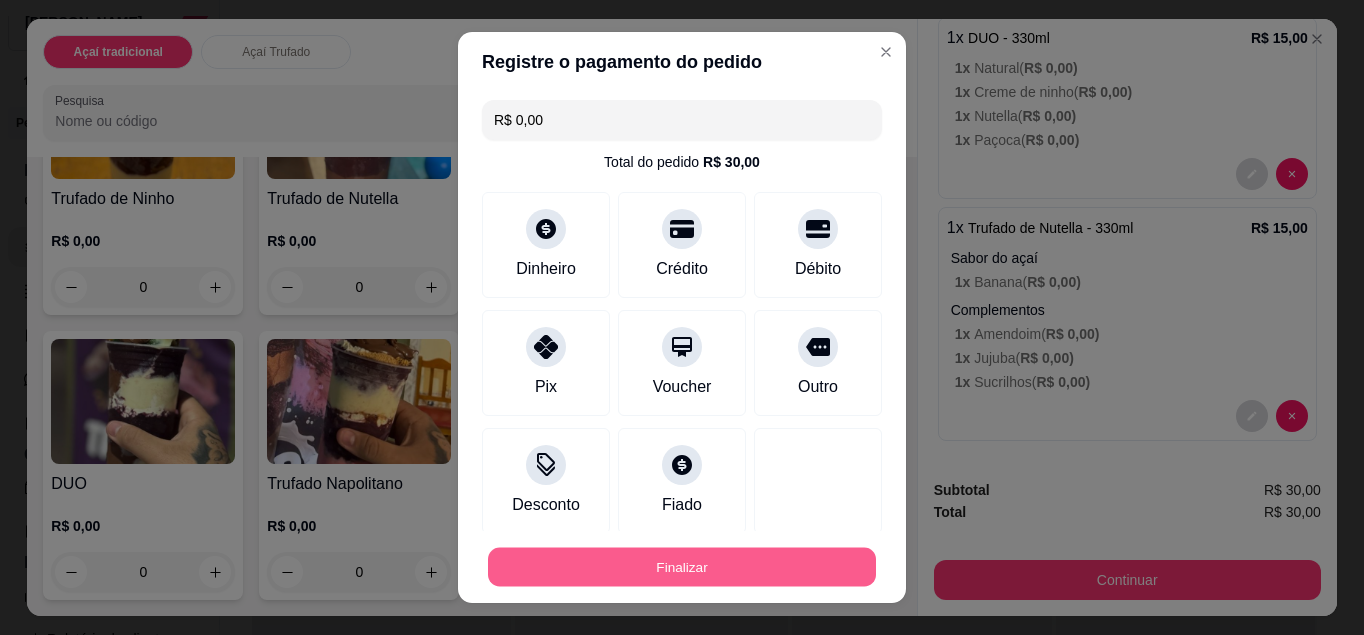 click on "Finalizar" at bounding box center [682, 567] 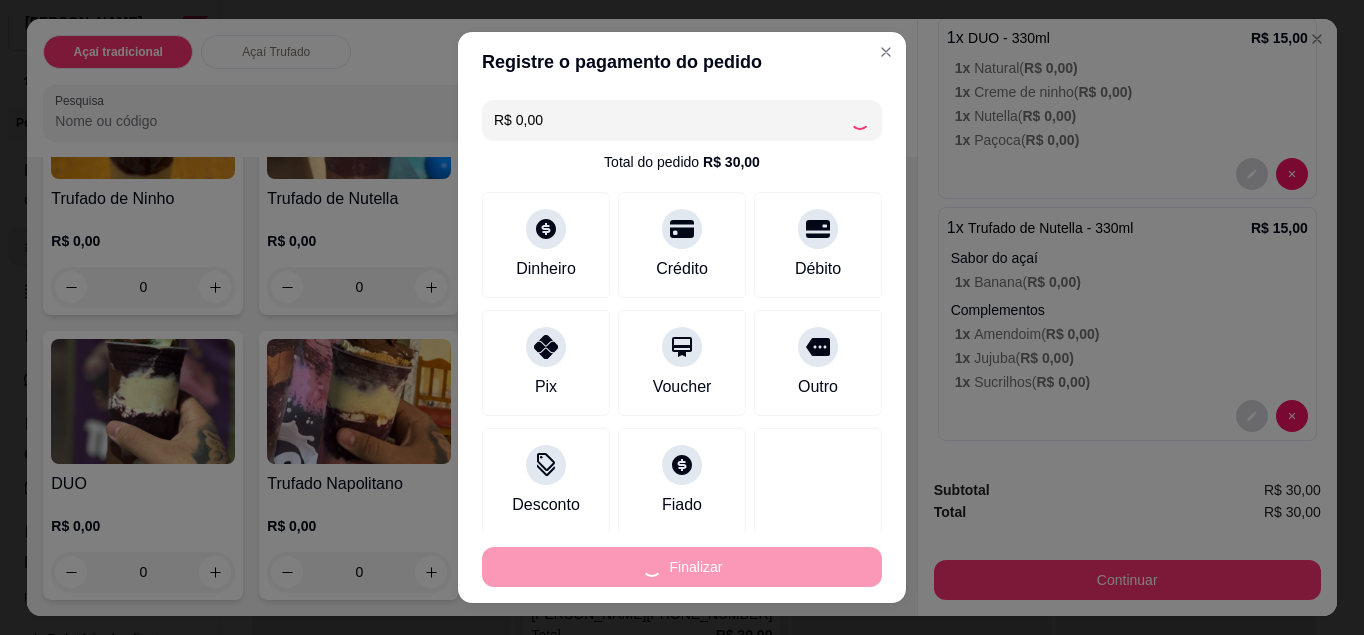 type on "-R$ 30,00" 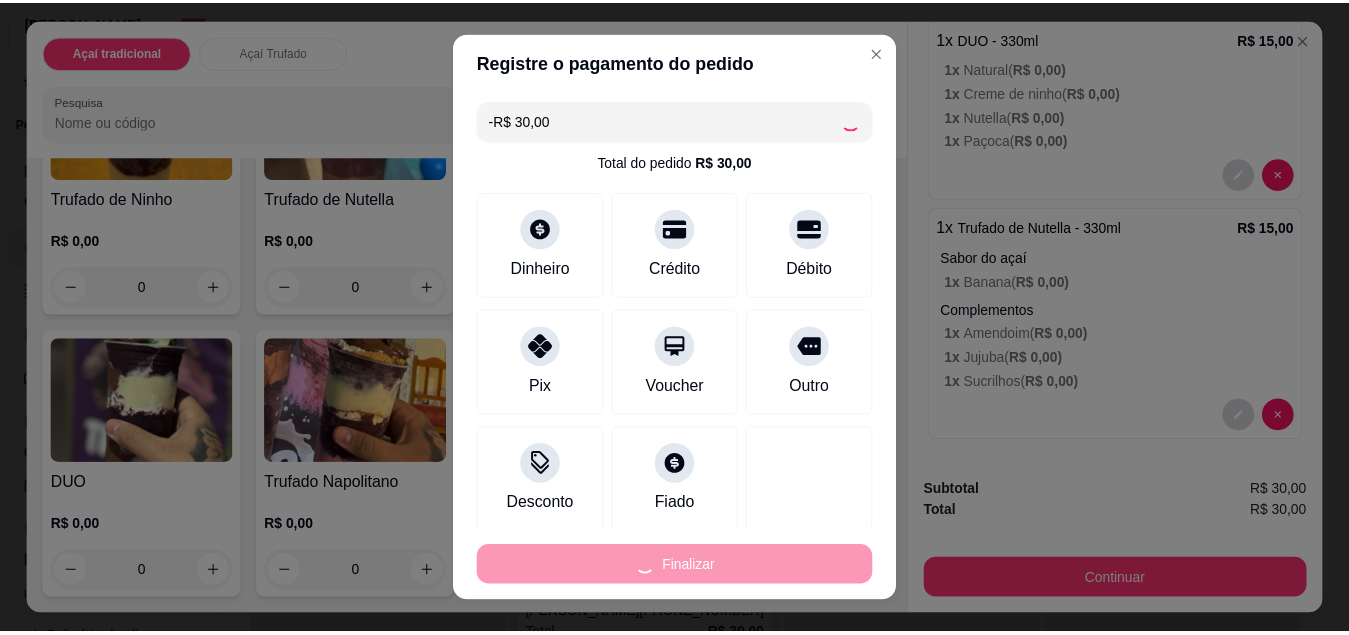 scroll, scrollTop: 0, scrollLeft: 0, axis: both 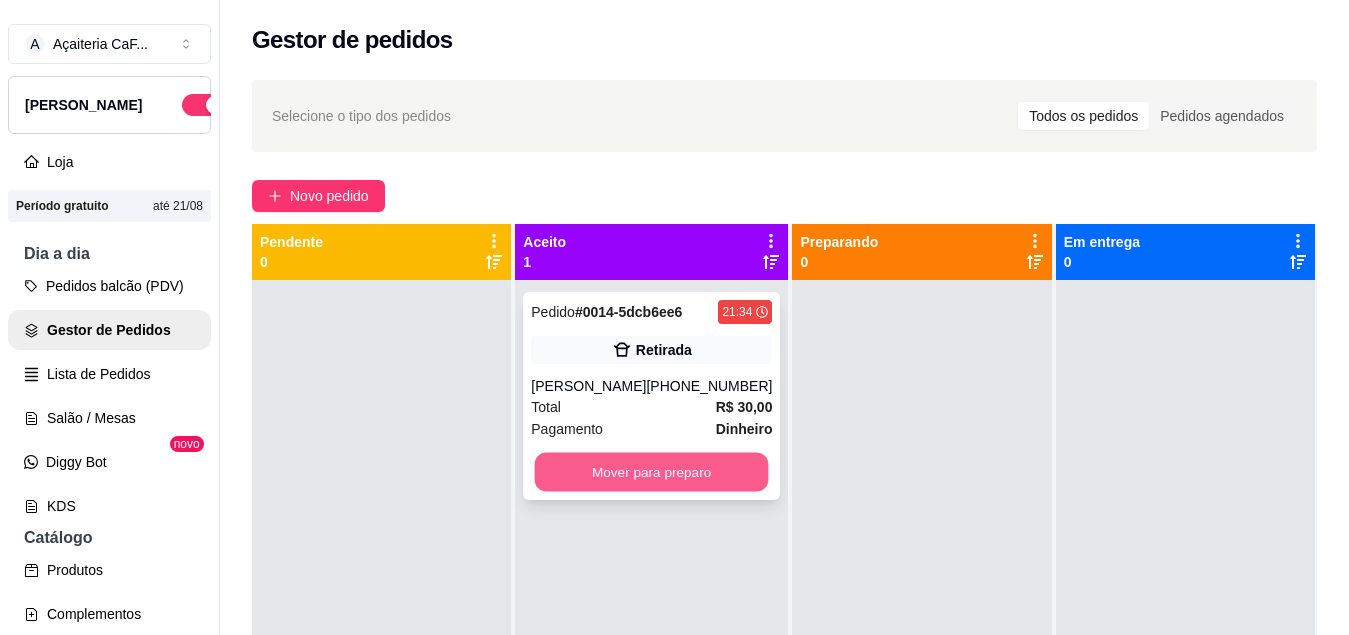 click on "Mover para preparo" at bounding box center [652, 472] 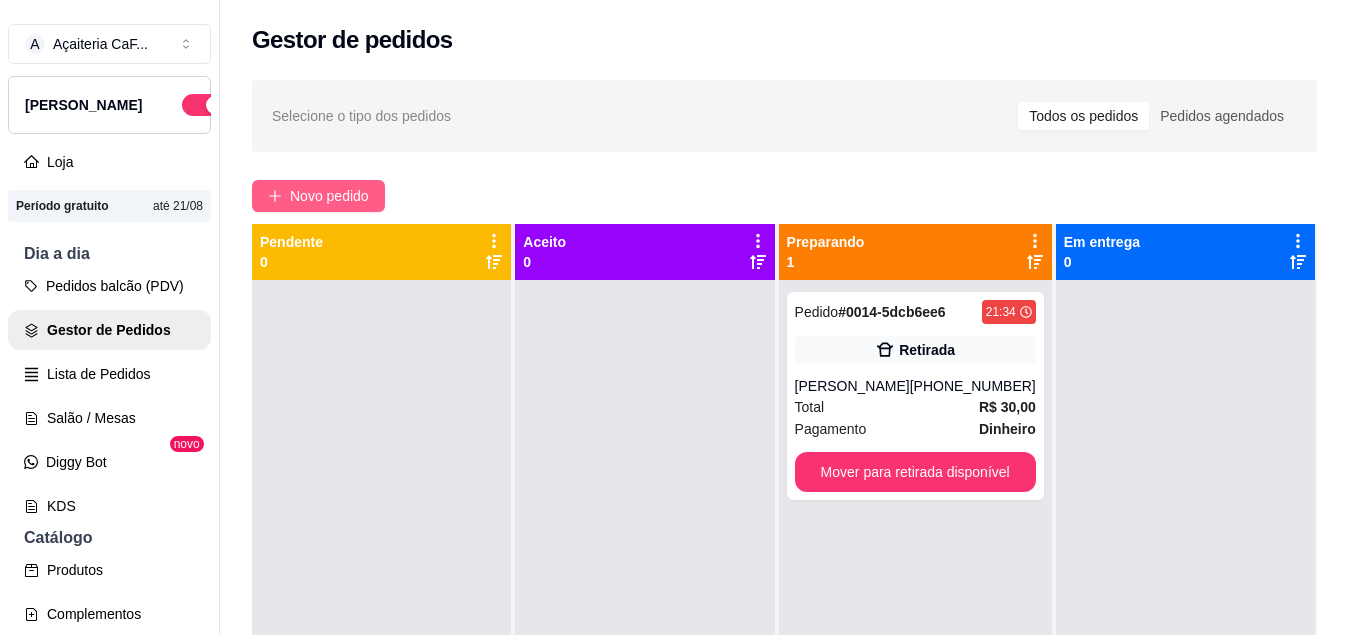 click on "Novo pedido" at bounding box center [318, 196] 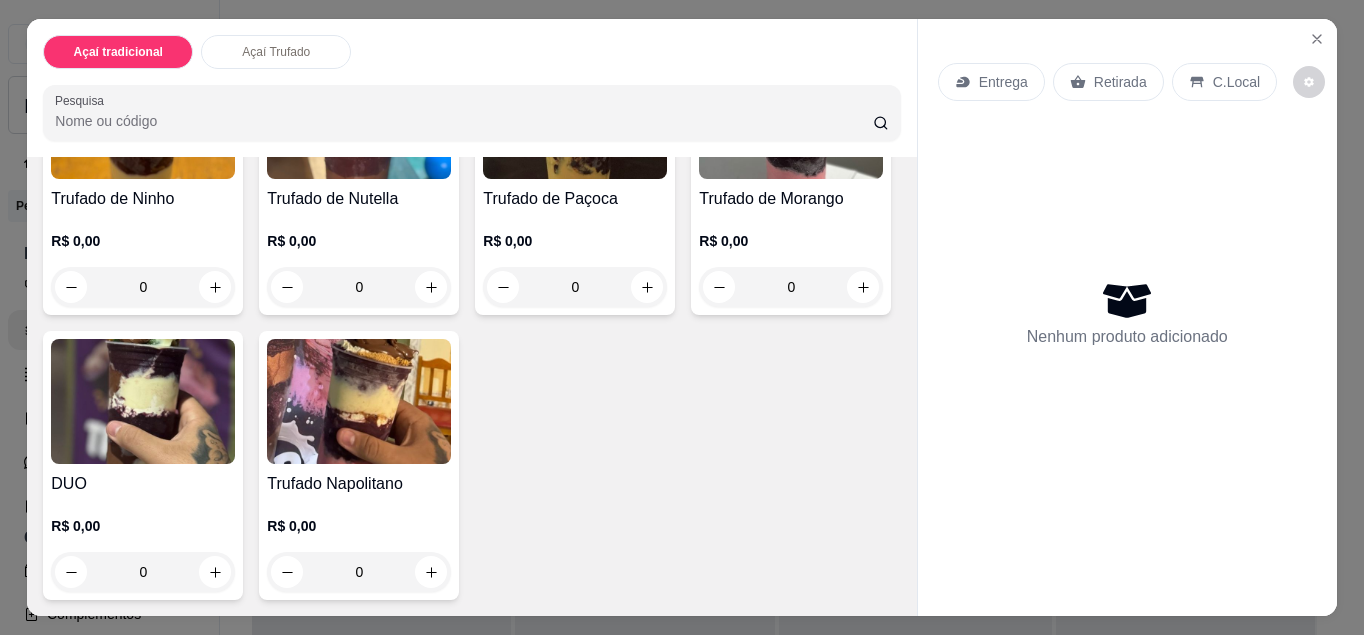 scroll, scrollTop: 851, scrollLeft: 0, axis: vertical 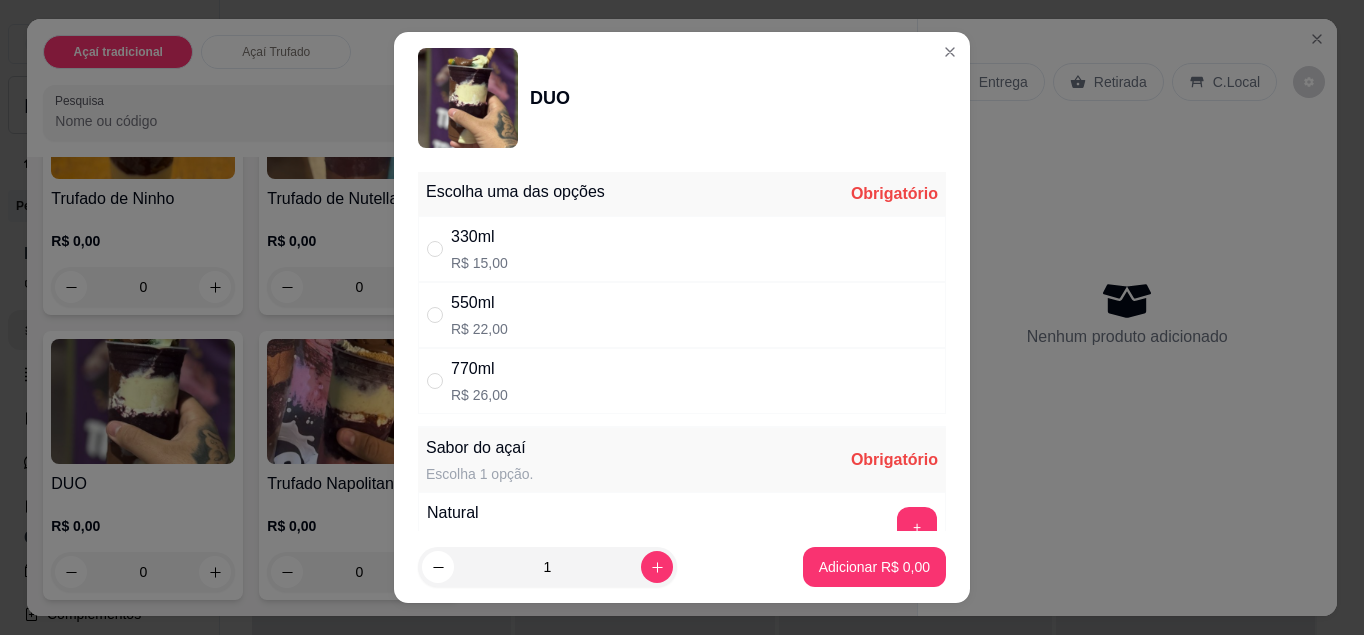 click on "330ml R$ 15,00" at bounding box center (682, 249) 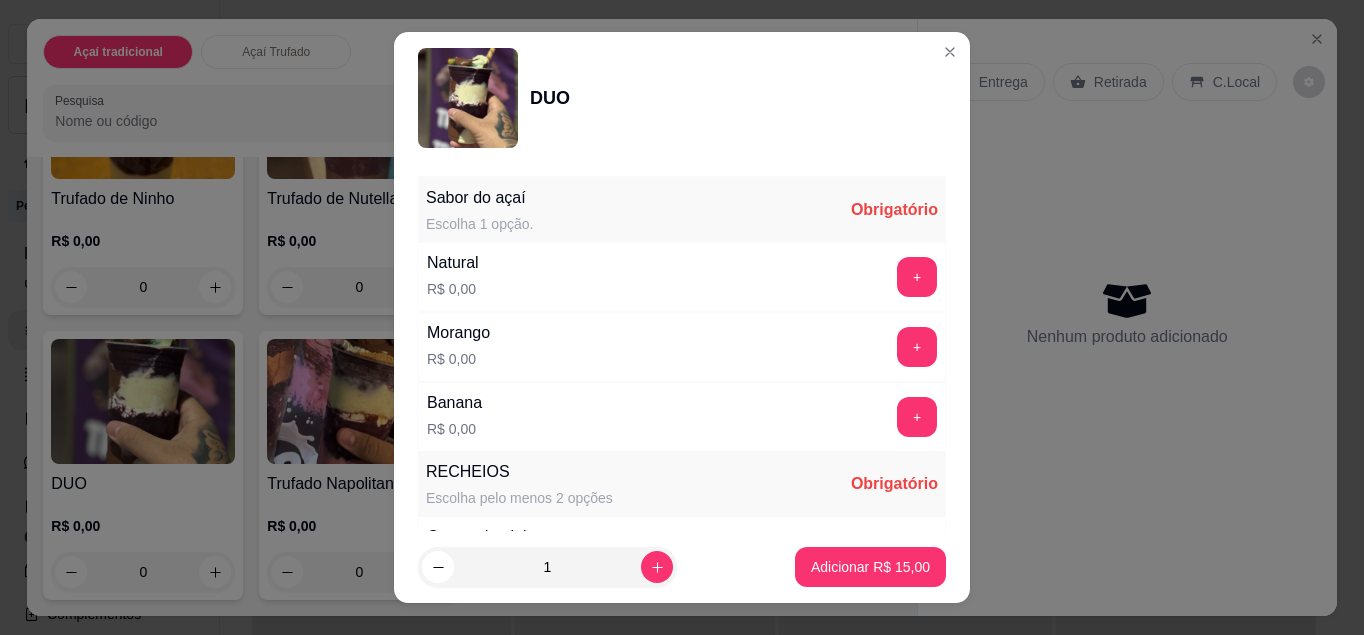 scroll, scrollTop: 251, scrollLeft: 0, axis: vertical 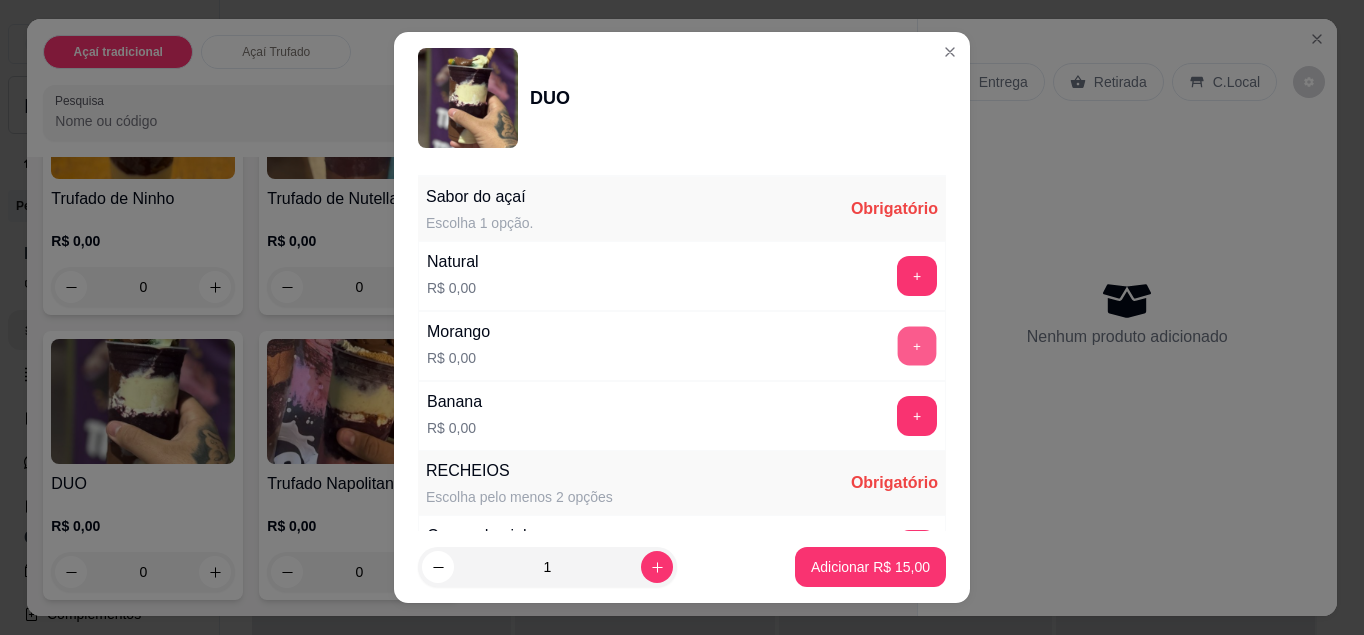 click on "+" at bounding box center [917, 345] 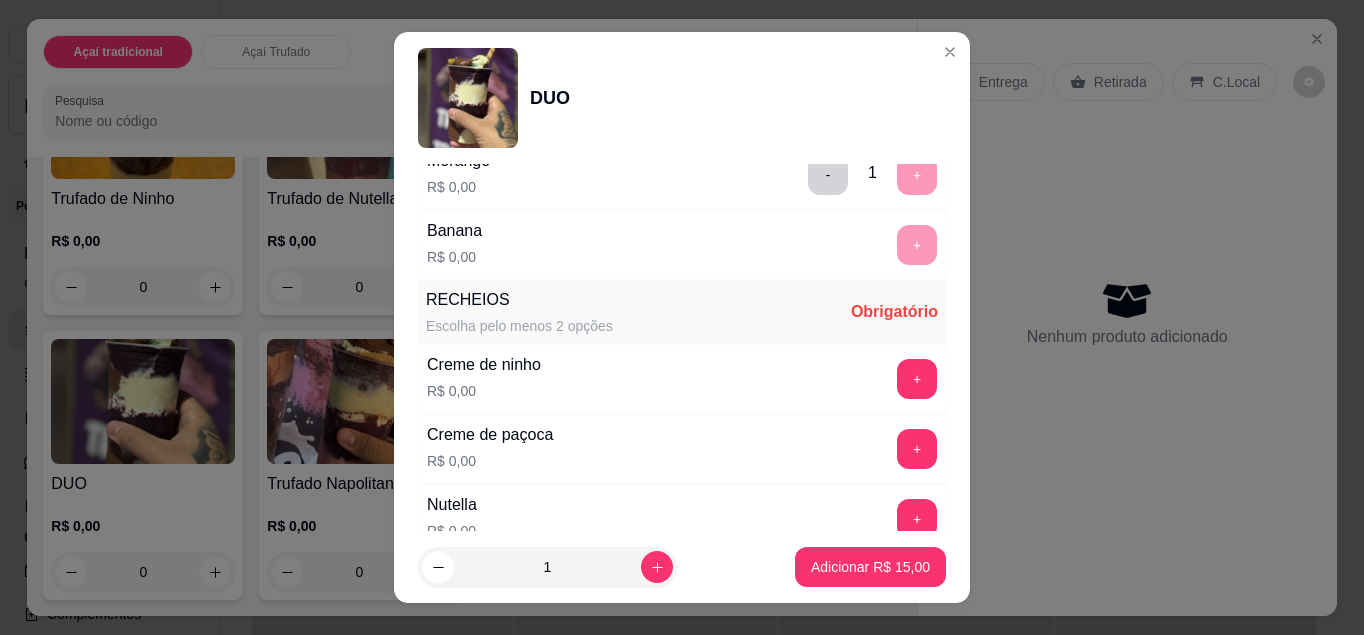 scroll, scrollTop: 468, scrollLeft: 0, axis: vertical 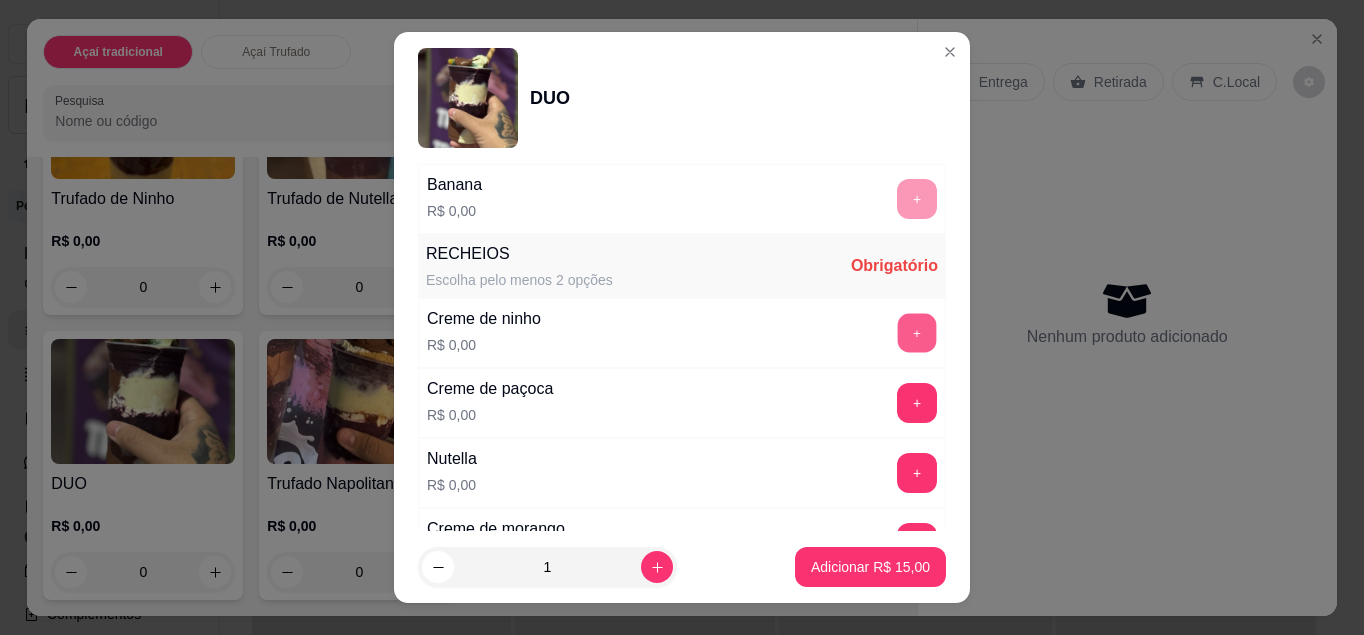 click on "+" at bounding box center (917, 332) 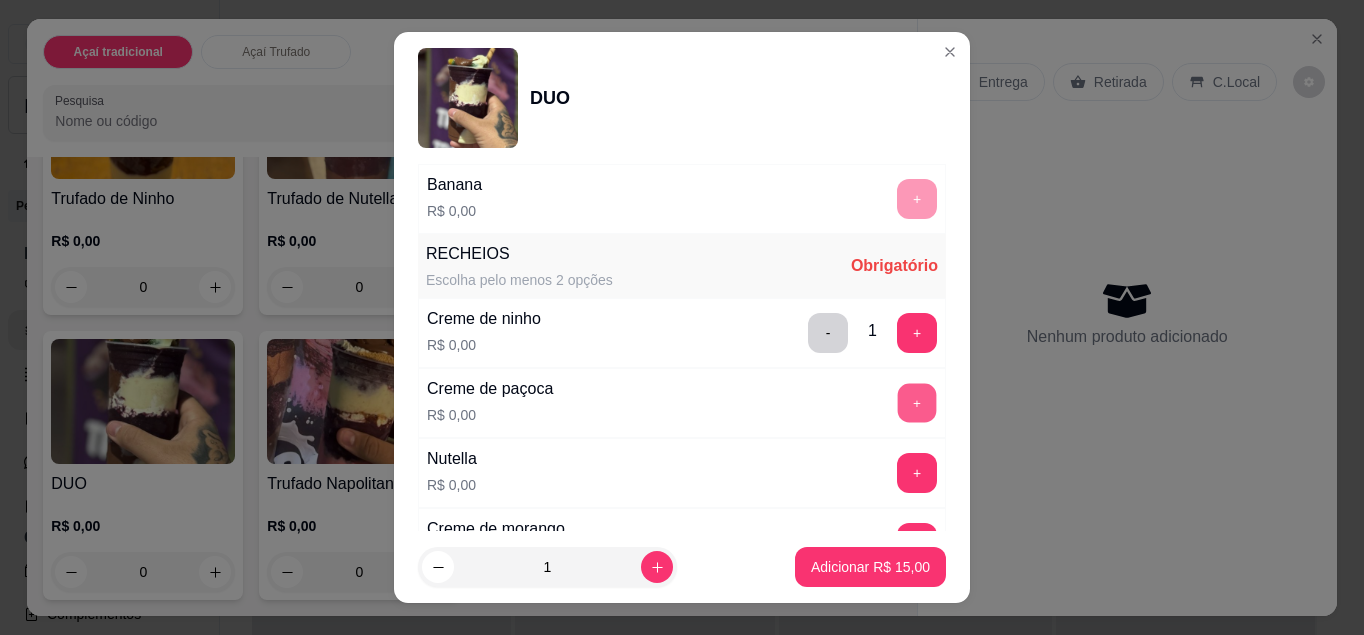 click on "+" at bounding box center (917, 402) 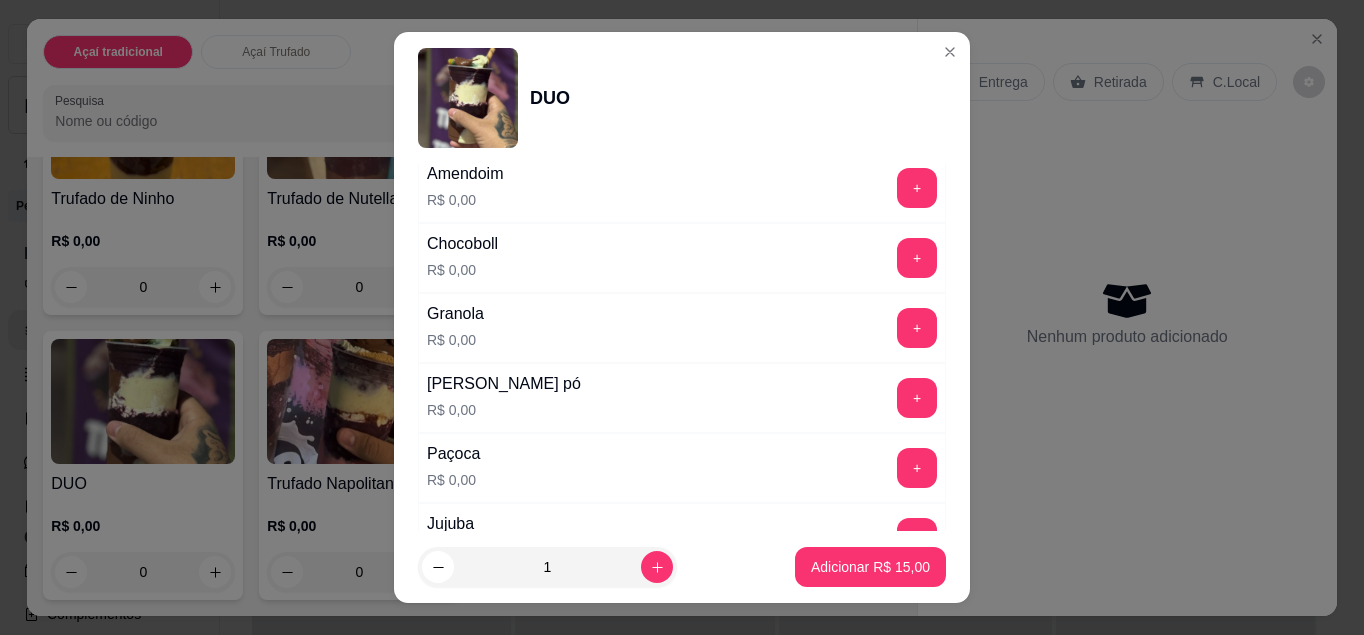 scroll, scrollTop: 1029, scrollLeft: 0, axis: vertical 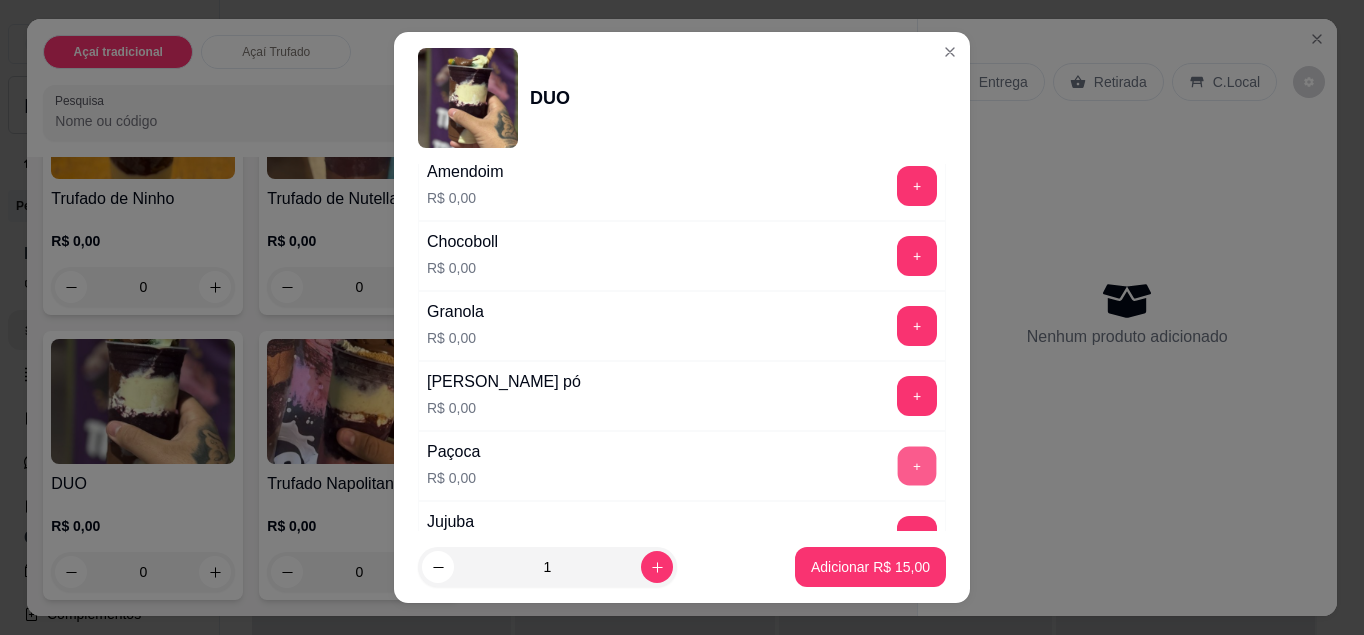 click on "+" at bounding box center (917, 465) 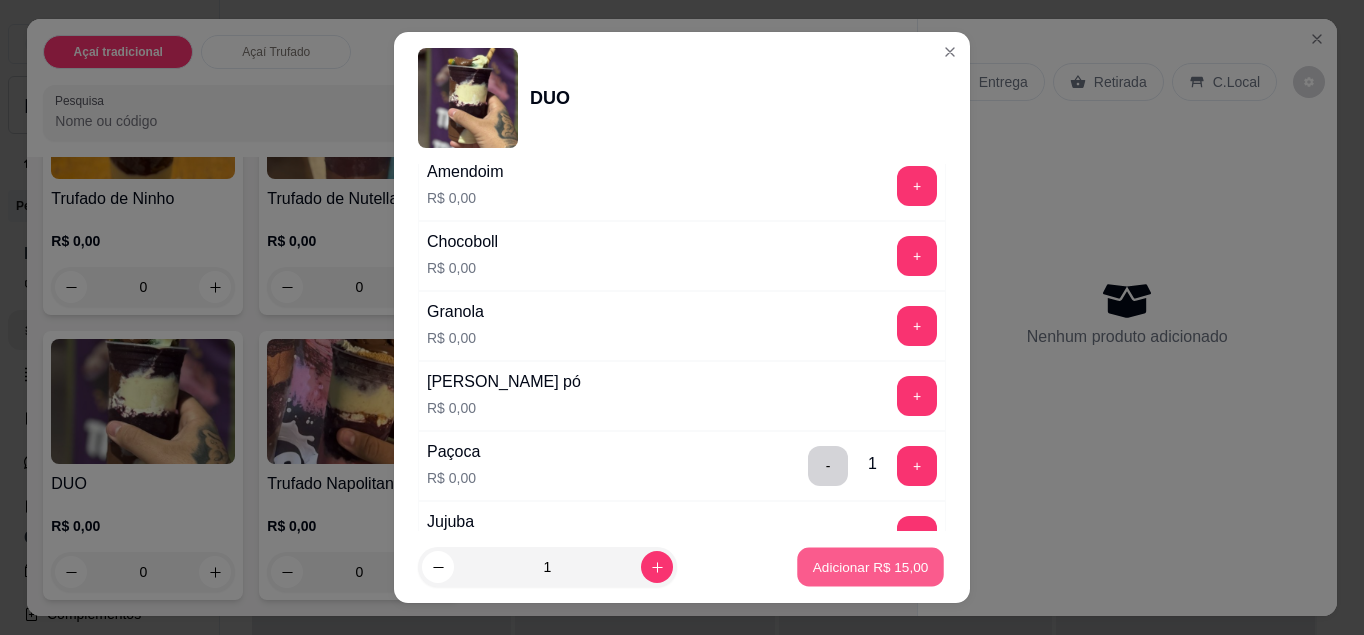 click on "Adicionar   R$ 15,00" at bounding box center (871, 567) 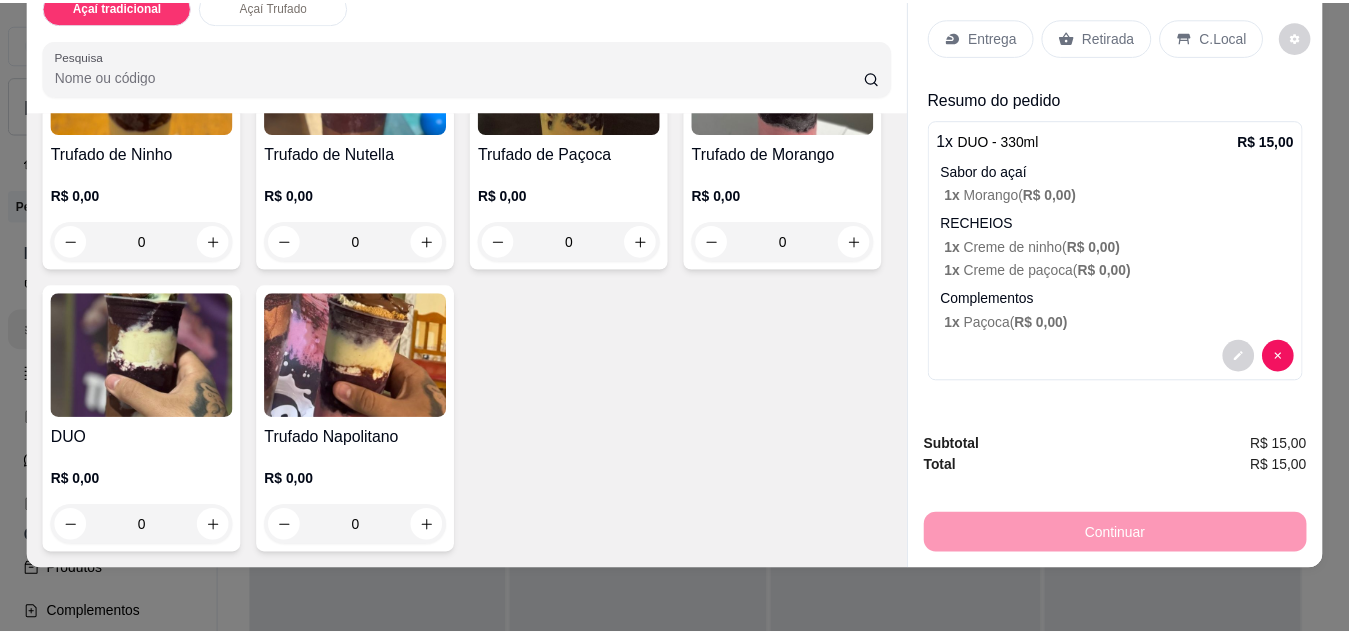 scroll, scrollTop: 0, scrollLeft: 0, axis: both 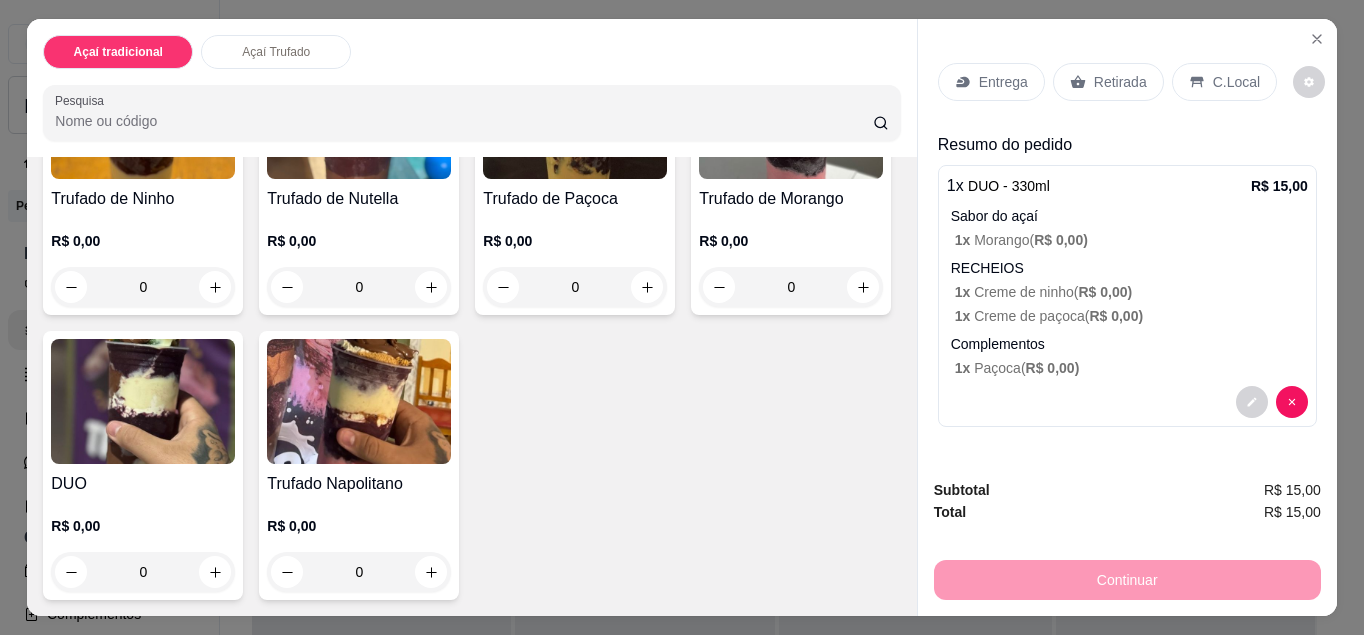 click on "C.Local" at bounding box center [1236, 82] 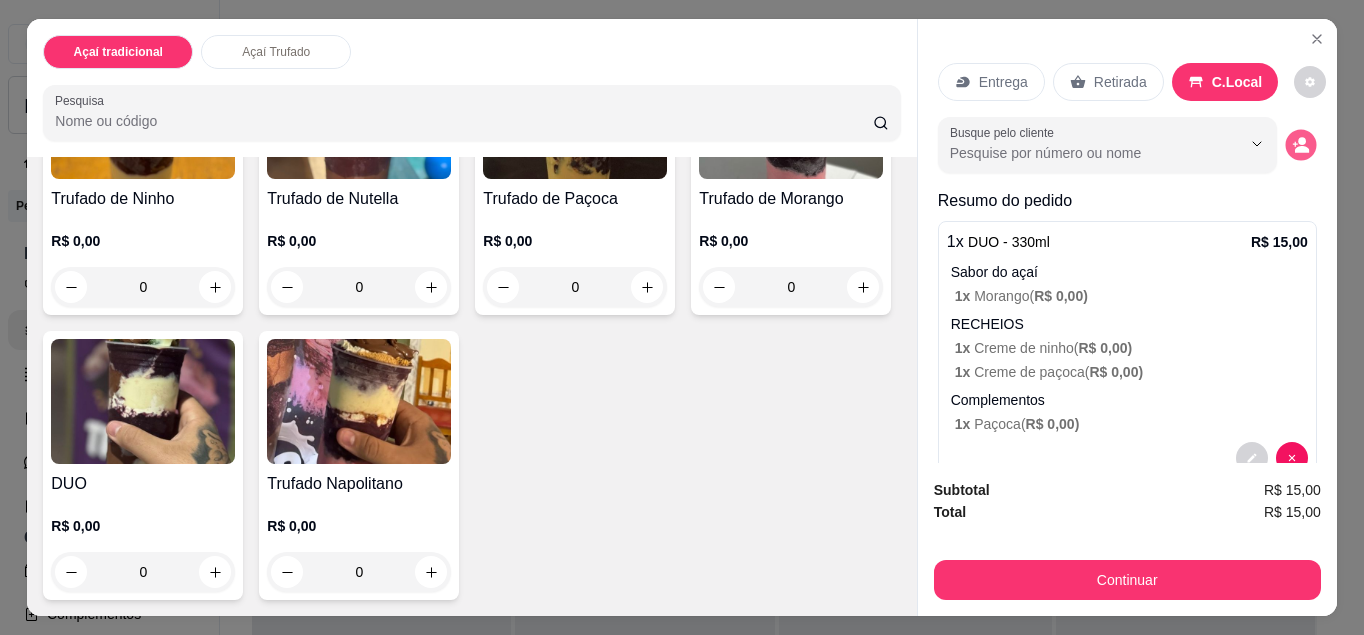 click 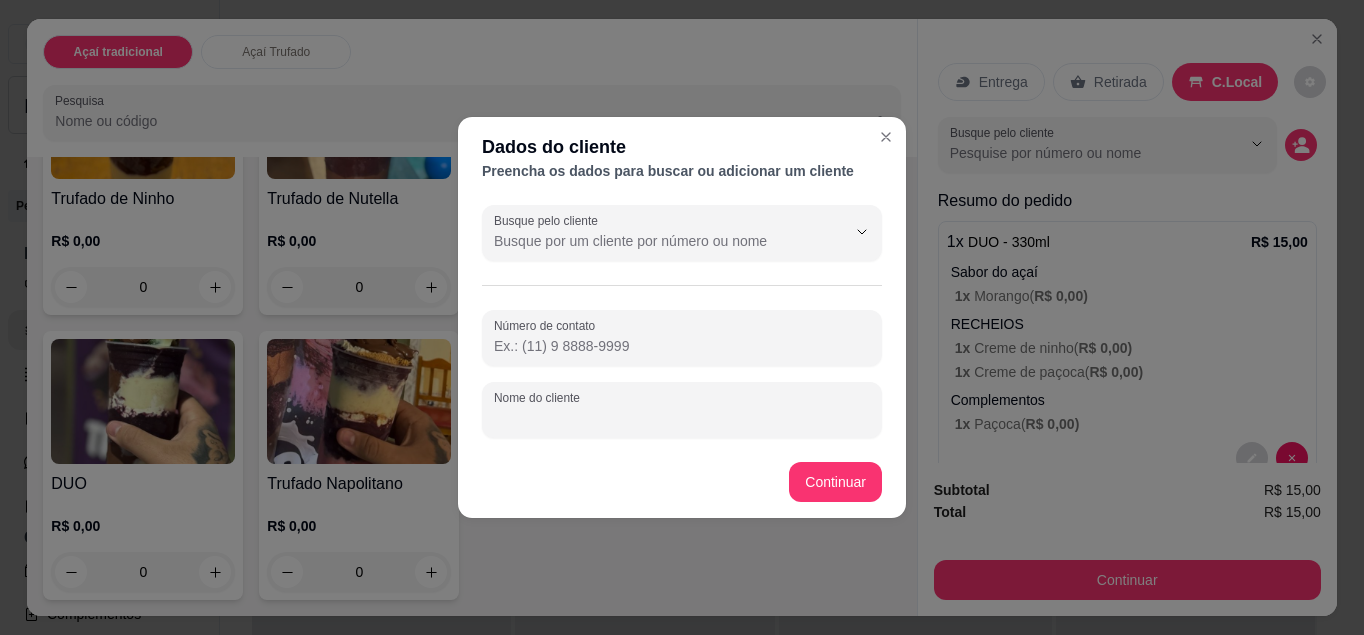 click on "Nome do cliente" at bounding box center [682, 418] 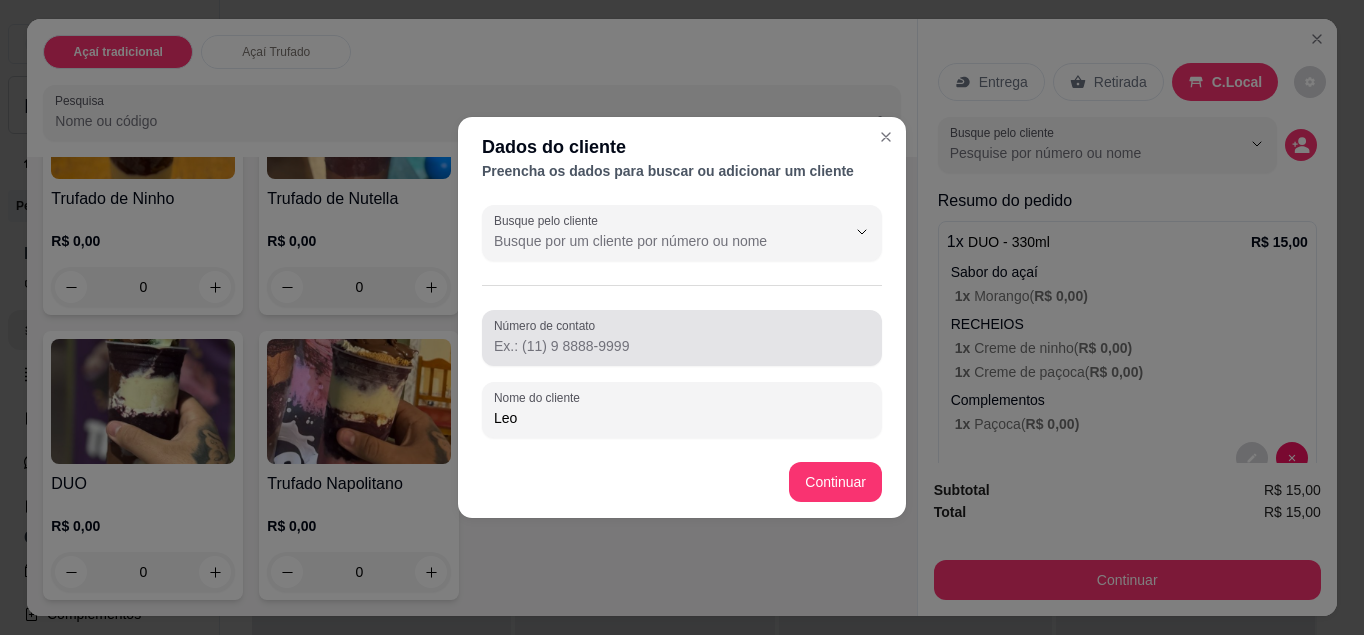 type on "Leo" 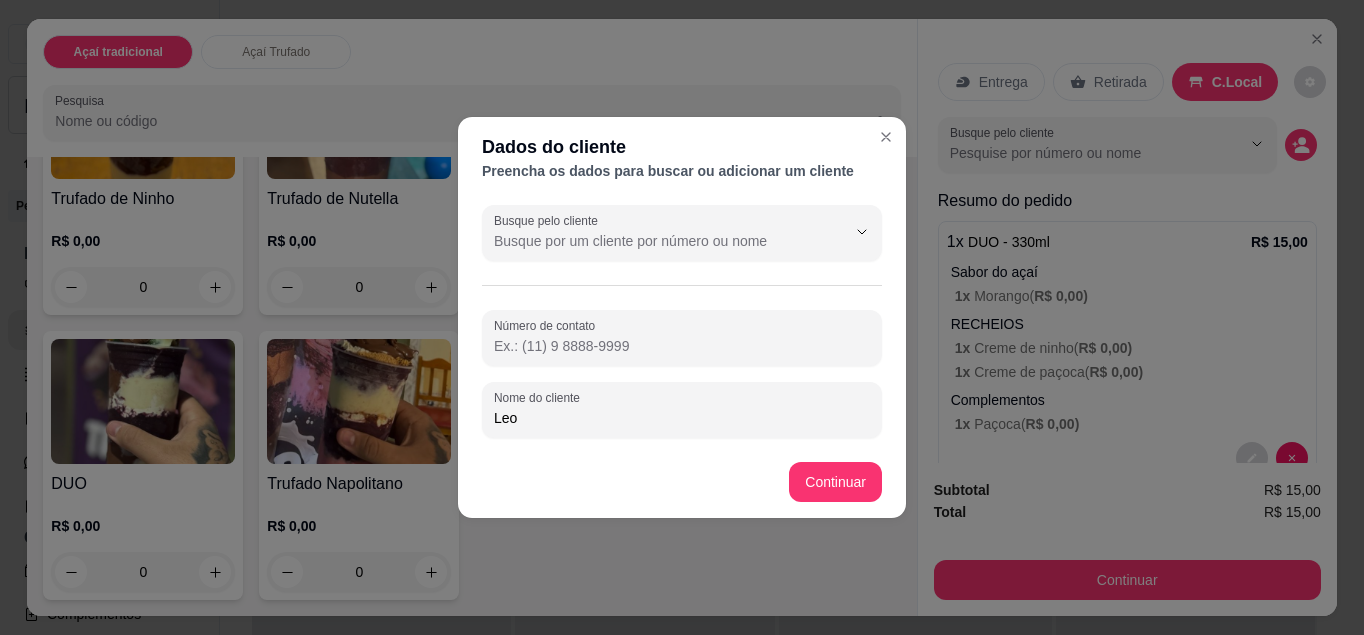 click on "Número de contato" at bounding box center [682, 346] 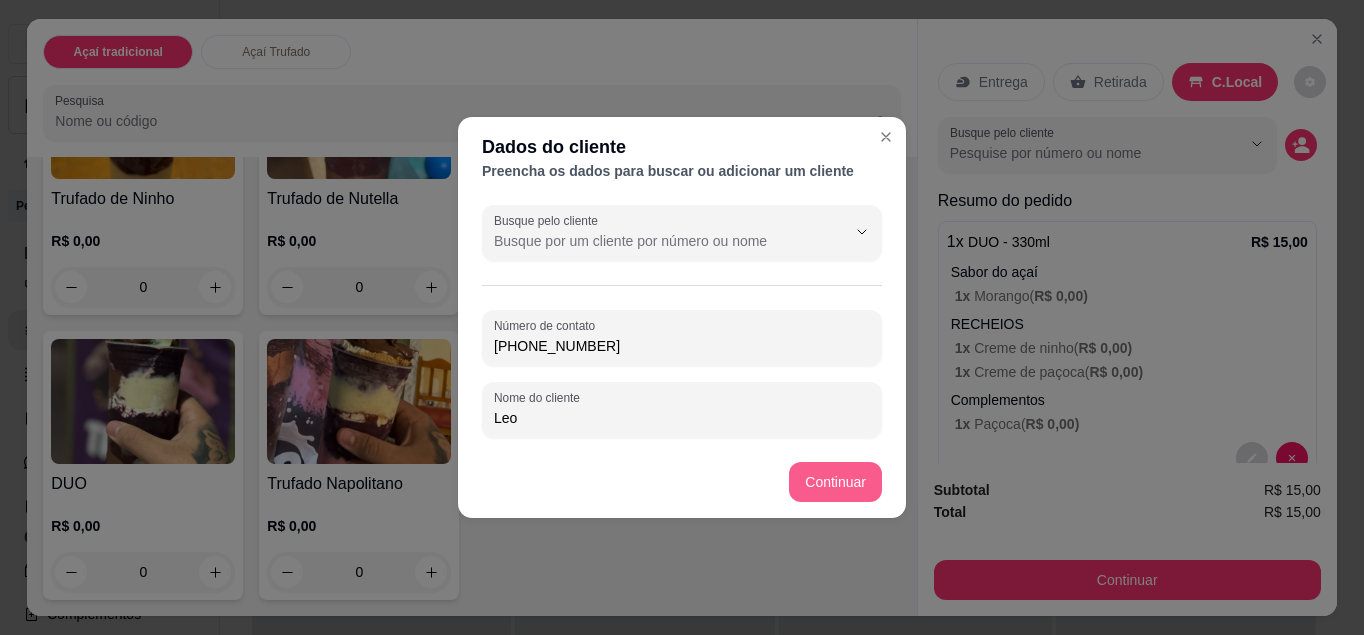 type on "(21) 99456-8889" 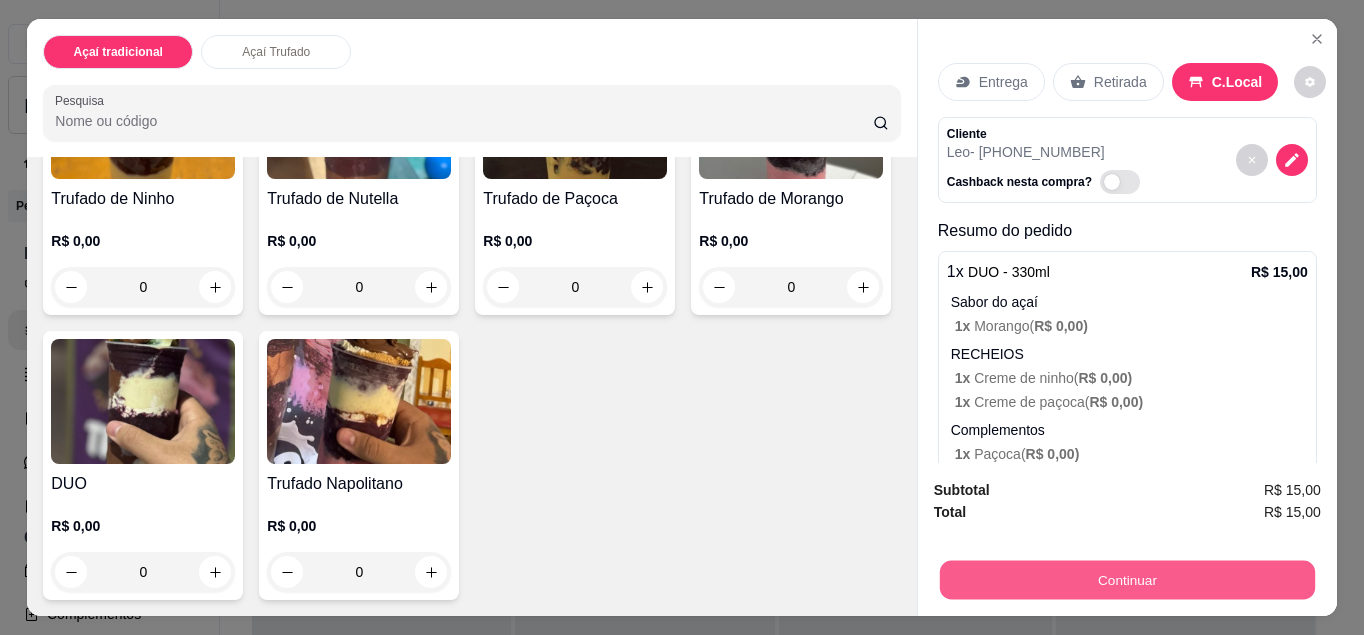 click on "Continuar" at bounding box center (1127, 580) 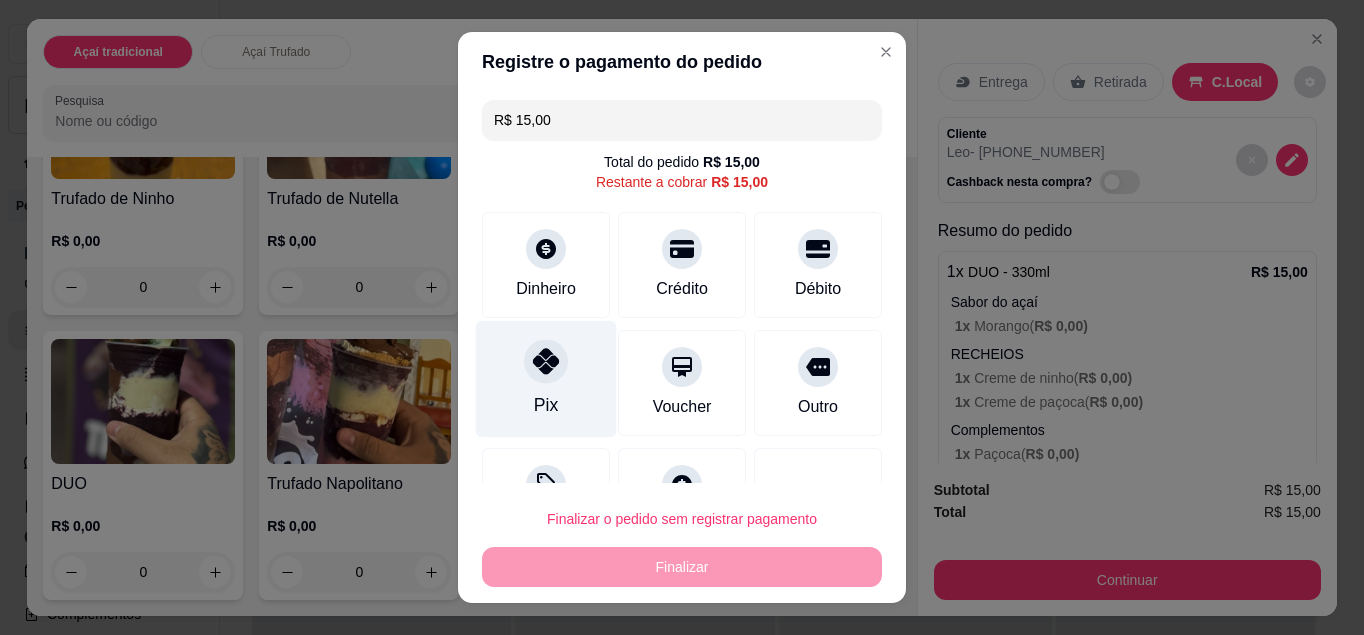 click on "Pix" at bounding box center (546, 378) 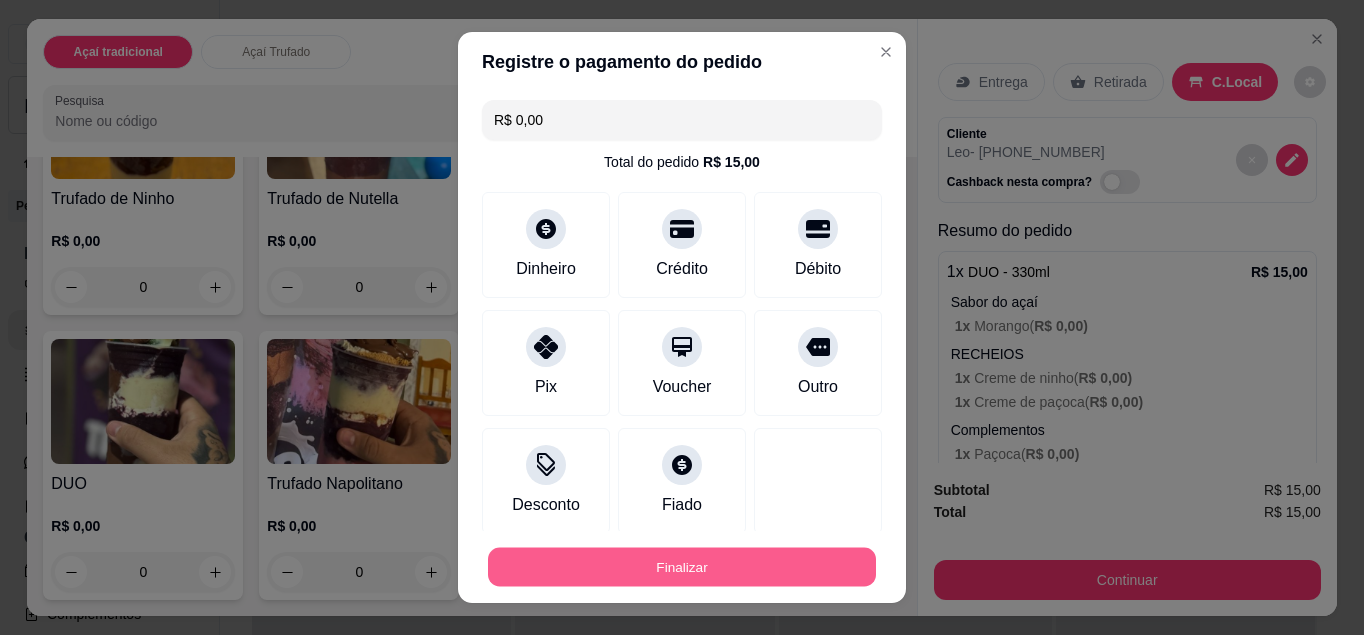 click on "Finalizar" at bounding box center [682, 567] 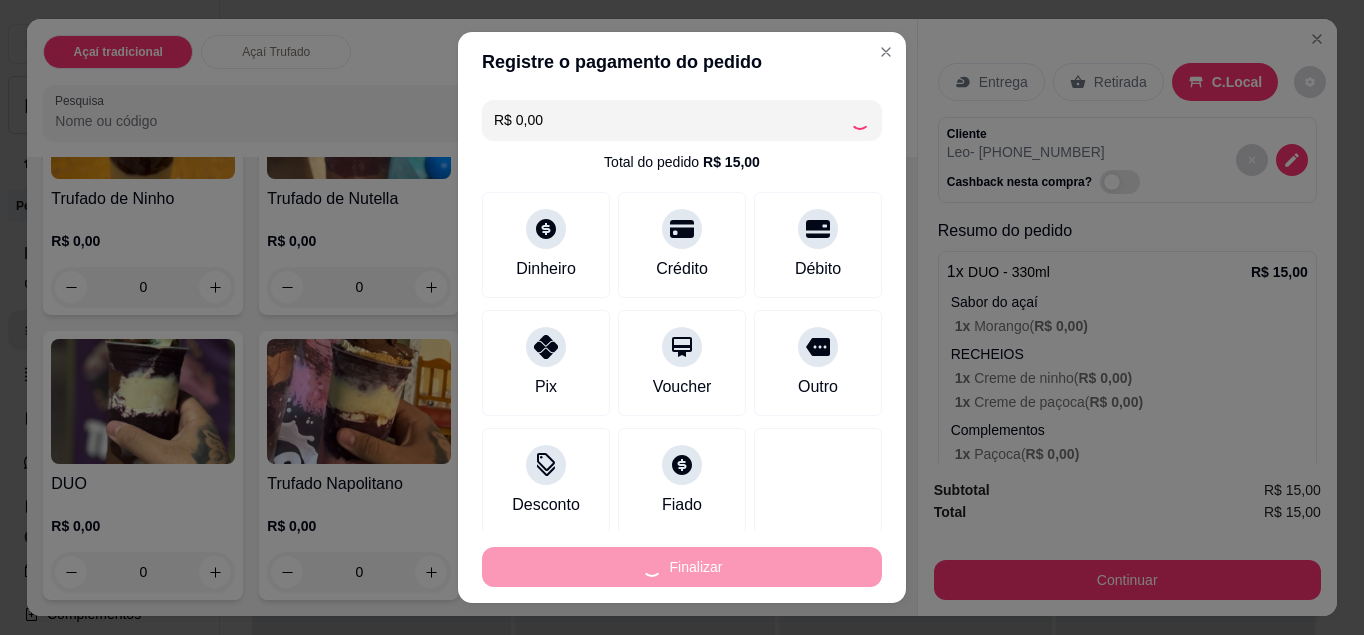 type on "-R$ 15,00" 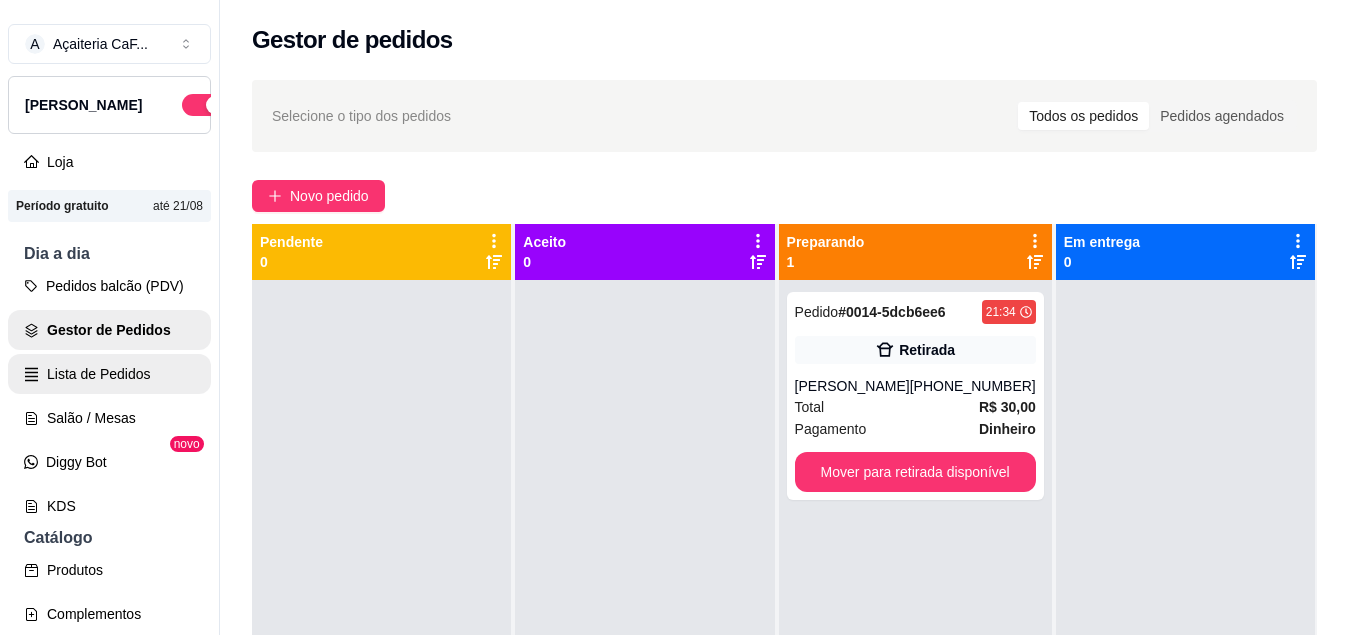 drag, startPoint x: 114, startPoint y: 421, endPoint x: 116, endPoint y: 408, distance: 13.152946 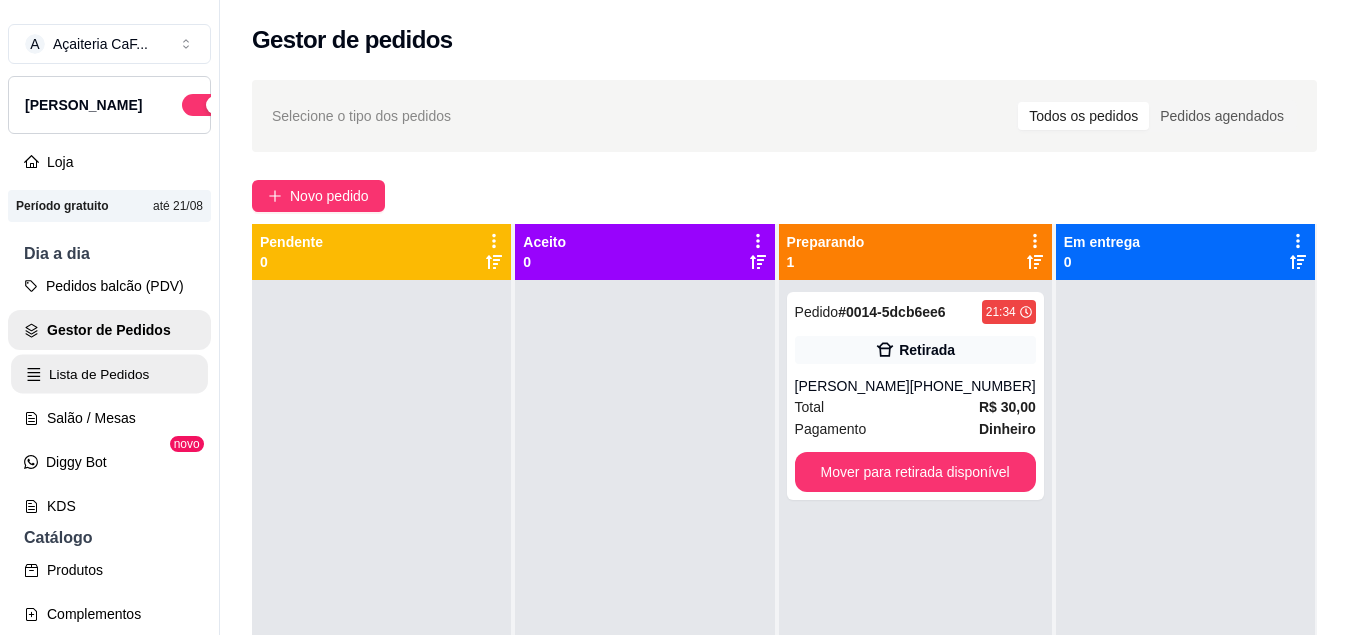 click on "Lista de Pedidos" at bounding box center [109, 374] 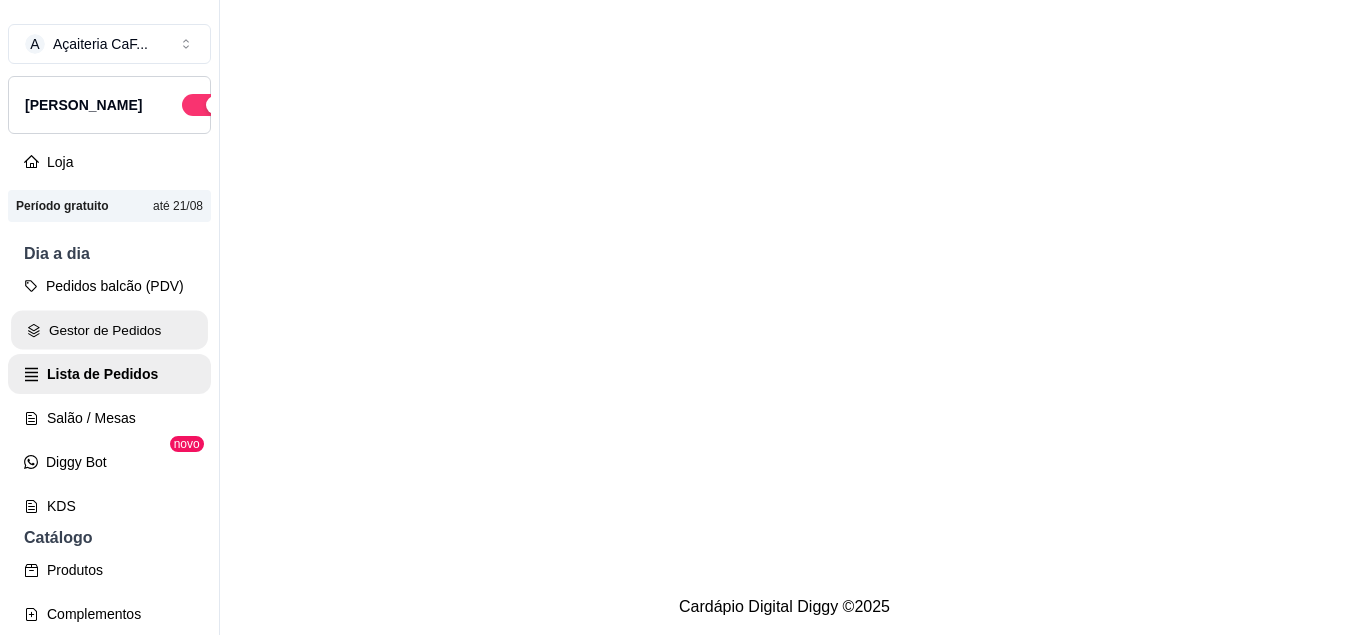 click on "Gestor de Pedidos" at bounding box center (109, 330) 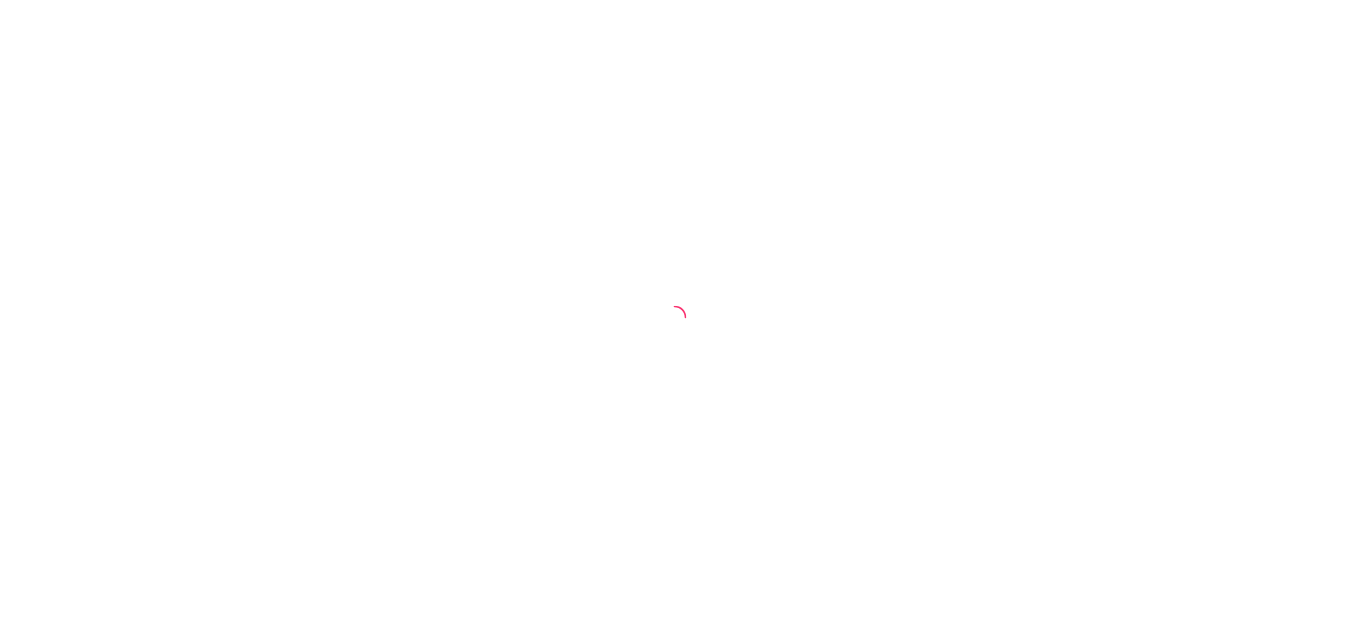 scroll, scrollTop: 0, scrollLeft: 0, axis: both 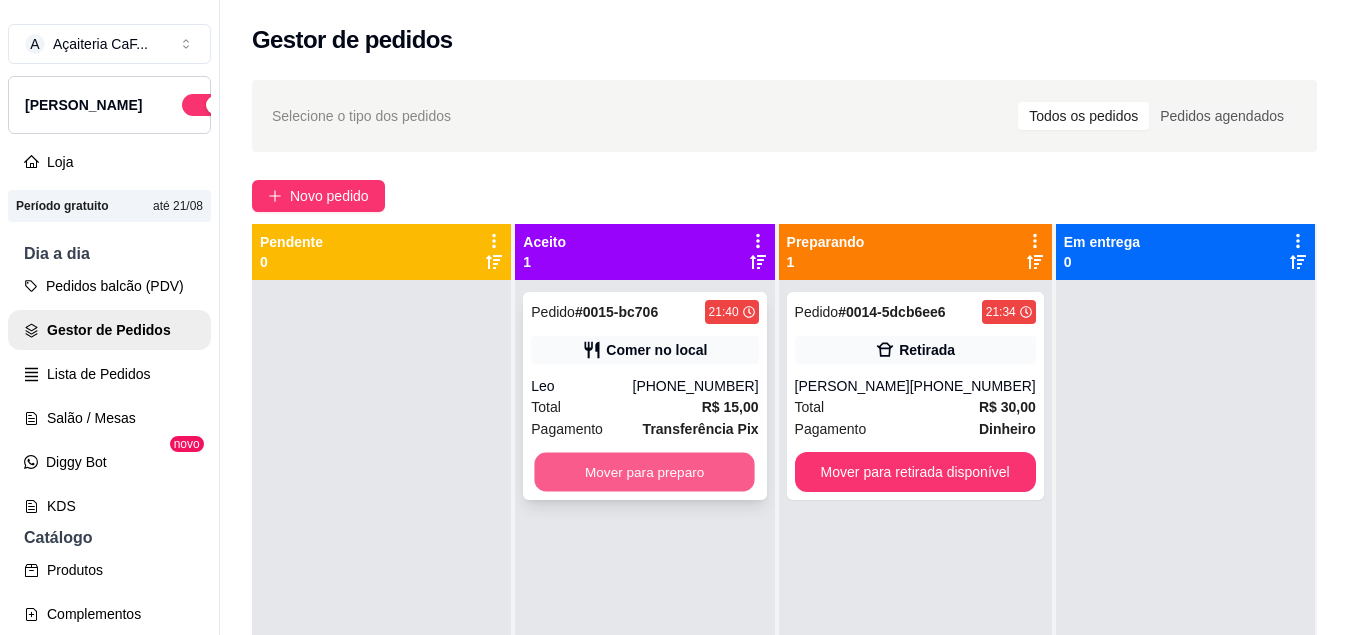 click on "Mover para preparo" at bounding box center (645, 472) 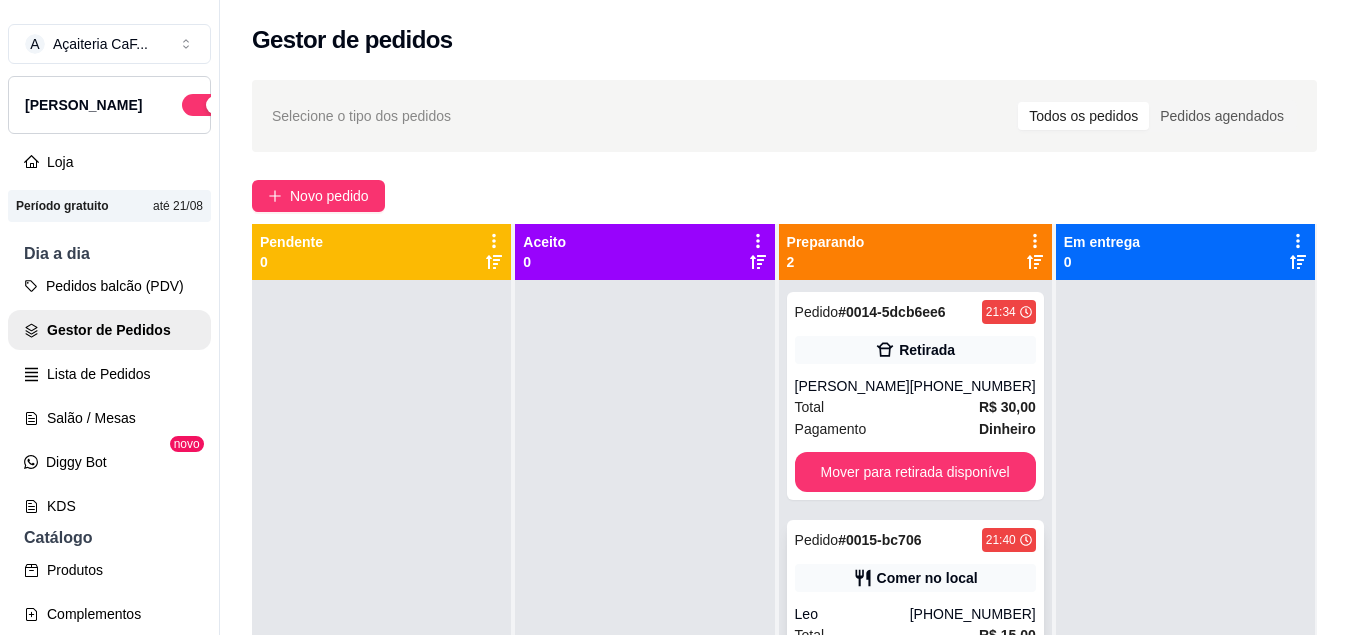 scroll, scrollTop: 56, scrollLeft: 0, axis: vertical 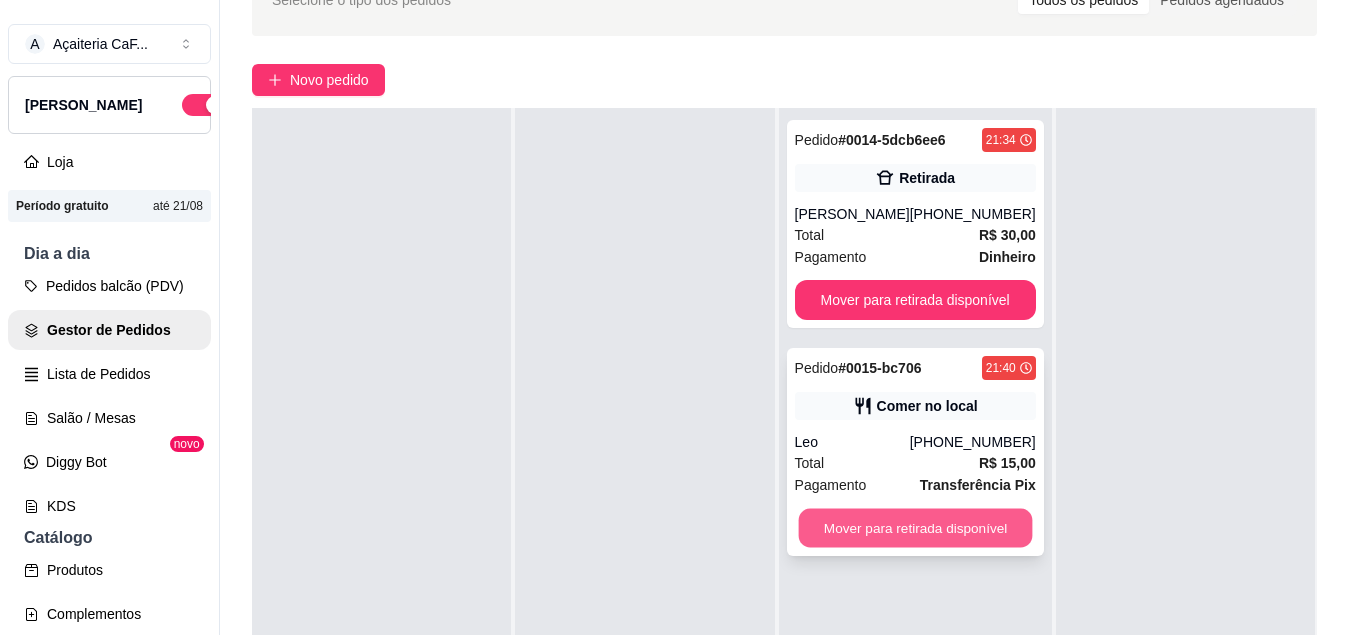 click on "Mover para retirada disponível" at bounding box center (915, 528) 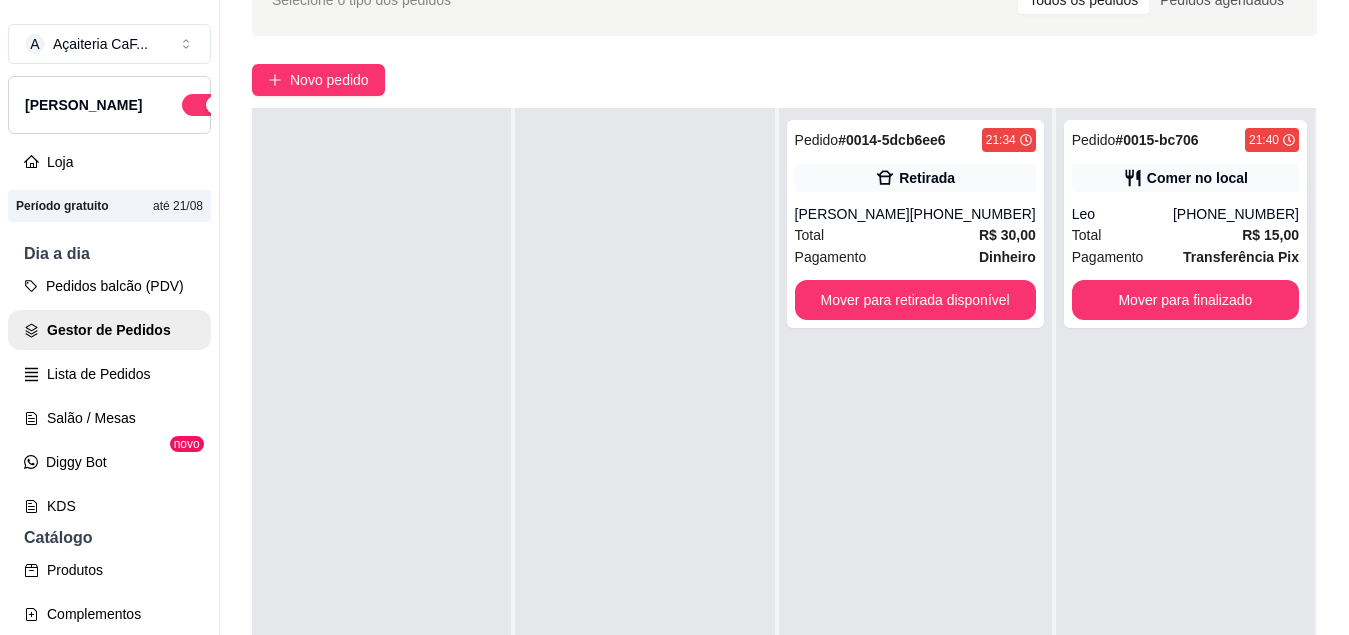 scroll, scrollTop: 0, scrollLeft: 0, axis: both 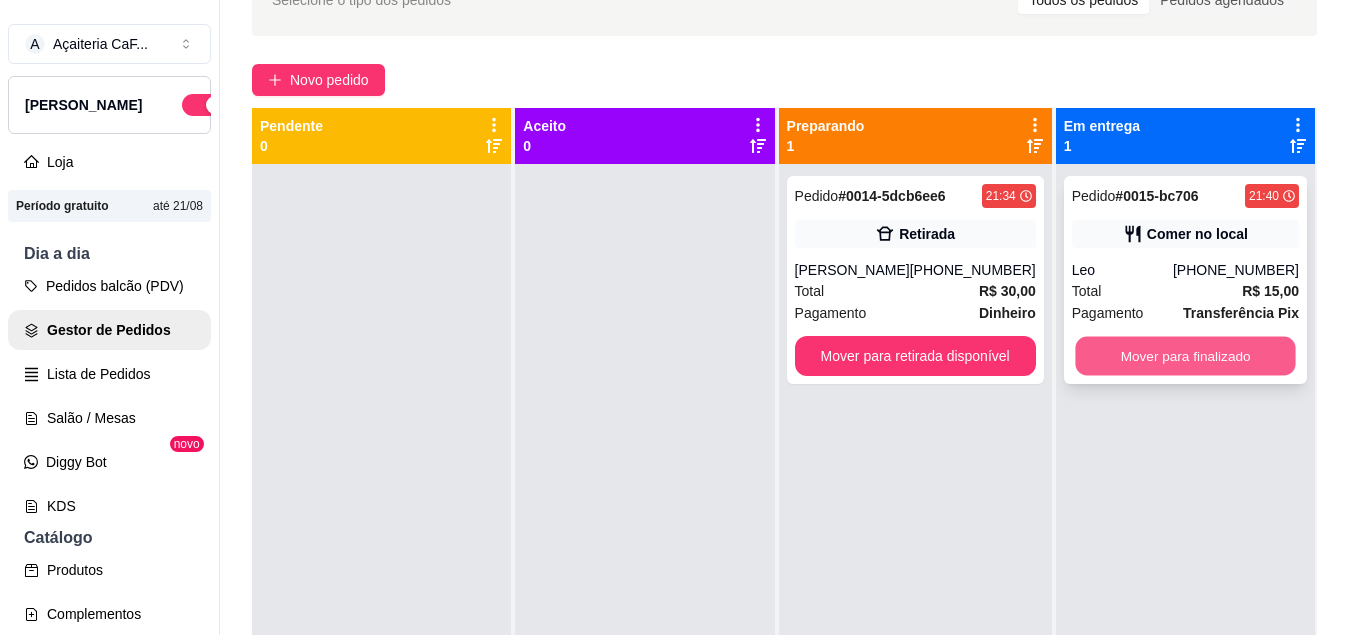 click on "Mover para finalizado" at bounding box center [1185, 356] 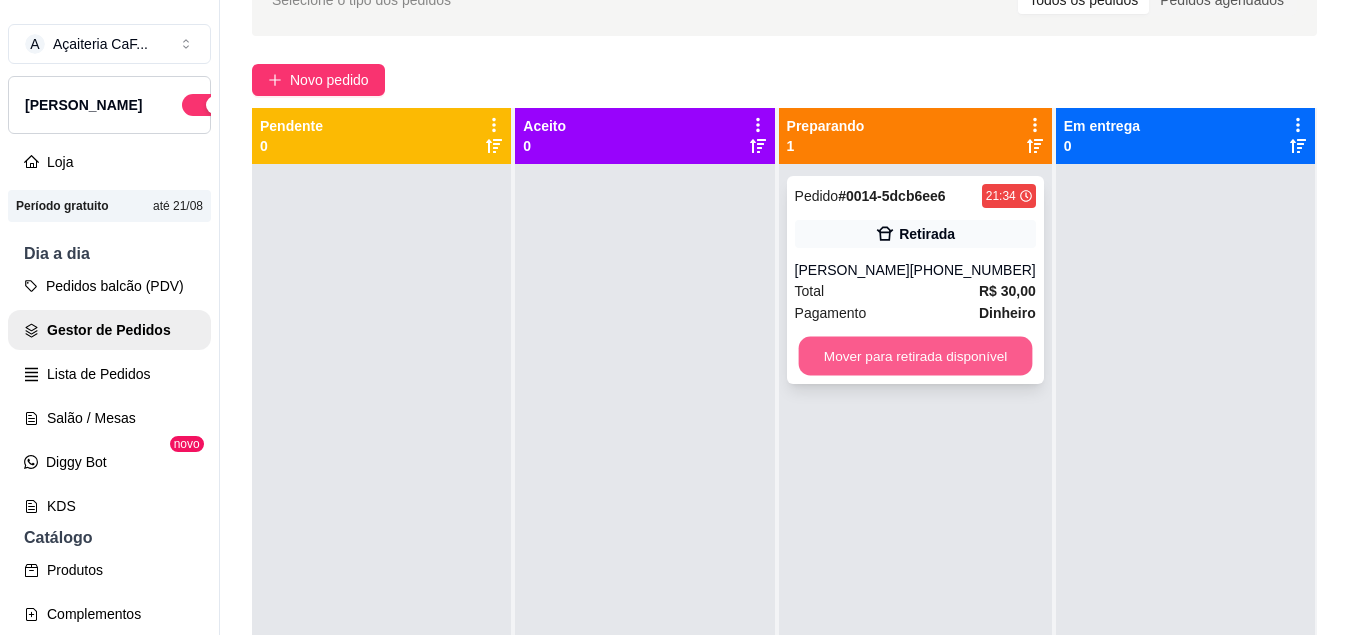 click on "Mover para retirada disponível" at bounding box center [915, 356] 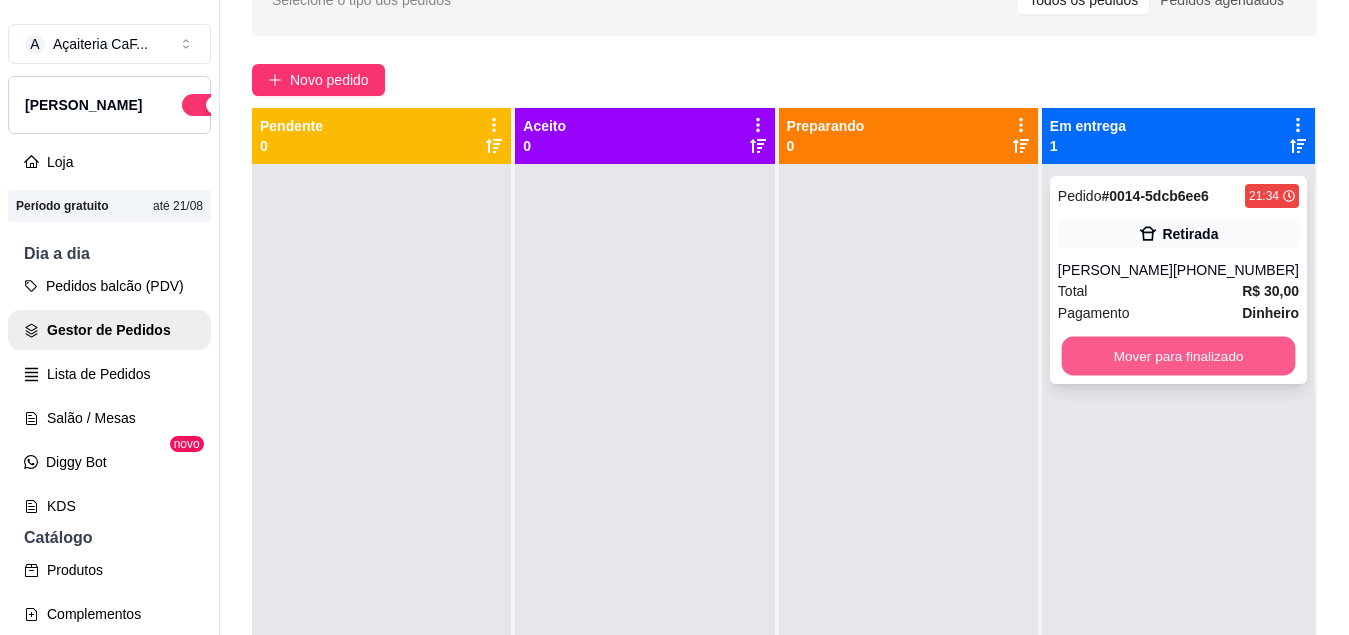 click on "Mover para finalizado" at bounding box center [1178, 356] 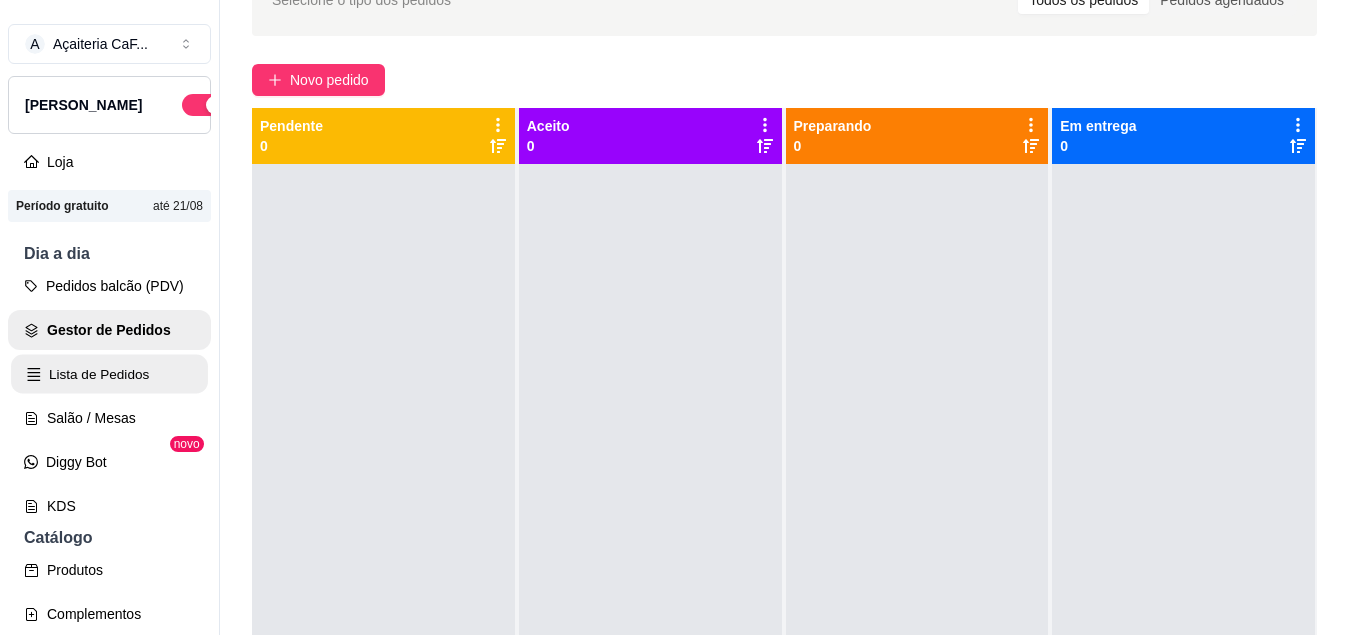 click on "Lista de Pedidos" at bounding box center [109, 374] 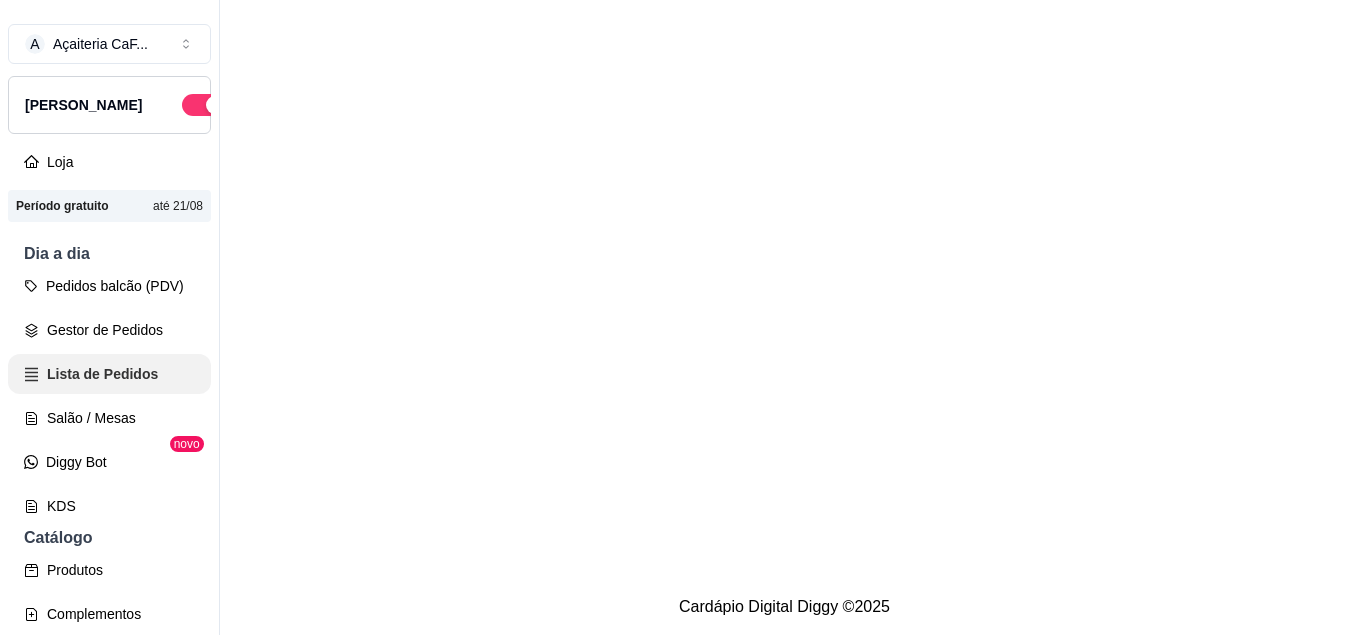 scroll, scrollTop: 0, scrollLeft: 0, axis: both 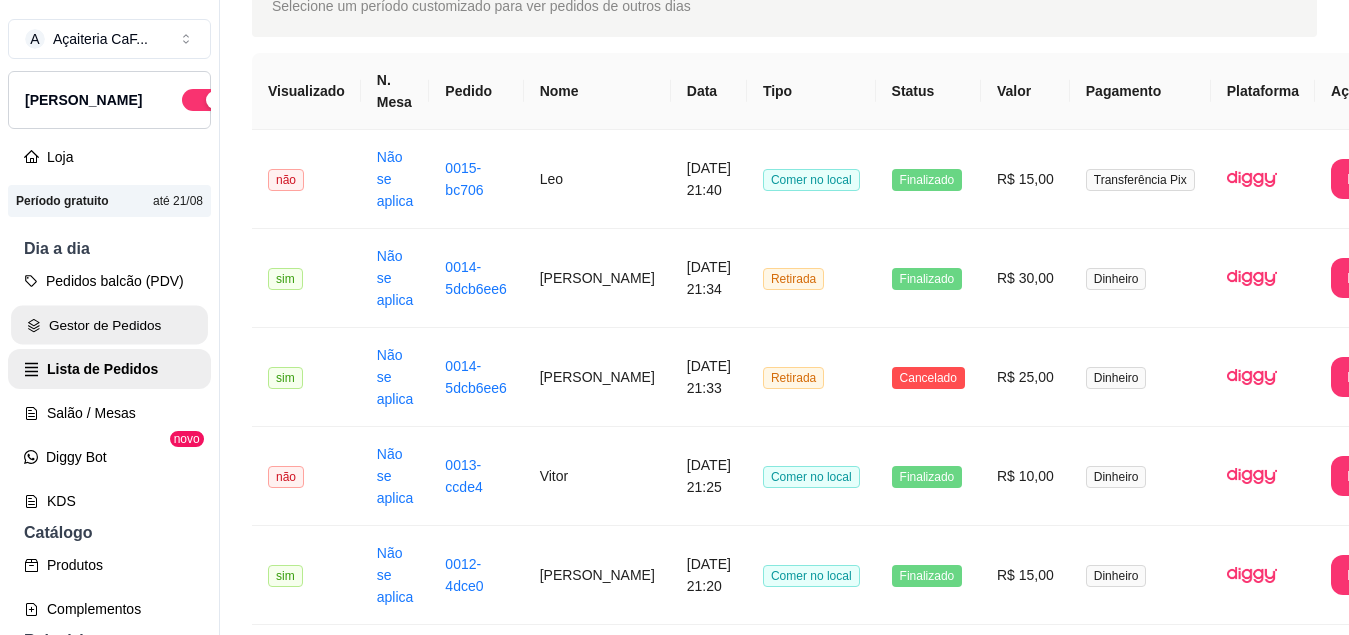 click on "Gestor de Pedidos" at bounding box center (109, 325) 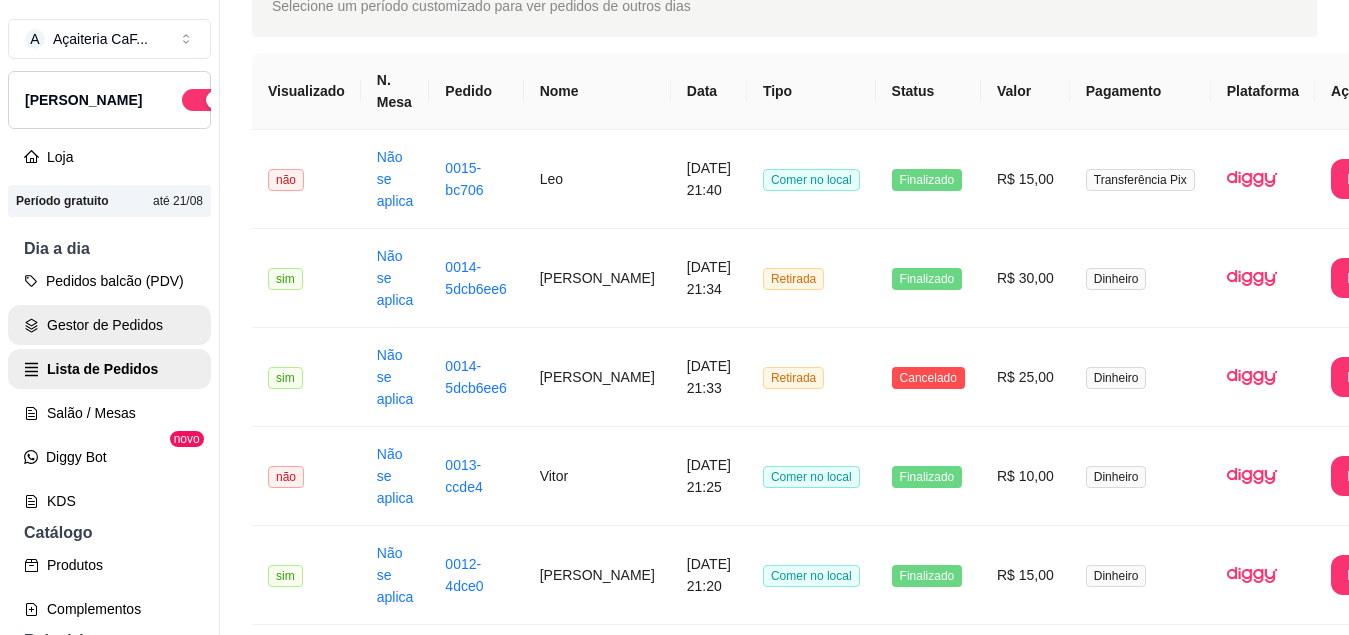 scroll, scrollTop: 0, scrollLeft: 0, axis: both 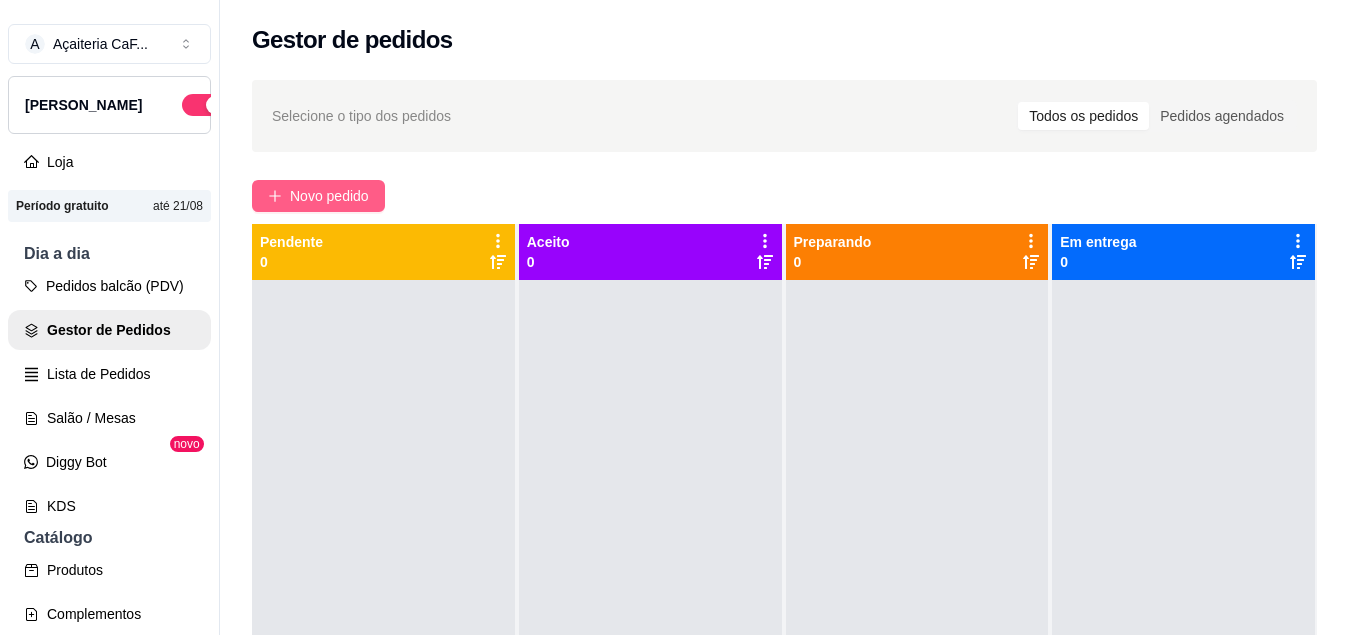click on "Novo pedido" at bounding box center (329, 196) 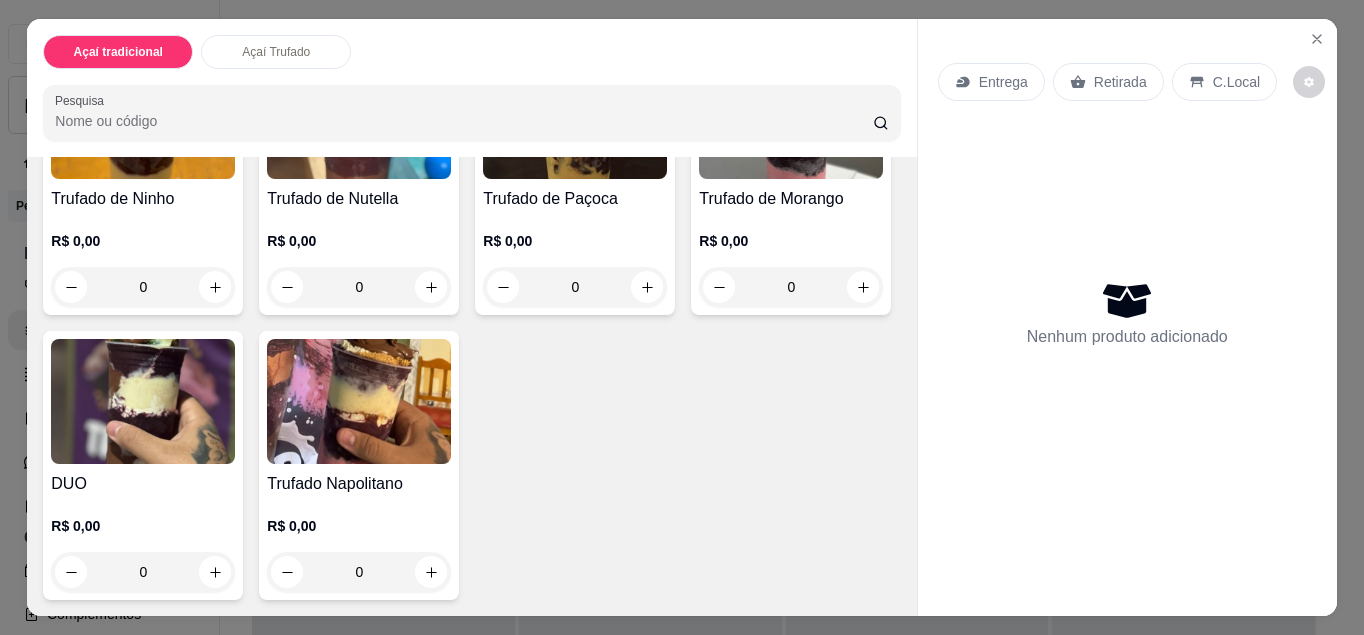 scroll, scrollTop: 851, scrollLeft: 0, axis: vertical 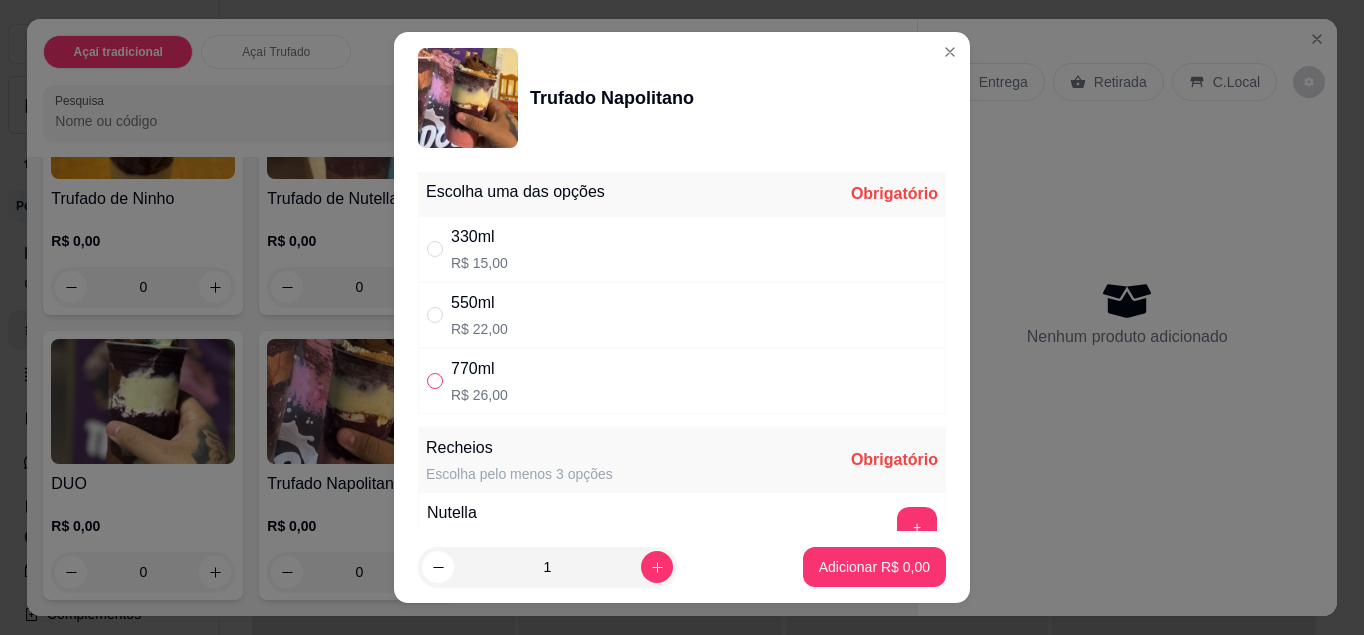 click at bounding box center (435, 381) 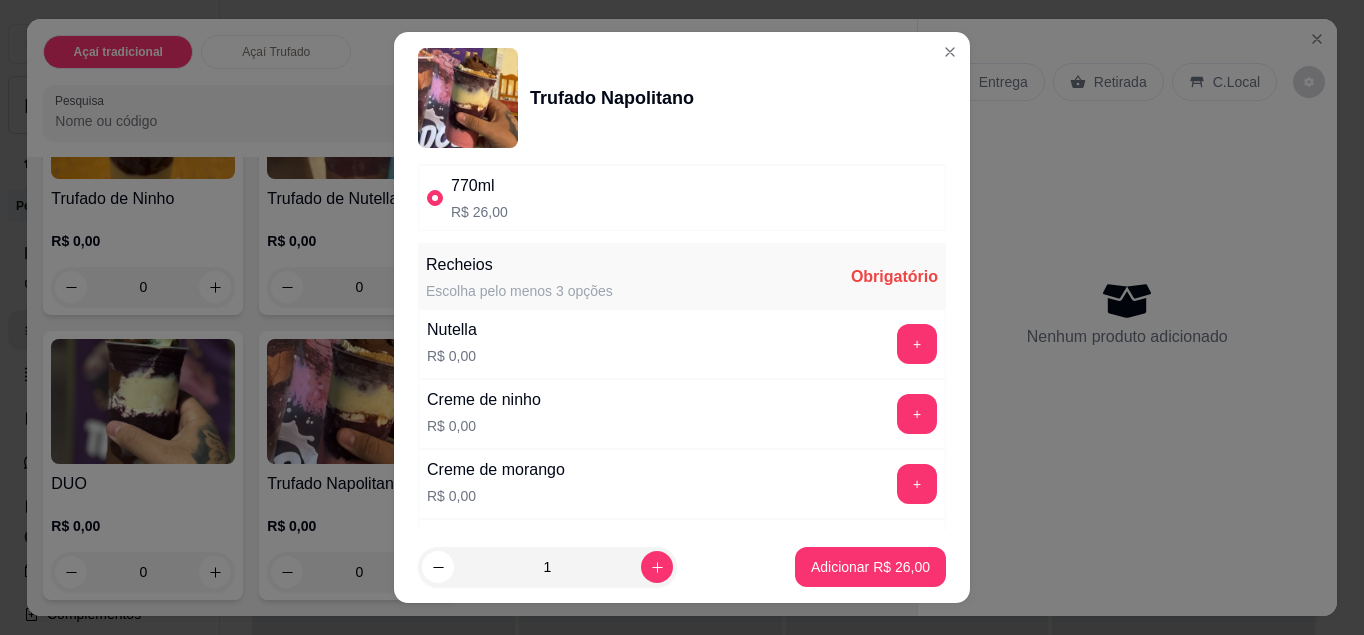 scroll, scrollTop: 185, scrollLeft: 0, axis: vertical 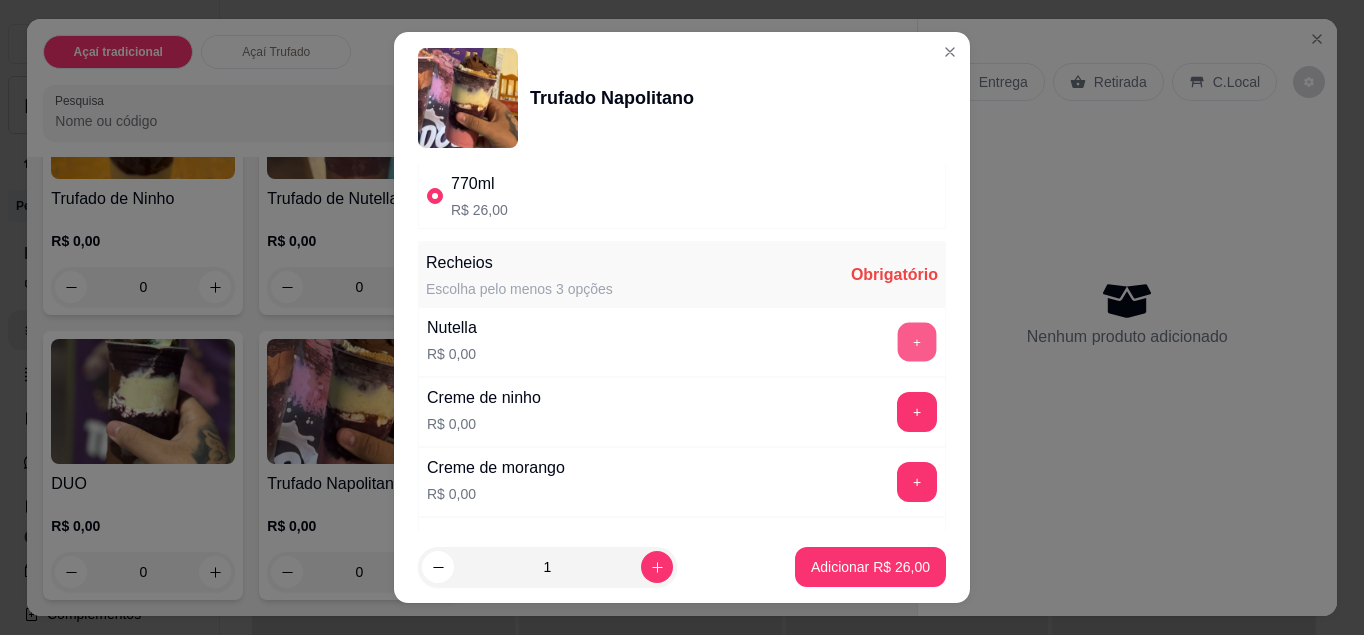 click on "+" at bounding box center [917, 341] 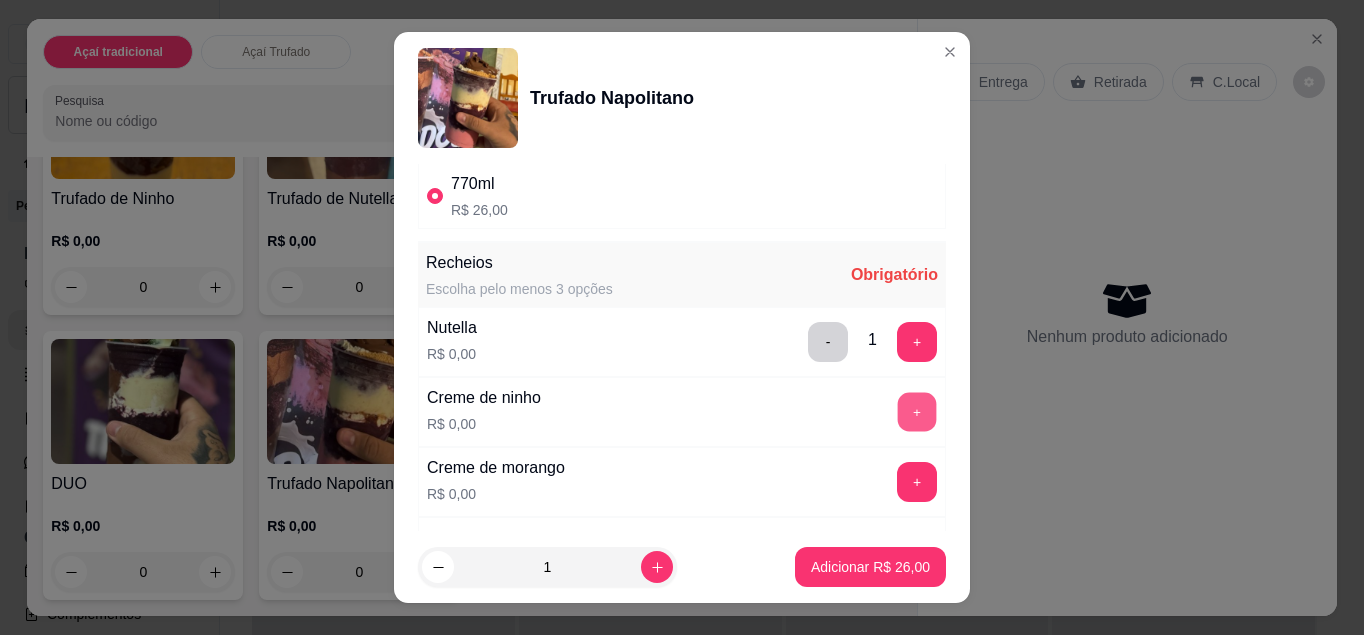 click on "+" at bounding box center [917, 411] 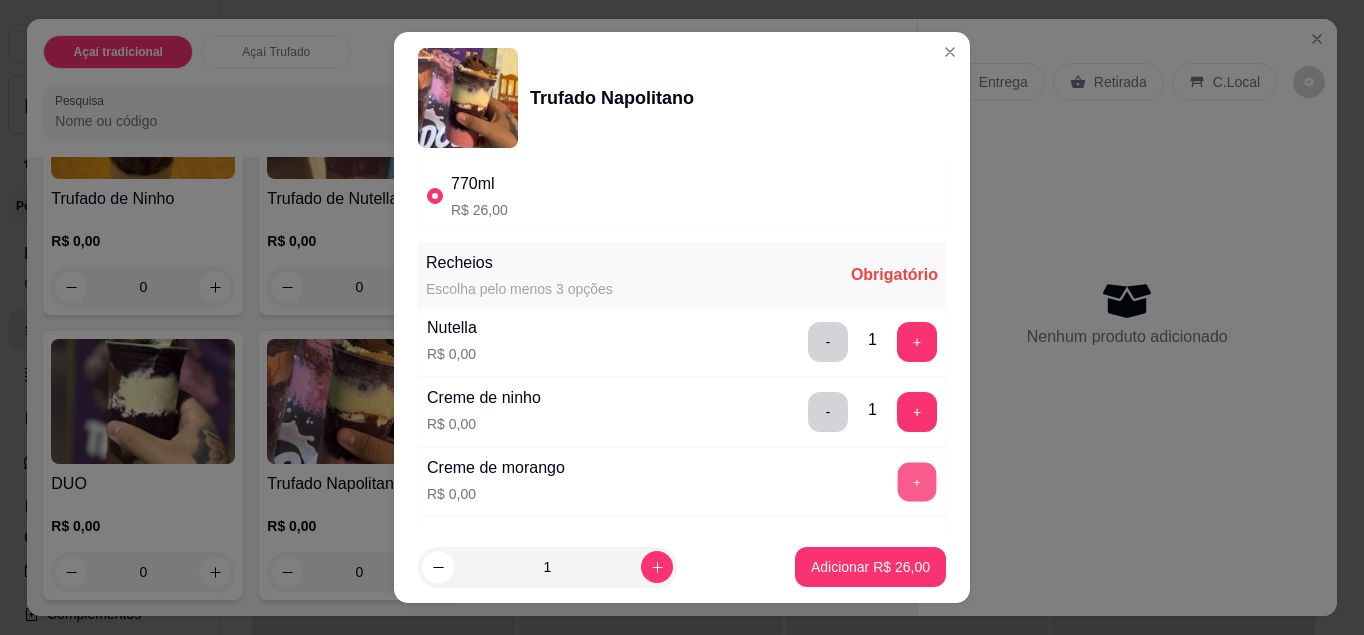 click on "+" at bounding box center (917, 481) 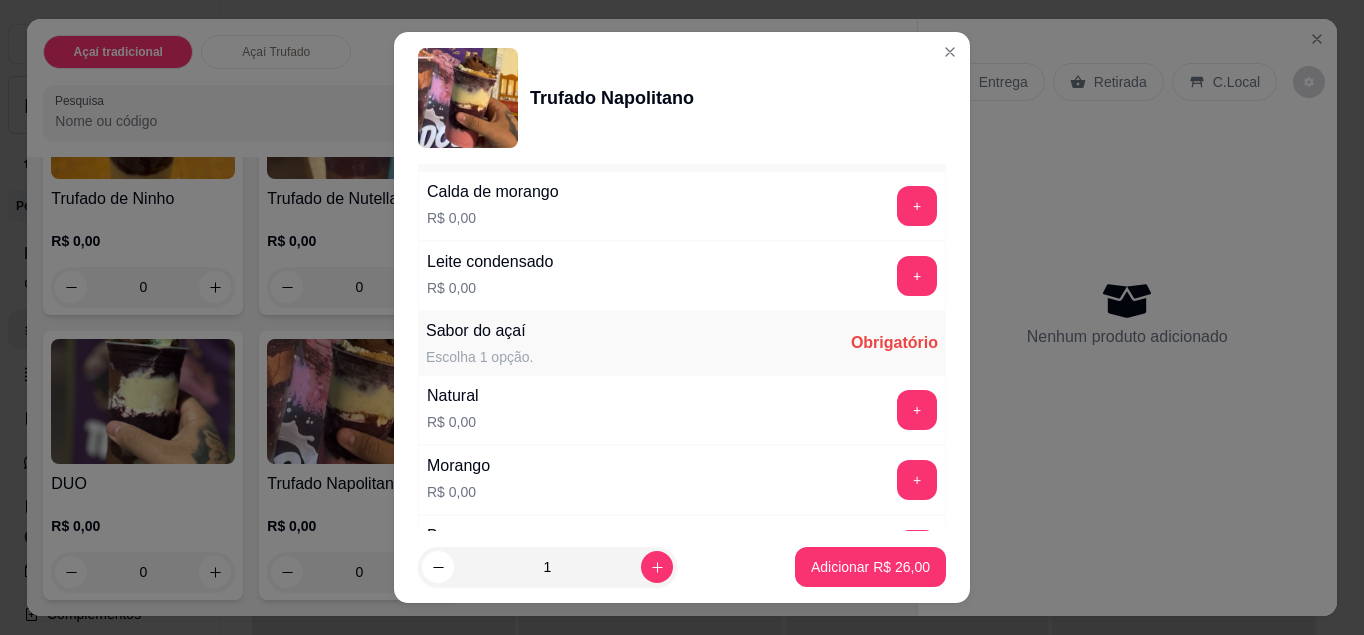 scroll, scrollTop: 1726, scrollLeft: 0, axis: vertical 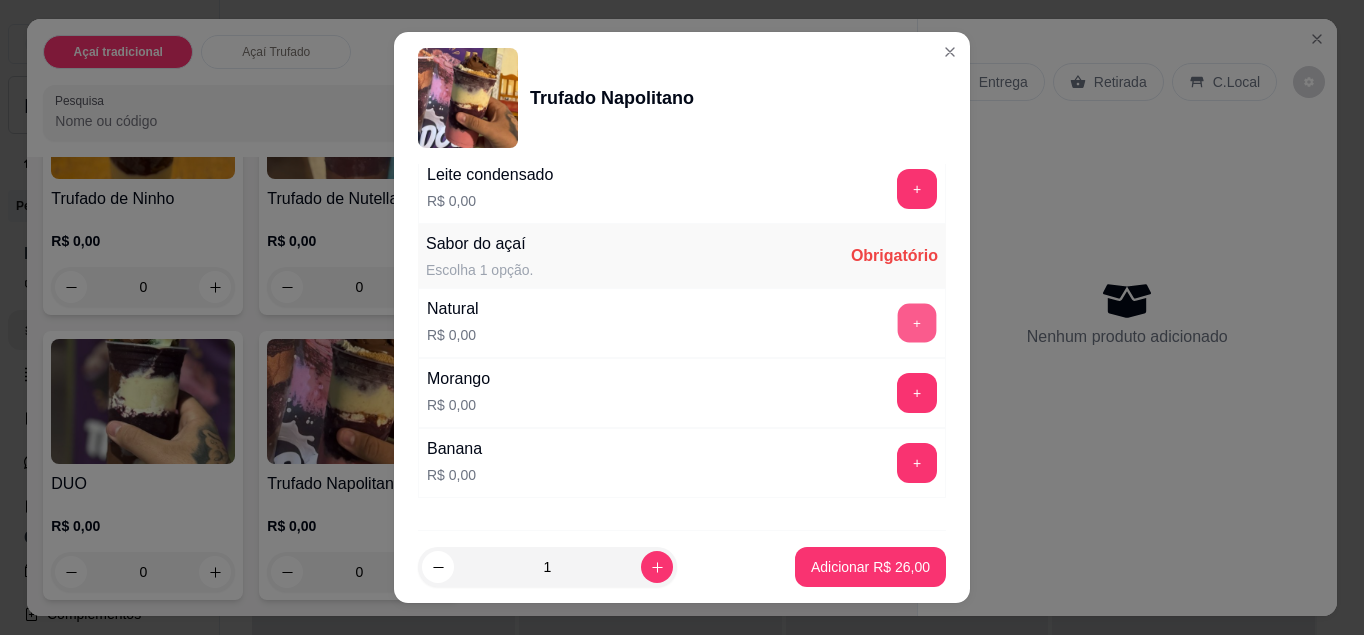click on "+" at bounding box center [917, 322] 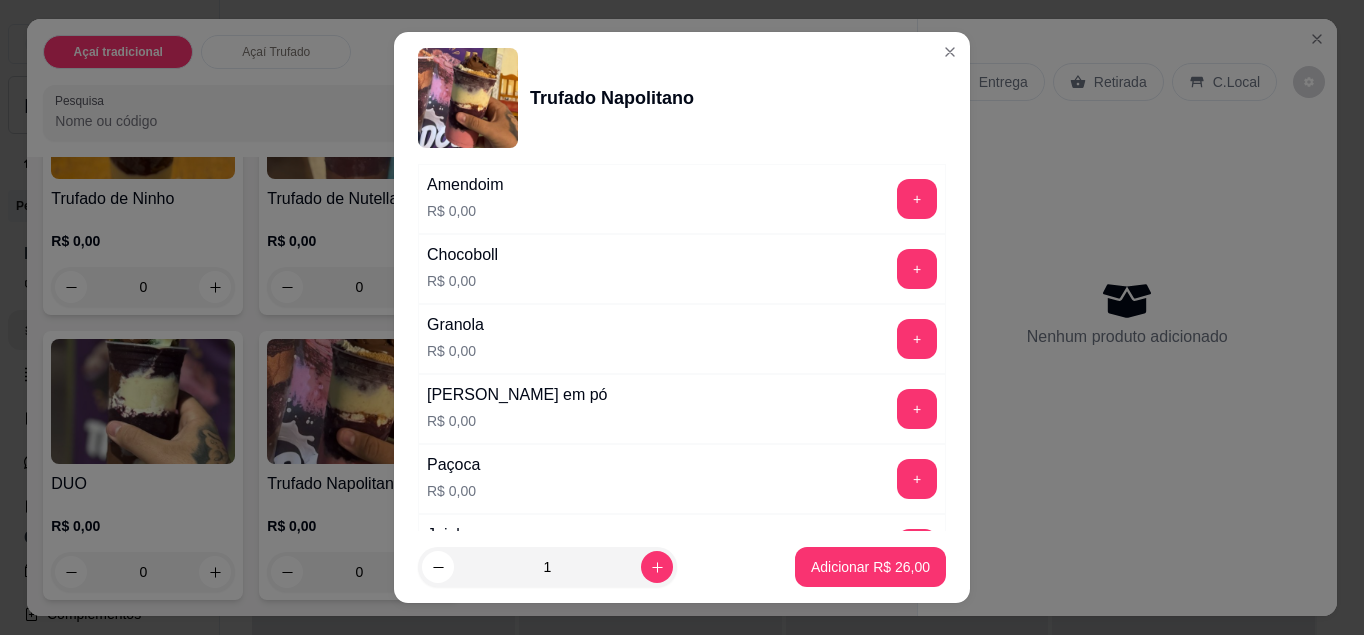 scroll, scrollTop: 743, scrollLeft: 0, axis: vertical 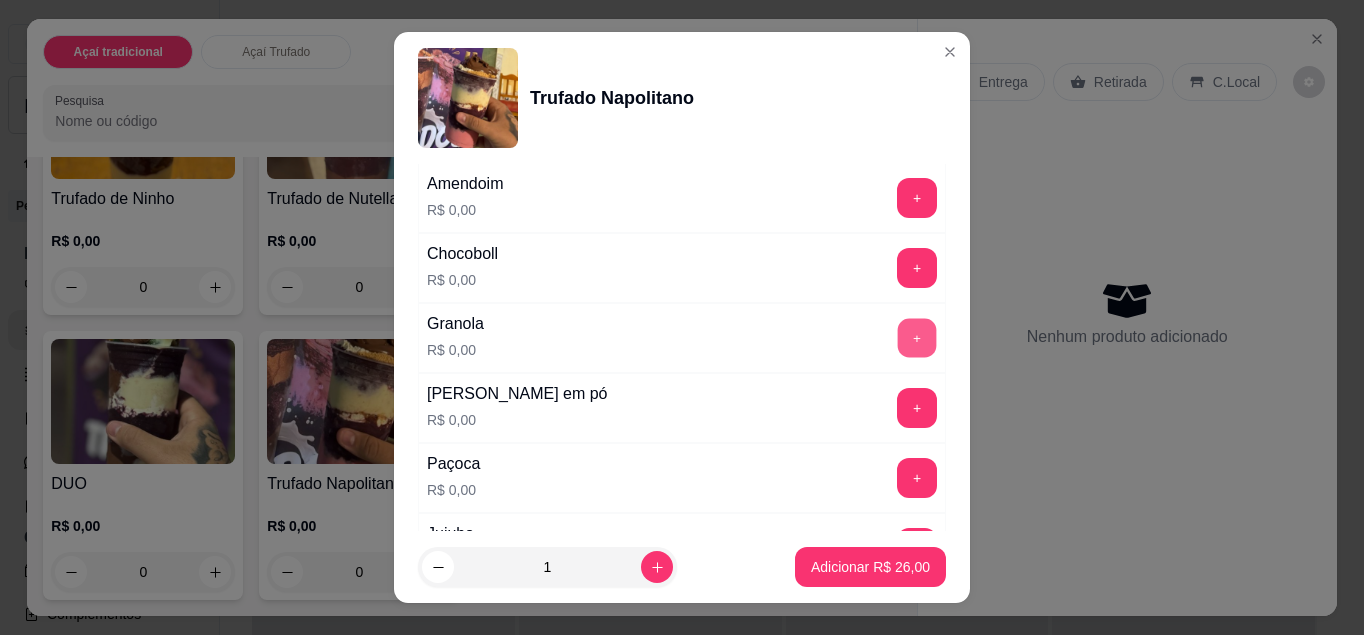 click on "+" at bounding box center [917, 337] 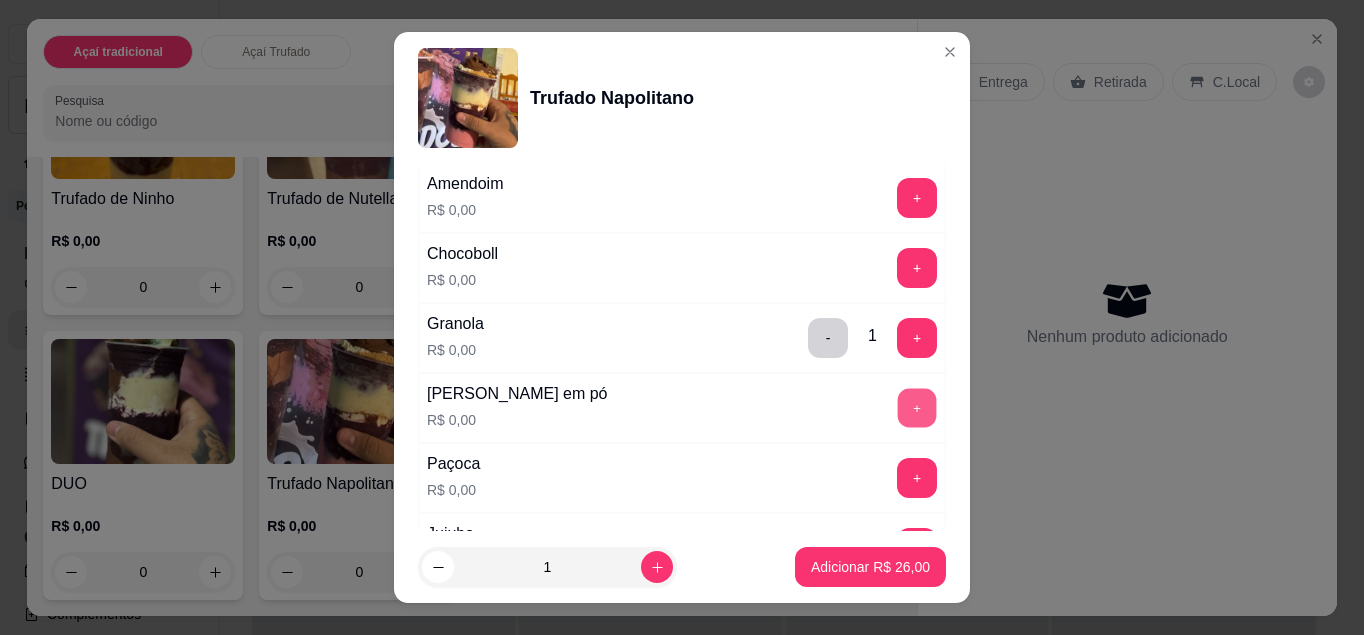 click on "+" at bounding box center (917, 407) 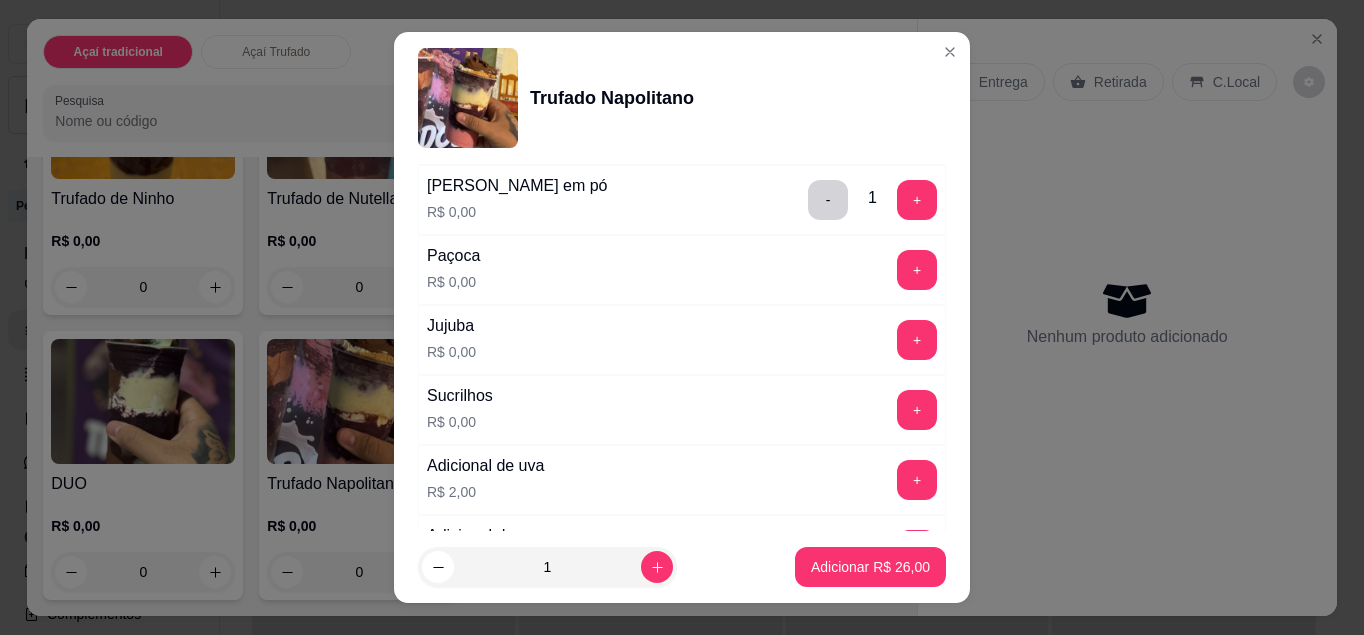 scroll, scrollTop: 953, scrollLeft: 0, axis: vertical 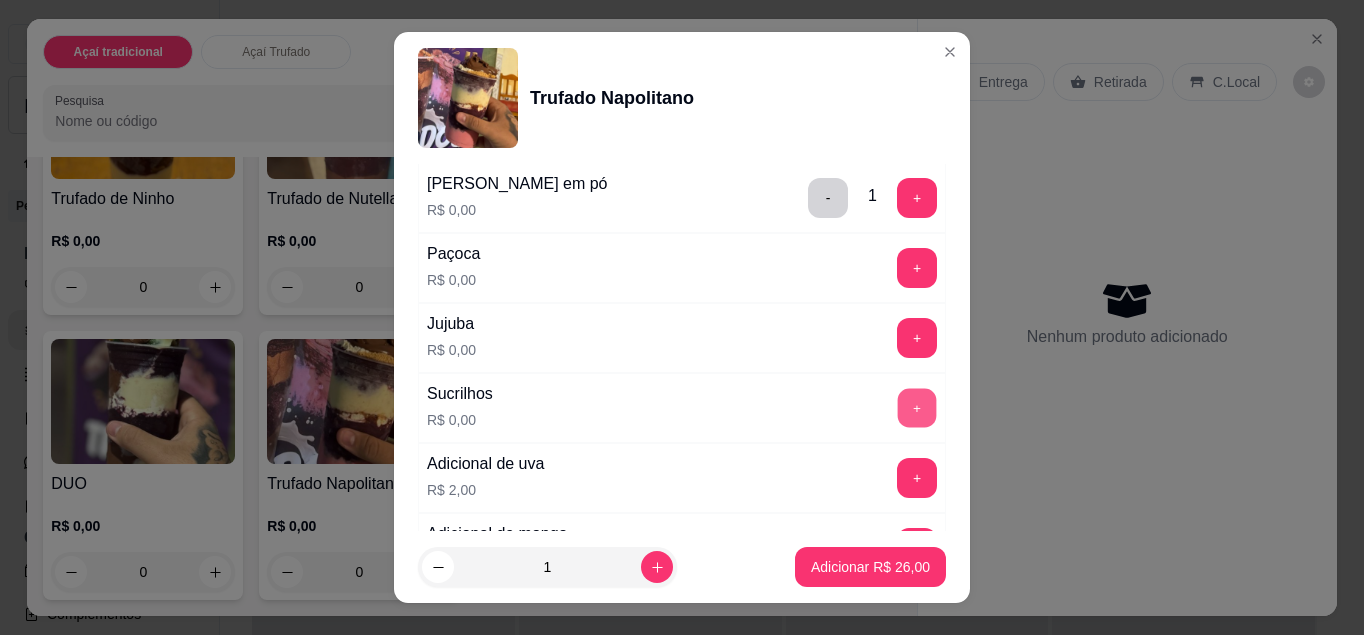 click on "+" at bounding box center [917, 407] 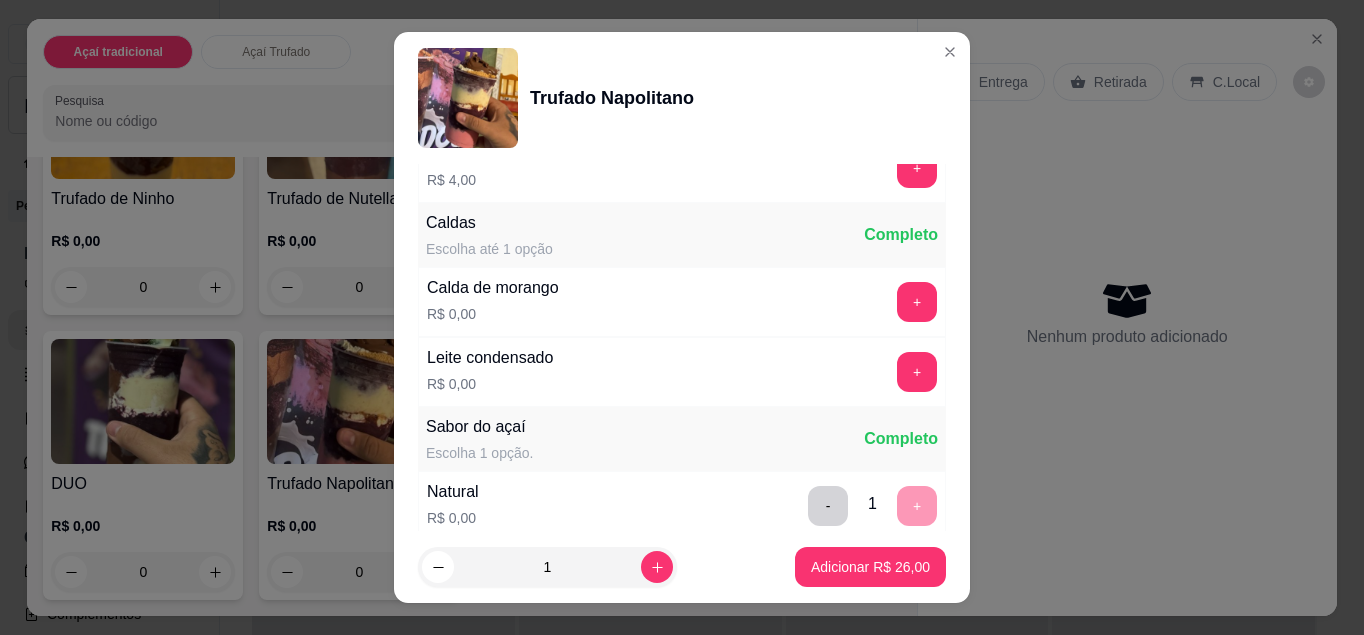 scroll, scrollTop: 1544, scrollLeft: 0, axis: vertical 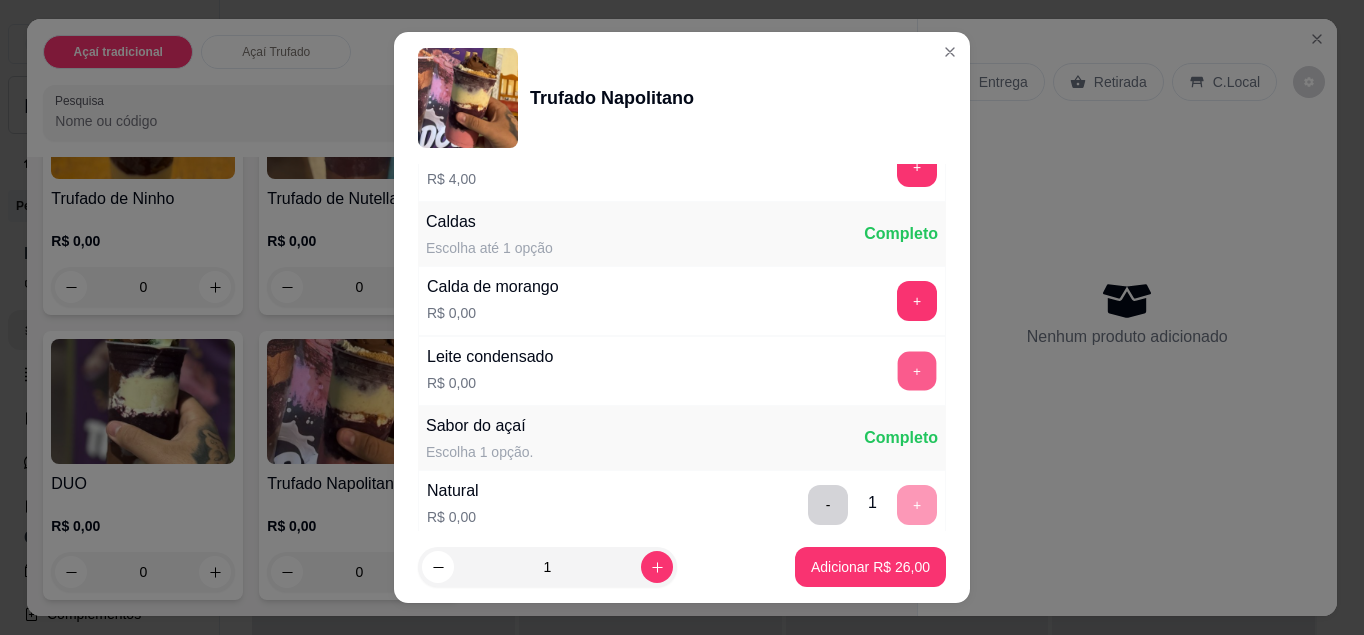 click on "+" at bounding box center [917, 370] 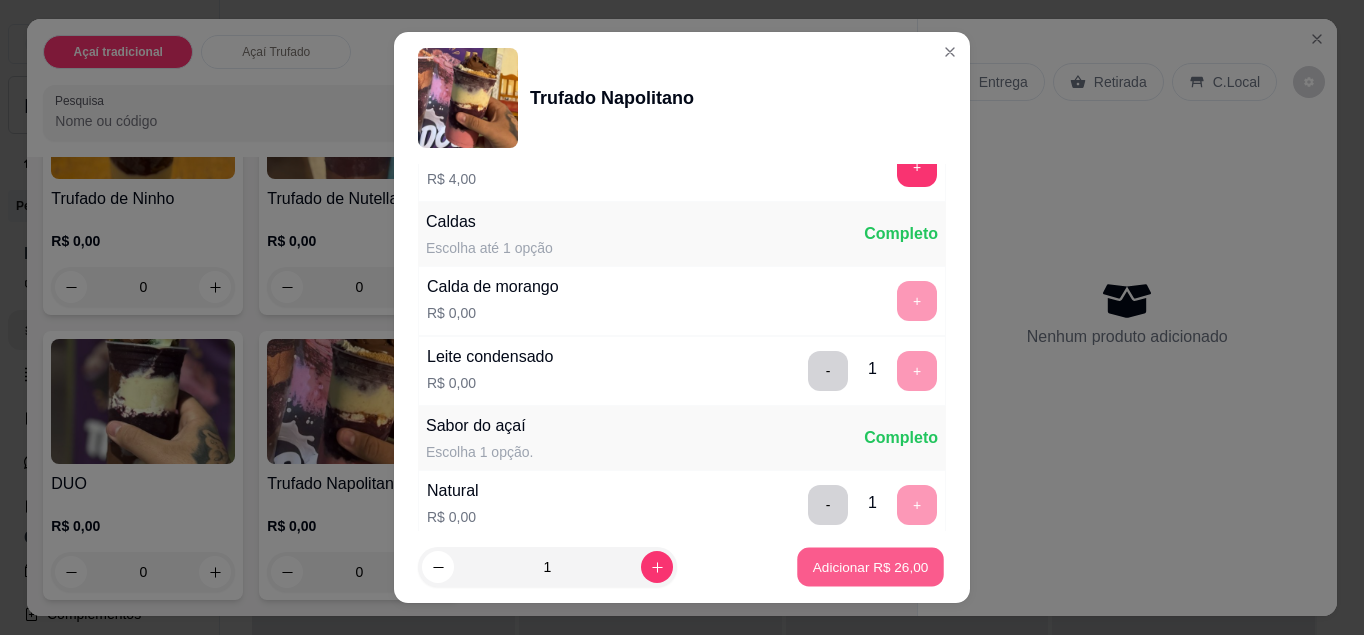 click on "Adicionar   R$ 26,00" at bounding box center (870, 567) 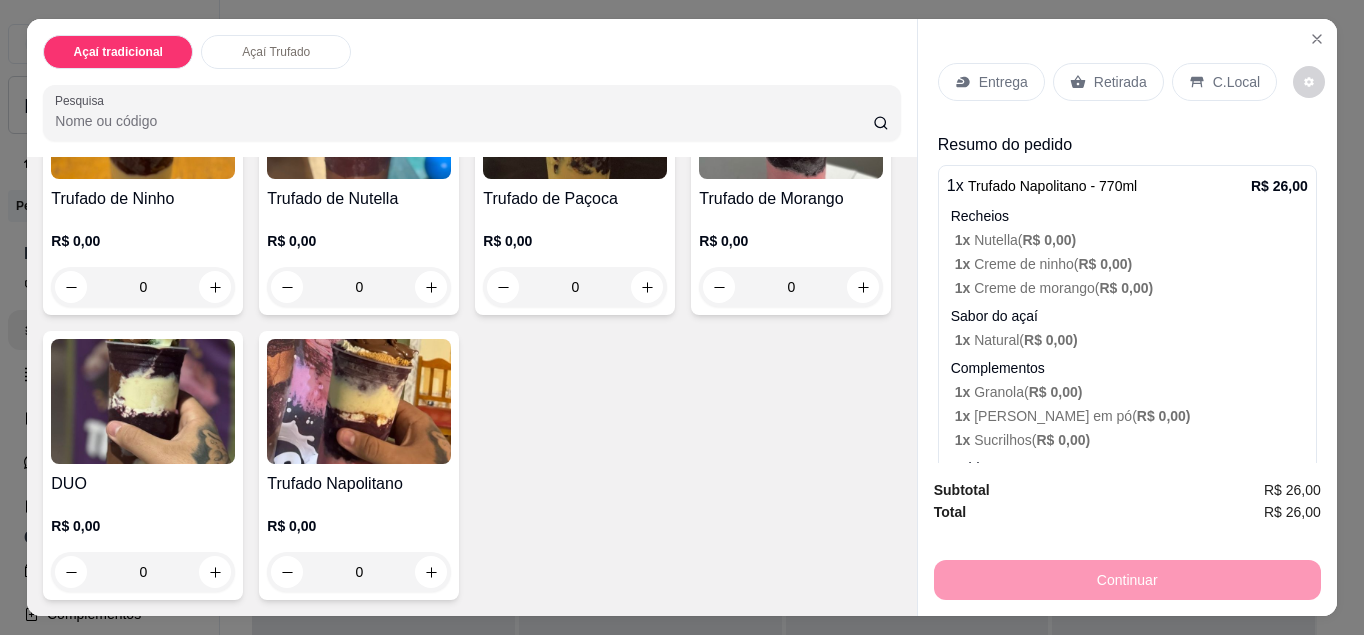 click on "C.Local" at bounding box center [1236, 82] 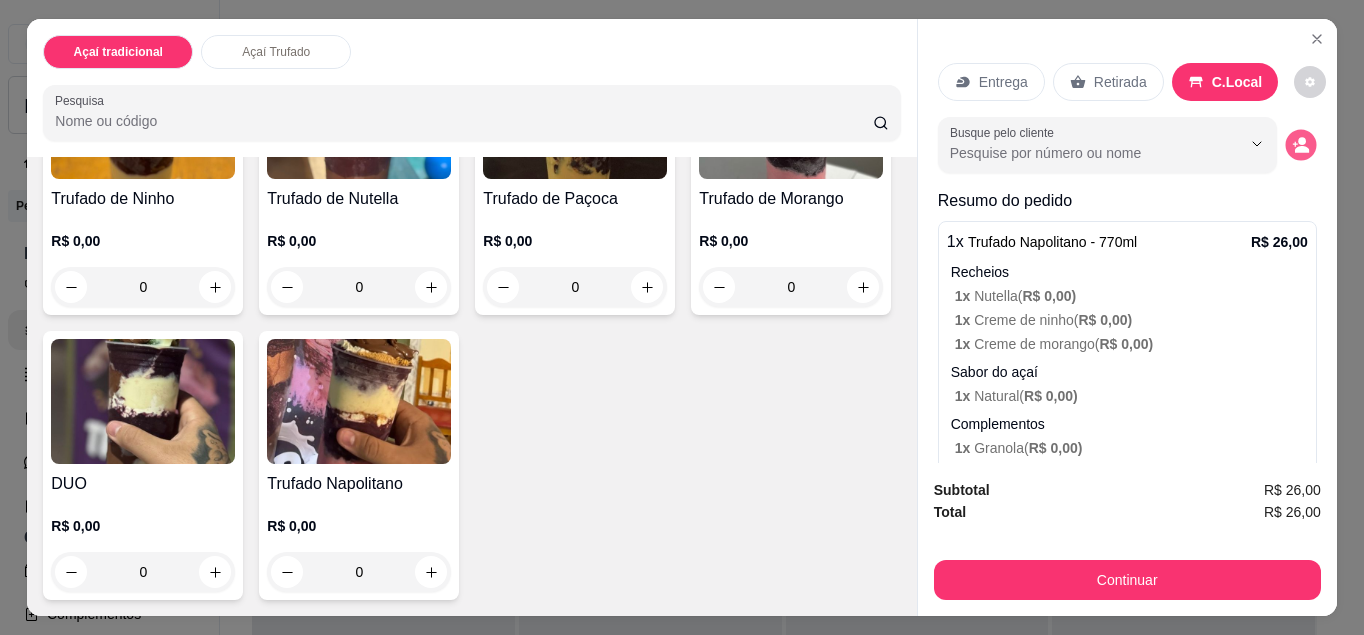 click at bounding box center [1300, 145] 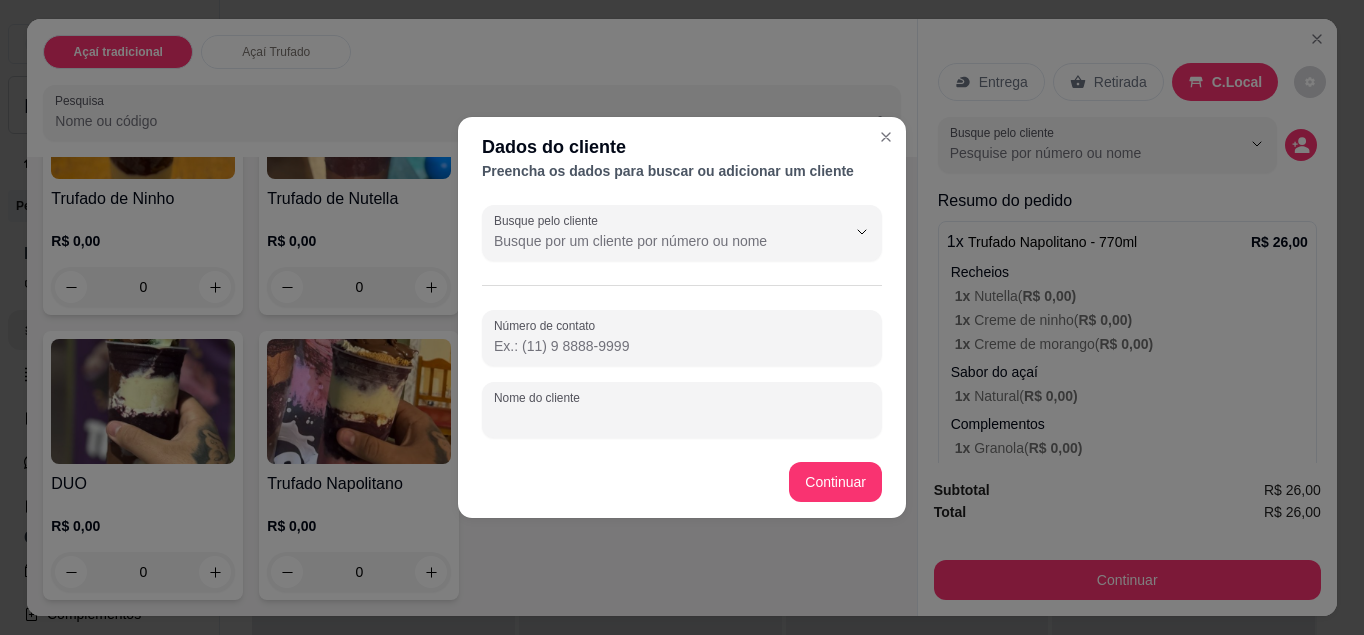 click on "Nome do cliente" at bounding box center (682, 418) 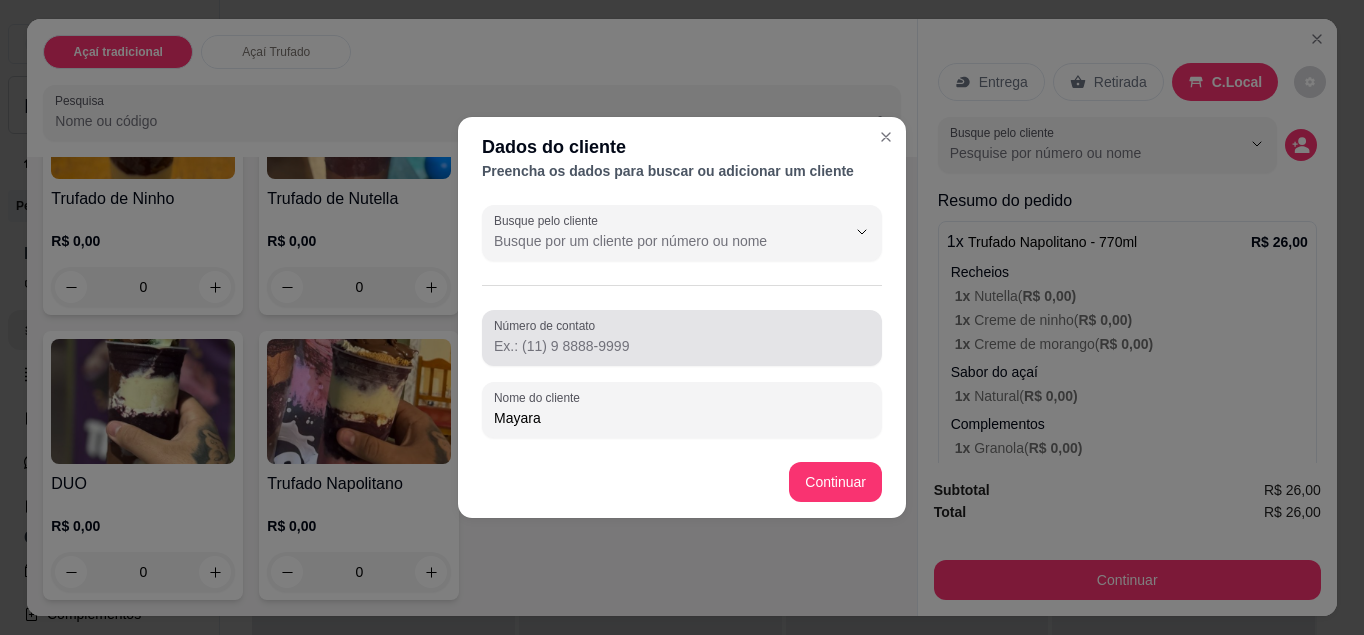 type on "Mayara" 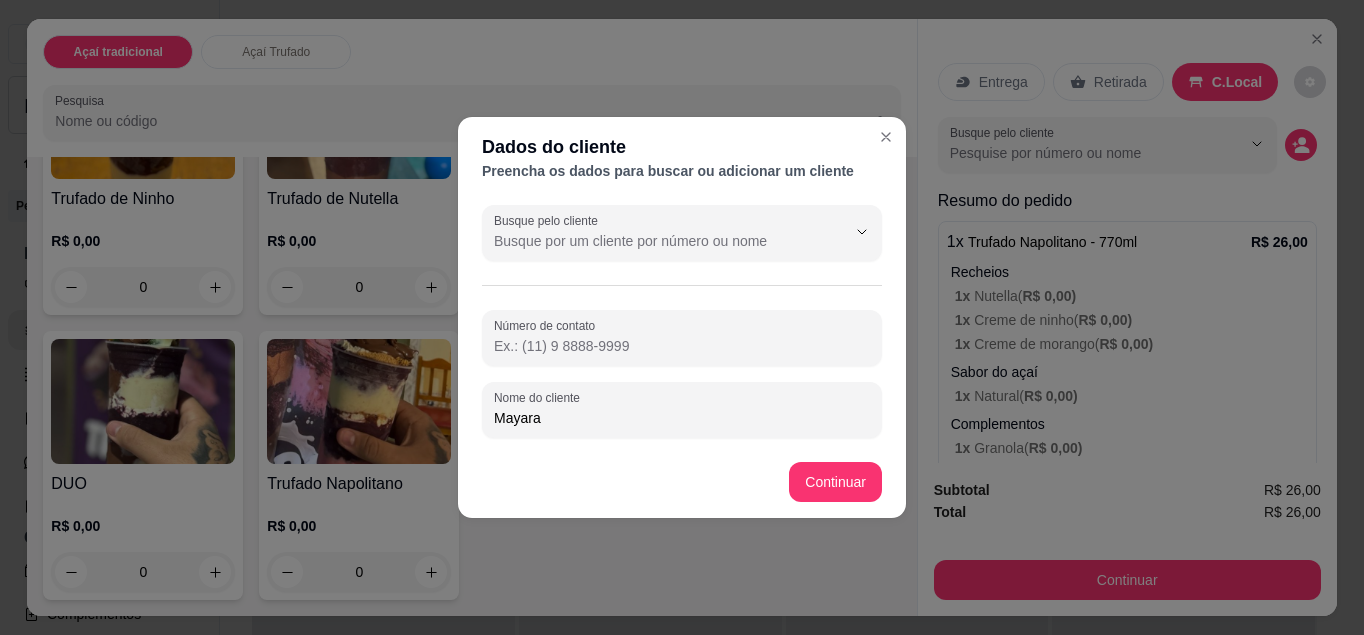 click on "Número de contato" at bounding box center [682, 346] 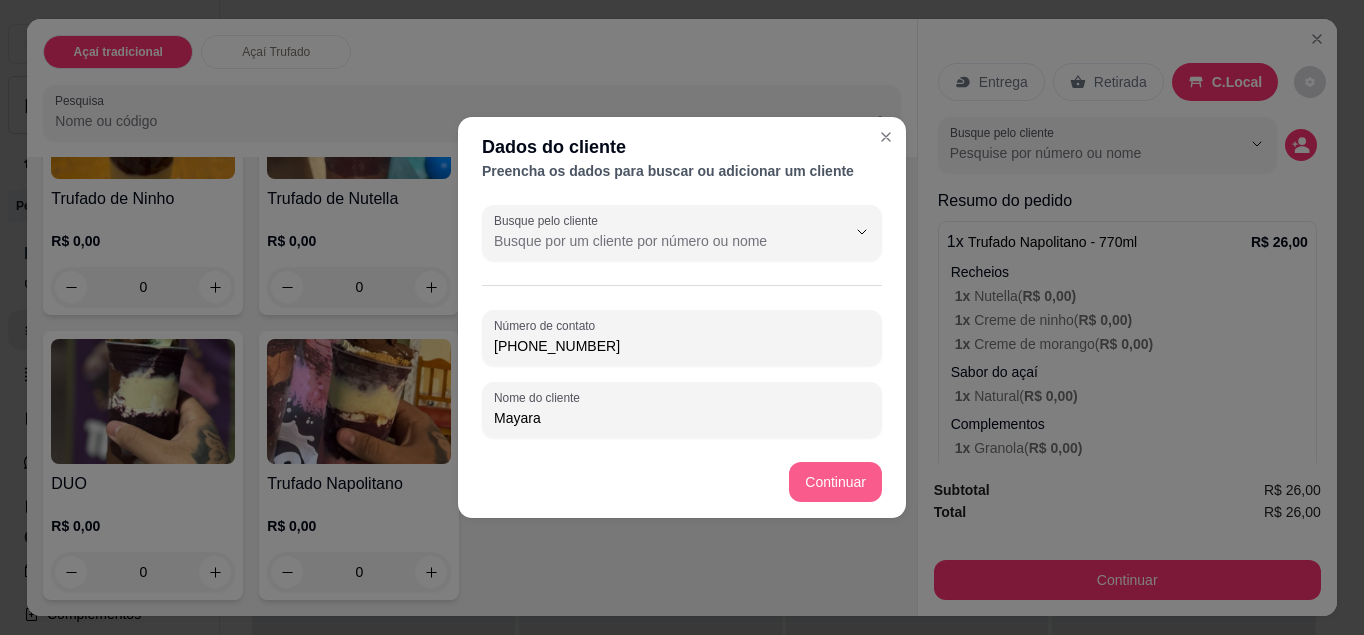 type on "(21) 98121-7121" 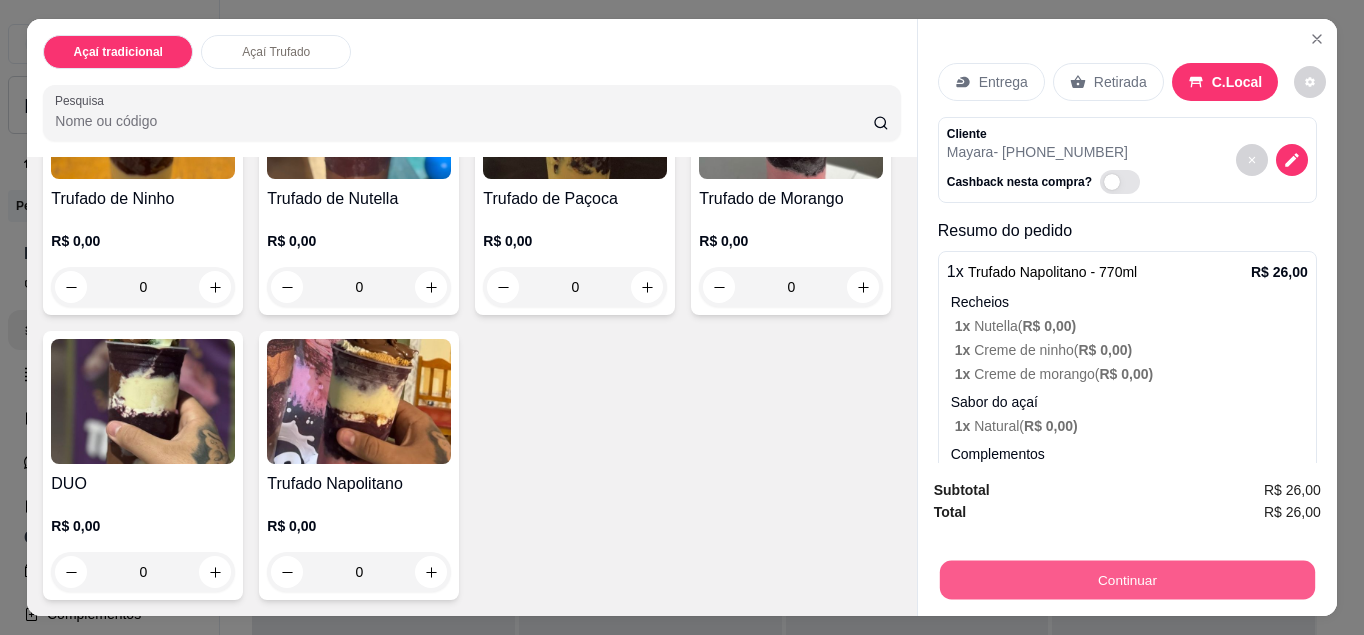 click on "Continuar" at bounding box center (1127, 580) 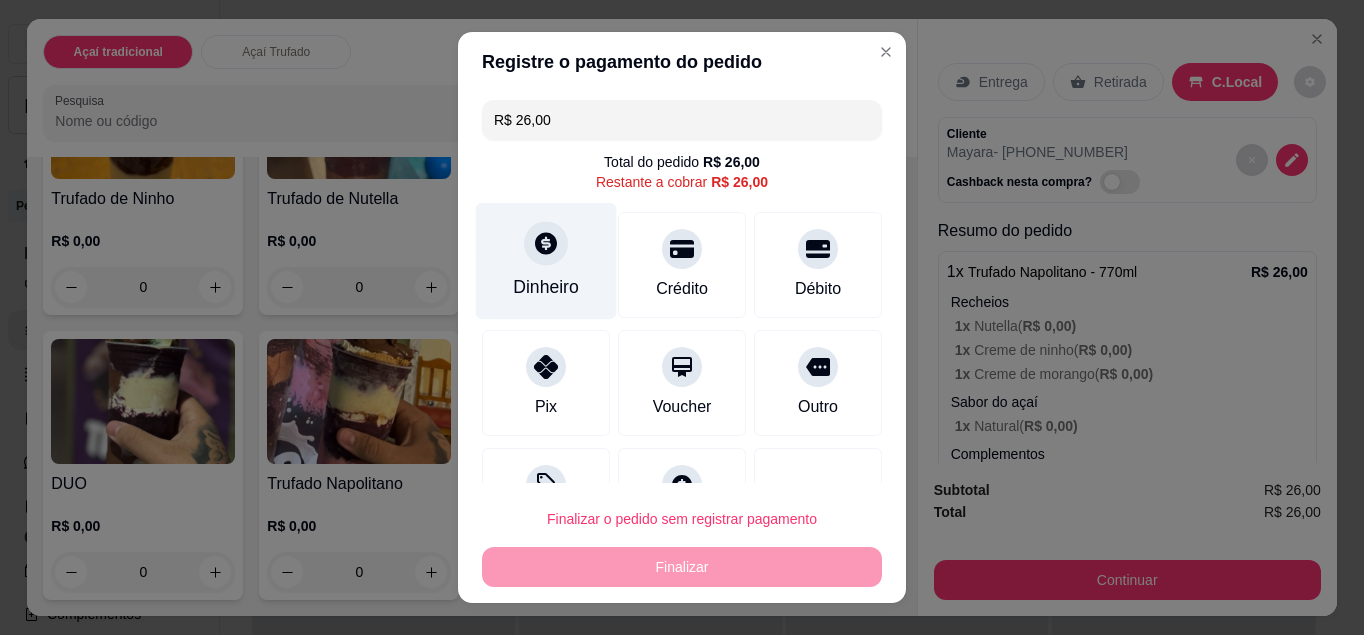 click on "Dinheiro" at bounding box center [546, 287] 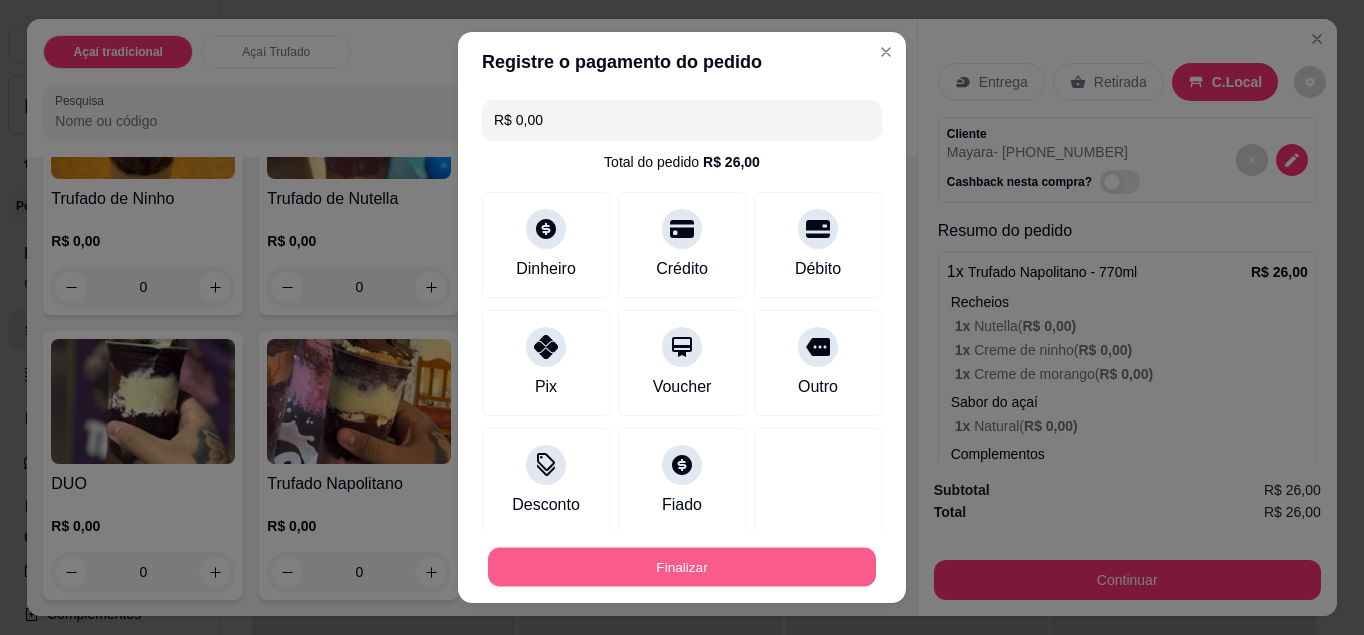 click on "Finalizar" at bounding box center [682, 567] 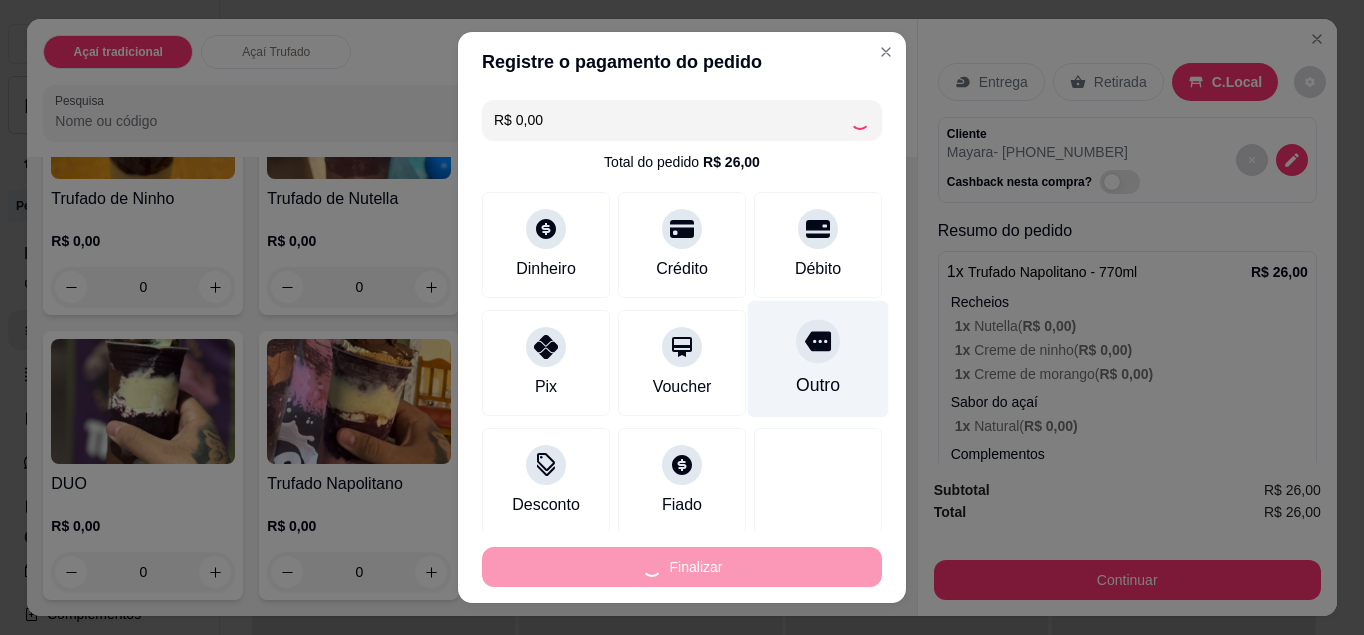 type on "-R$ 26,00" 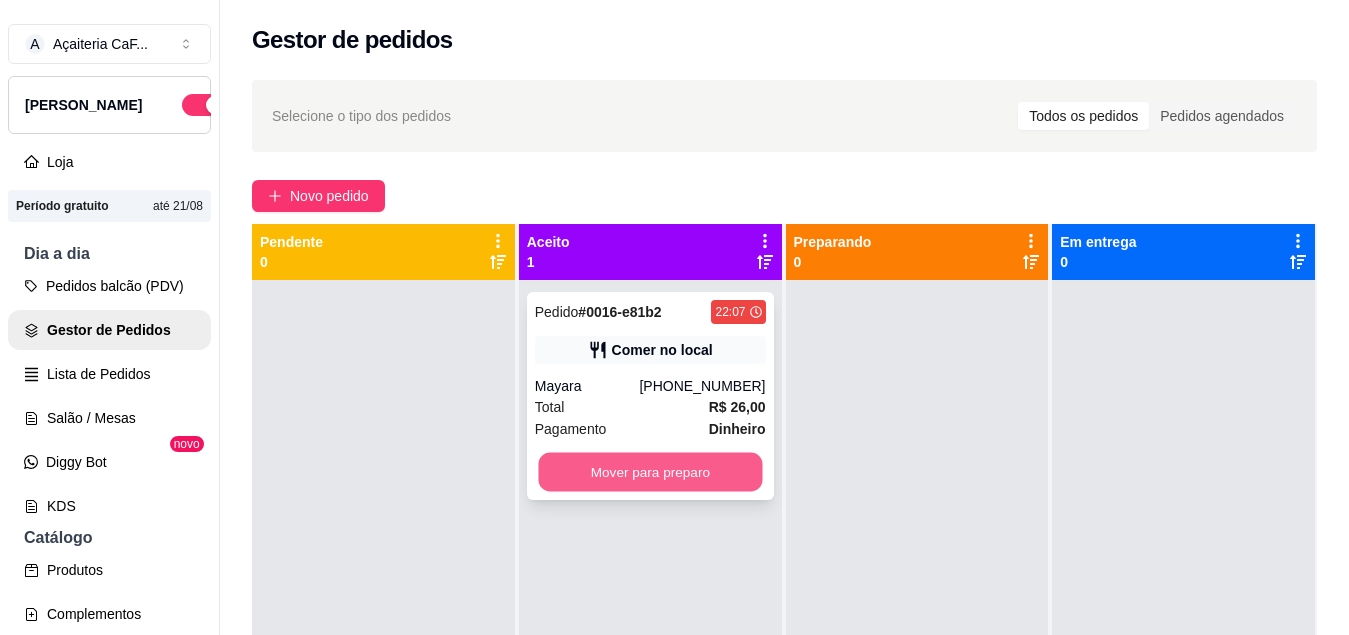 click on "Mover para preparo" at bounding box center (650, 472) 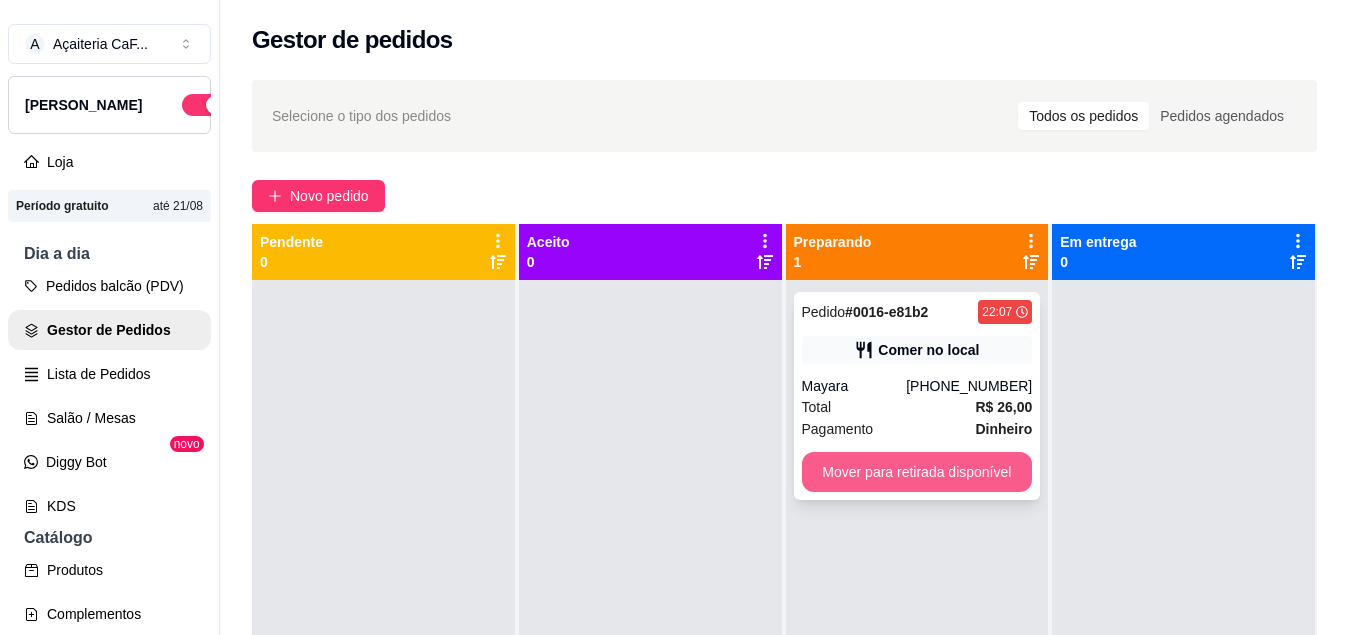 click on "Mover para retirada disponível" at bounding box center [917, 472] 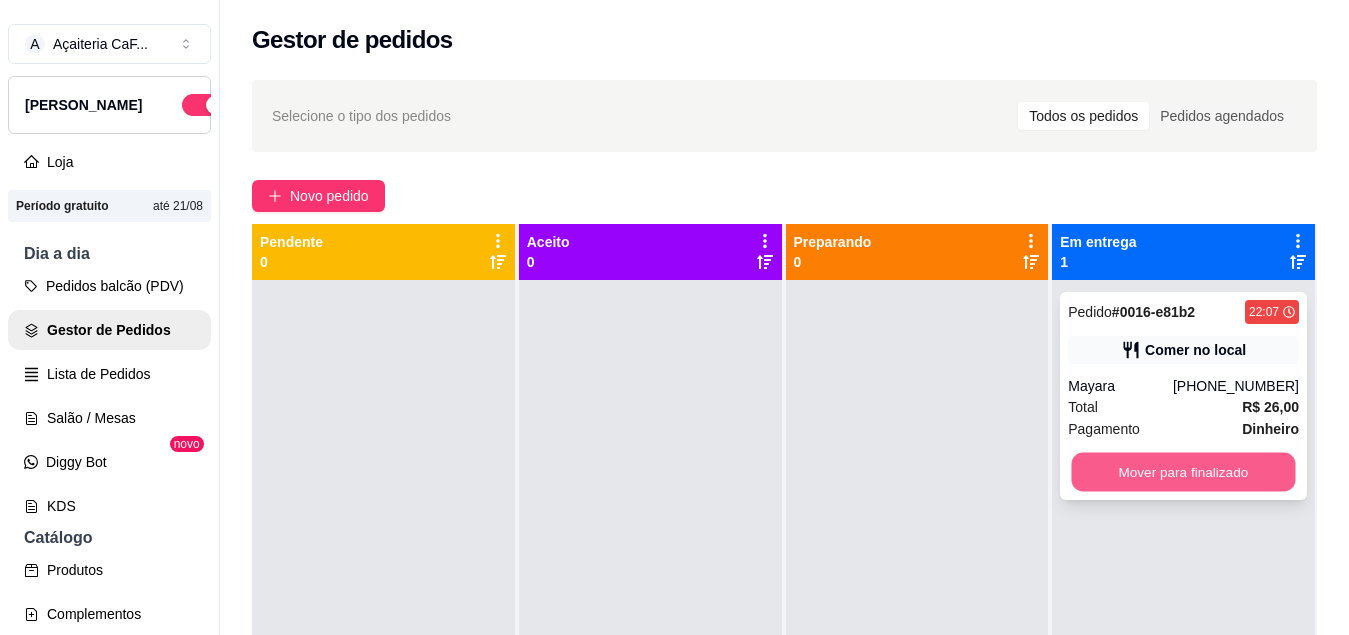 click on "Mover para finalizado" at bounding box center (1184, 472) 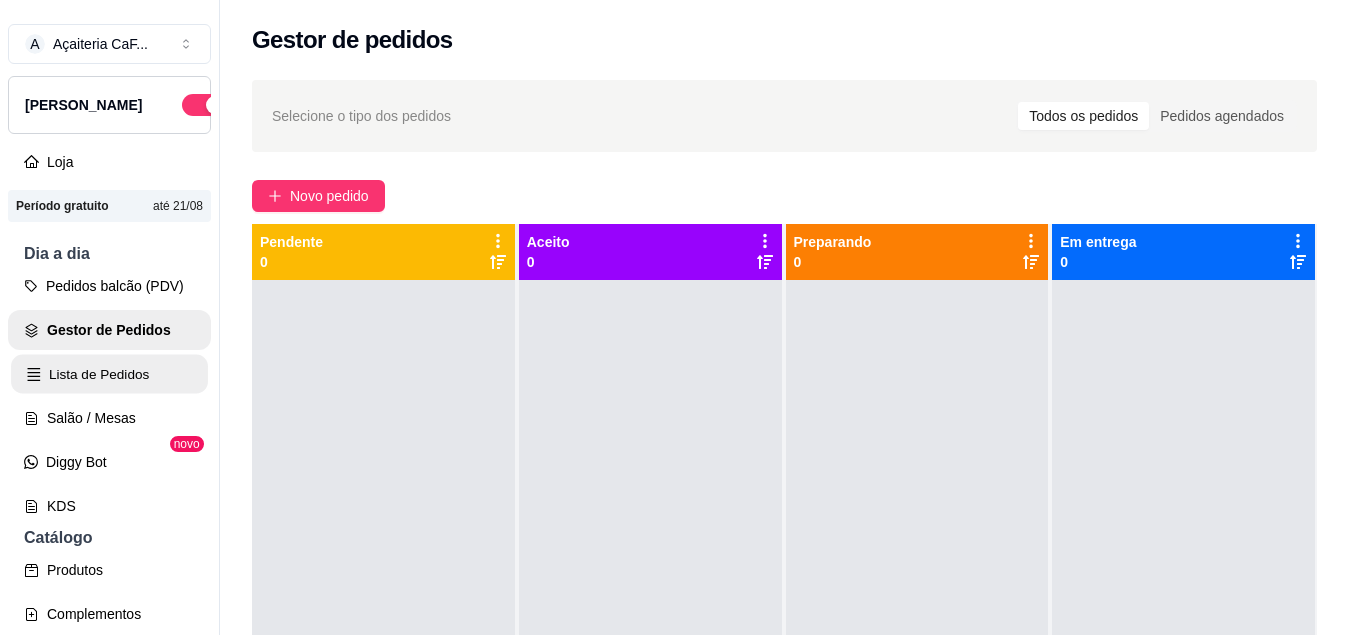 click on "Lista de Pedidos" at bounding box center (109, 374) 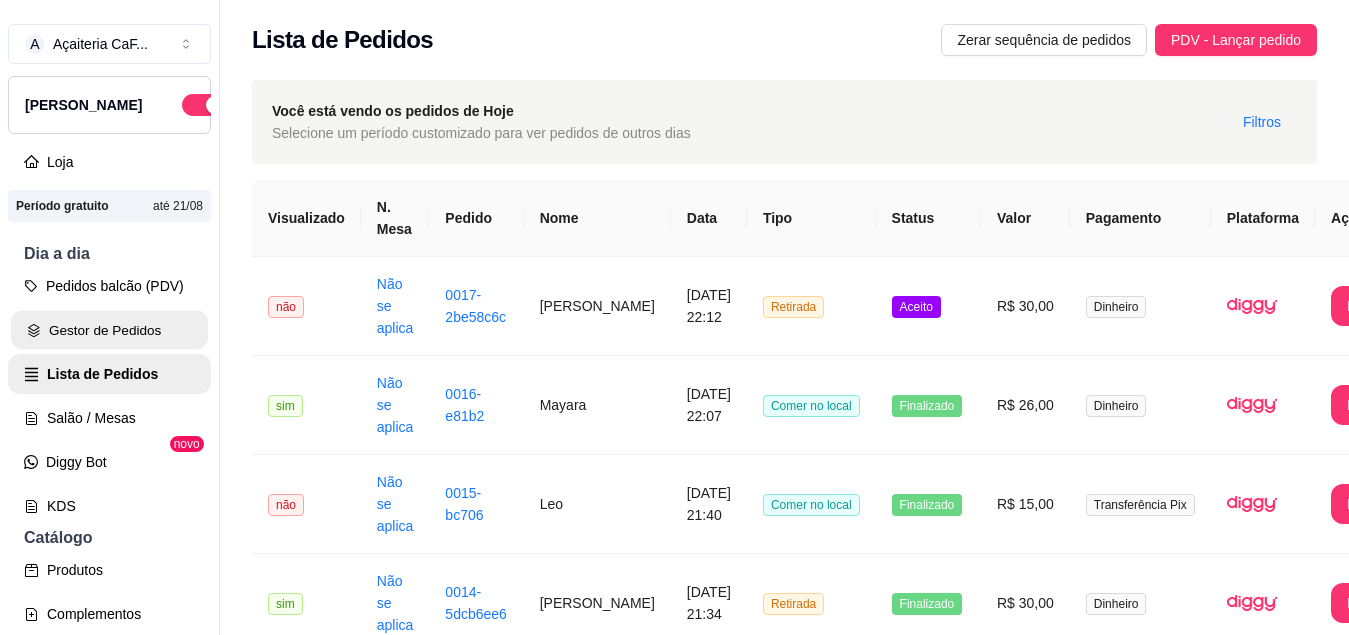 click on "Gestor de Pedidos" at bounding box center [109, 330] 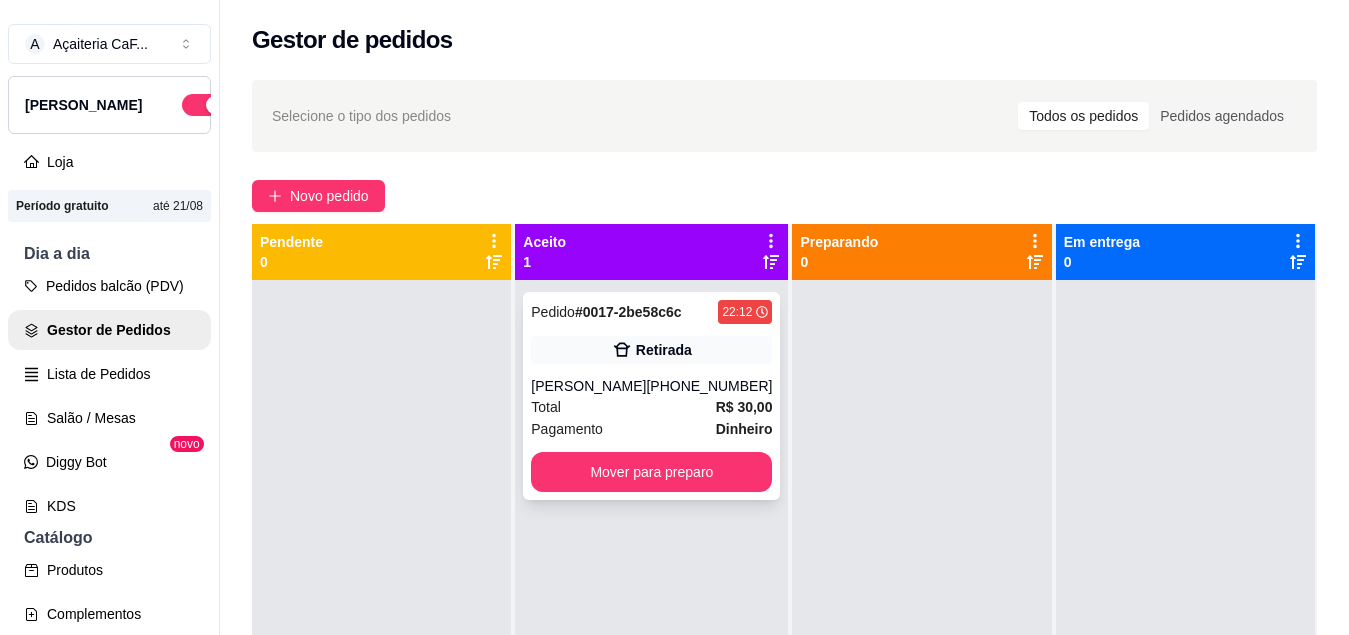 click on "(21) 99274-0030" at bounding box center (709, 386) 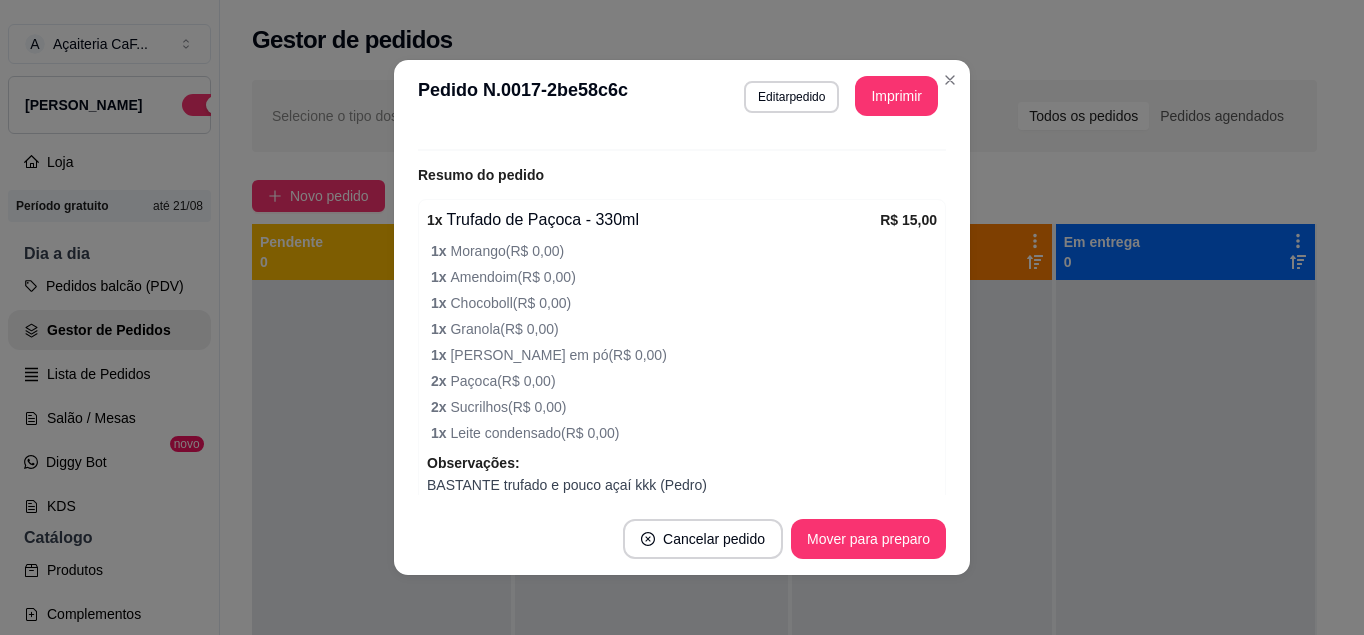 scroll, scrollTop: 804, scrollLeft: 0, axis: vertical 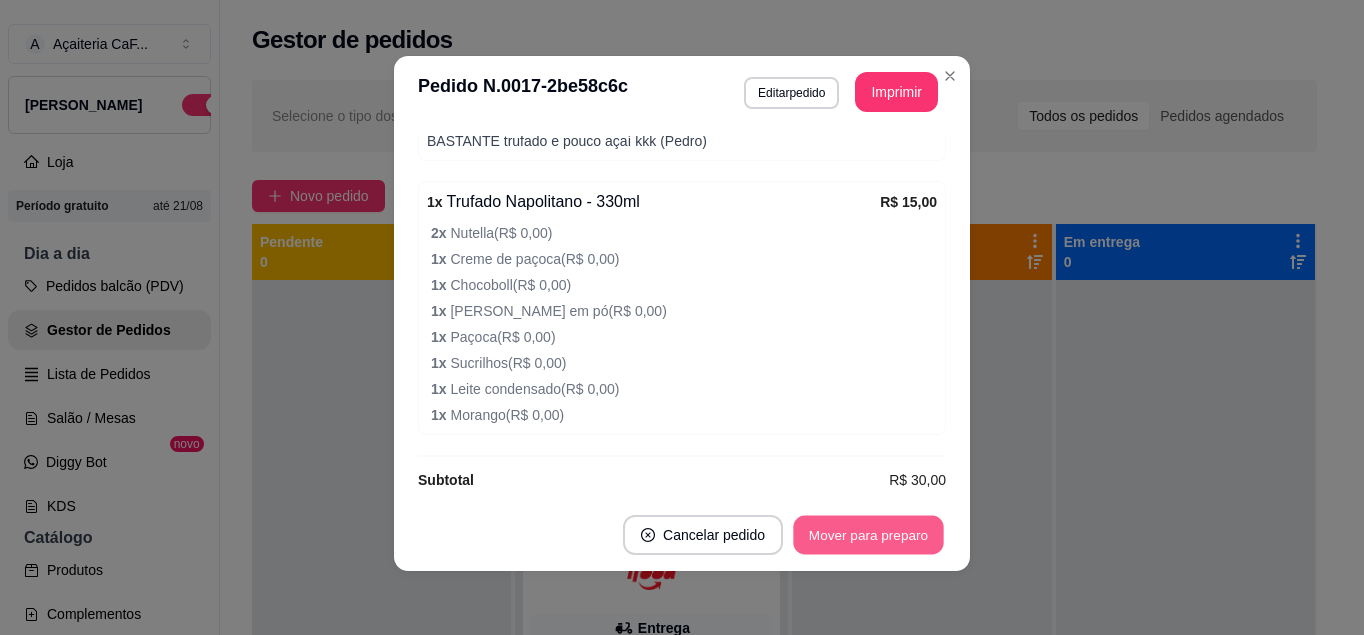 click on "Mover para preparo" at bounding box center [868, 535] 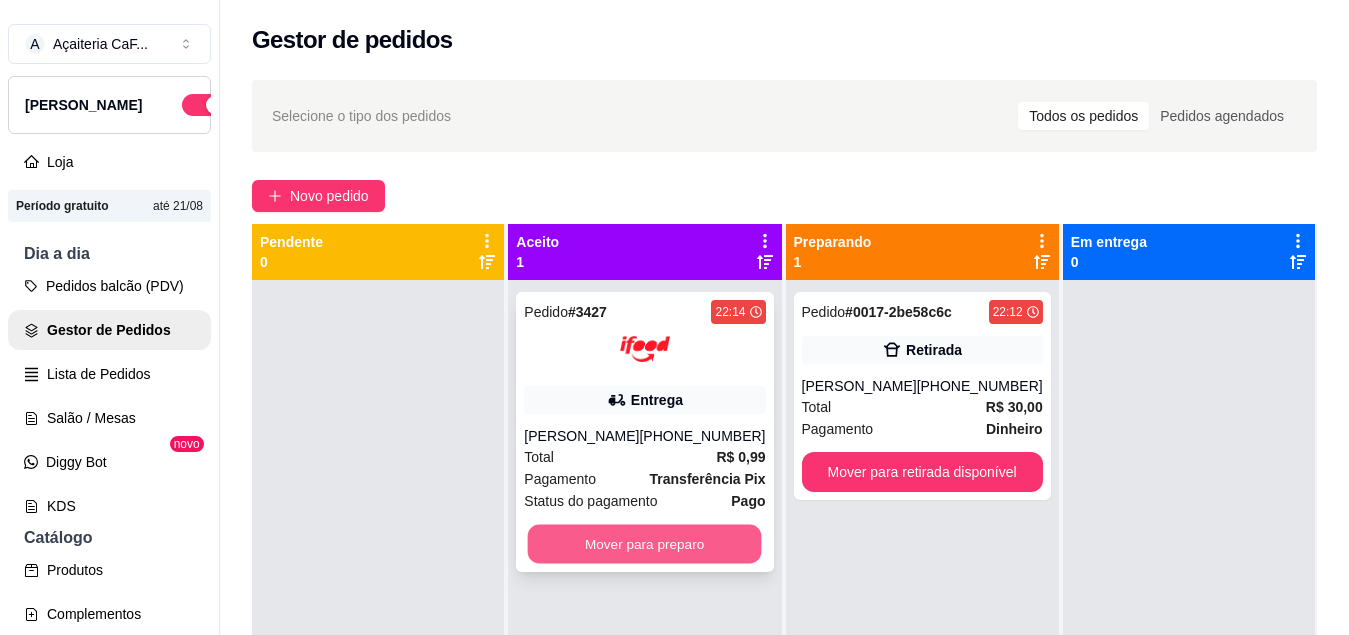 click on "Mover para preparo" at bounding box center [645, 544] 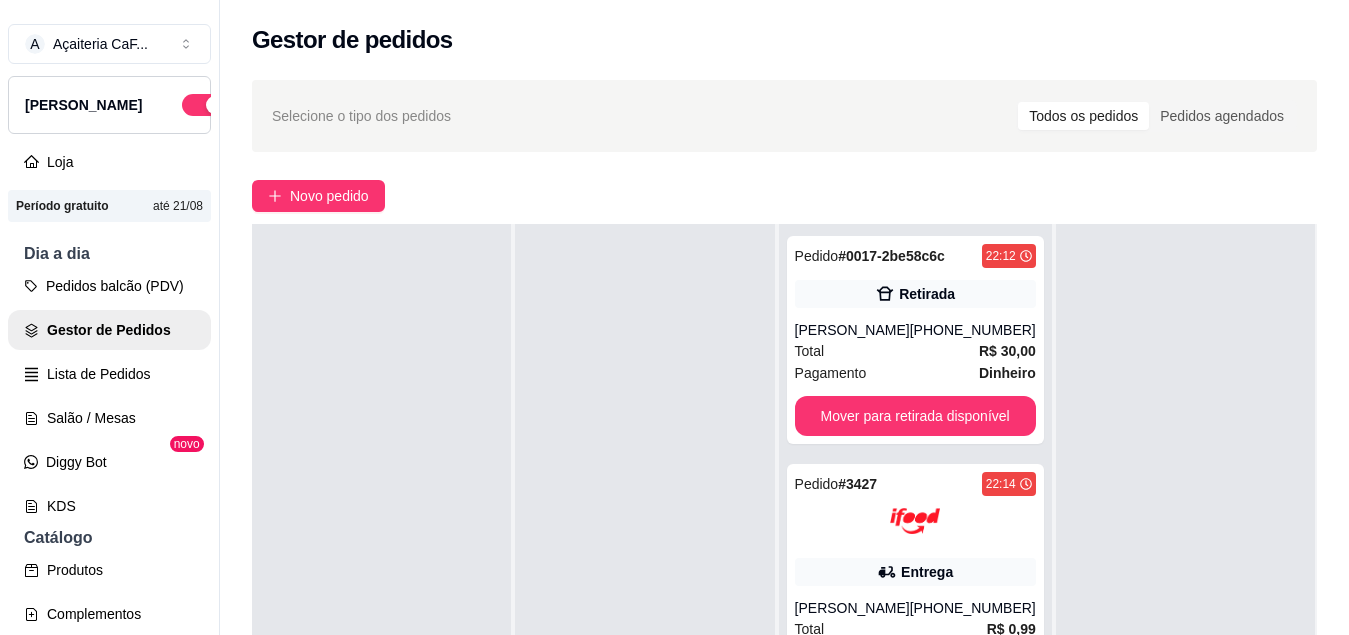 scroll, scrollTop: 0, scrollLeft: 0, axis: both 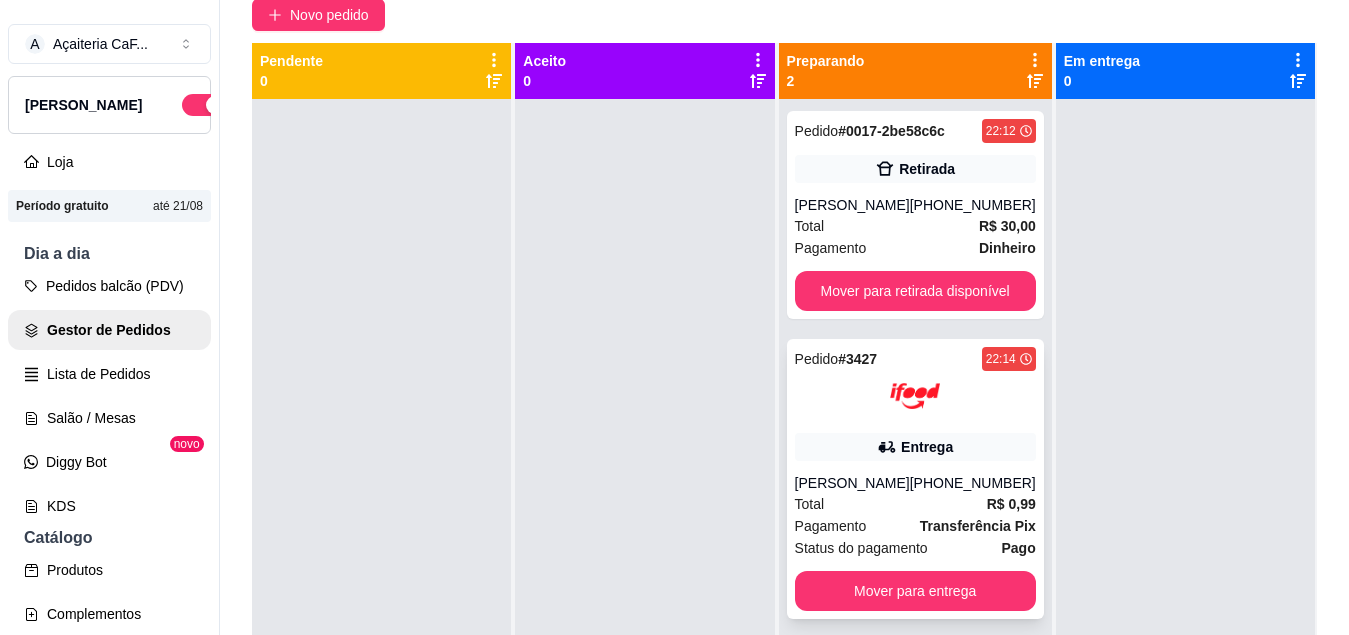 click on "Pedido  # 3427 22:14 Entrega Jéssica Santos (08) 00705-1020 Total R$ 0,99 Pagamento Transferência Pix Status do pagamento Pago Mover para entrega" at bounding box center [915, 479] 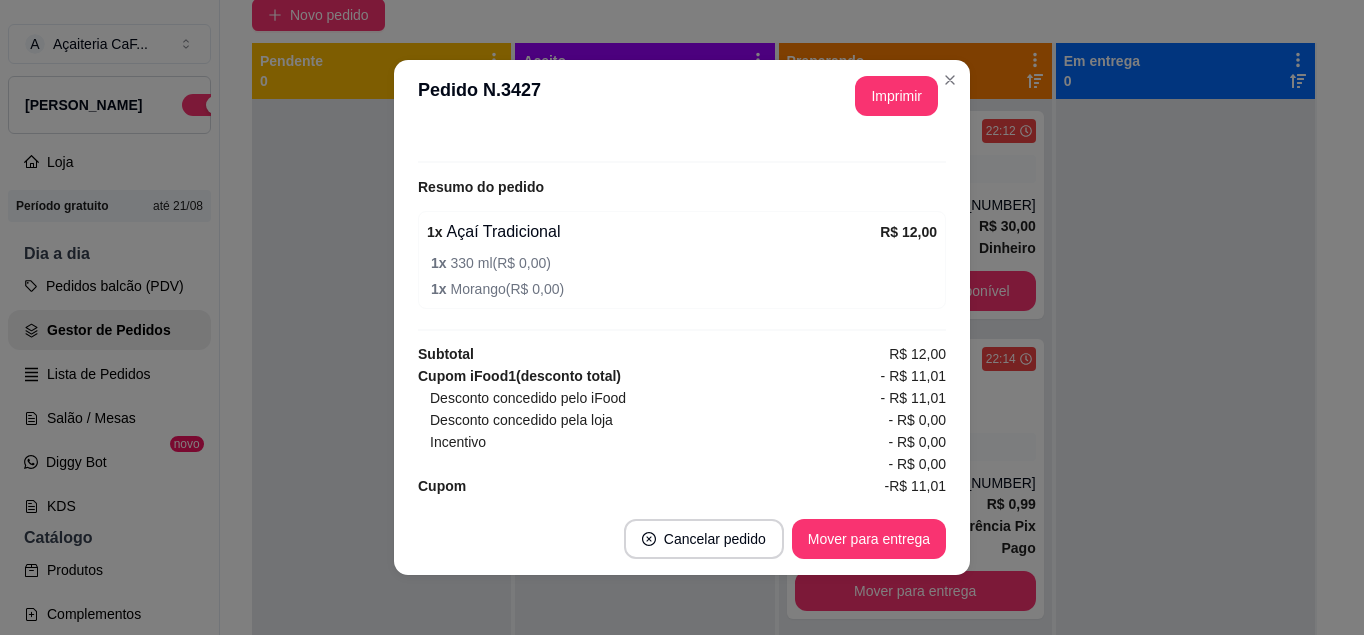 scroll, scrollTop: 684, scrollLeft: 0, axis: vertical 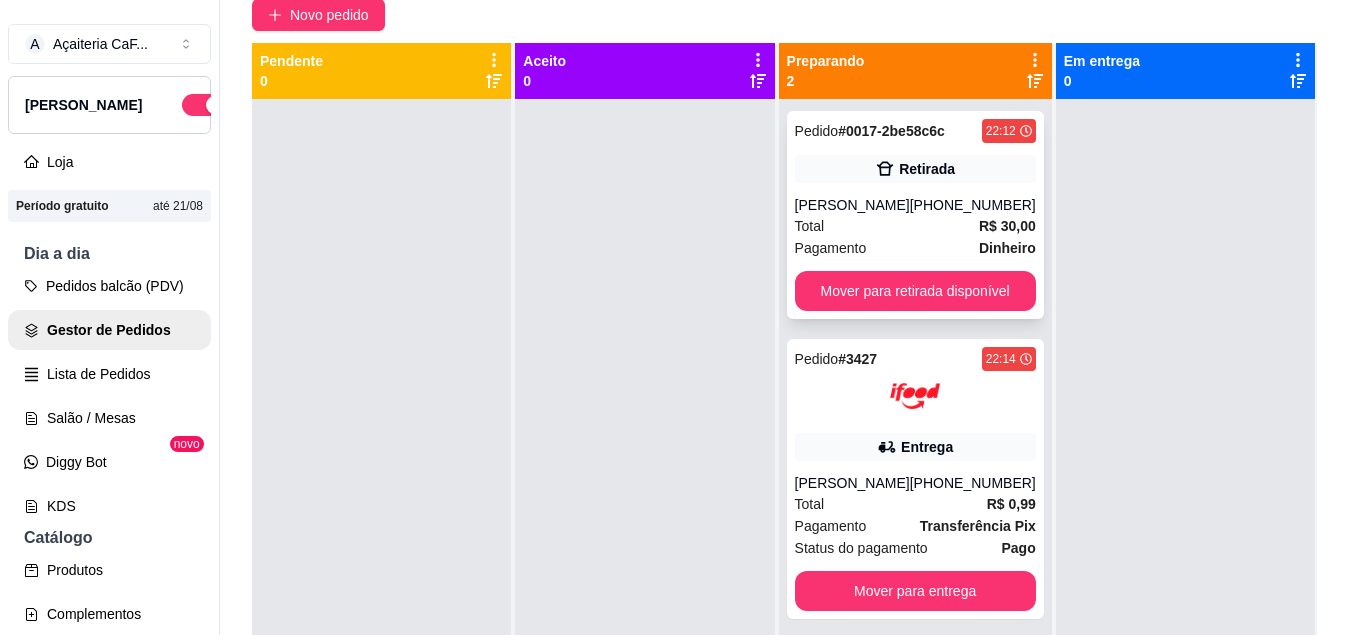 click on "Total R$ 30,00" at bounding box center (915, 226) 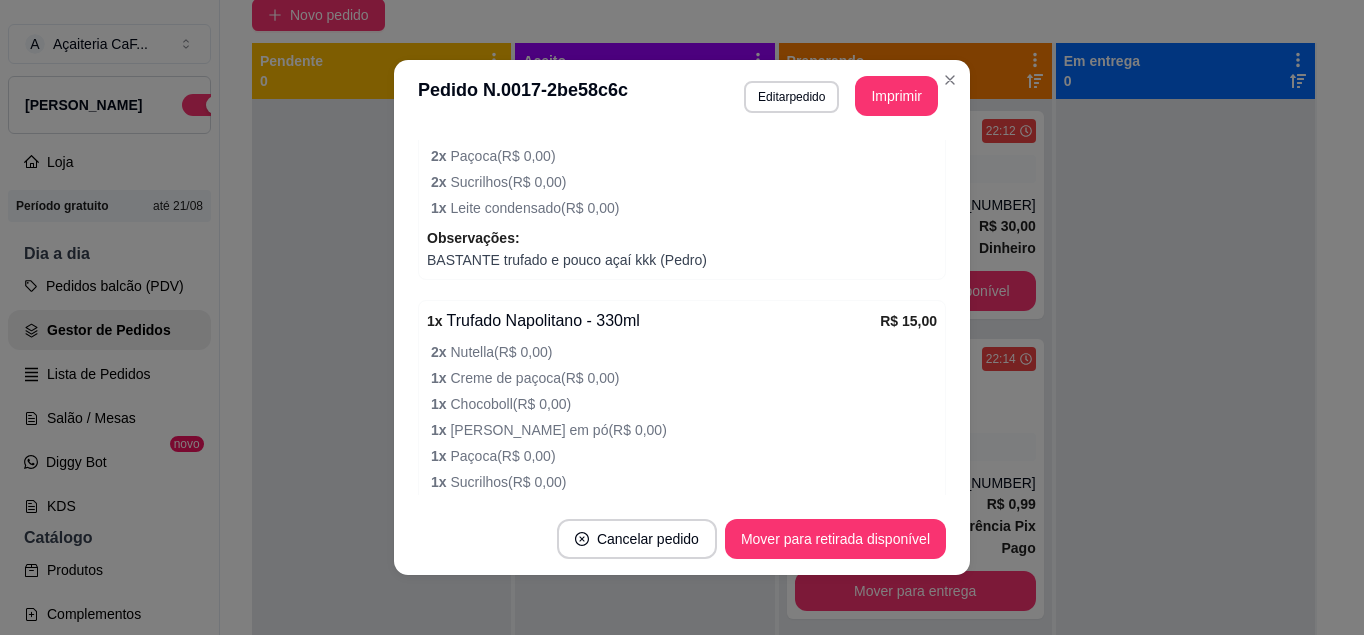 scroll, scrollTop: 804, scrollLeft: 0, axis: vertical 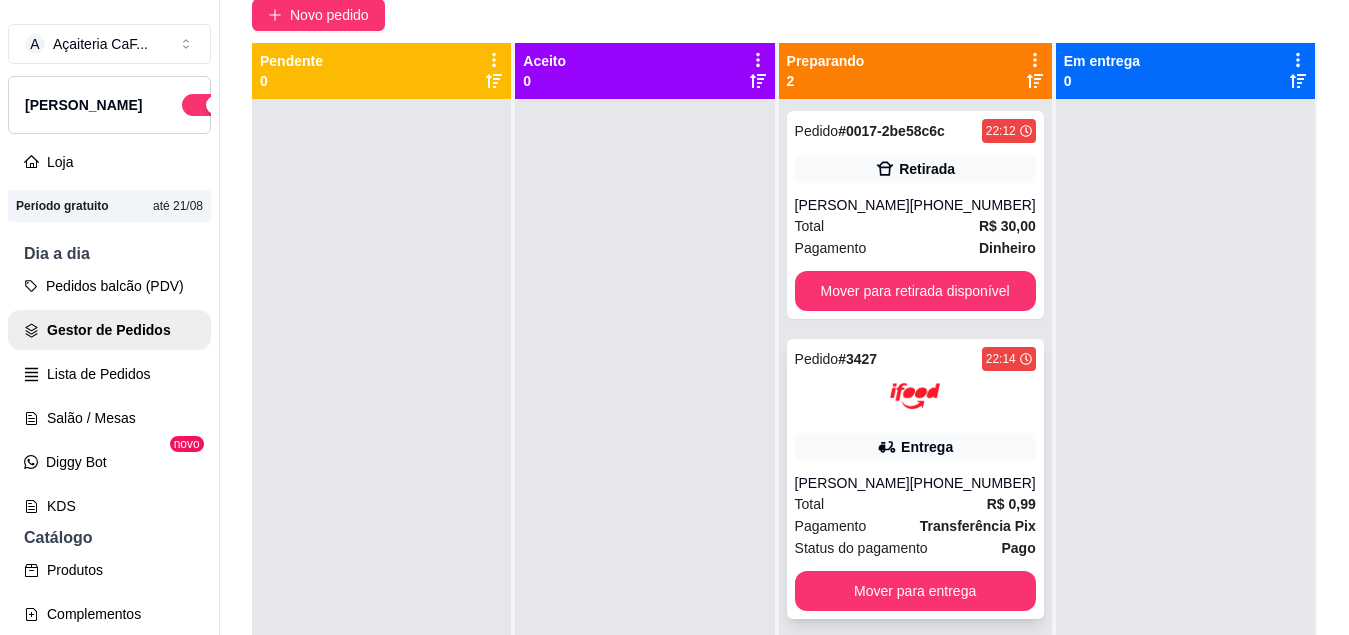 click on "Jéssica Santos" at bounding box center [852, 483] 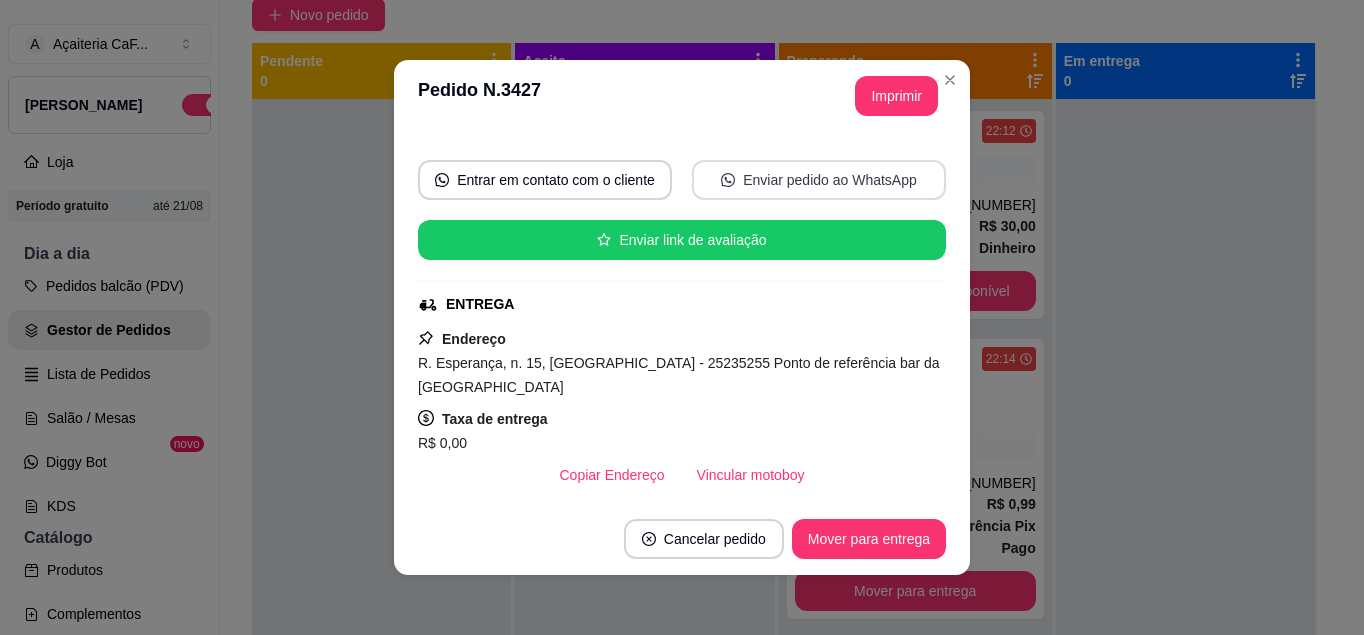 scroll, scrollTop: 219, scrollLeft: 0, axis: vertical 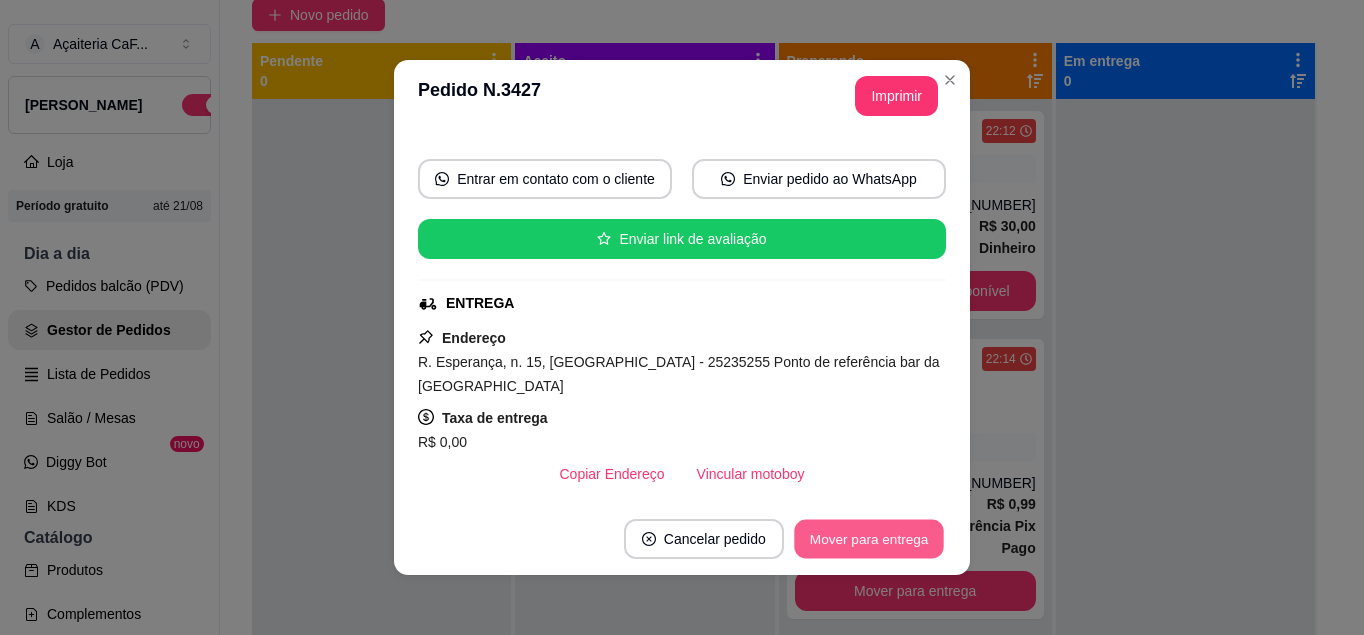 click on "Mover para entrega" at bounding box center [869, 539] 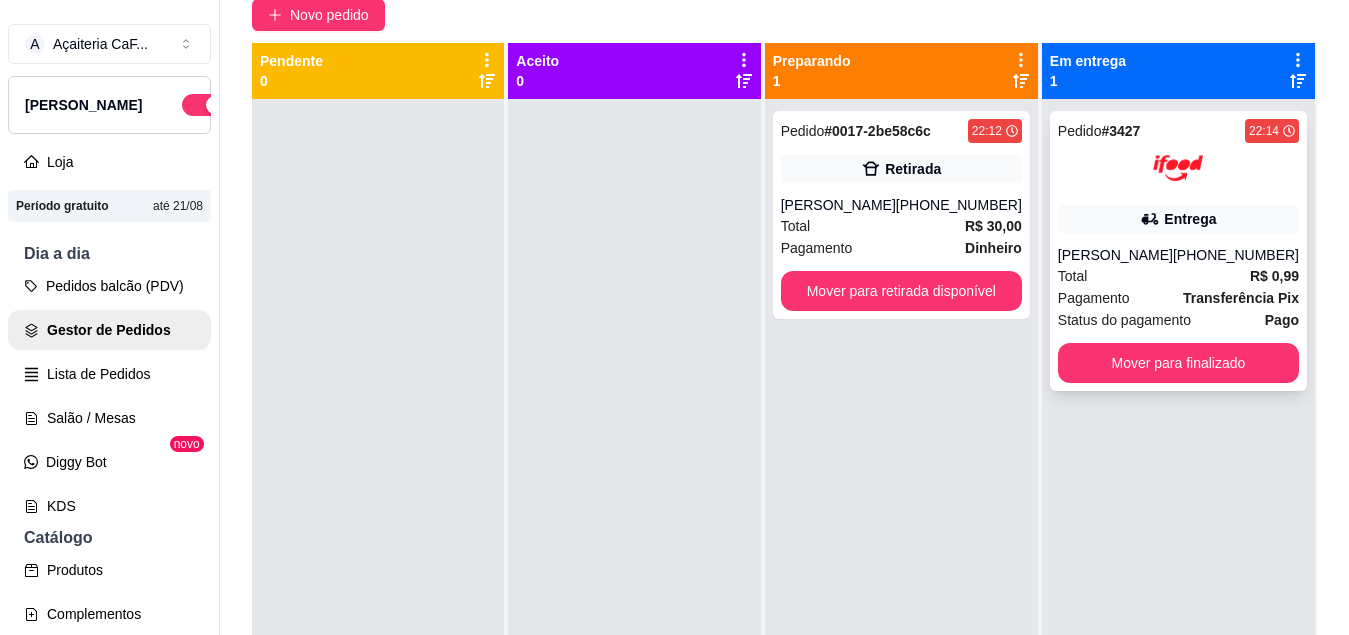 click on "(08) 00705-1020" at bounding box center [1236, 255] 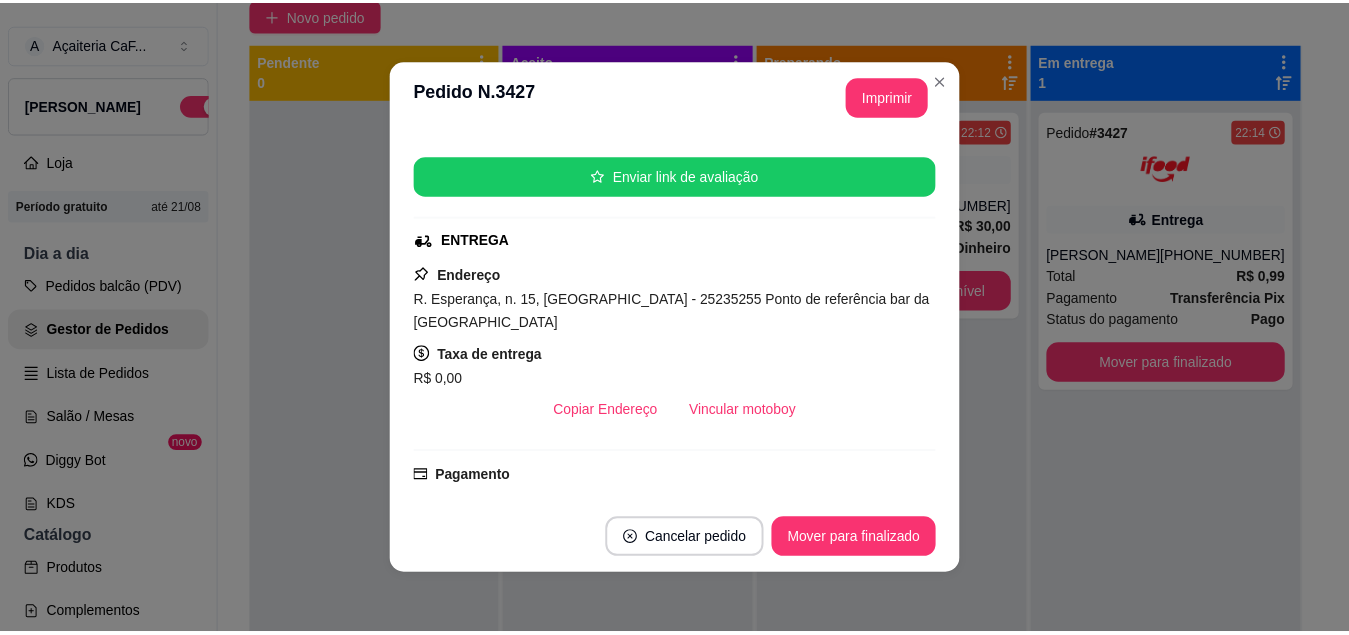 scroll, scrollTop: 280, scrollLeft: 0, axis: vertical 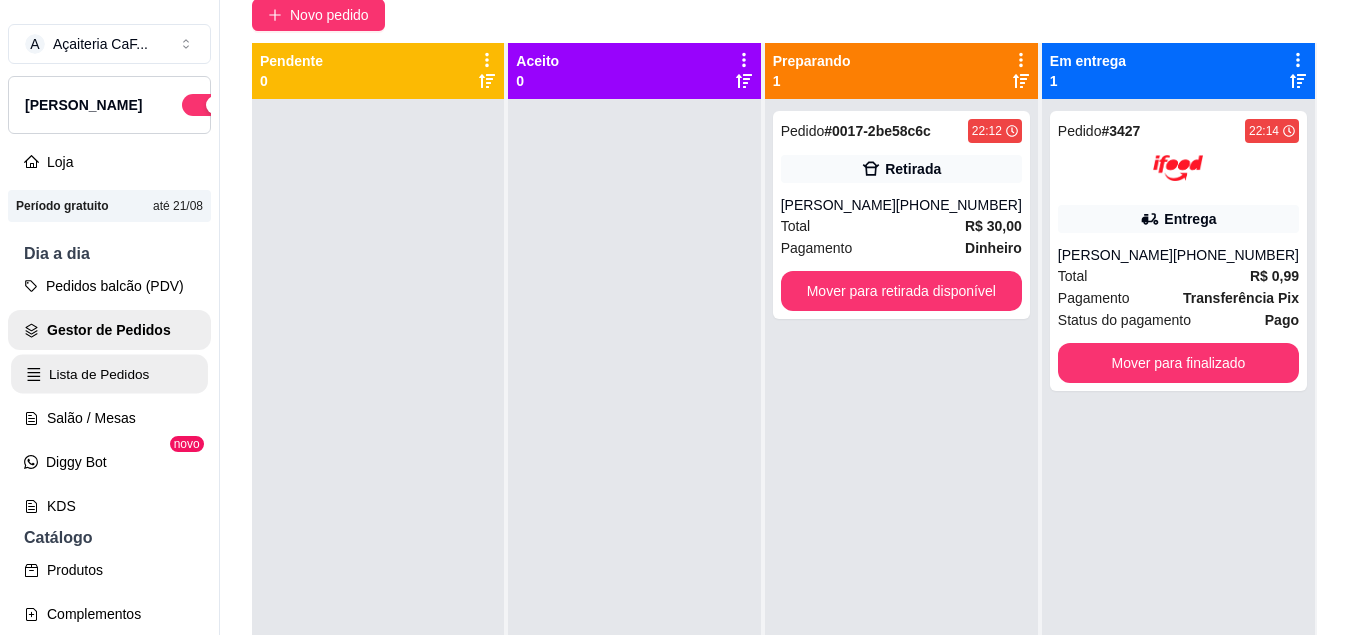 click on "Lista de Pedidos" at bounding box center (109, 374) 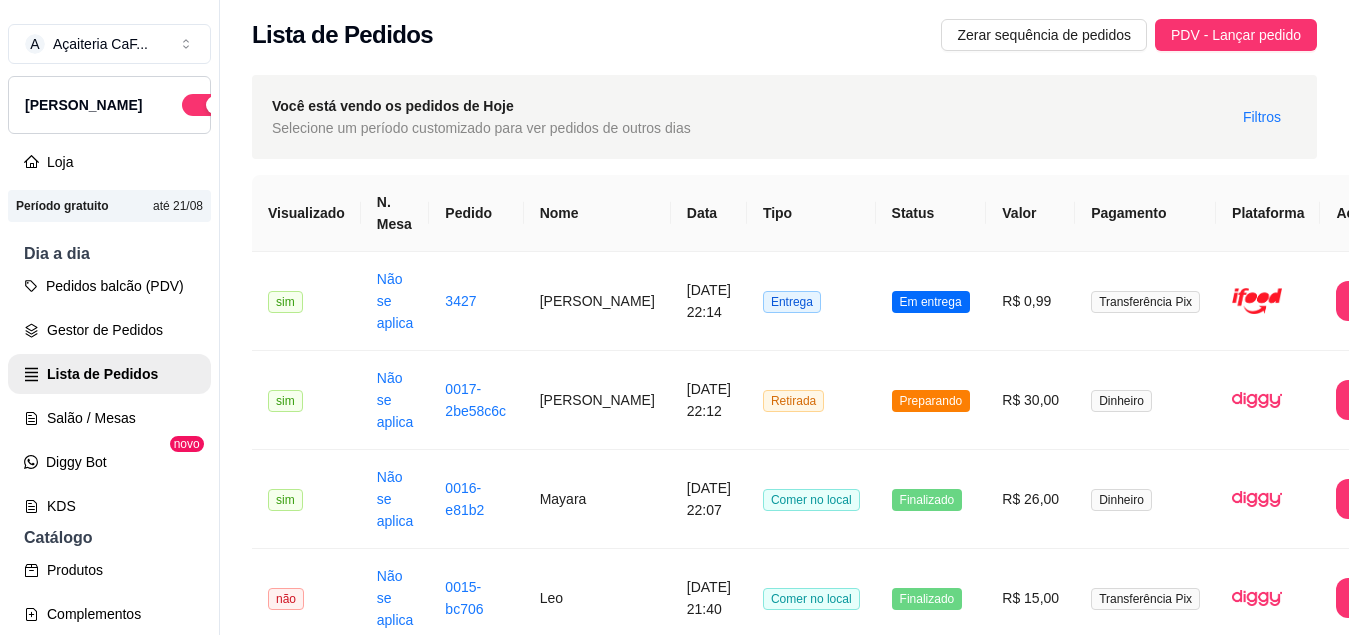 scroll, scrollTop: 0, scrollLeft: 0, axis: both 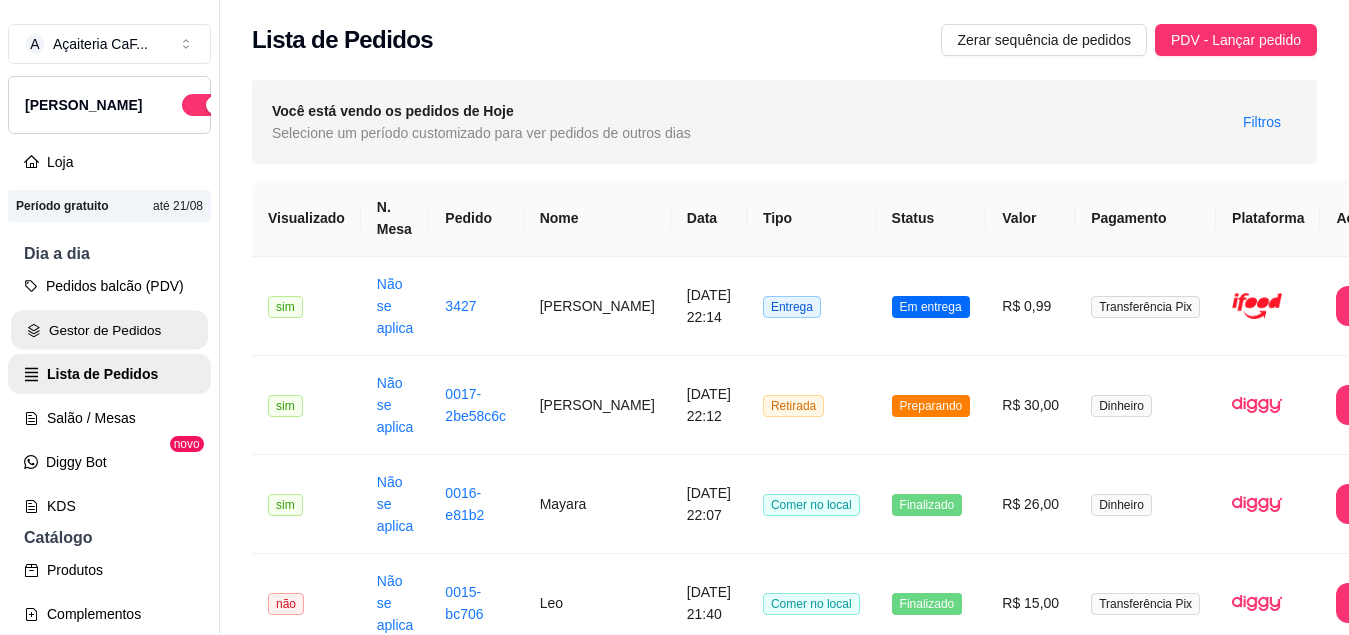 click on "Gestor de Pedidos" at bounding box center (109, 330) 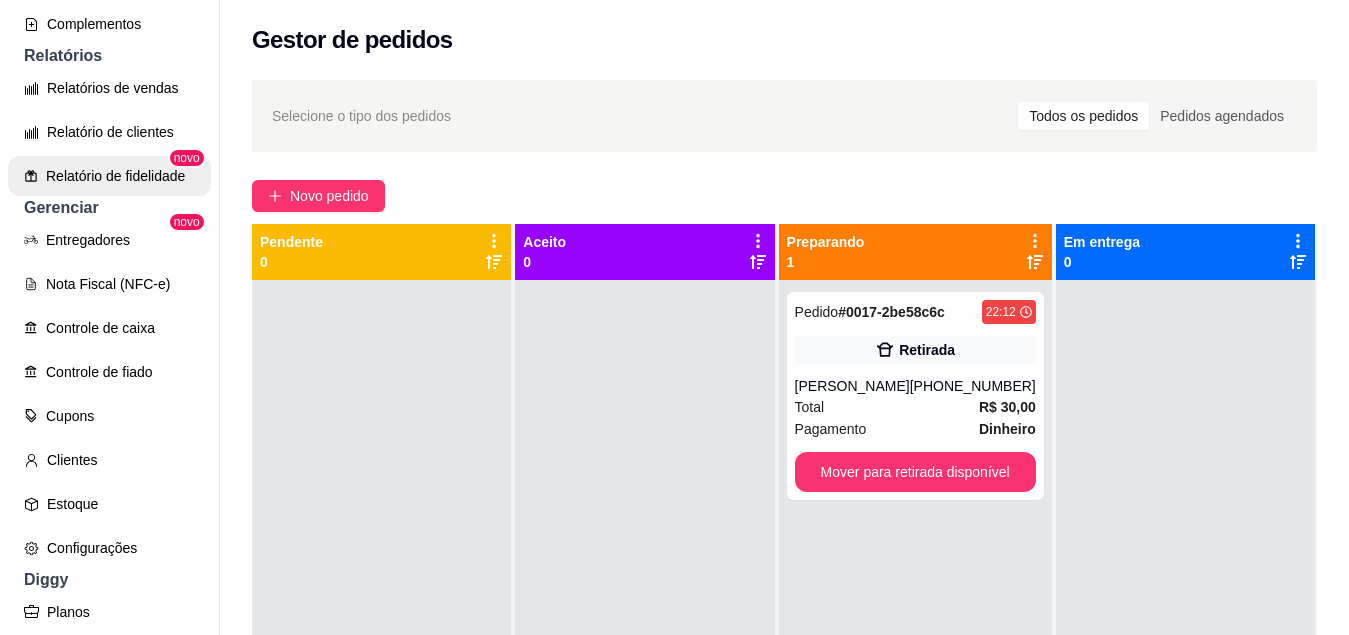 scroll, scrollTop: 594, scrollLeft: 0, axis: vertical 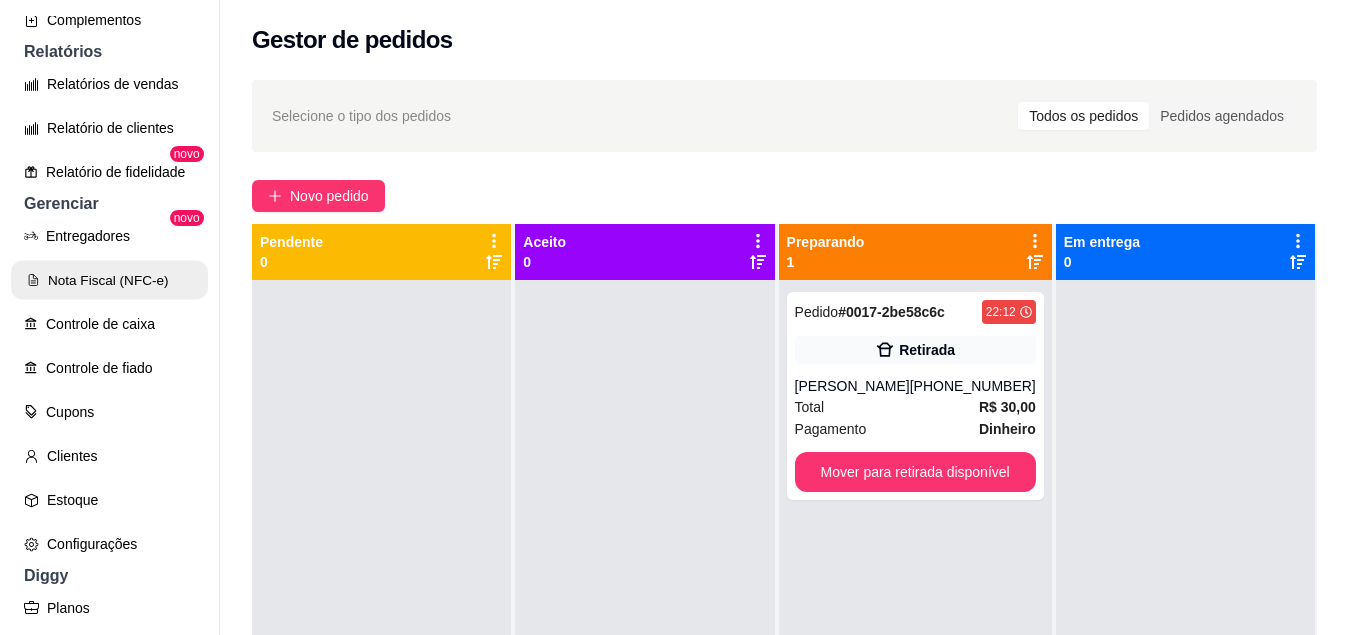 click on "Nota Fiscal (NFC-e)" at bounding box center (109, 280) 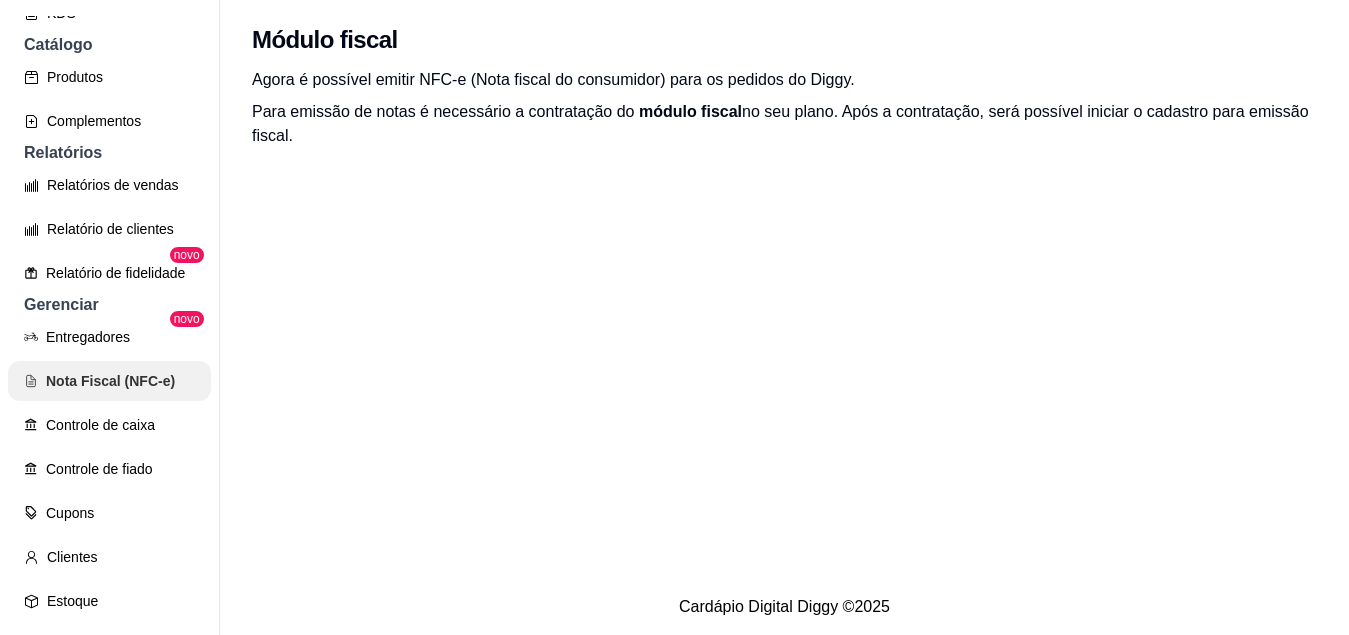 scroll, scrollTop: 491, scrollLeft: 0, axis: vertical 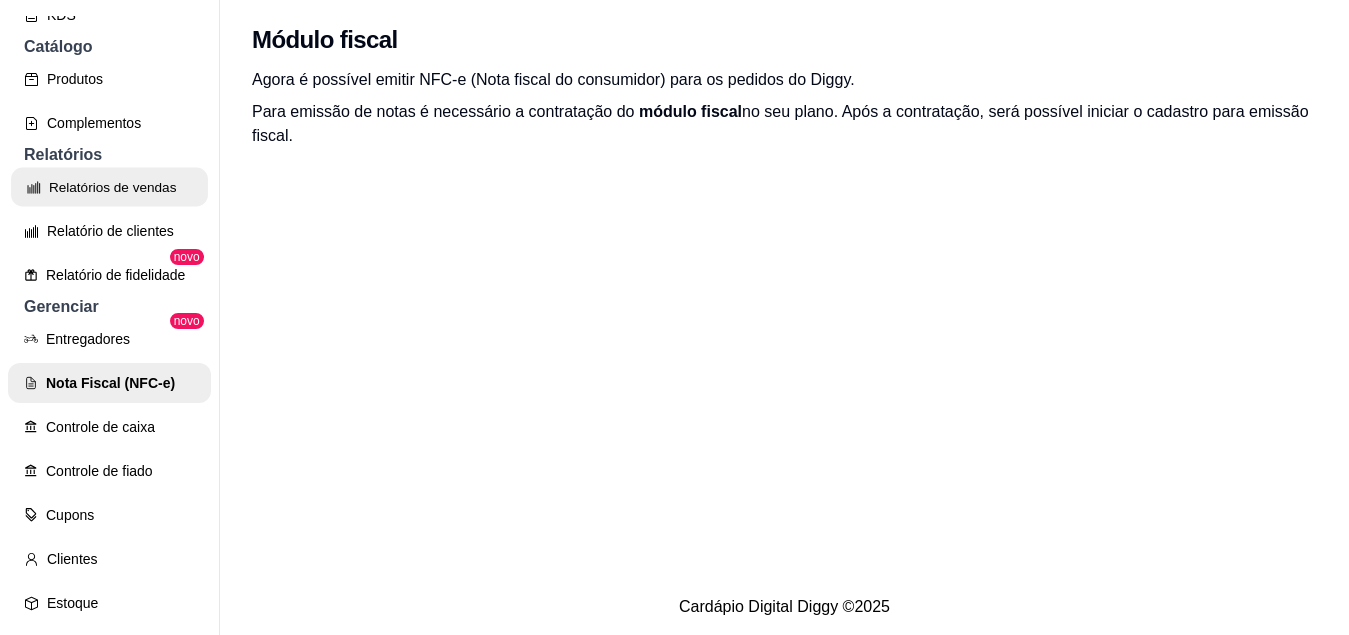 click on "Relatórios de vendas" at bounding box center (109, 187) 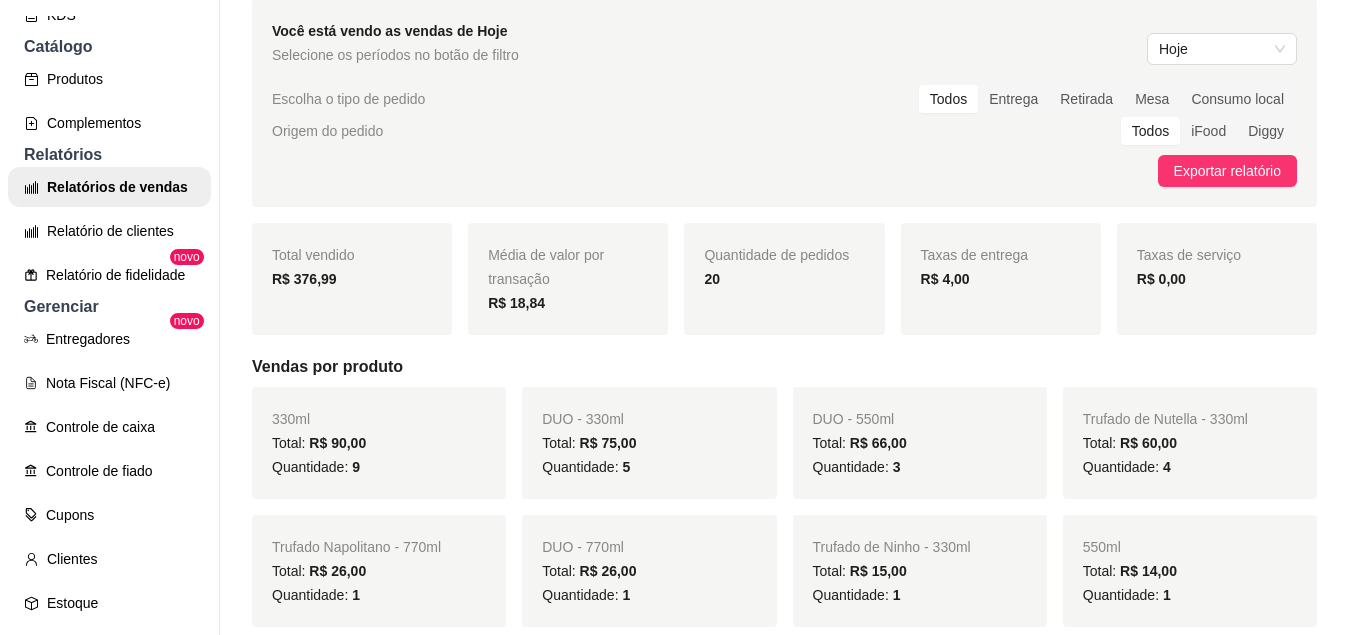 scroll, scrollTop: 79, scrollLeft: 0, axis: vertical 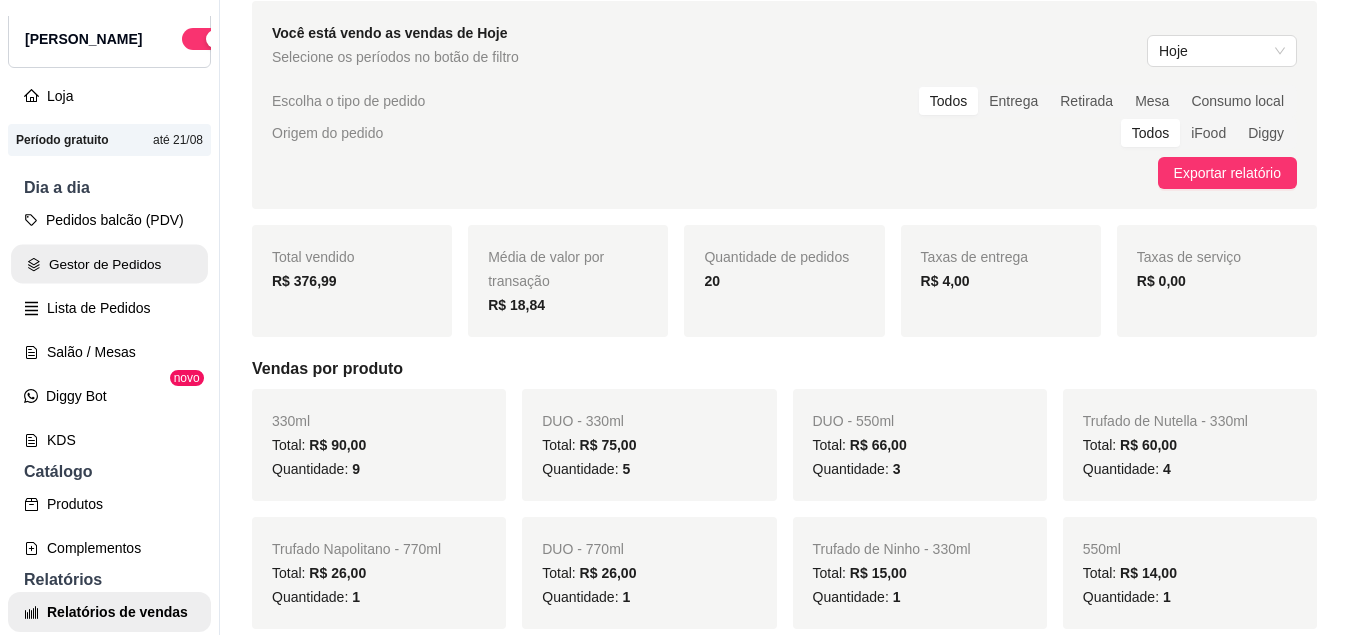 click on "Gestor de Pedidos" at bounding box center (109, 264) 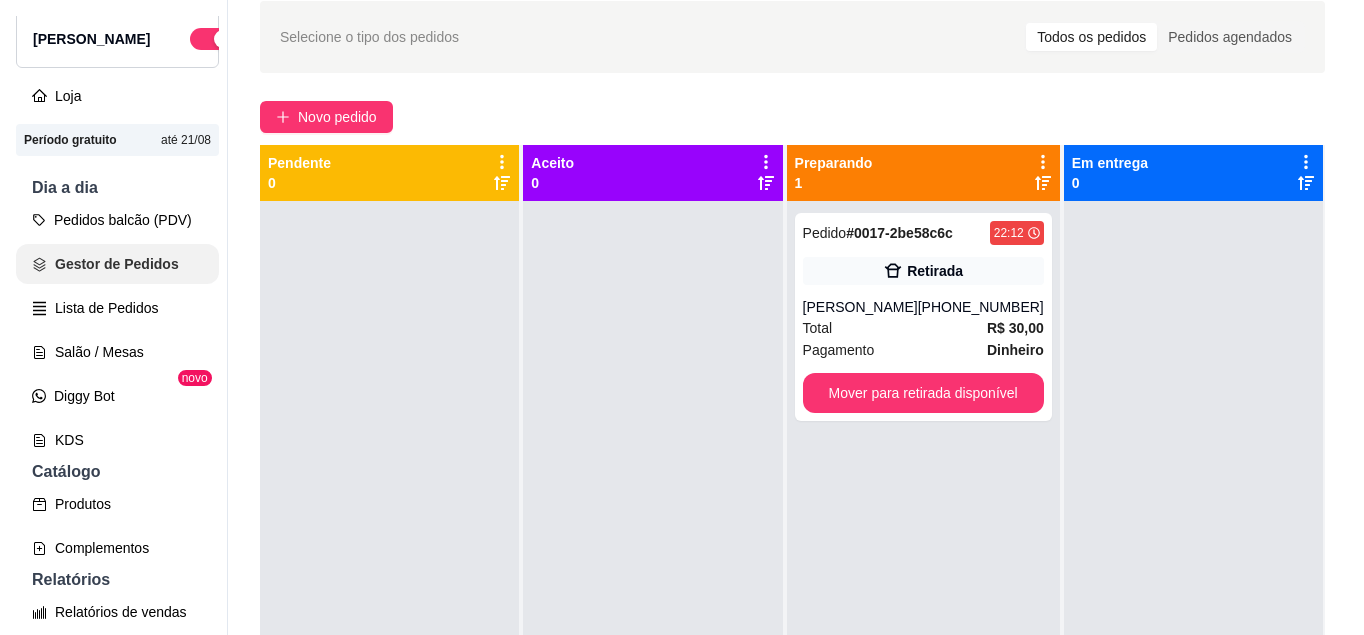 scroll, scrollTop: 0, scrollLeft: 0, axis: both 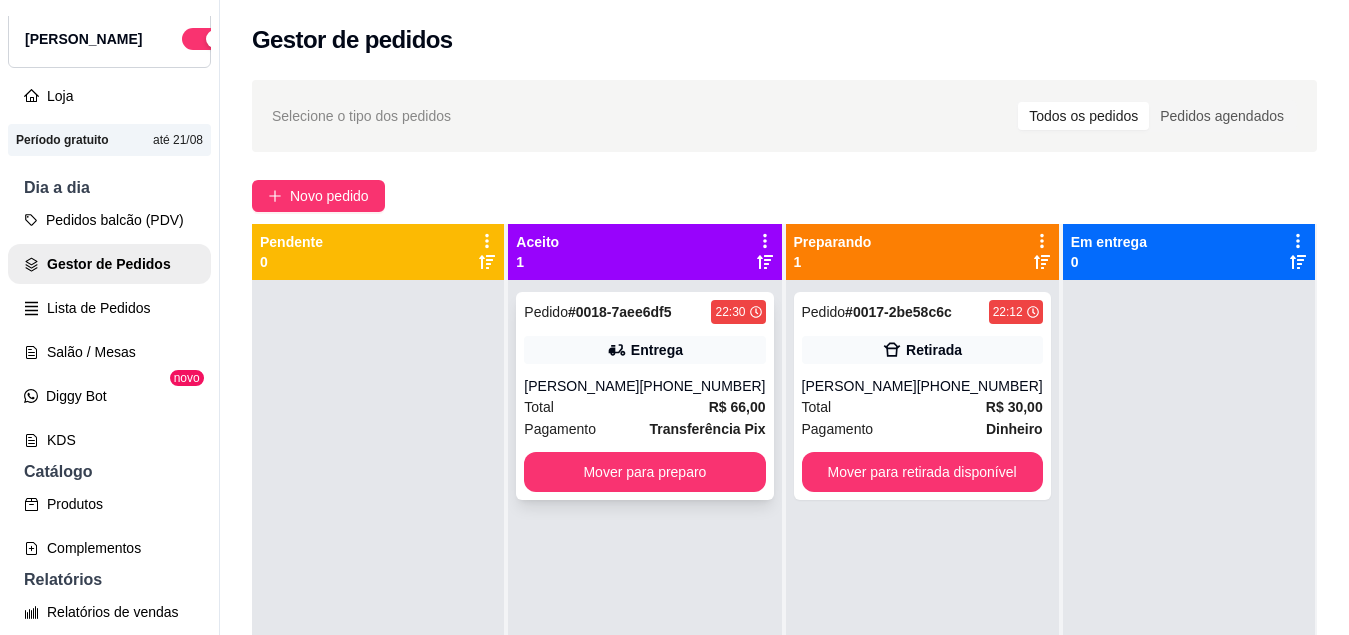 click on "Maria Eduarda Gomes" at bounding box center (581, 386) 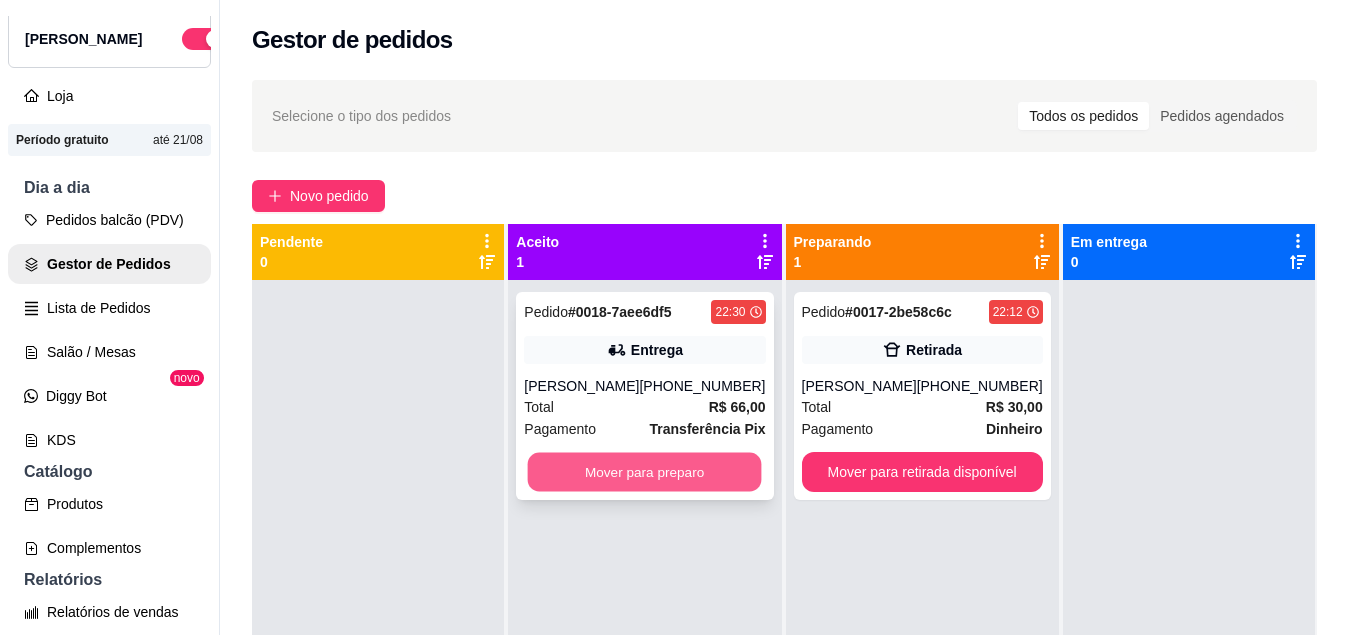 click on "Mover para preparo" at bounding box center (645, 472) 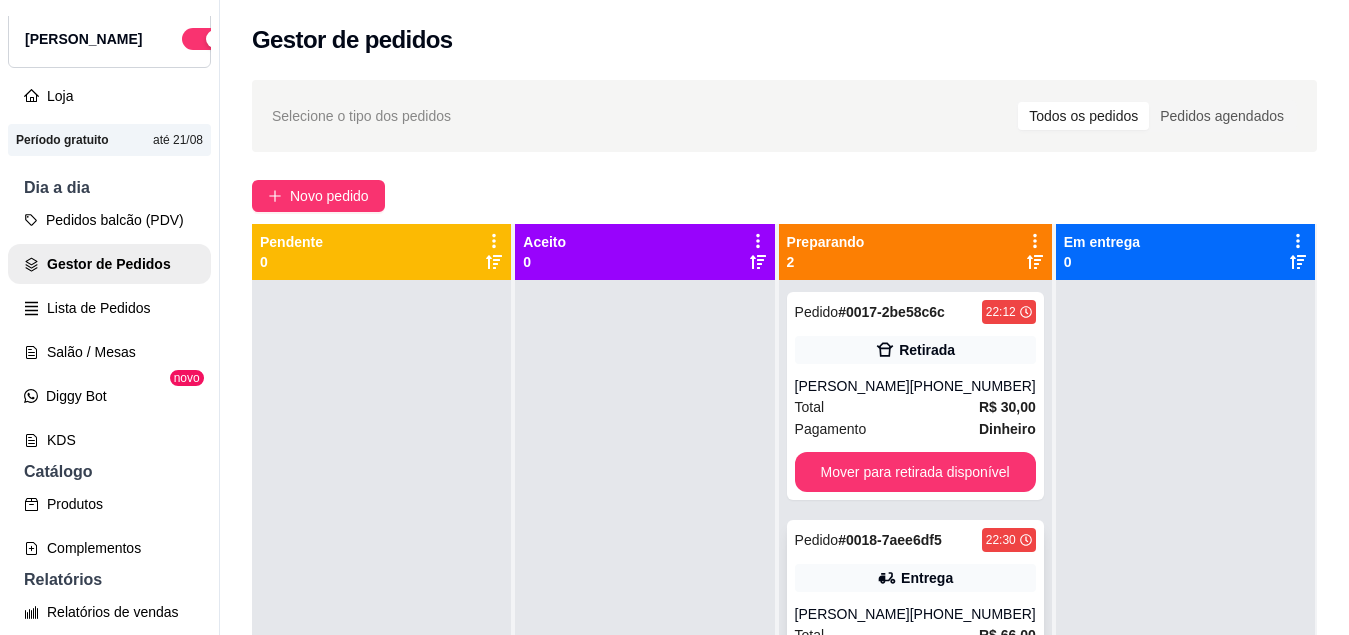 click on "Pedido  # 0018-7aee6df5" at bounding box center (868, 540) 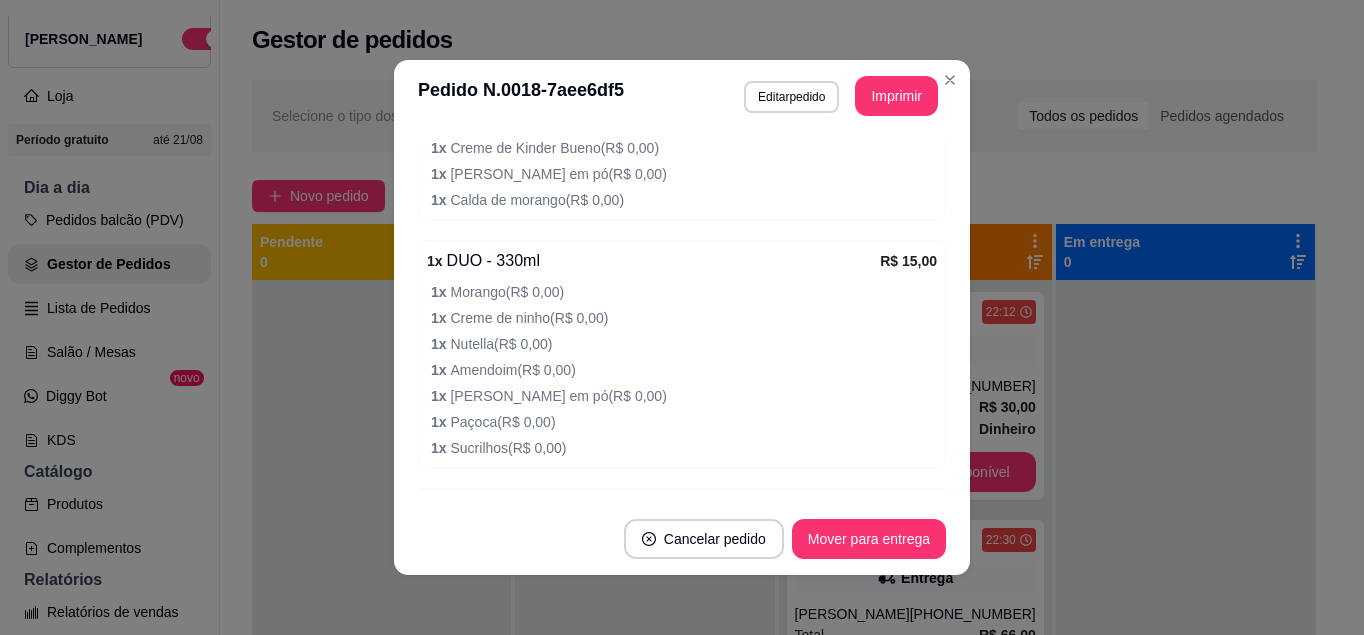 scroll, scrollTop: 1064, scrollLeft: 0, axis: vertical 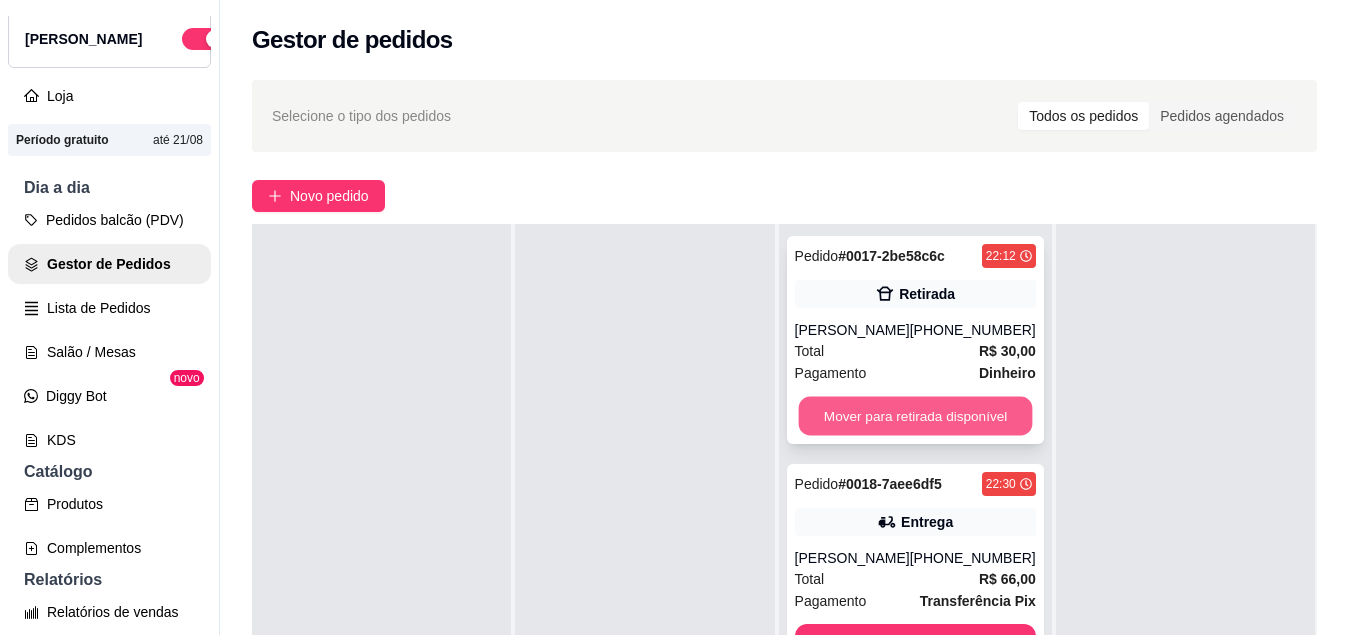 click on "Mover para retirada disponível" at bounding box center (915, 416) 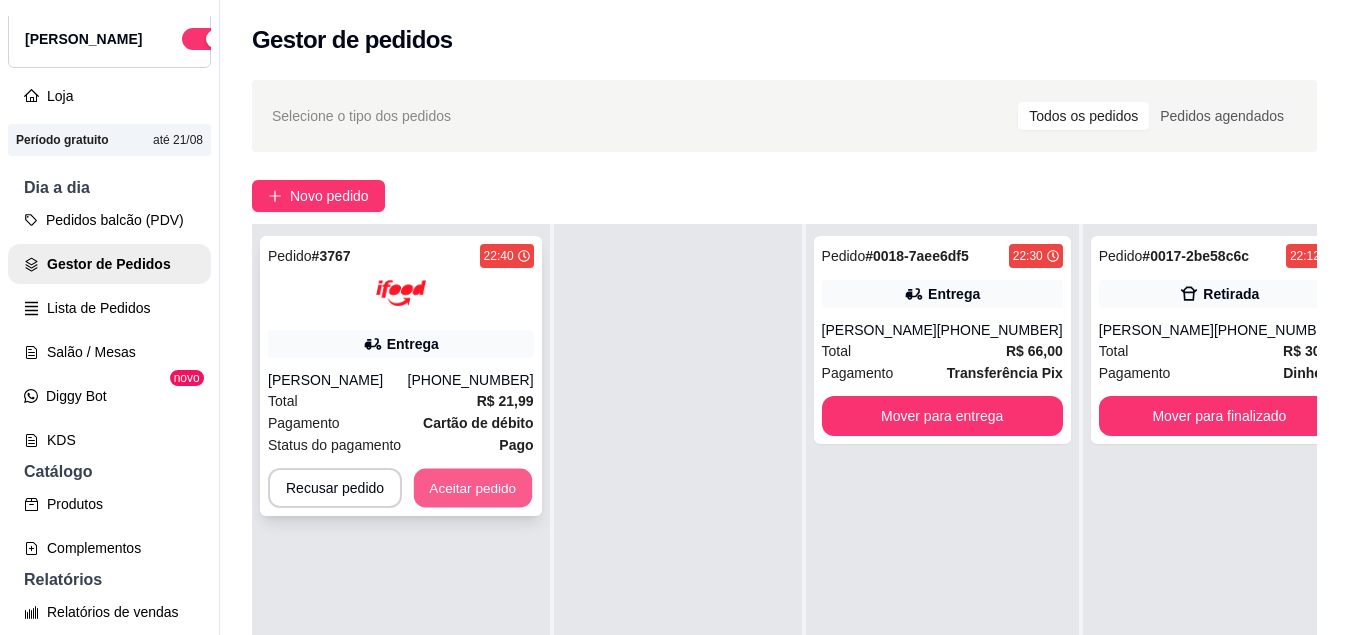 click on "Aceitar pedido" at bounding box center [473, 488] 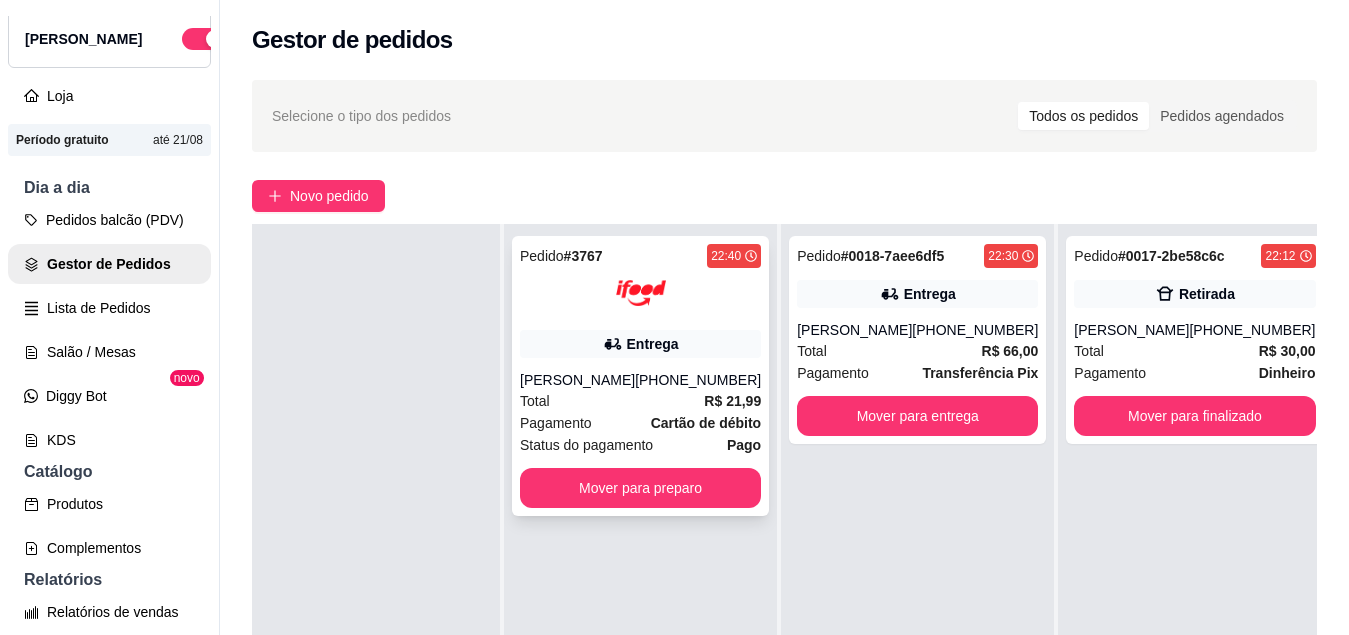 click on "Pedido  # 3767 22:40 Entrega Giselle Rodrigues (08) 00705-1020 Total R$ 21,99 Pagamento Cartão de débito Status do pagamento Pago Mover para preparo" at bounding box center (640, 376) 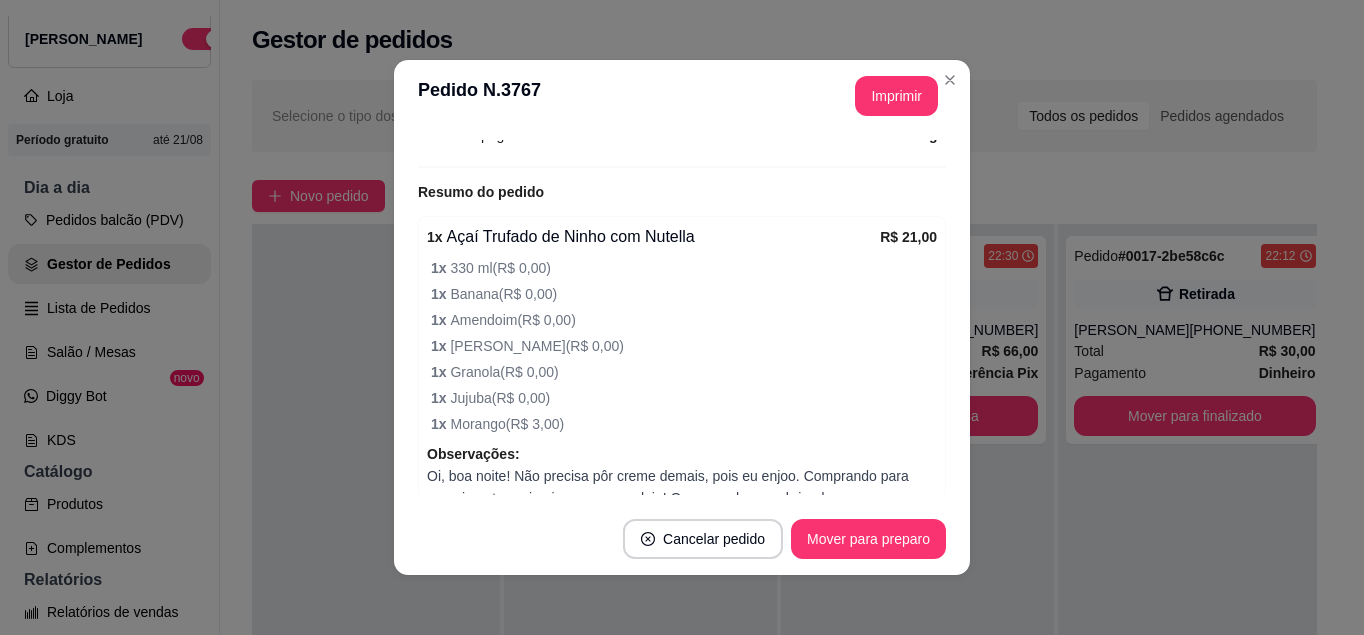 scroll, scrollTop: 717, scrollLeft: 0, axis: vertical 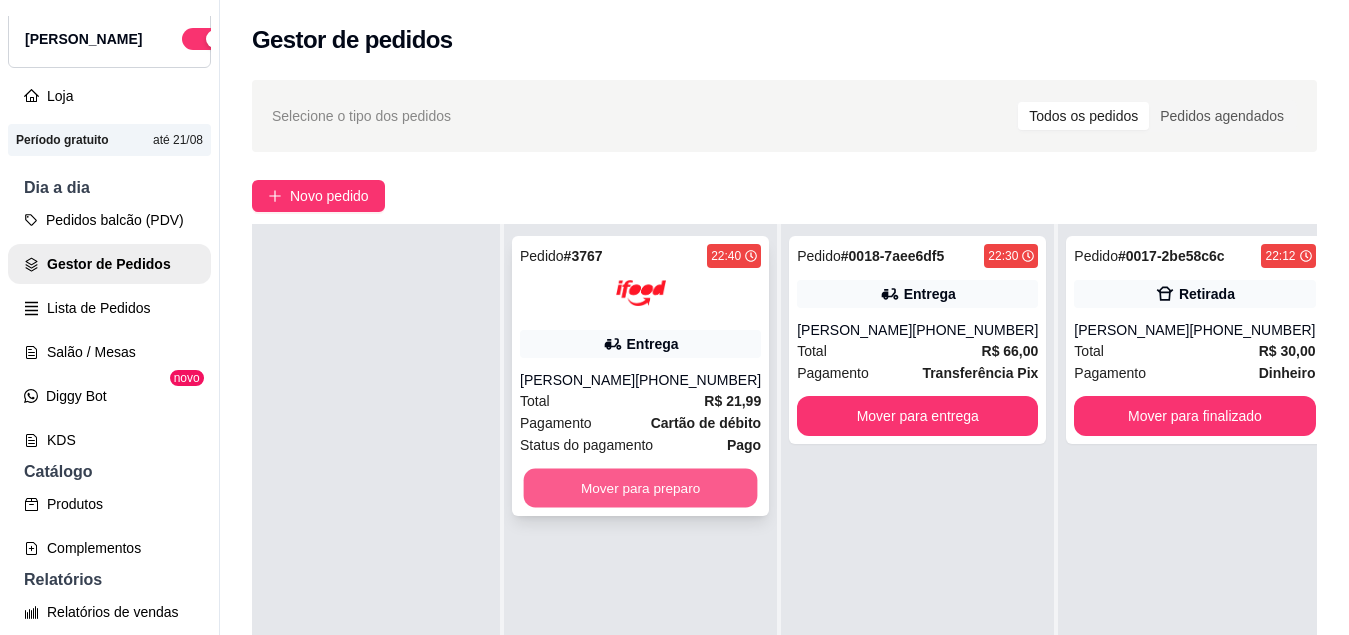 click on "Mover para preparo" at bounding box center (641, 488) 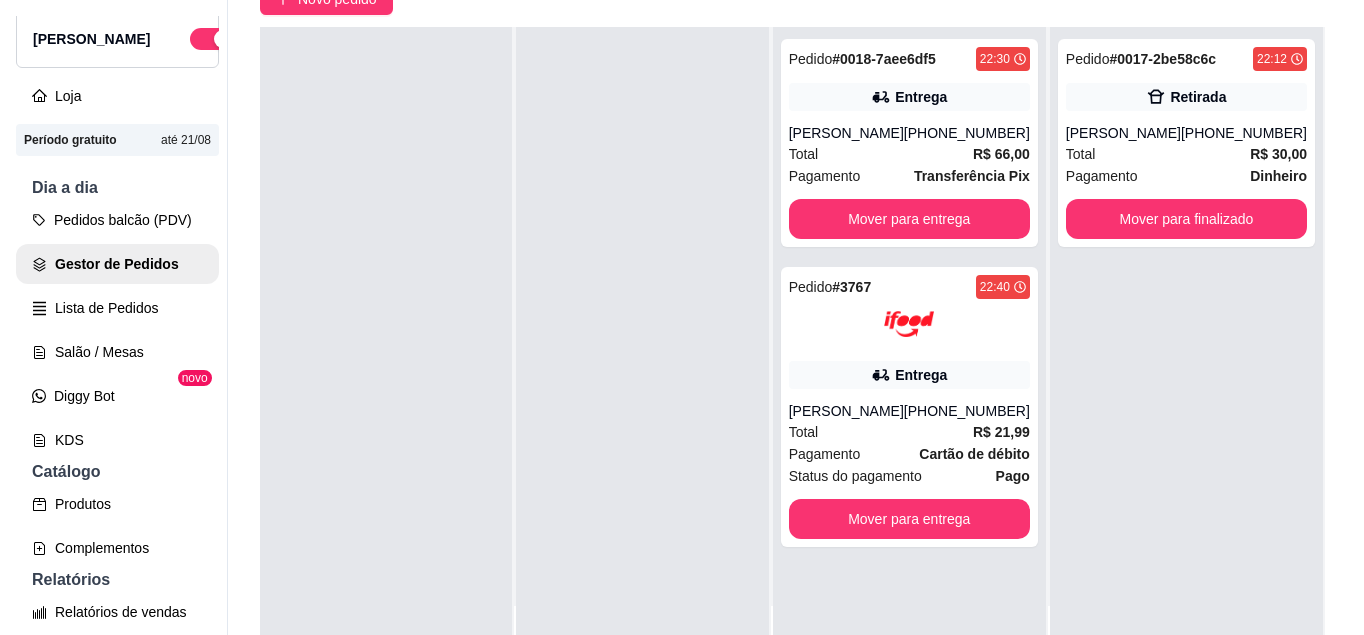 scroll, scrollTop: 198, scrollLeft: 0, axis: vertical 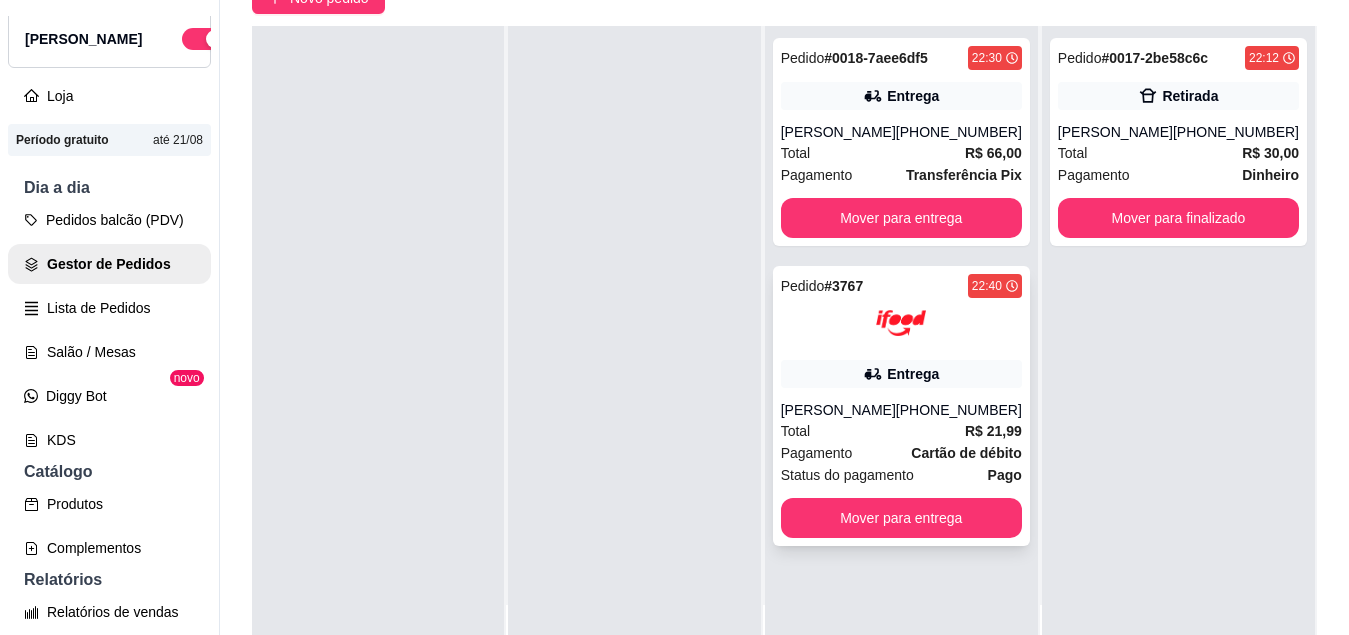 click on "Pedido  # 3767 22:40 Entrega Giselle Rodrigues (08) 00705-1020 Total R$ 21,99 Pagamento Cartão de débito Status do pagamento Pago Mover para entrega" at bounding box center [901, 406] 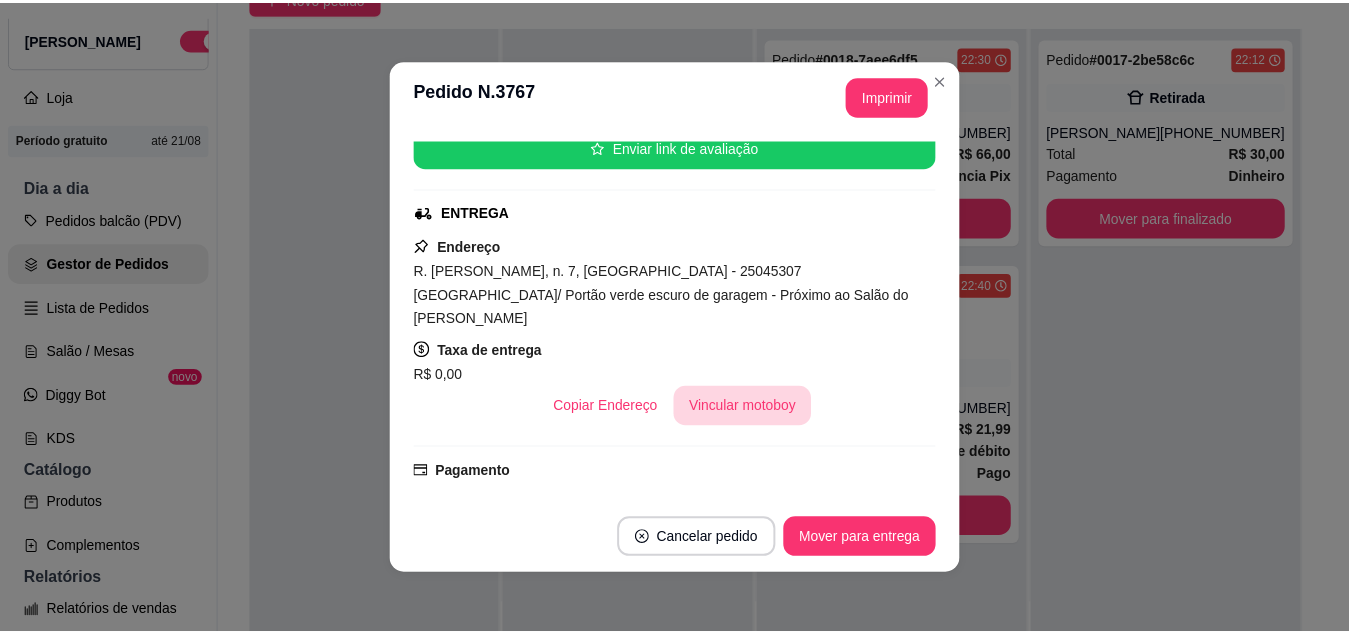 scroll, scrollTop: 307, scrollLeft: 0, axis: vertical 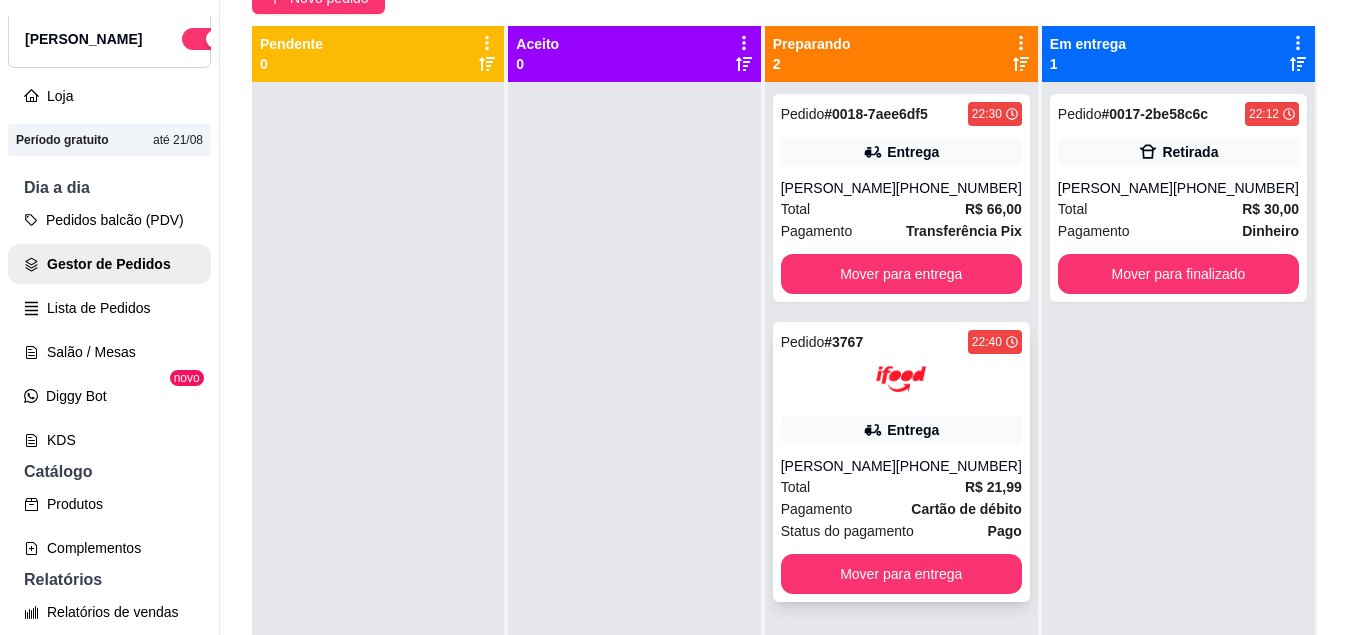 click on "Entrega" at bounding box center [901, 430] 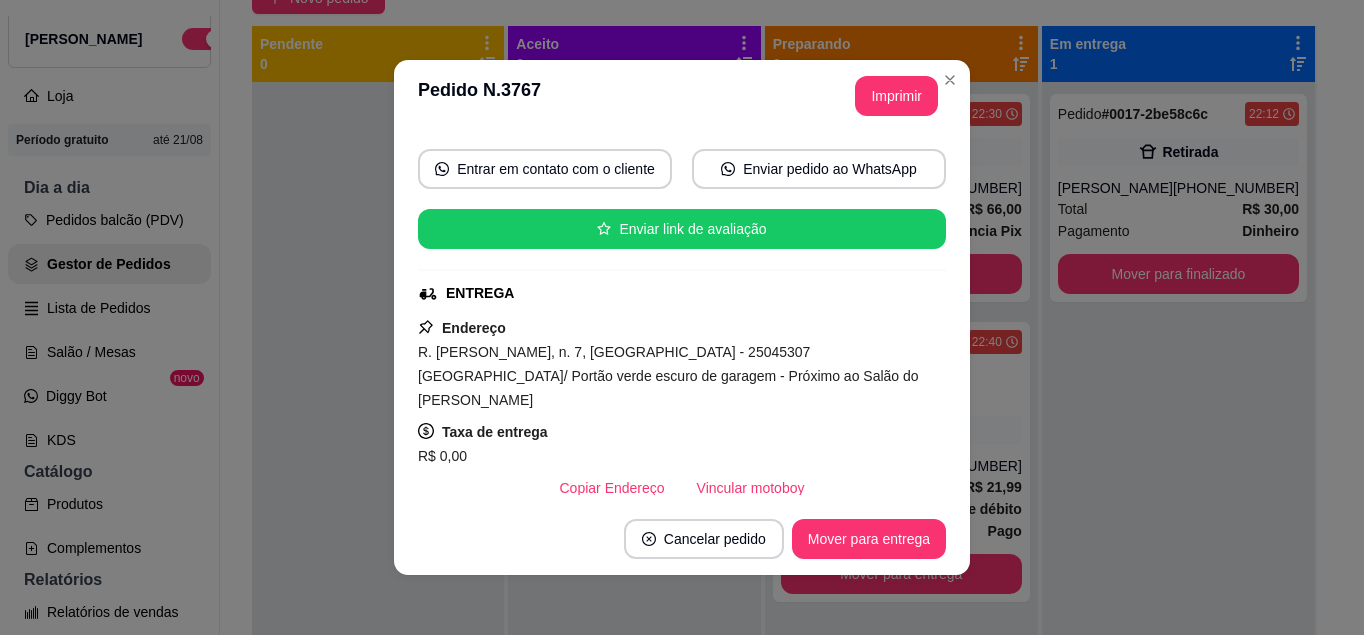 scroll, scrollTop: 230, scrollLeft: 0, axis: vertical 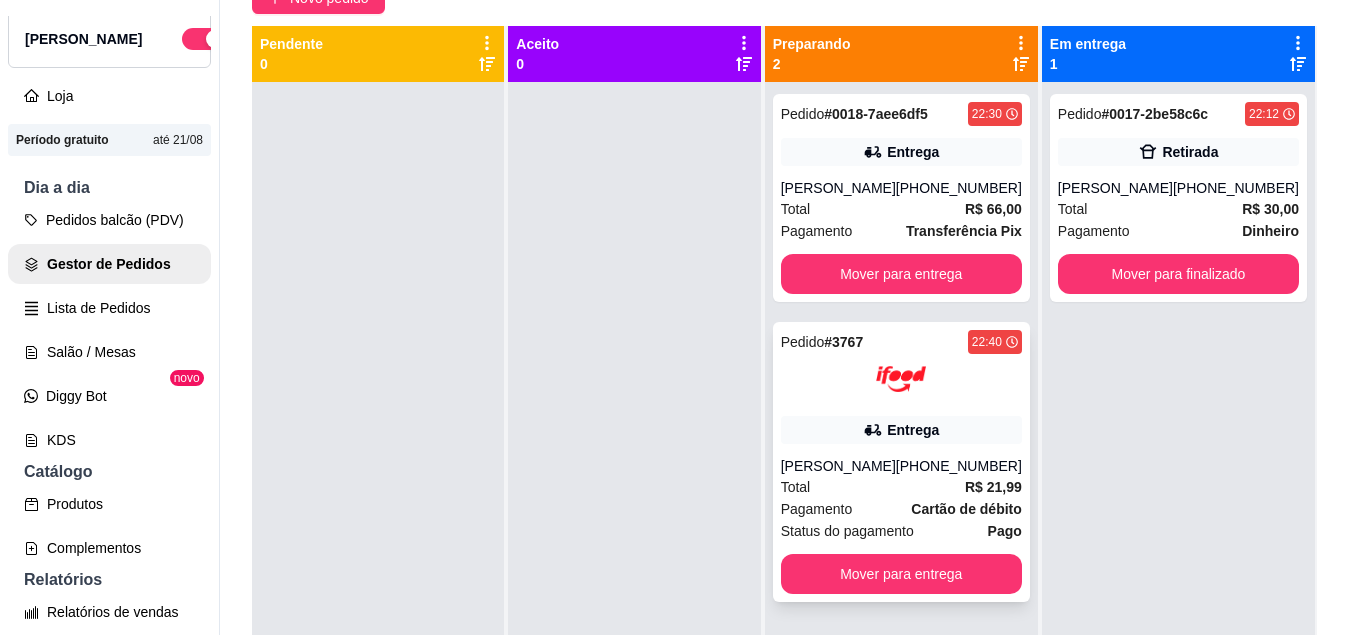 click on "Pedido  # 3767 22:40 Entrega Giselle Rodrigues (08) 00705-1020 Total R$ 21,99 Pagamento Cartão de débito Status do pagamento Pago Mover para entrega" at bounding box center (901, 462) 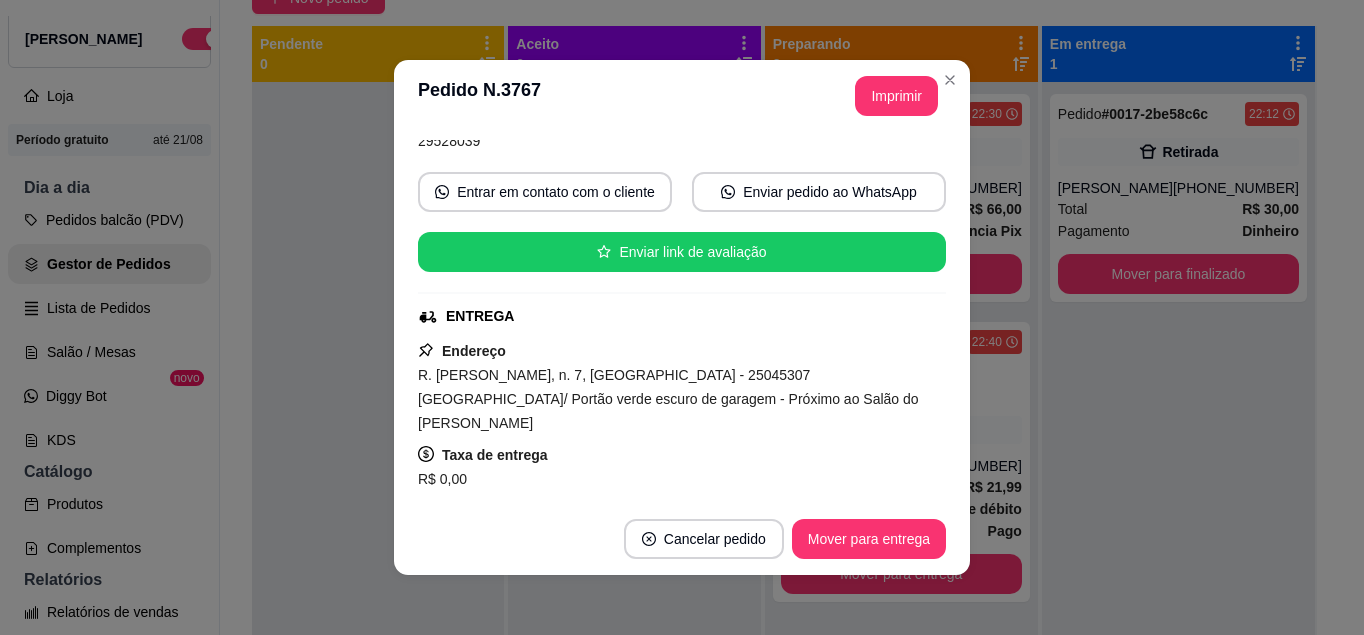 scroll, scrollTop: 252, scrollLeft: 0, axis: vertical 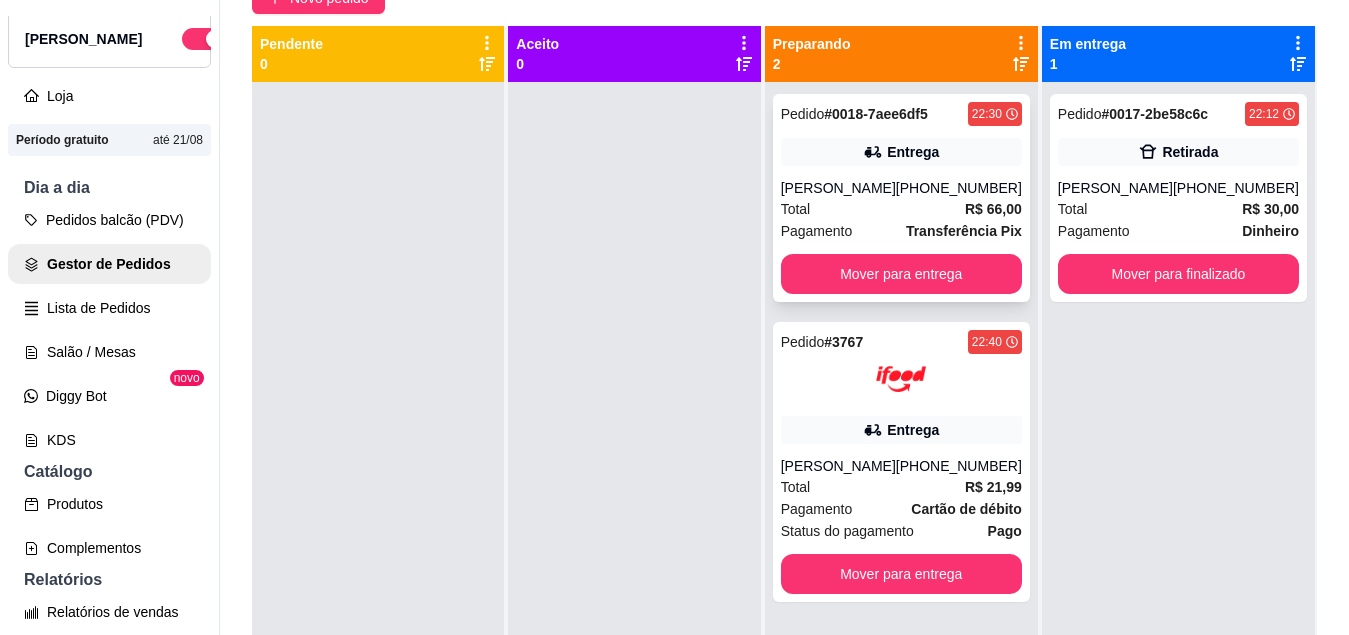 click on "(21) 98195-6077" at bounding box center [959, 188] 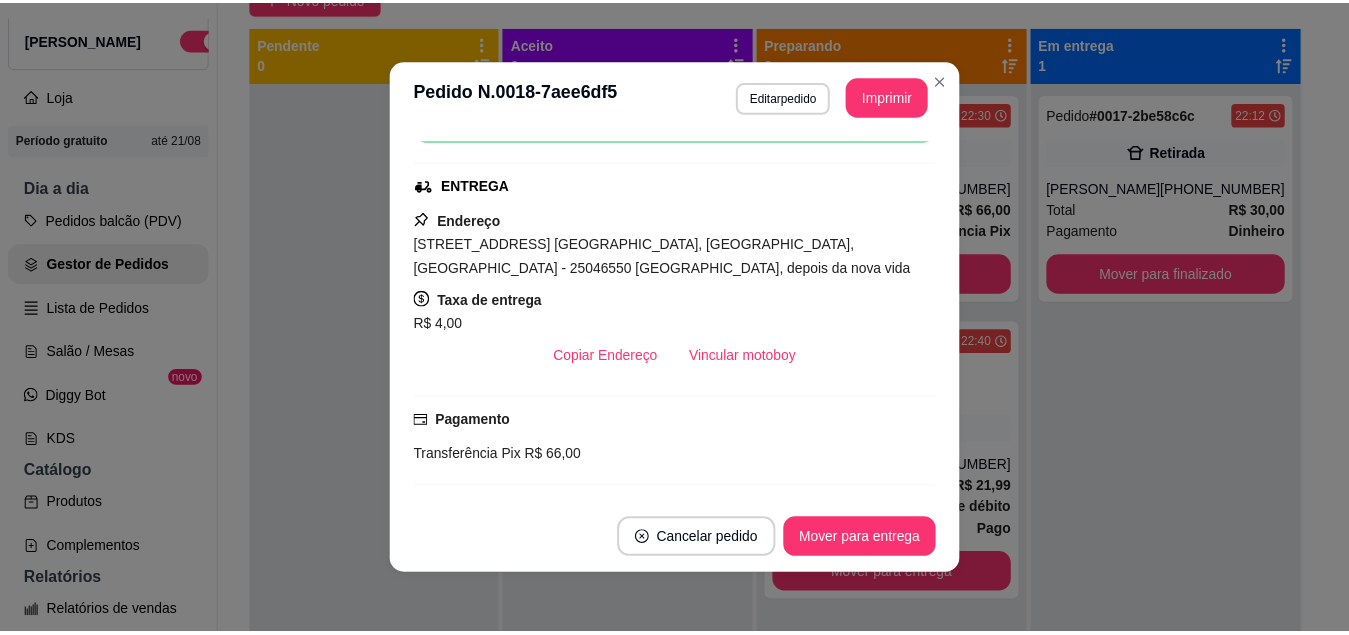scroll, scrollTop: 286, scrollLeft: 0, axis: vertical 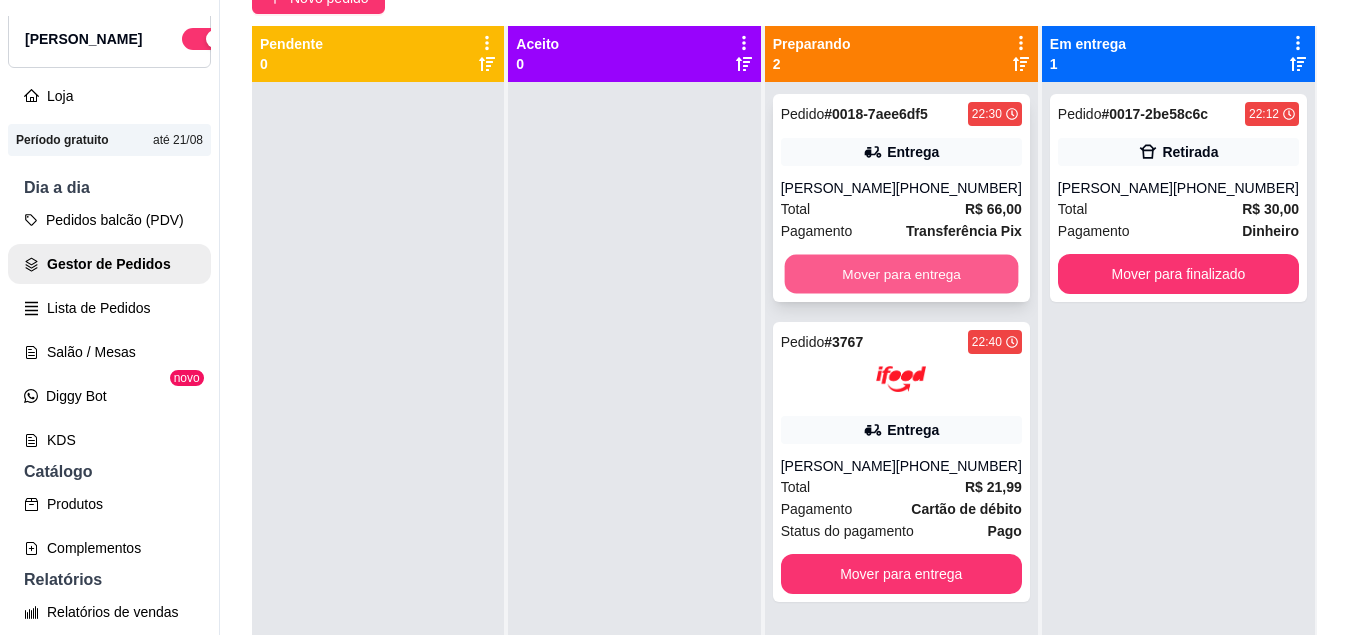 click on "Mover para entrega" at bounding box center [901, 274] 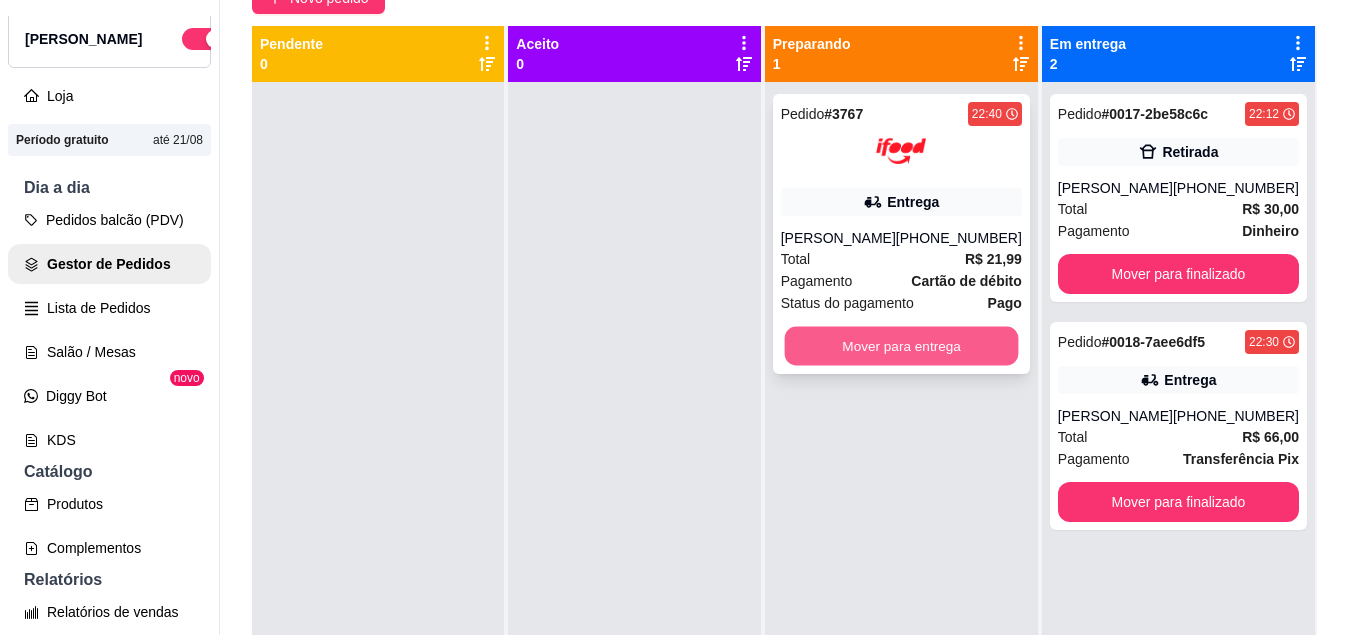 click on "Mover para entrega" at bounding box center (901, 346) 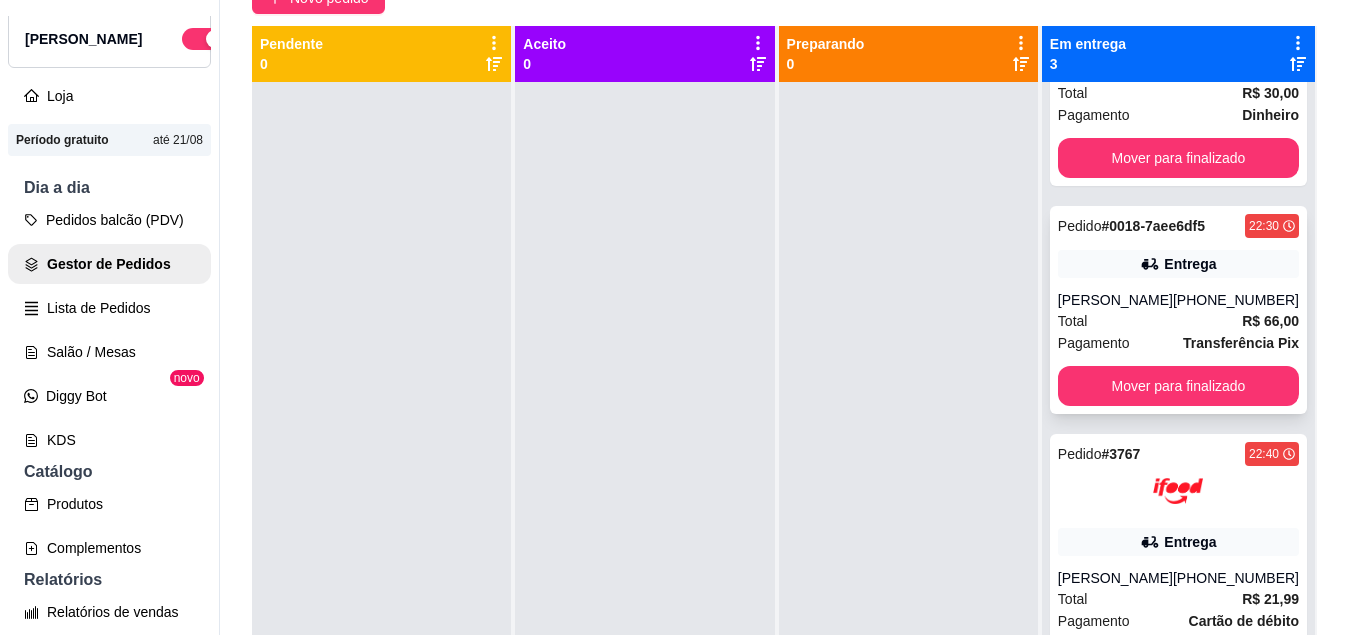 scroll, scrollTop: 161, scrollLeft: 0, axis: vertical 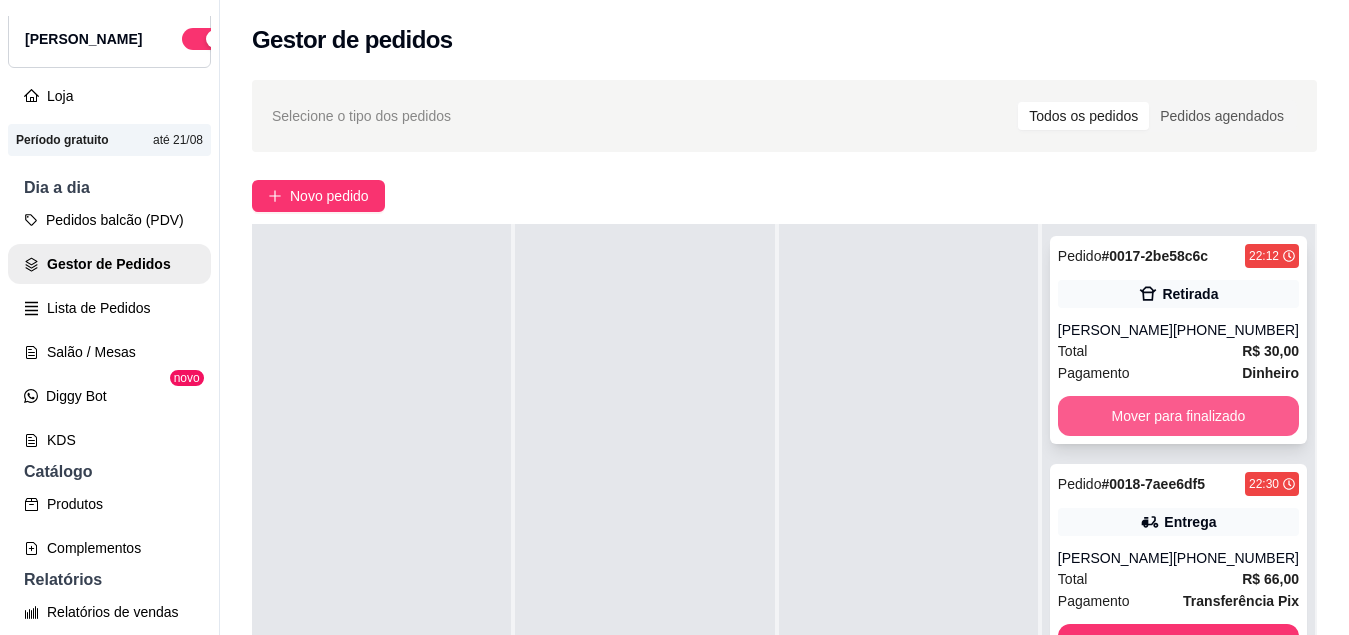 click on "Mover para finalizado" at bounding box center (1178, 416) 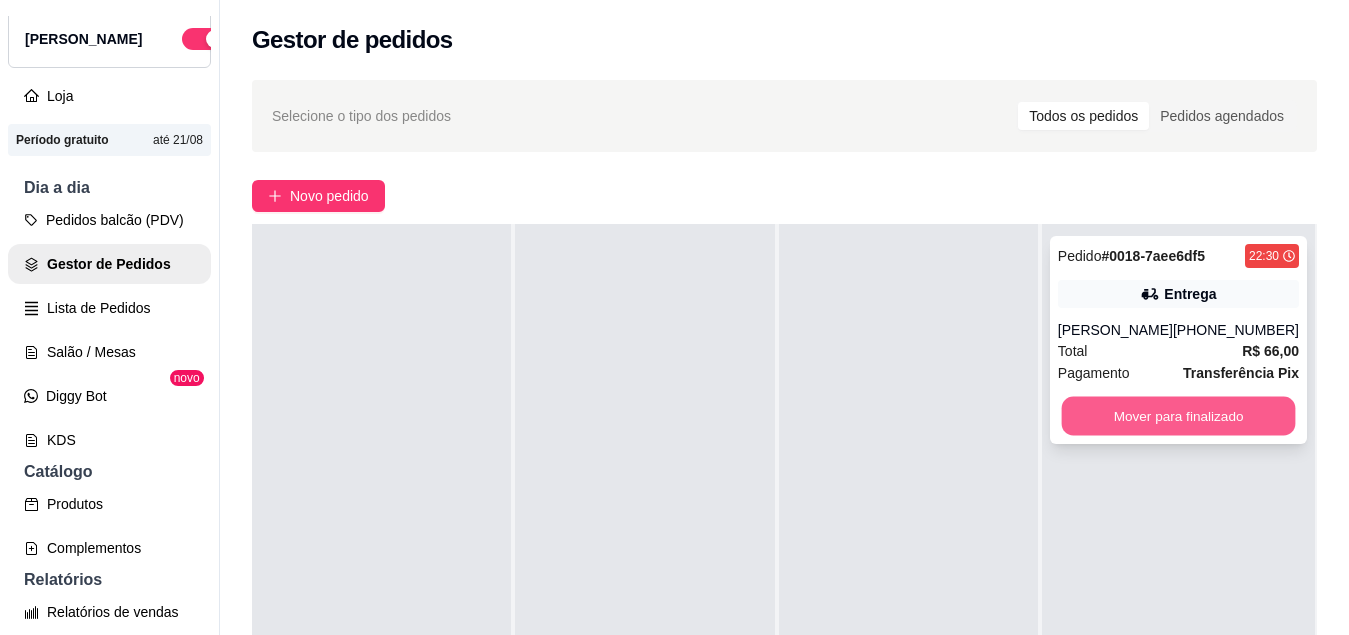 click on "Mover para finalizado" at bounding box center (1178, 416) 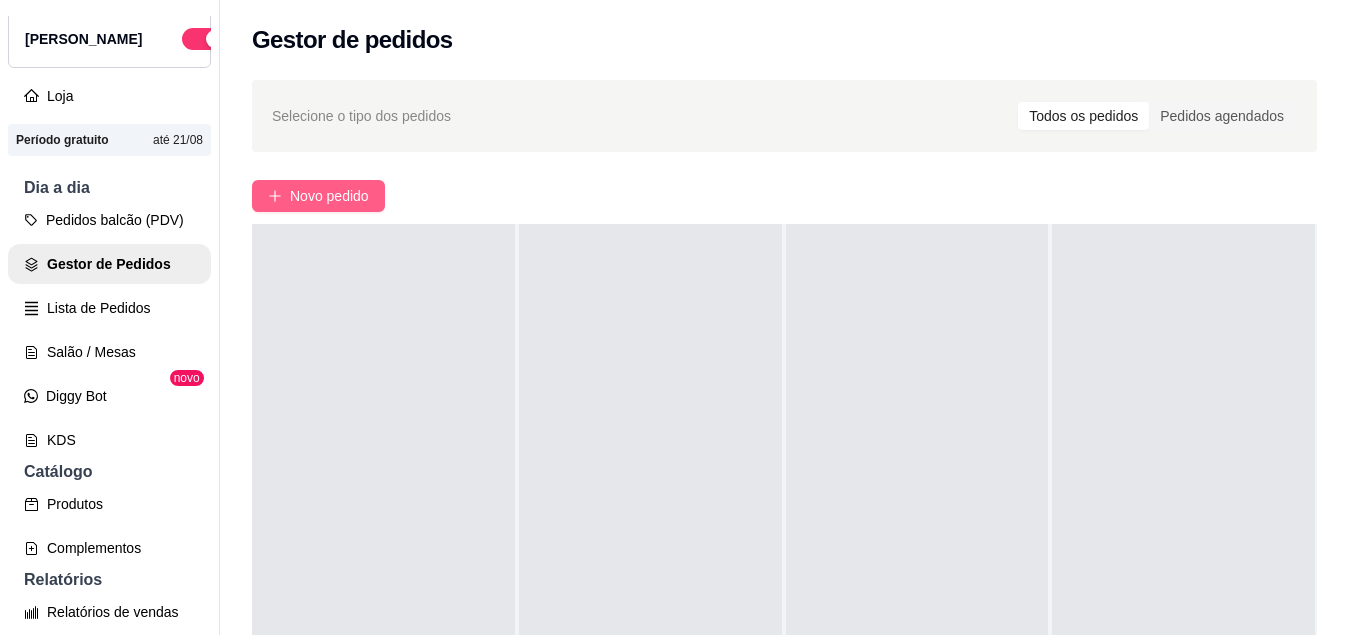 click on "Novo pedido" at bounding box center (329, 196) 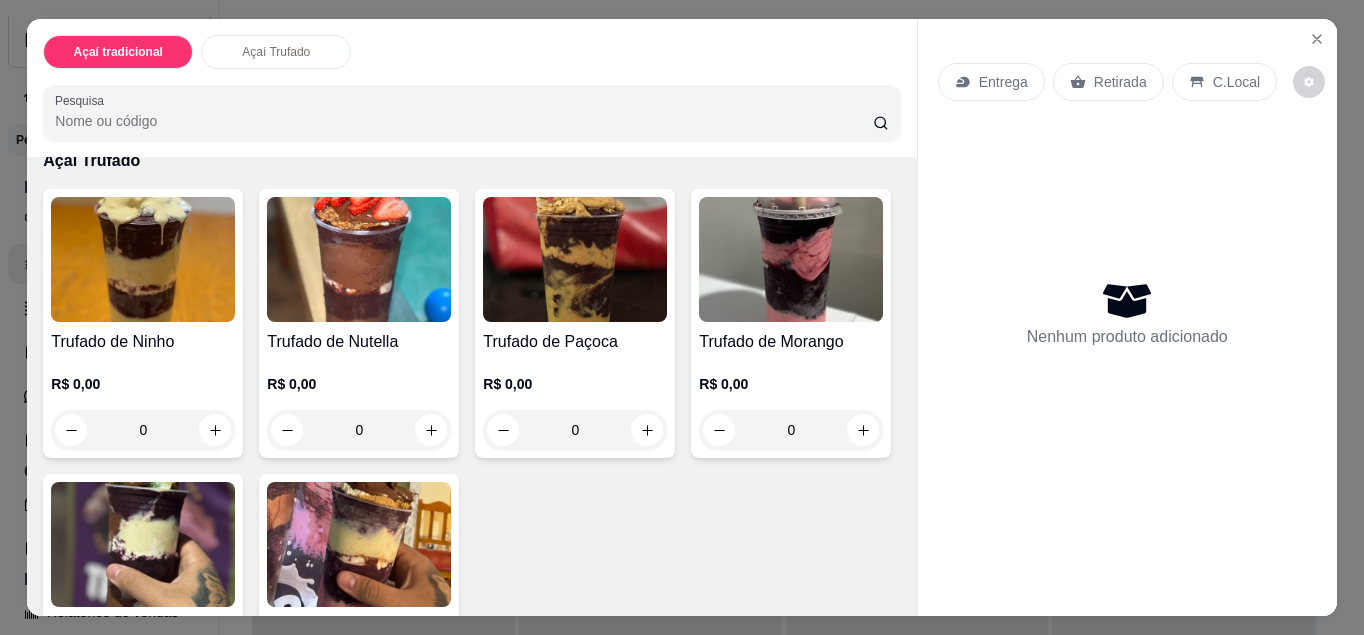 scroll, scrollTop: 386, scrollLeft: 0, axis: vertical 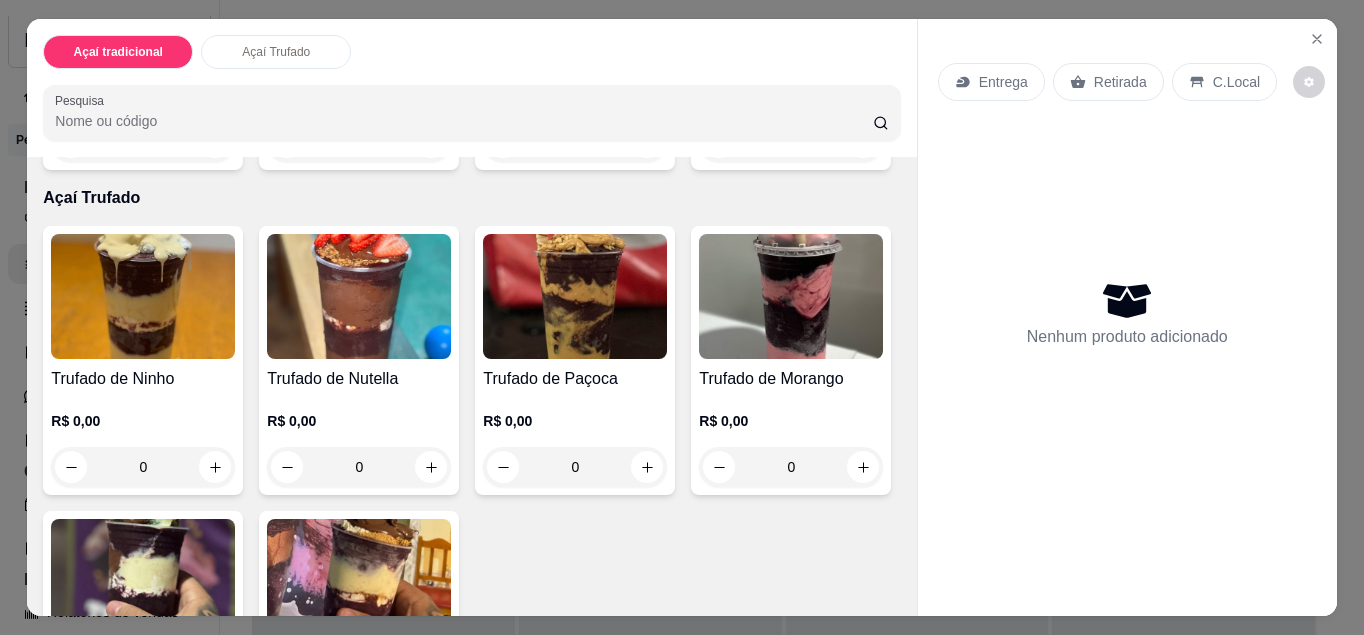 click on "0" at bounding box center [791, 142] 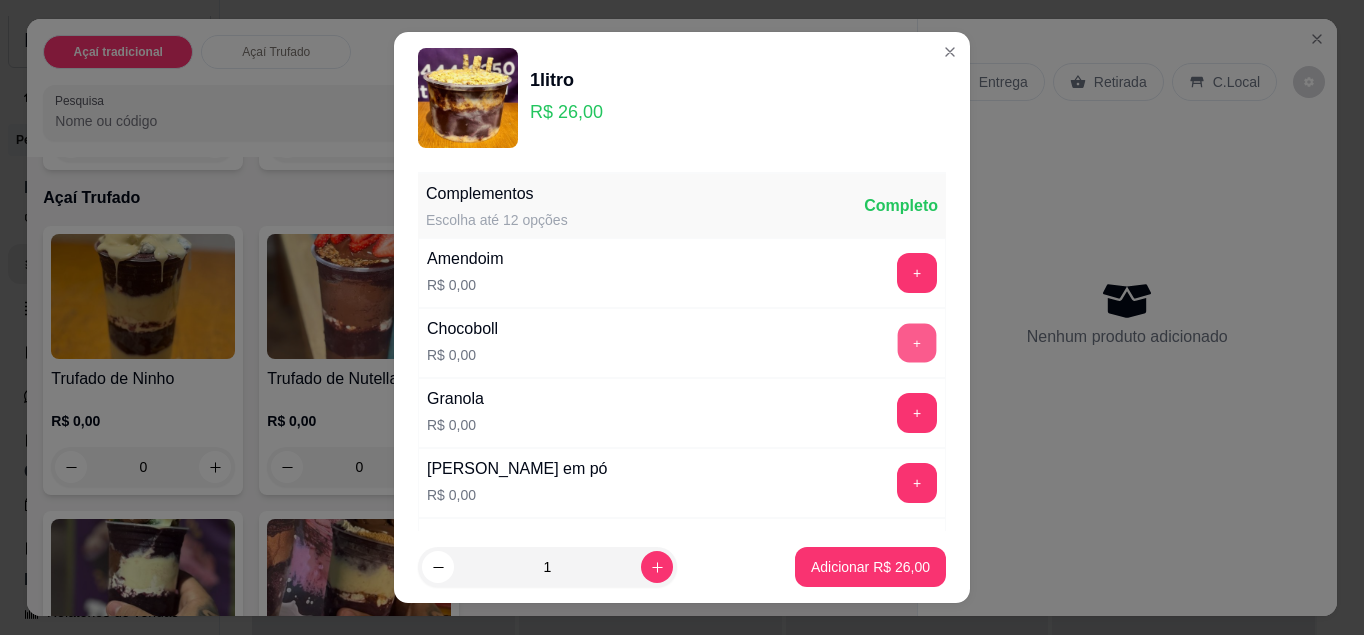 click on "+" at bounding box center (917, 342) 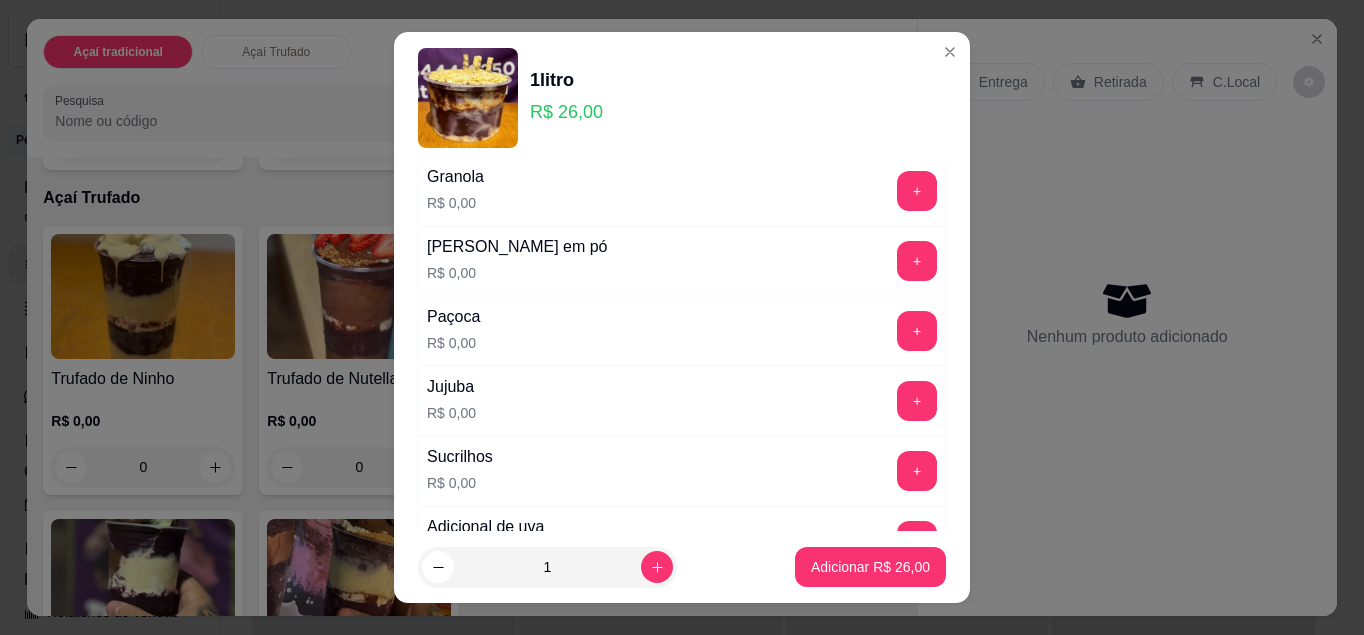 scroll, scrollTop: 223, scrollLeft: 0, axis: vertical 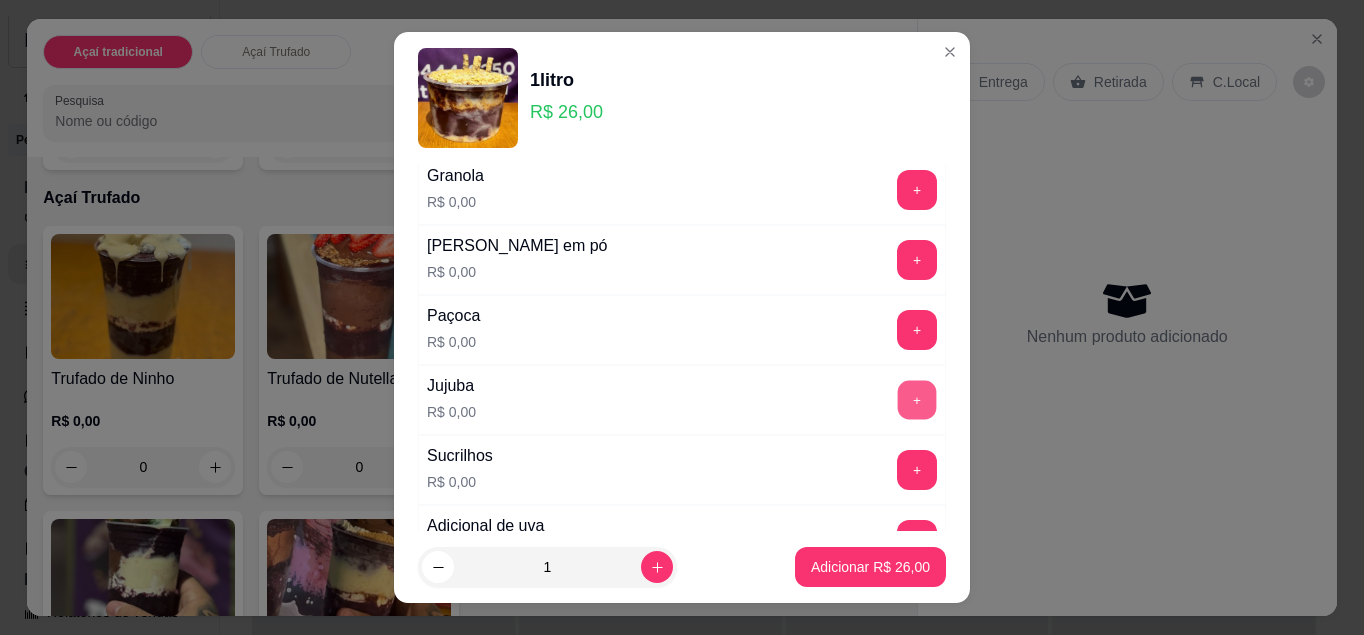 click on "+" at bounding box center (917, 399) 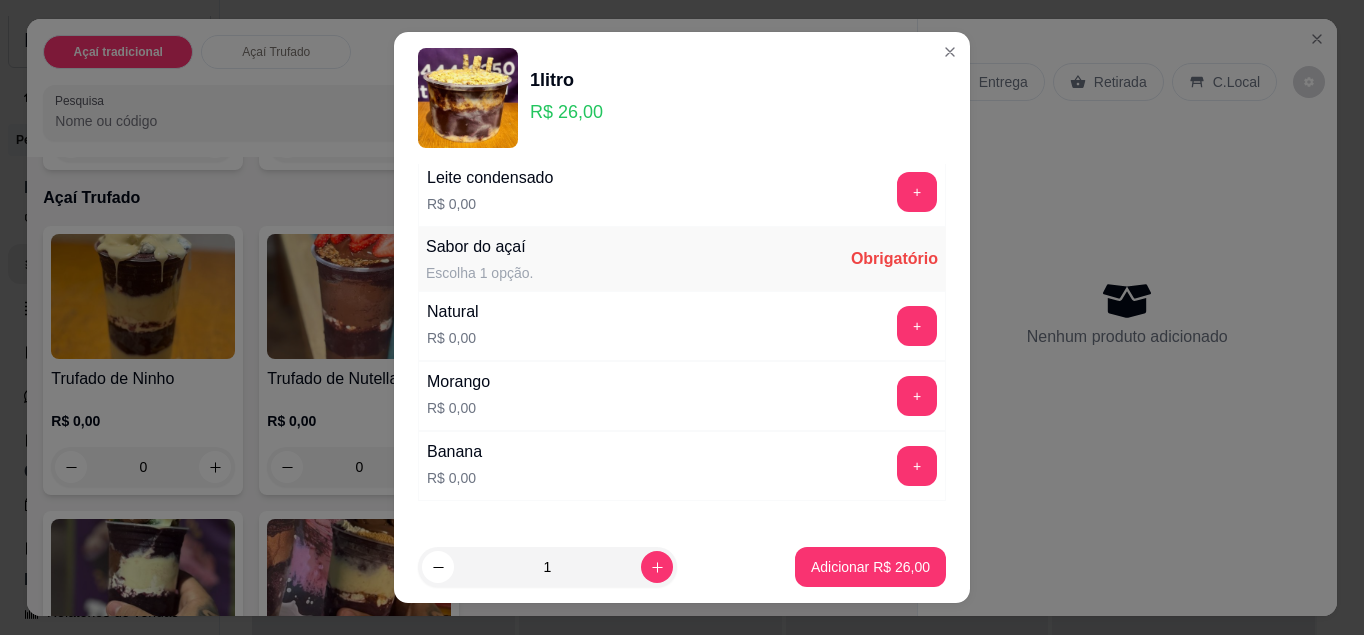 scroll, scrollTop: 1056, scrollLeft: 0, axis: vertical 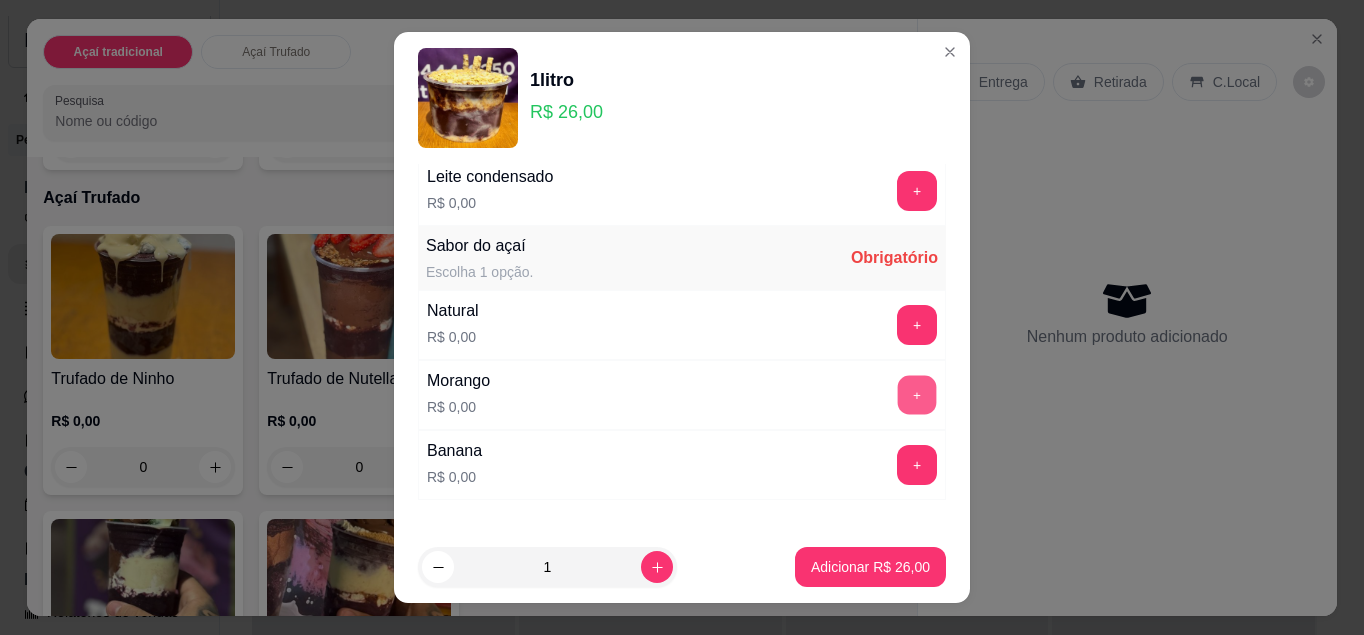 click on "+" at bounding box center (917, 394) 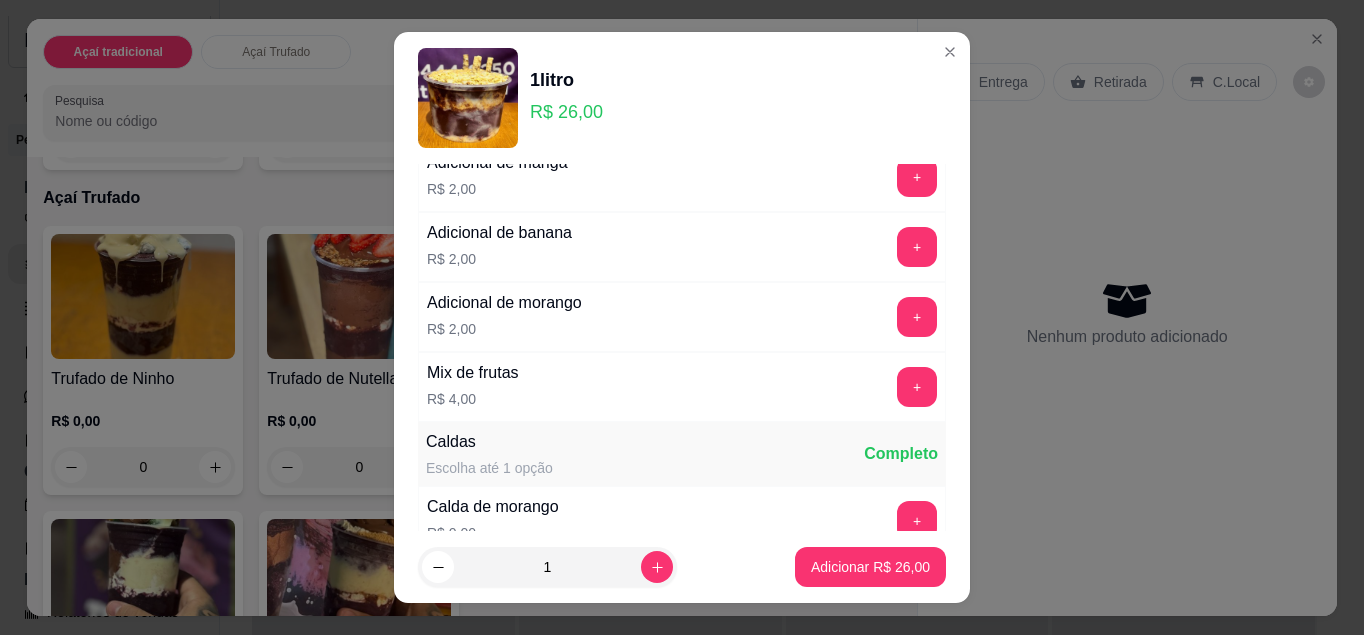 scroll, scrollTop: 655, scrollLeft: 0, axis: vertical 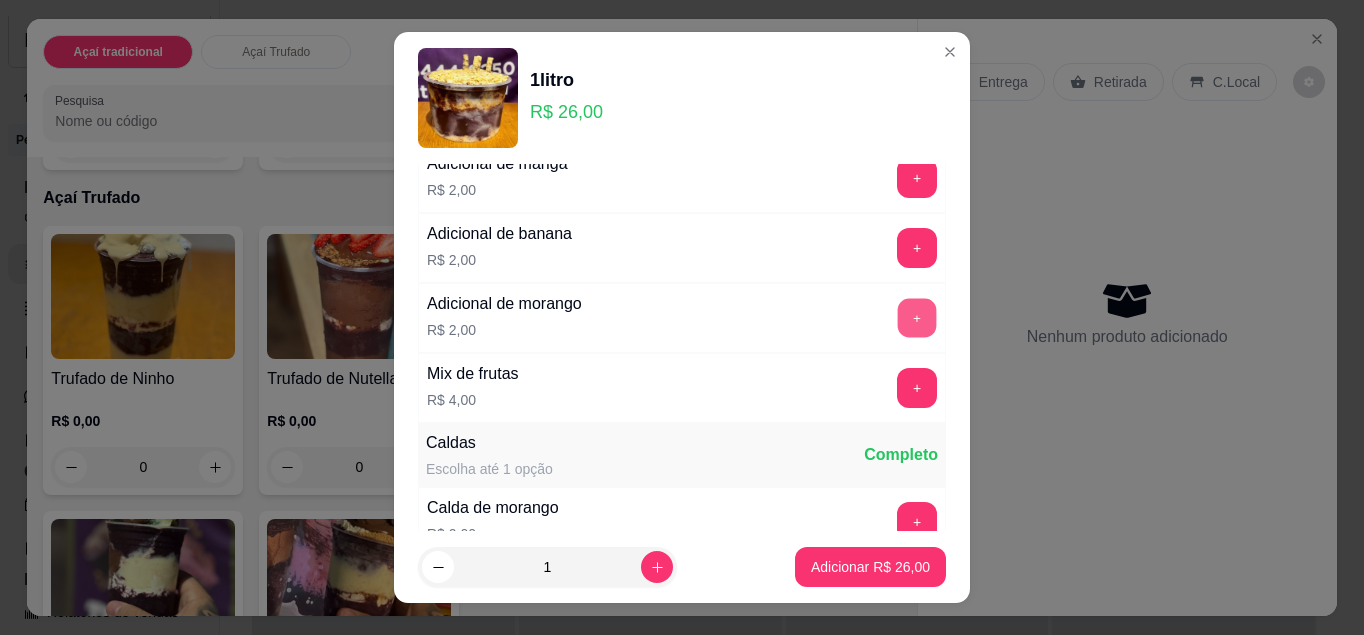 click on "+" at bounding box center (917, 317) 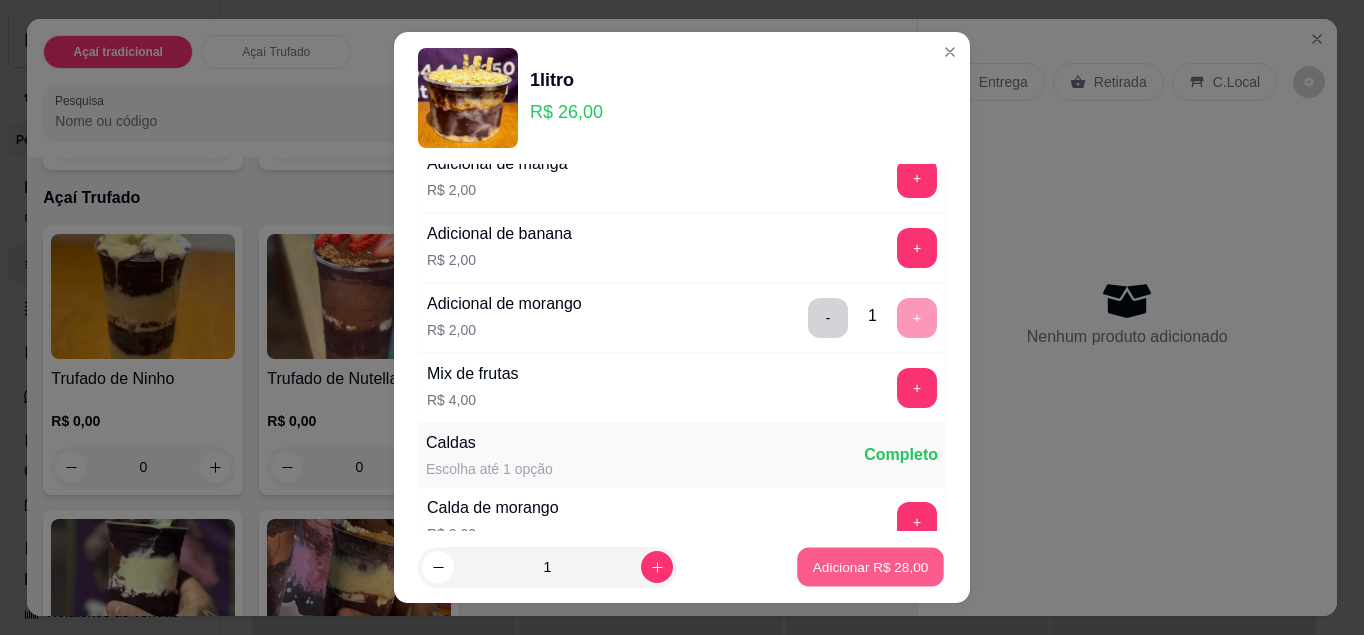 click on "Adicionar   R$ 28,00" at bounding box center (871, 567) 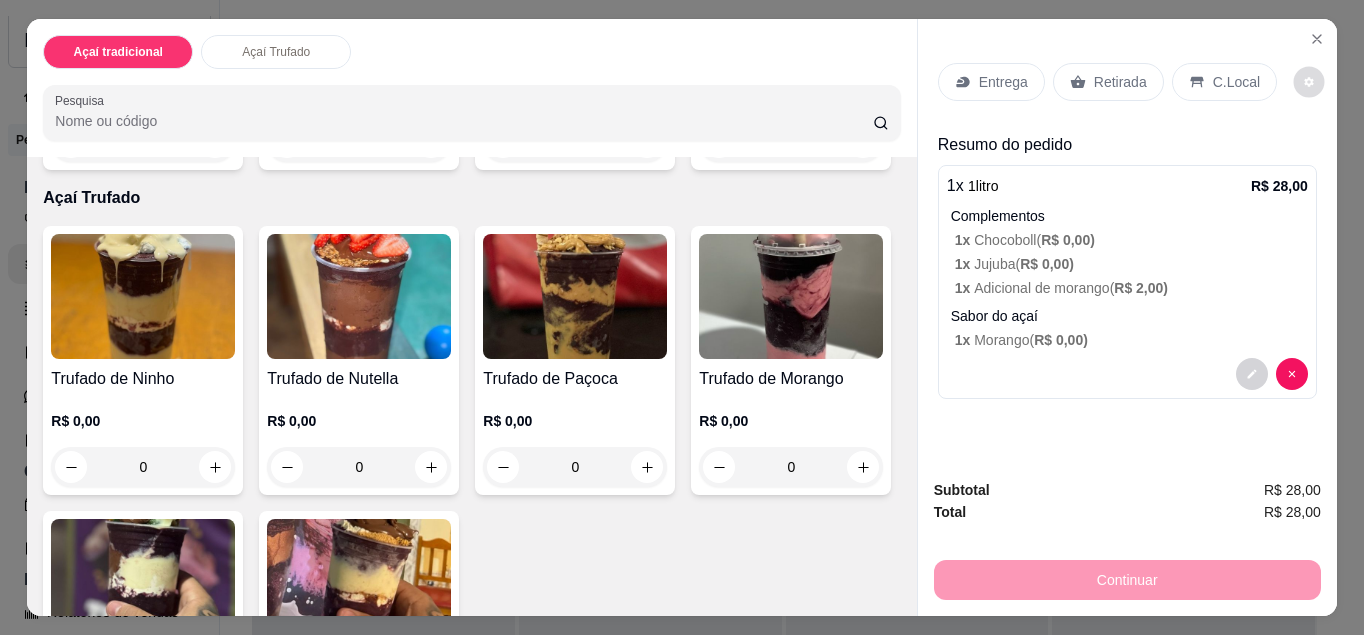 click at bounding box center (1309, 82) 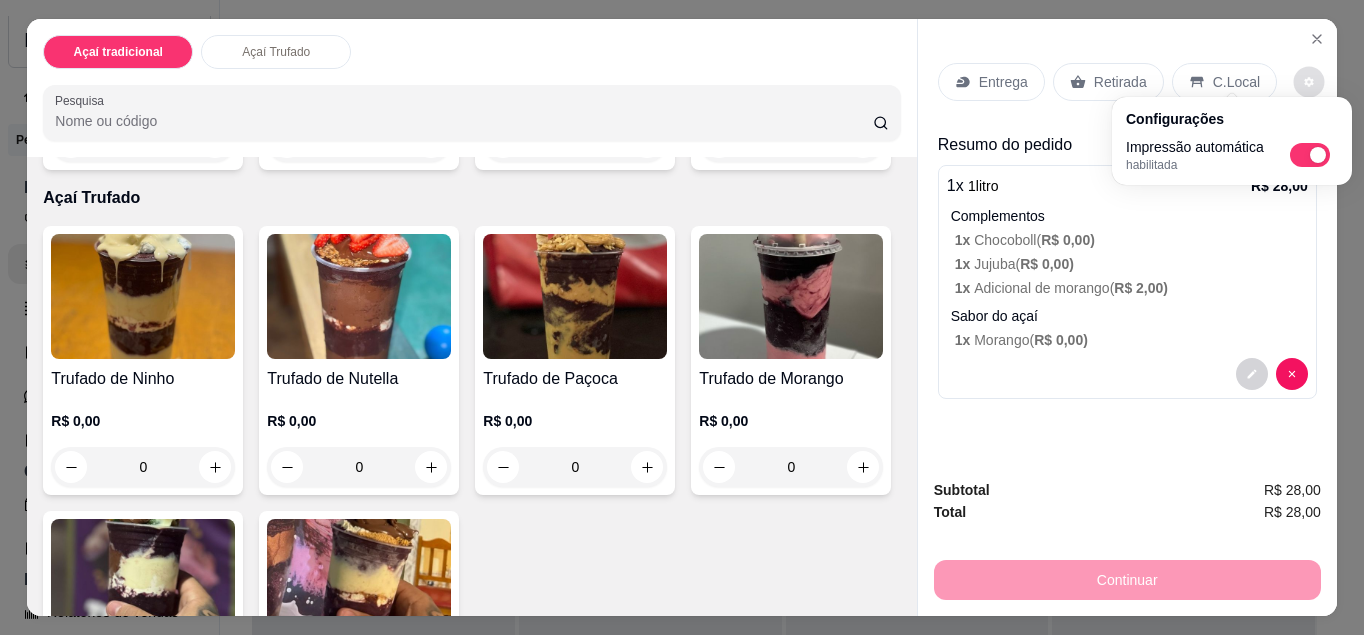 click on "Entrega Retirada C.Local Resumo do pedido 1 x   1litro R$ 28,00 Complementos  1 x   Chocoboll  ( R$ 0,00 ) 1 x   Jujuba  ( R$ 0,00 ) 1 x   Adicional de morango  ( R$ 2,00 ) Sabor do açaí 1 x   Morango  ( R$ 0,00 )" at bounding box center [1127, 227] 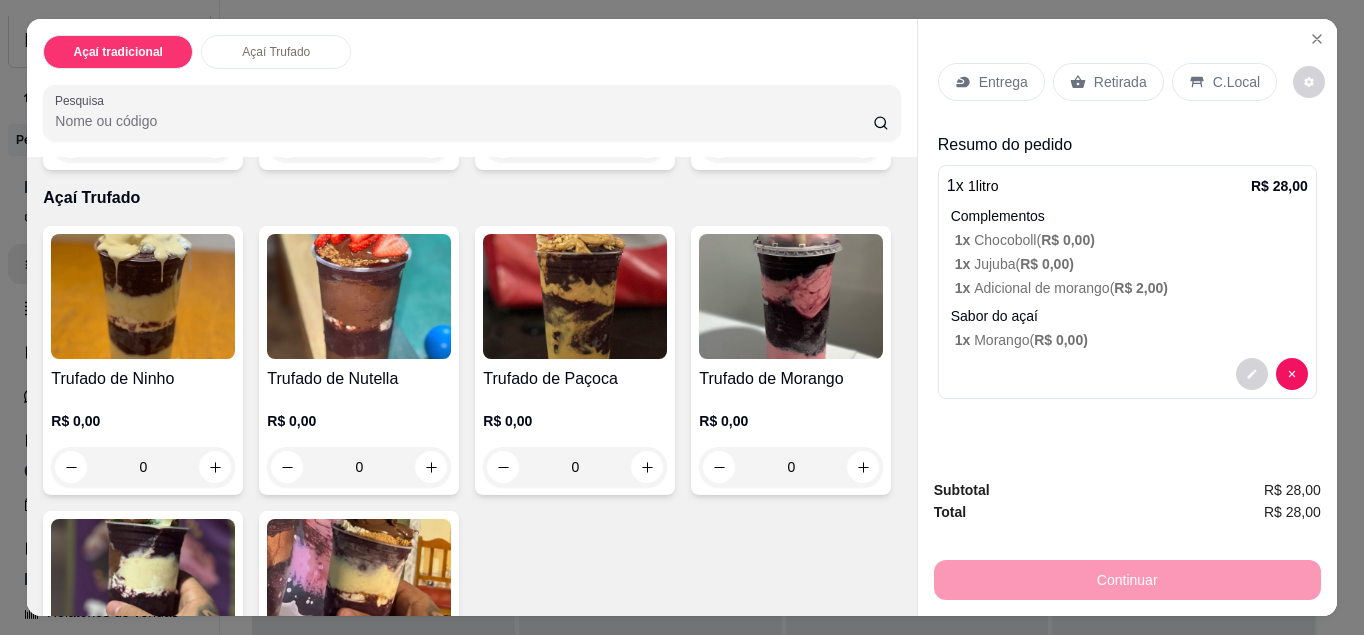 click on "Entrega" at bounding box center [1003, 82] 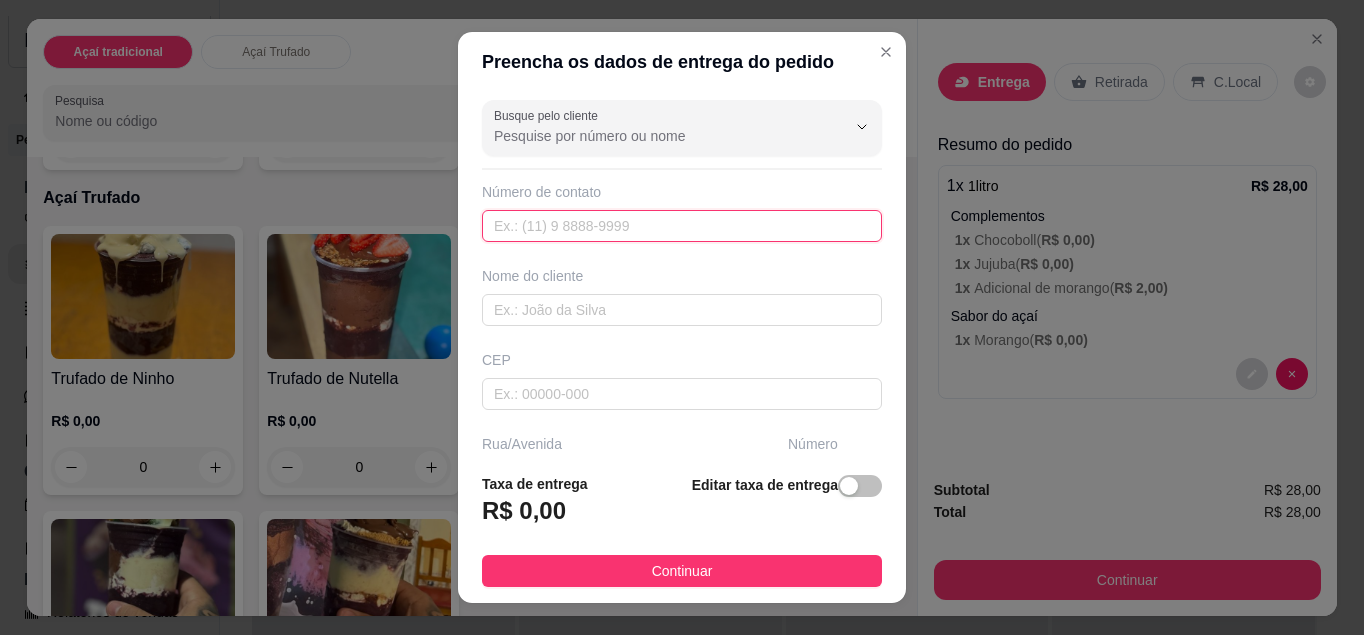 click at bounding box center [682, 226] 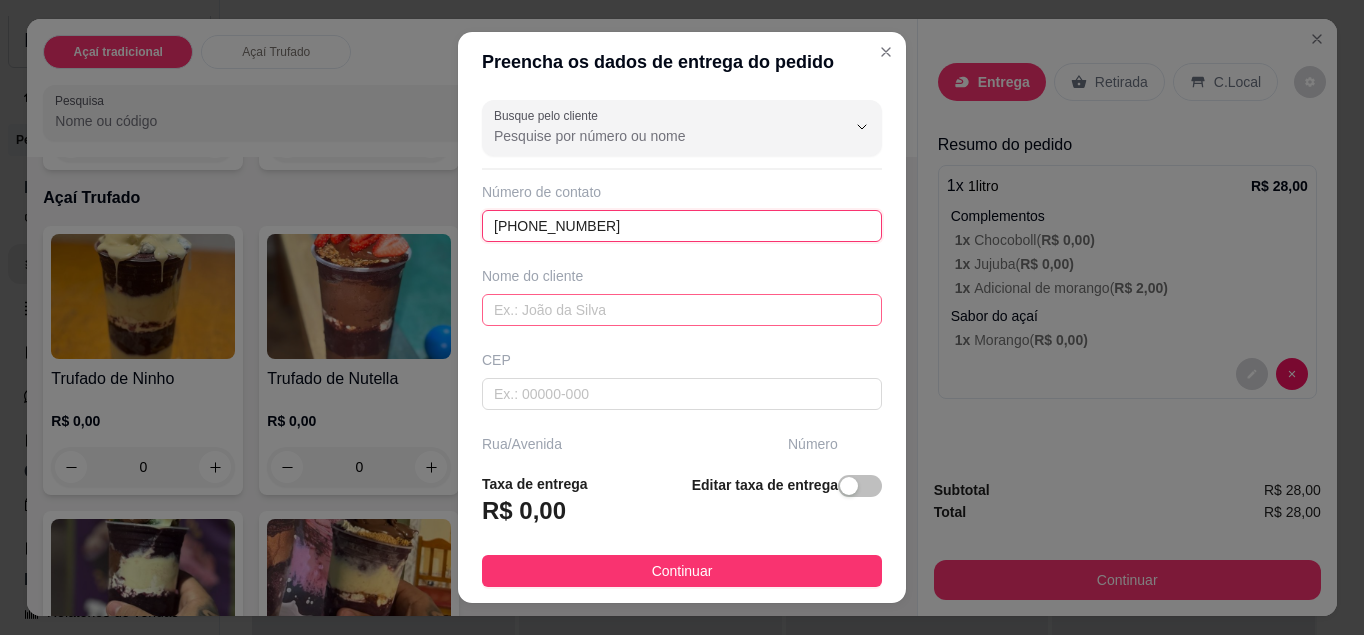 type on "[PHONE_NUMBER]" 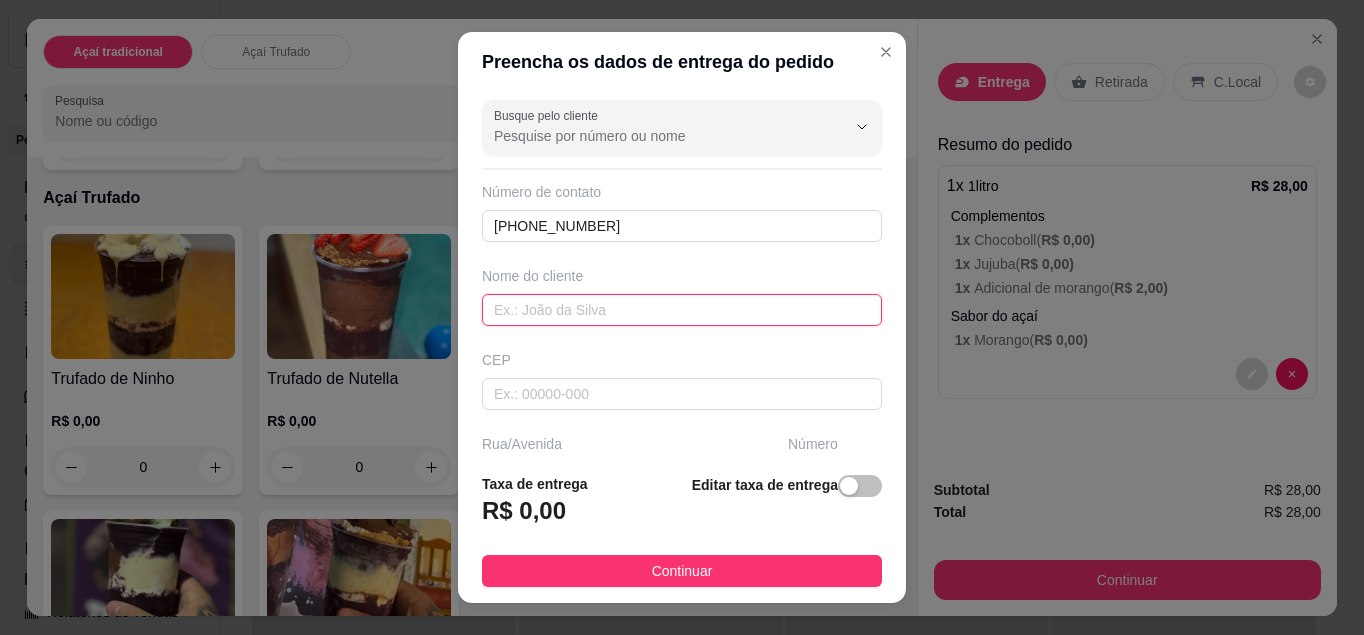 click at bounding box center (682, 310) 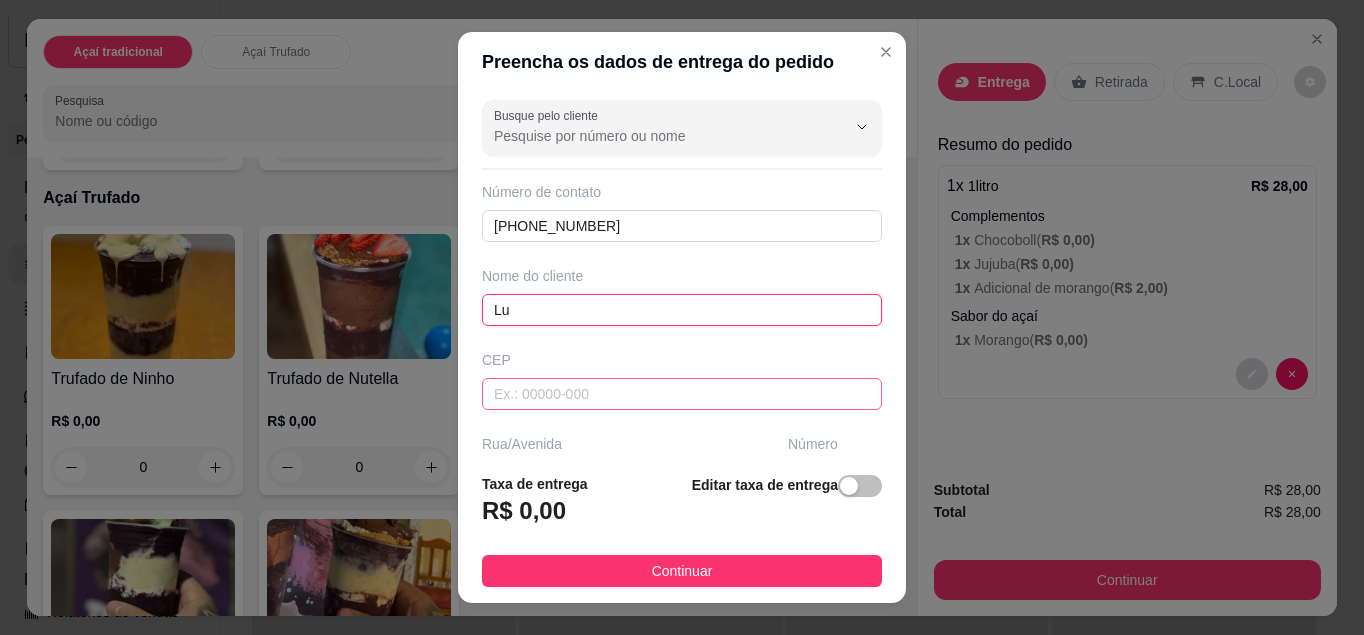 type on "Lu" 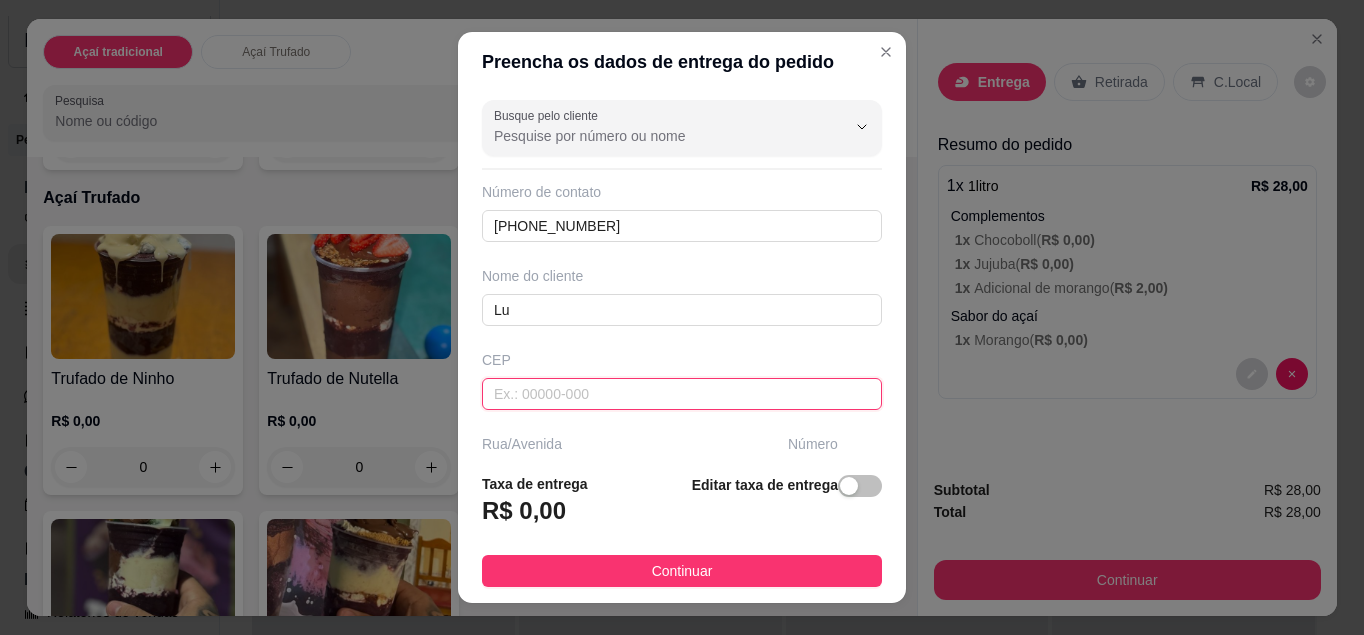 click at bounding box center (682, 394) 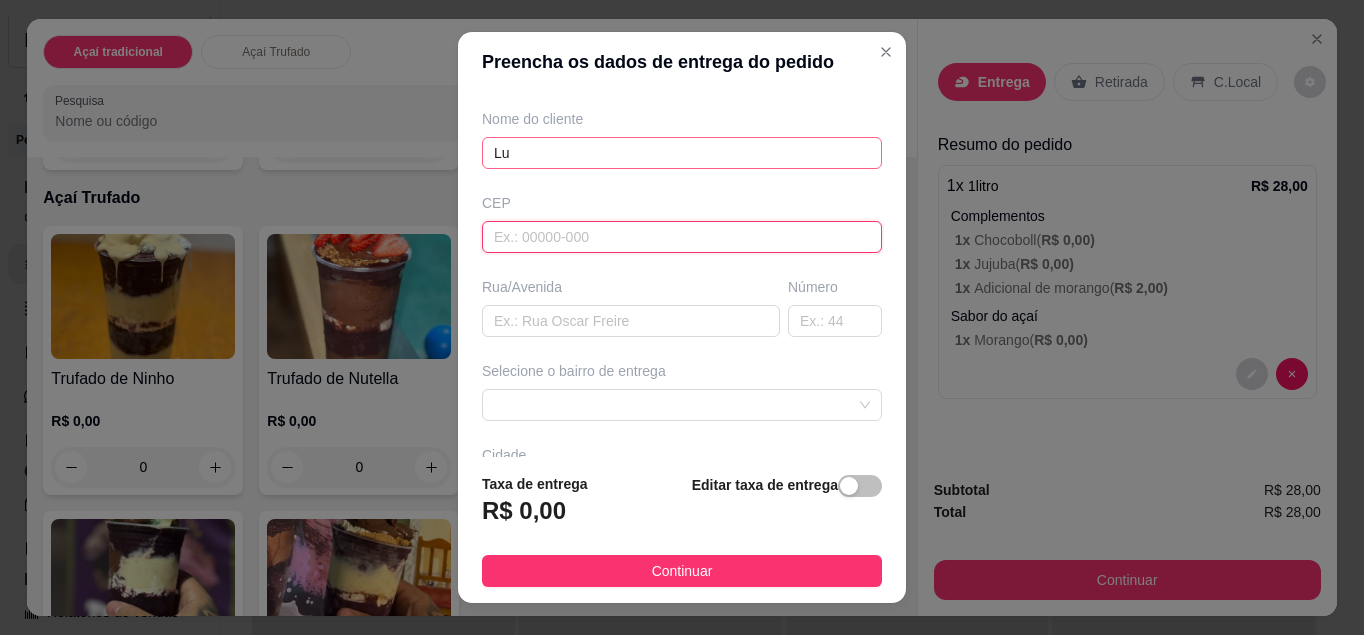 scroll, scrollTop: 231, scrollLeft: 0, axis: vertical 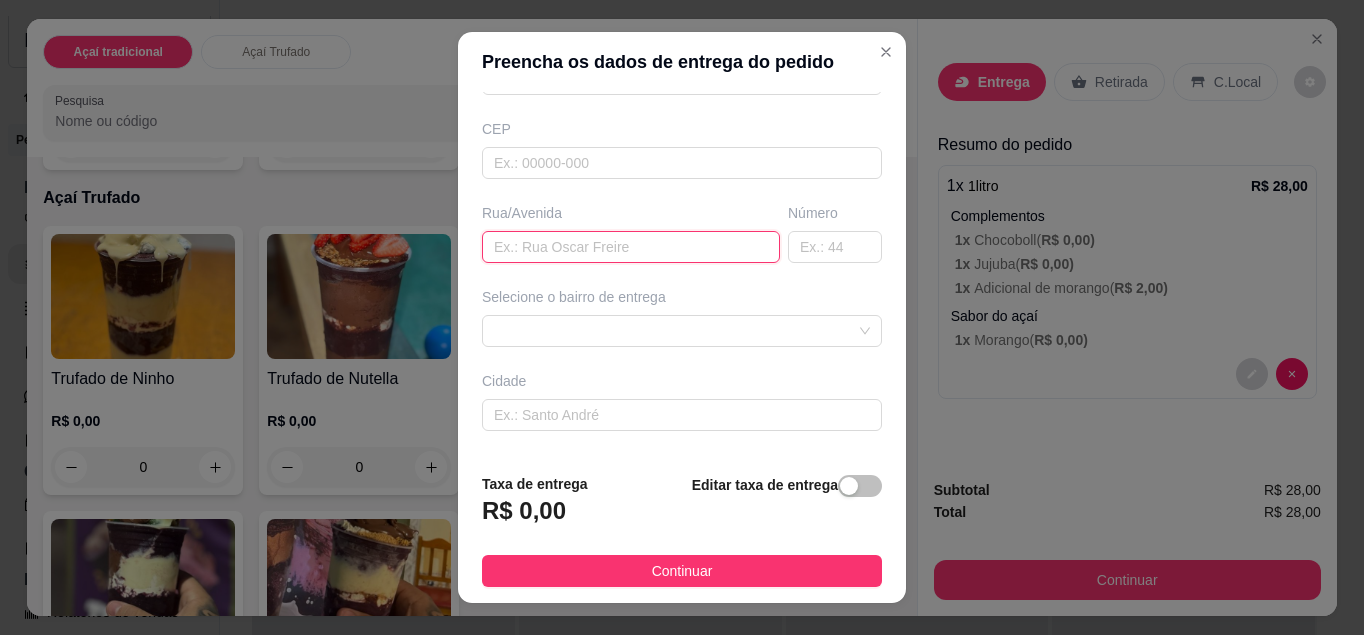 click at bounding box center [631, 247] 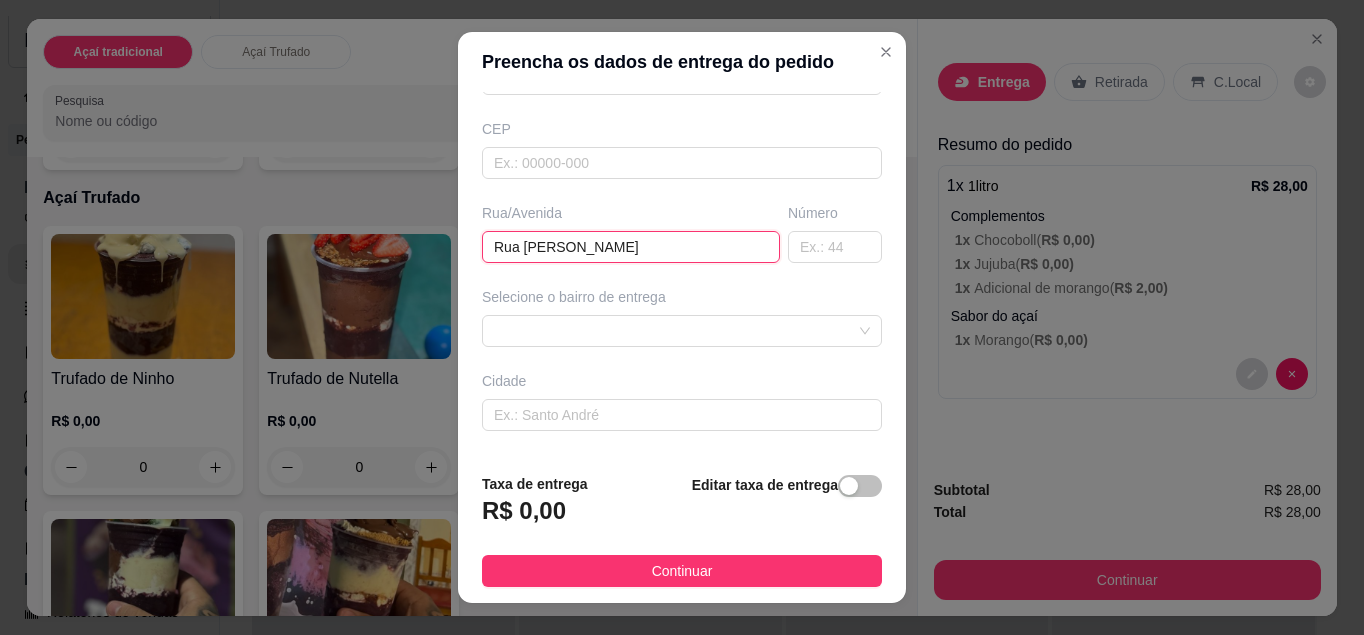 type on "Rua maria de andrade" 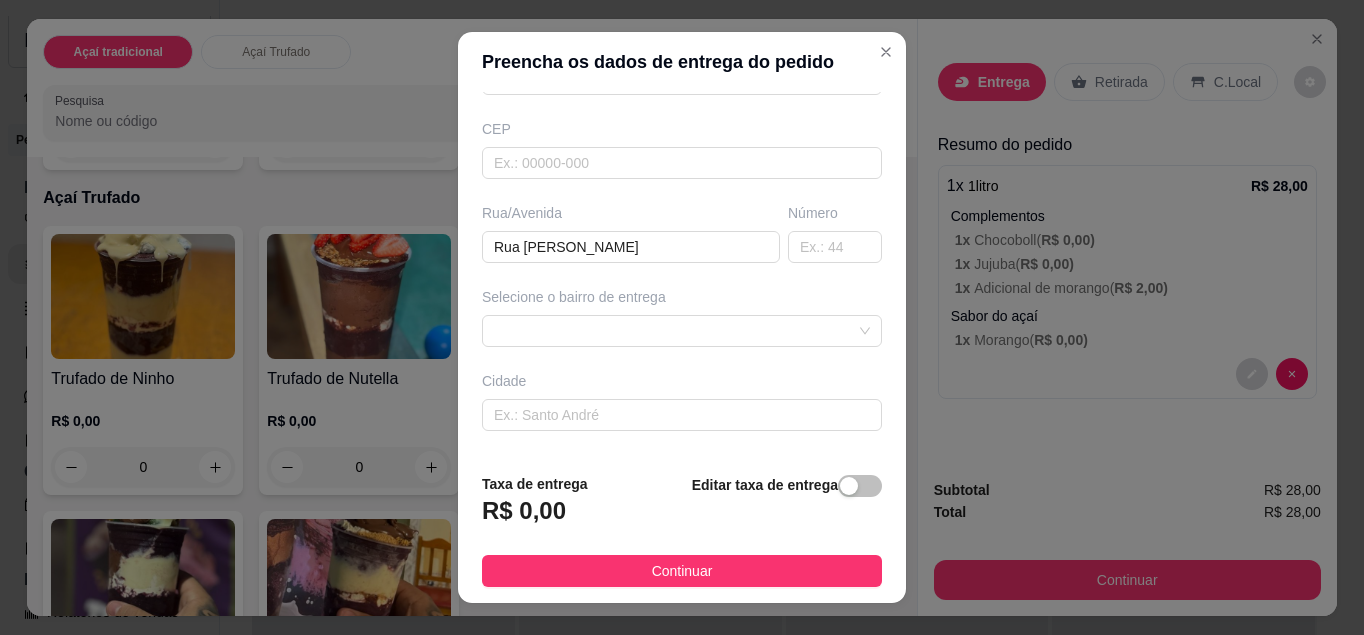 click on "Selecione o bairro de entrega" at bounding box center (682, 297) 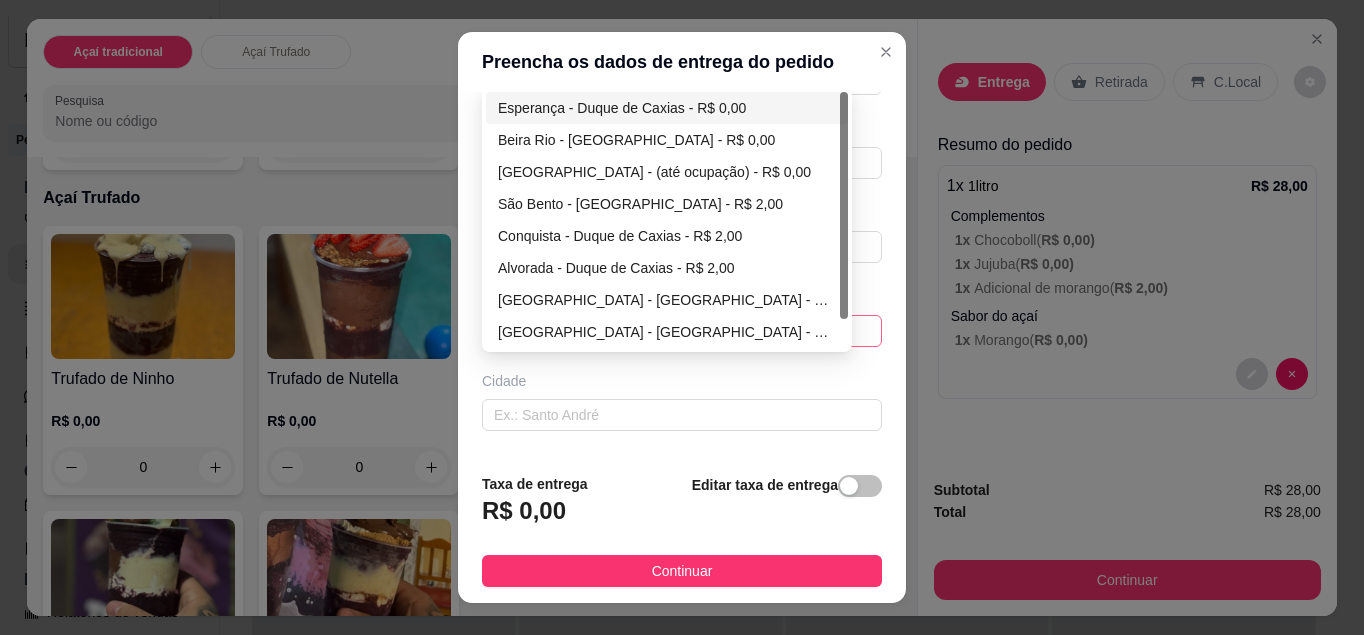 click on "688052d755c32e9d5e06ef68 6880530155c32e9d5e06ef6b Esperança - Duque de Caxias  -  R$ 0,00 Beira Rio - Jardim Vila Nova -  R$ 0,00 Novo São Bento - (até ocupação) -  R$ 0,00 São Bento - Duque de Caxias  -  R$ 2,00 Conquista  - Duque de Caxias  -  R$ 2,00 Alvorada - Duque de Caxias -  R$ 2,00 Parque Fluminense  - Duque de Caxias -  R$ 4,00 Parque do Carmo - Duque de Caxias -  R$ 3,00 Jardim da paz  - Duque de Caxias -  R$ 2,00" at bounding box center (682, 331) 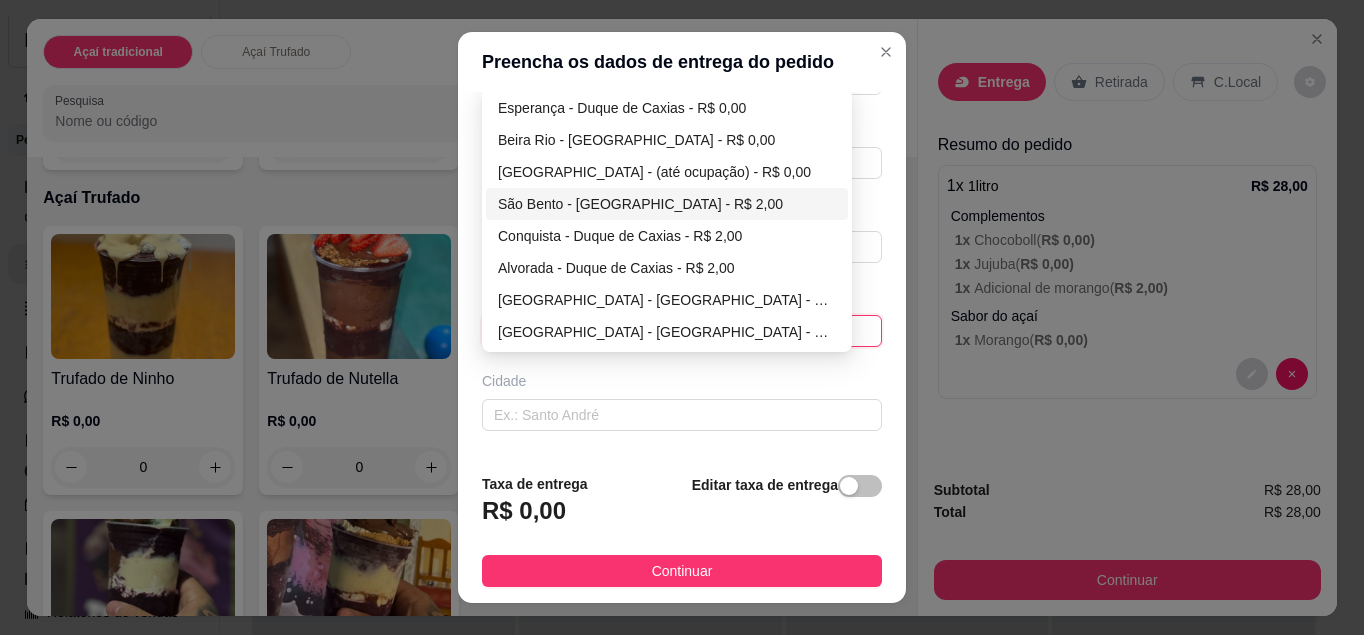 click on "São Bento - Duque de Caxias  -  R$ 2,00" at bounding box center (667, 204) 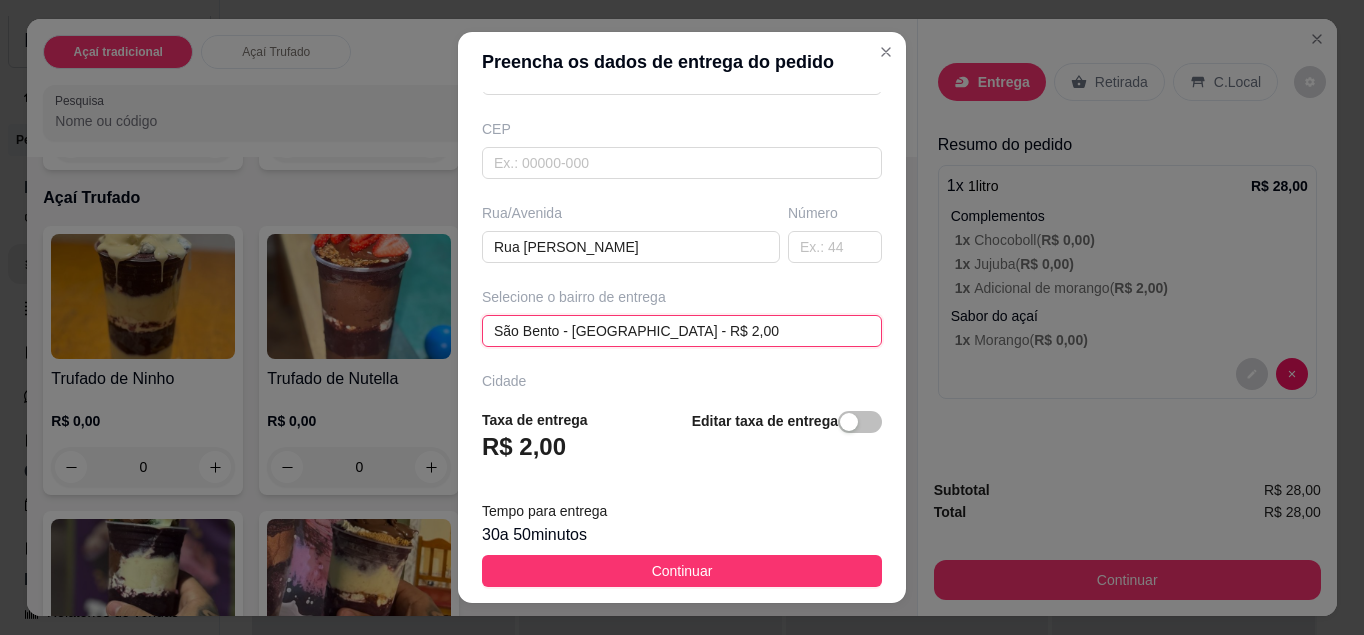 click on "São Bento - Duque de Caxias  -  R$ 2,00 São Bento - Duque de Caxias  -  R$ 2,00 6880537a55c32e9d5e06ef6e 6880539e55c32e9d5e06ef71 688053e055c32e9d5e06ef74 Esperança - Duque de Caxias  -  R$ 0,00 Beira Rio - Jardim Vila Nova -  R$ 0,00 Novo São Bento - (até ocupação) -  R$ 0,00 São Bento - Duque de Caxias  -  R$ 2,00 Conquista  - Duque de Caxias  -  R$ 2,00 Alvorada - Duque de Caxias -  R$ 2,00 Parque Fluminense  - Duque de Caxias -  R$ 4,00 Parque do Carmo - Duque de Caxias -  R$ 3,00 Jardim da paz  - Duque de Caxias -  R$ 2,00" at bounding box center (682, 331) 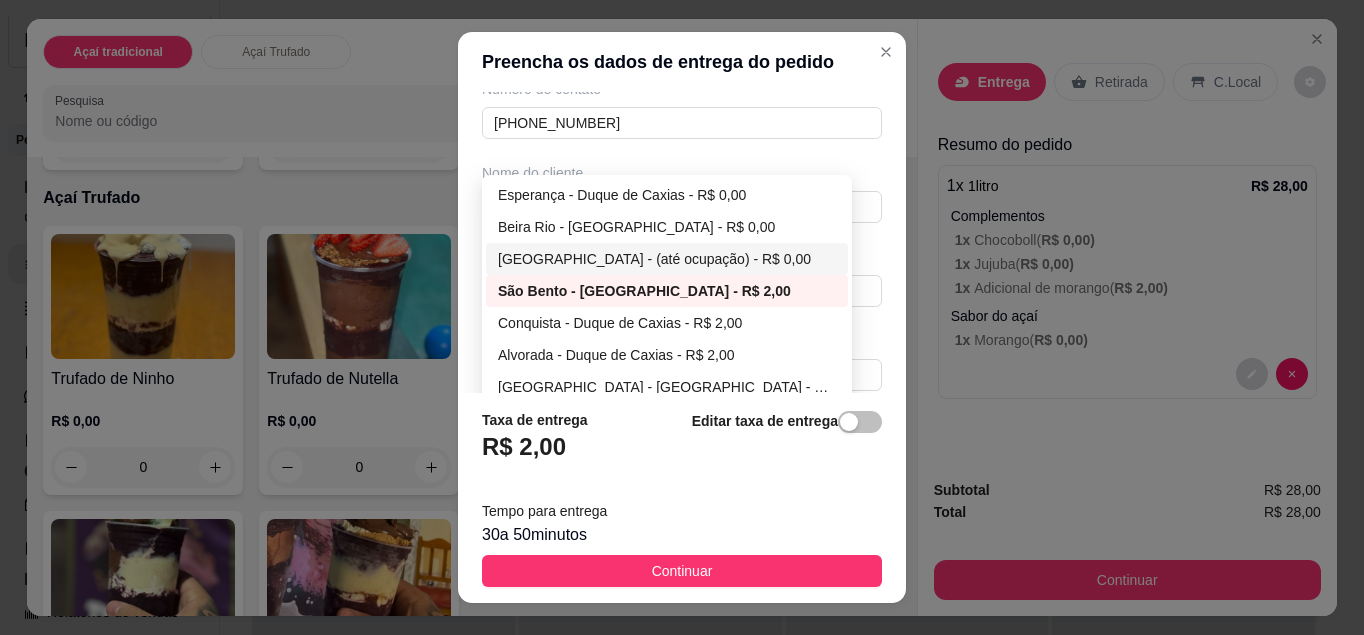 scroll, scrollTop: 115, scrollLeft: 0, axis: vertical 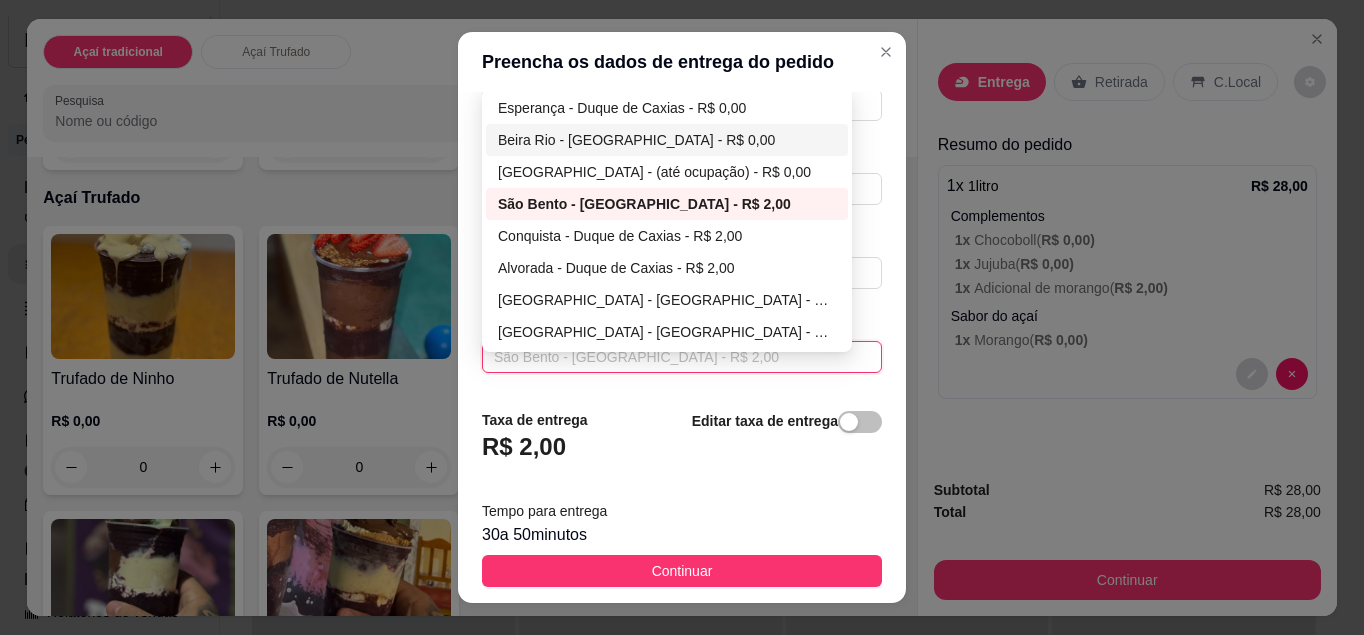 click on "Beira Rio - Jardim Vila Nova -  R$ 0,00" at bounding box center (667, 140) 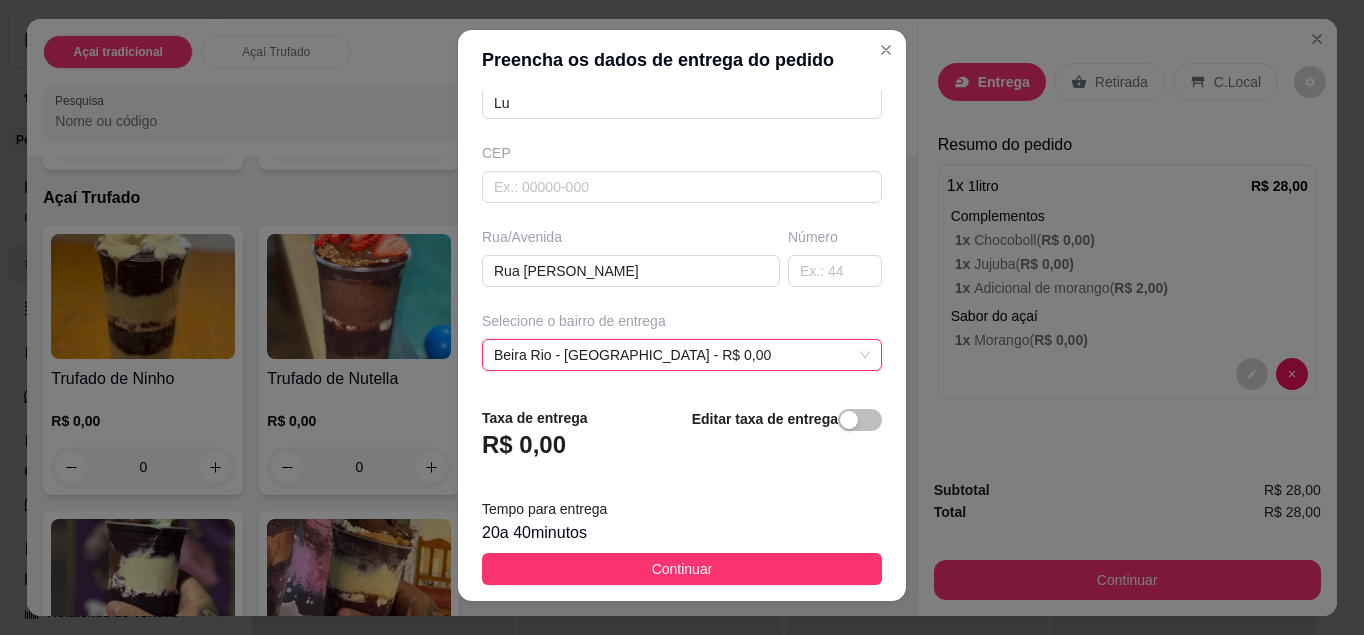 scroll, scrollTop: 0, scrollLeft: 0, axis: both 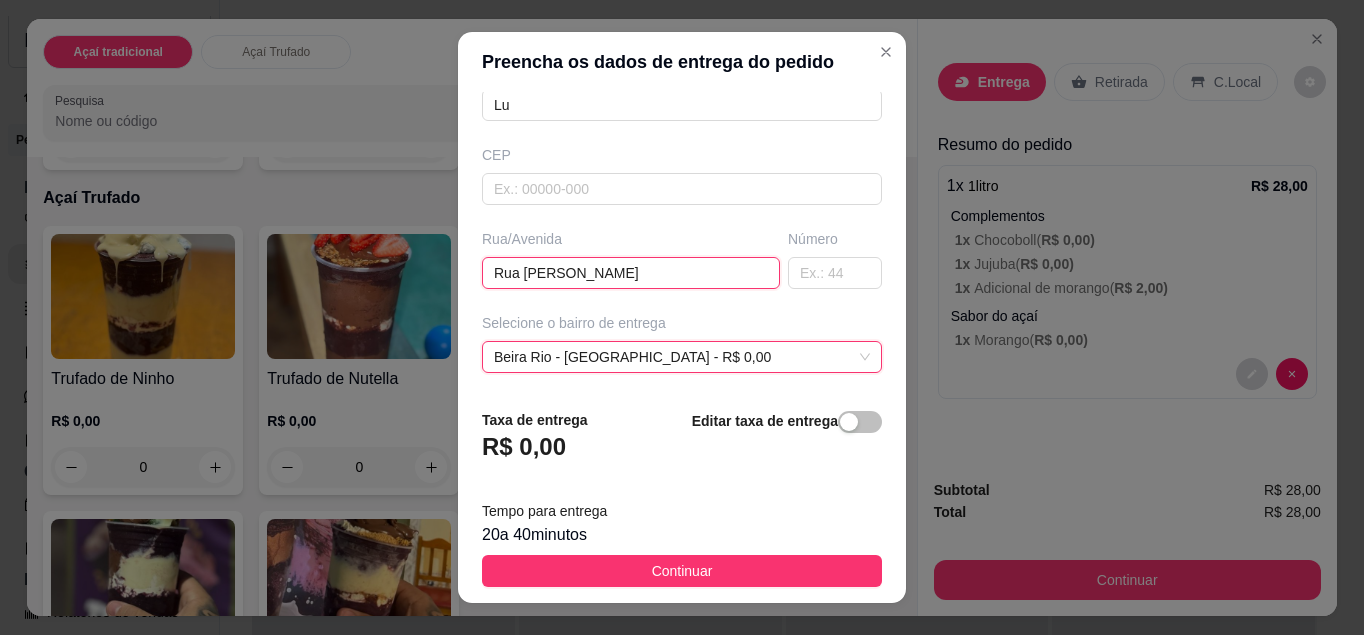 click on "Rua maria de andrade" at bounding box center (631, 273) 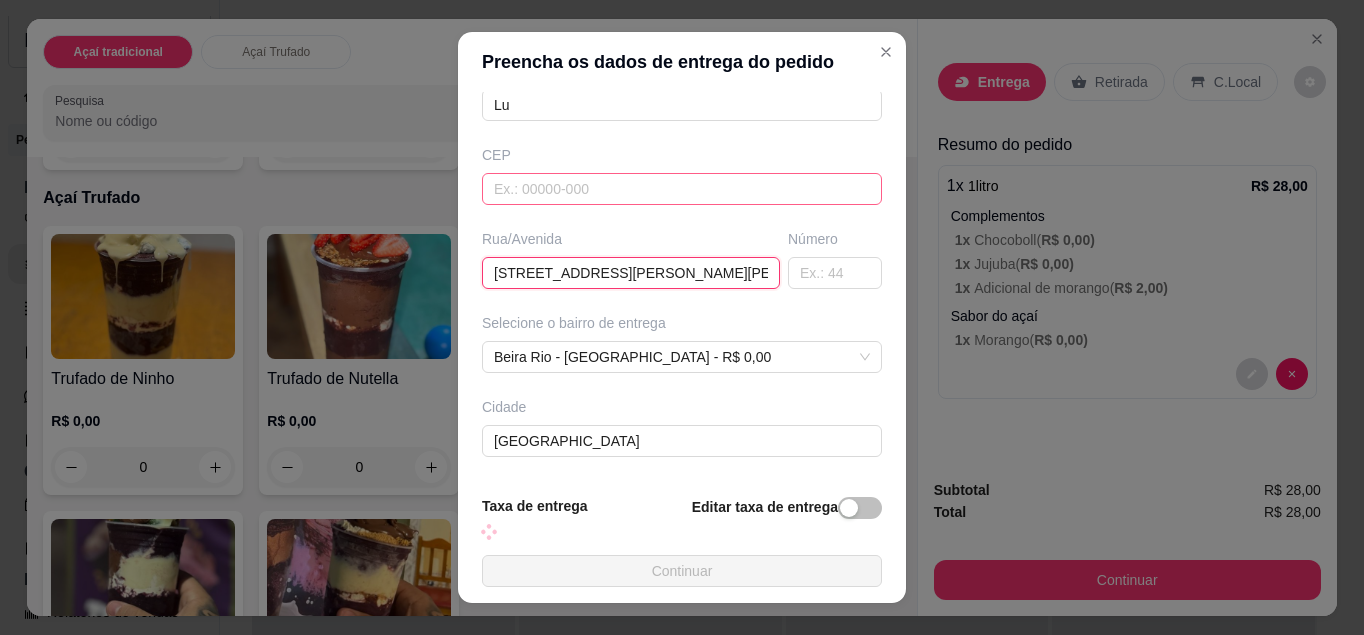 type on "Rua maria de andrade, LT 23 Quadra G" 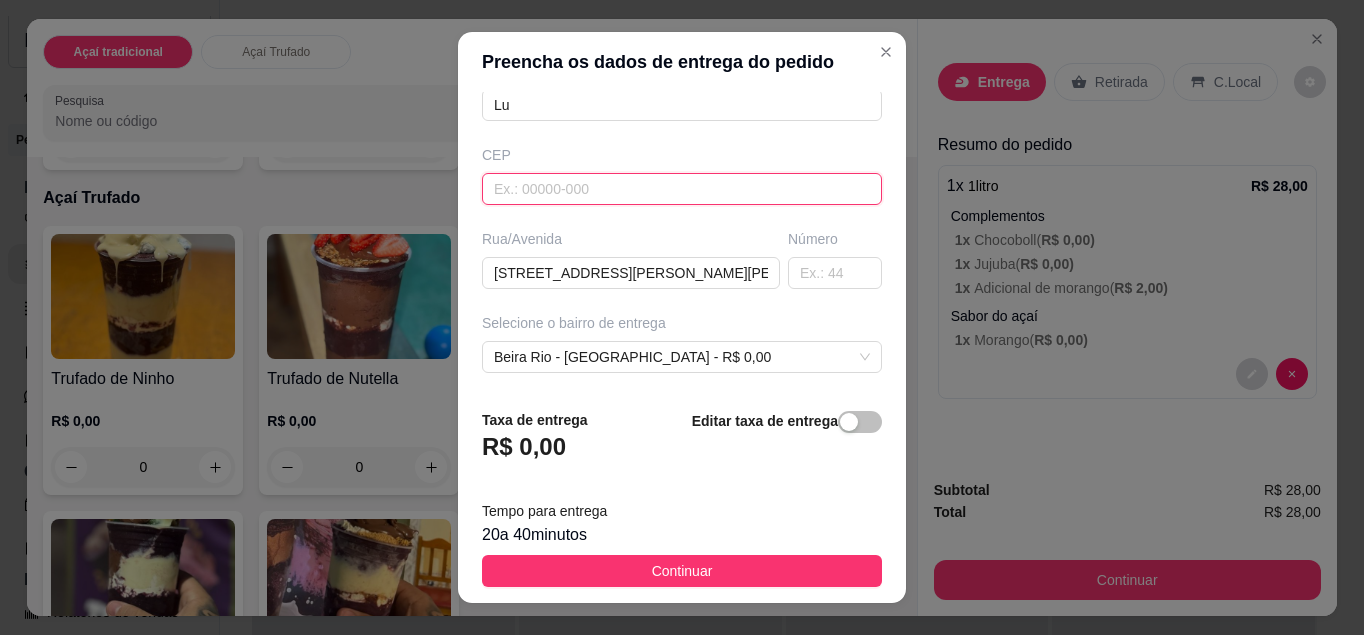 click at bounding box center (682, 189) 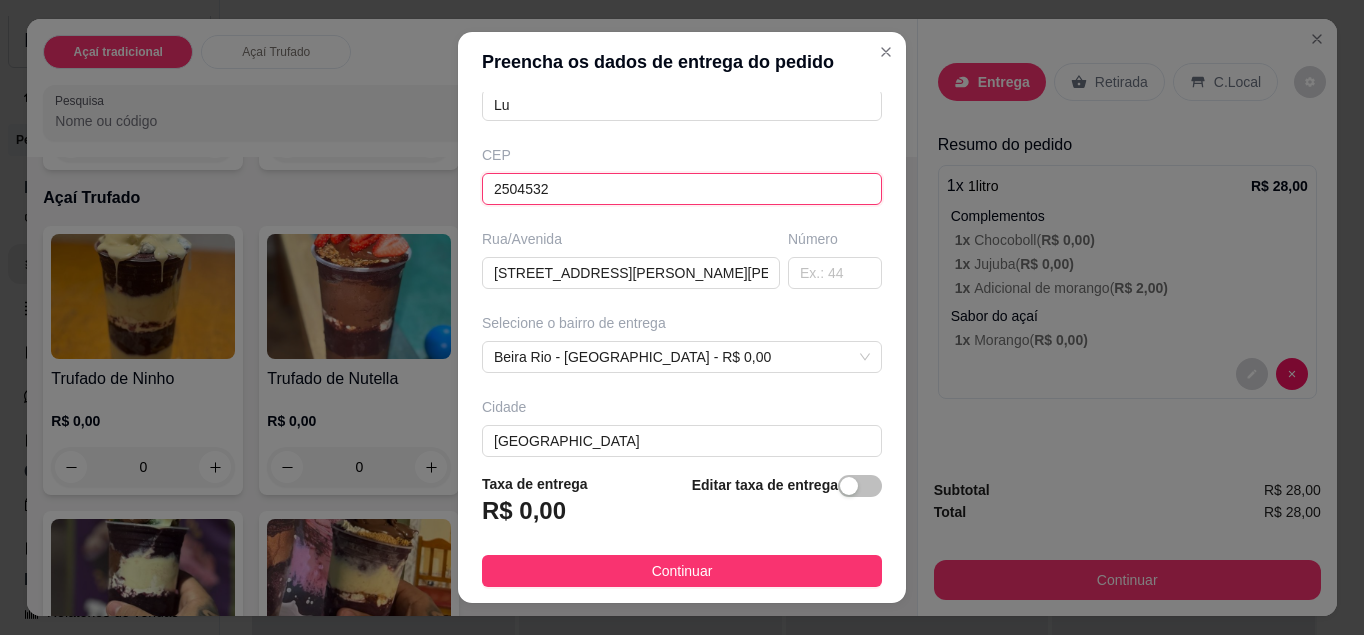 type on "25045320" 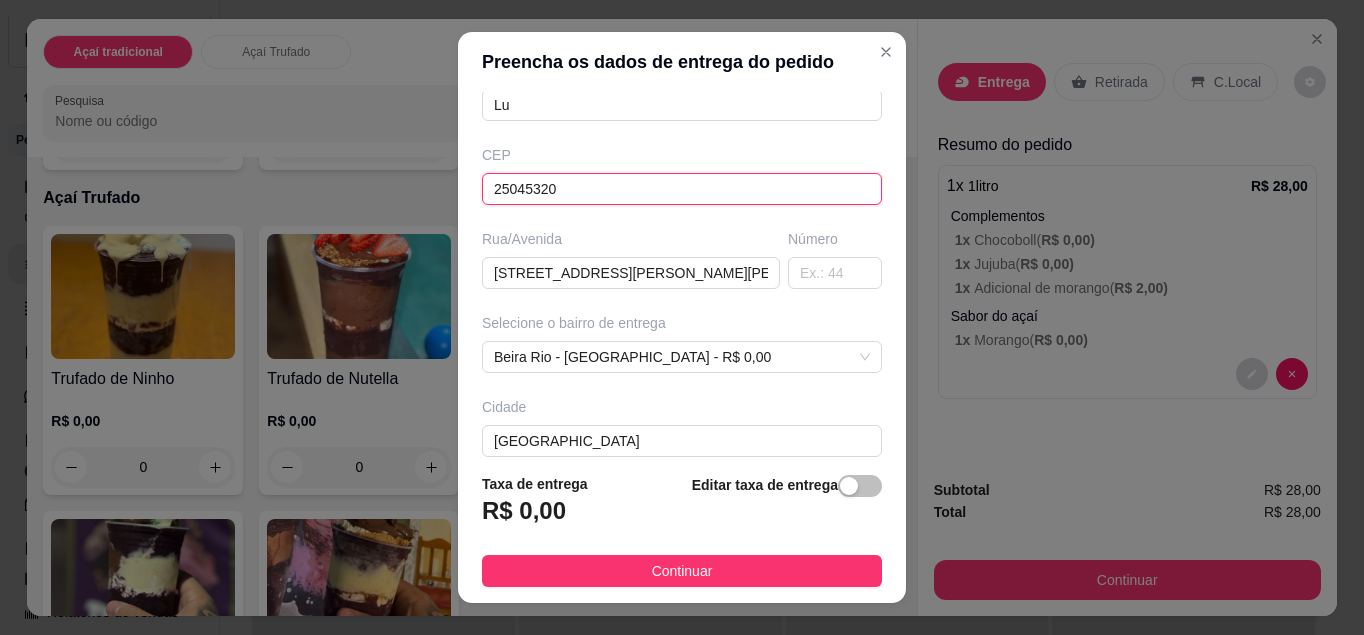 type on "Rua Maria Andrade" 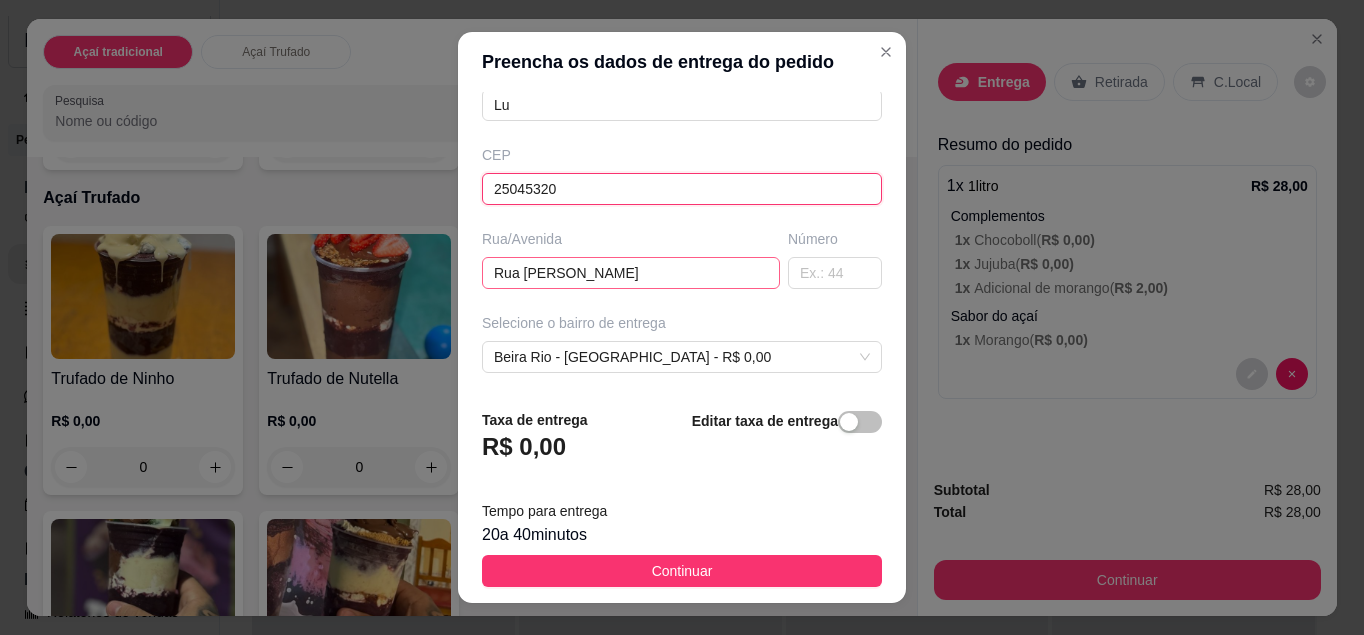 type on "25045320" 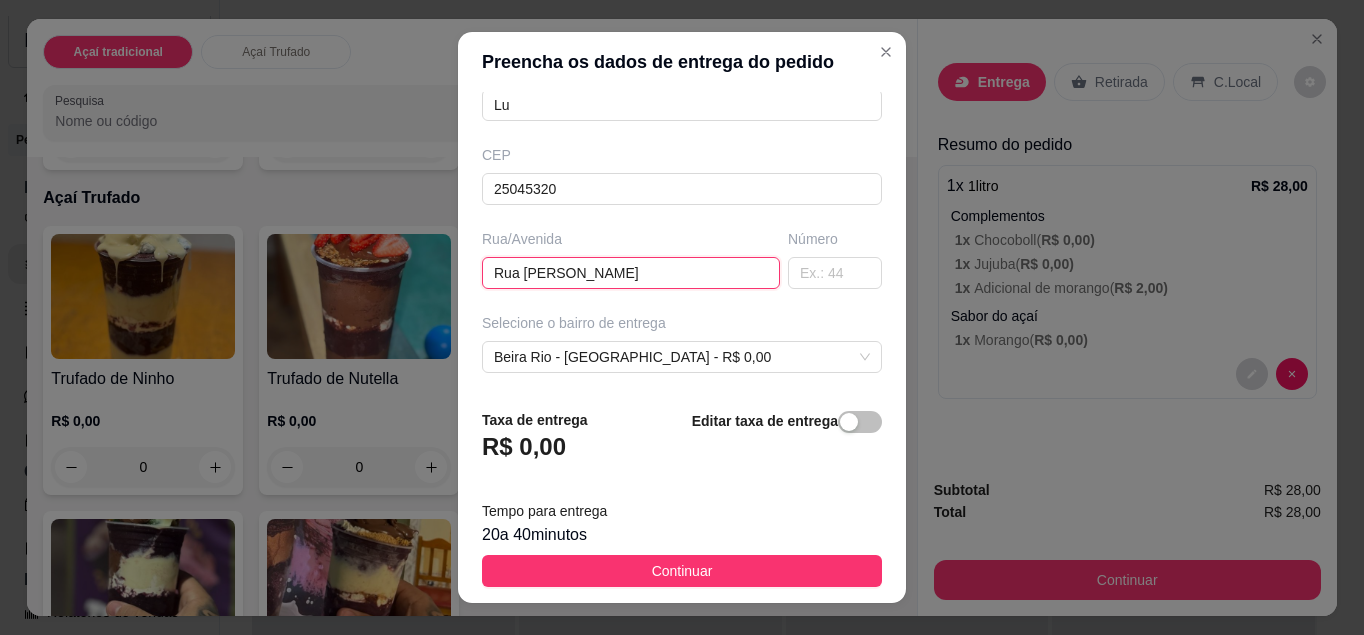 click on "Rua Maria Andrade" at bounding box center (631, 273) 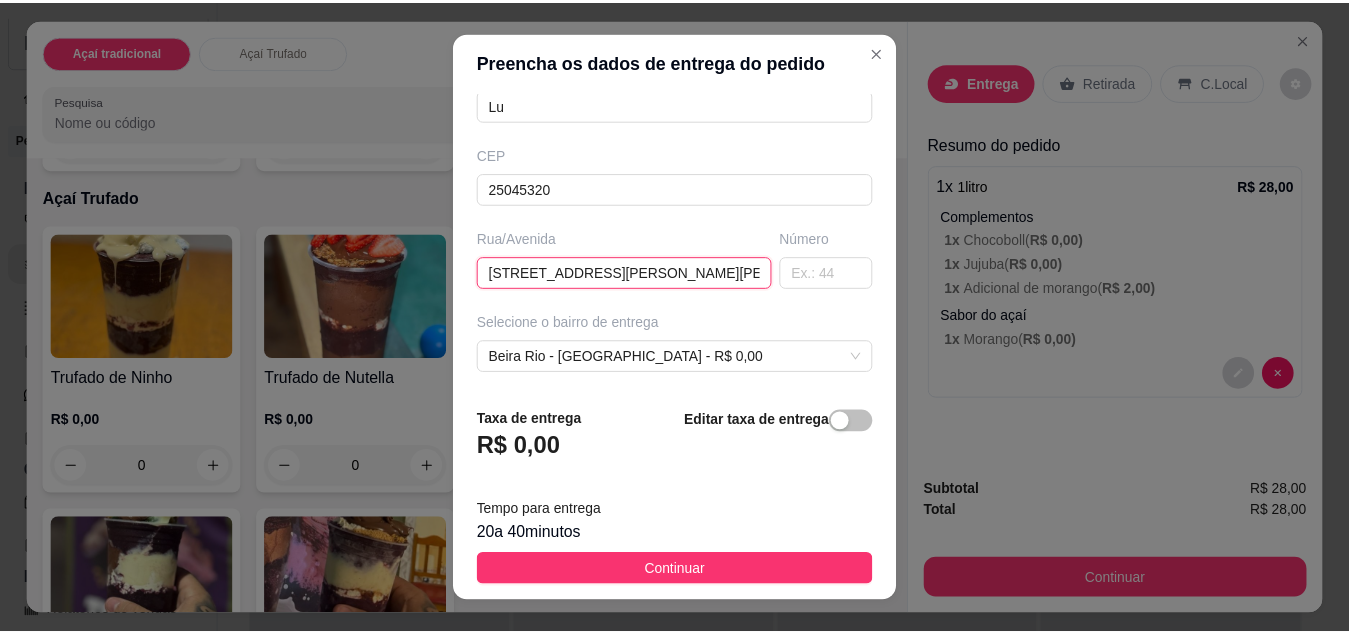 scroll, scrollTop: 372, scrollLeft: 0, axis: vertical 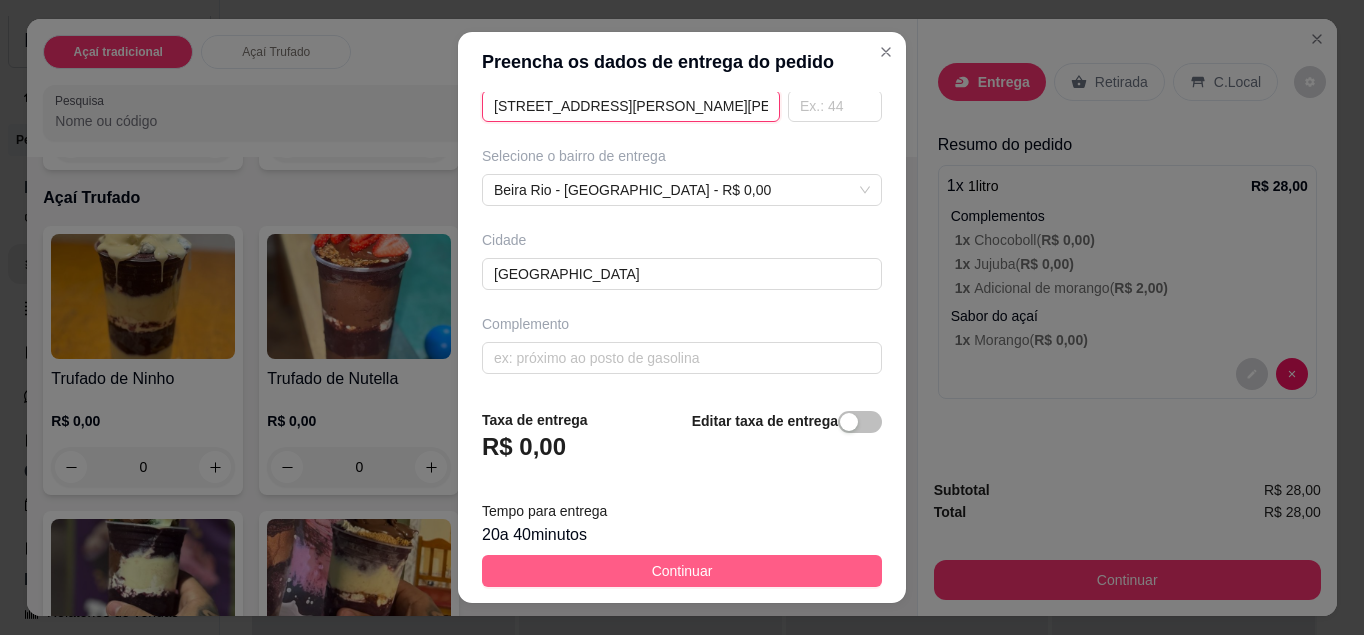 type on "[STREET_ADDRESS][PERSON_NAME][PERSON_NAME]" 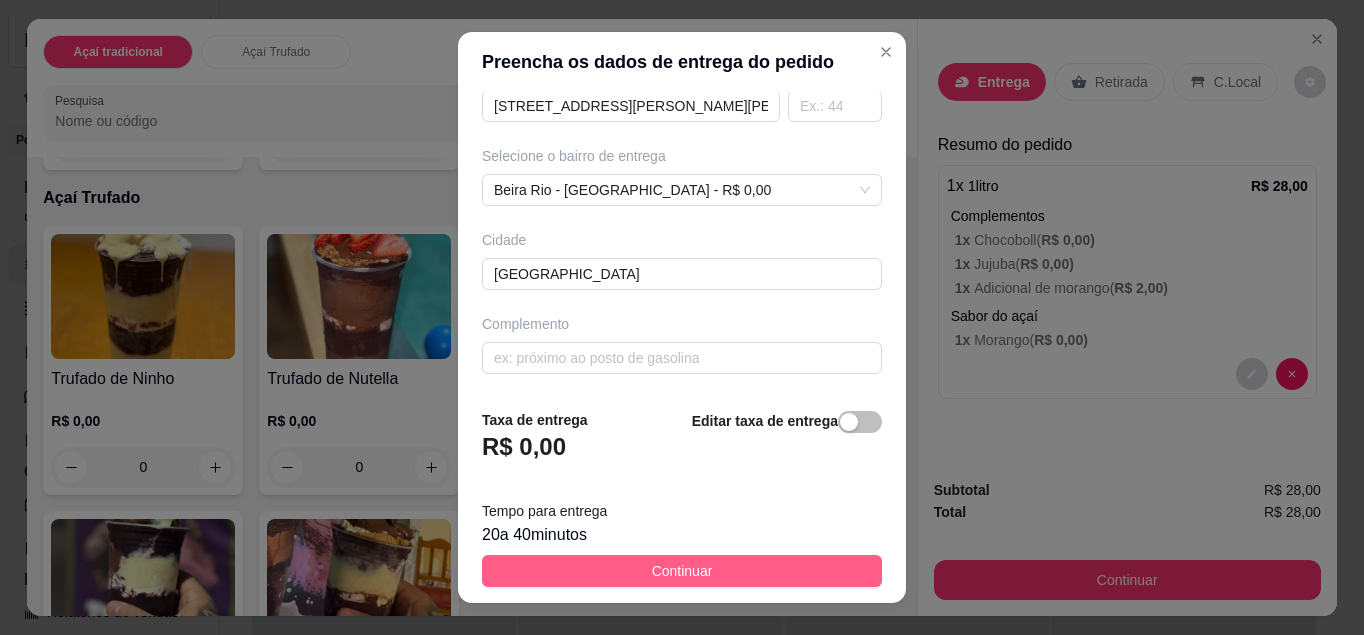 click on "Continuar" at bounding box center [682, 571] 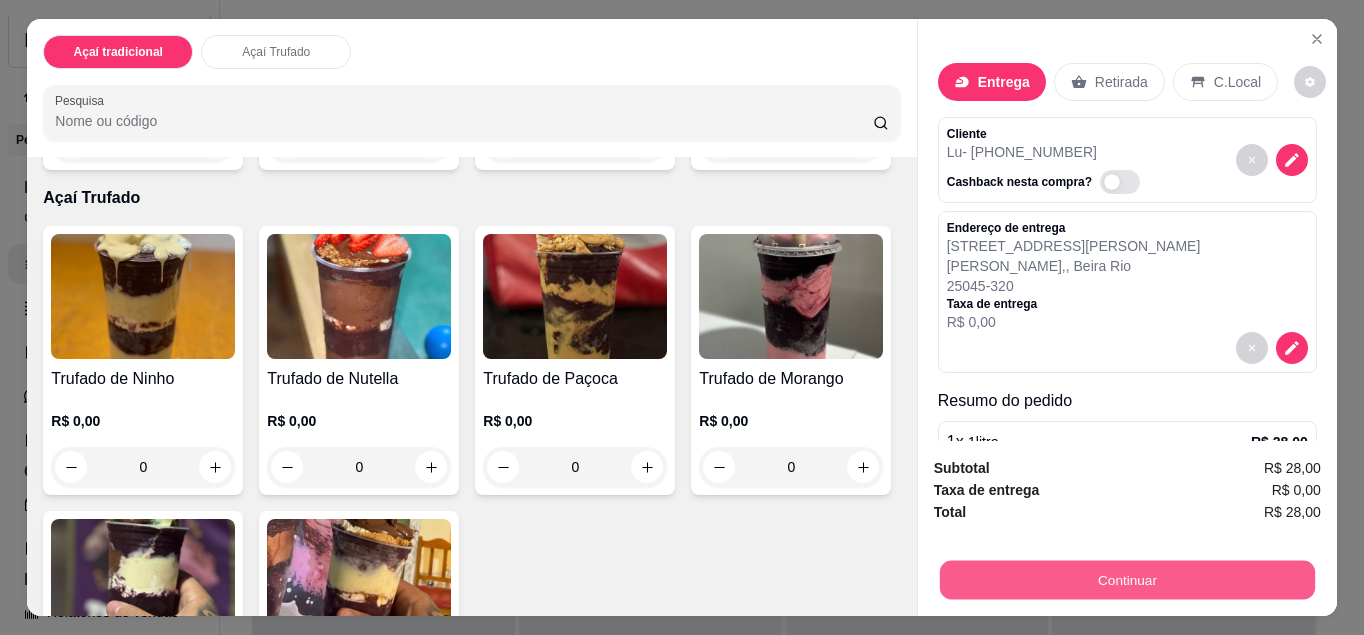 click on "Continuar" at bounding box center [1127, 580] 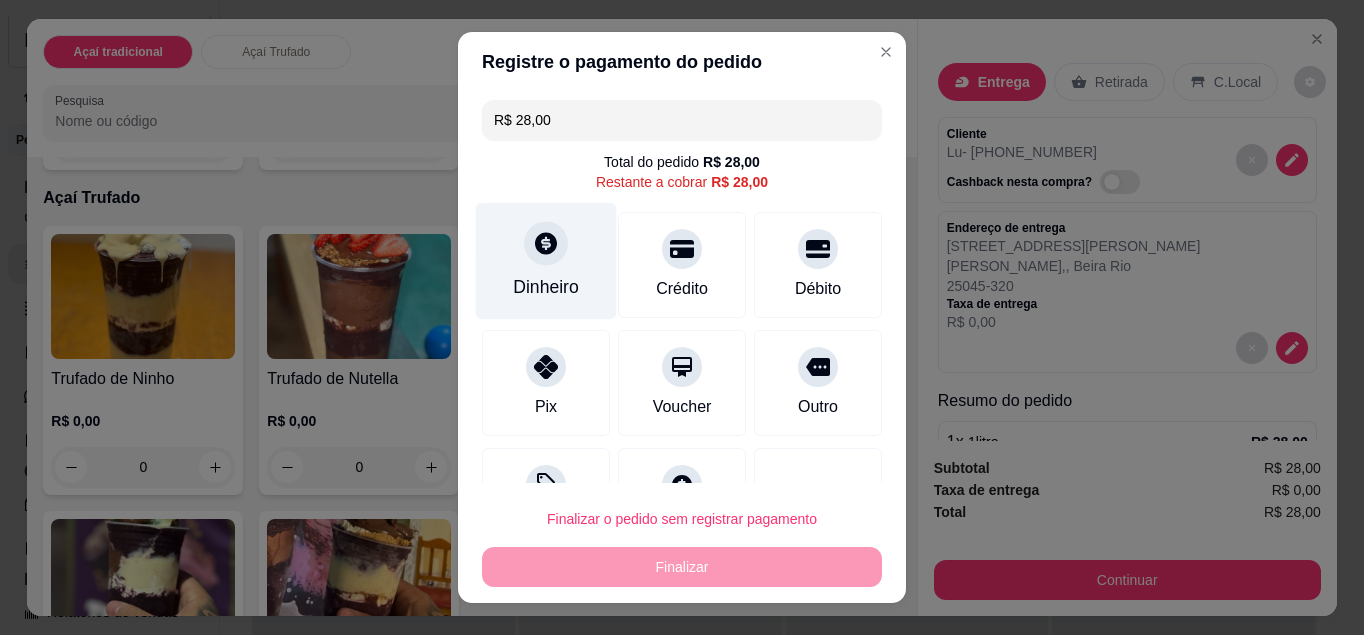 click 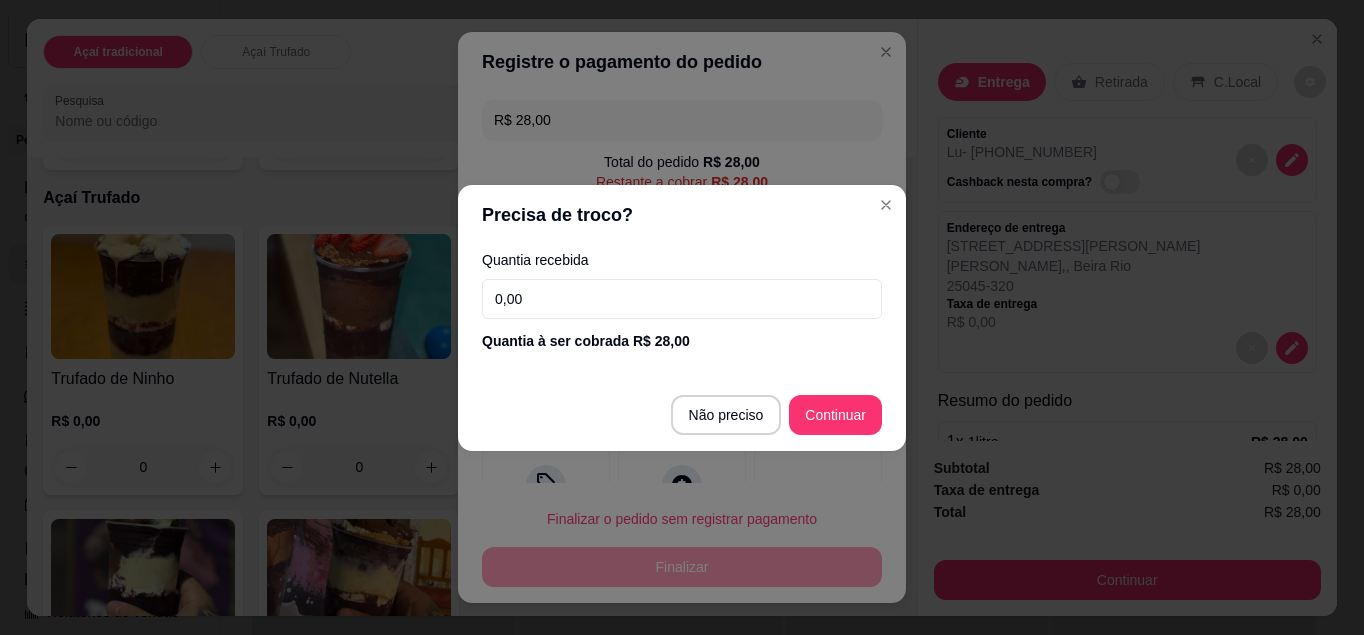 click on "0,00" at bounding box center [682, 299] 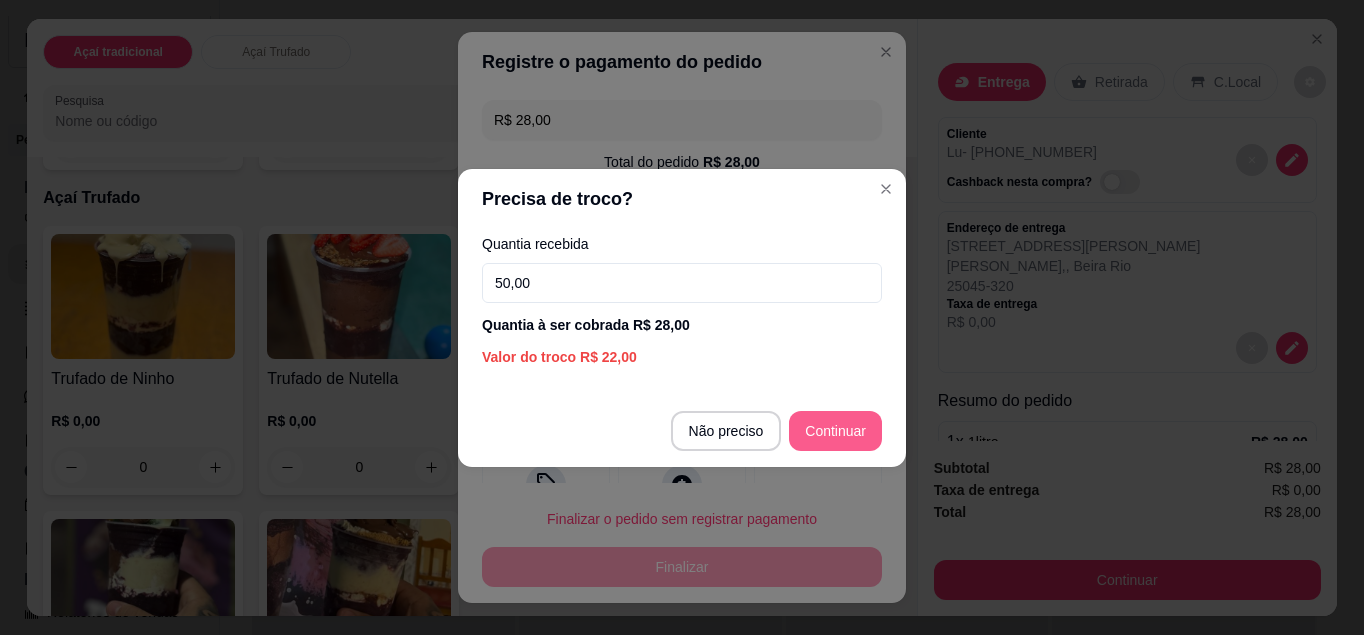 type on "50,00" 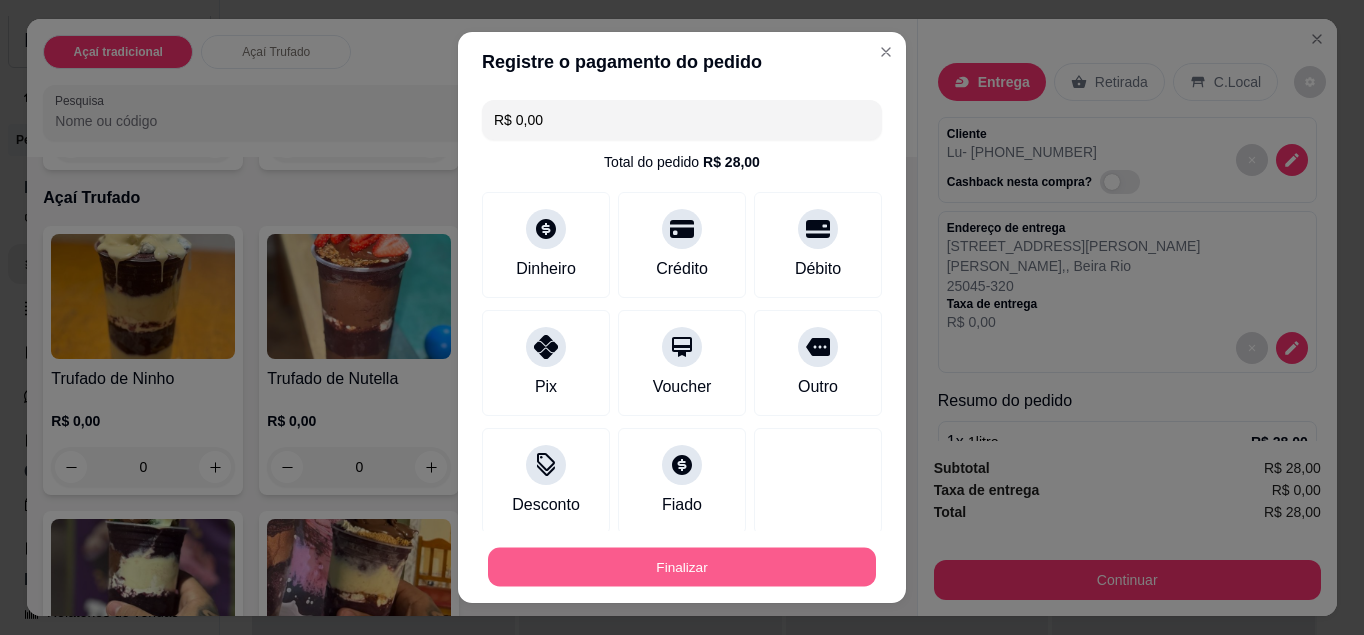 click on "Finalizar" at bounding box center [682, 567] 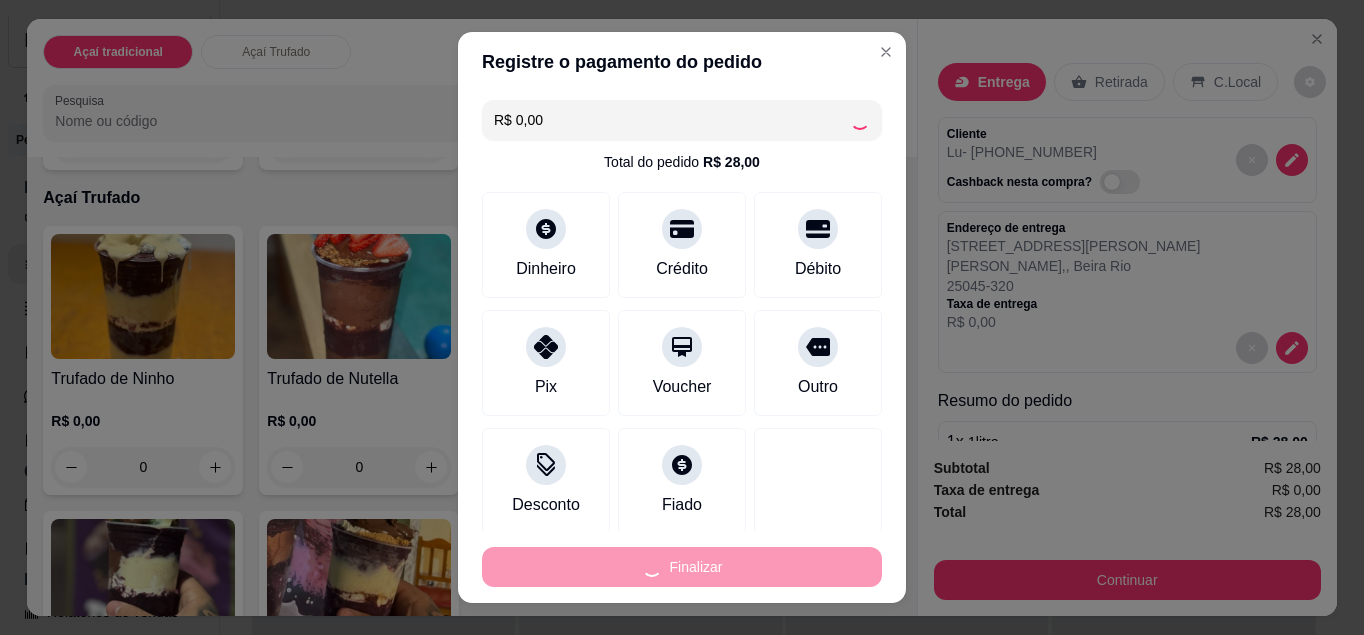 type on "-R$ 28,00" 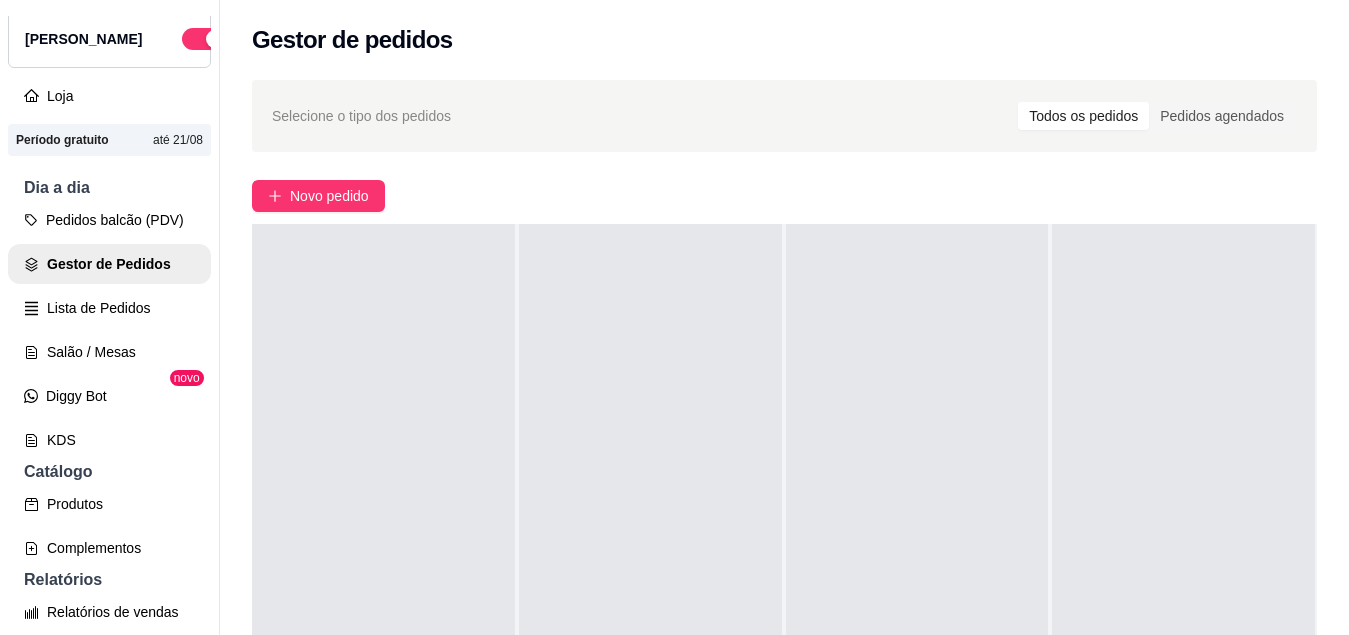 scroll, scrollTop: 0, scrollLeft: 0, axis: both 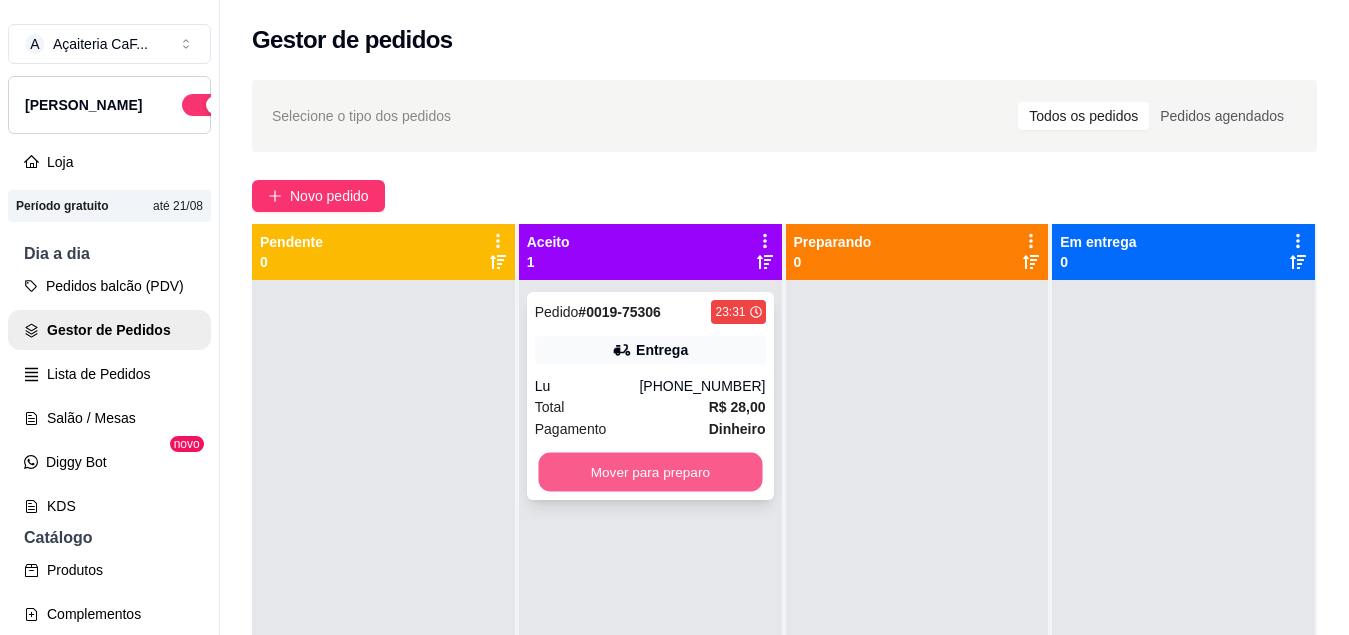 click on "Mover para preparo" at bounding box center [650, 472] 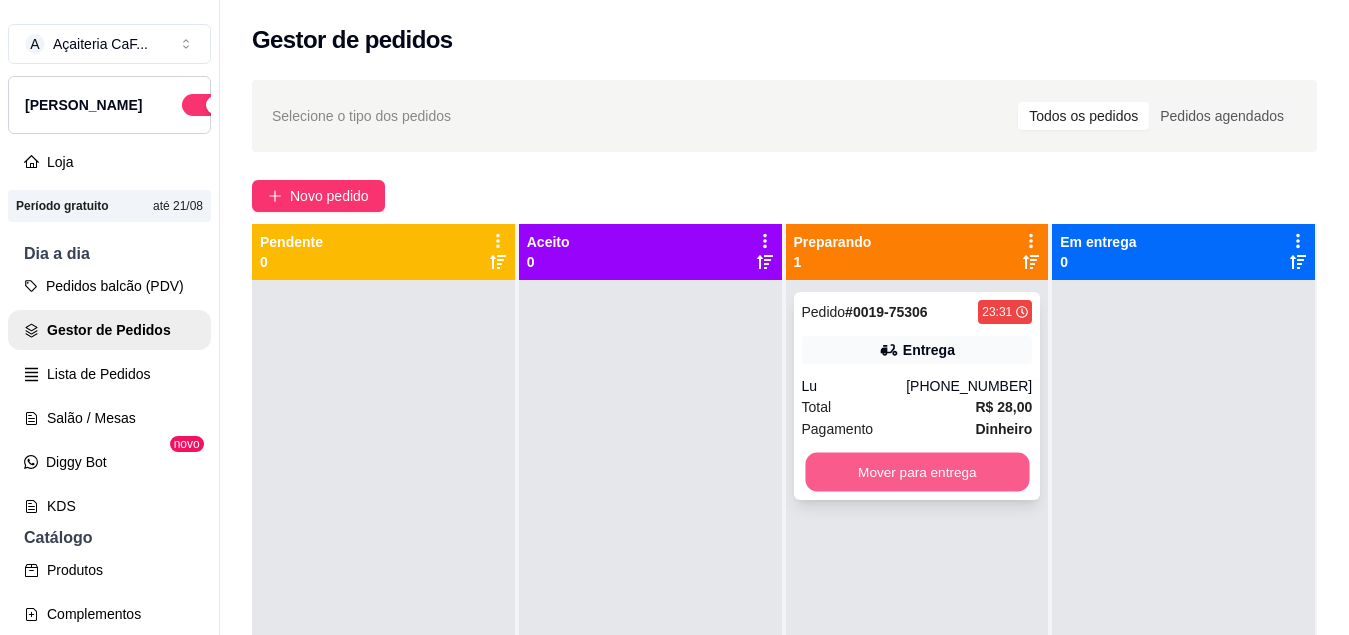 click on "Mover para entrega" at bounding box center (917, 472) 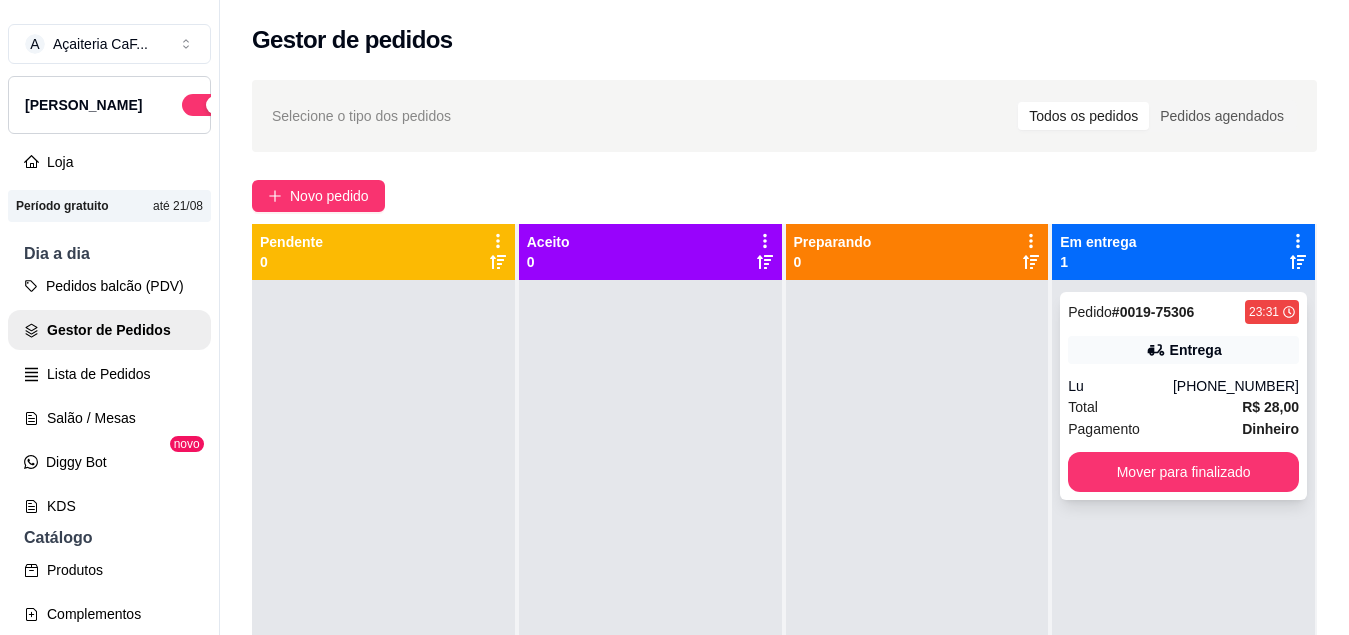 click on "Total R$ 28,00" at bounding box center (1183, 407) 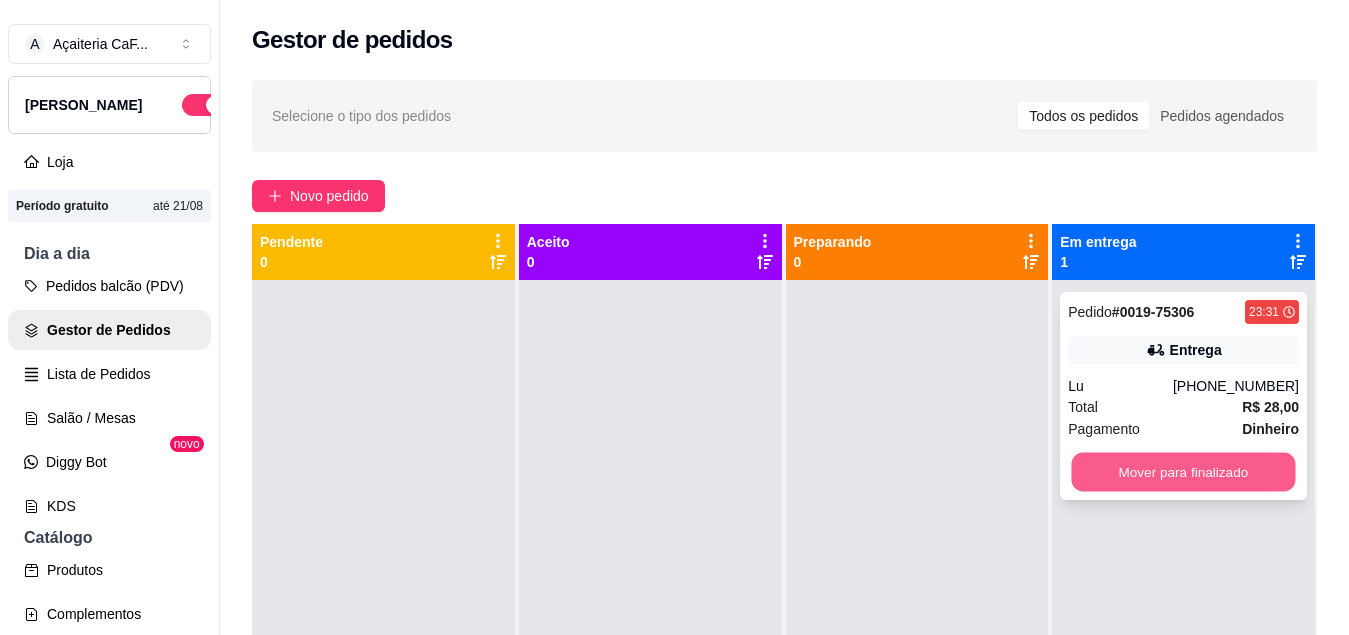 click on "Mover para finalizado" at bounding box center (1184, 472) 